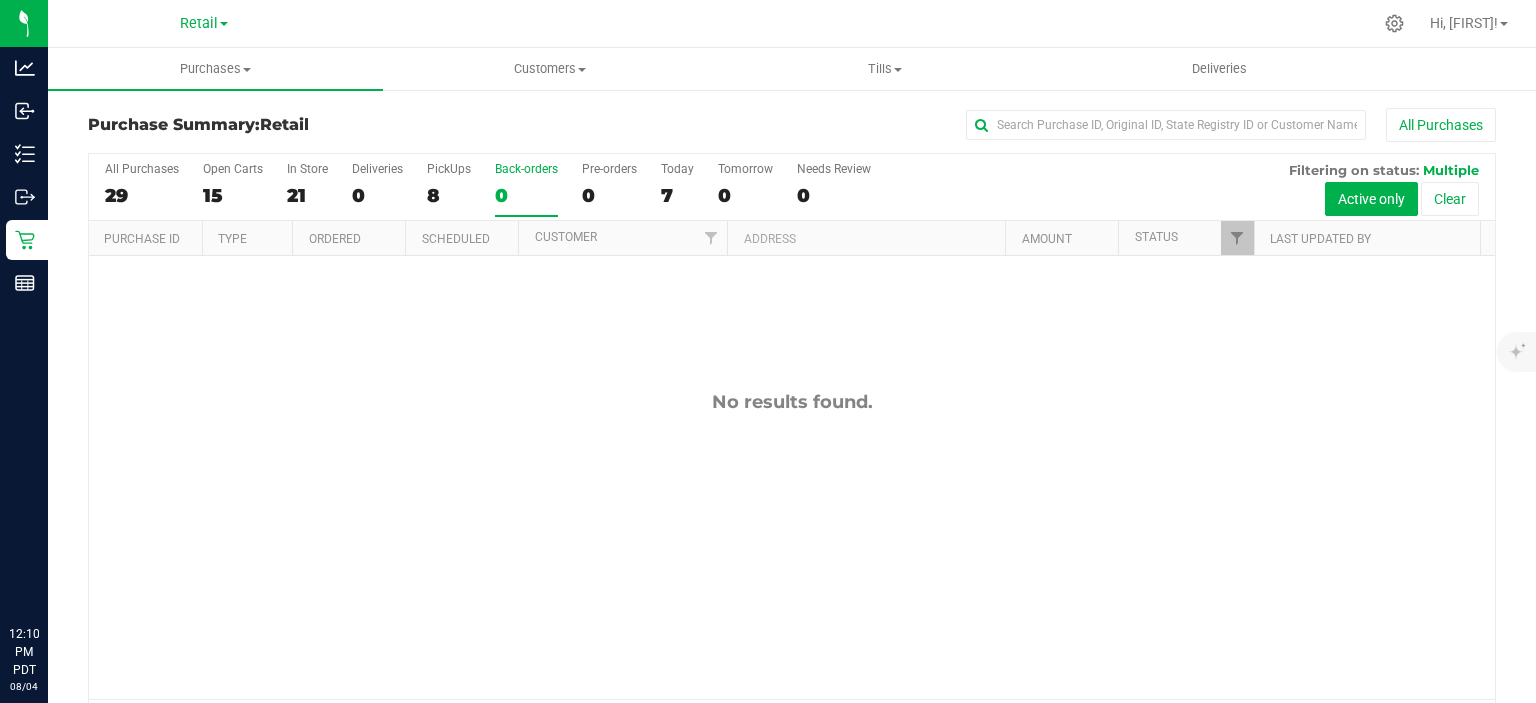 scroll, scrollTop: 0, scrollLeft: 0, axis: both 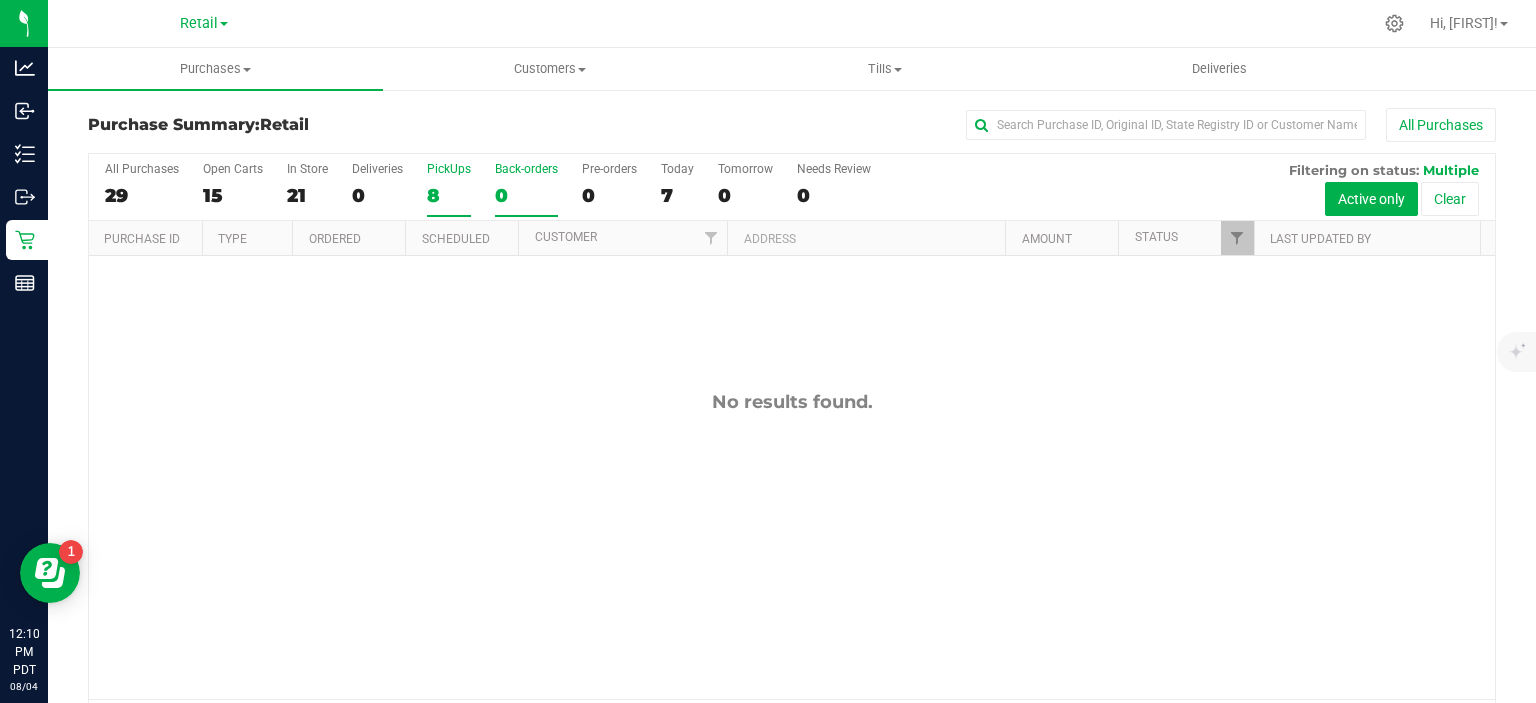 click on "8" at bounding box center (449, 195) 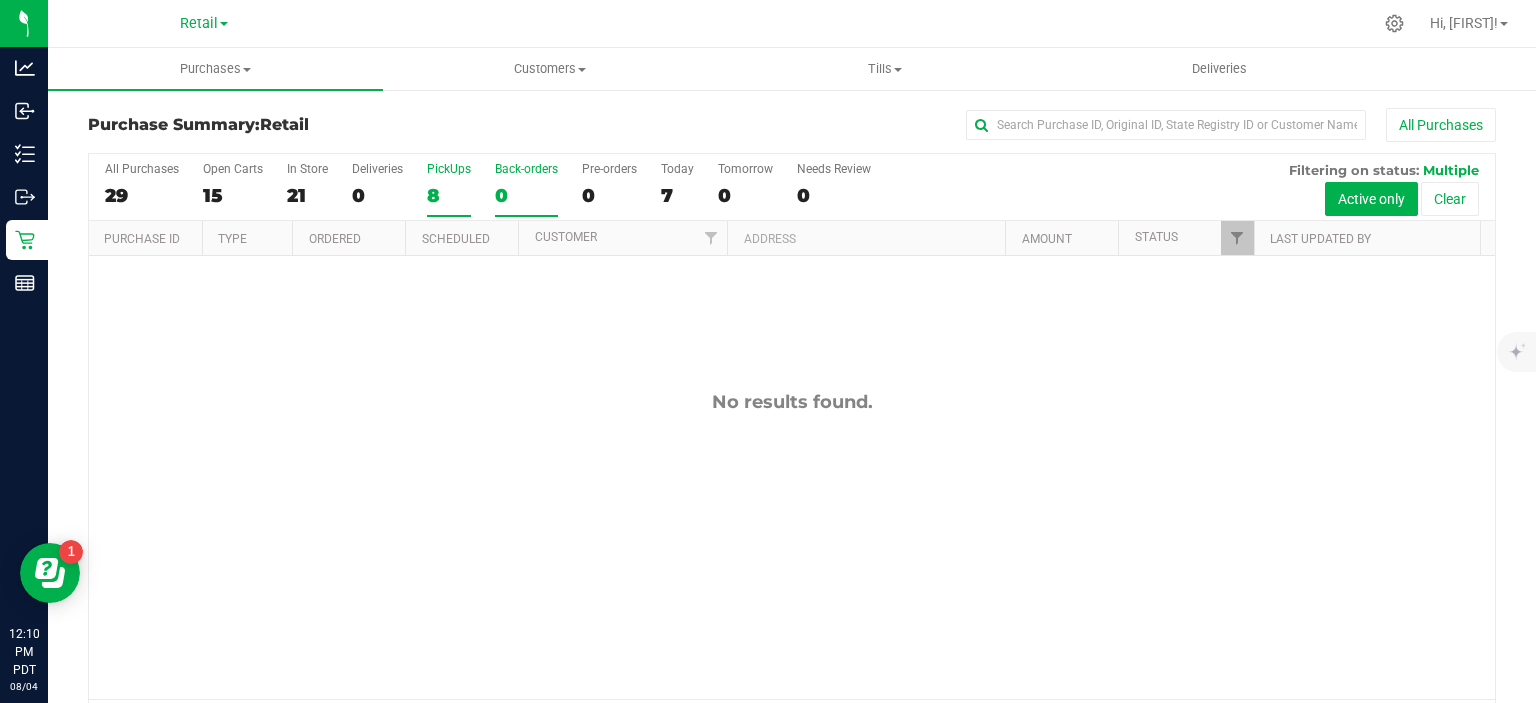 click on "PickUps
8" at bounding box center [0, 0] 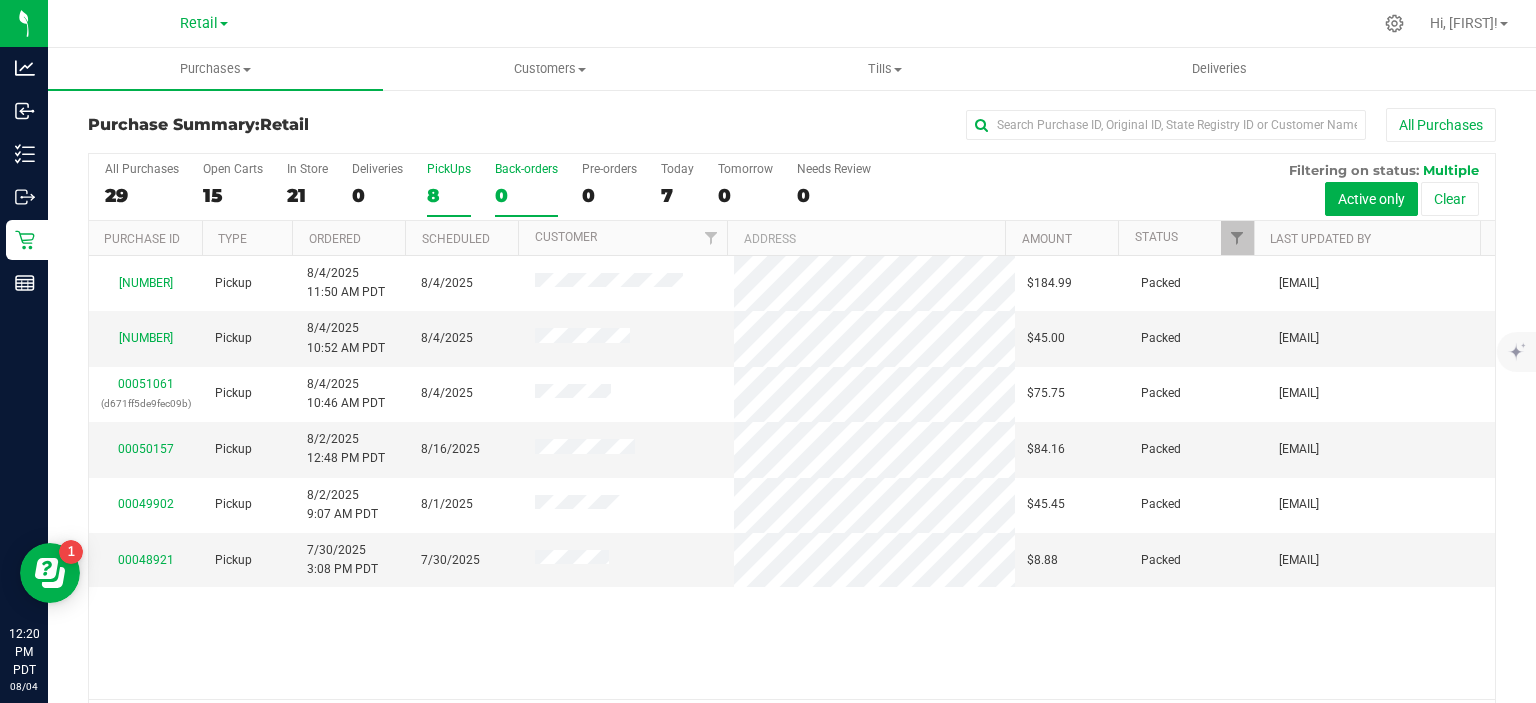 click on "0" at bounding box center (526, 195) 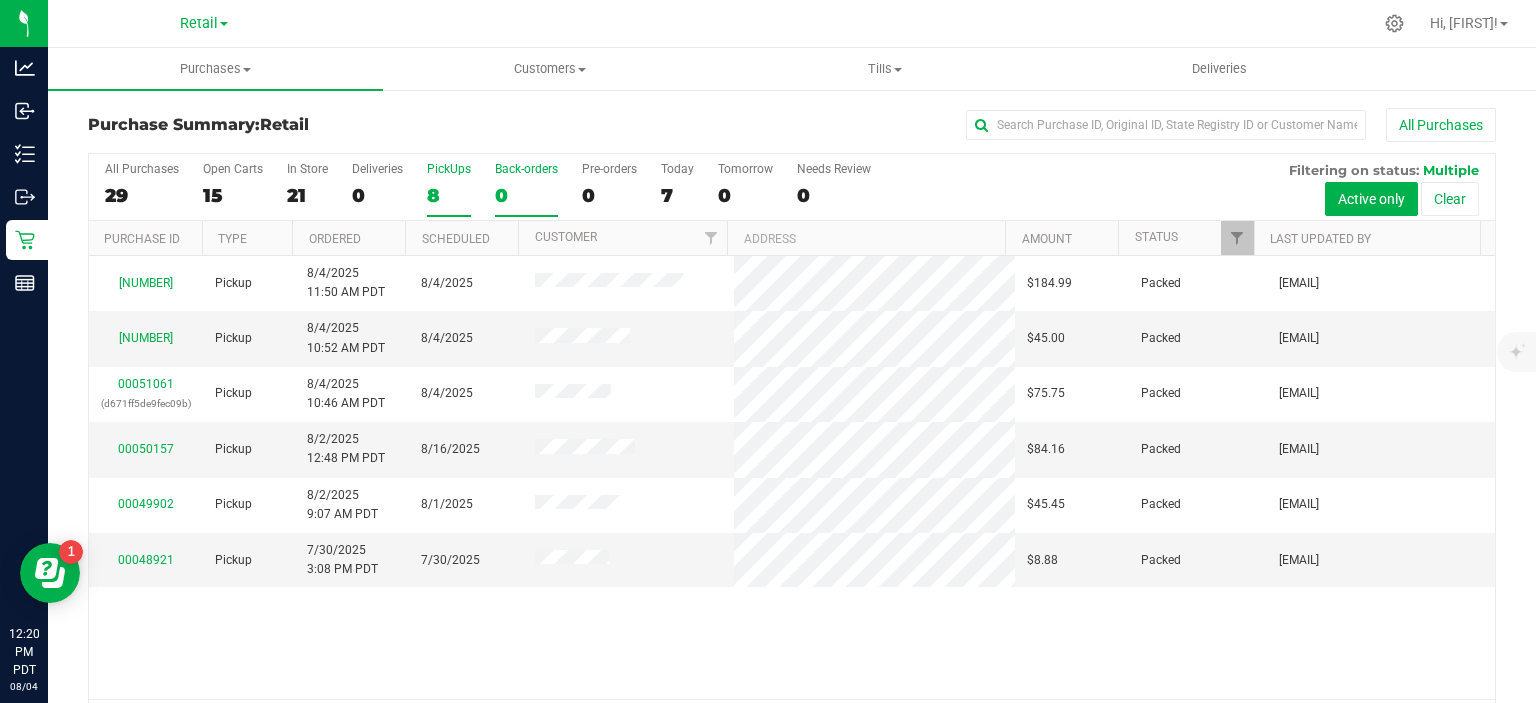 click on "Back-orders
0" at bounding box center [0, 0] 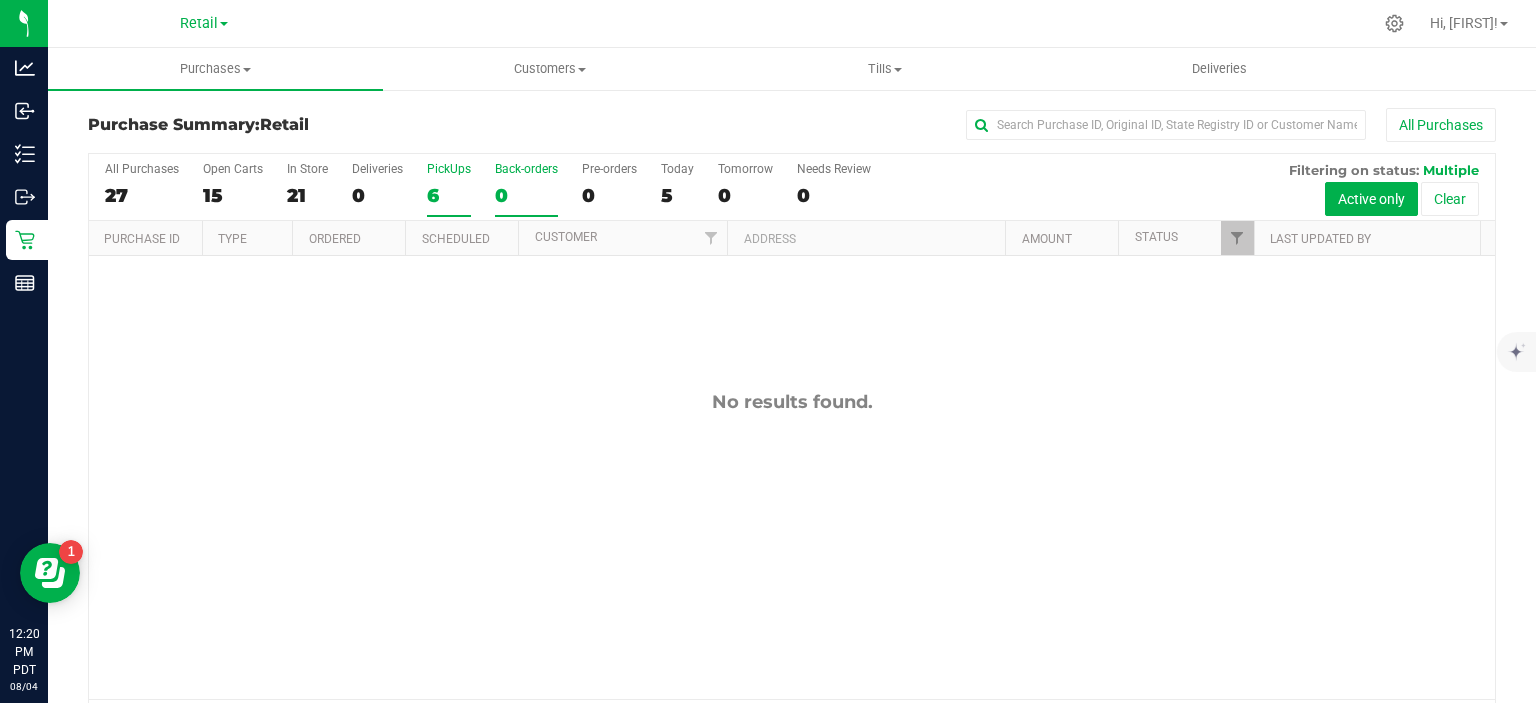 click on "6" at bounding box center [449, 195] 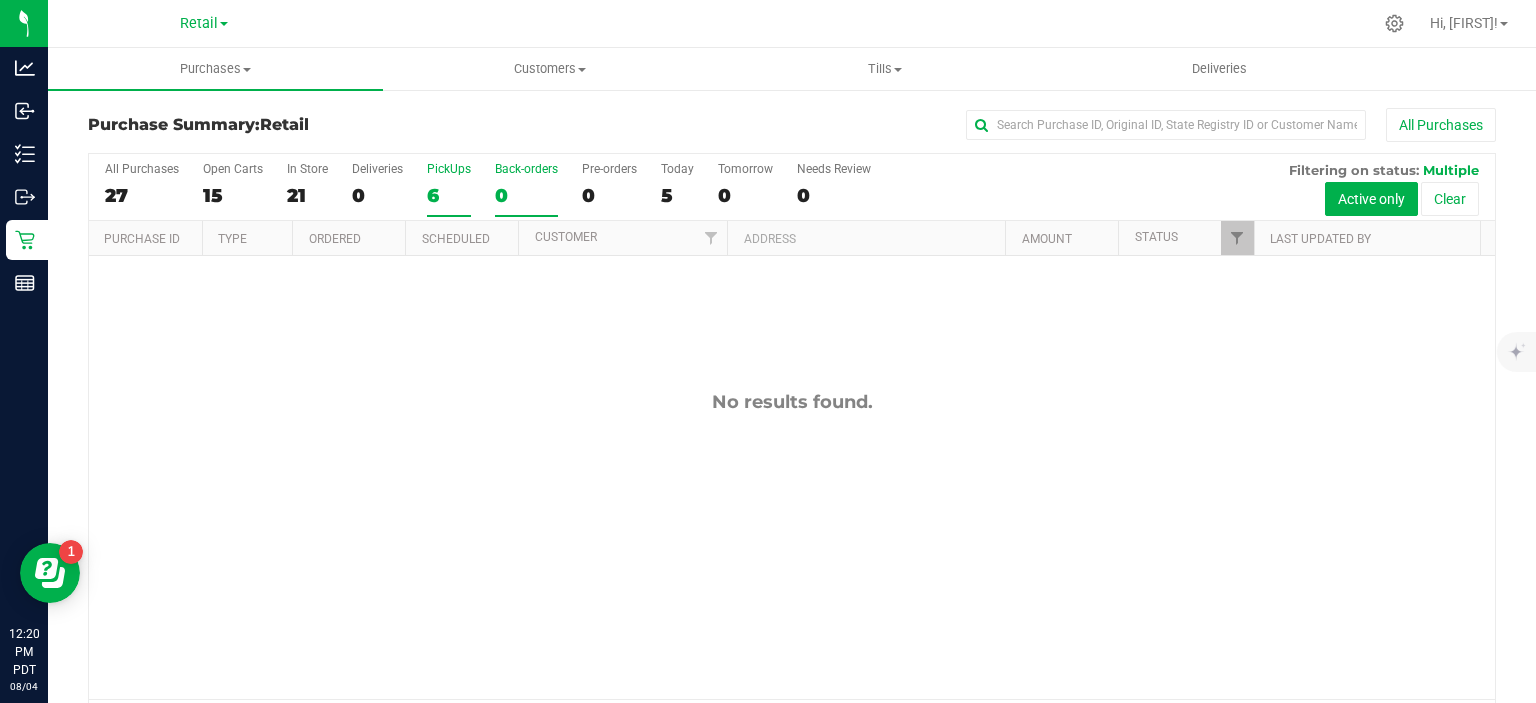 click on "PickUps
6" at bounding box center [0, 0] 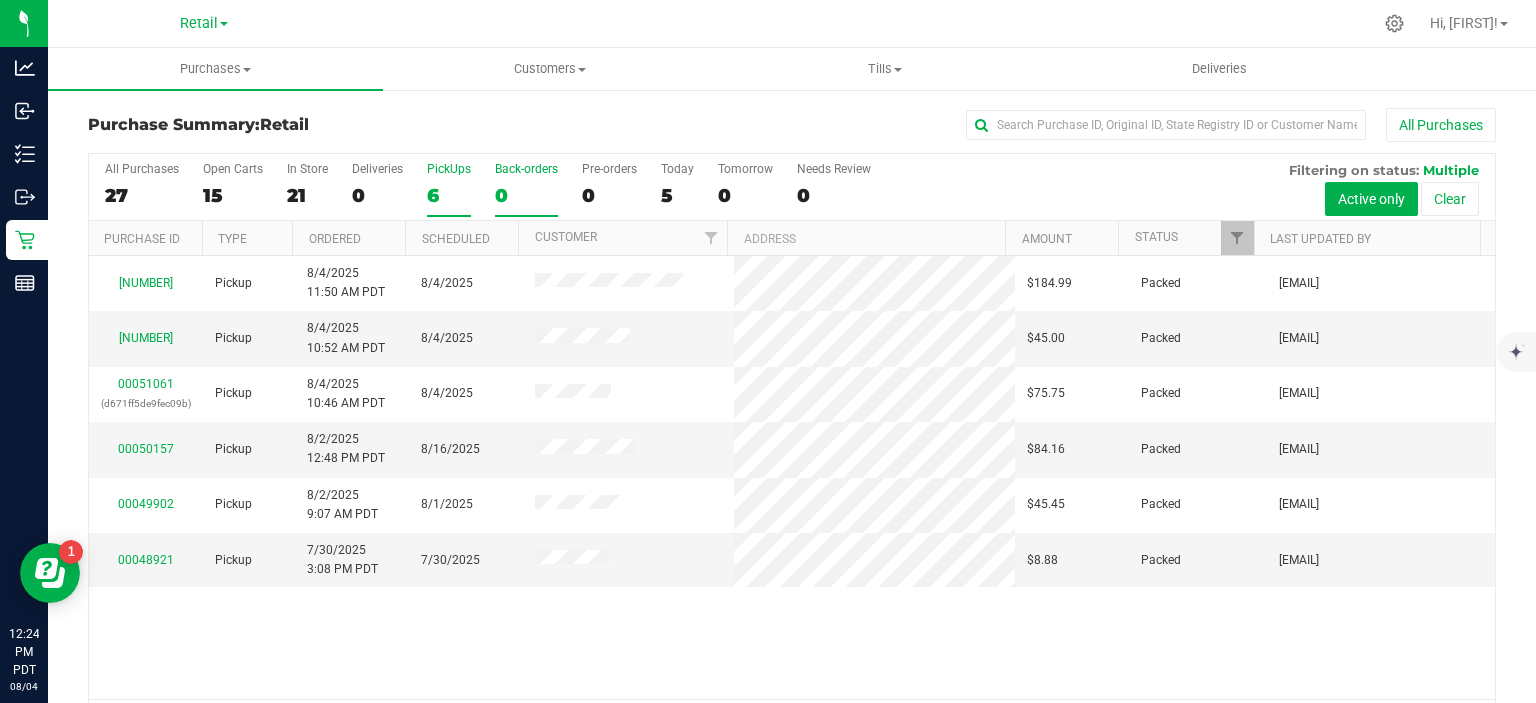 click on "0" at bounding box center (526, 195) 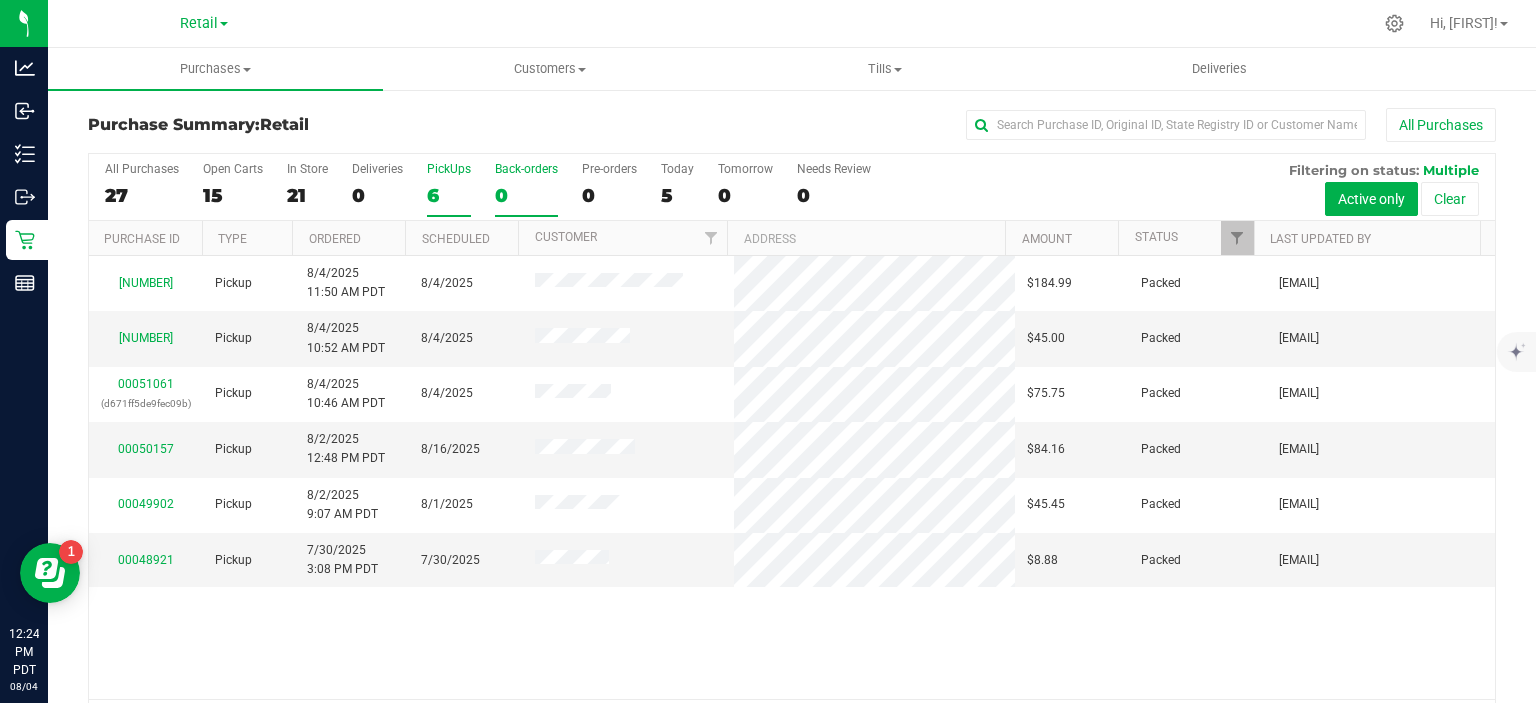 click on "Back-orders
0" at bounding box center [0, 0] 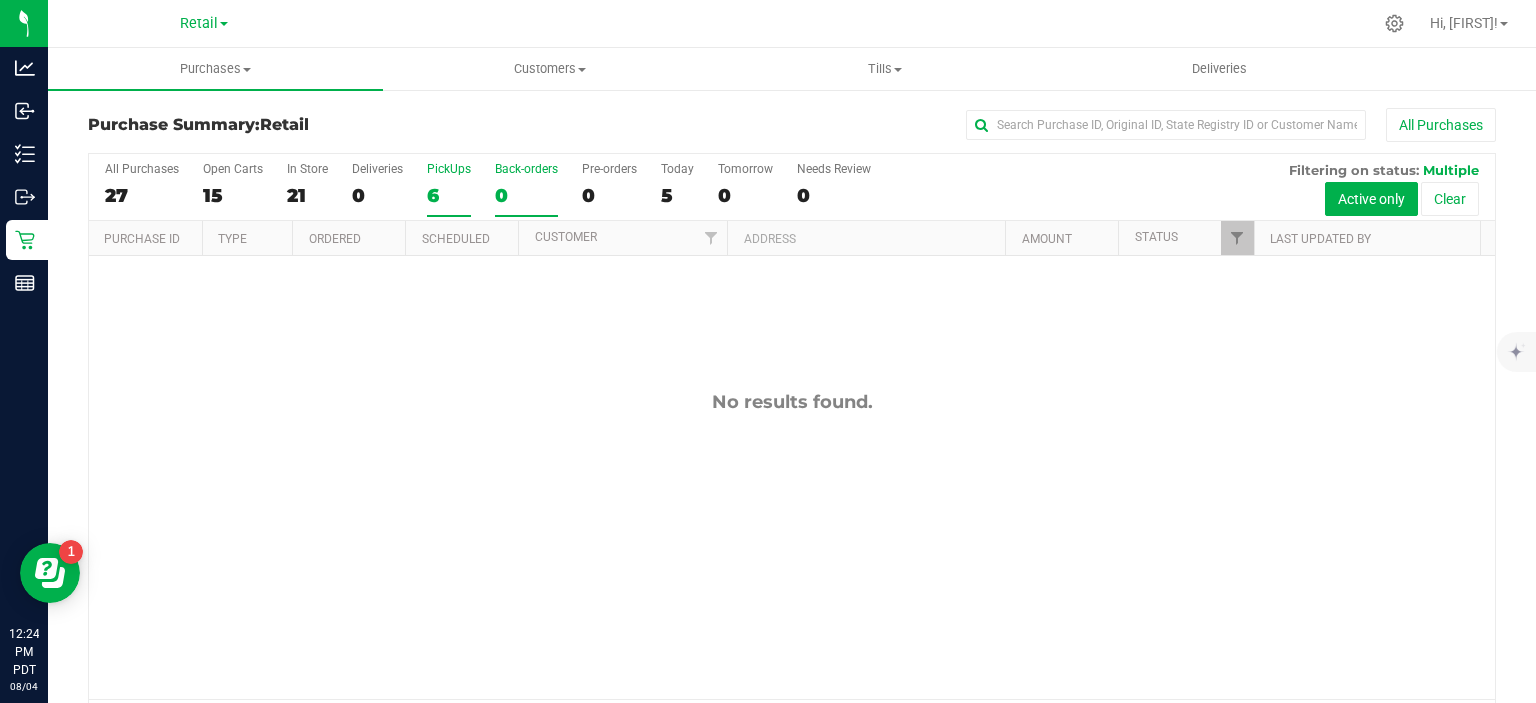 click on "6" at bounding box center (449, 195) 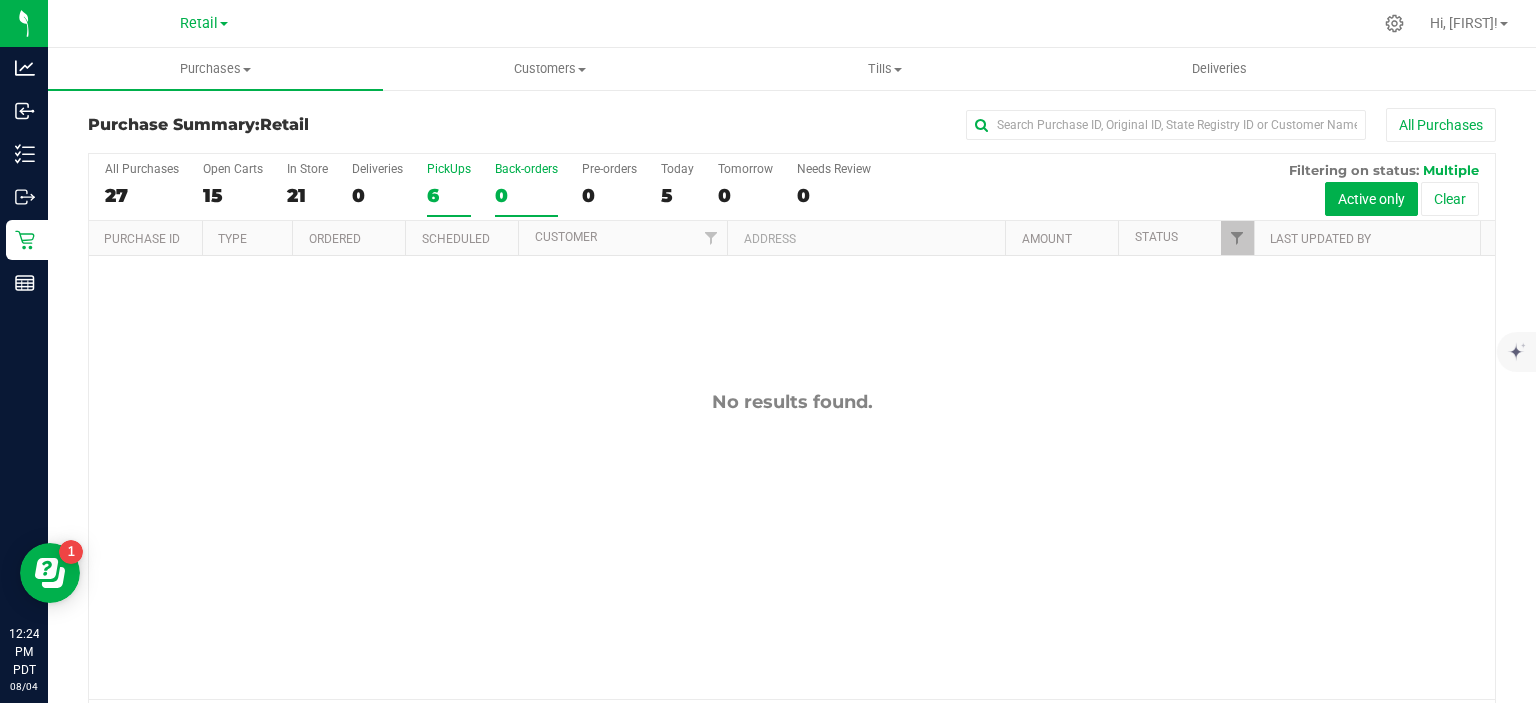 click on "PickUps
6" at bounding box center [0, 0] 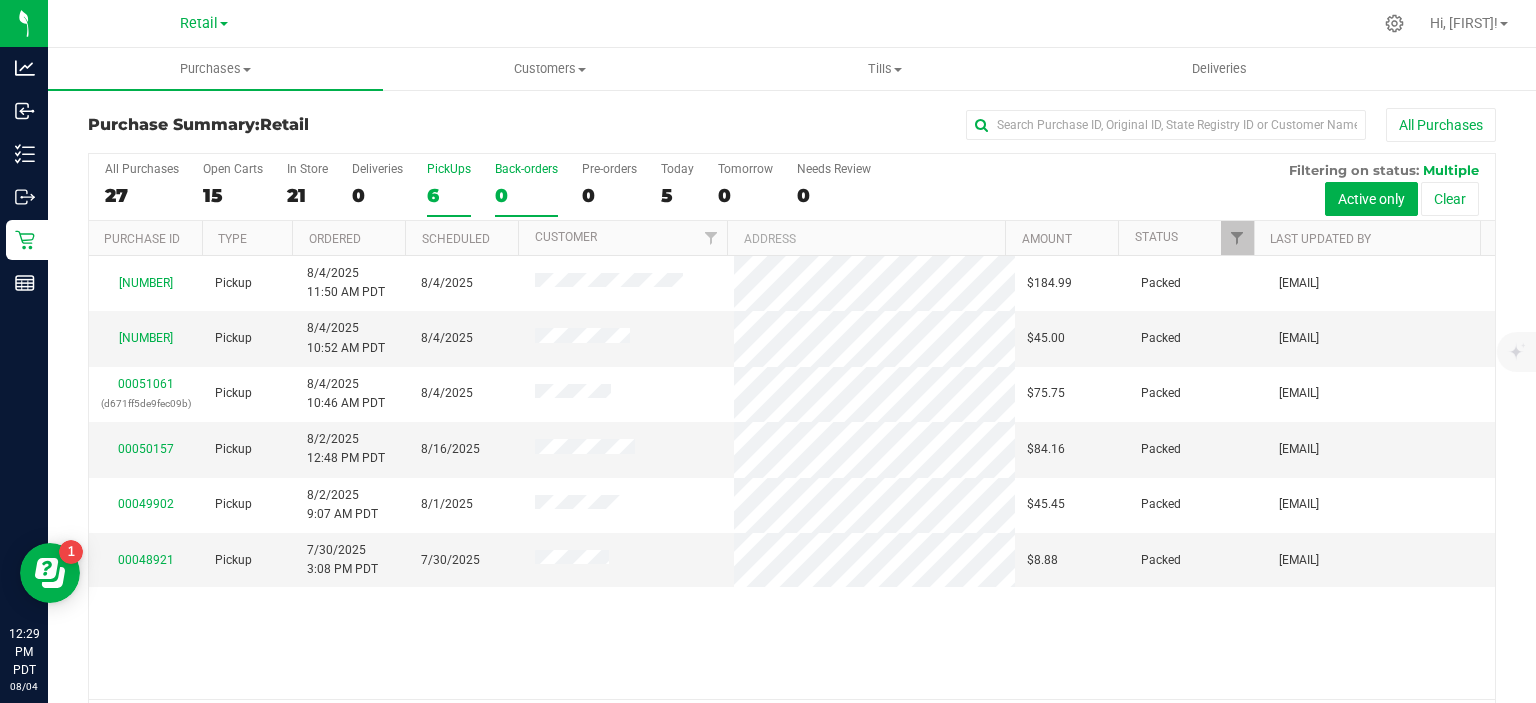 click on "0" at bounding box center (526, 195) 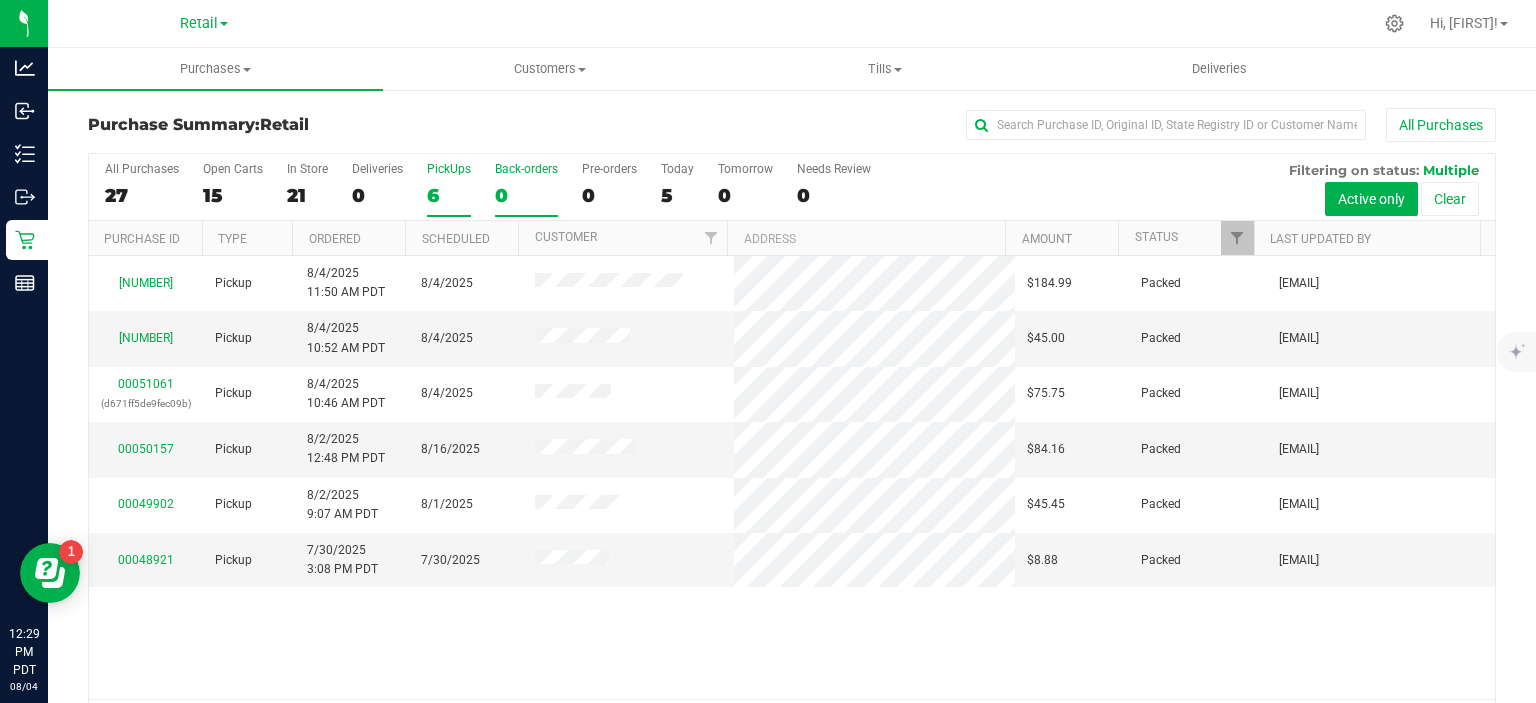 click on "Back-orders
0" at bounding box center [0, 0] 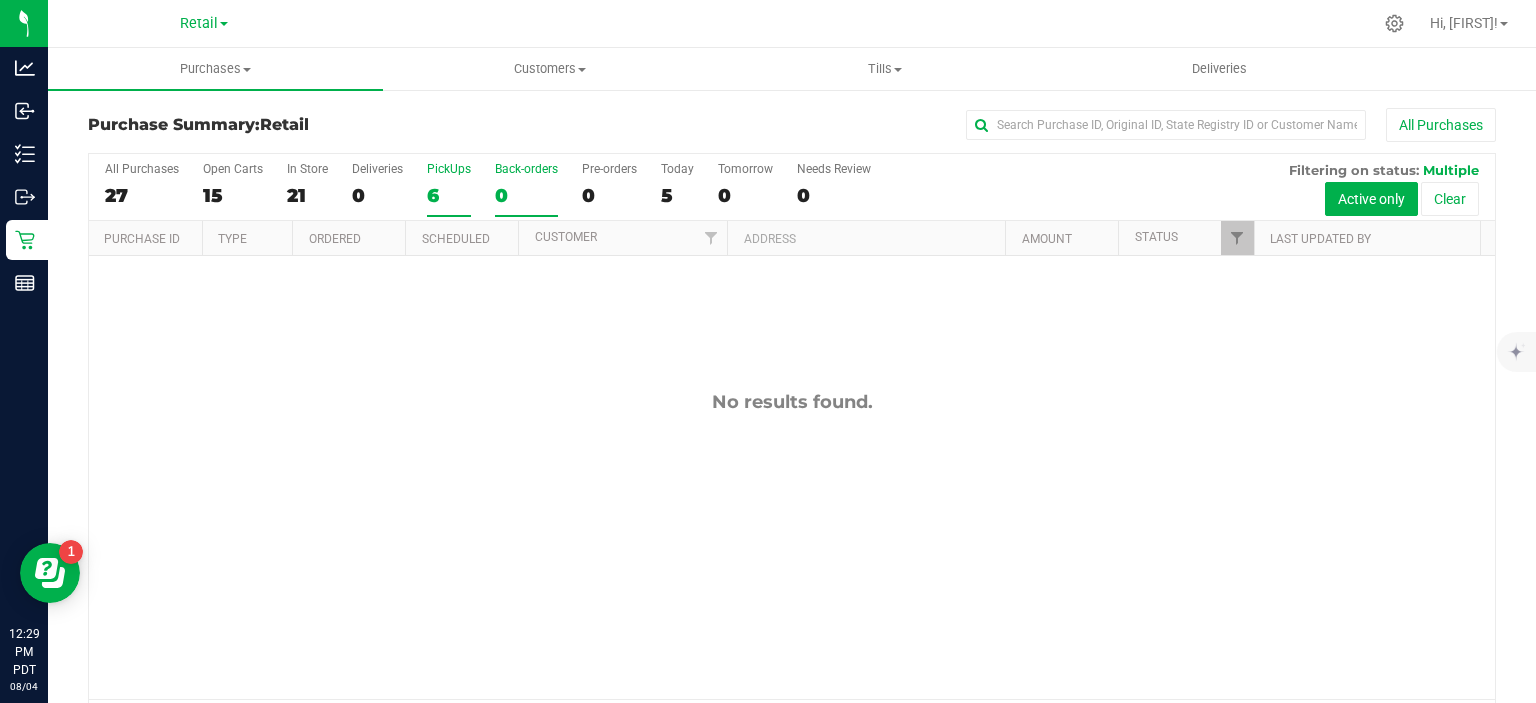 click on "6" at bounding box center [449, 195] 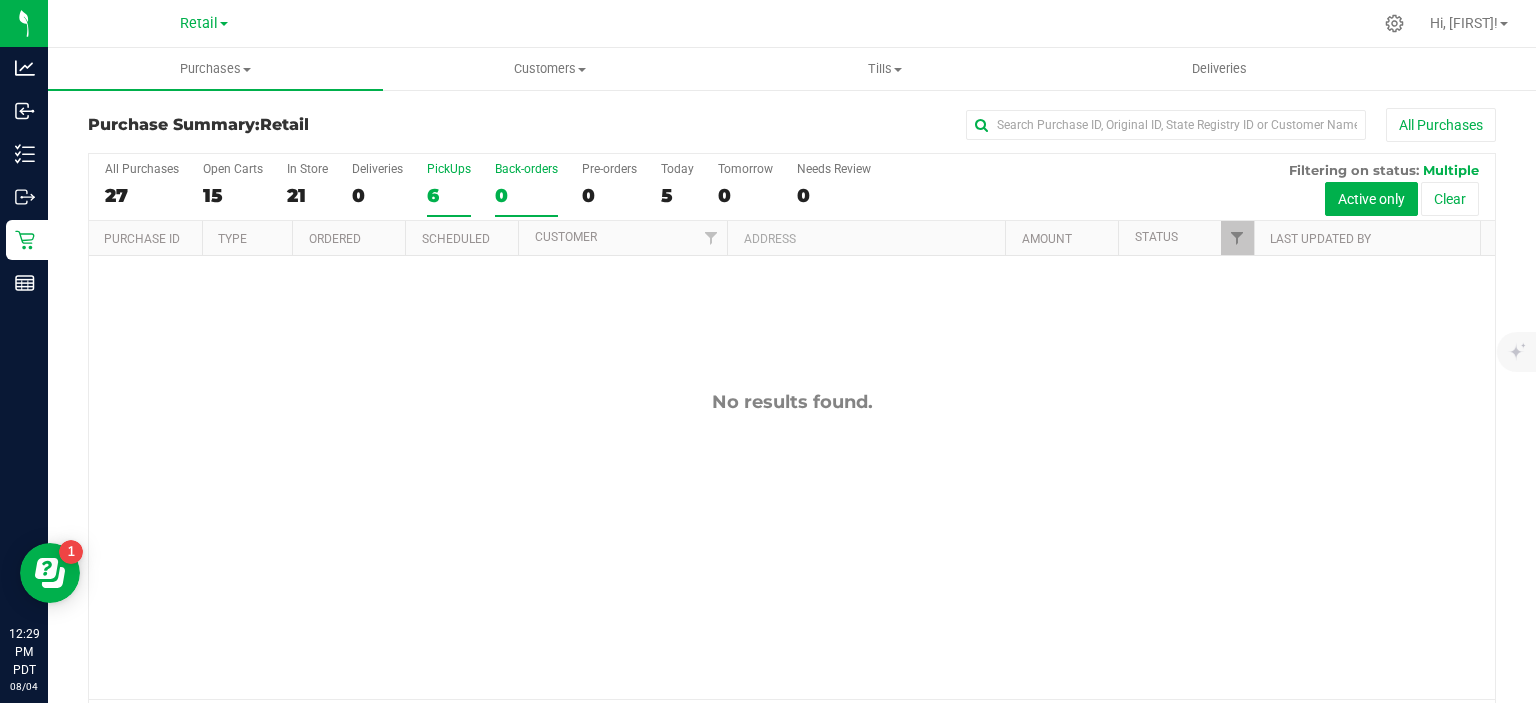 click on "PickUps
6" at bounding box center [0, 0] 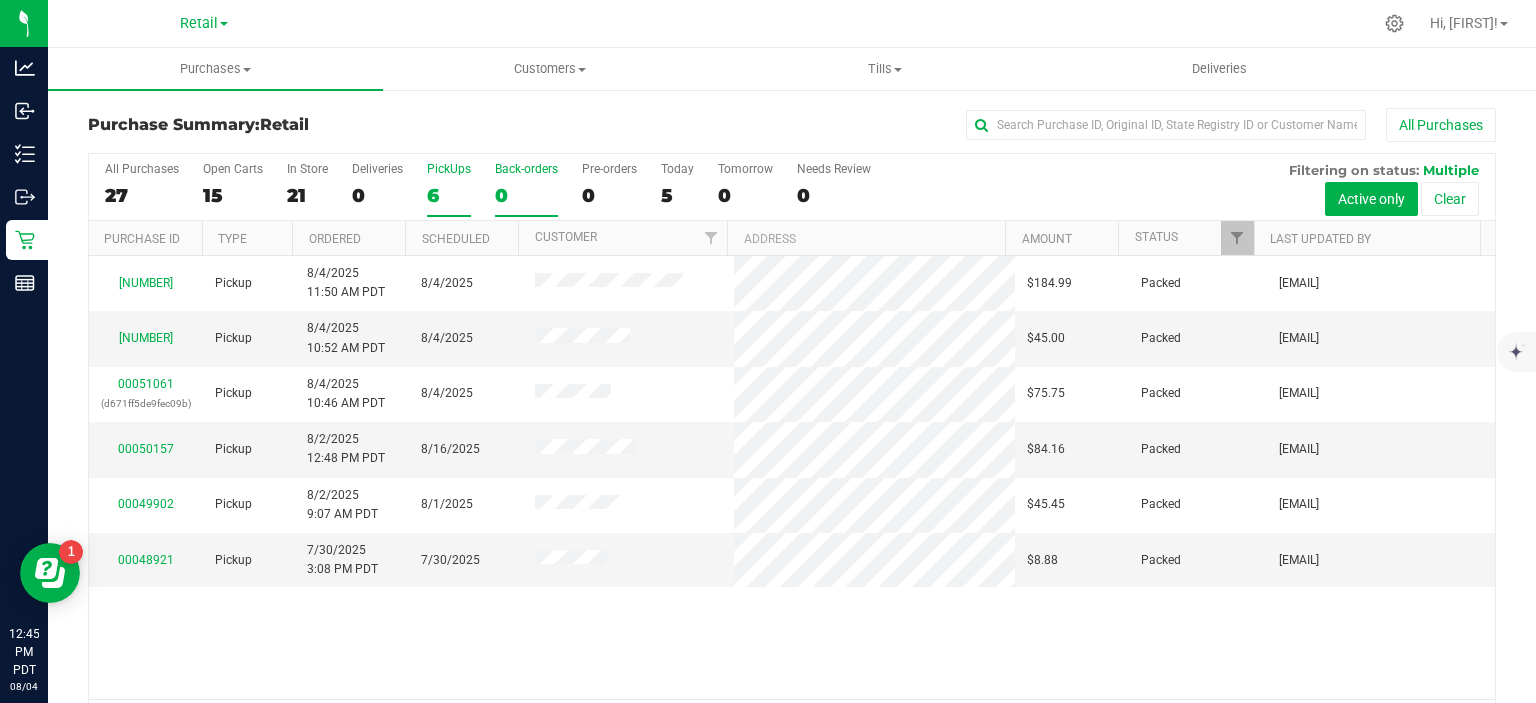 click on "0" at bounding box center (526, 195) 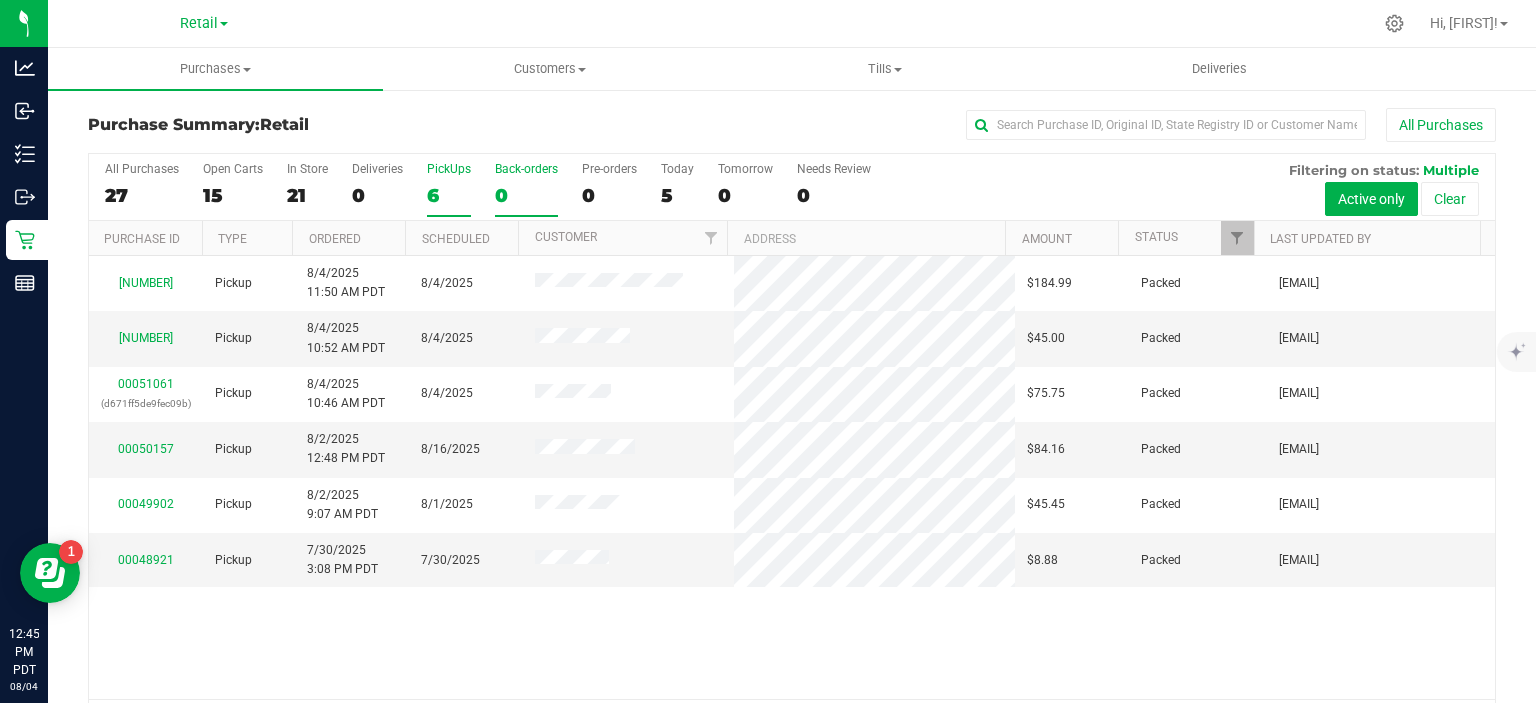 click on "Back-orders
0" at bounding box center (0, 0) 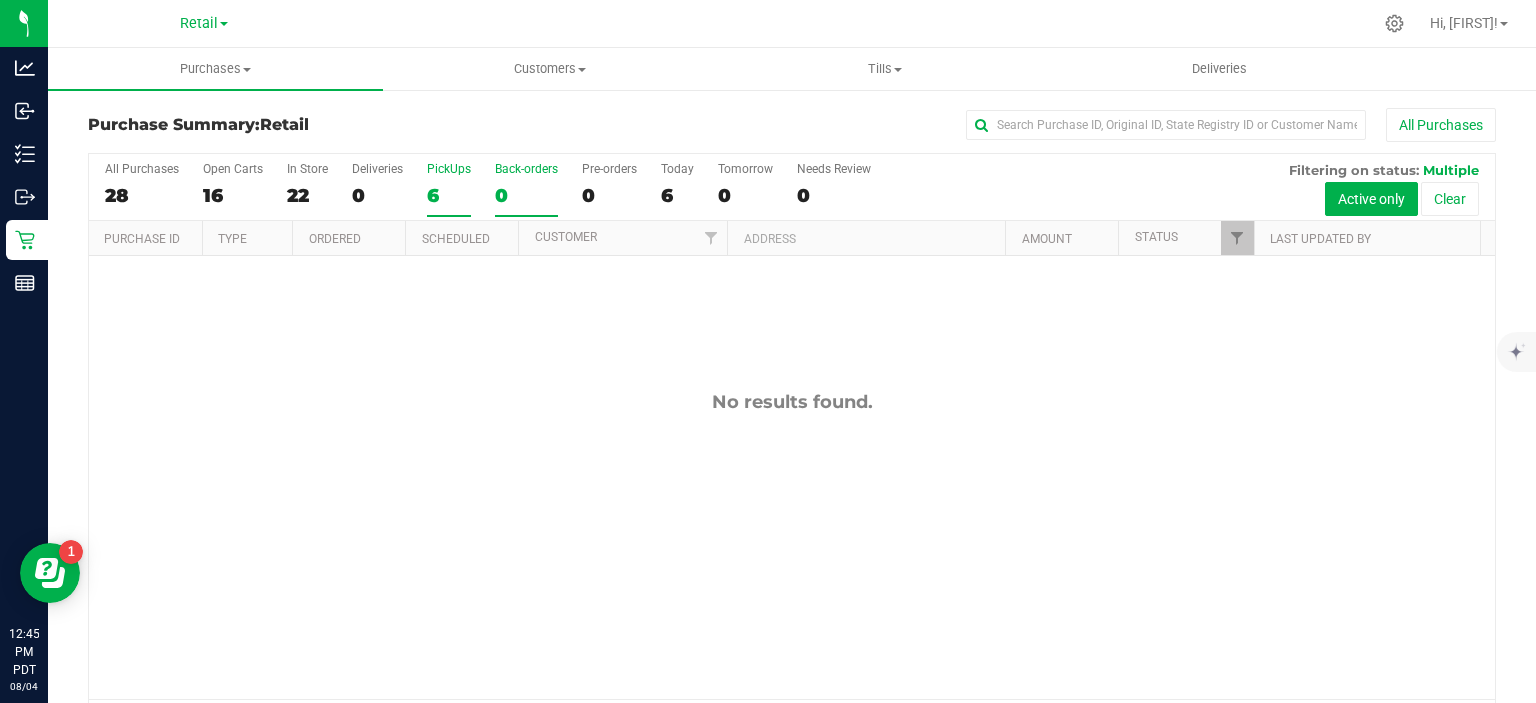 click on "6" at bounding box center [449, 195] 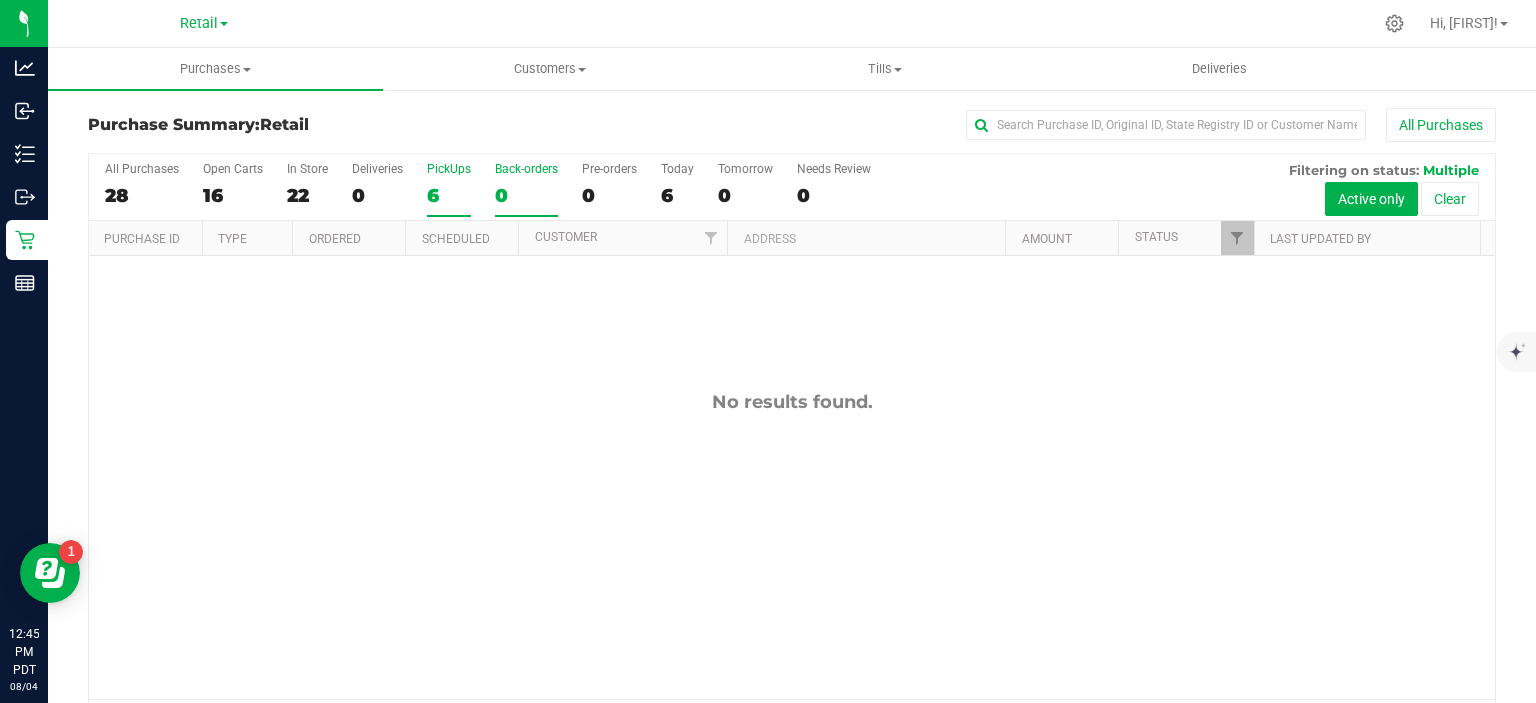 click on "PickUps
6" at bounding box center (0, 0) 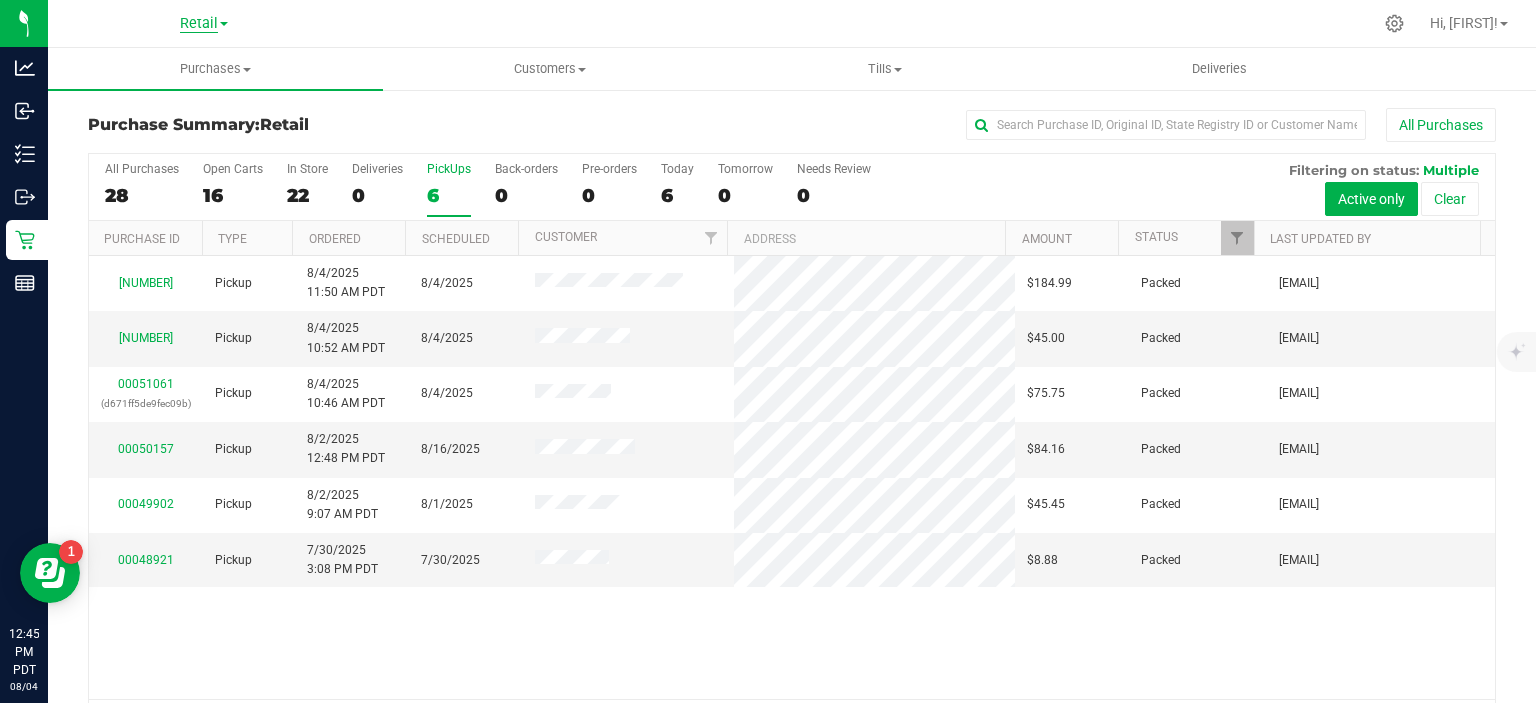 click on "Retail" at bounding box center [199, 24] 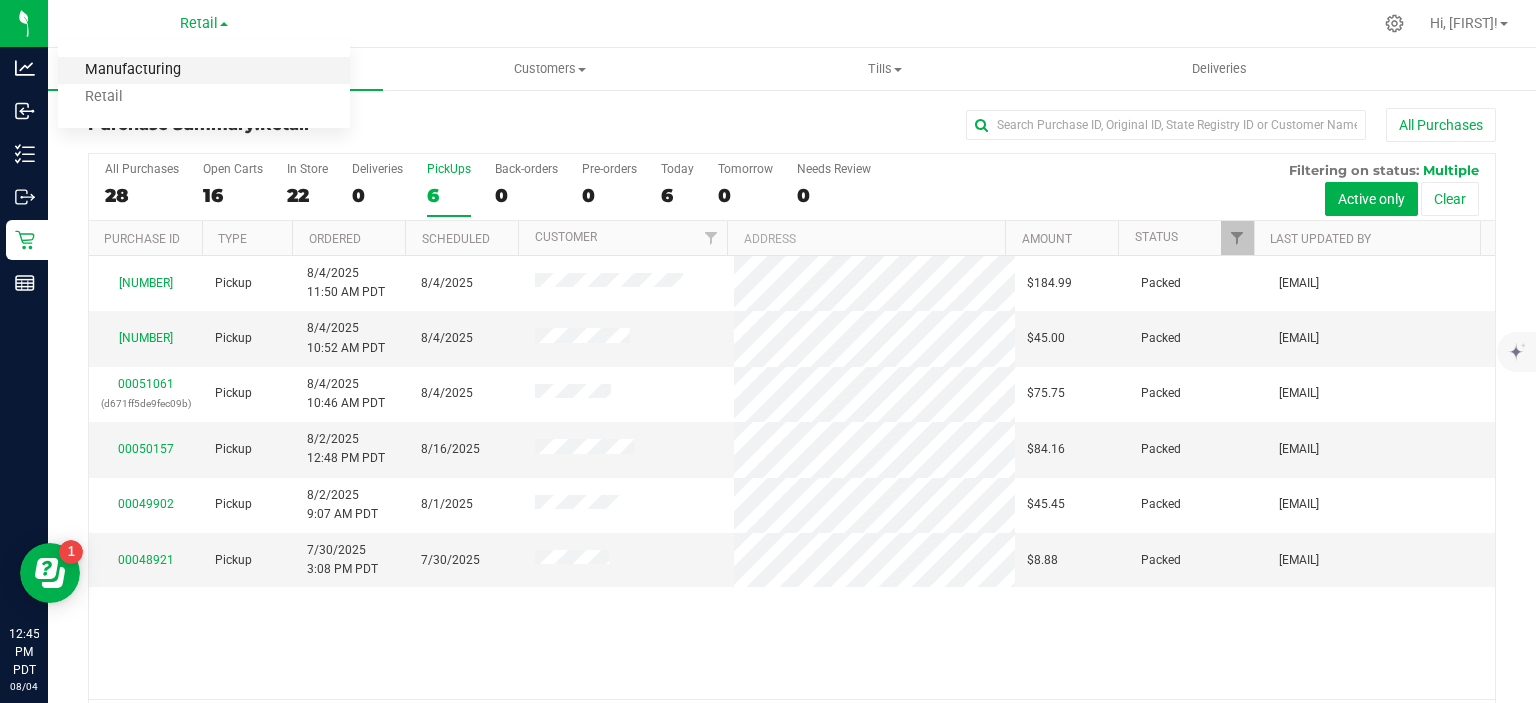 click on "Manufacturing" at bounding box center [204, 70] 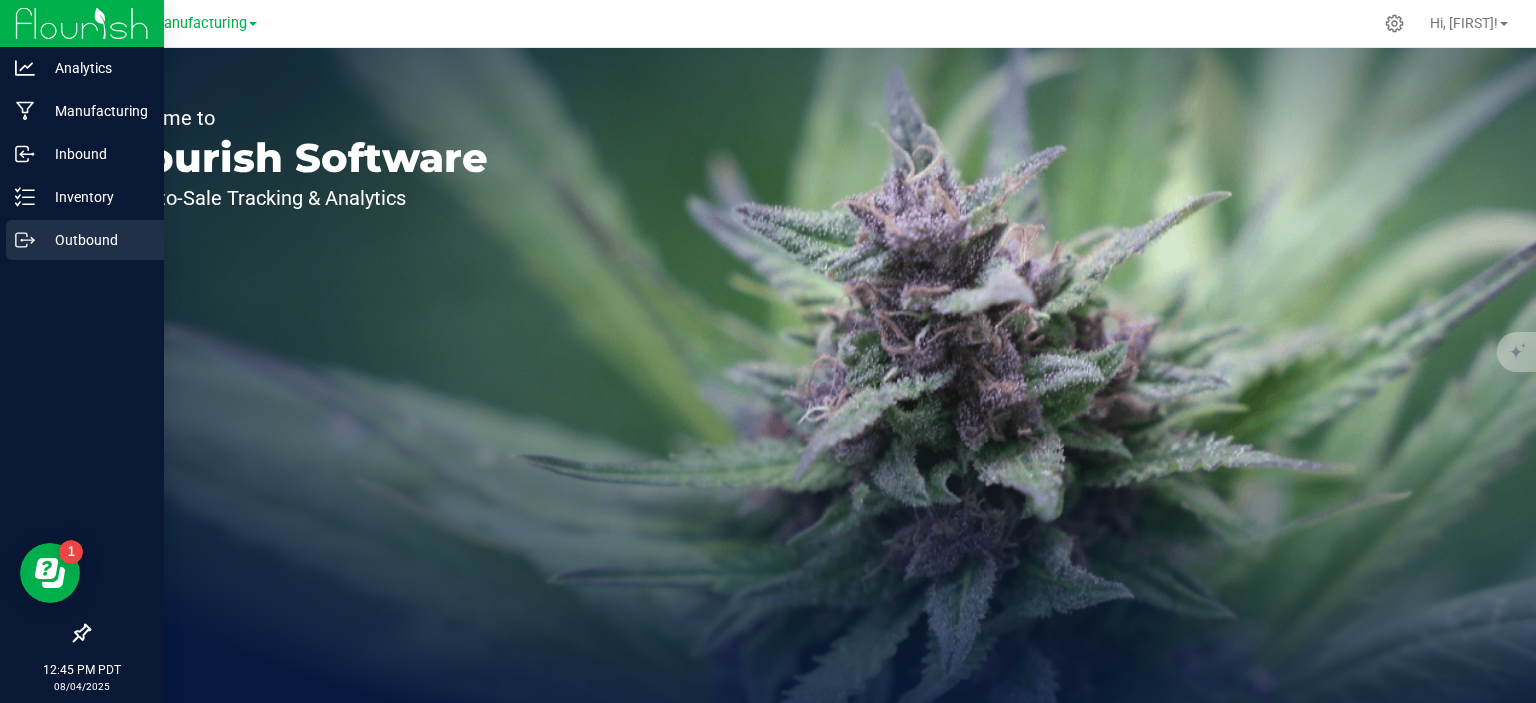 click on "Outbound" at bounding box center (95, 240) 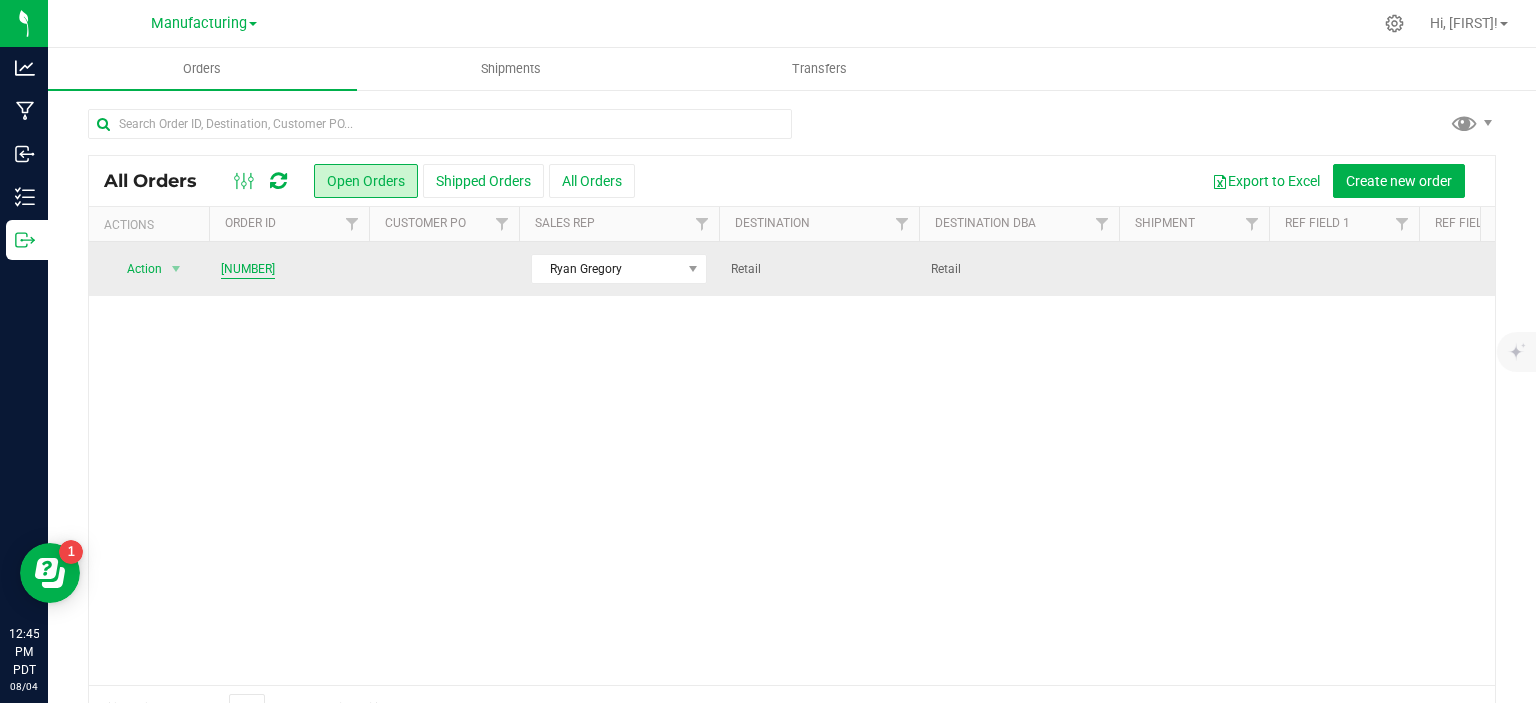 click on "[NUMBER]" at bounding box center (248, 269) 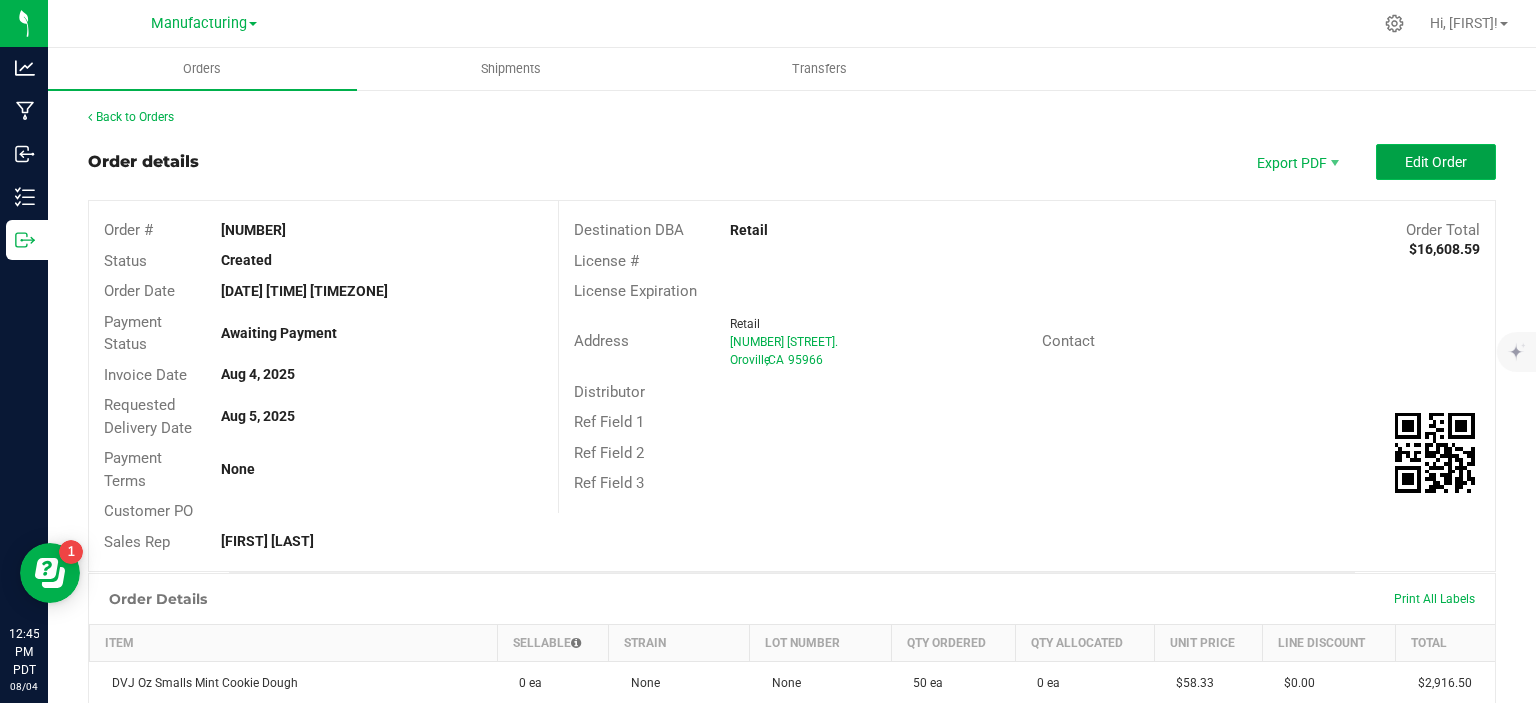 click on "Edit Order" at bounding box center (1436, 162) 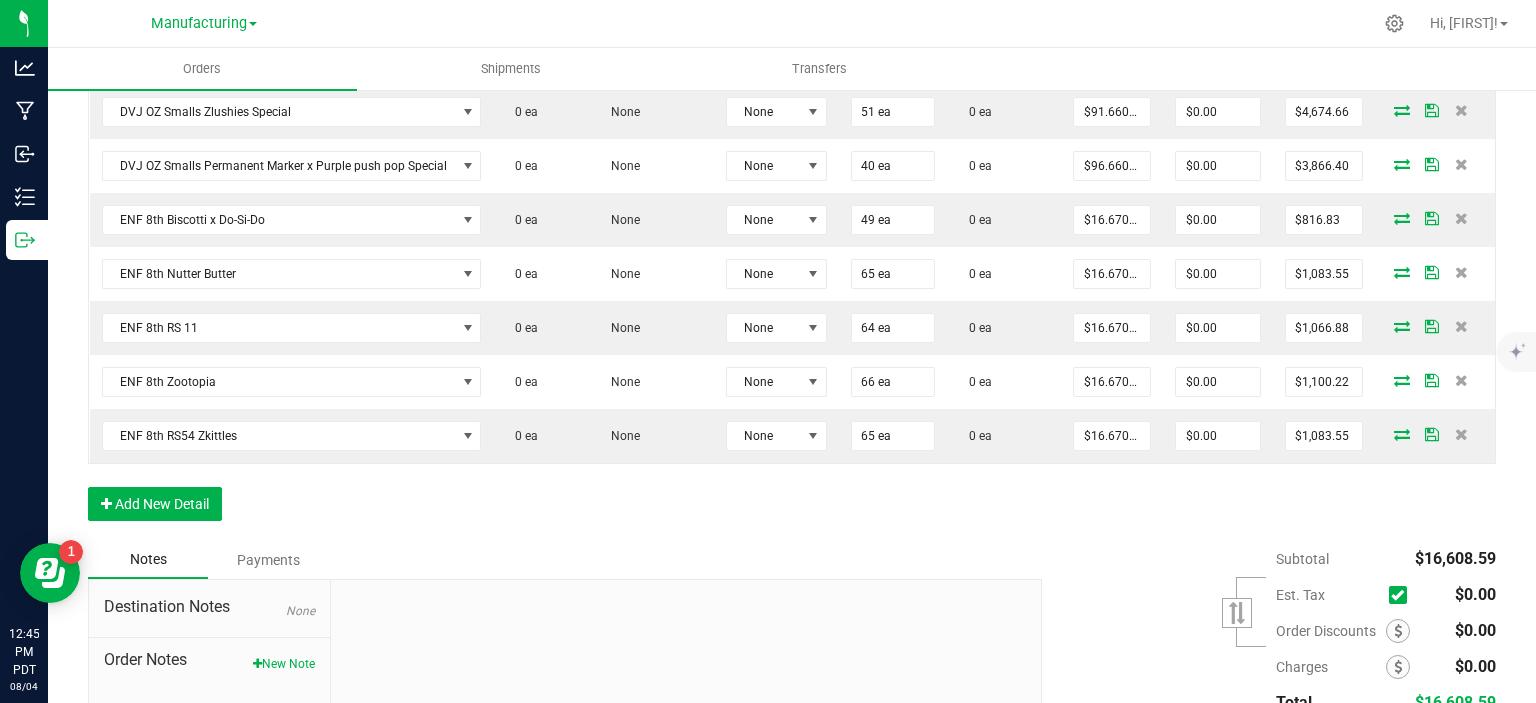 scroll, scrollTop: 800, scrollLeft: 0, axis: vertical 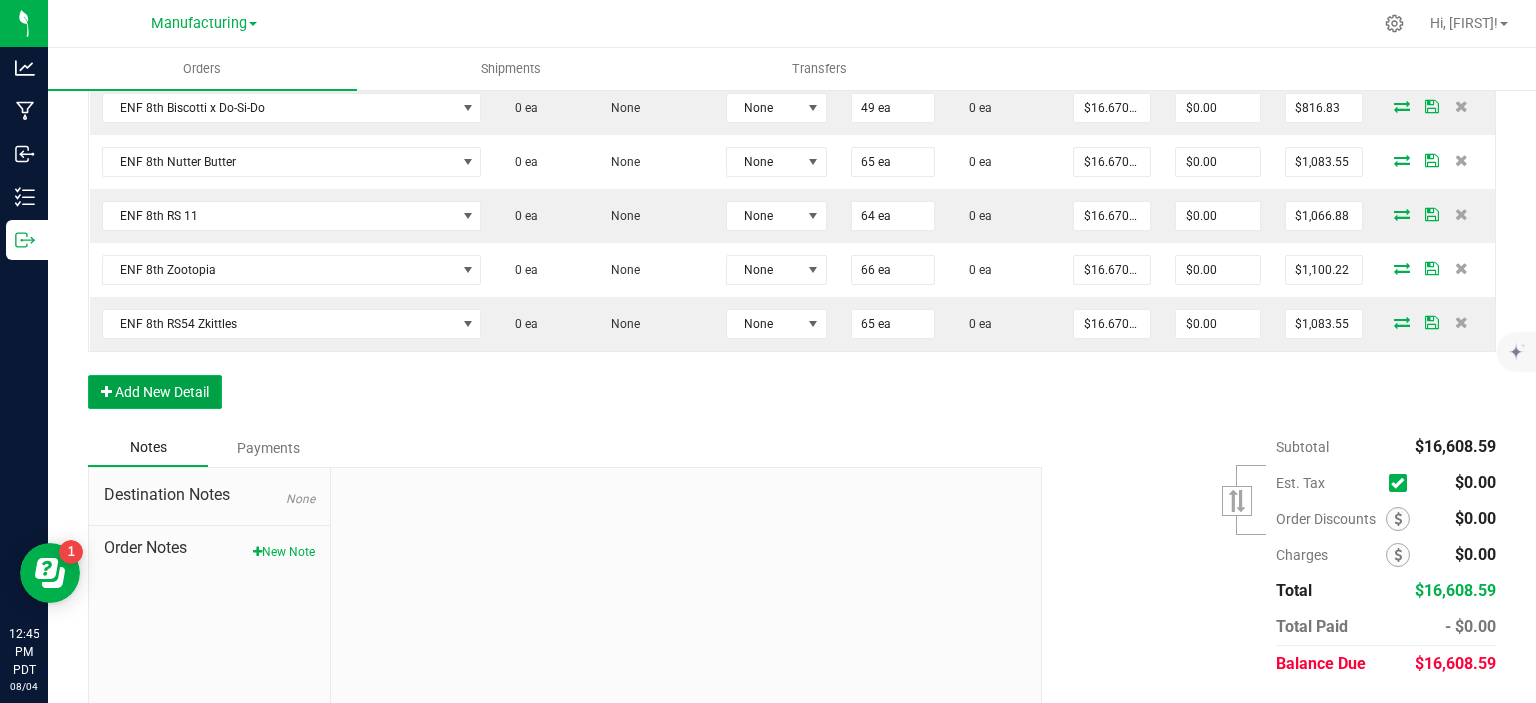 click on "Add New Detail" at bounding box center [155, 392] 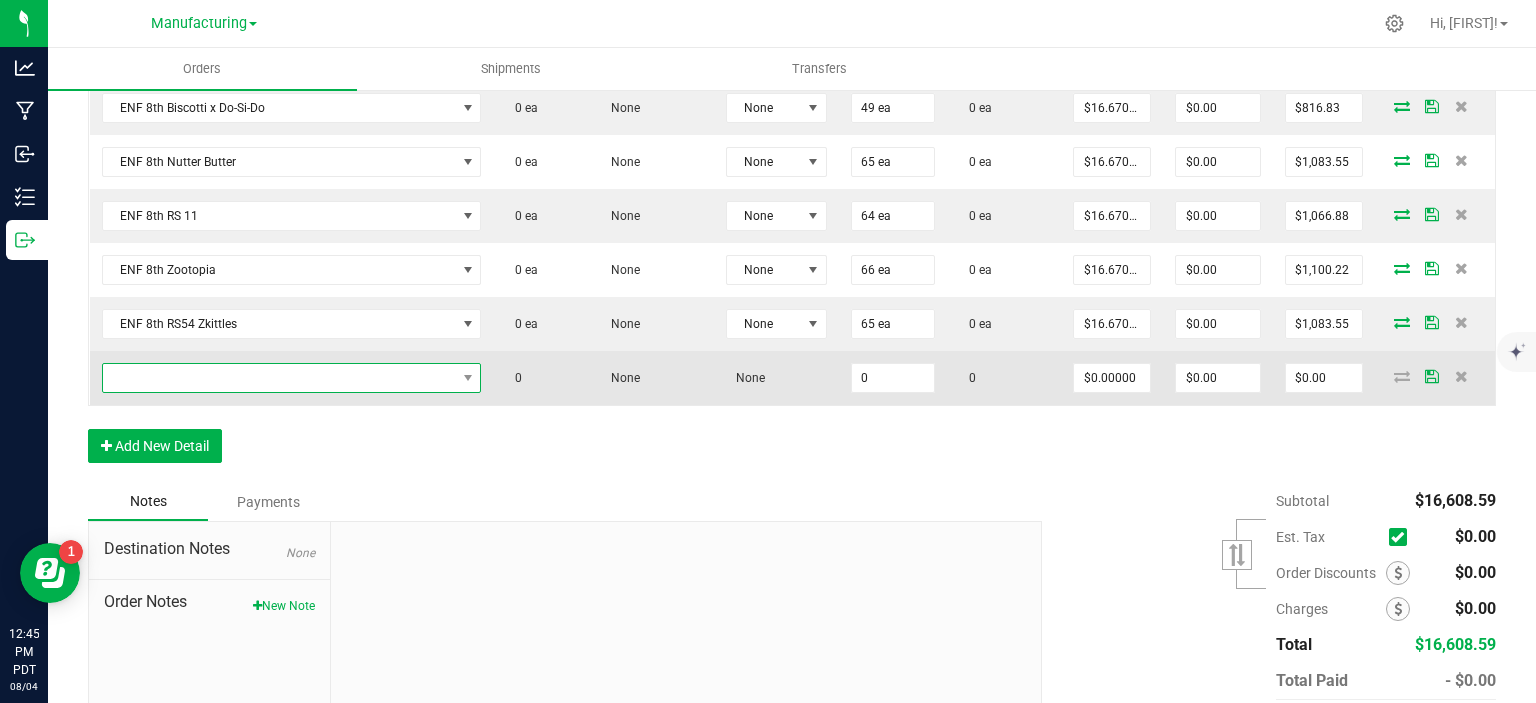 click at bounding box center (279, 378) 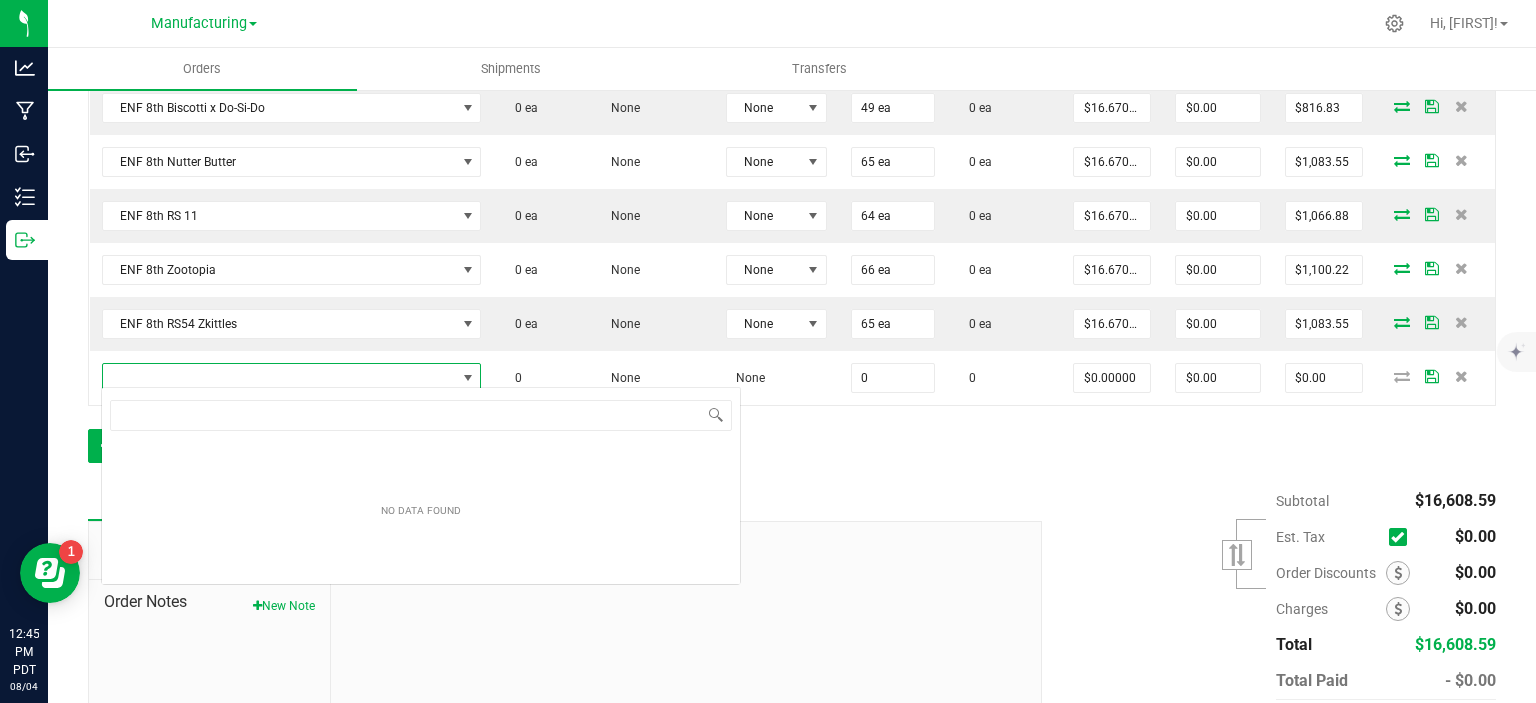 scroll, scrollTop: 99970, scrollLeft: 99625, axis: both 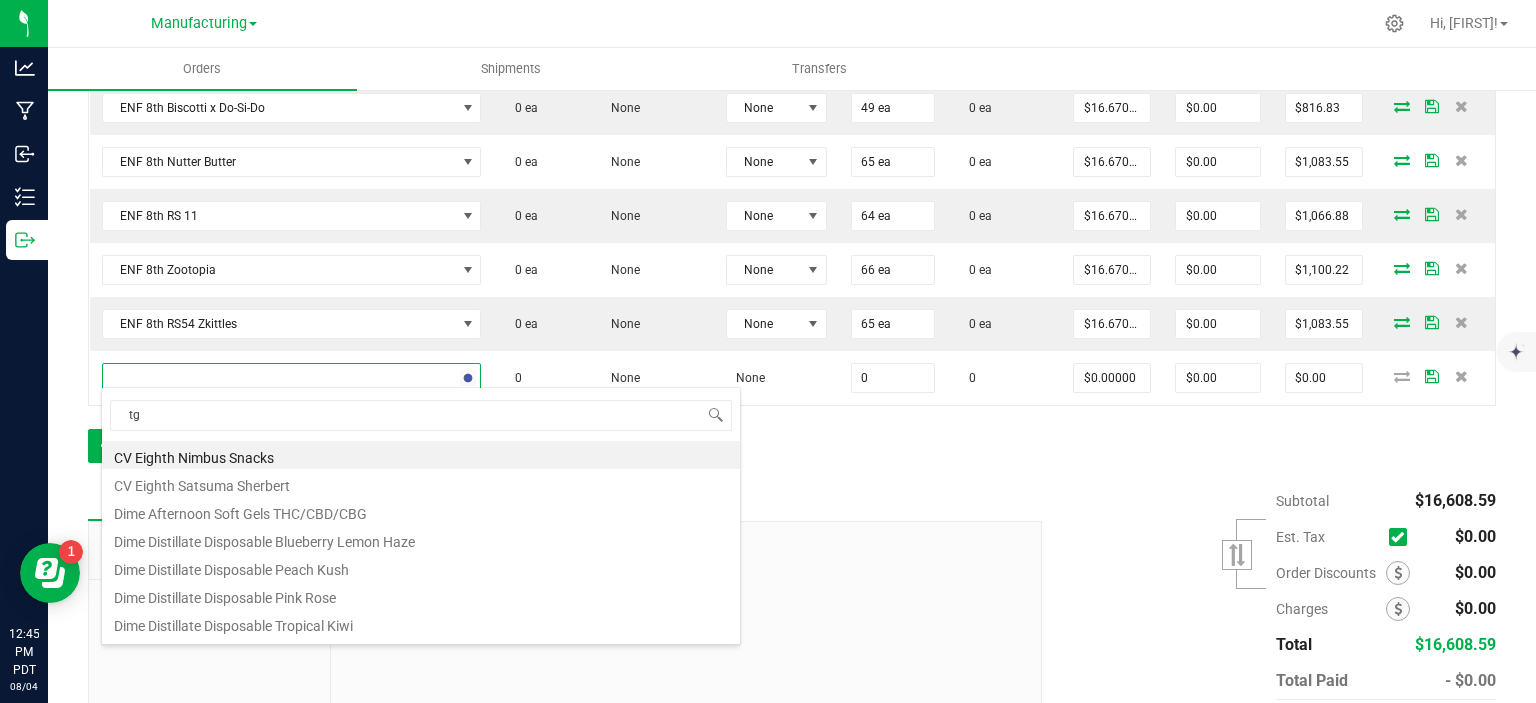 type on "tgr" 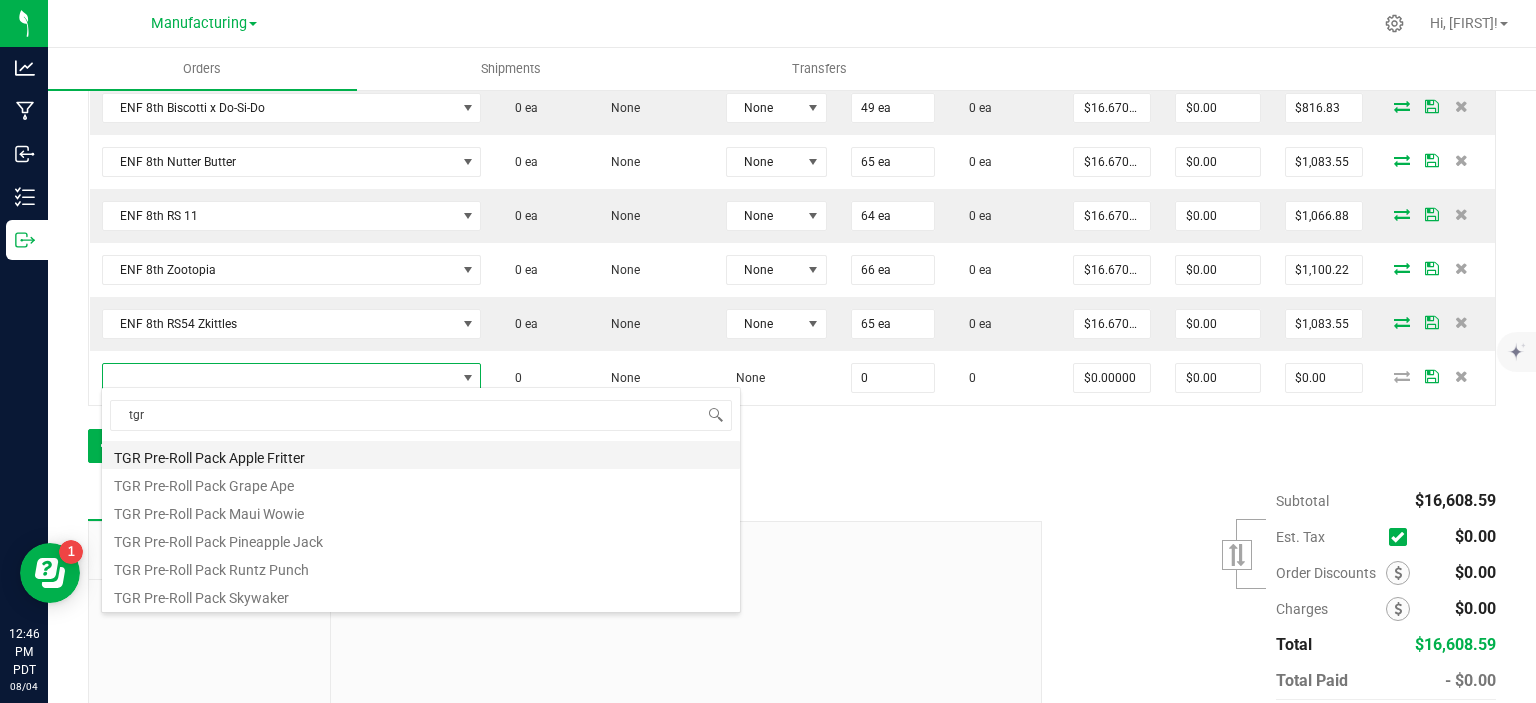 click on "TGR Pre-Roll Pack Apple Fritter" at bounding box center [421, 455] 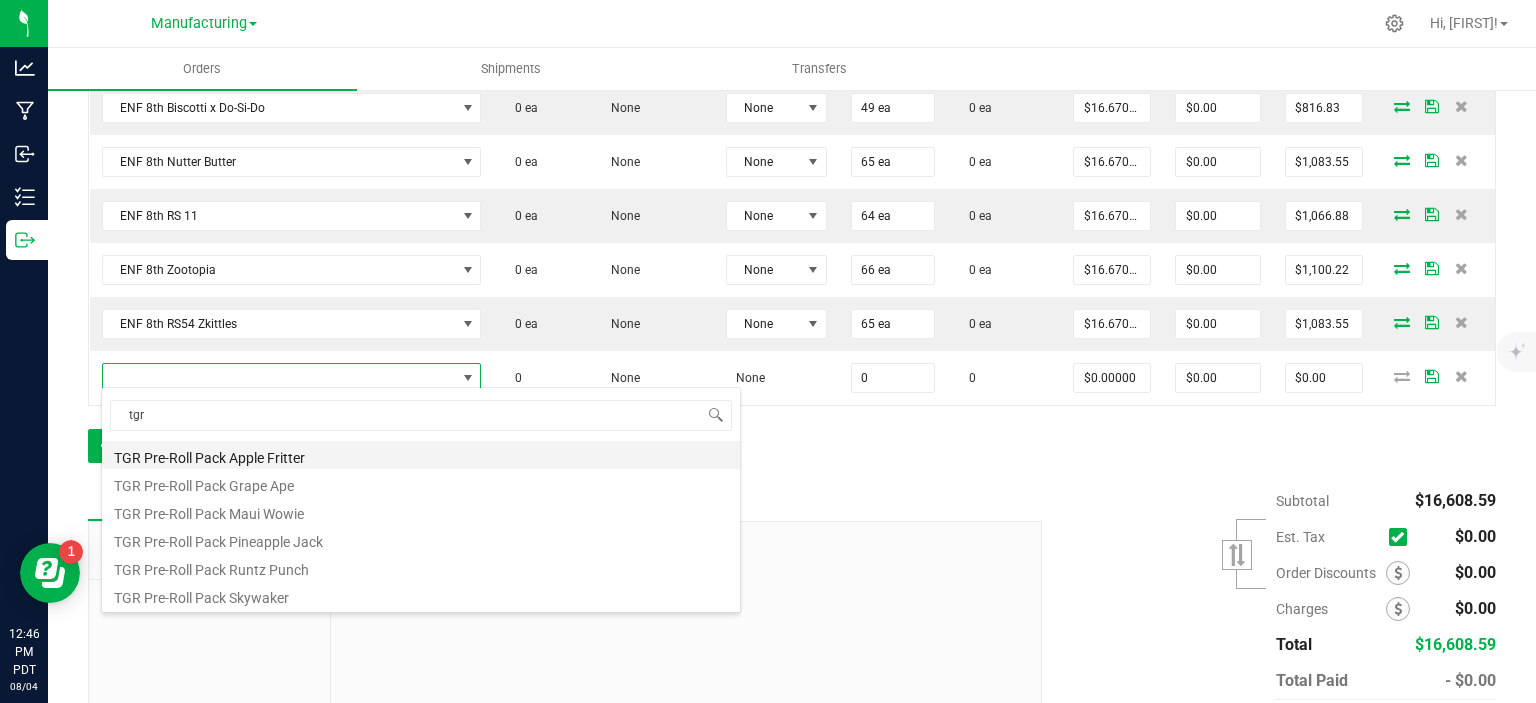 type on "0 ea" 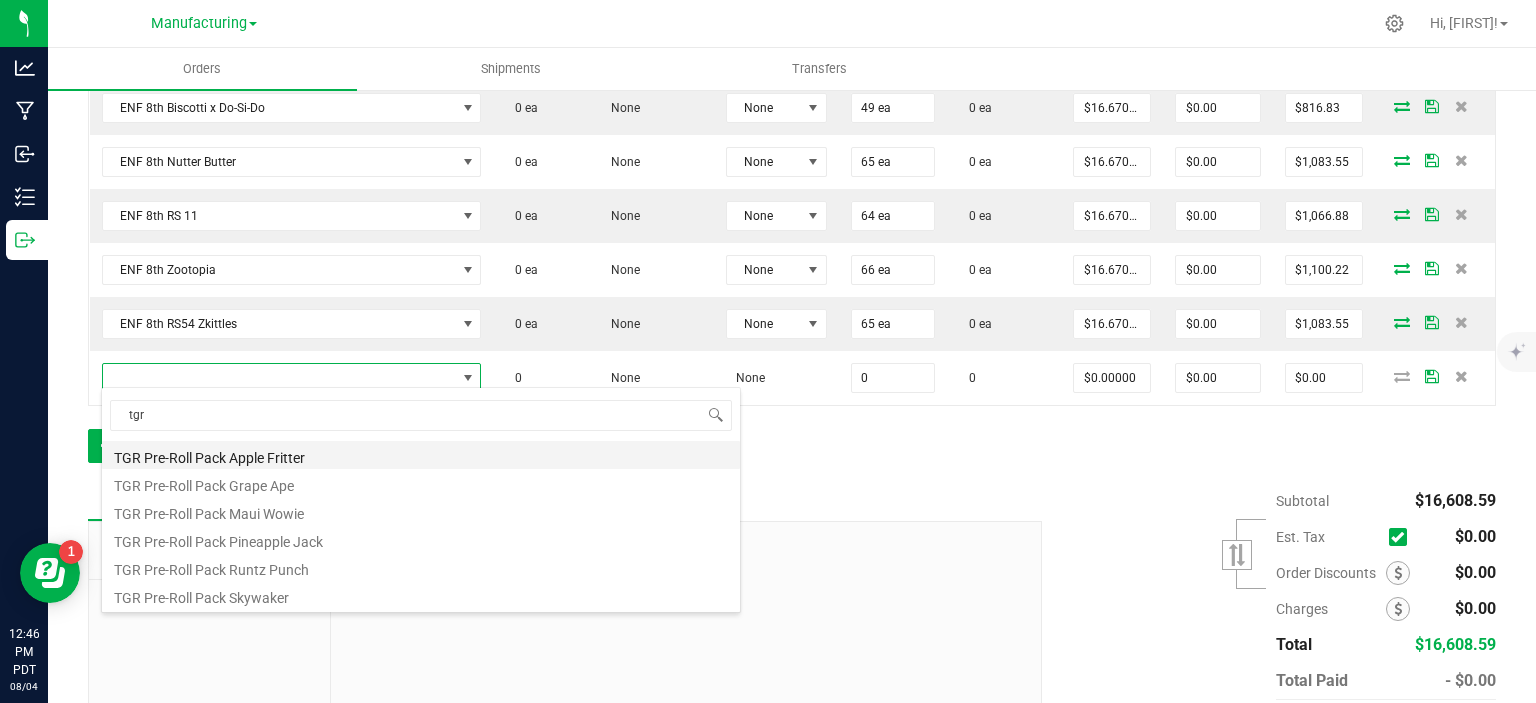 type on "$40.00000" 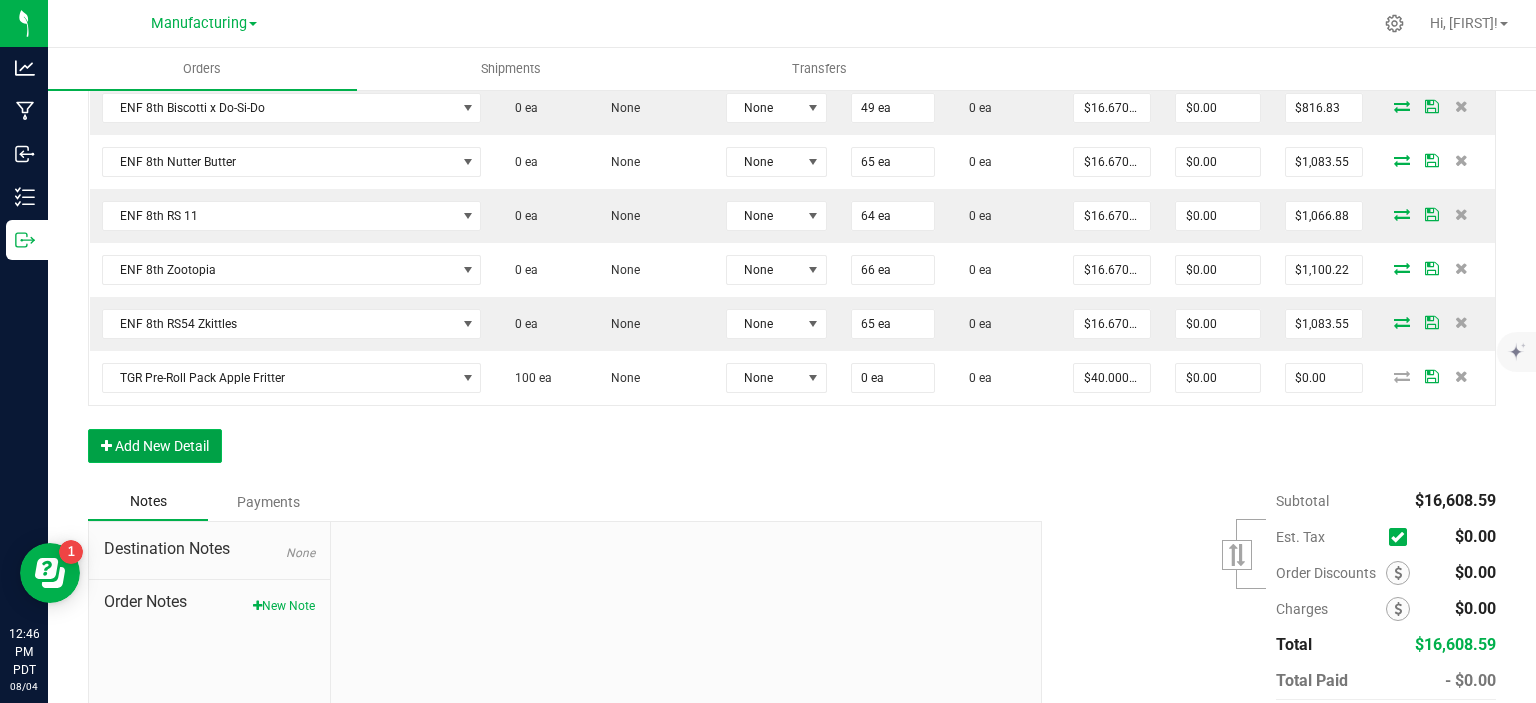 click on "Add New Detail" at bounding box center (155, 446) 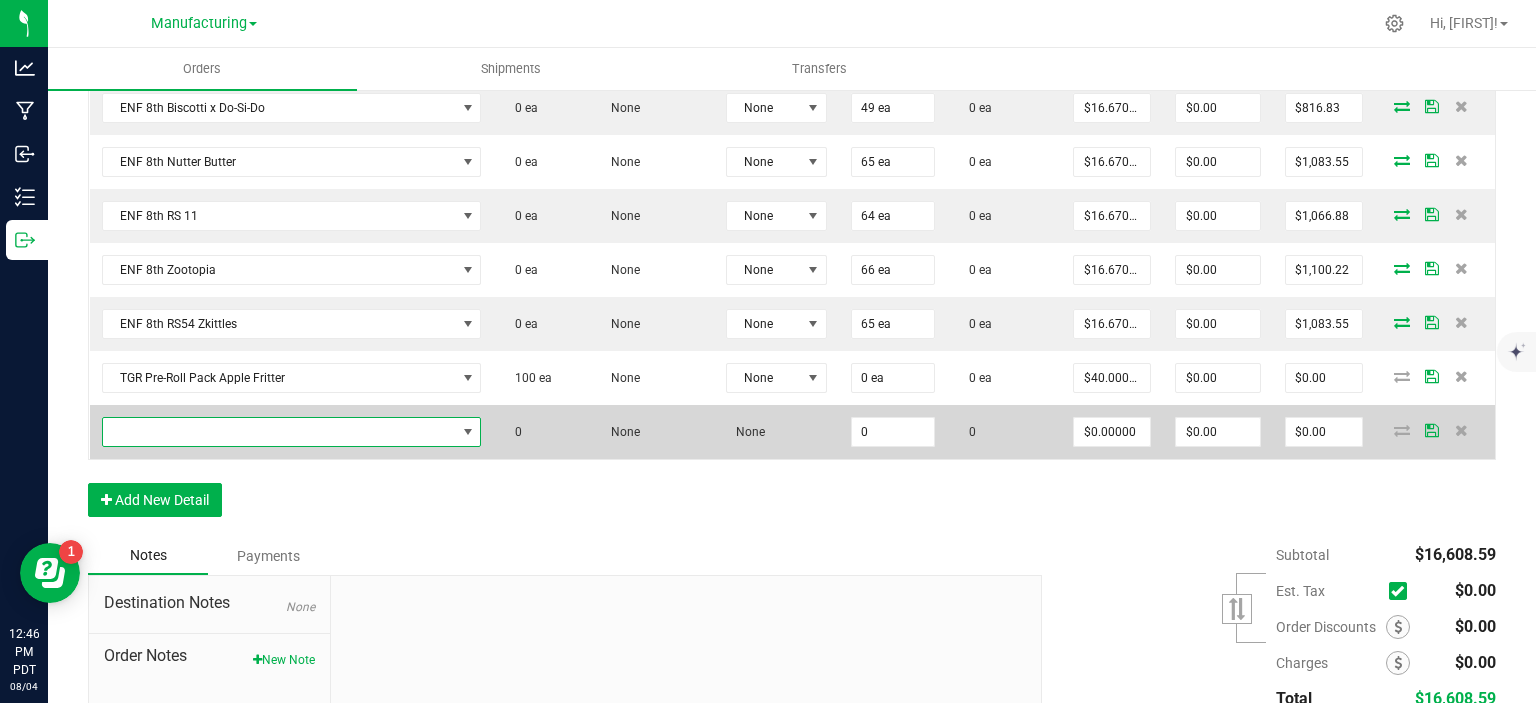click at bounding box center (279, 432) 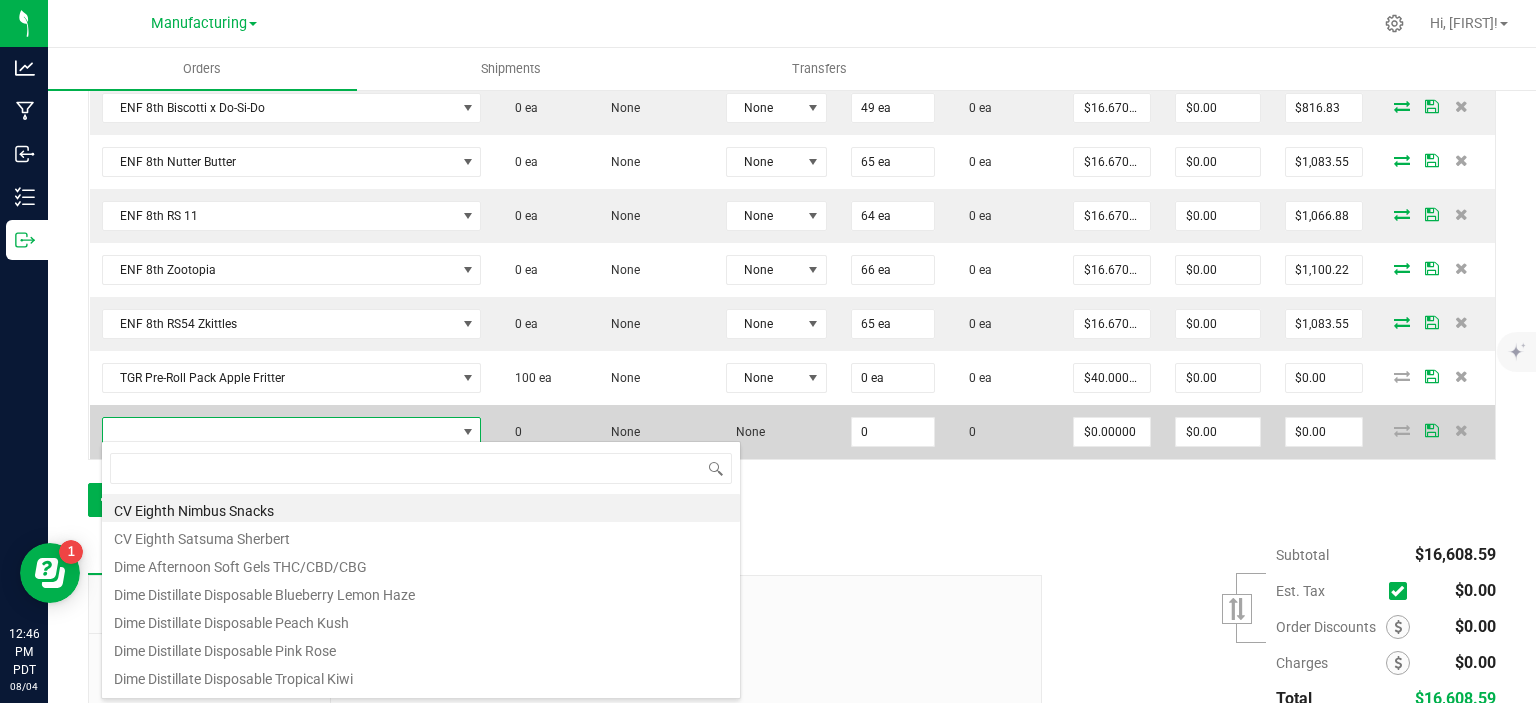 scroll, scrollTop: 99970, scrollLeft: 99625, axis: both 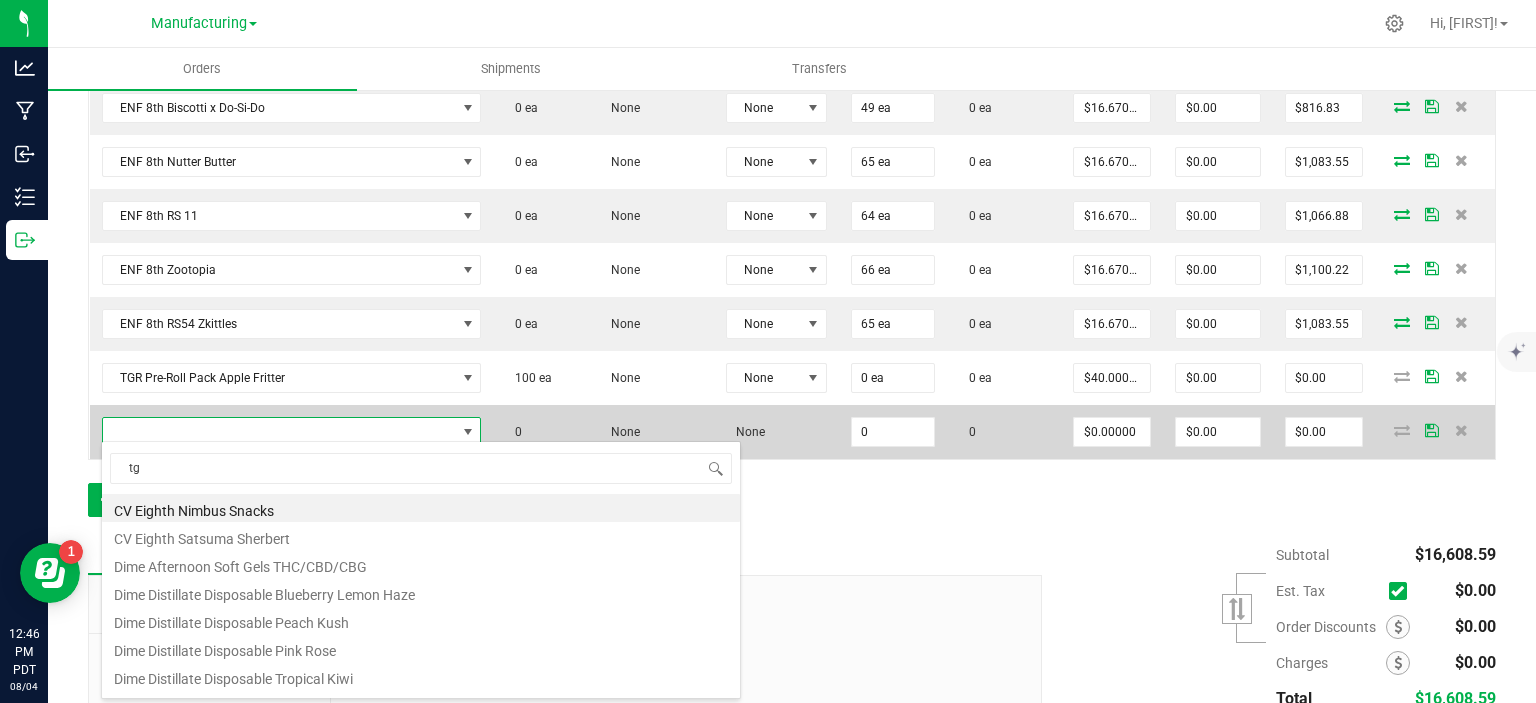 type on "tgr" 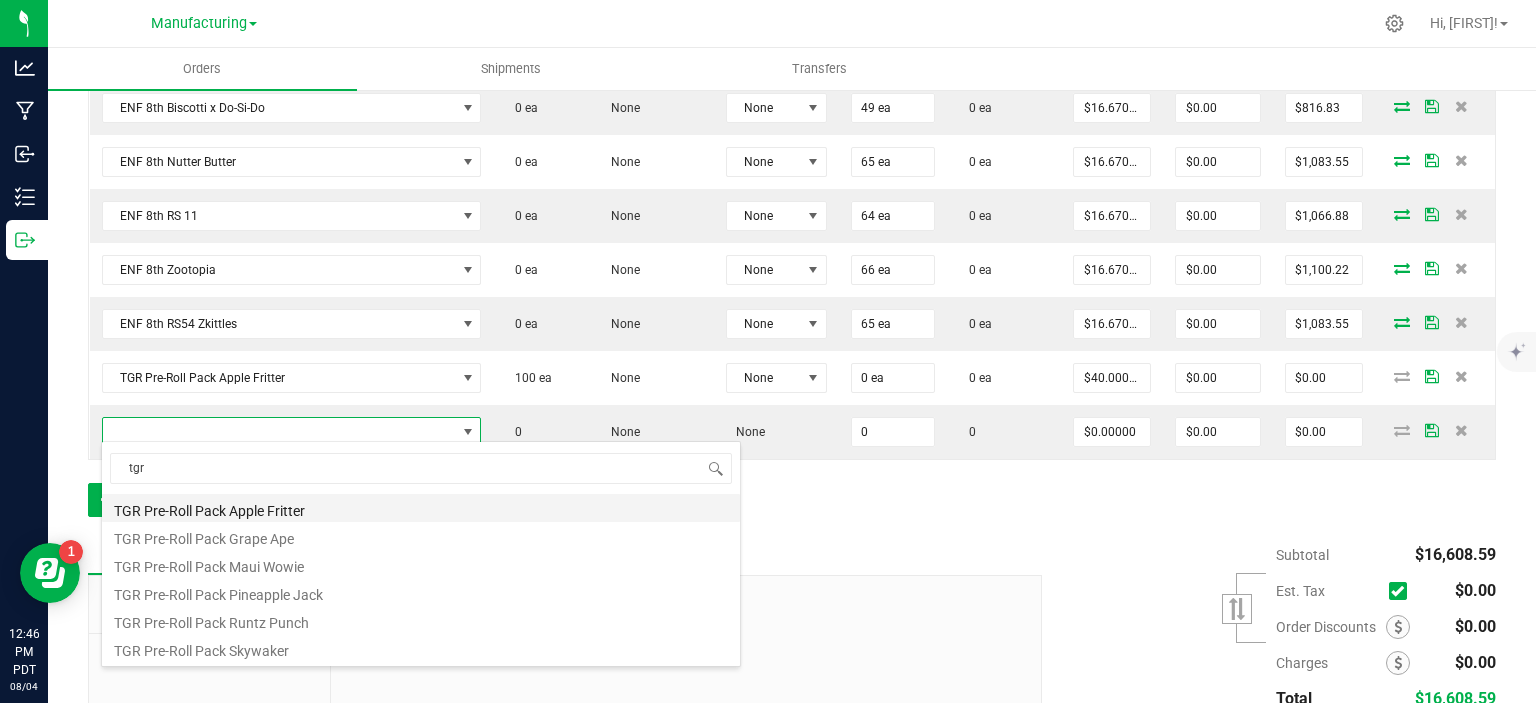 click on "TGR Pre-Roll Pack Apple Fritter" at bounding box center [421, 508] 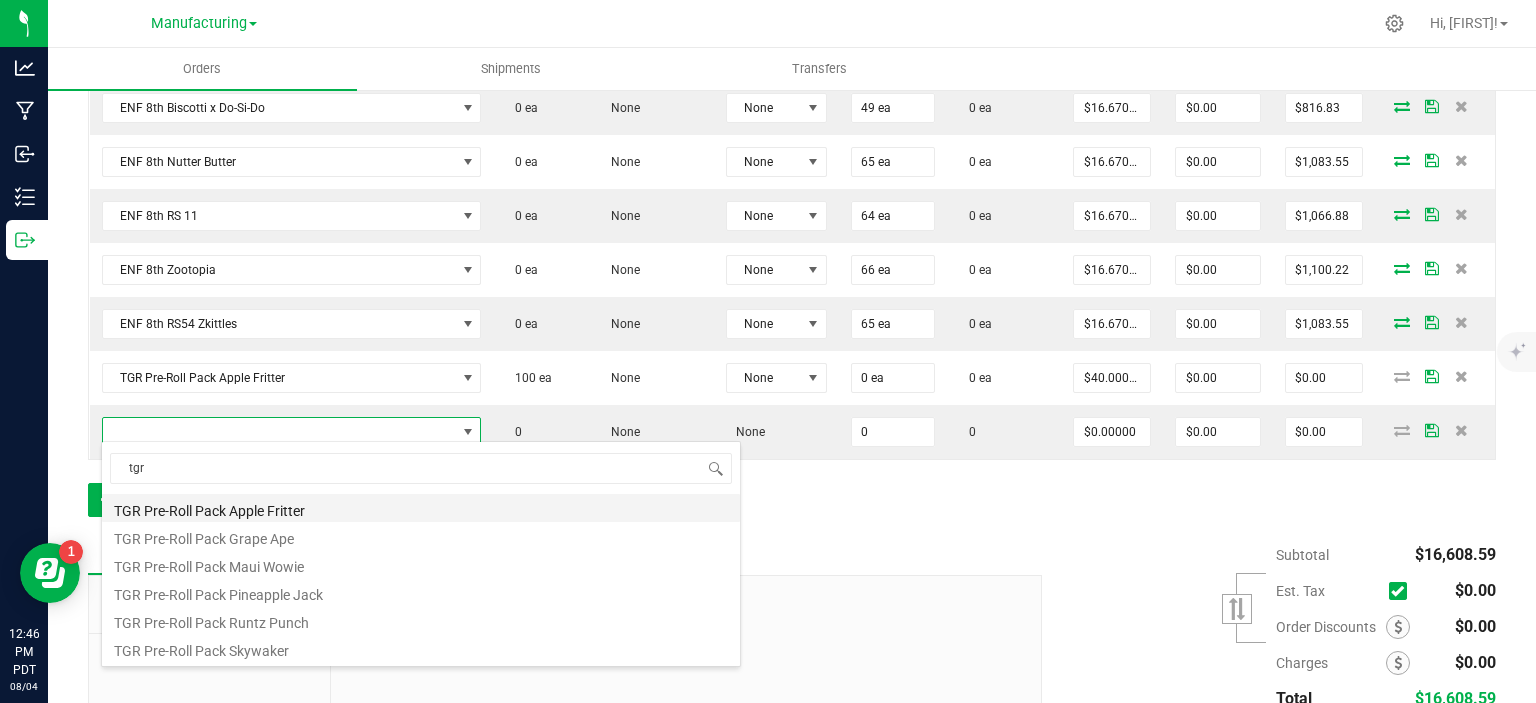 type on "0 ea" 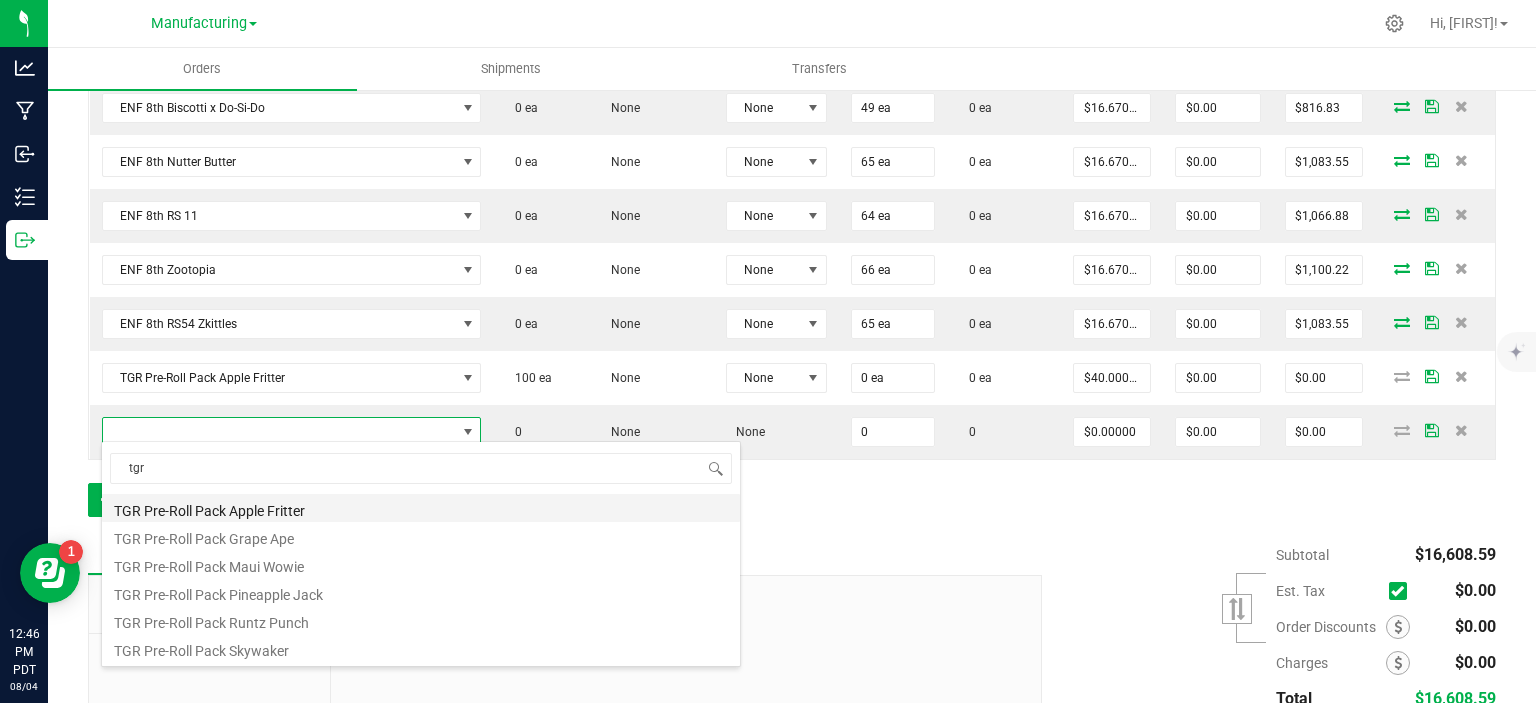 type on "$40.00000" 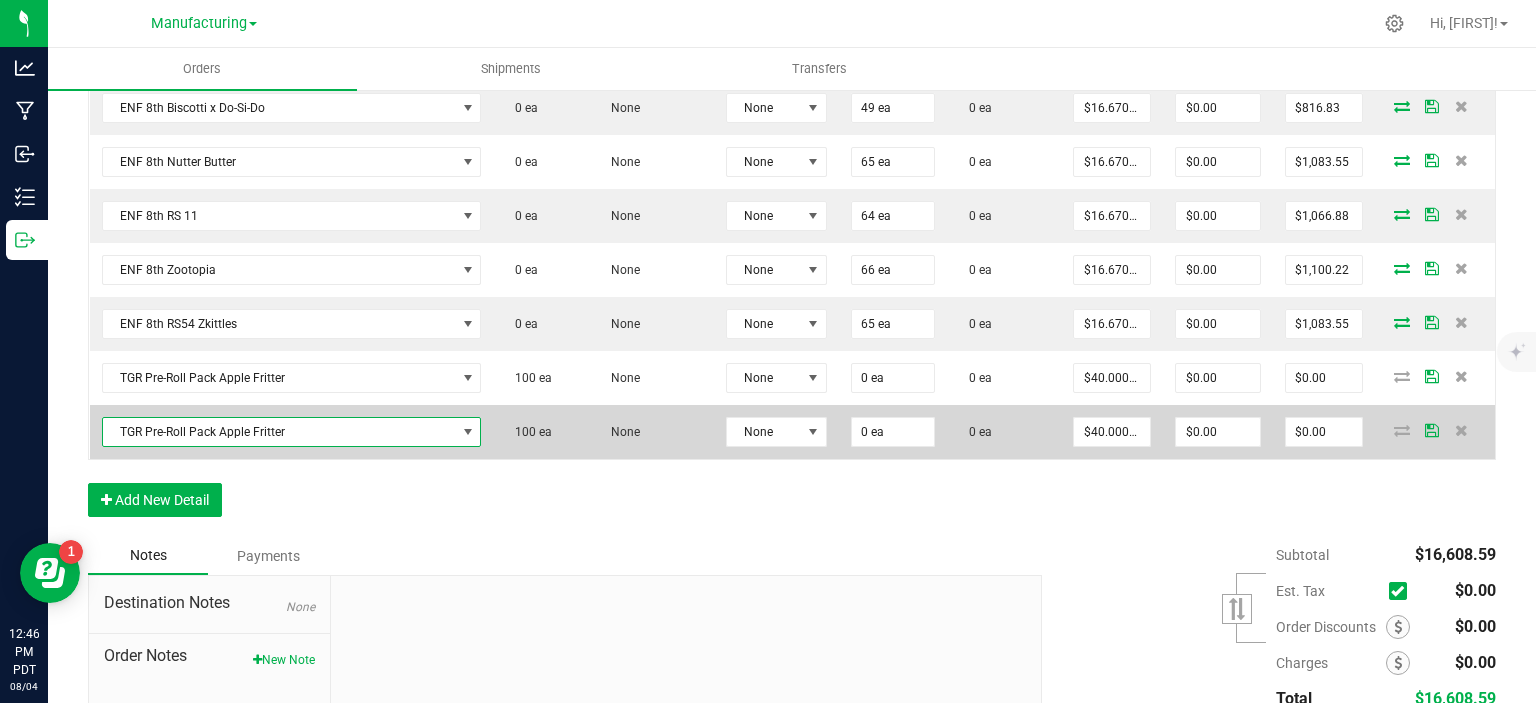 click on "TGR Pre-Roll Pack Apple Fritter" at bounding box center [279, 432] 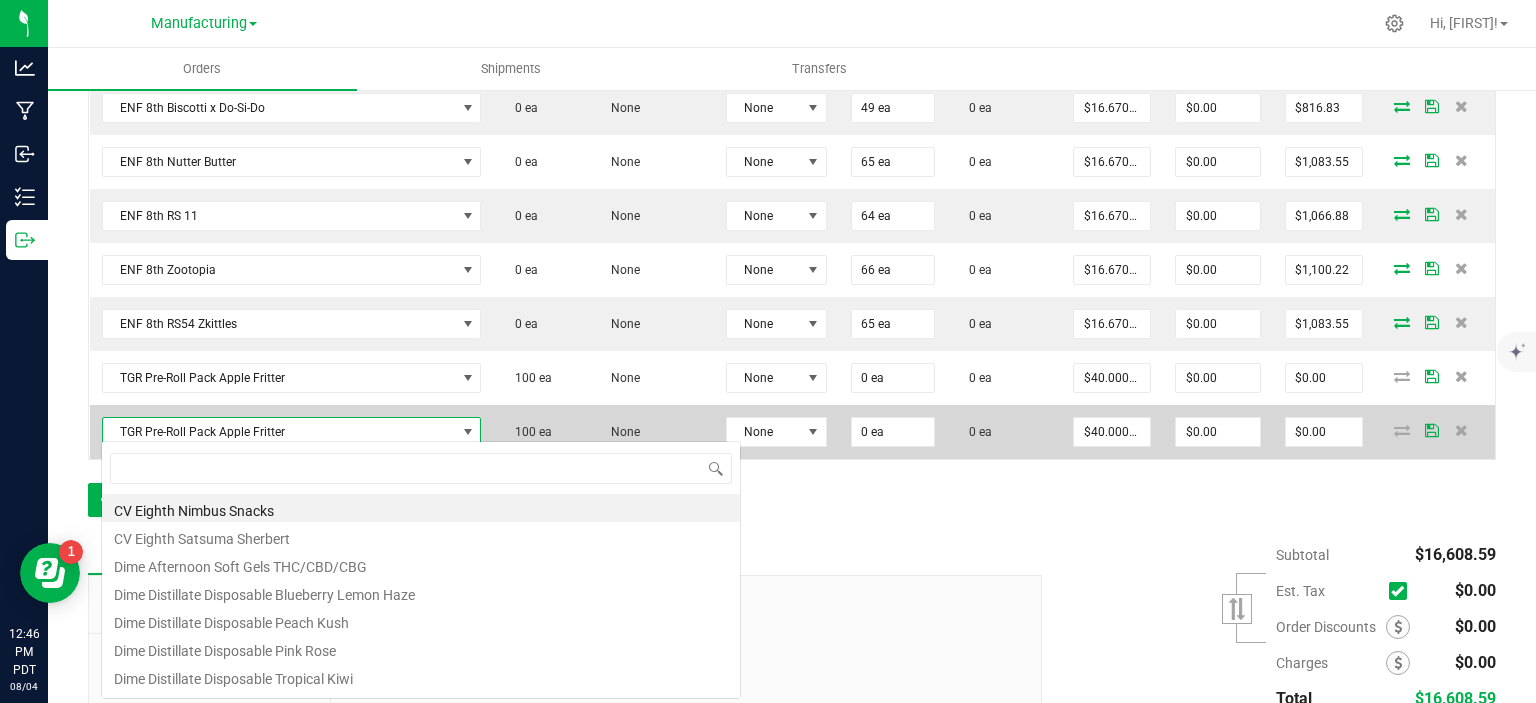 scroll, scrollTop: 99970, scrollLeft: 99625, axis: both 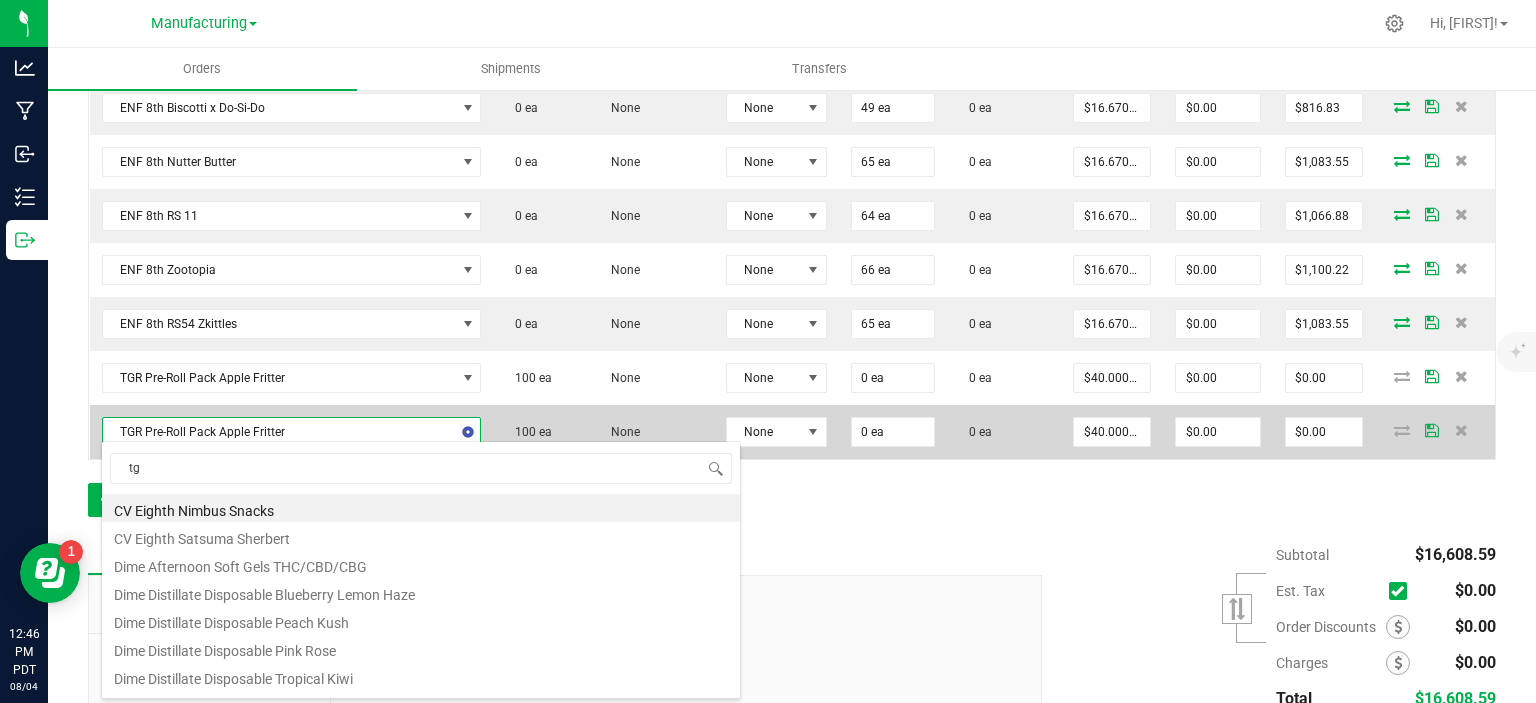 type on "tgr" 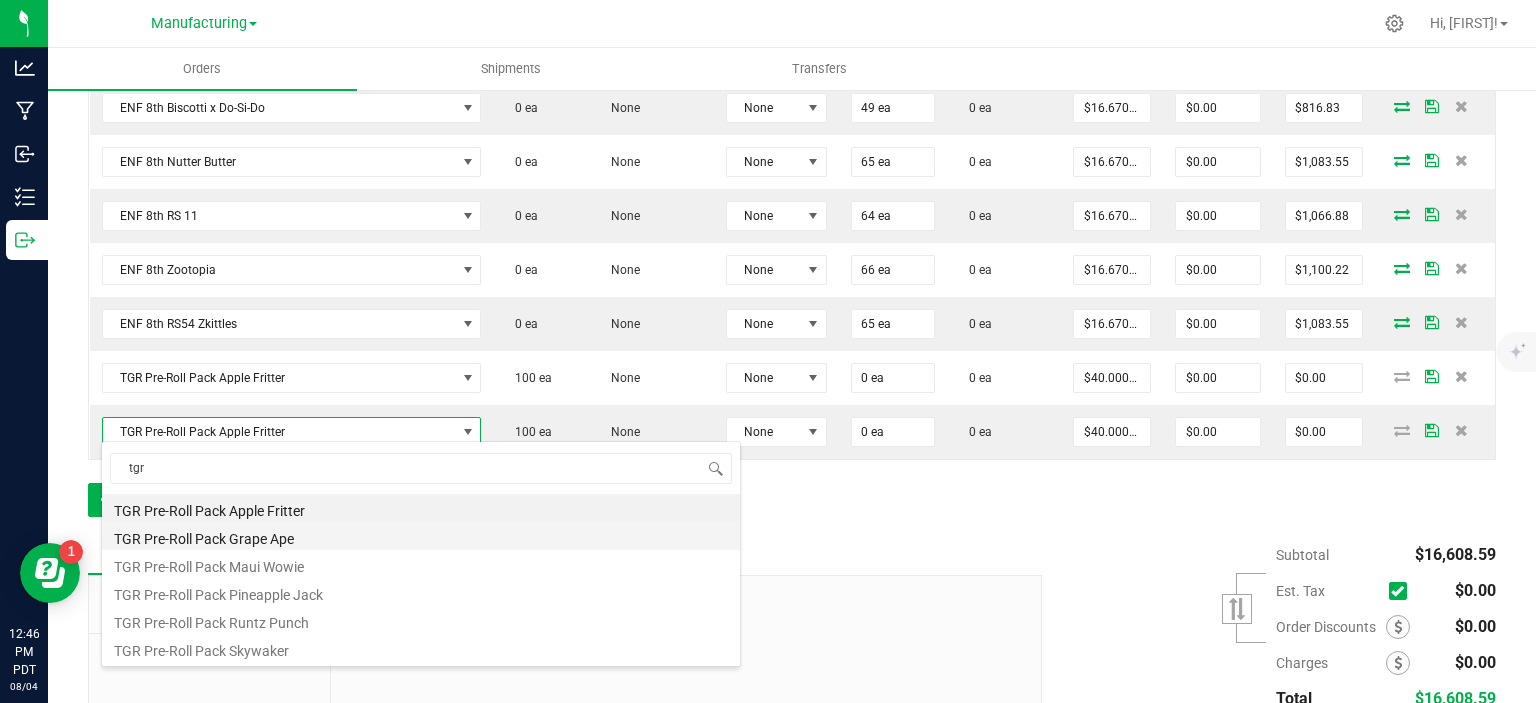 click on "TGR Pre-Roll Pack Grape Ape" at bounding box center (421, 536) 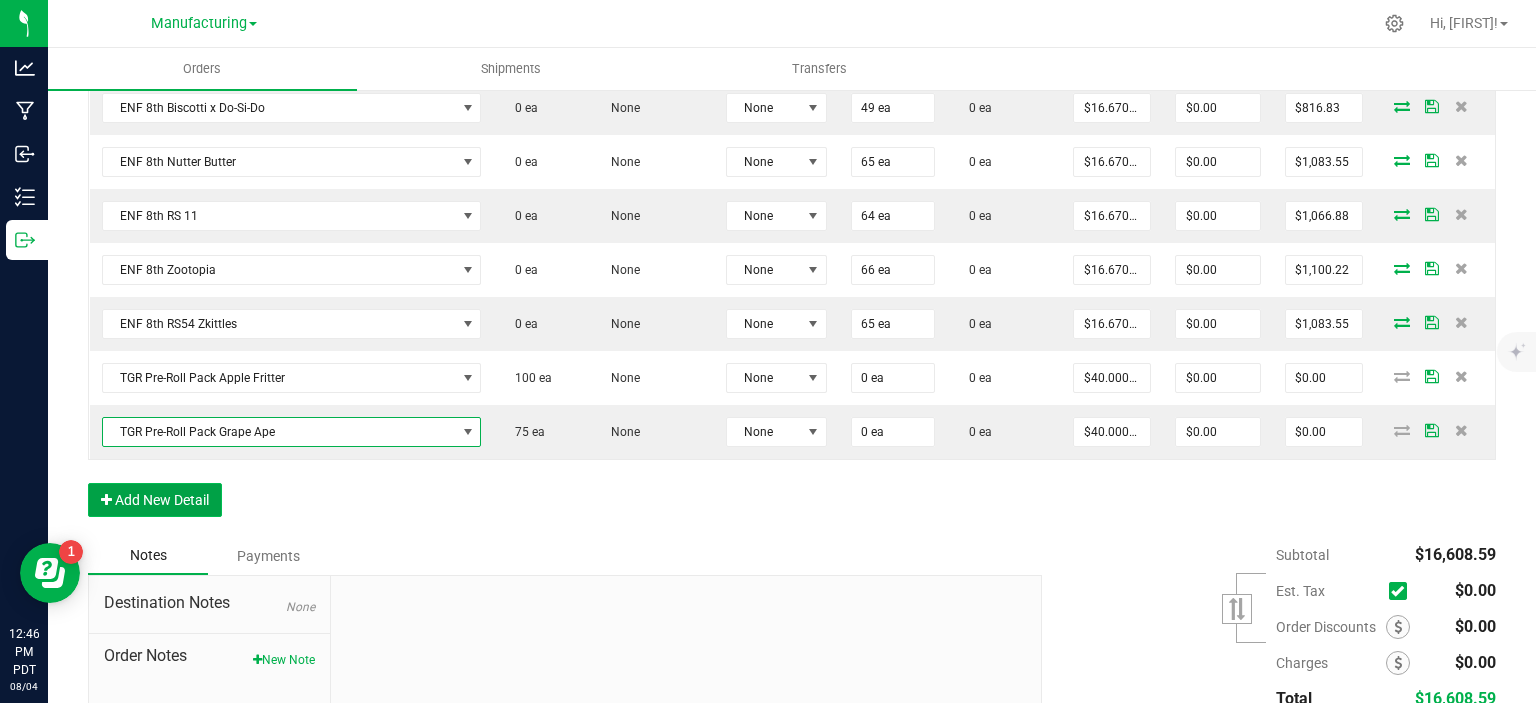 click on "Add New Detail" at bounding box center [155, 500] 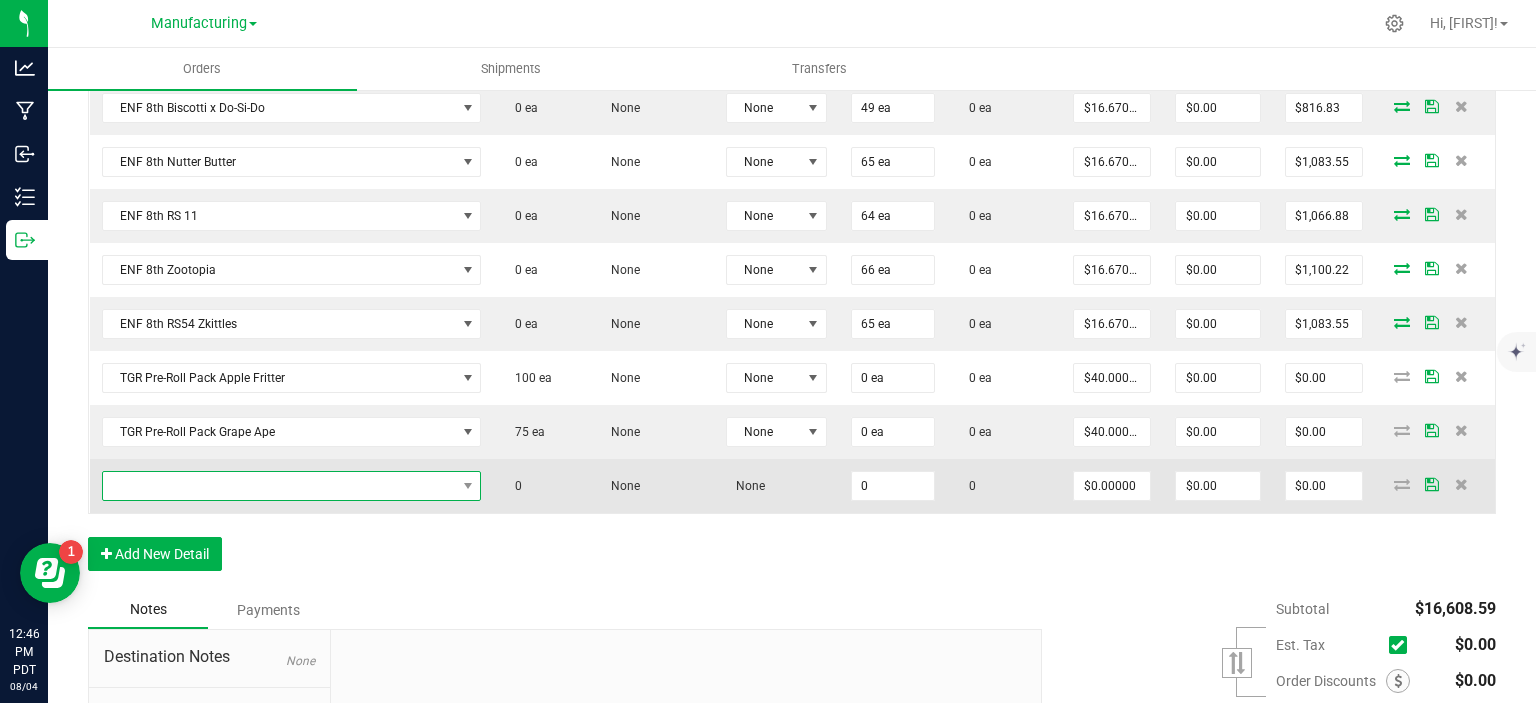 click at bounding box center [279, 486] 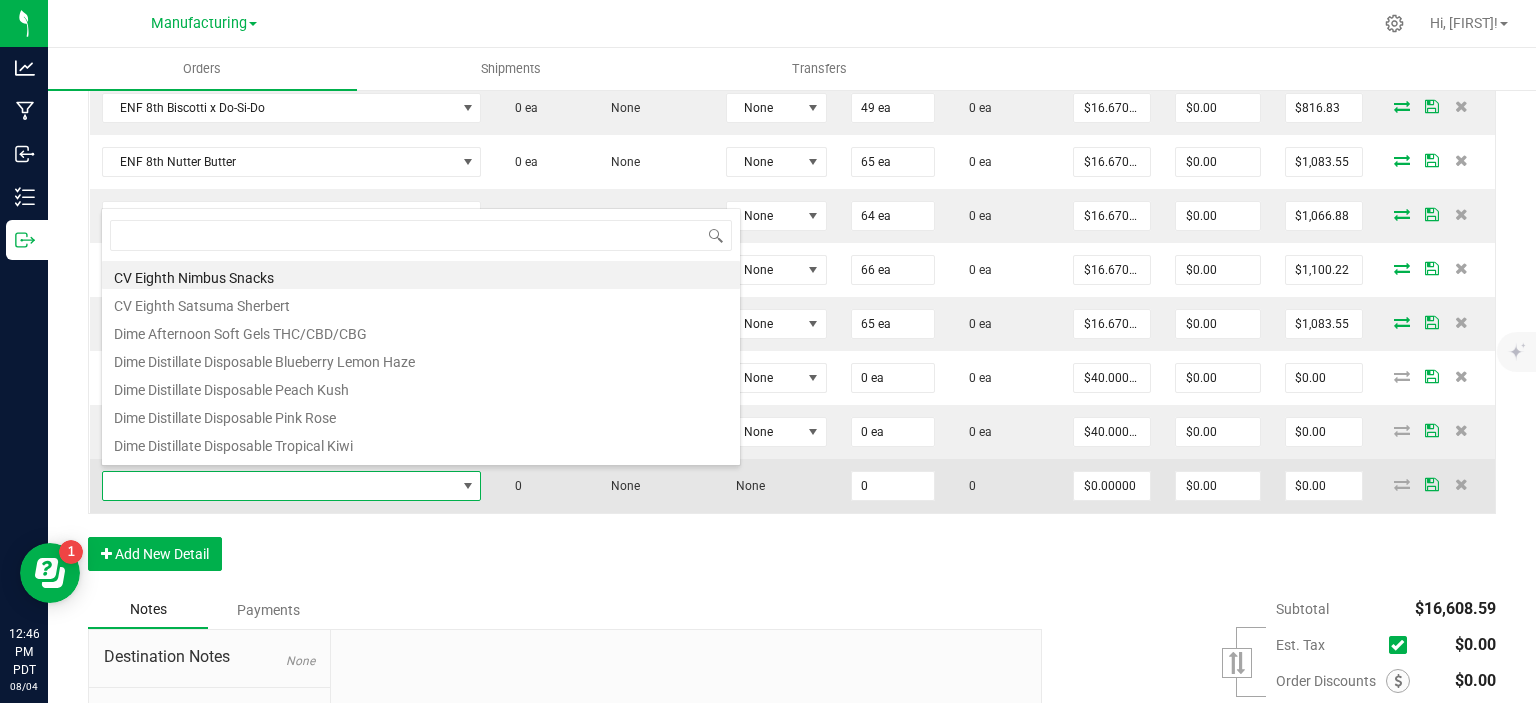 scroll, scrollTop: 99970, scrollLeft: 99625, axis: both 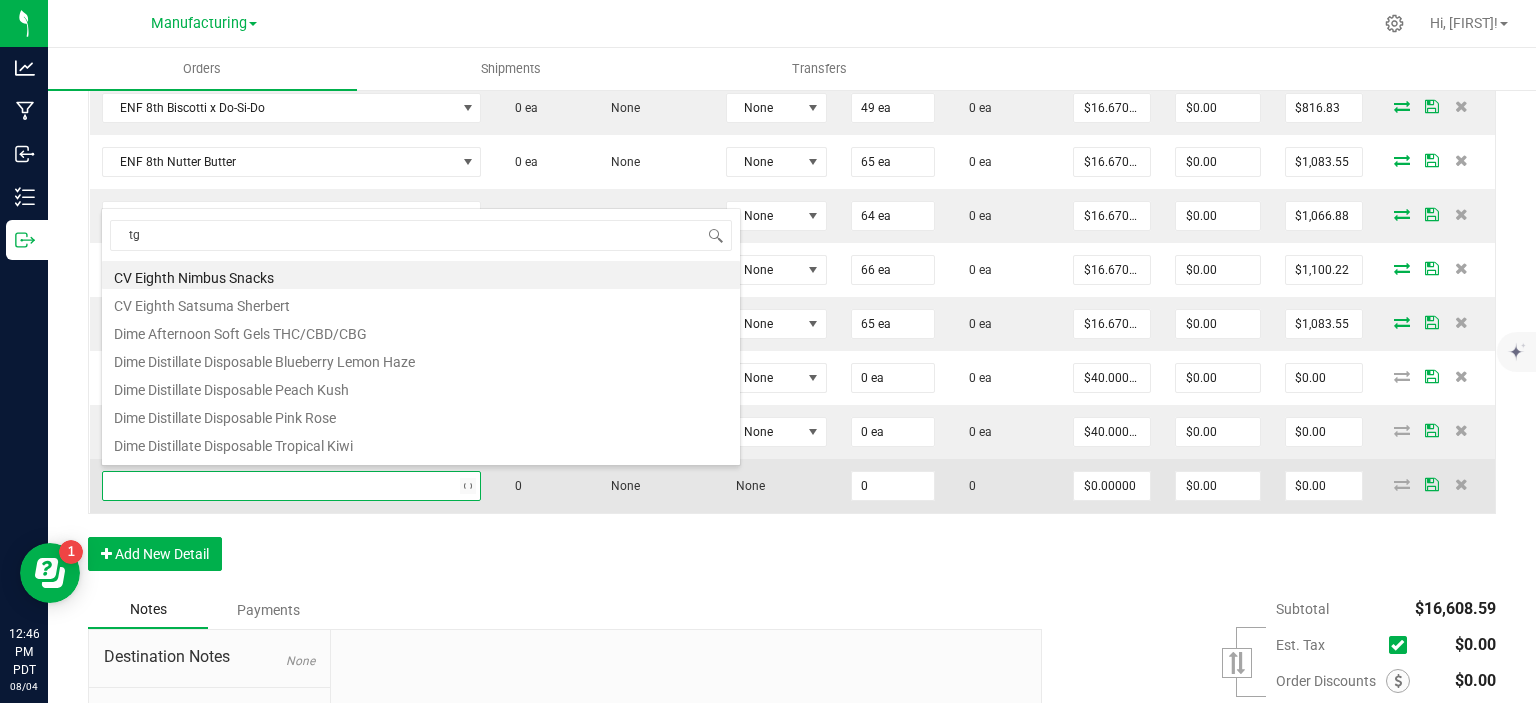type on "tgr" 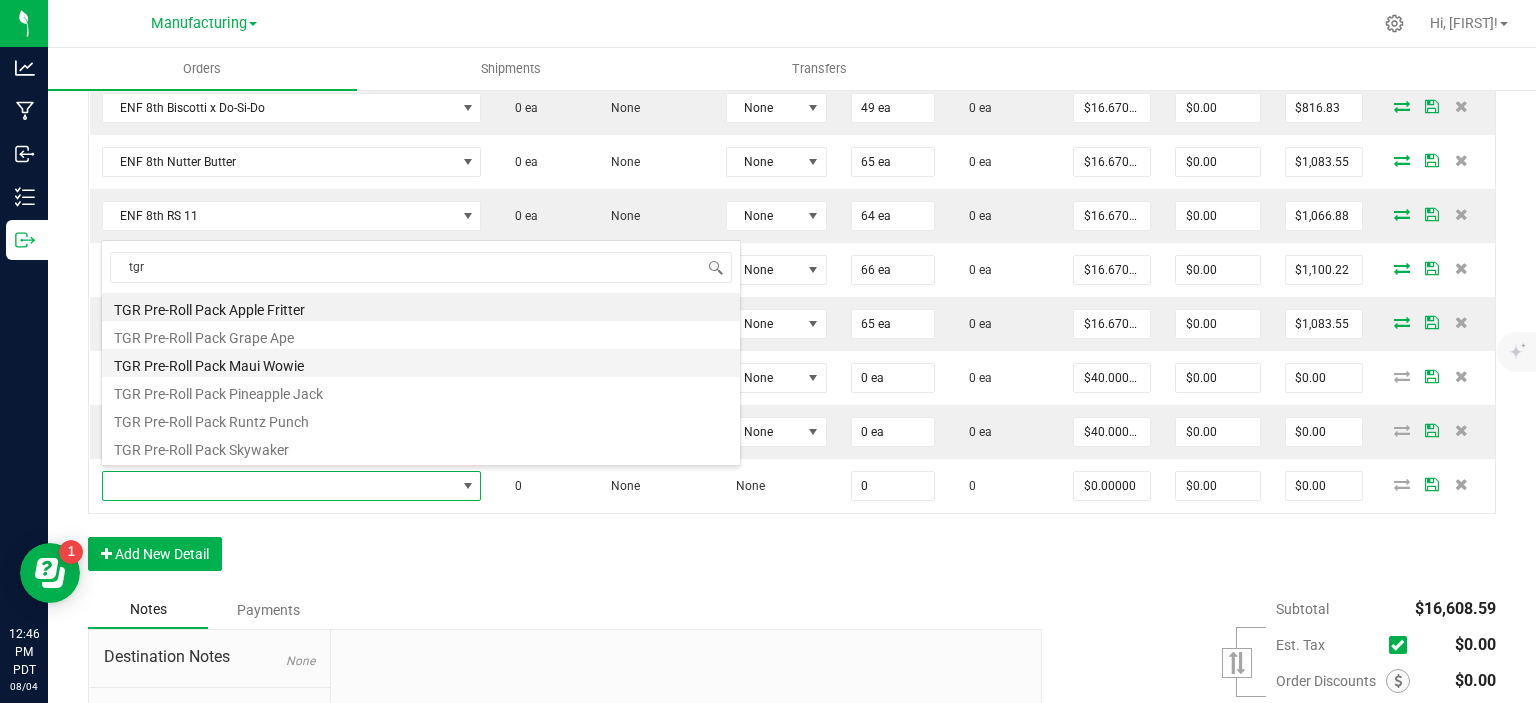 click on "TGR Pre-Roll Pack Maui Wowie" at bounding box center [421, 363] 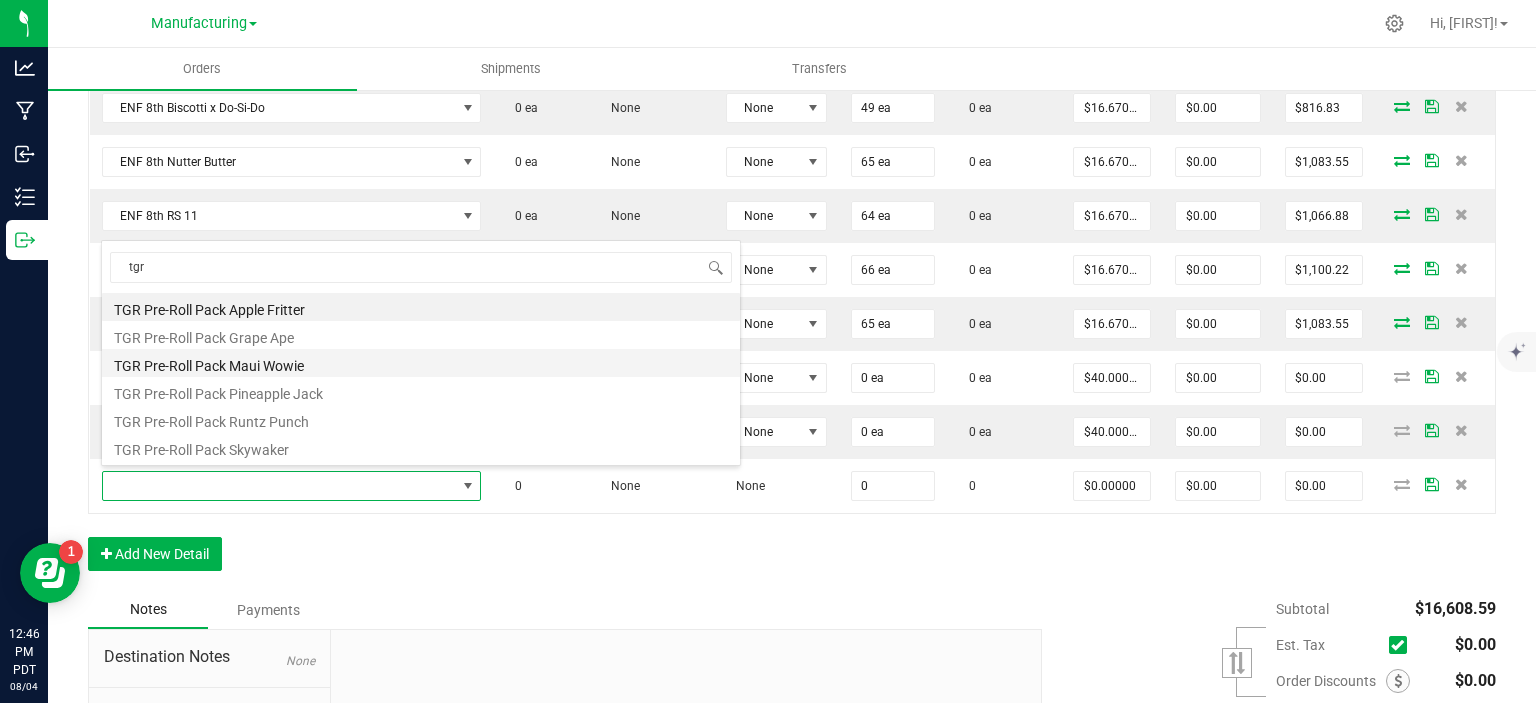 type on "0 ea" 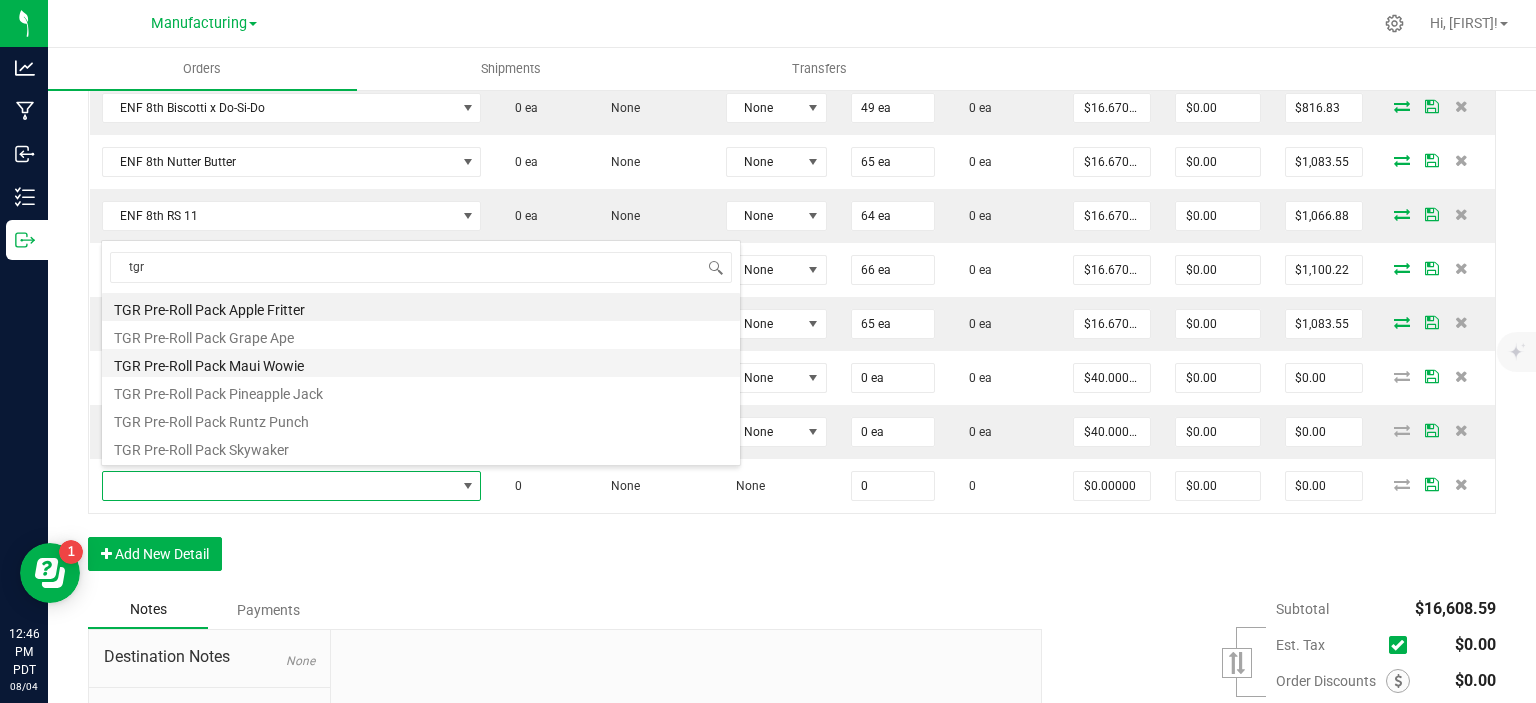 type on "$40.00000" 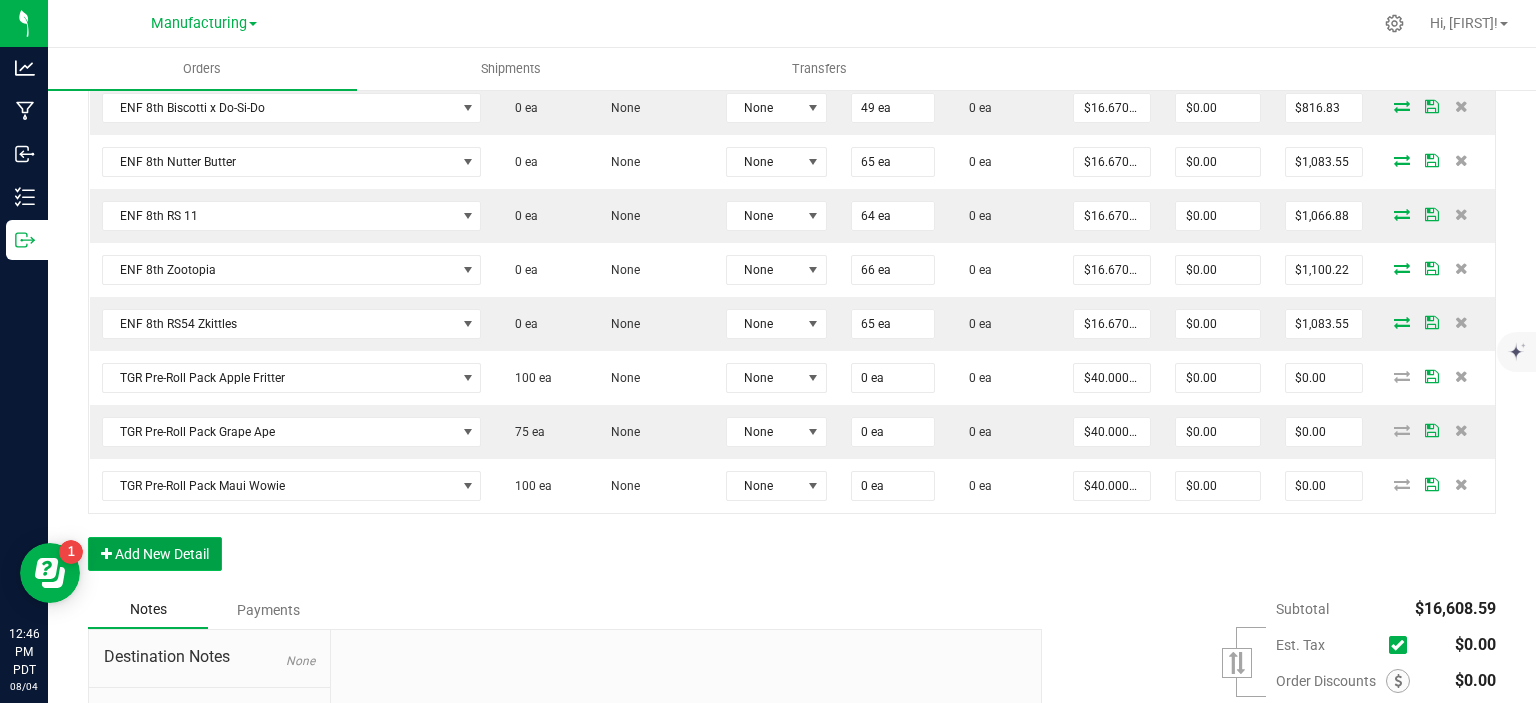 click on "Add New Detail" at bounding box center (155, 554) 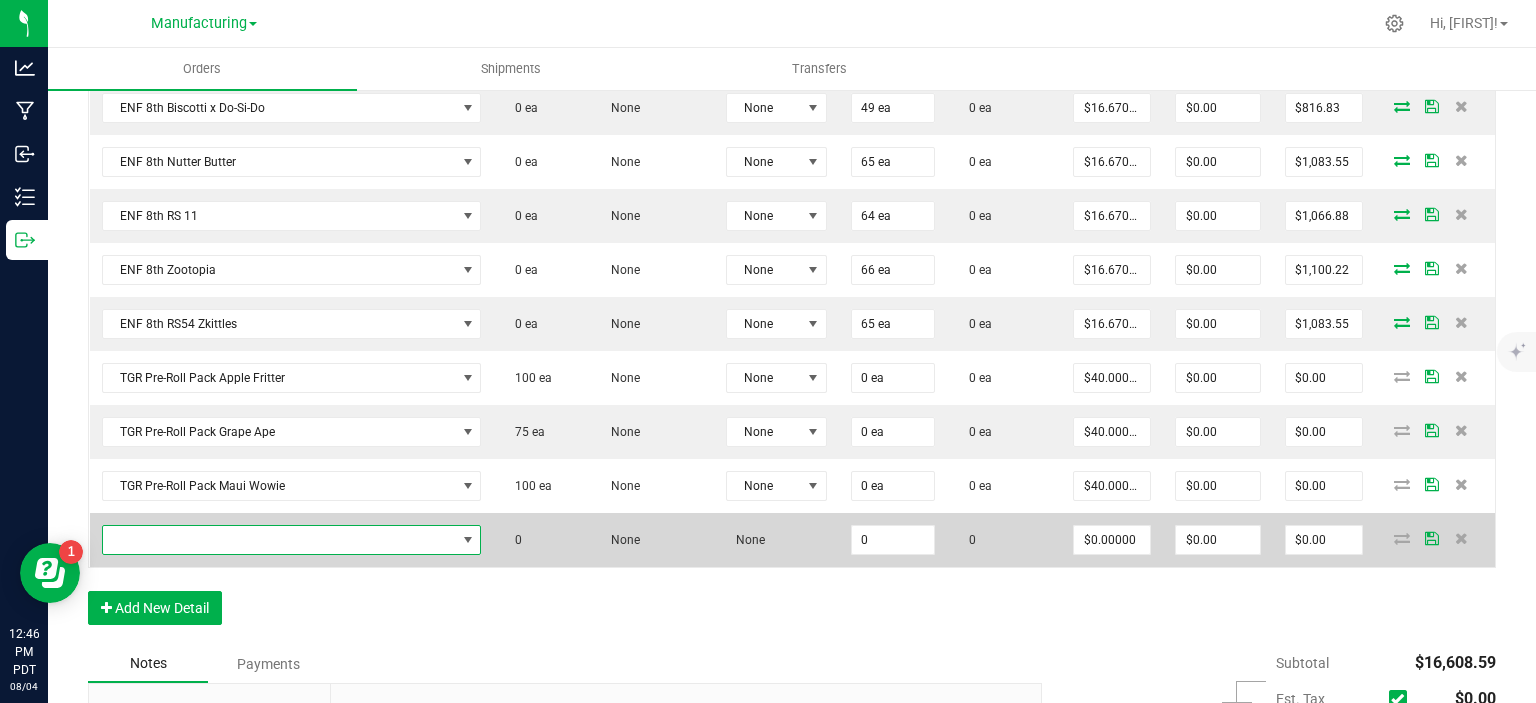 click at bounding box center [279, 540] 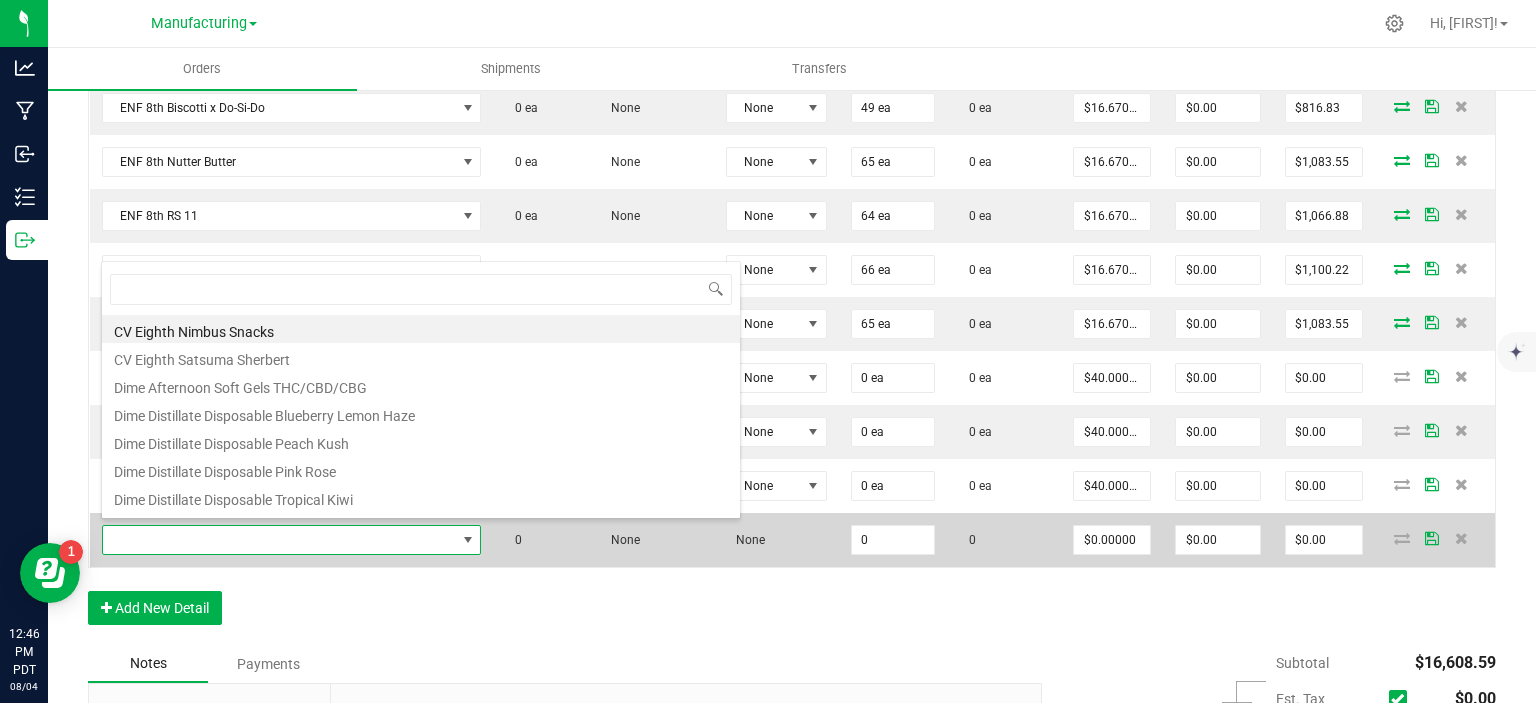 scroll, scrollTop: 99970, scrollLeft: 99625, axis: both 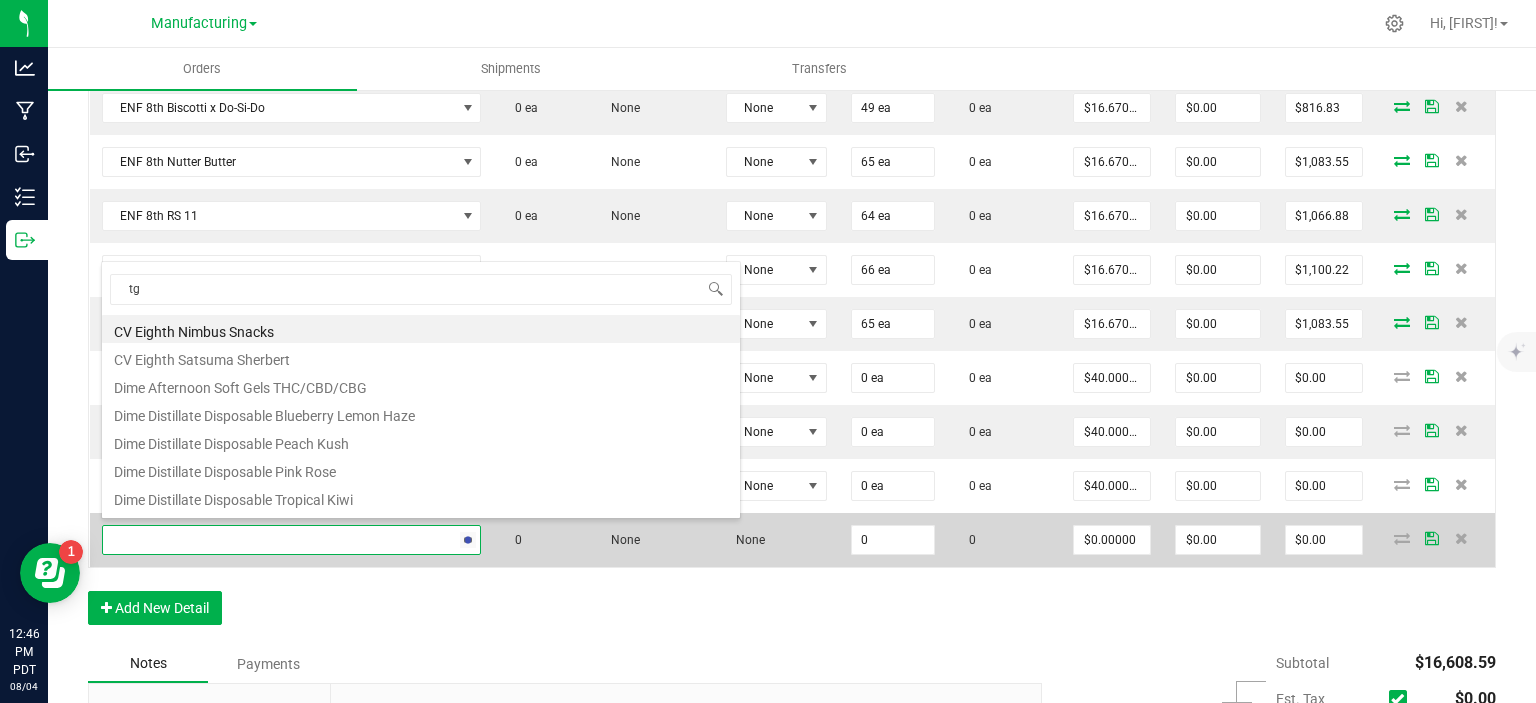 type on "tgr" 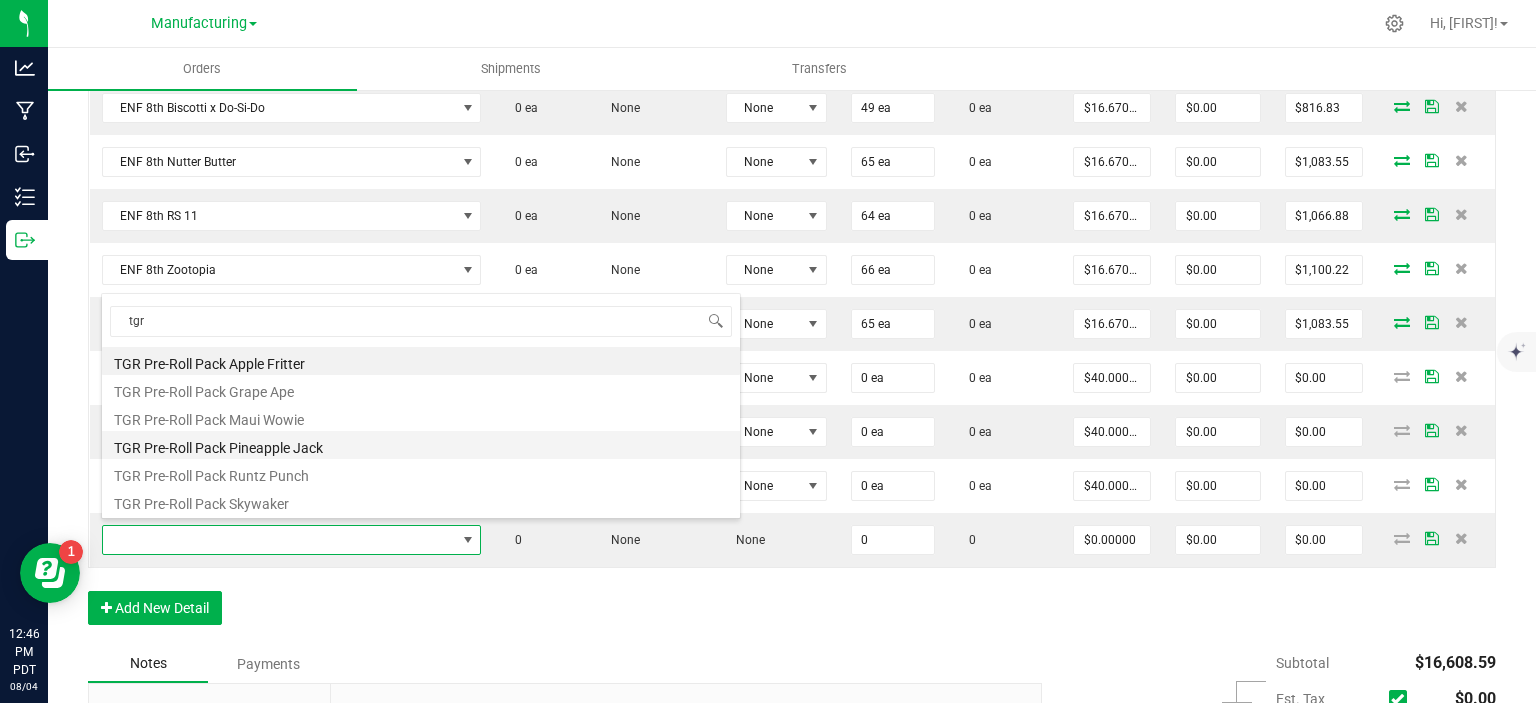 click on "TGR Pre-Roll Pack Pineapple Jack" at bounding box center (421, 445) 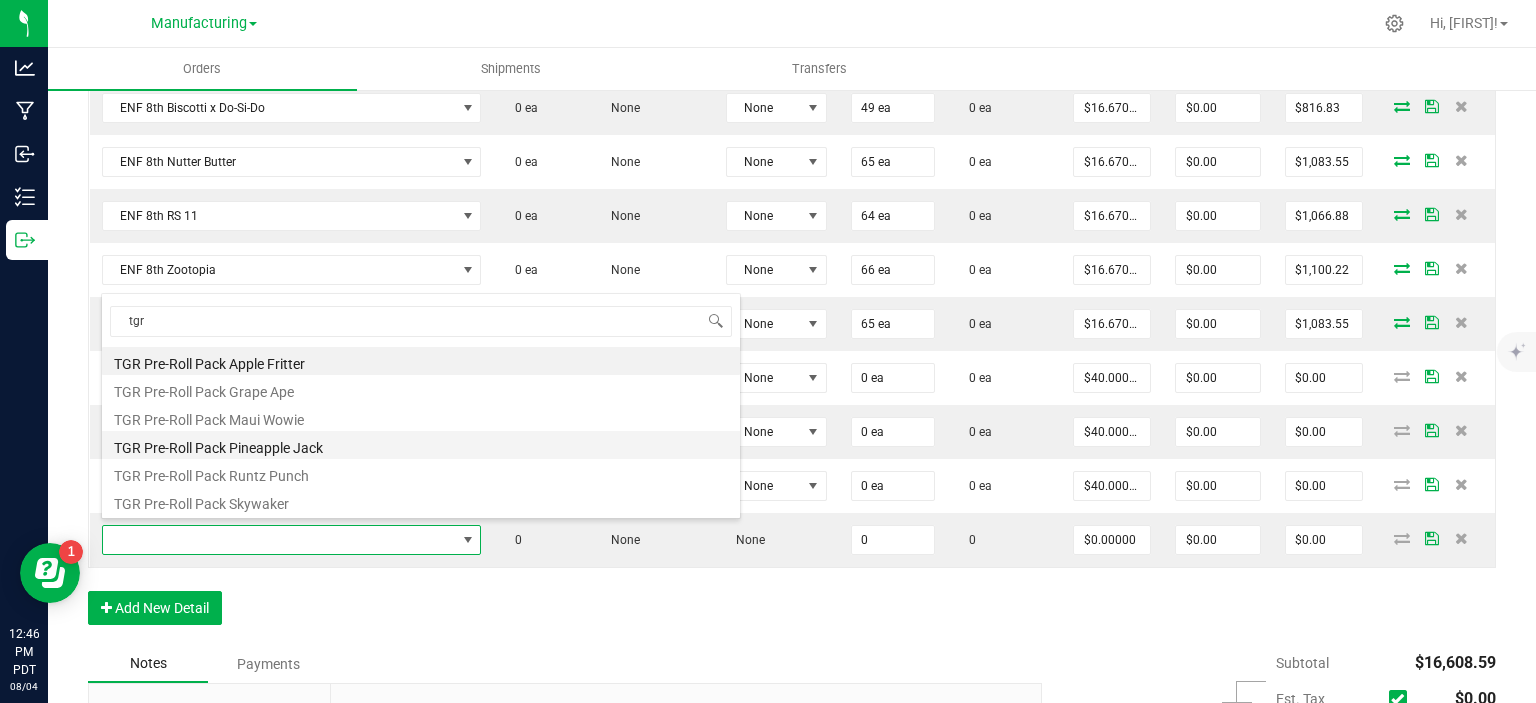 type on "0 ea" 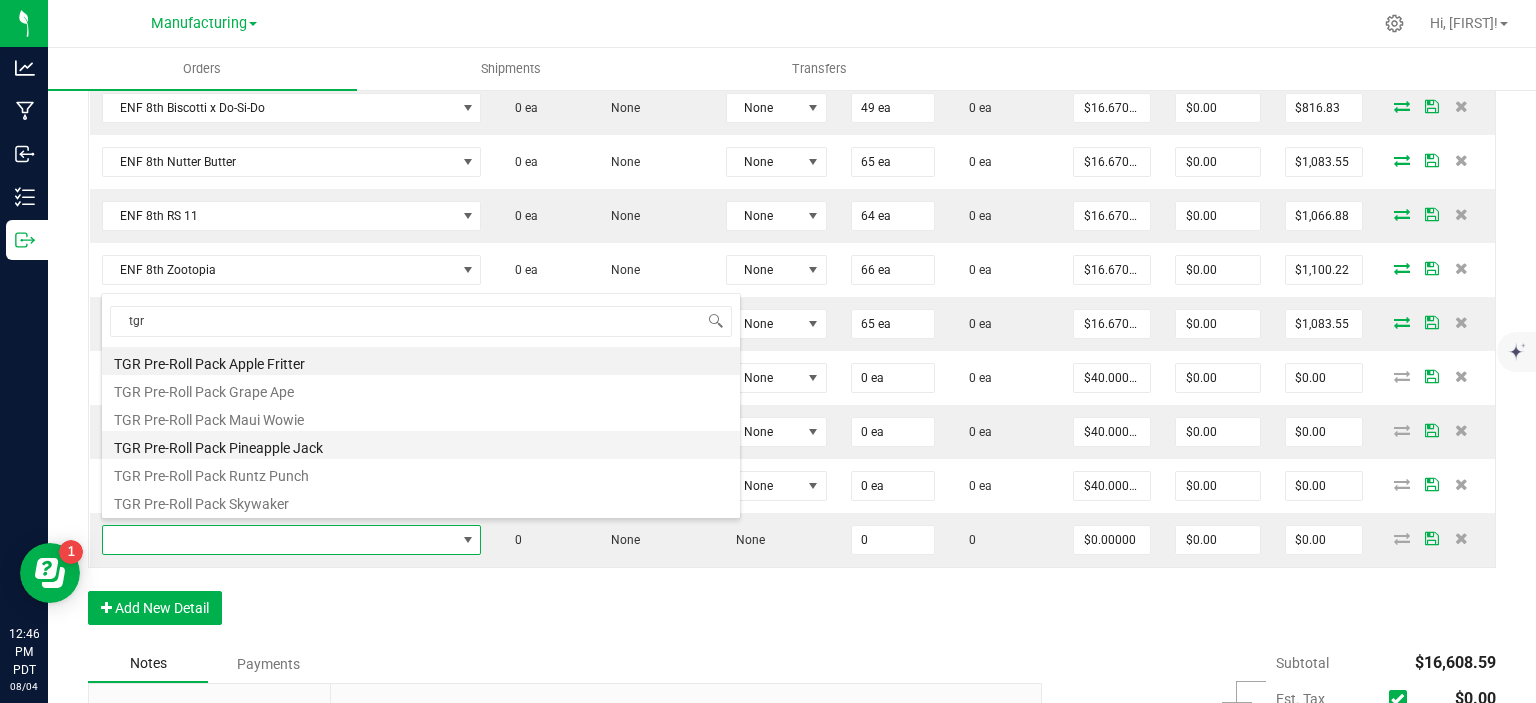 type on "$40.00000" 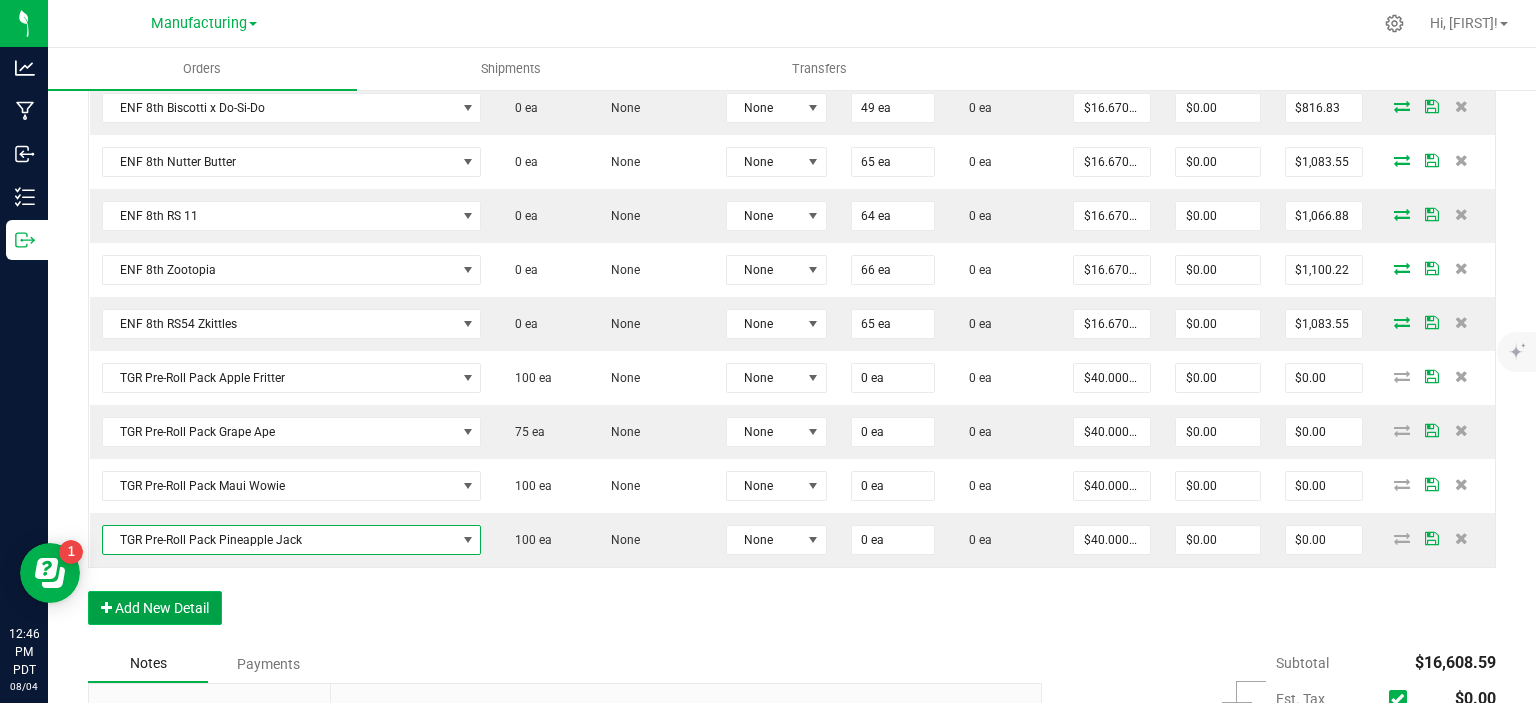 click on "Add New Detail" at bounding box center [155, 608] 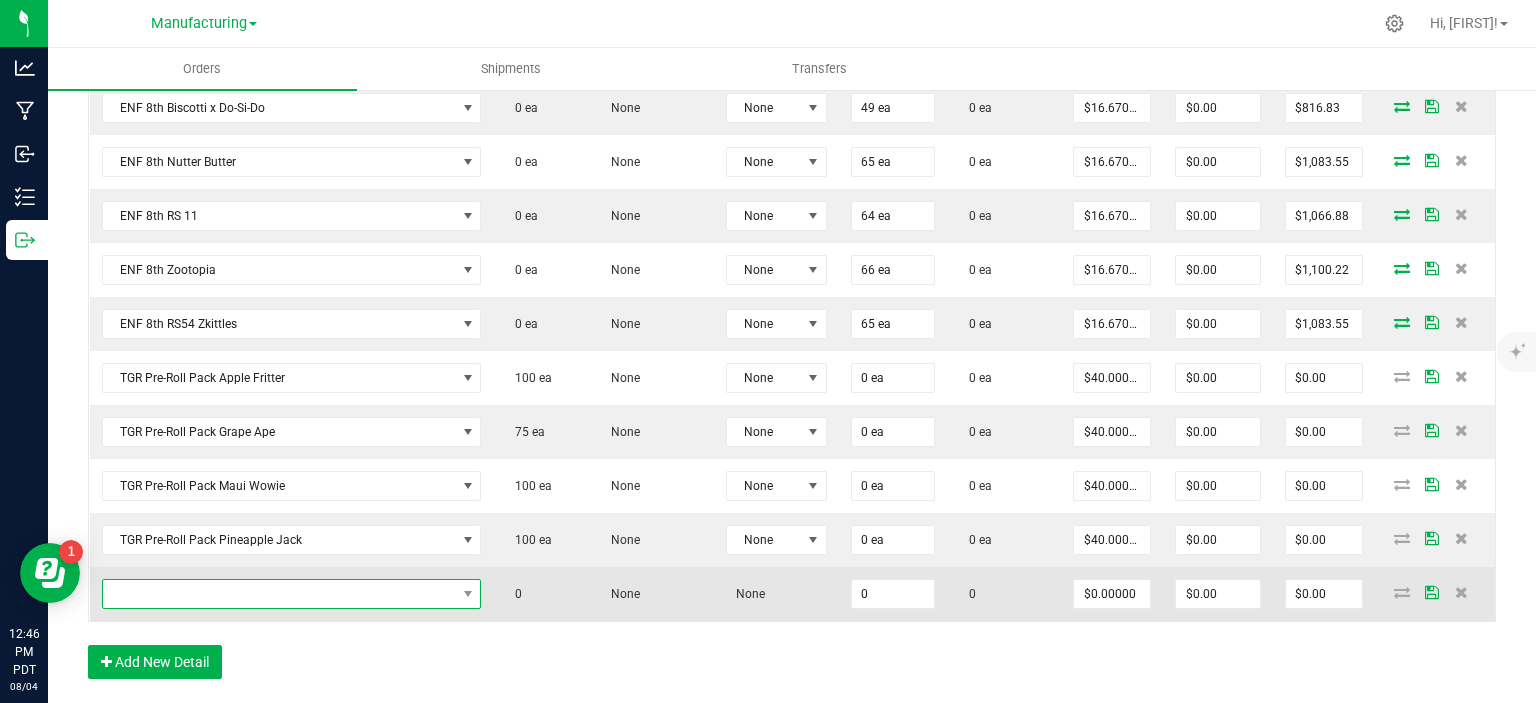 click at bounding box center [279, 594] 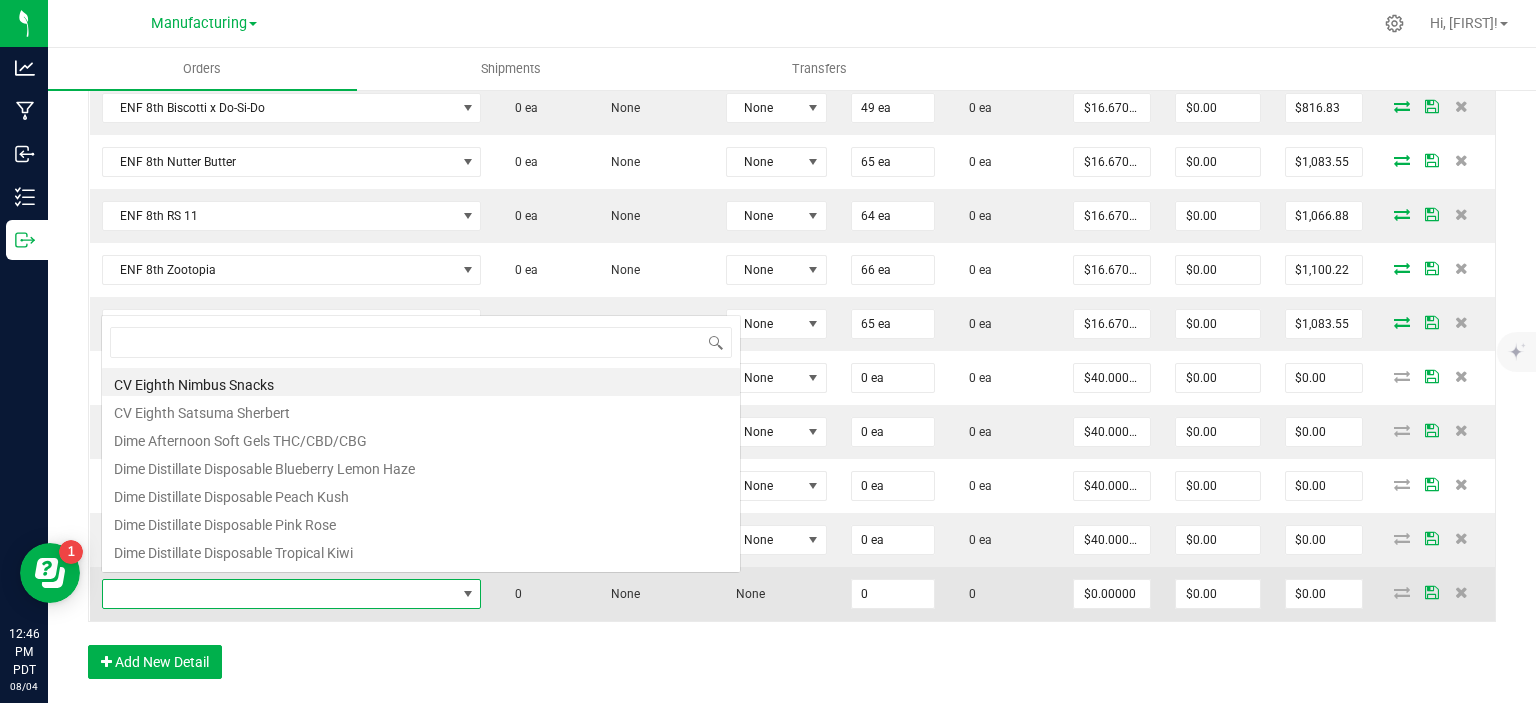 scroll, scrollTop: 0, scrollLeft: 0, axis: both 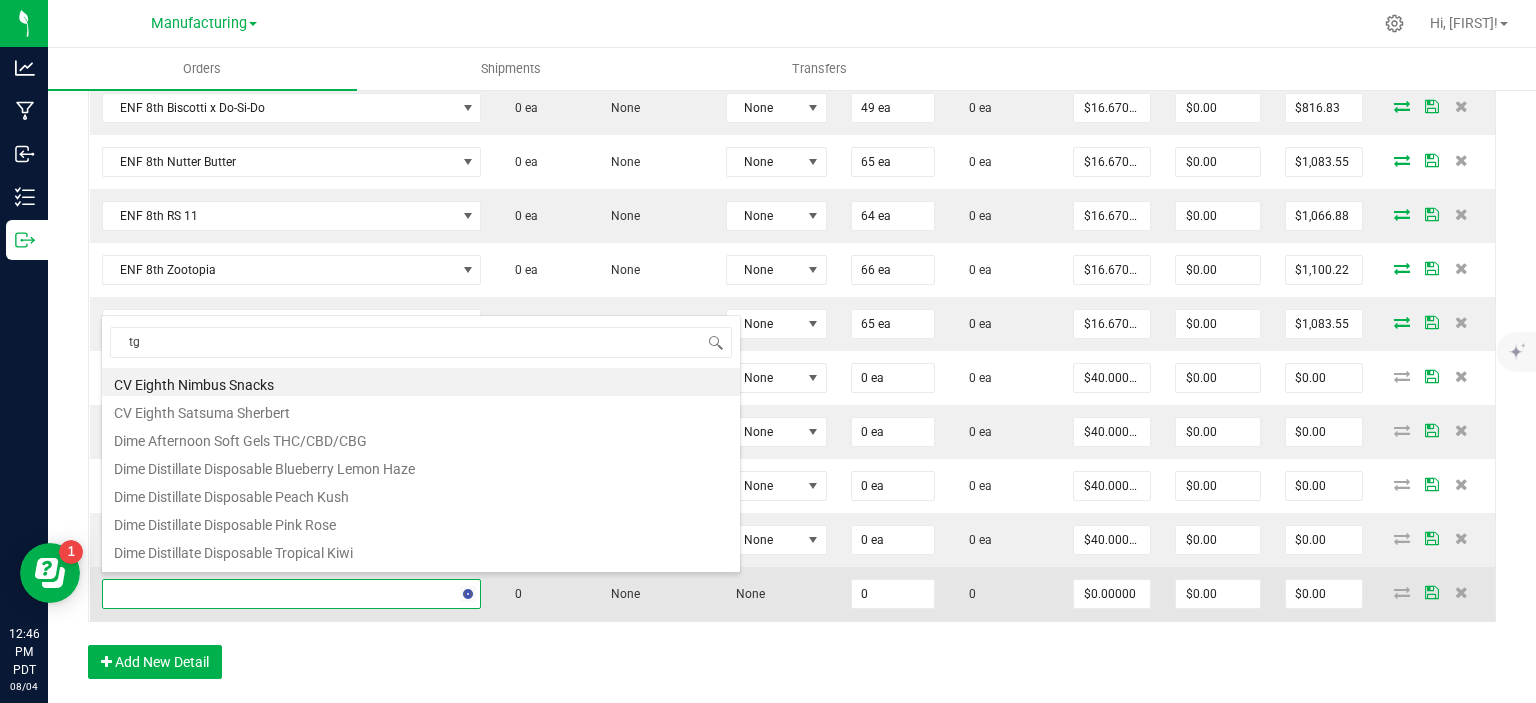 type on "tgr" 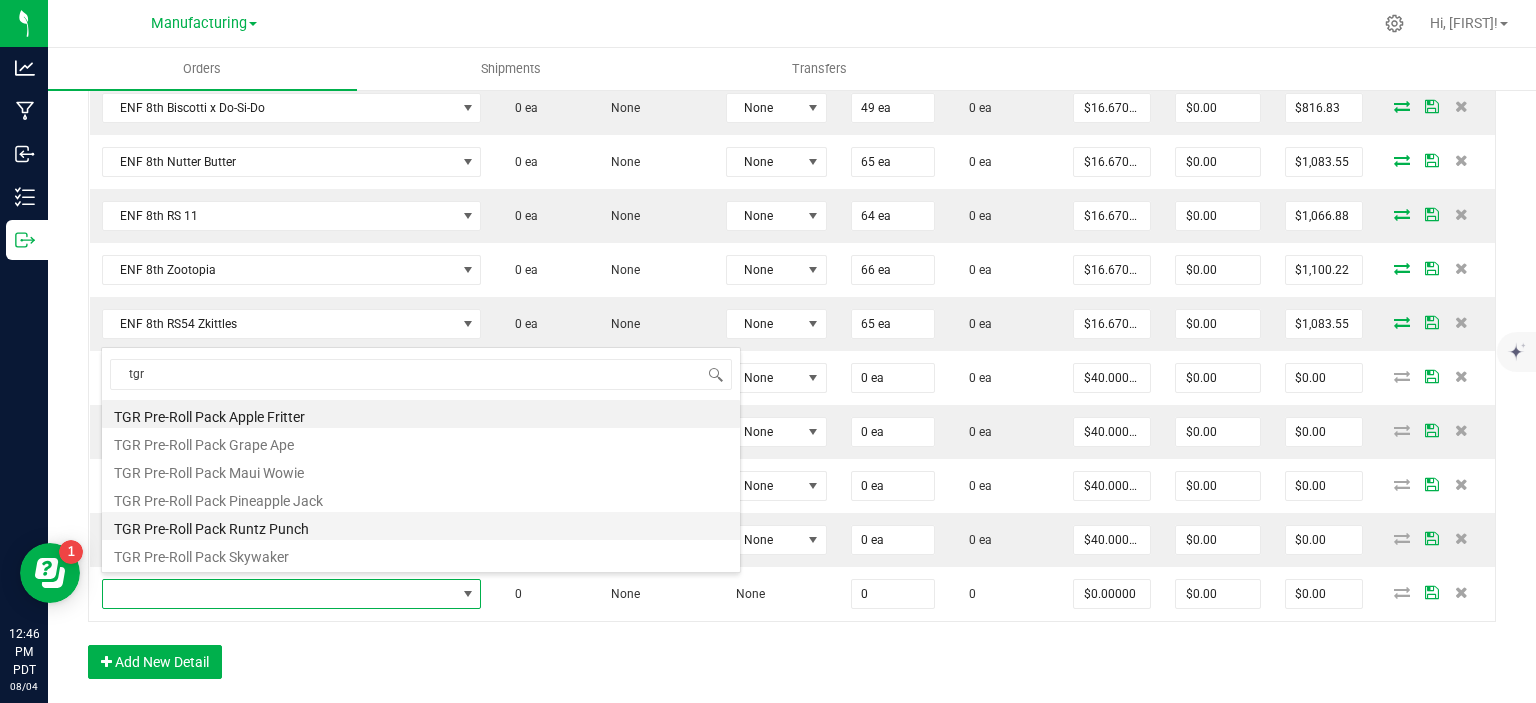 click on "TGR Pre-Roll Pack Runtz Punch" at bounding box center [421, 526] 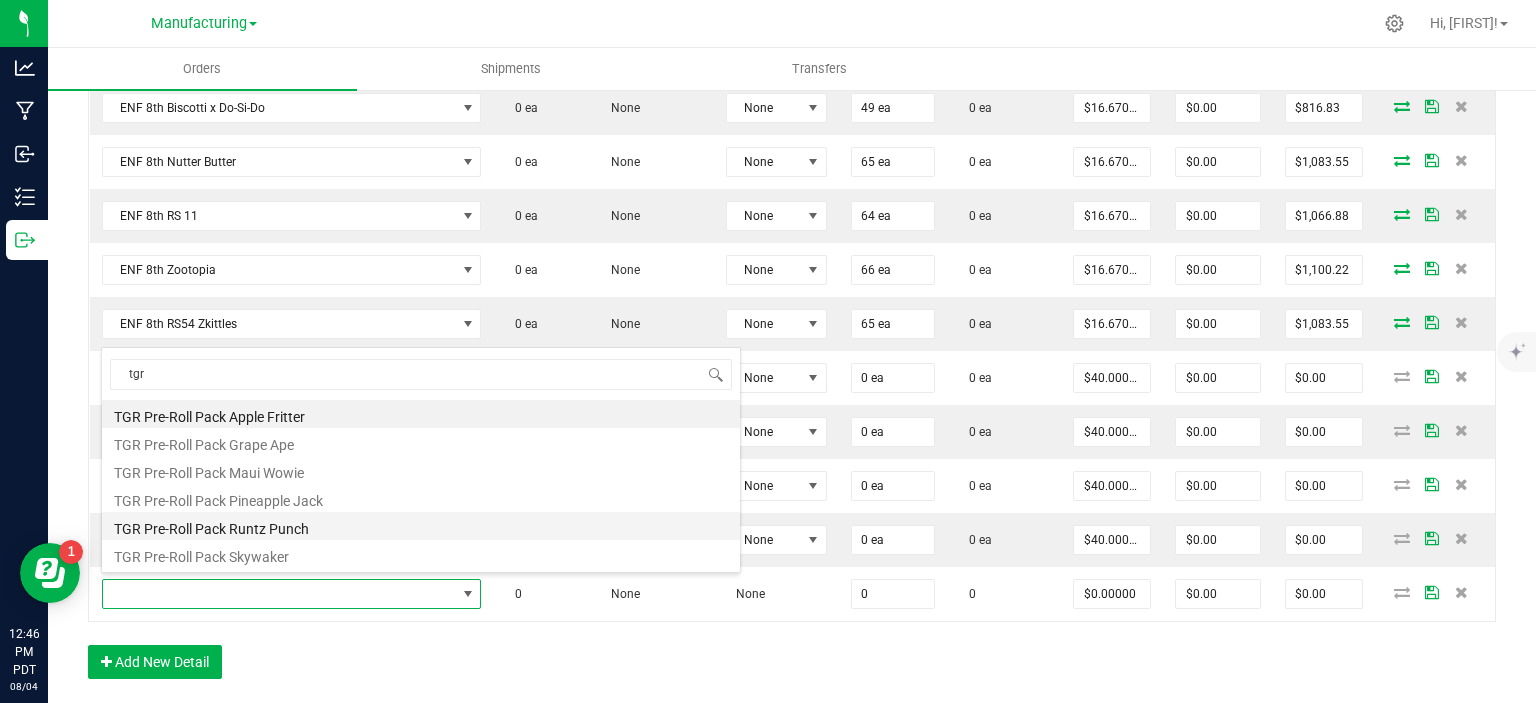type on "0 ea" 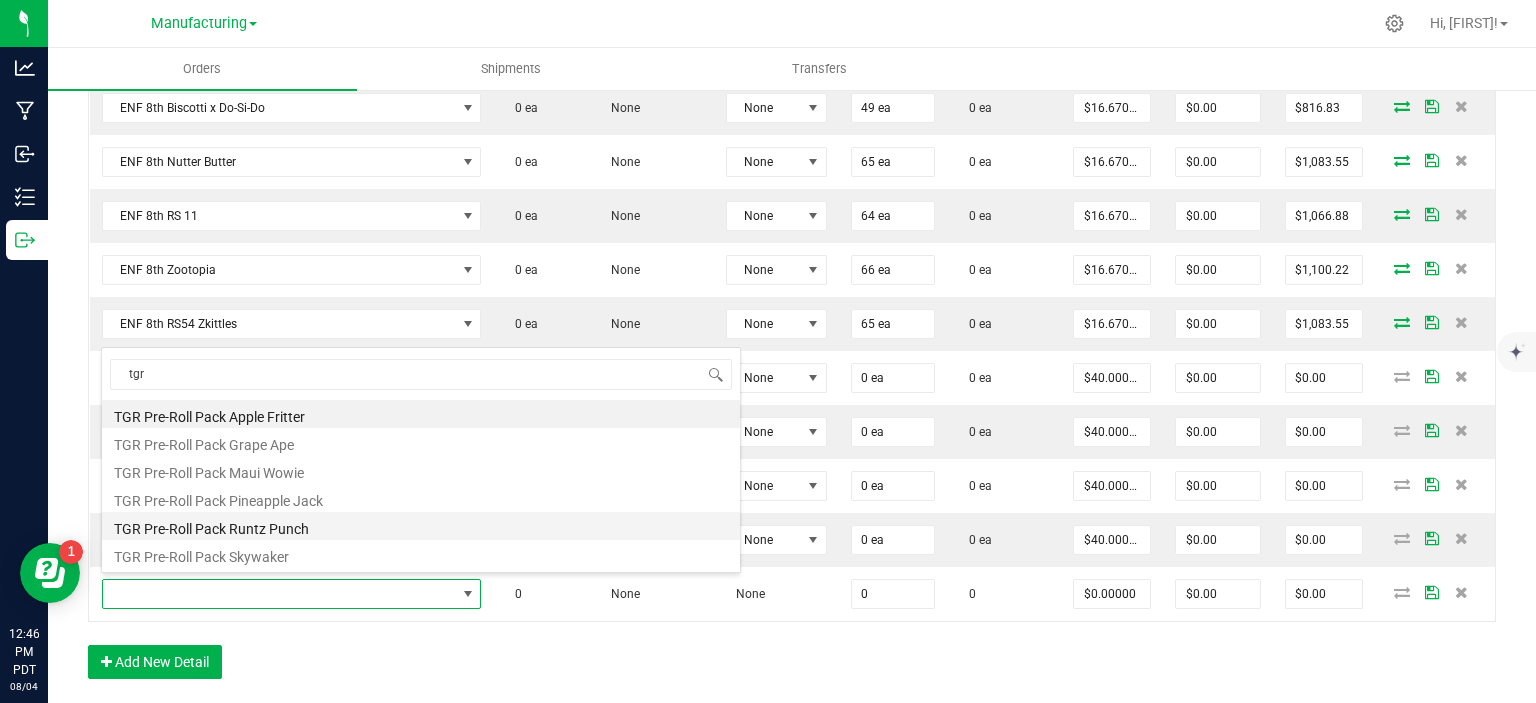 type on "$40.00000" 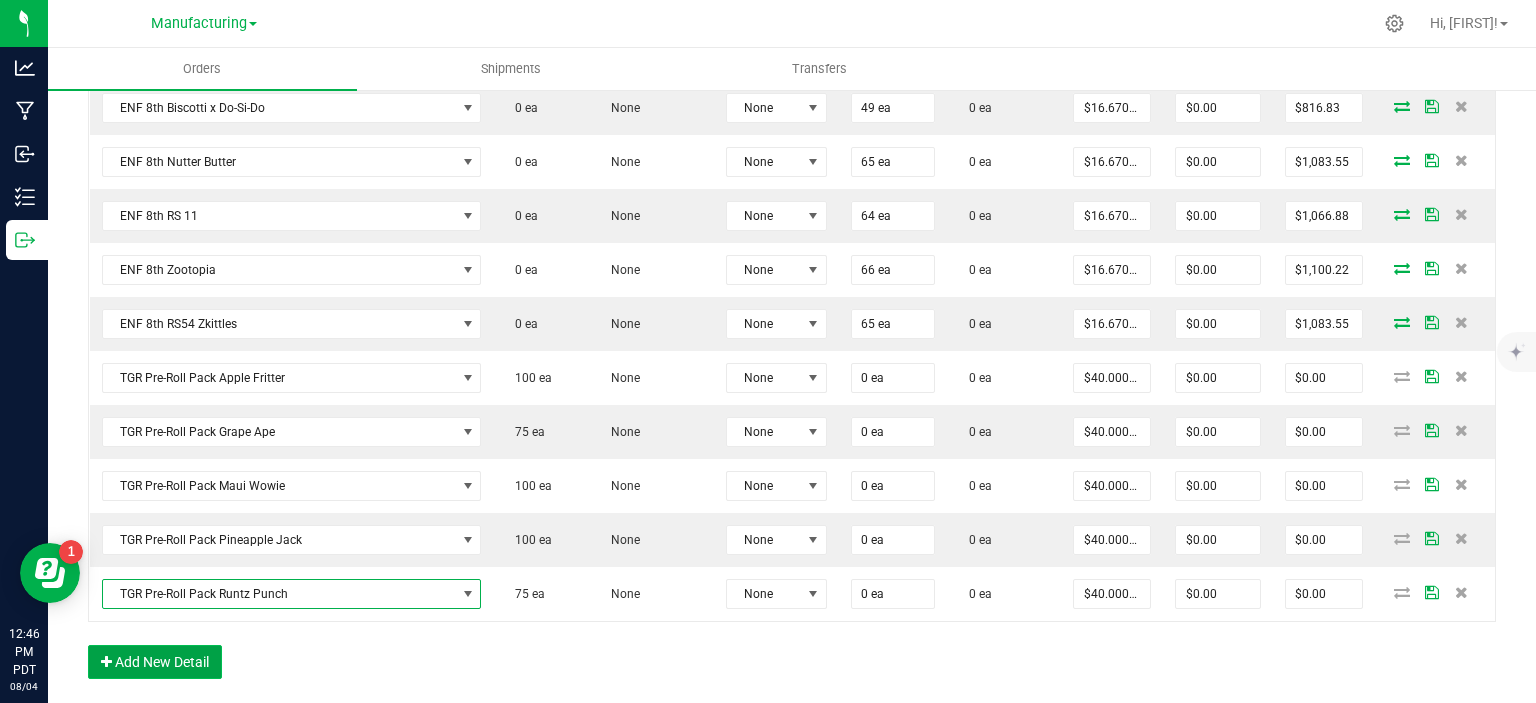 click on "Add New Detail" at bounding box center (155, 662) 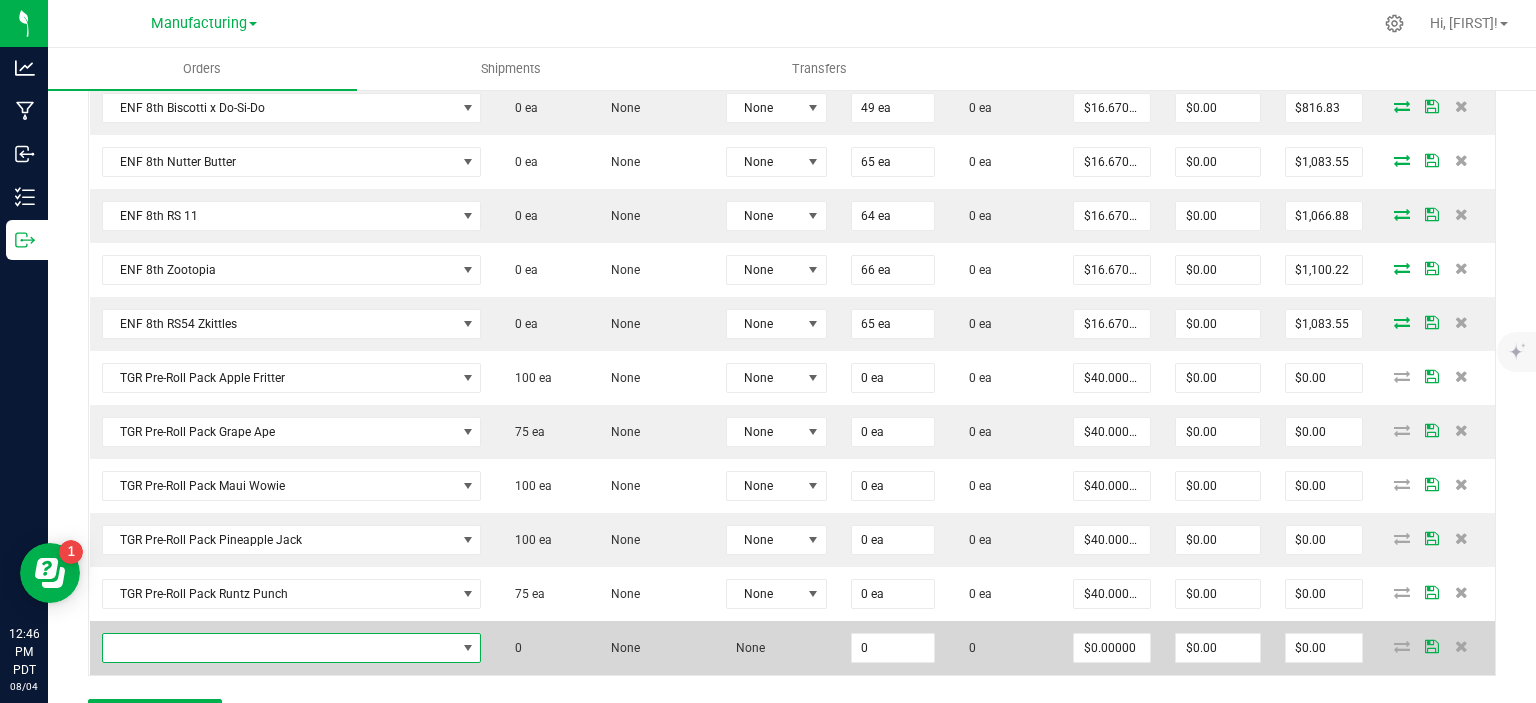 click at bounding box center [279, 648] 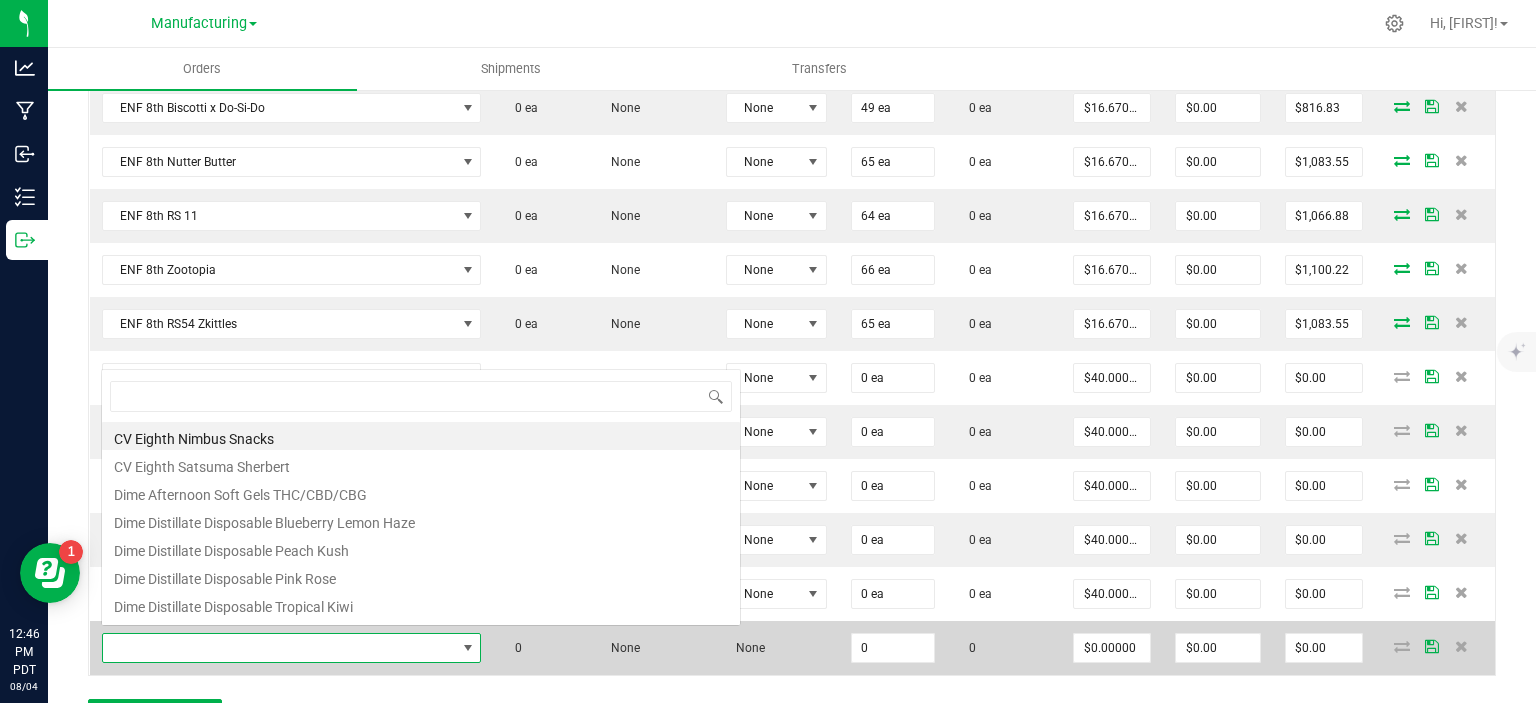 scroll, scrollTop: 0, scrollLeft: 0, axis: both 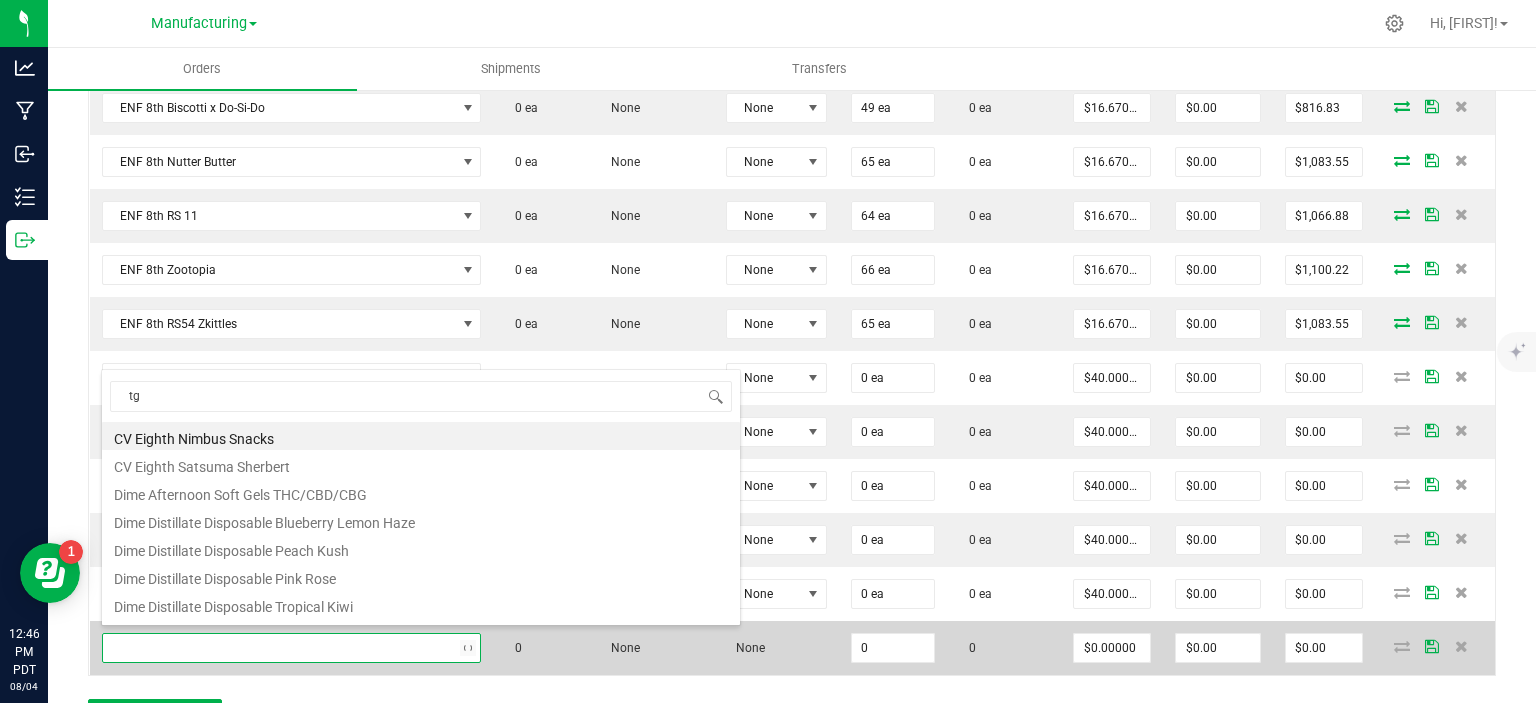 type on "tgr" 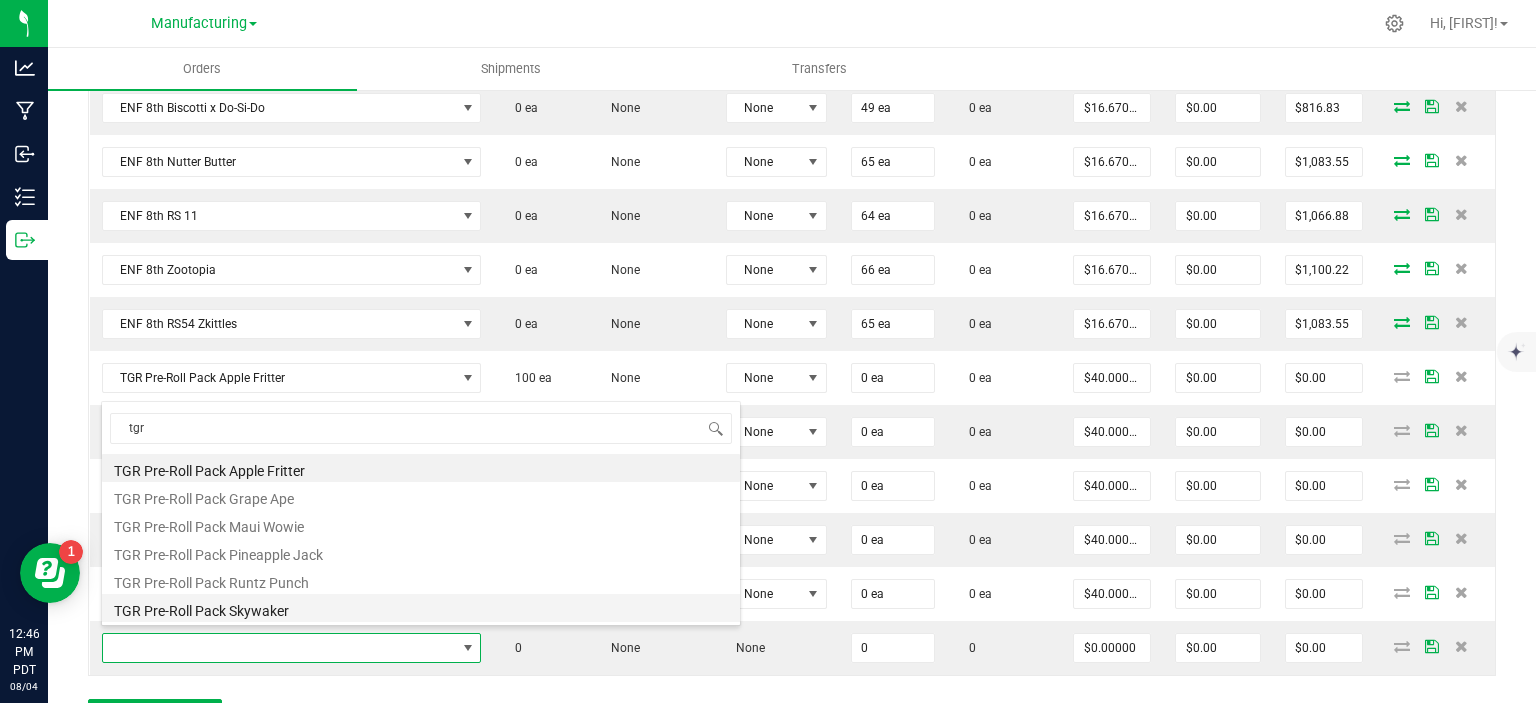 click on "TGR Pre-Roll Pack Skywaker" at bounding box center [421, 608] 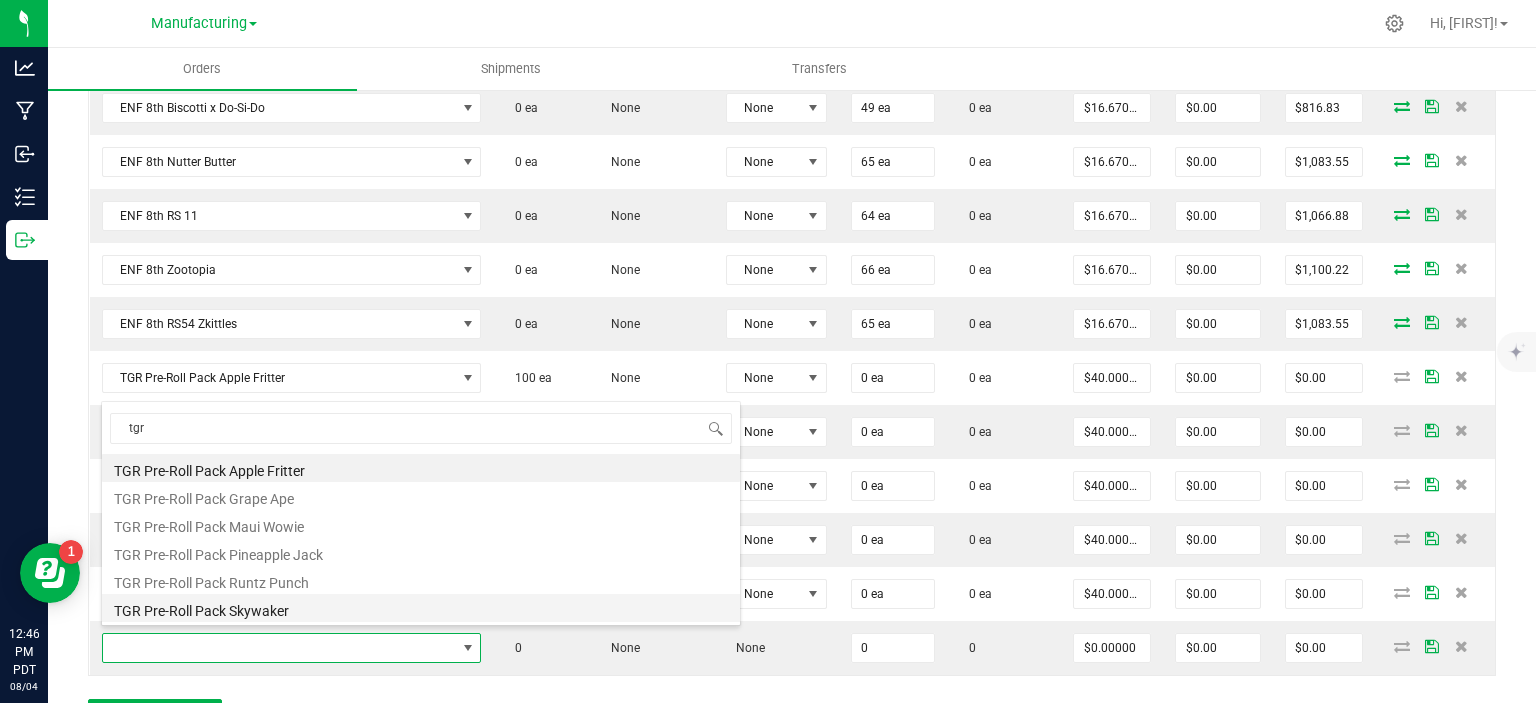 type on "0 ea" 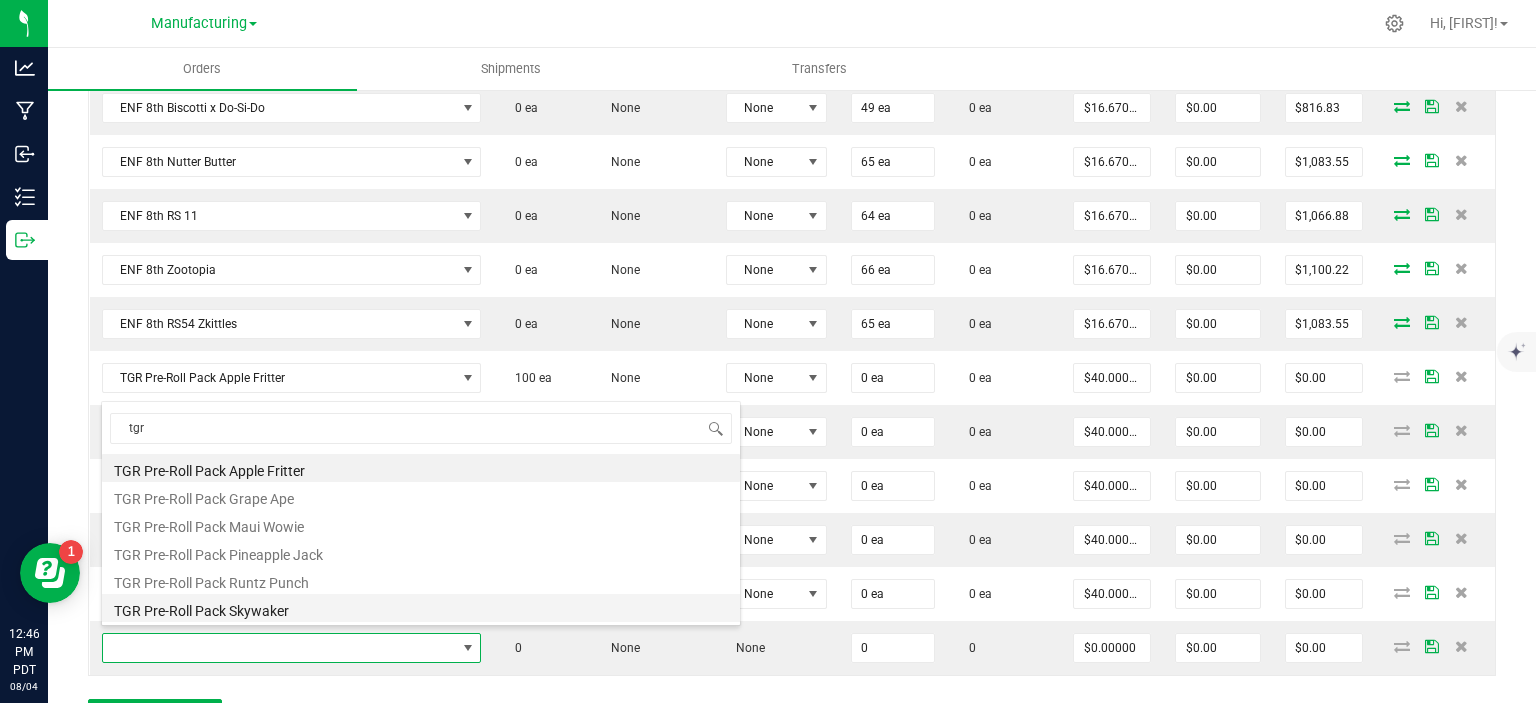 type on "$40.00000" 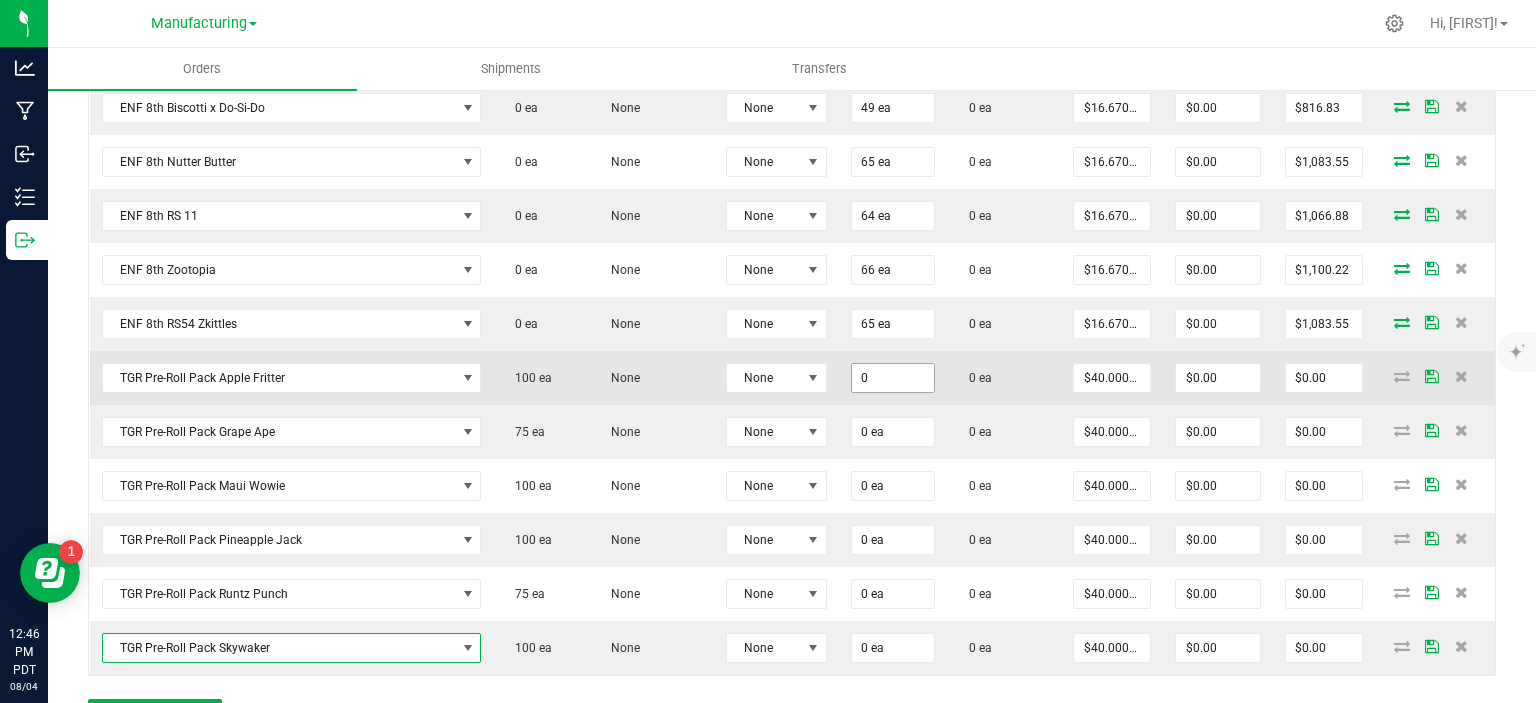 click on "0" at bounding box center (893, 378) 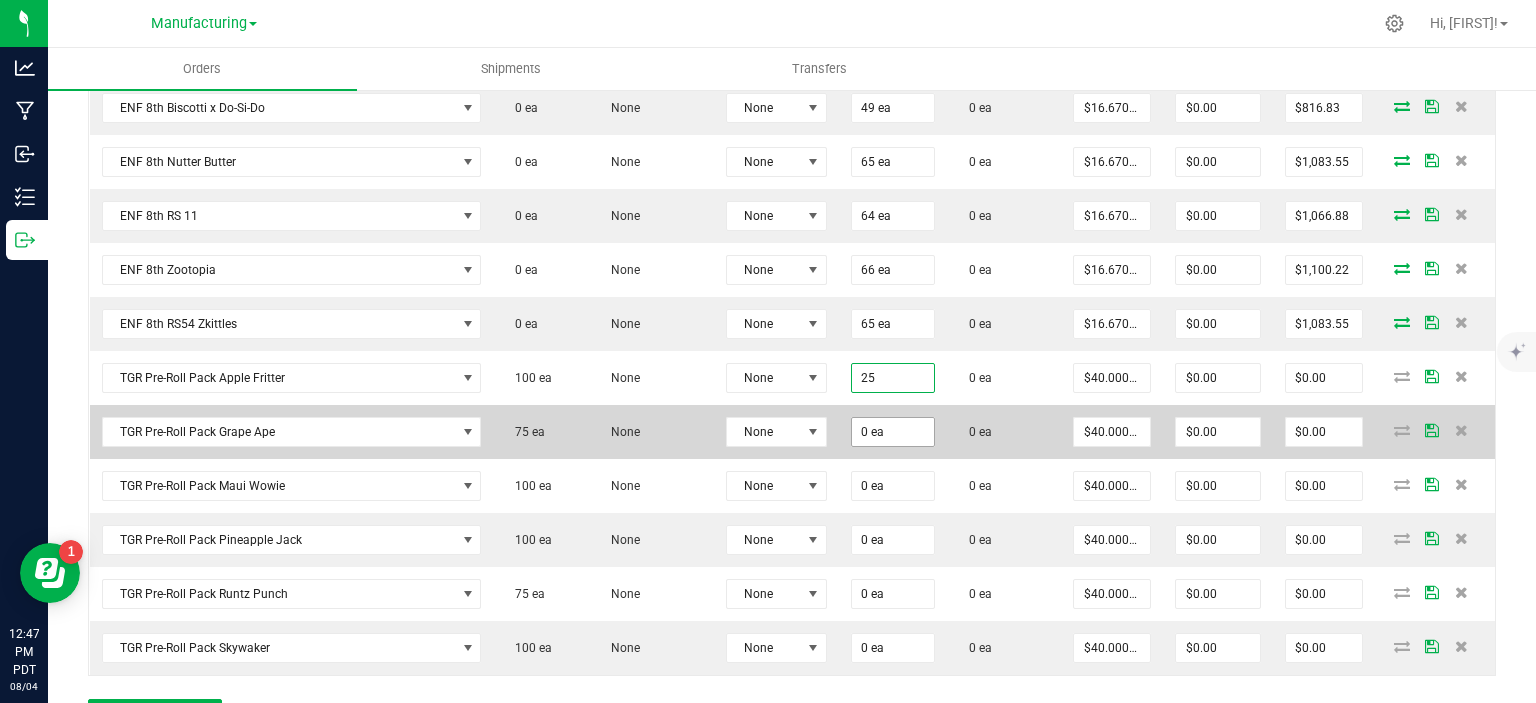 type on "25 ea" 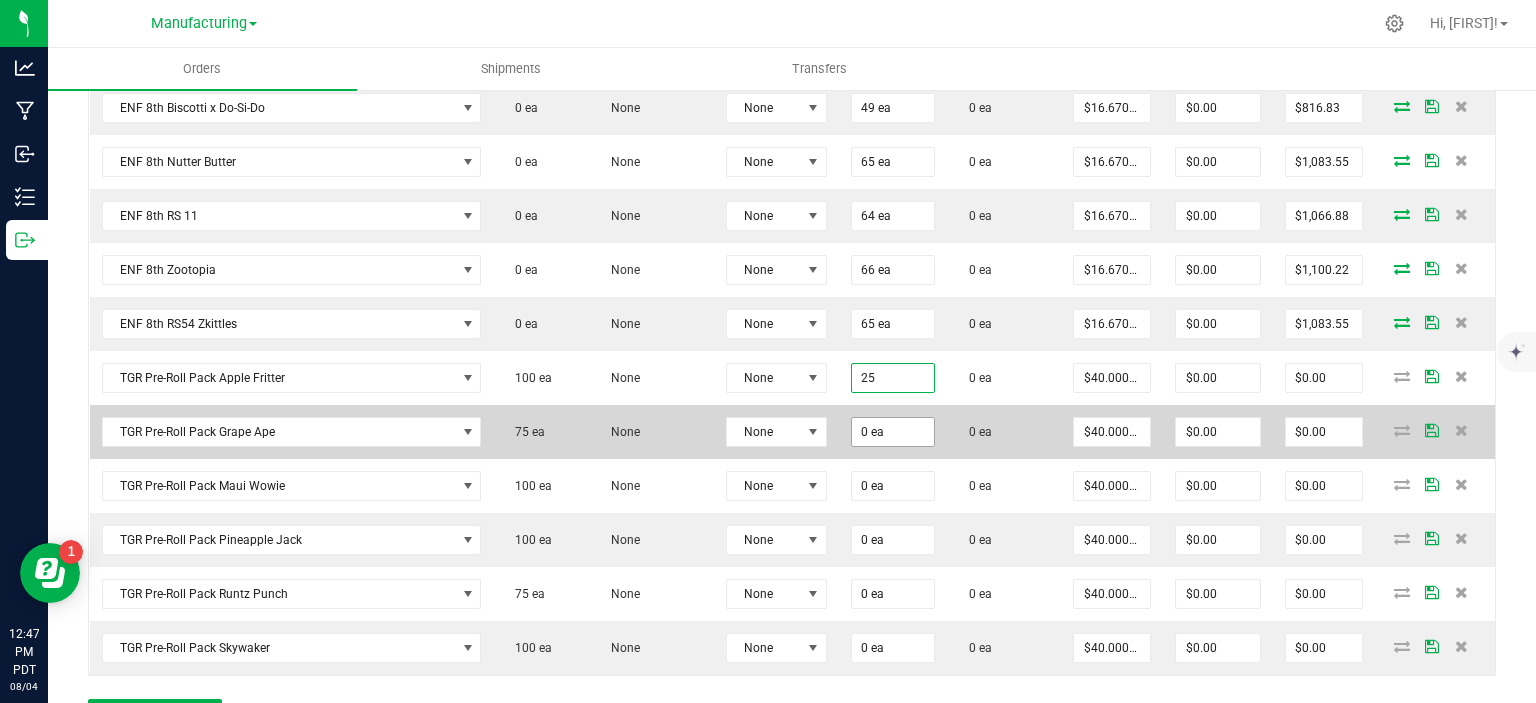 type on "$1,000.00" 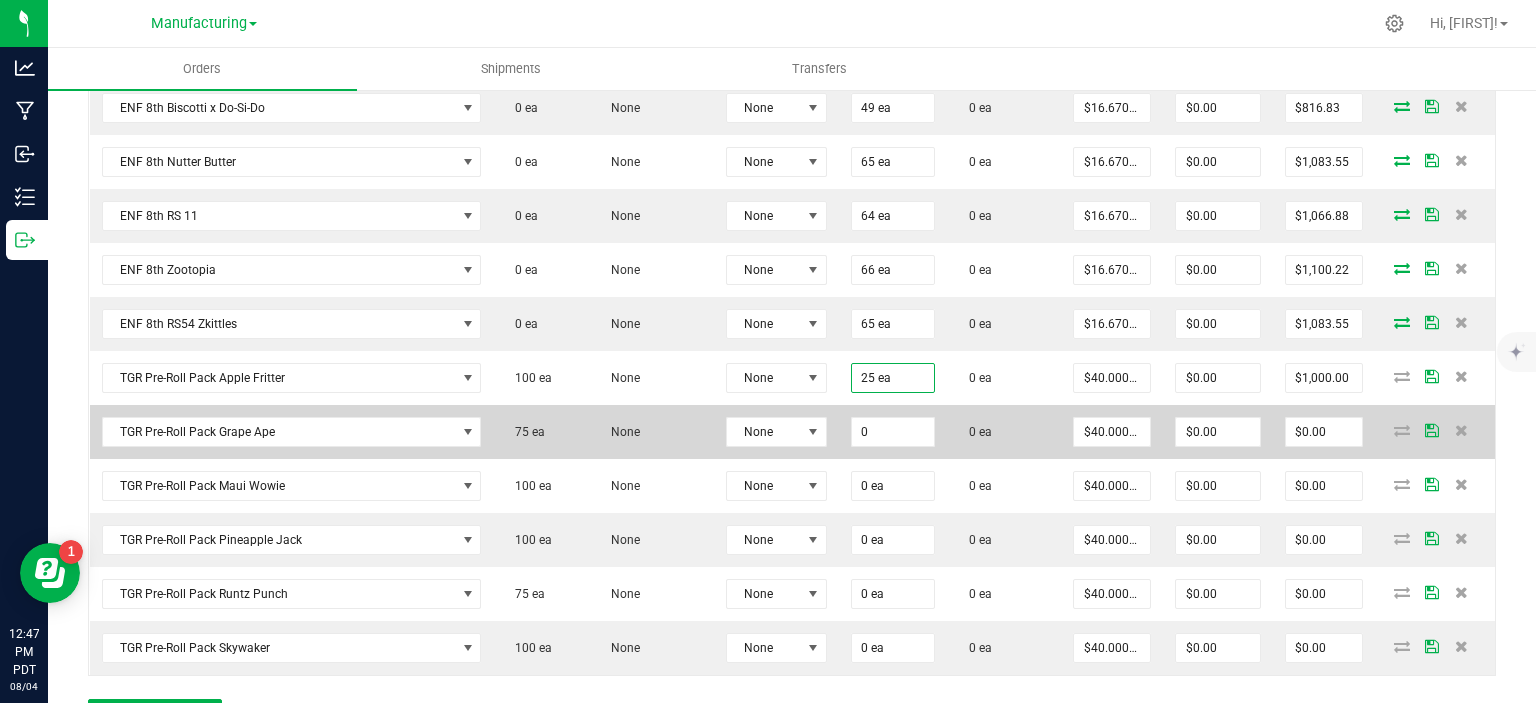 click on "0" at bounding box center (893, -54) 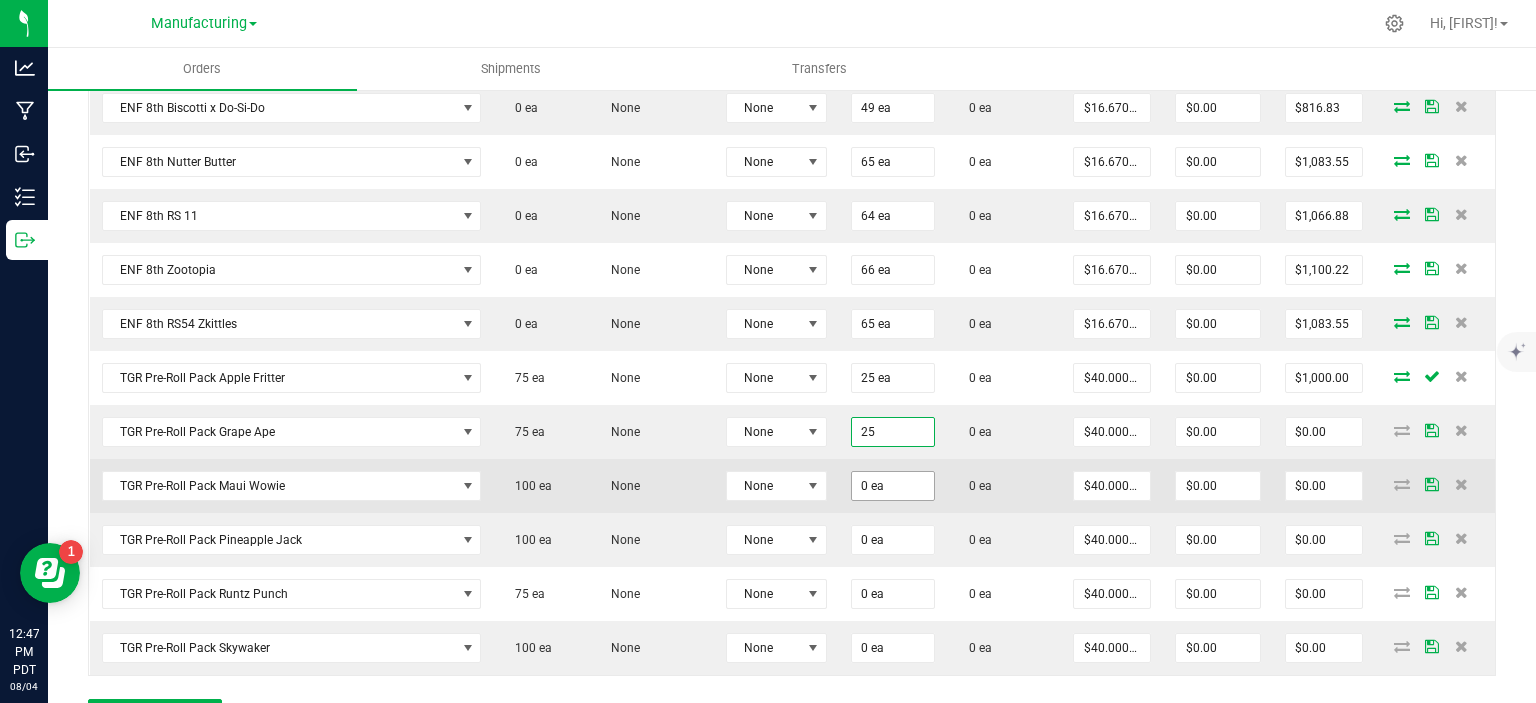 type on "25 ea" 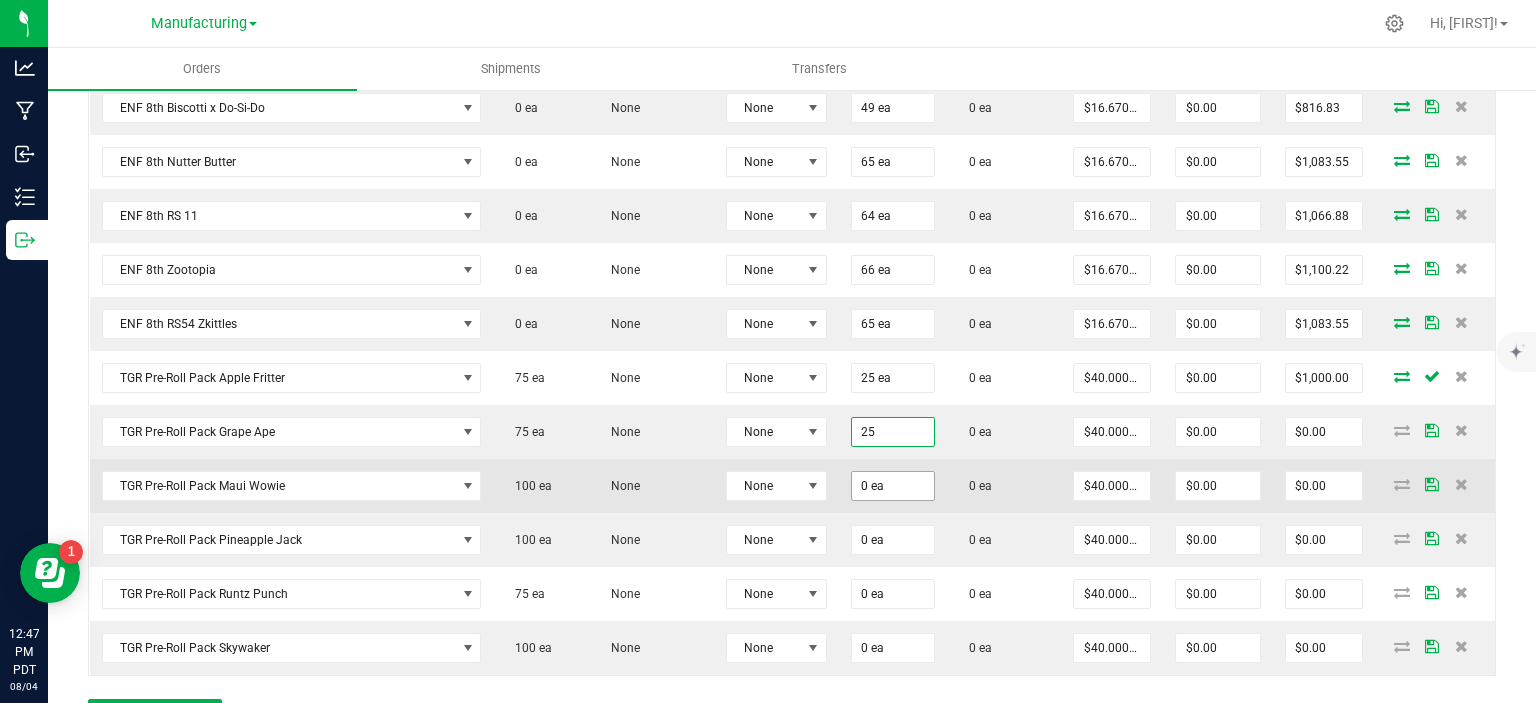 type on "$1,000.00" 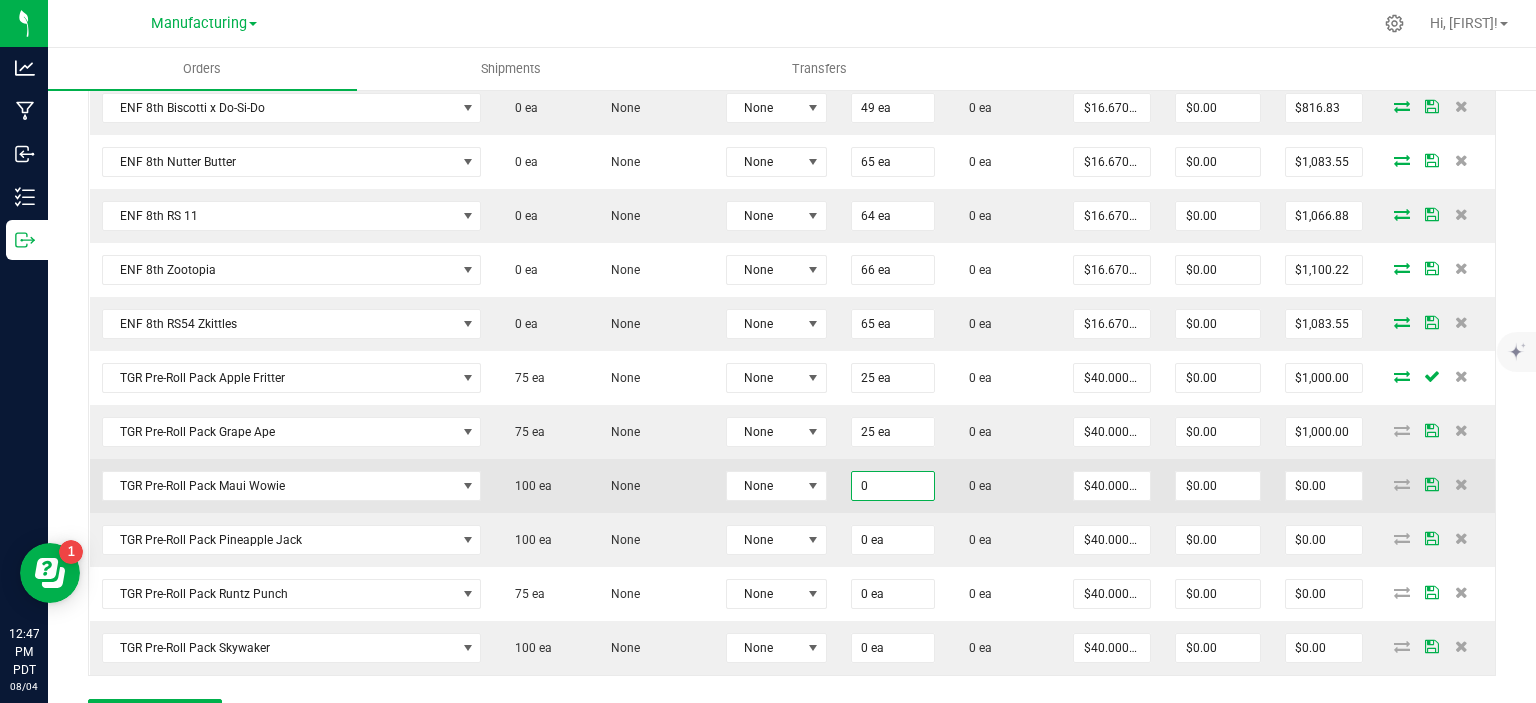click on "0" at bounding box center (893, 486) 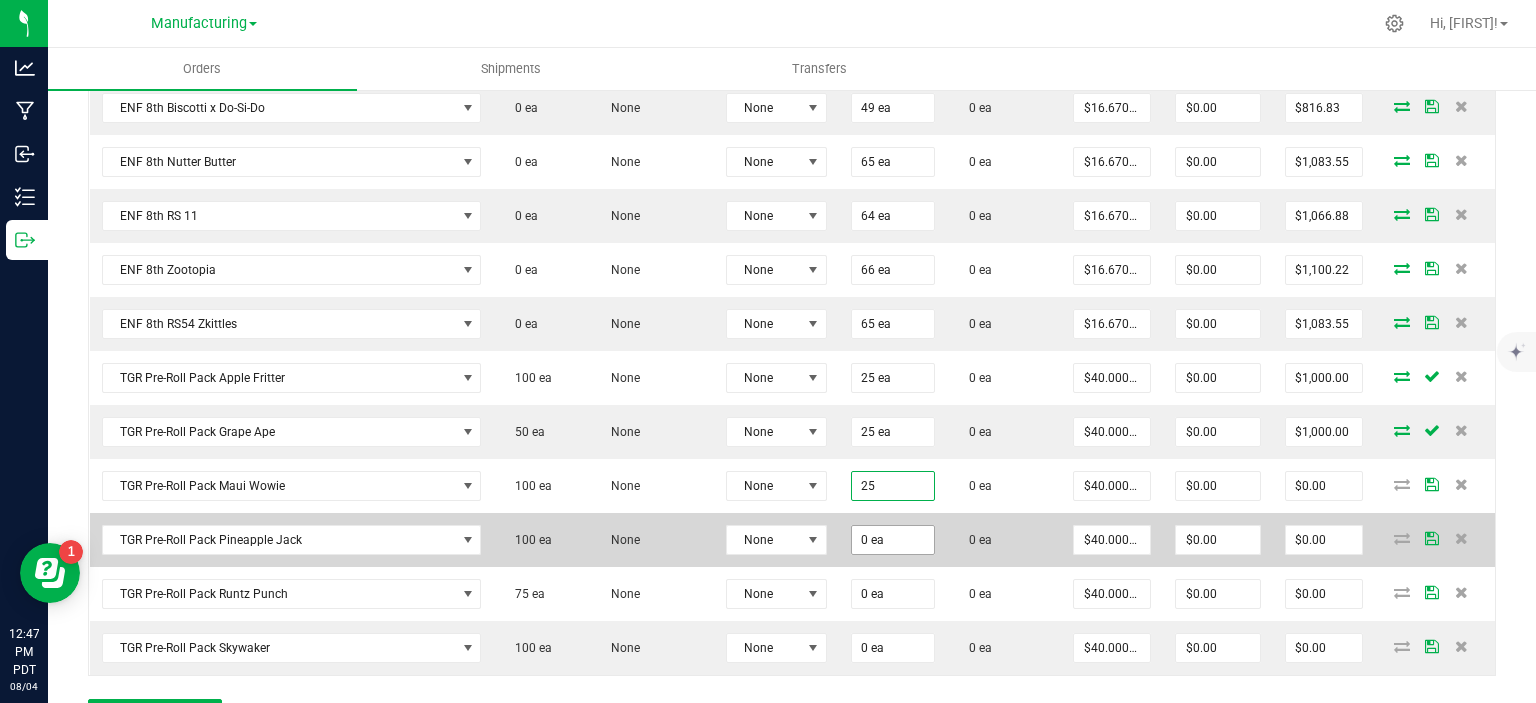 type on "25 ea" 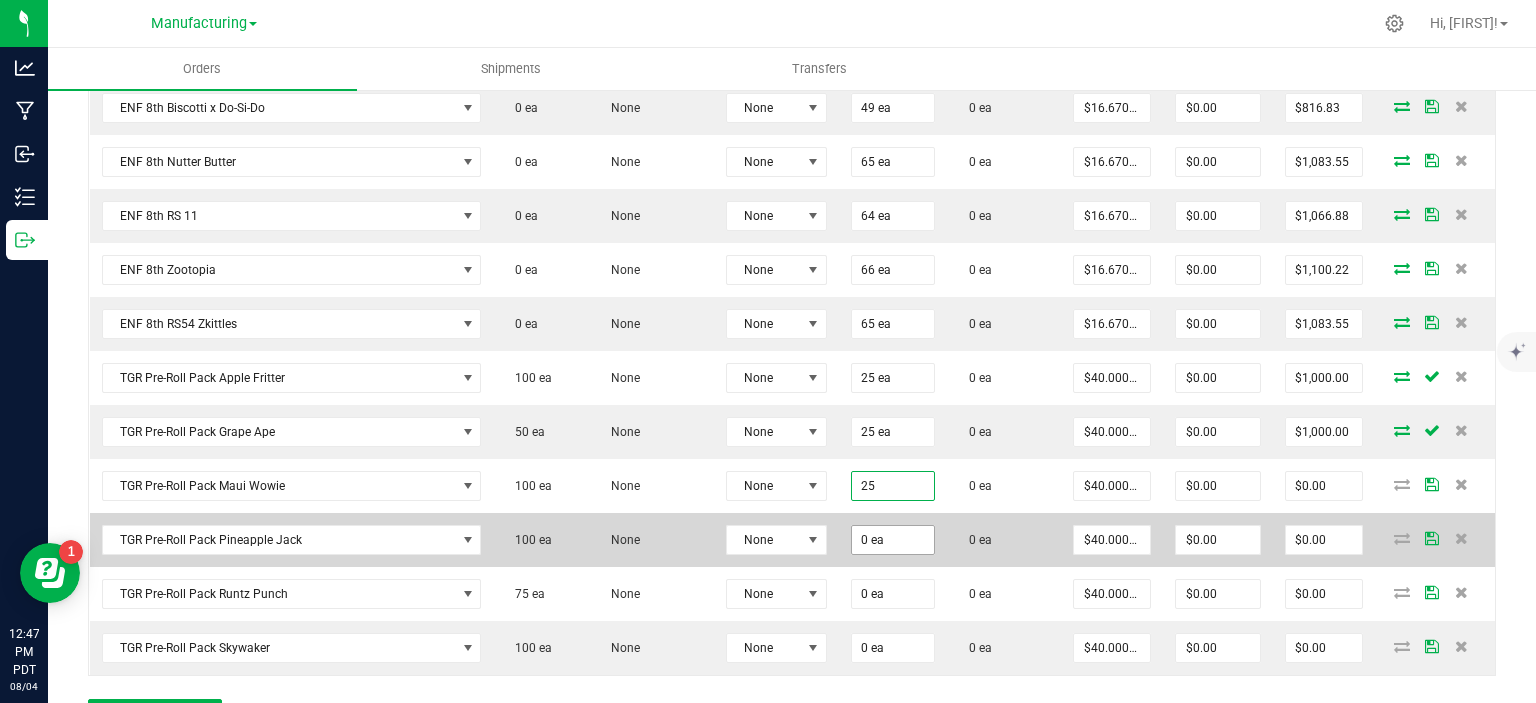 type on "$1,000.00" 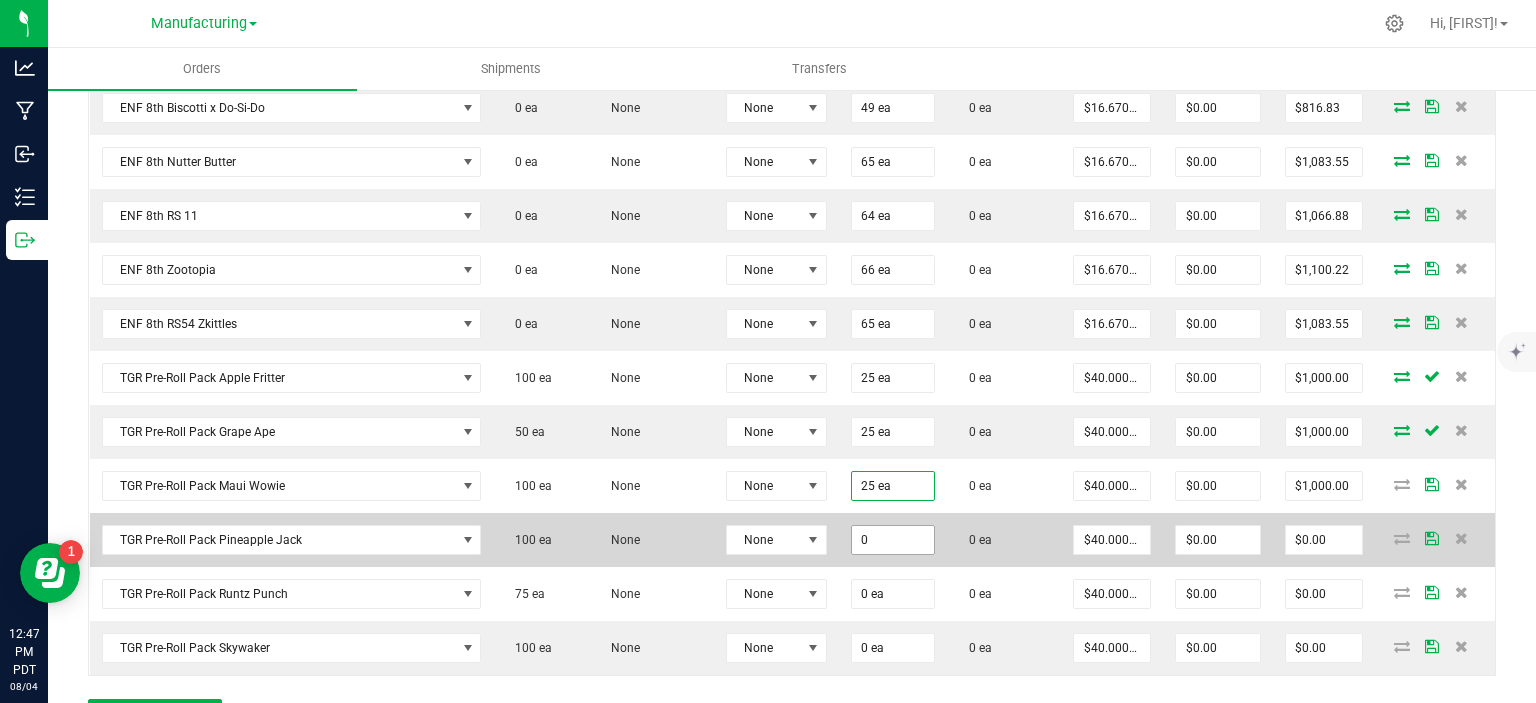 click on "0" at bounding box center (893, 540) 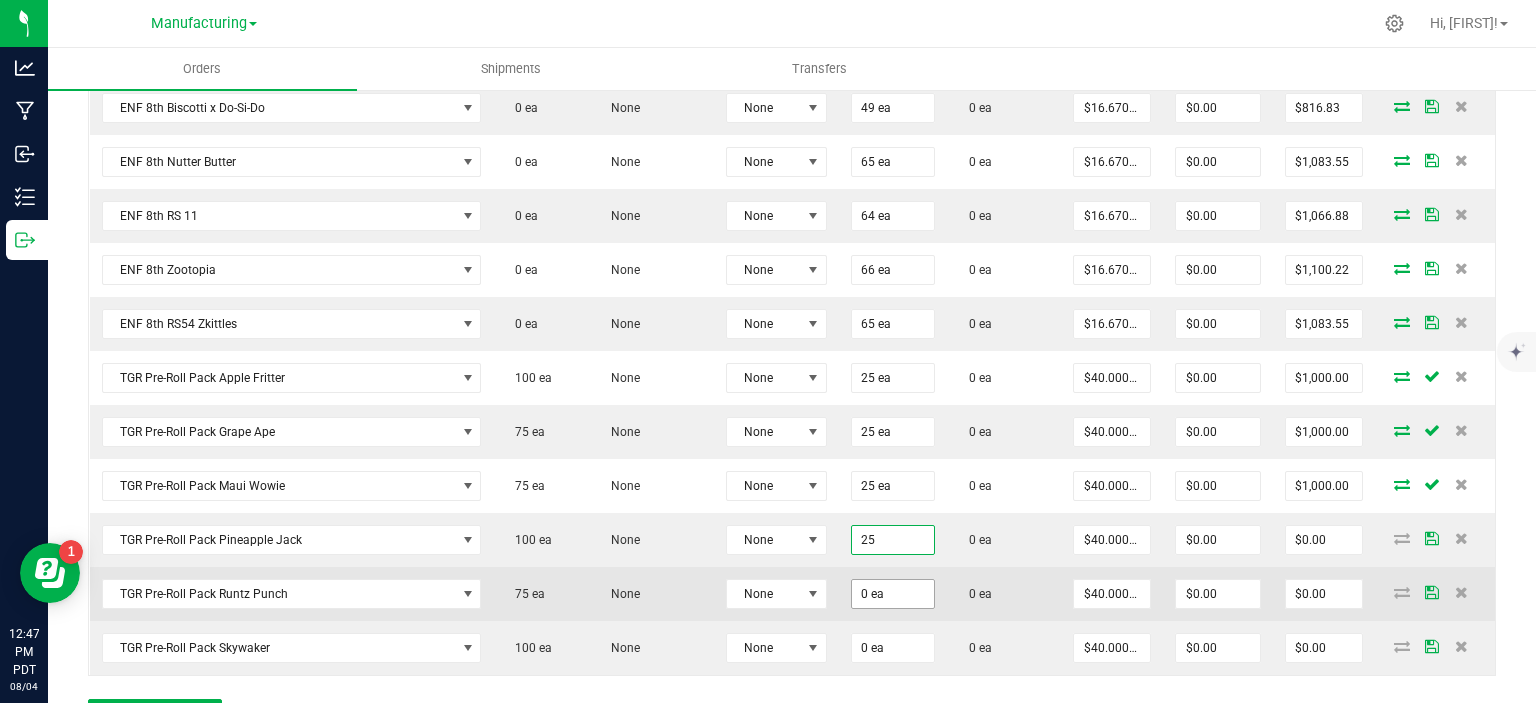 type on "25 ea" 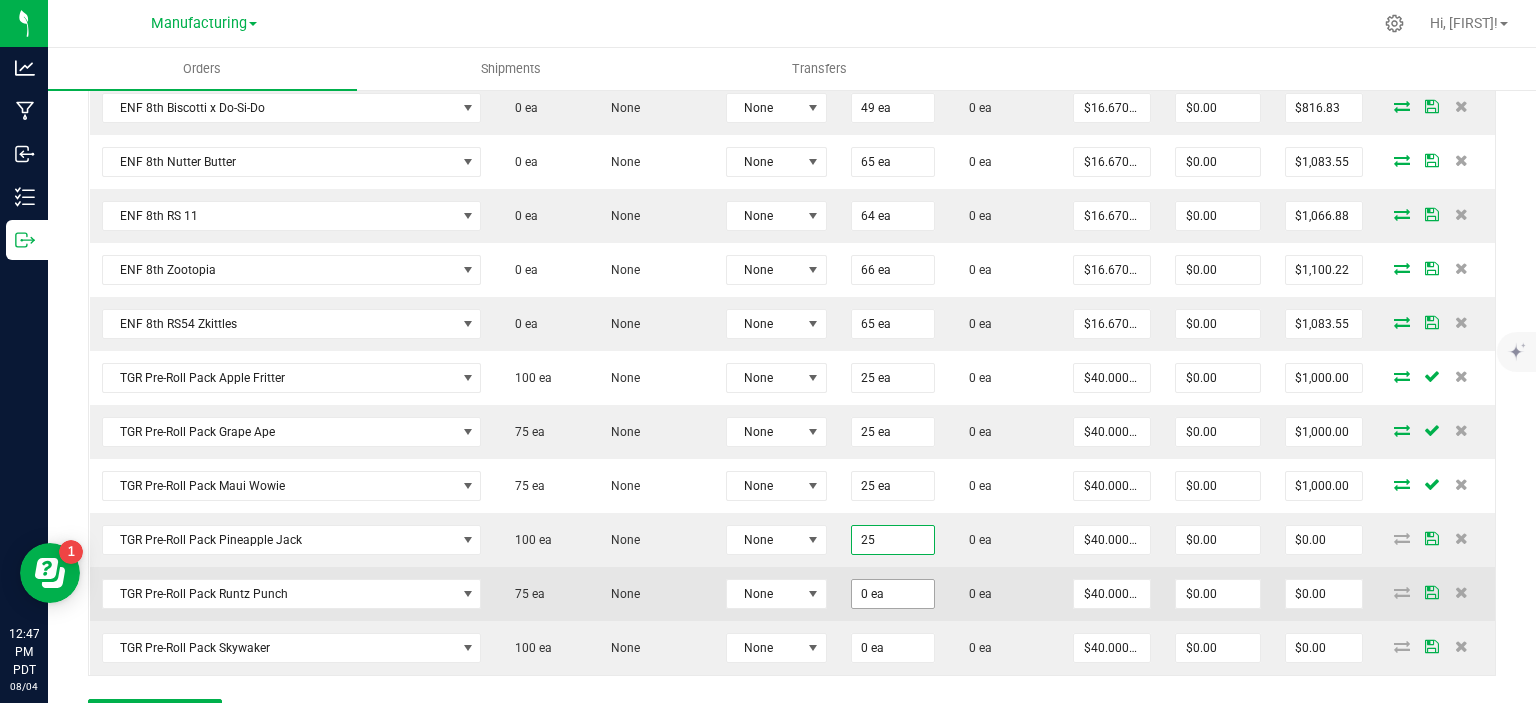 type on "$1,000.00" 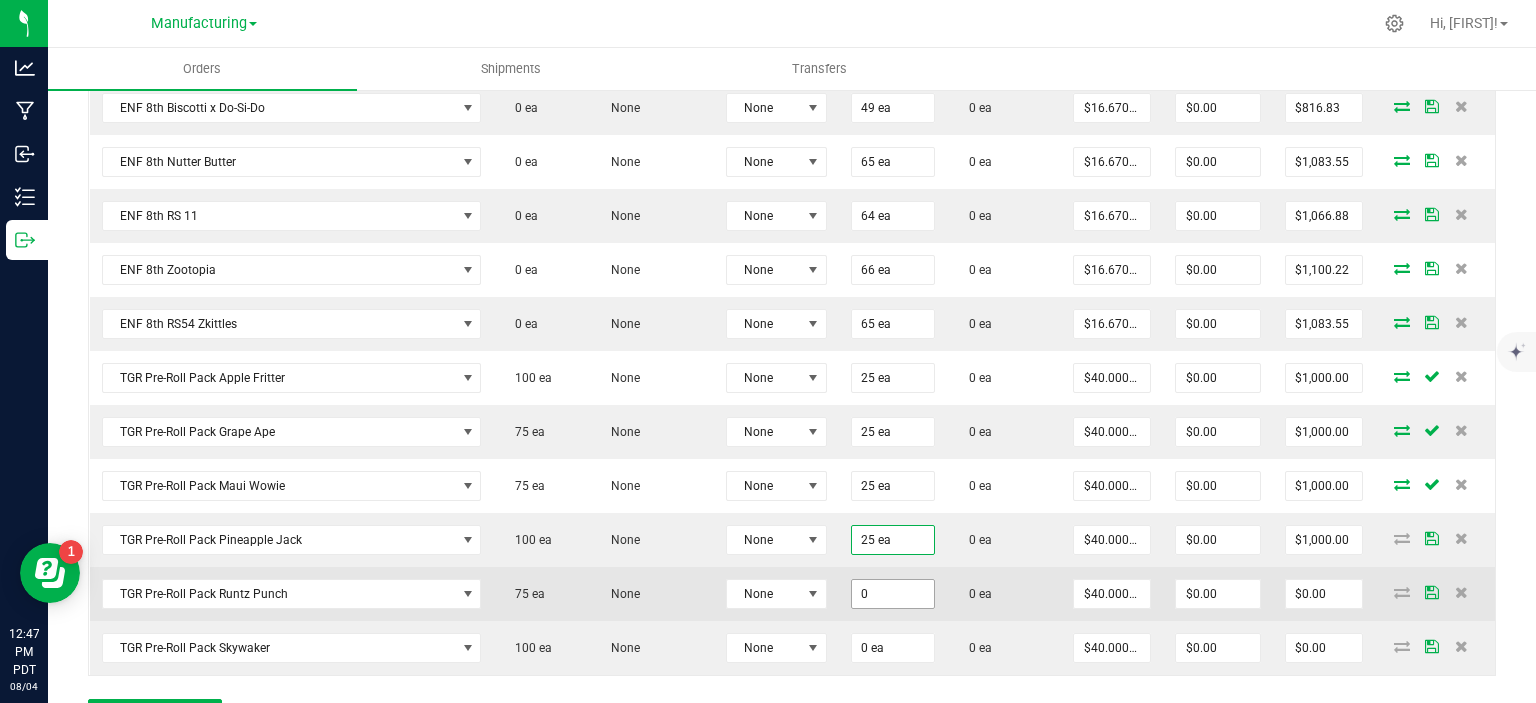 click on "0" at bounding box center [893, 594] 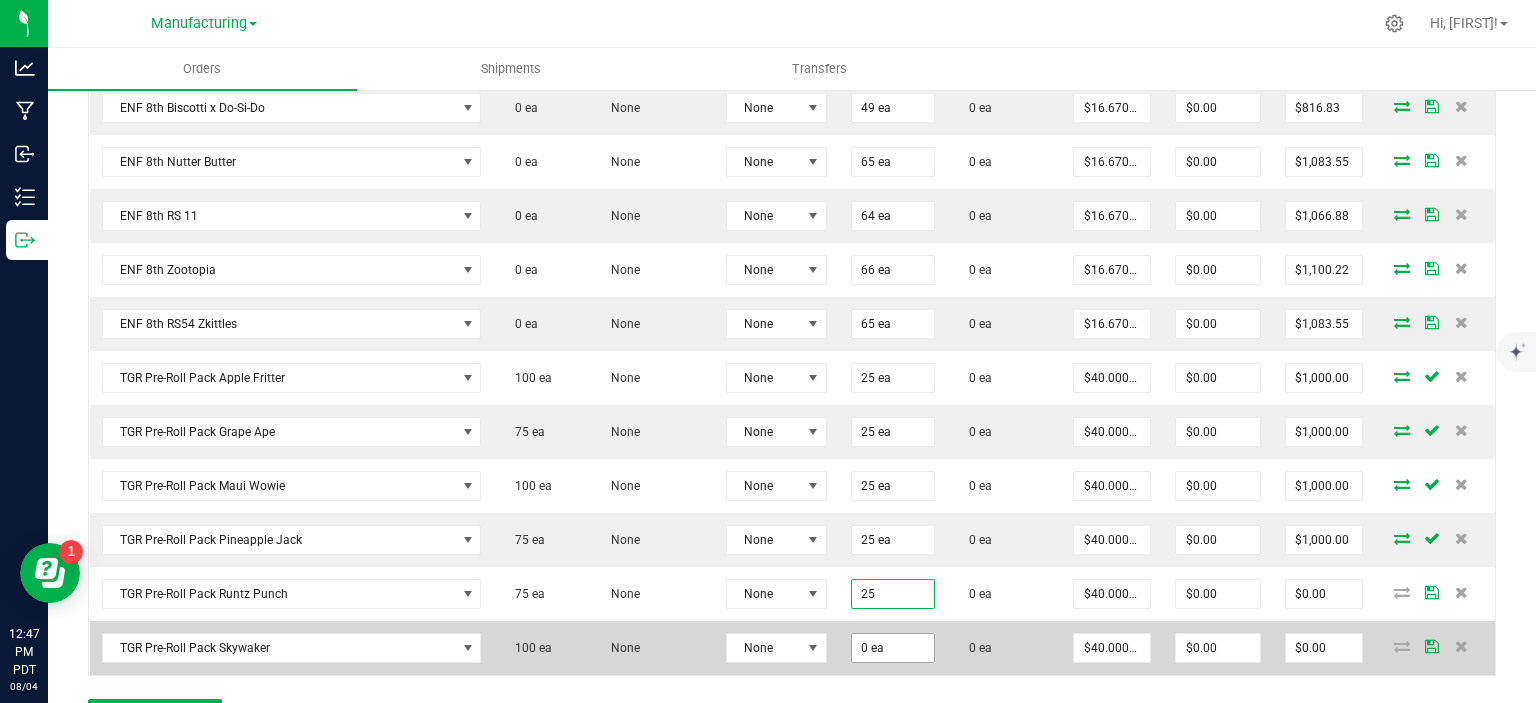type on "25 ea" 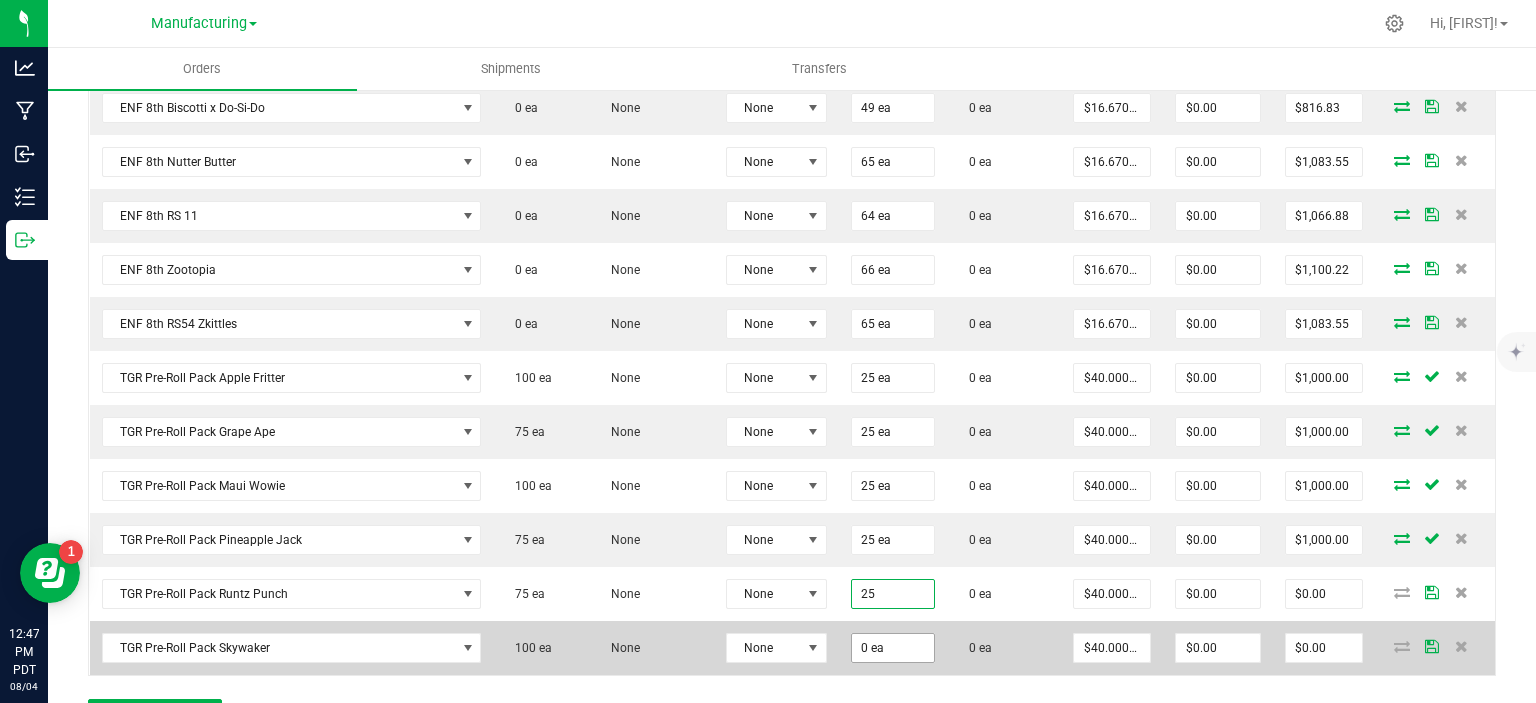 type on "$1,000.00" 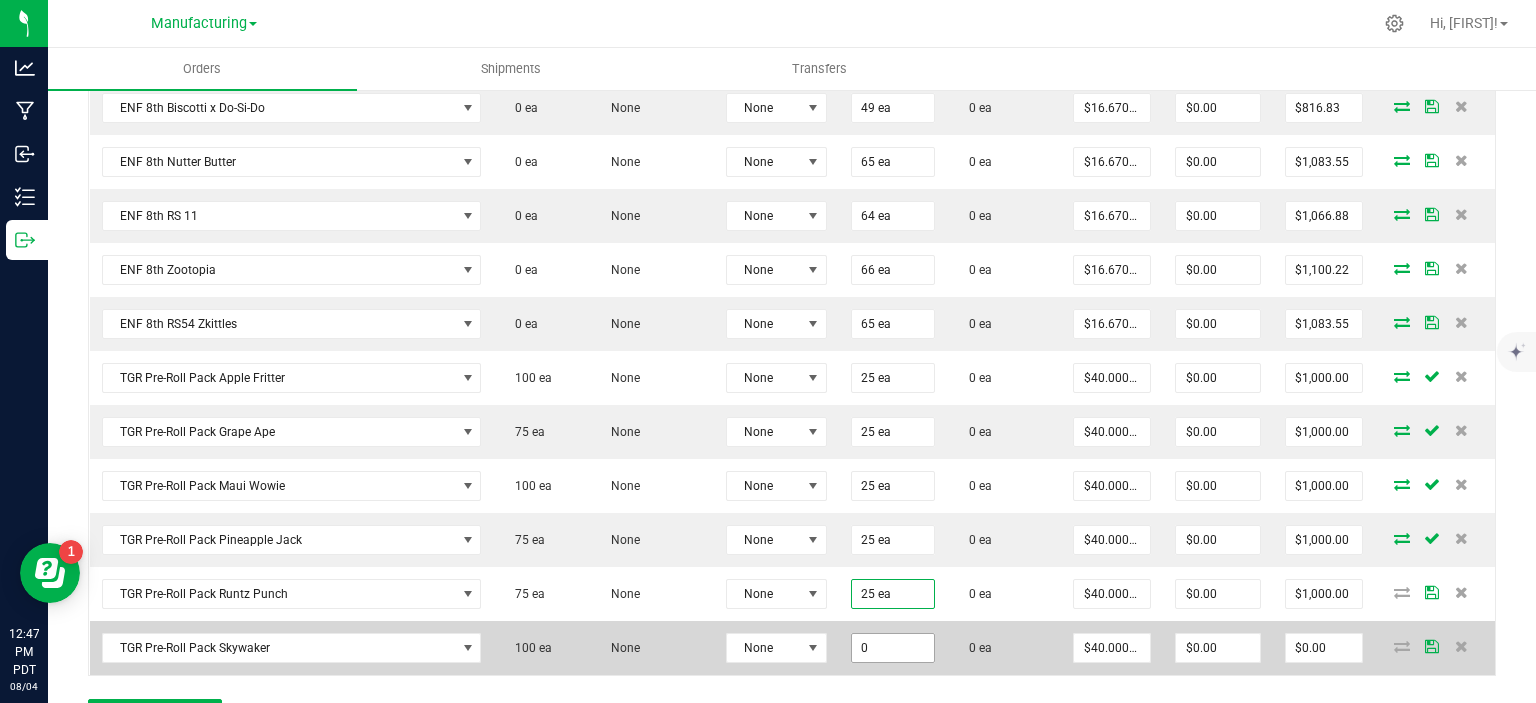 click on "0" at bounding box center (893, 648) 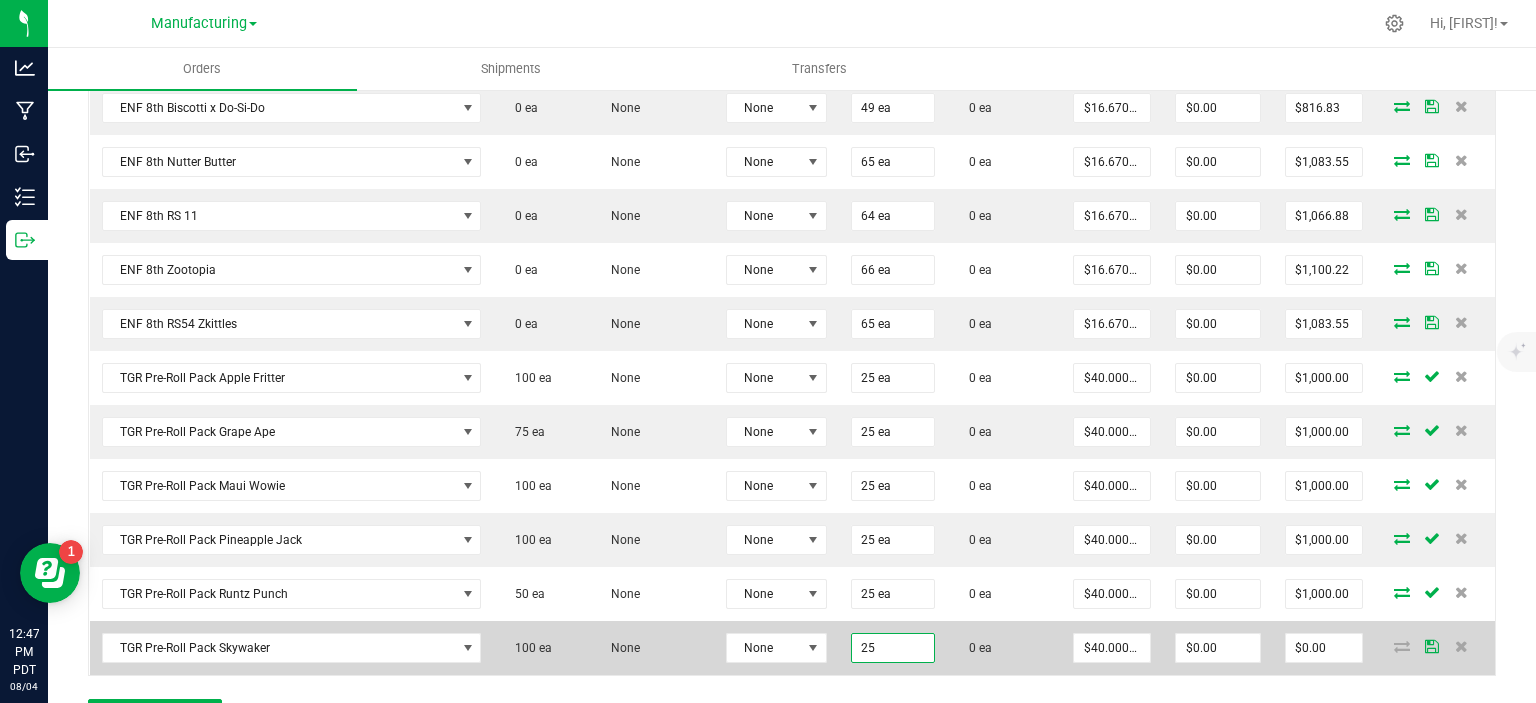 type on "25 ea" 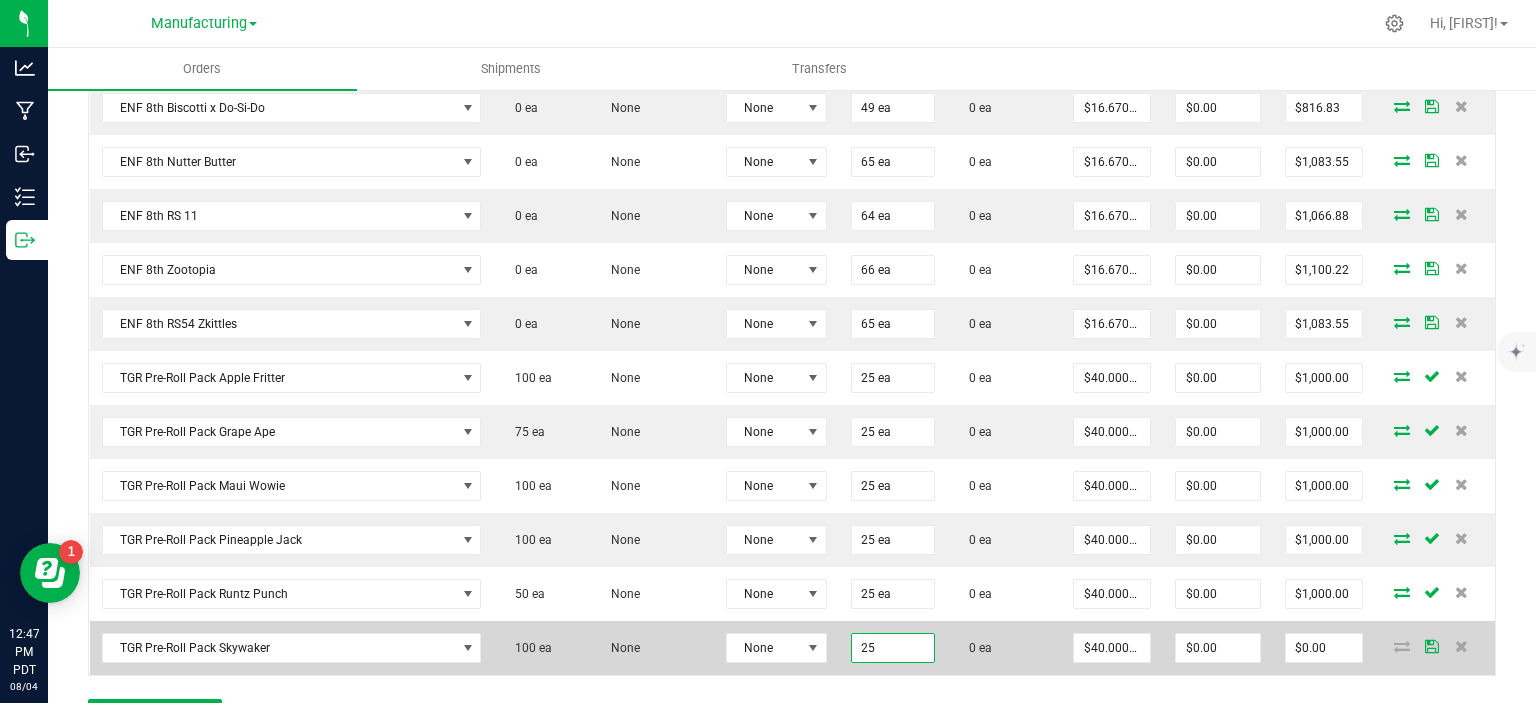 type on "$1,000.00" 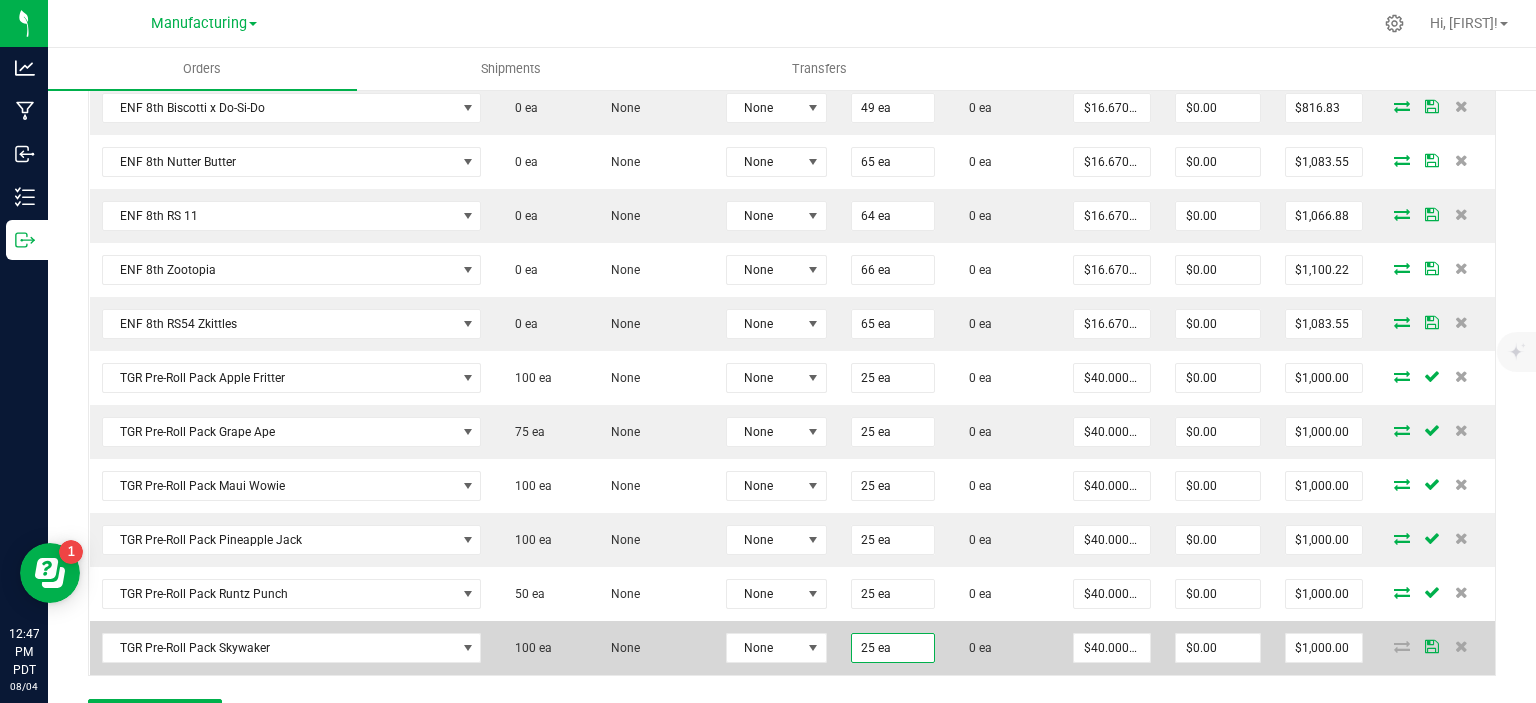 click on "None" at bounding box center [776, 648] 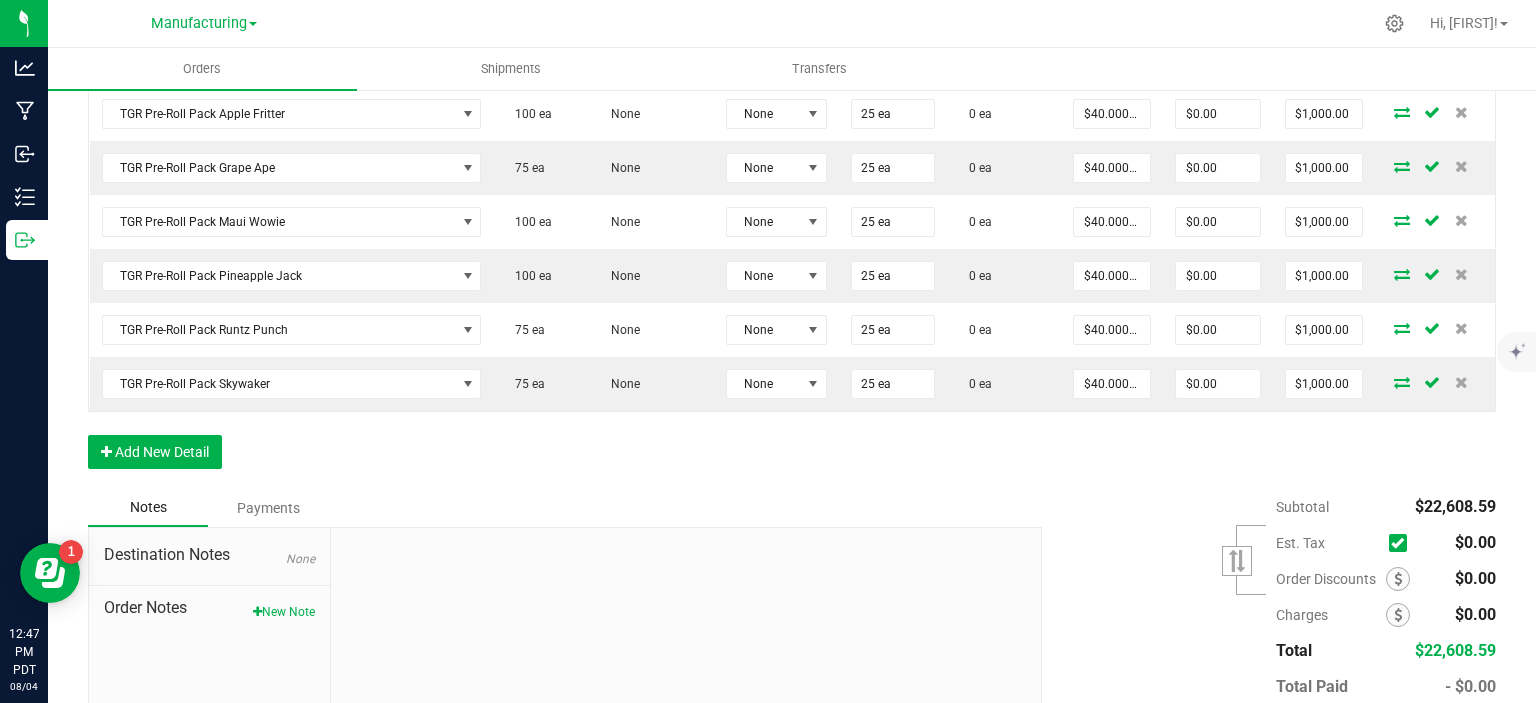 scroll, scrollTop: 1100, scrollLeft: 0, axis: vertical 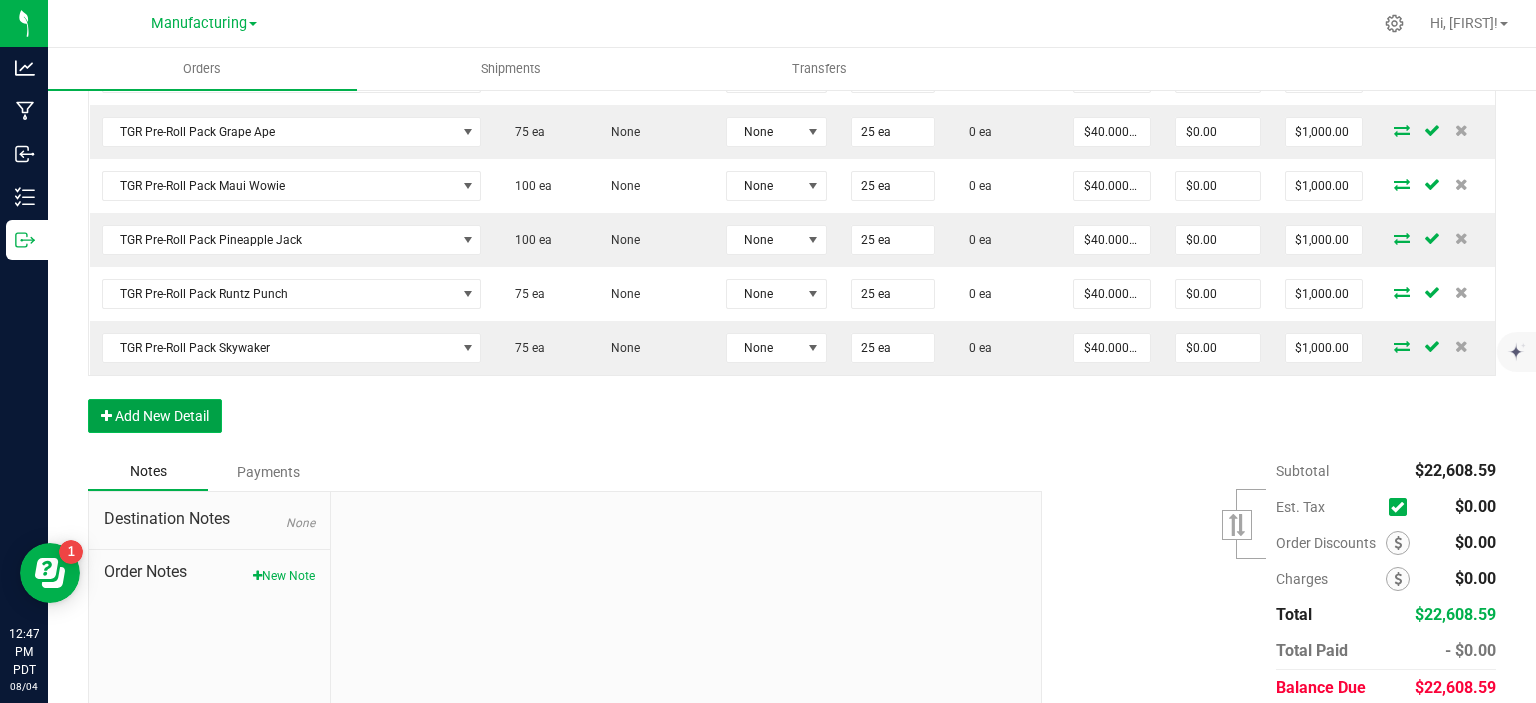 click on "Add New Detail" at bounding box center (155, 416) 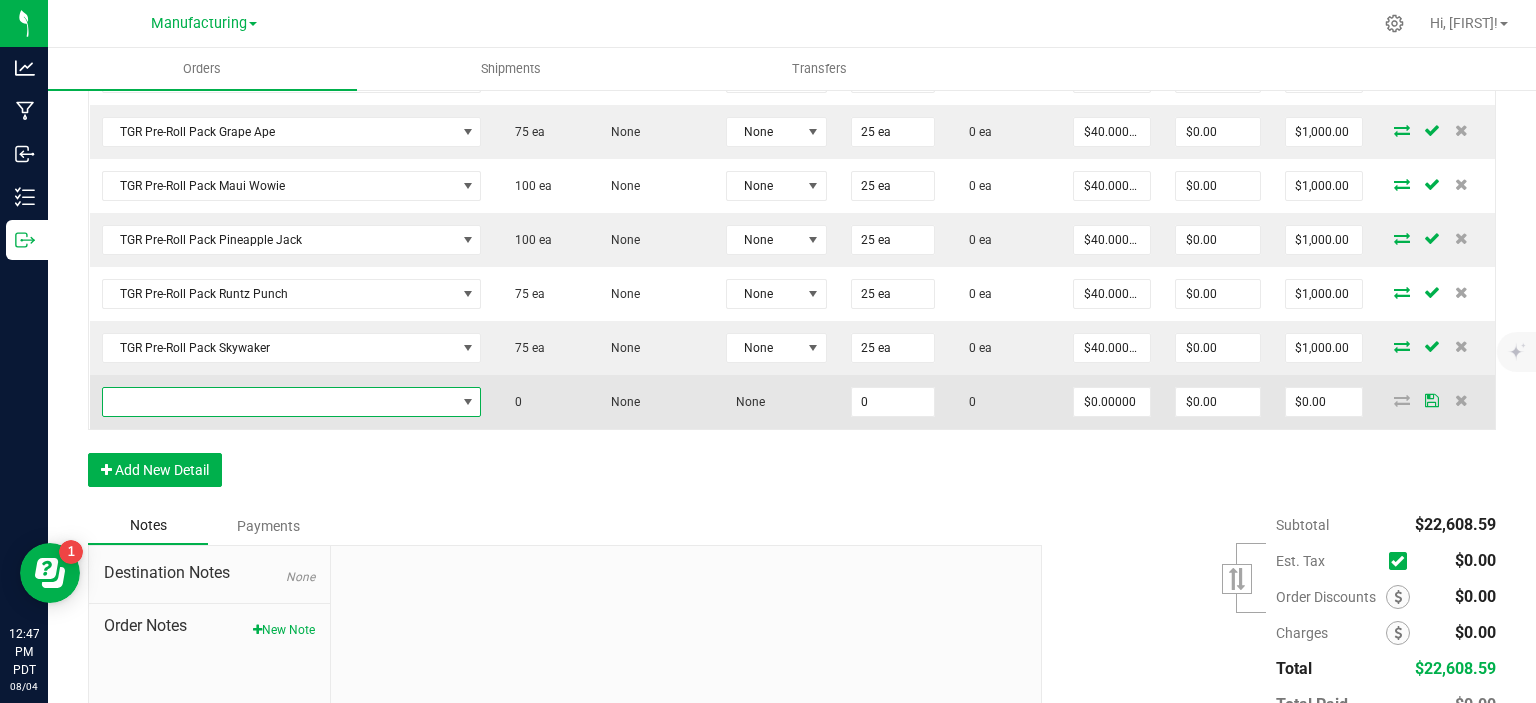 click at bounding box center (279, 402) 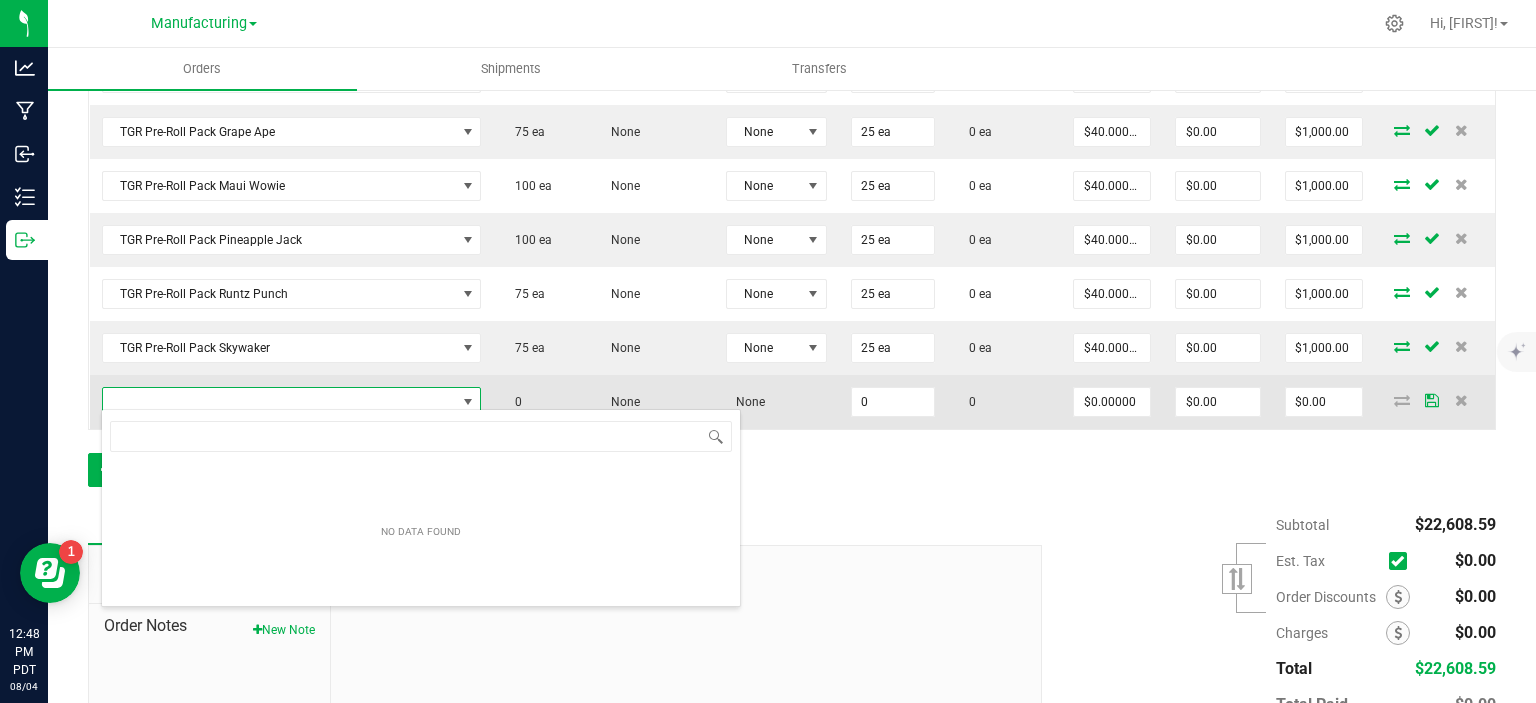 scroll, scrollTop: 99970, scrollLeft: 99625, axis: both 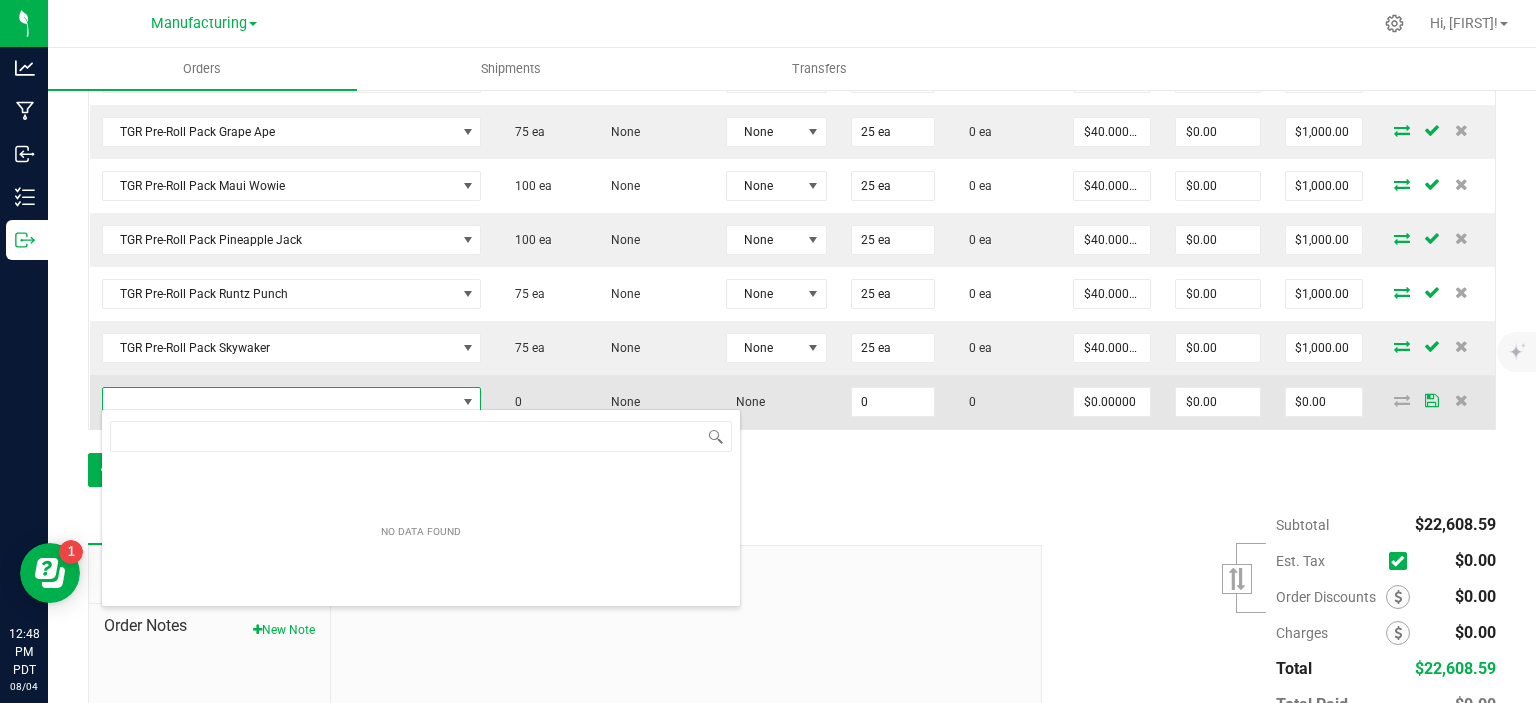 type on "q" 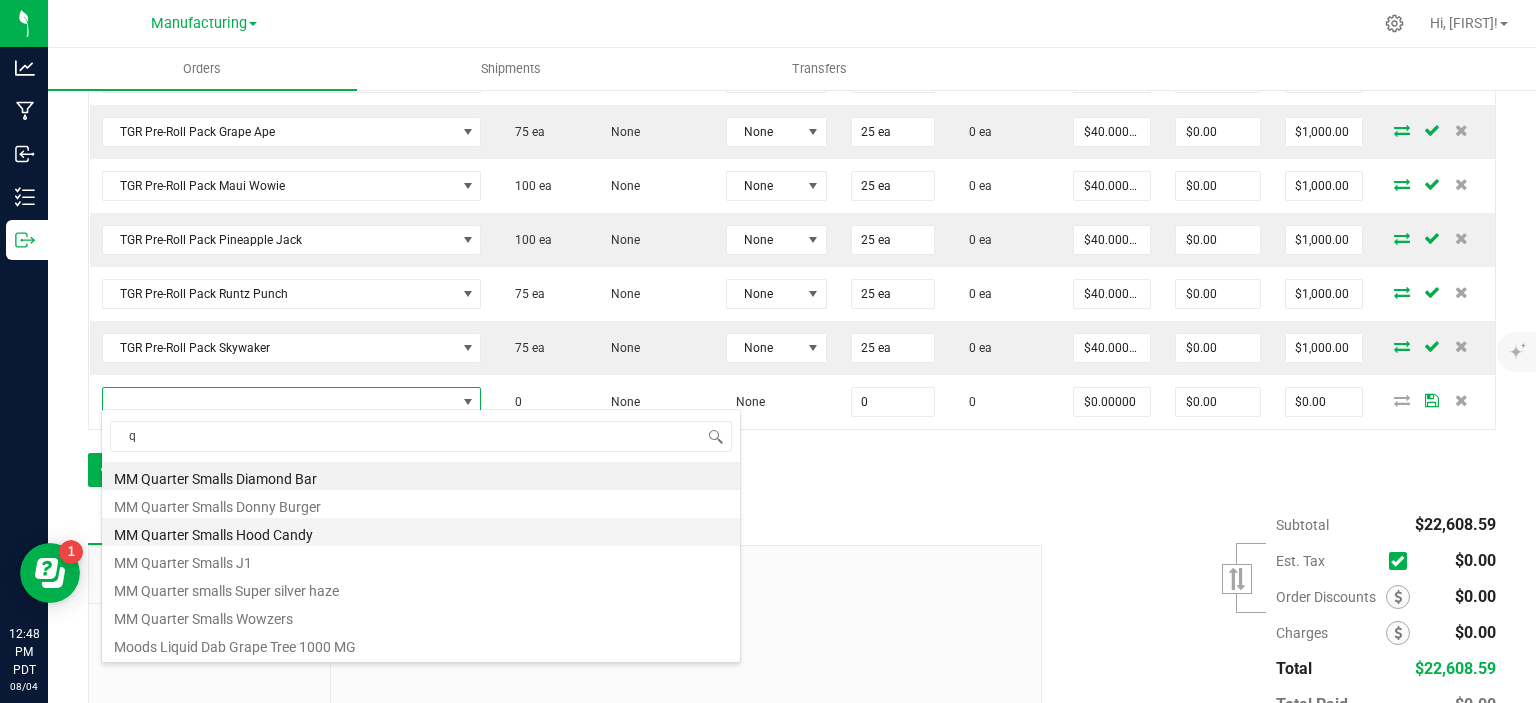 click on "MM Quarter Smalls Hood Candy" at bounding box center [421, 532] 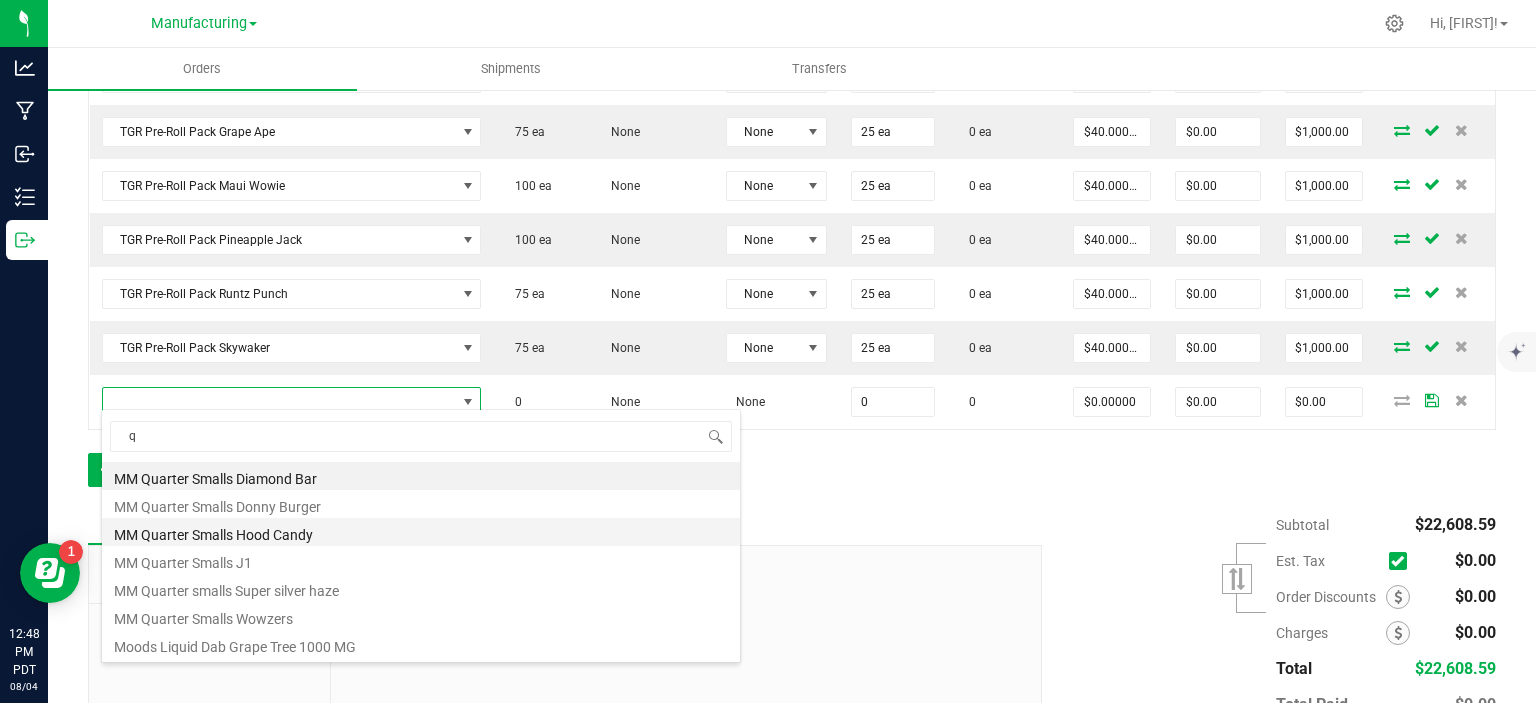 type on "0 ea" 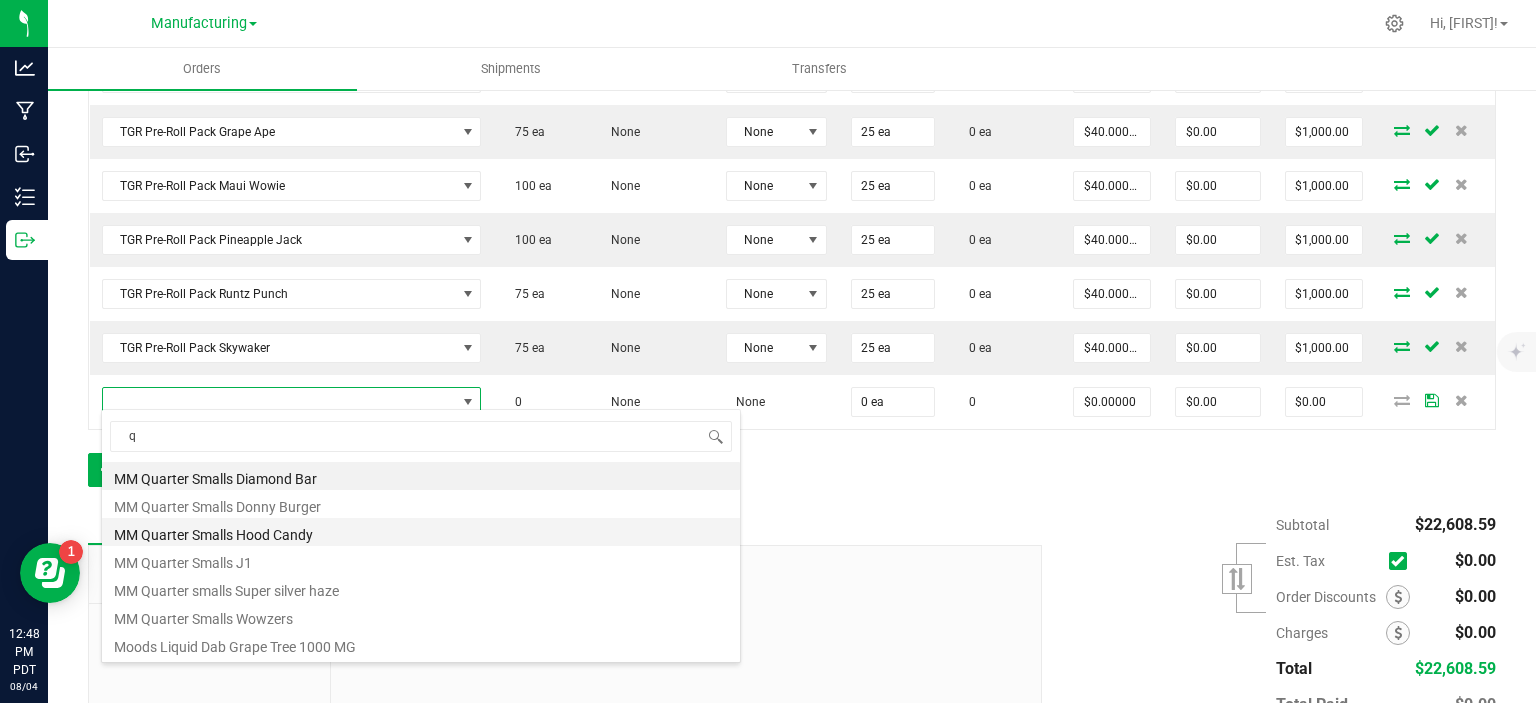 type on "$45.83000" 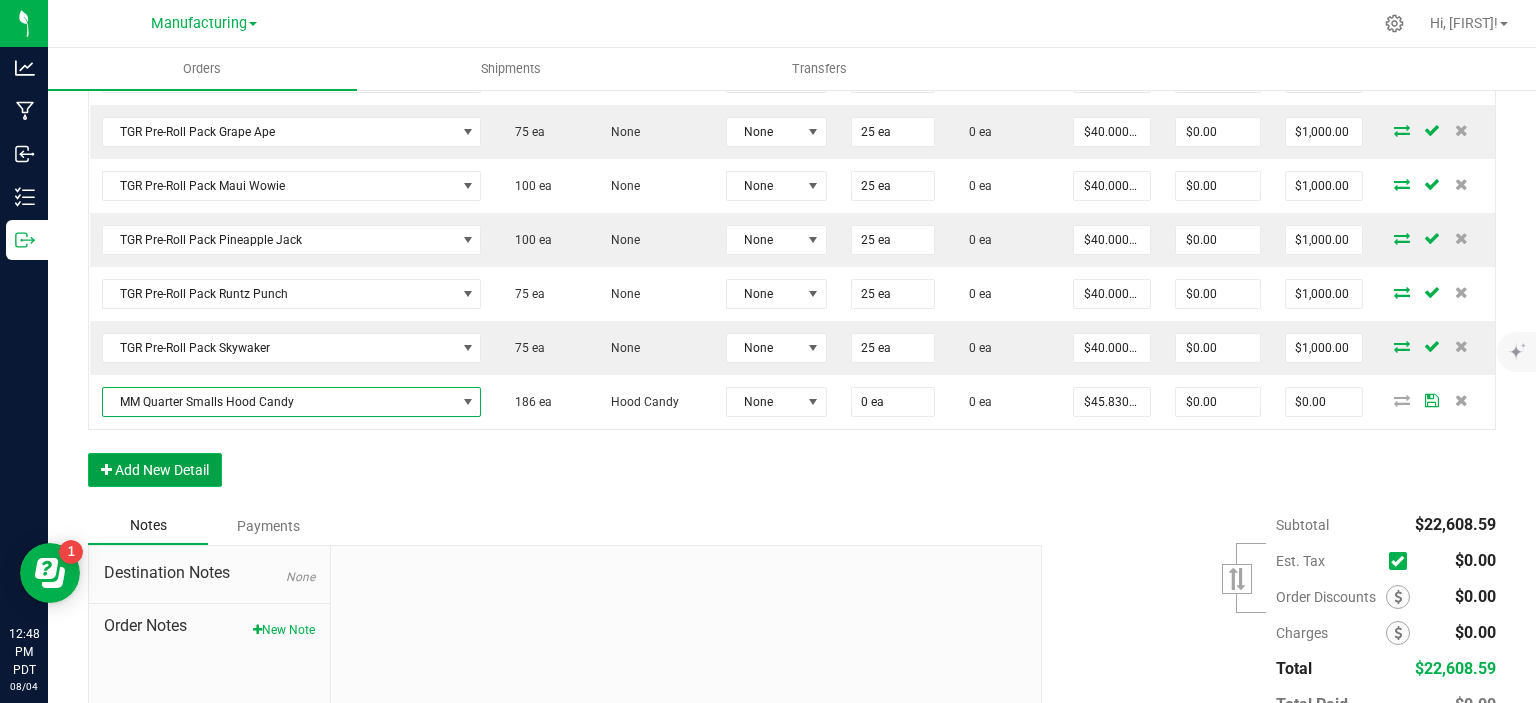 click on "Add New Detail" at bounding box center [155, 470] 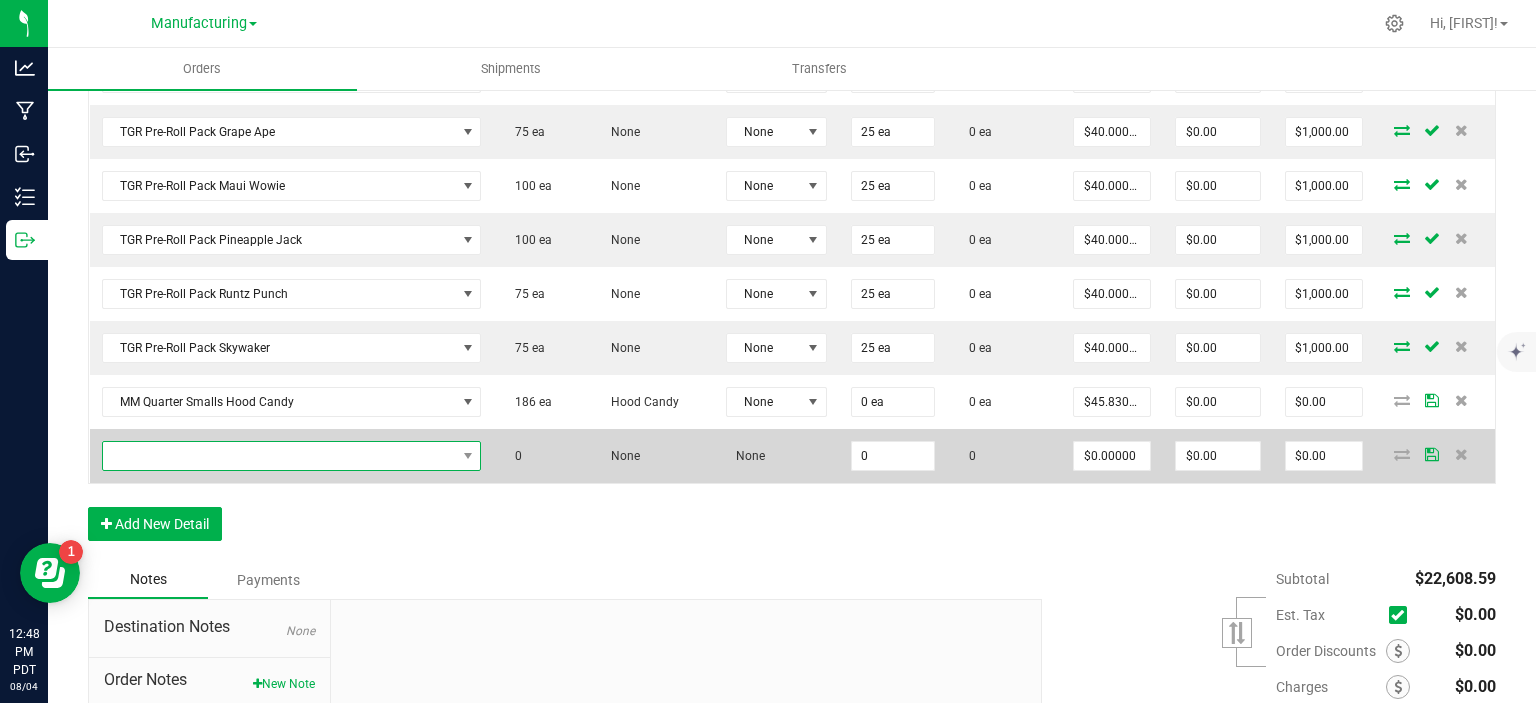 click at bounding box center [279, 456] 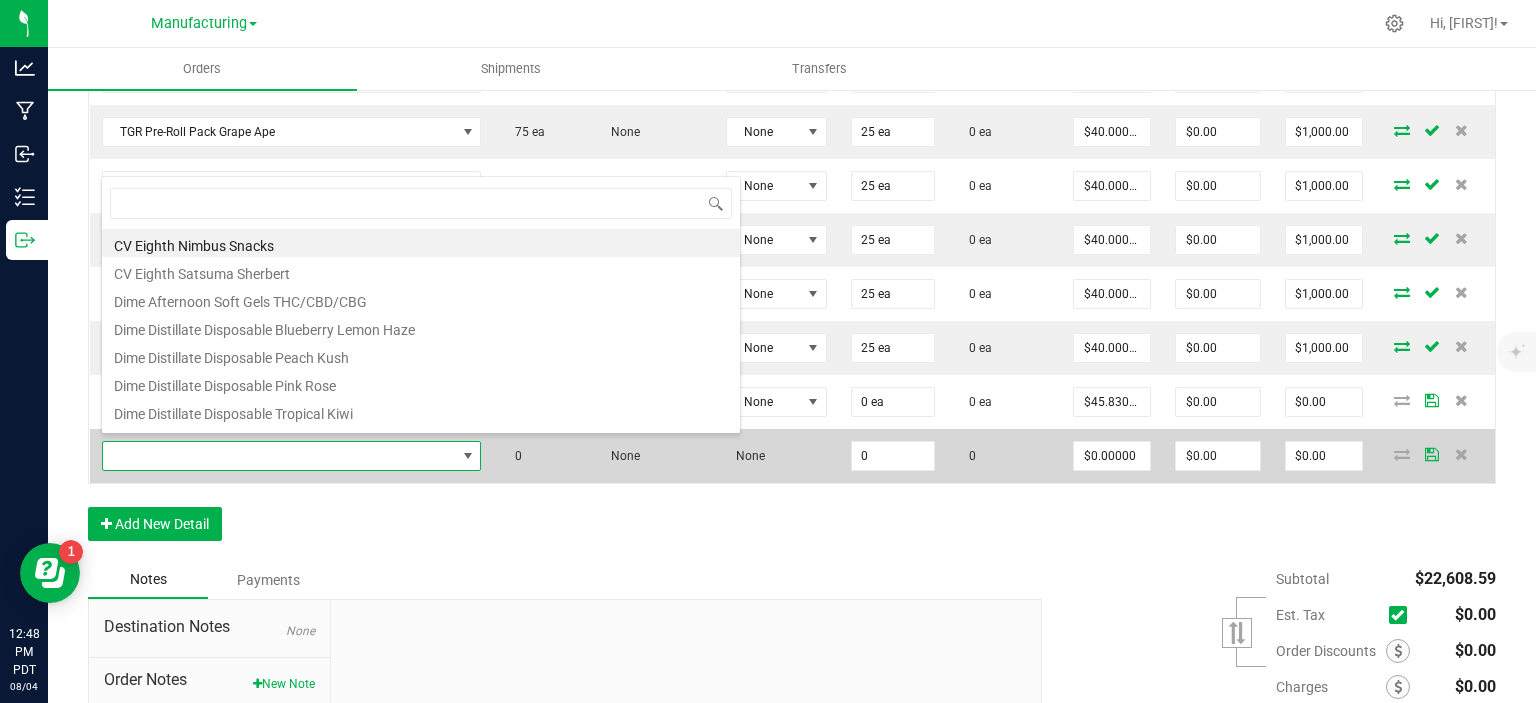 type on "q" 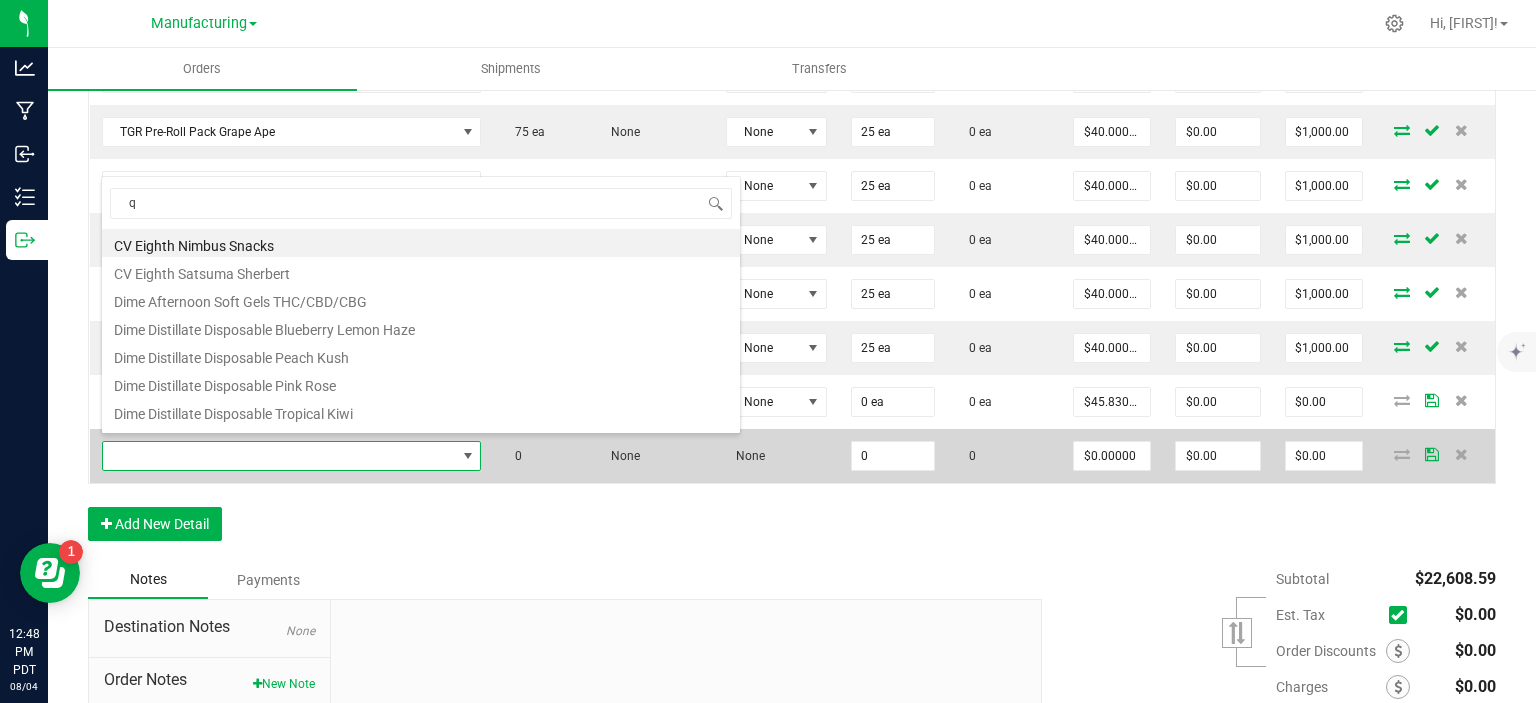 scroll, scrollTop: 99970, scrollLeft: 99625, axis: both 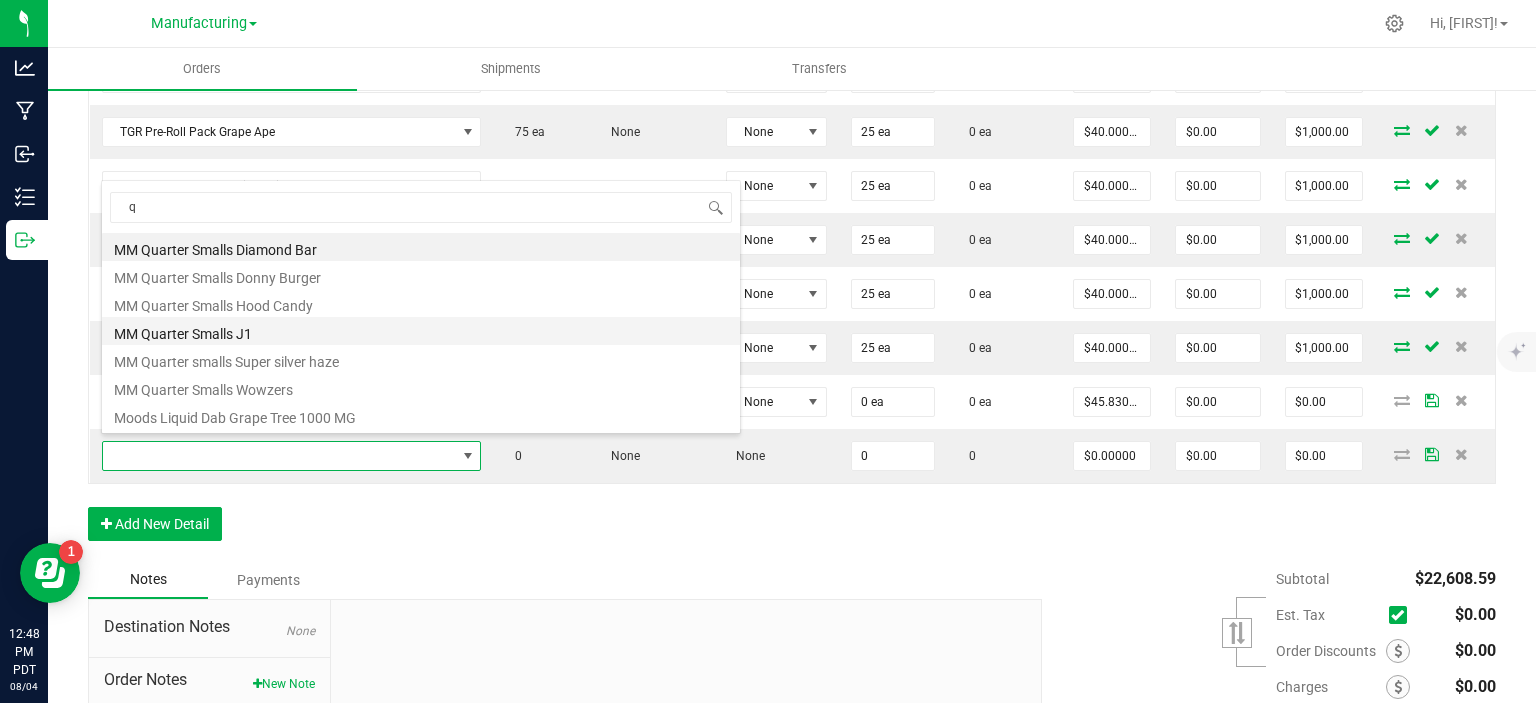 click on "MM Quarter Smalls J1" at bounding box center [421, 331] 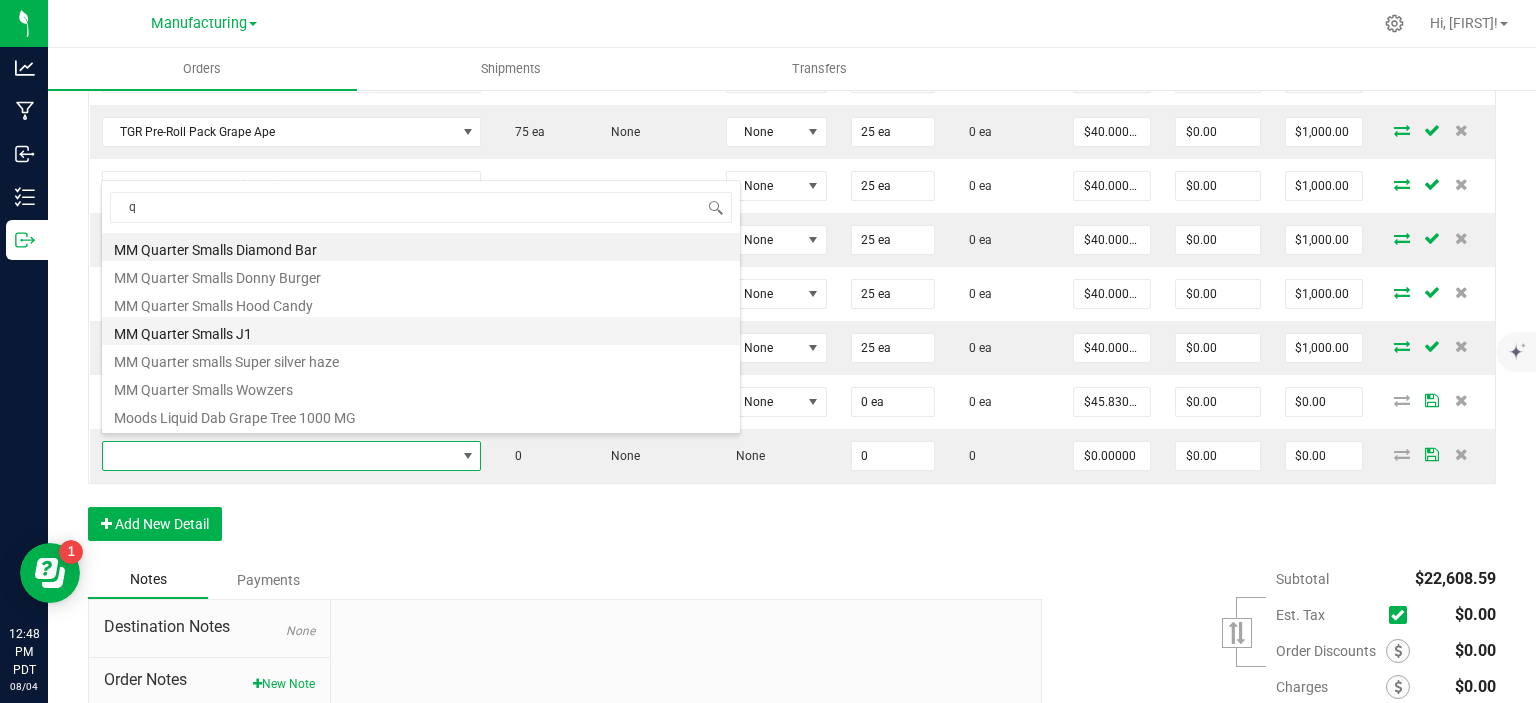 type on "0 ea" 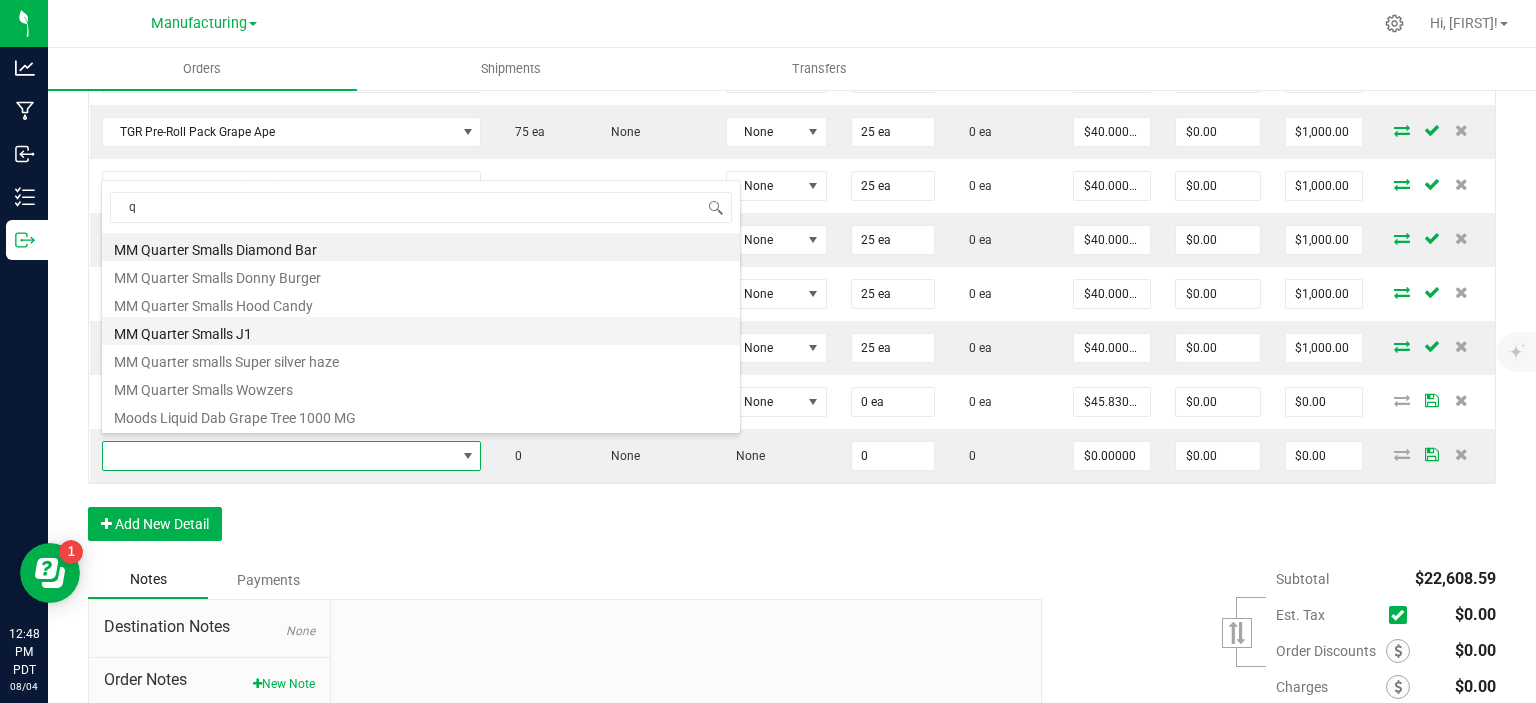 type on "$34.17000" 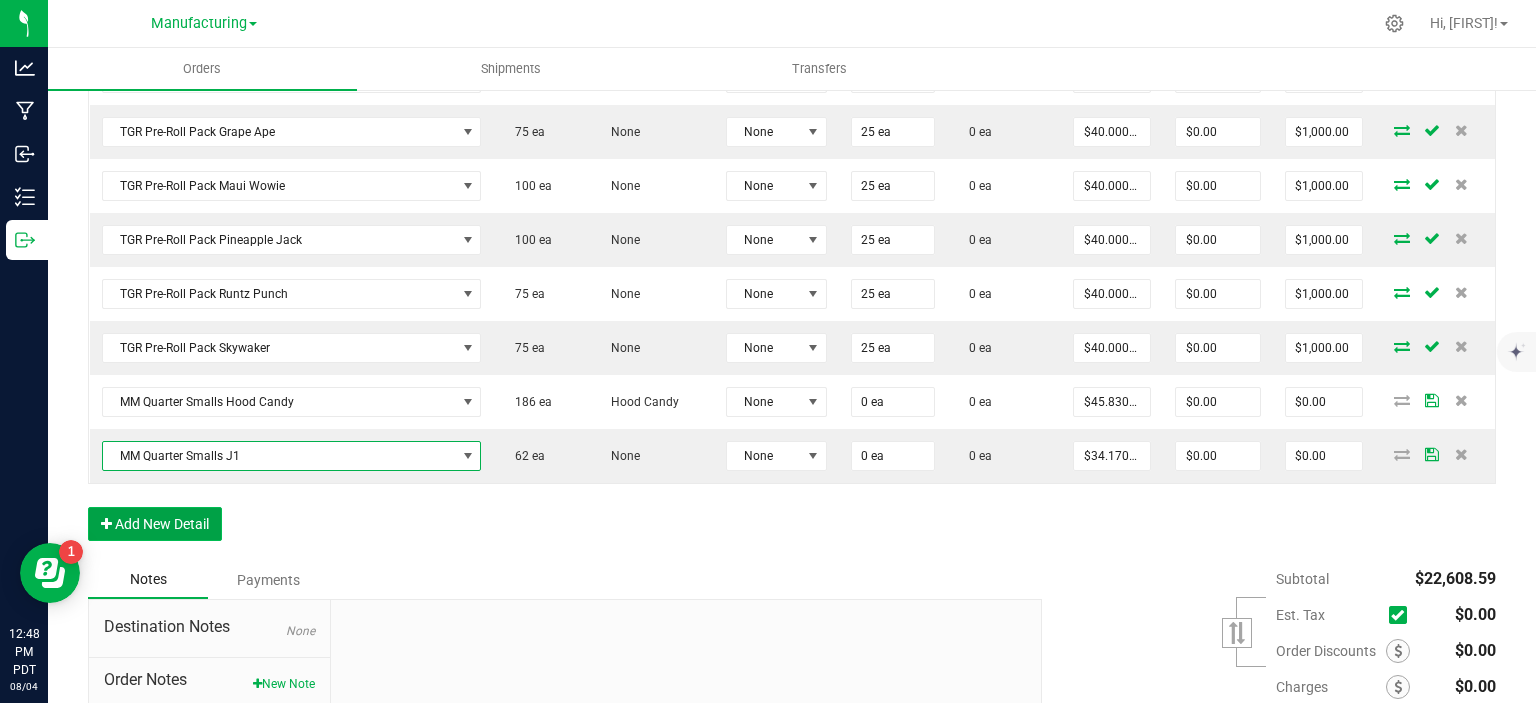 click on "Add New Detail" at bounding box center (155, 524) 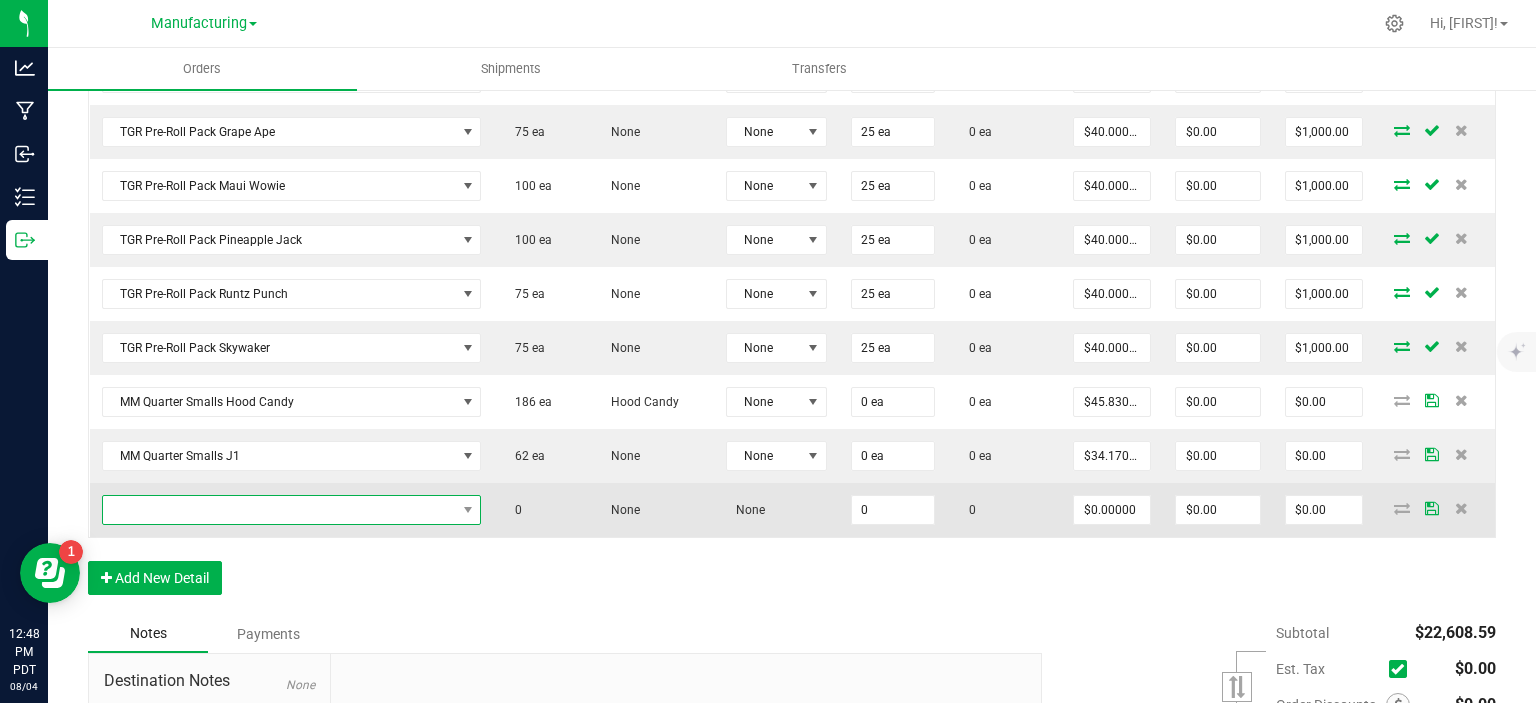 click at bounding box center (279, 510) 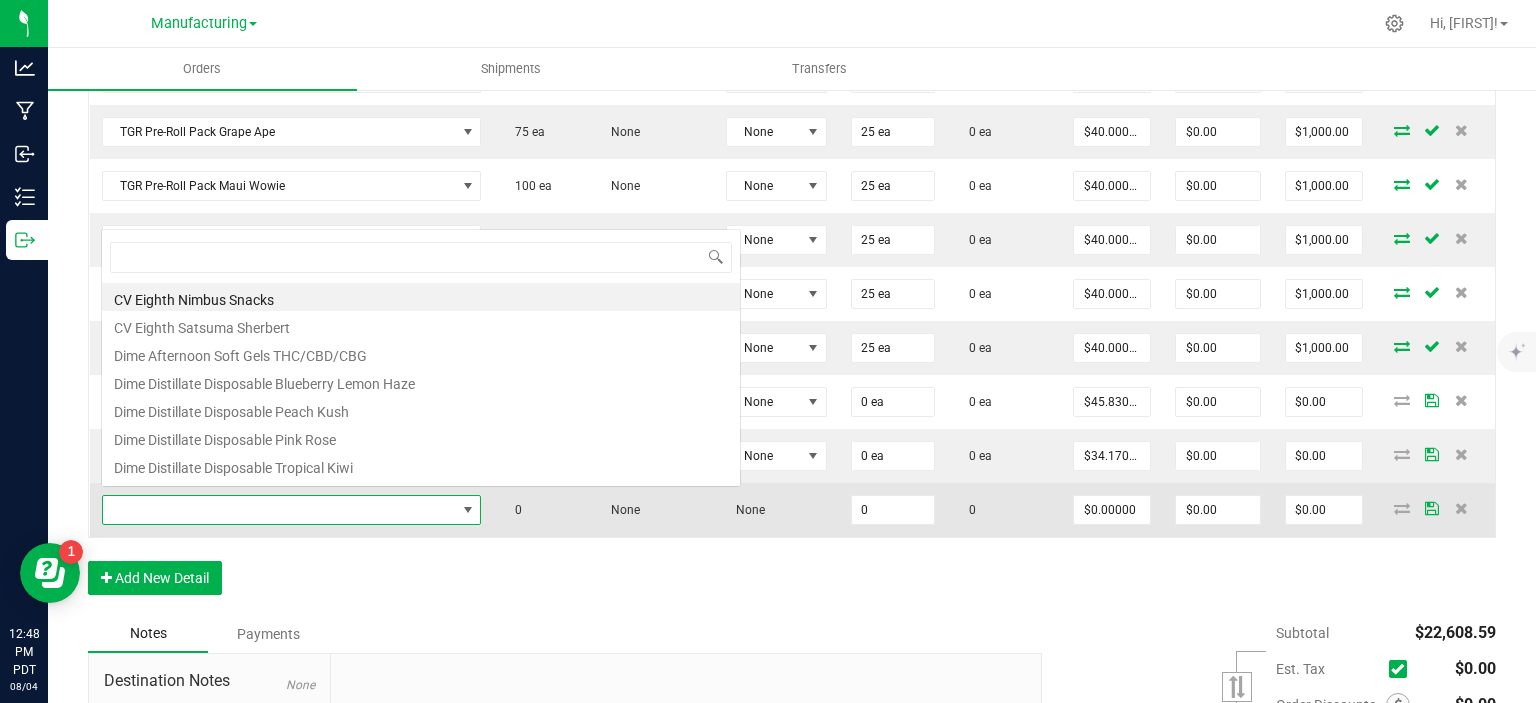 scroll, scrollTop: 0, scrollLeft: 0, axis: both 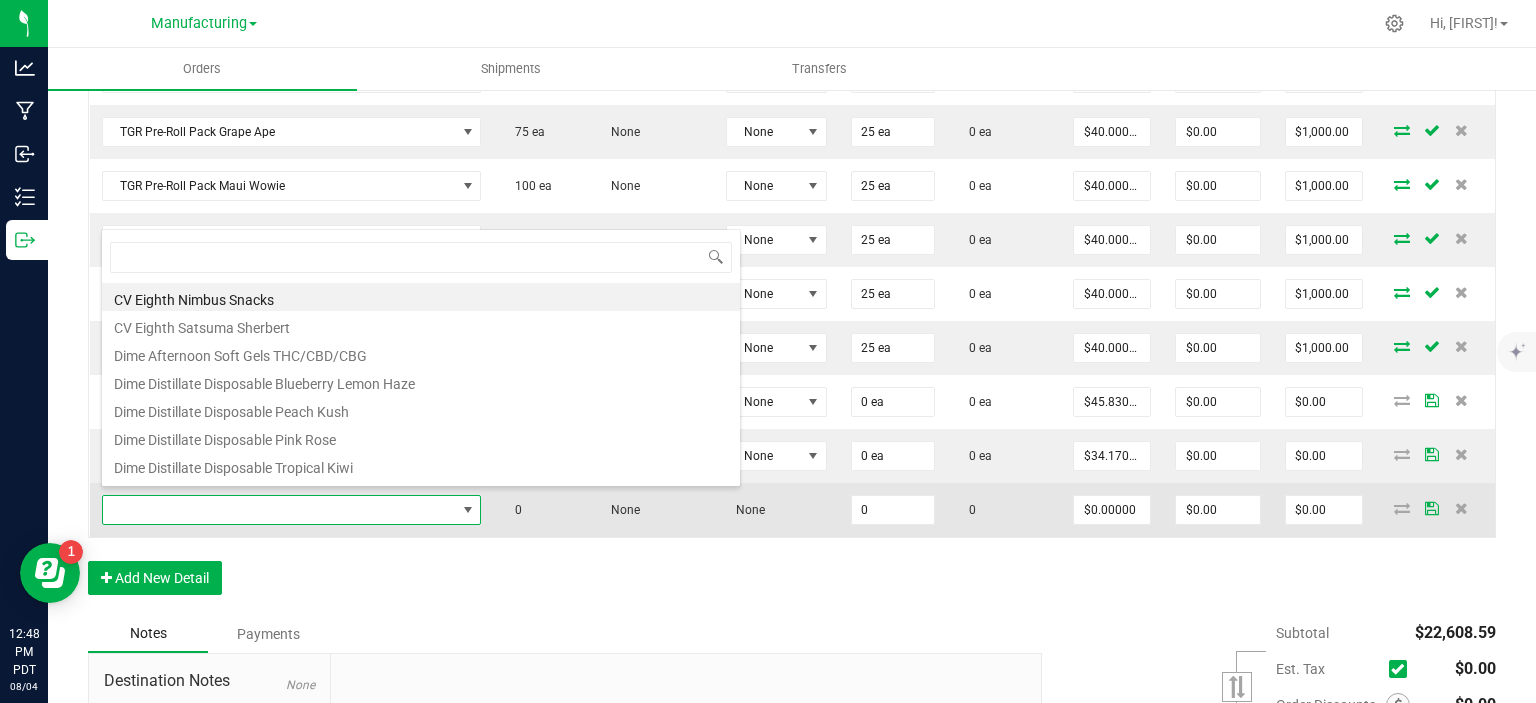 type on "q" 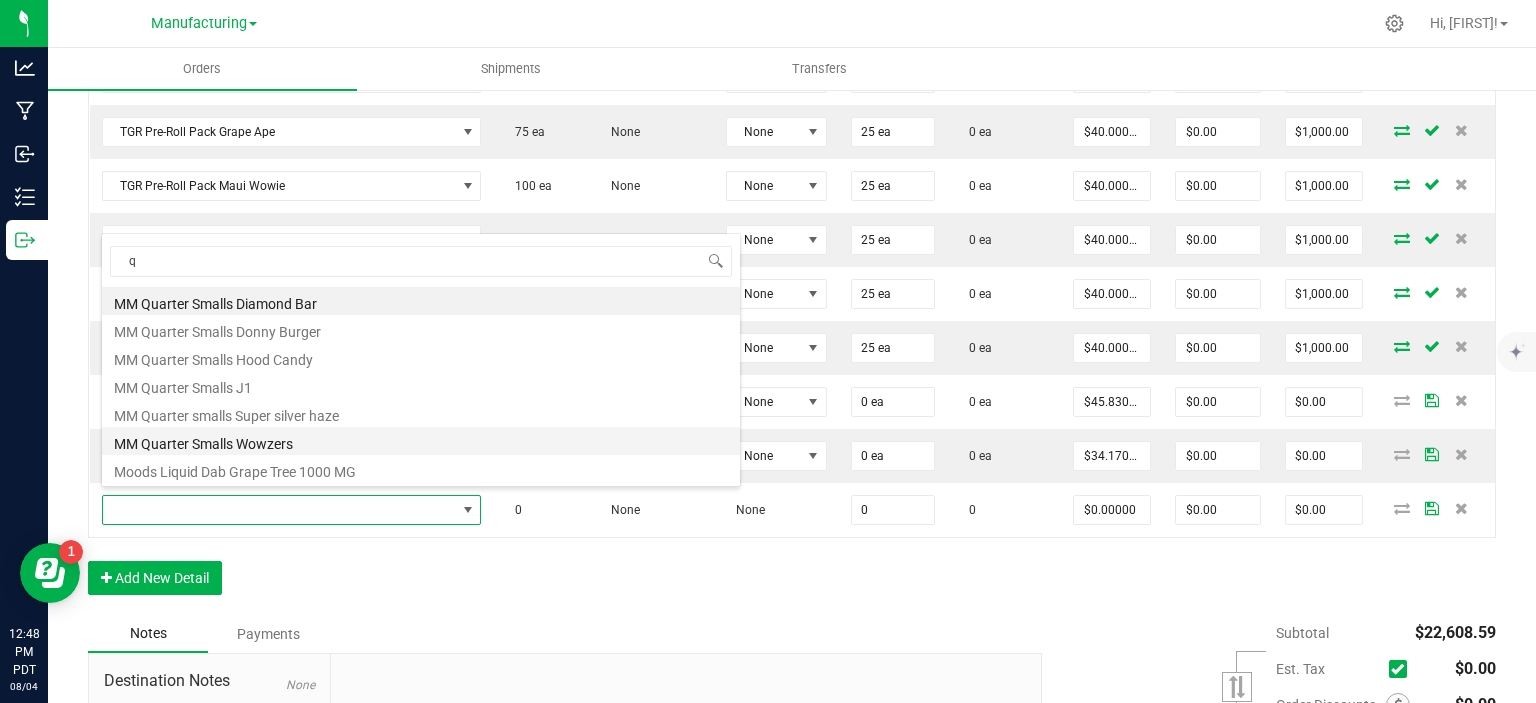click on "MM Quarter Smalls Wowzers" at bounding box center (421, 441) 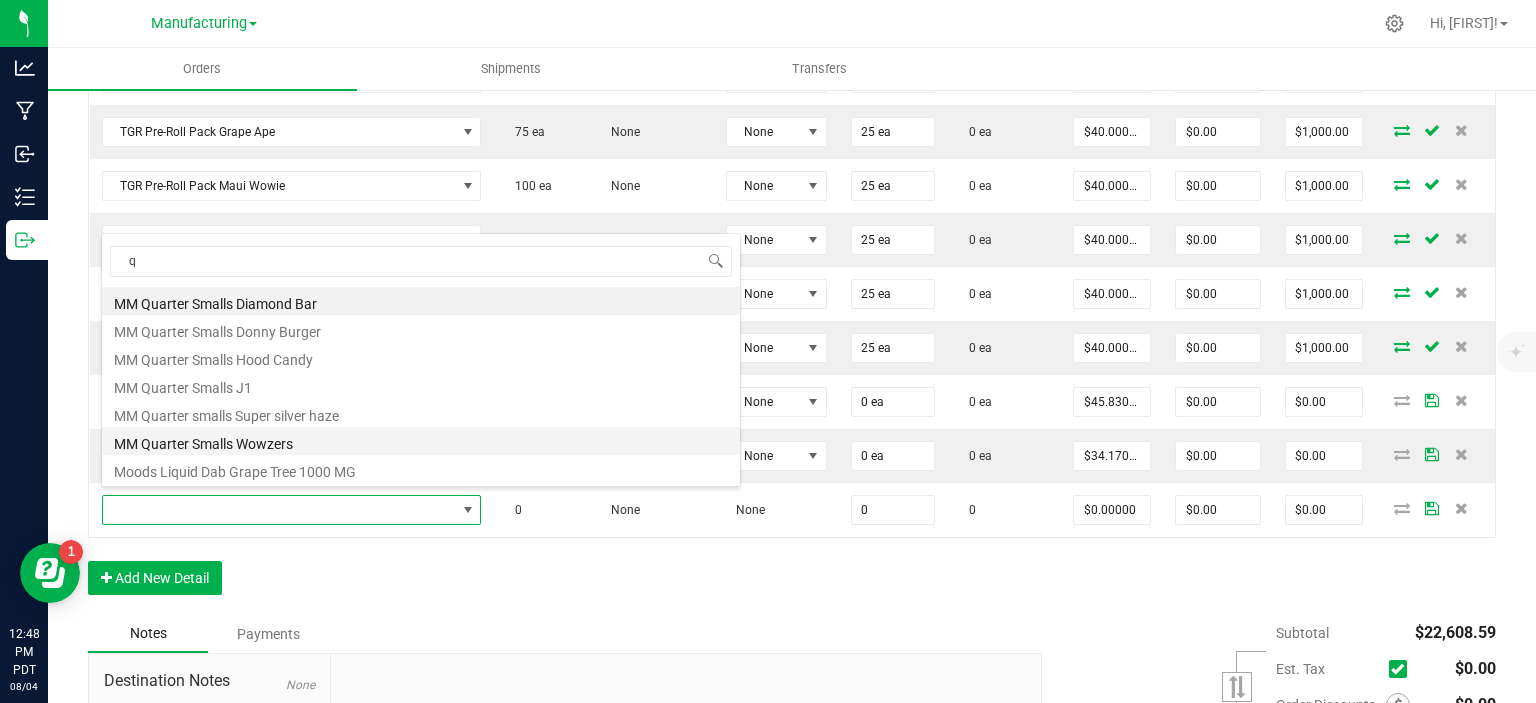 type on "0 ea" 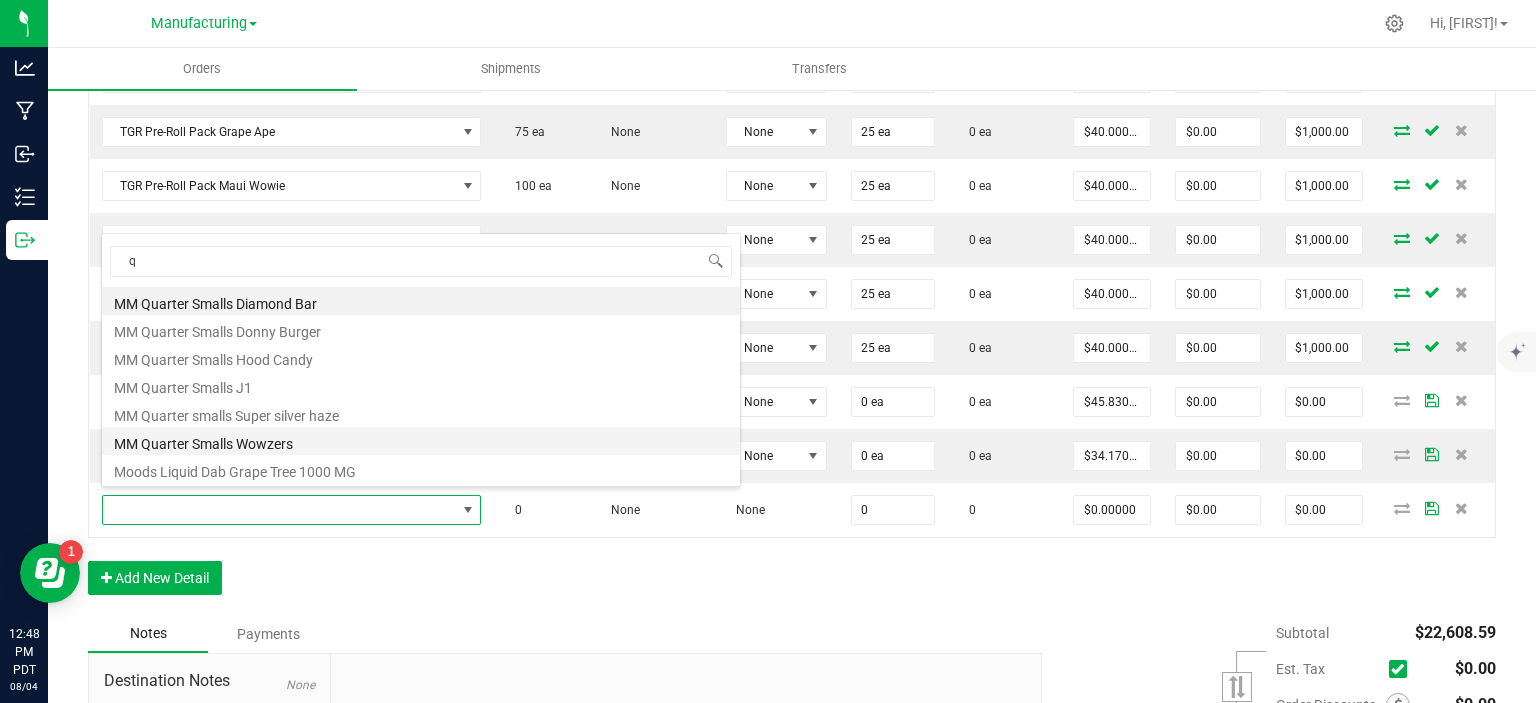type on "$46.67000" 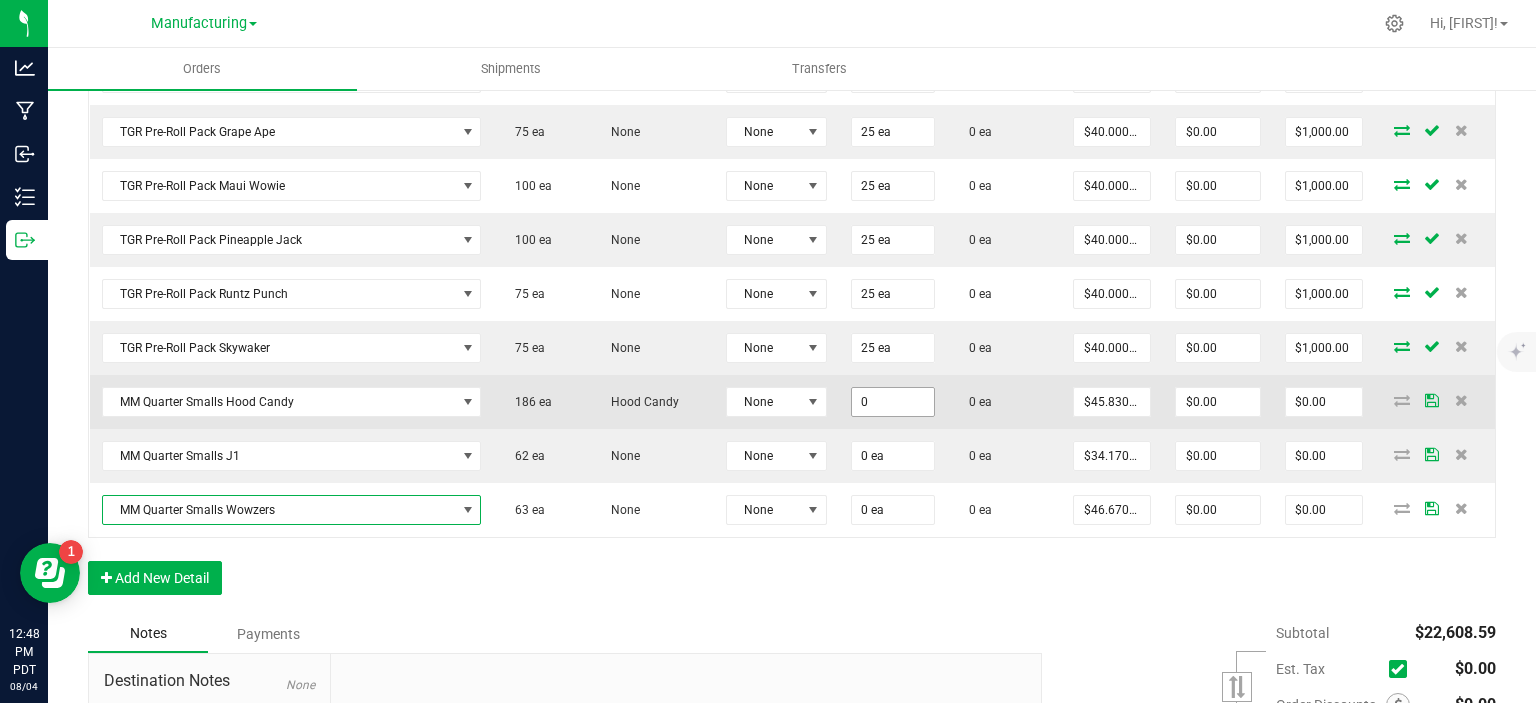 click on "0" at bounding box center (893, 402) 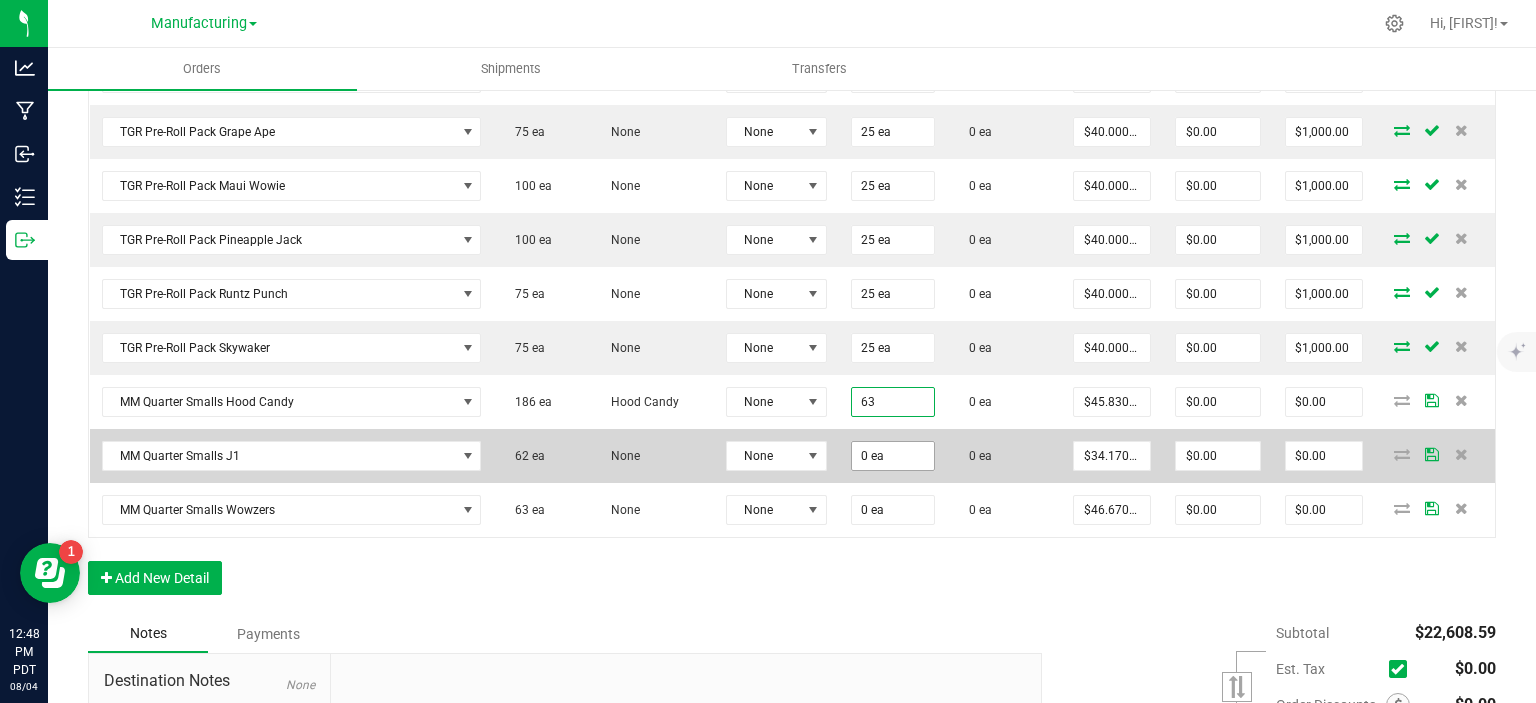 type on "63 ea" 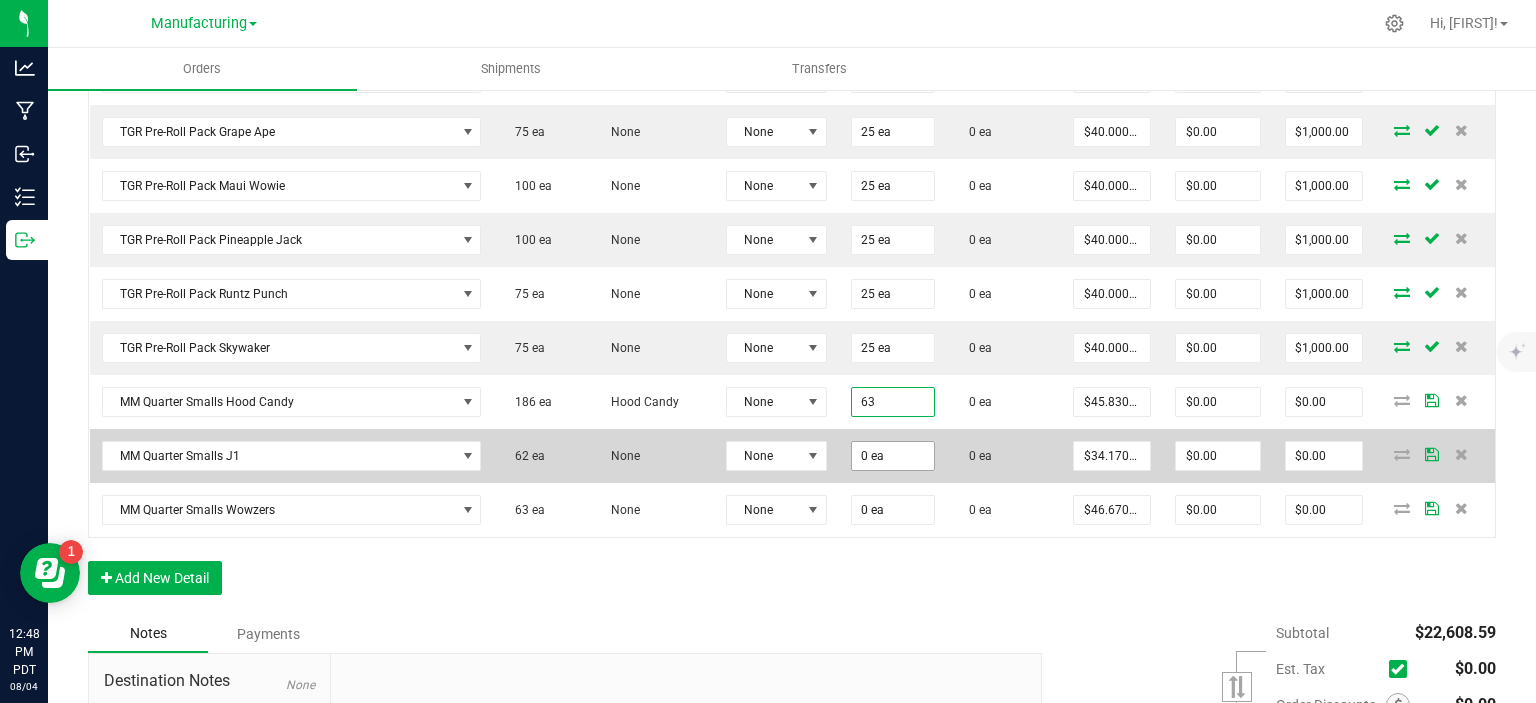 type on "$2,887.29" 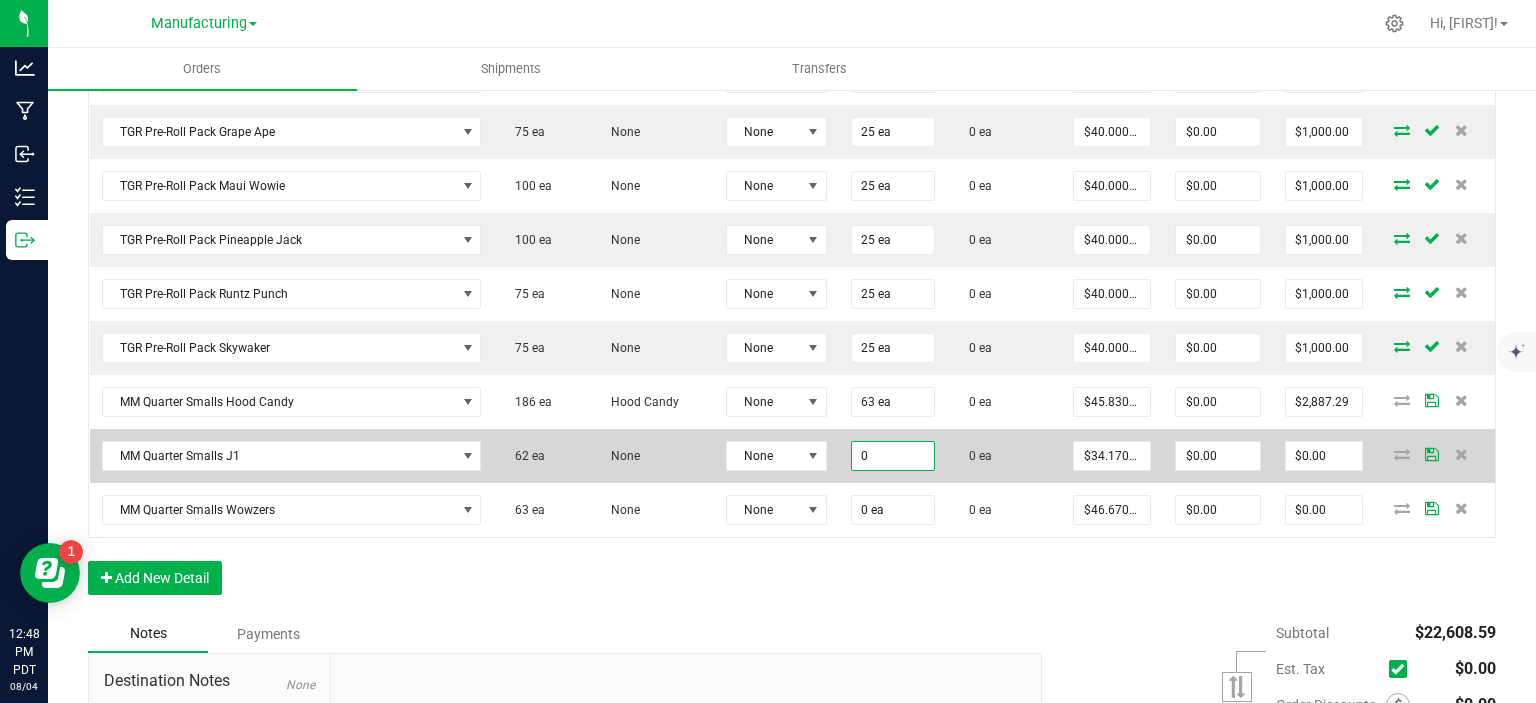 click on "0" at bounding box center (893, 456) 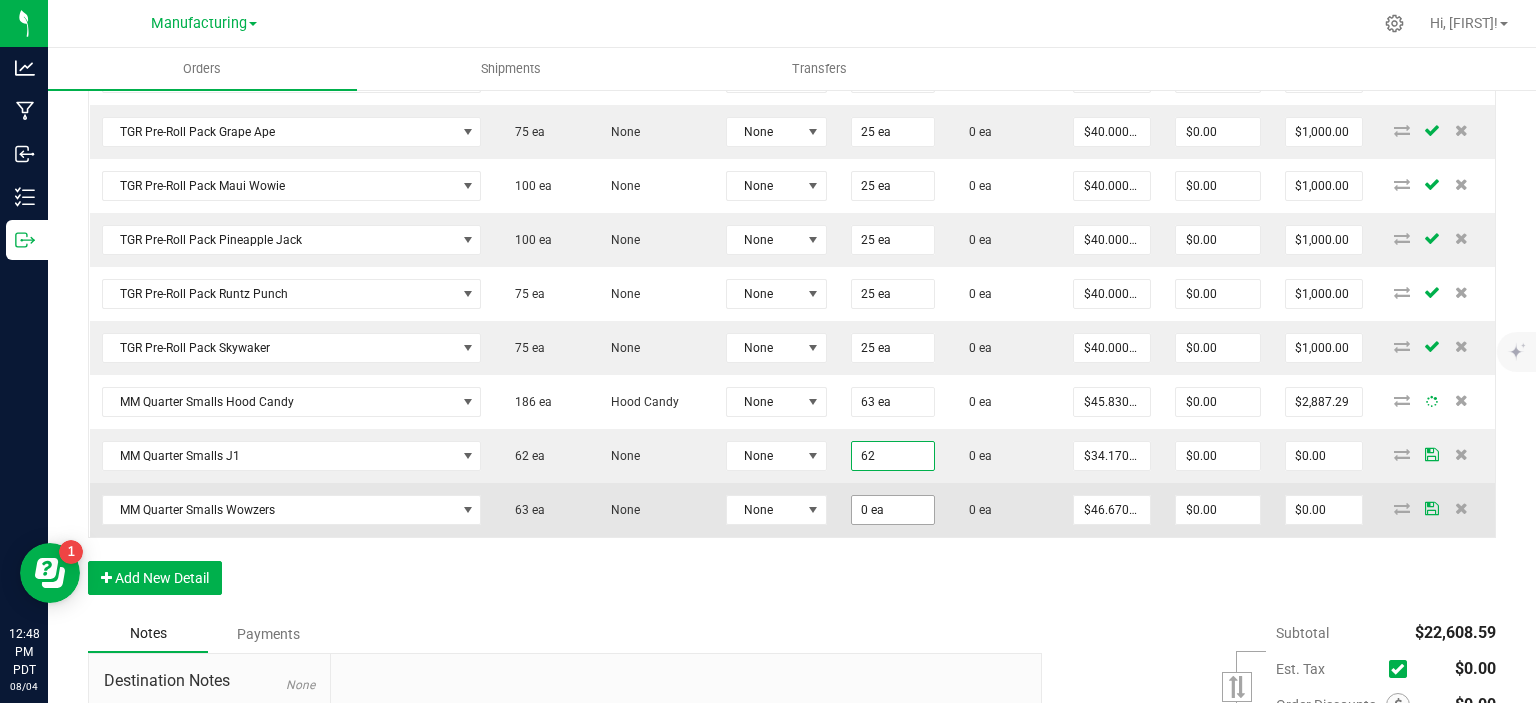type on "62 ea" 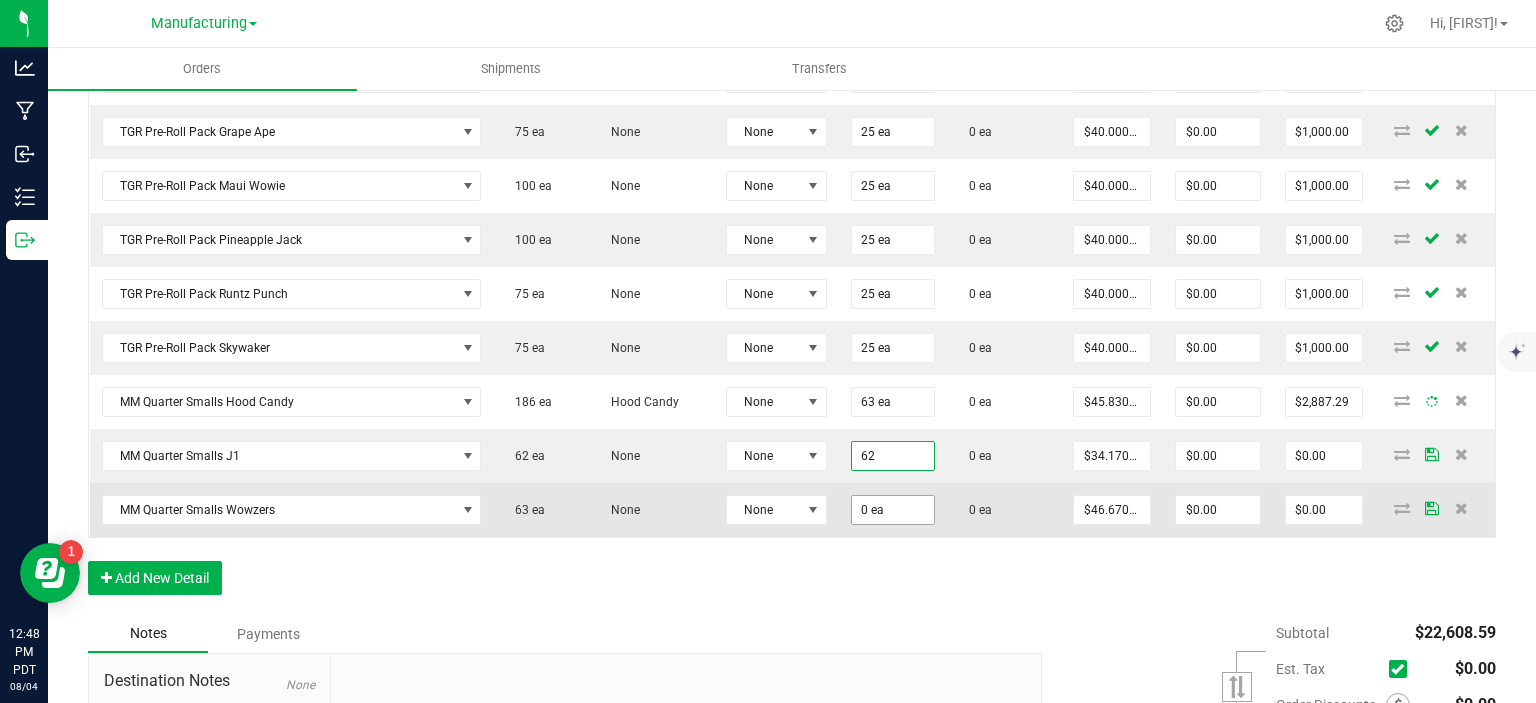 type on "$2,118.54" 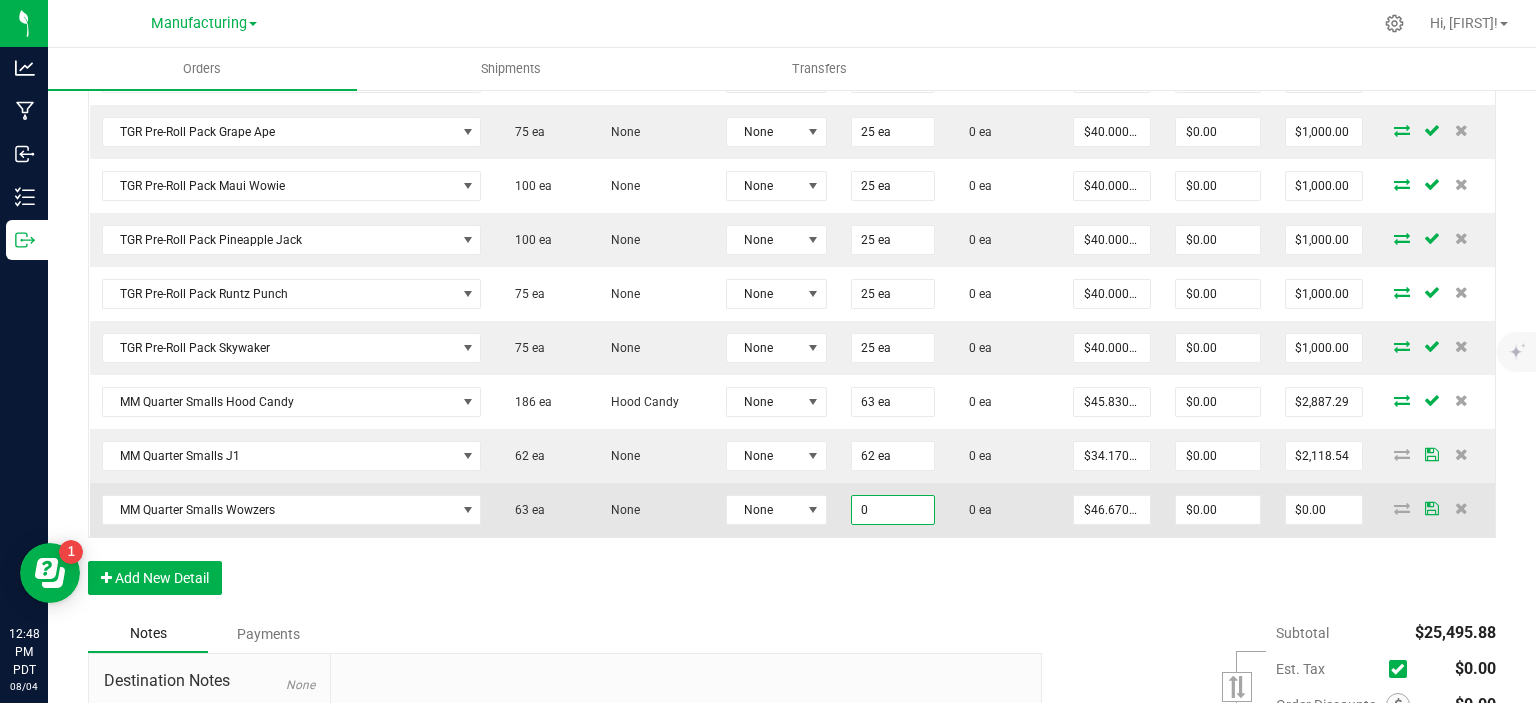 click on "0" at bounding box center [893, 510] 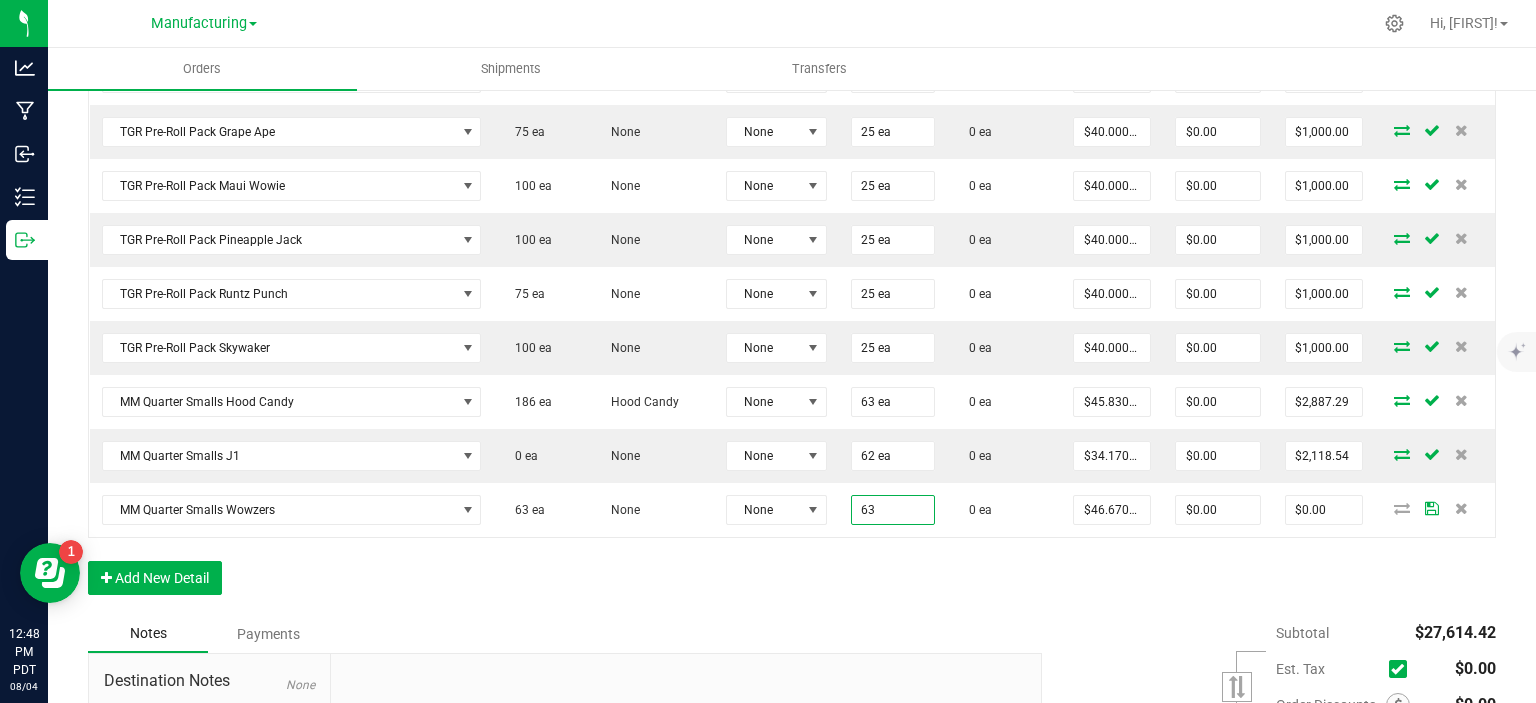type on "63 ea" 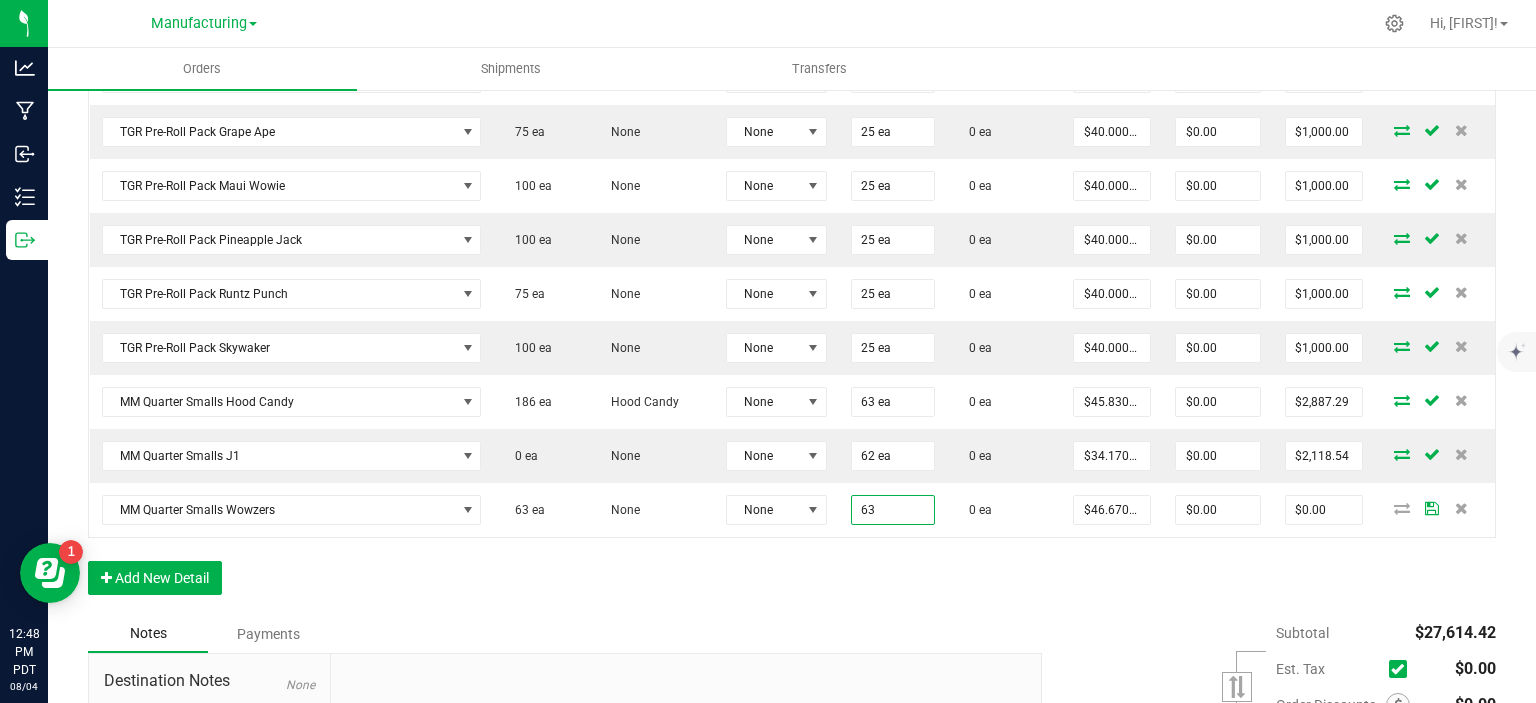 type on "$2,940.21" 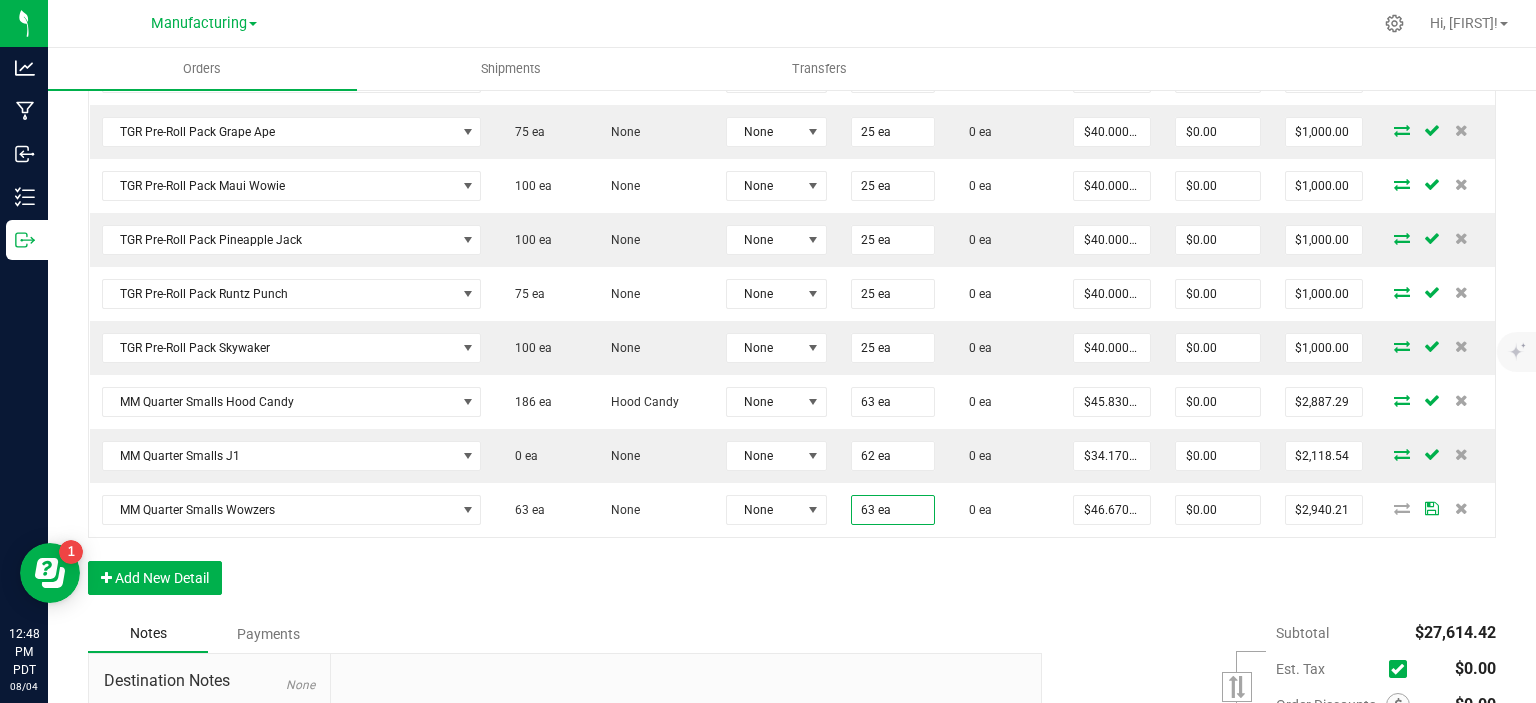 click on "Order Details Print All Labels Item  Sellable  Strain  Lot Number  Qty Ordered Qty Allocated Unit Price Line Discount Total Actions DVJ Oz Smalls Mint Cookie Dough  0 ea   None  None 50 ea  0 ea  $58.33000 $0.00 $2,916.50 DVJ OZ Smalls Zlushies Special  0 ea   None  None 51 ea  0 ea  $91.66000 $0.00 $4,674.66 DVJ OZ Smalls Permanent Marker x Purple push pop Special  0 ea   None  None 40 ea  0 ea  $96.66000 $0.00 $3,866.40 ENF 8th Biscotti x Do-Si-Do  0 ea   None  None 49 ea  0 ea  $16.67000 $0.00 $816.83 ENF 8th Nutter Butter  0 ea   None  None 65 ea  0 ea  $16.67000 $0.00 $1,083.55 ENF 8th RS 11  0 ea   None  None 64 ea  0 ea  $16.67000 $0.00 $1,066.88 ENF 8th Zootopia  0 ea   None  None 66 ea  0 ea  $16.67000 $0.00 $1,100.22 ENF 8th RS54 Zkittles  0 ea   None  None 65 ea  0 ea  $16.67000 $0.00 $1,083.55 TGR Pre-Roll Pack Apple Fritter  100 ea   None  None 25 ea  0 ea  $40.00000 $0.00 $1,000.00 TGR Pre-Roll Pack Grape Ape  75 ea   None  None 25 ea  0 ea  $40.00000 $0.00 None" at bounding box center (792, 64) 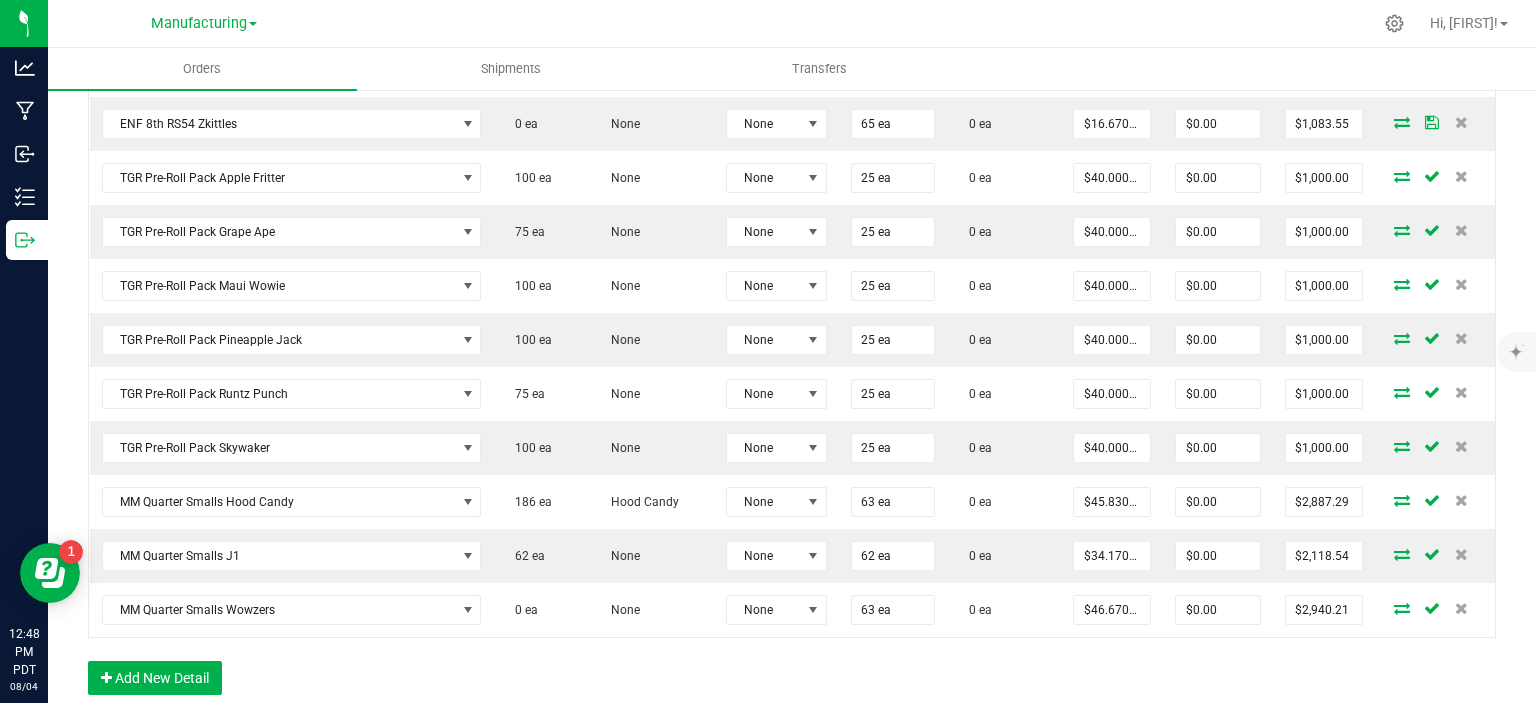scroll, scrollTop: 1329, scrollLeft: 0, axis: vertical 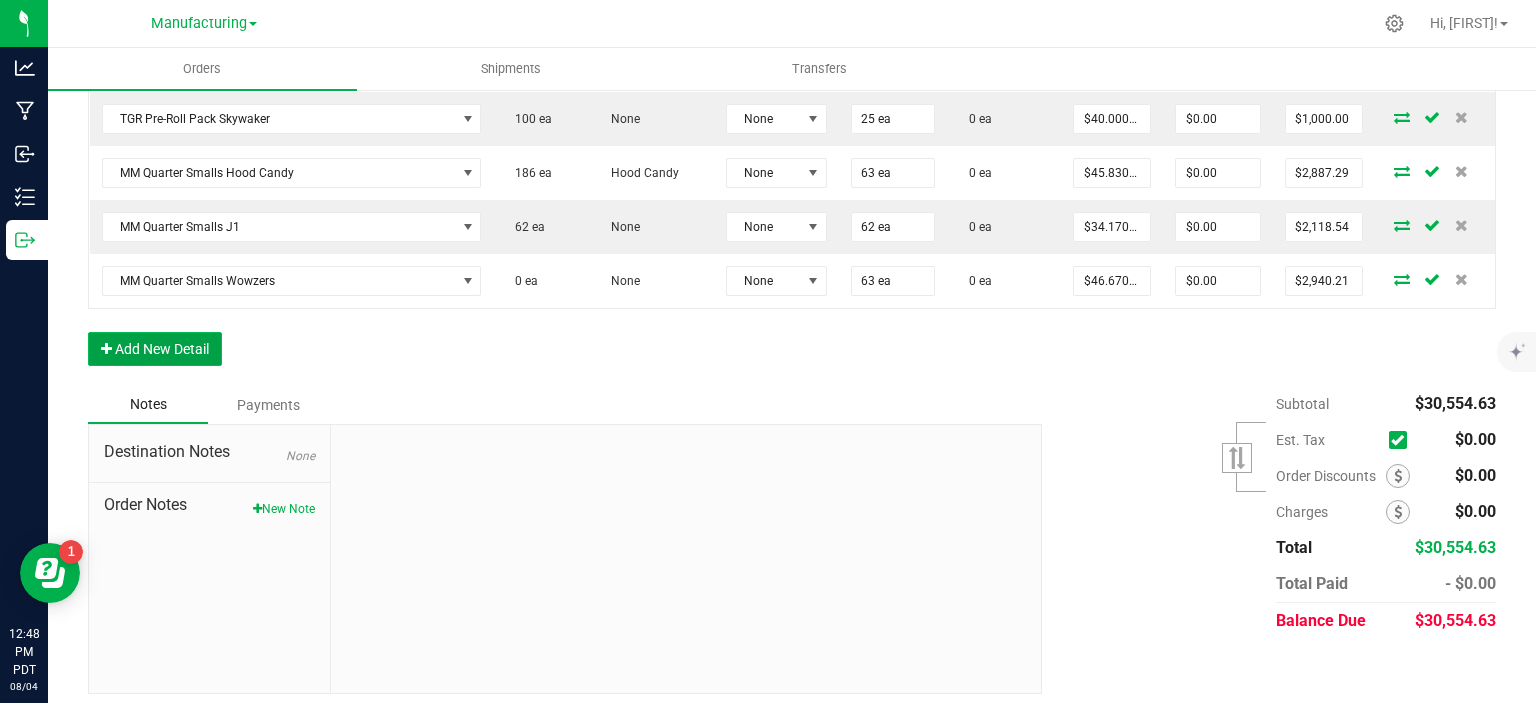 click on "Add New Detail" at bounding box center (155, 349) 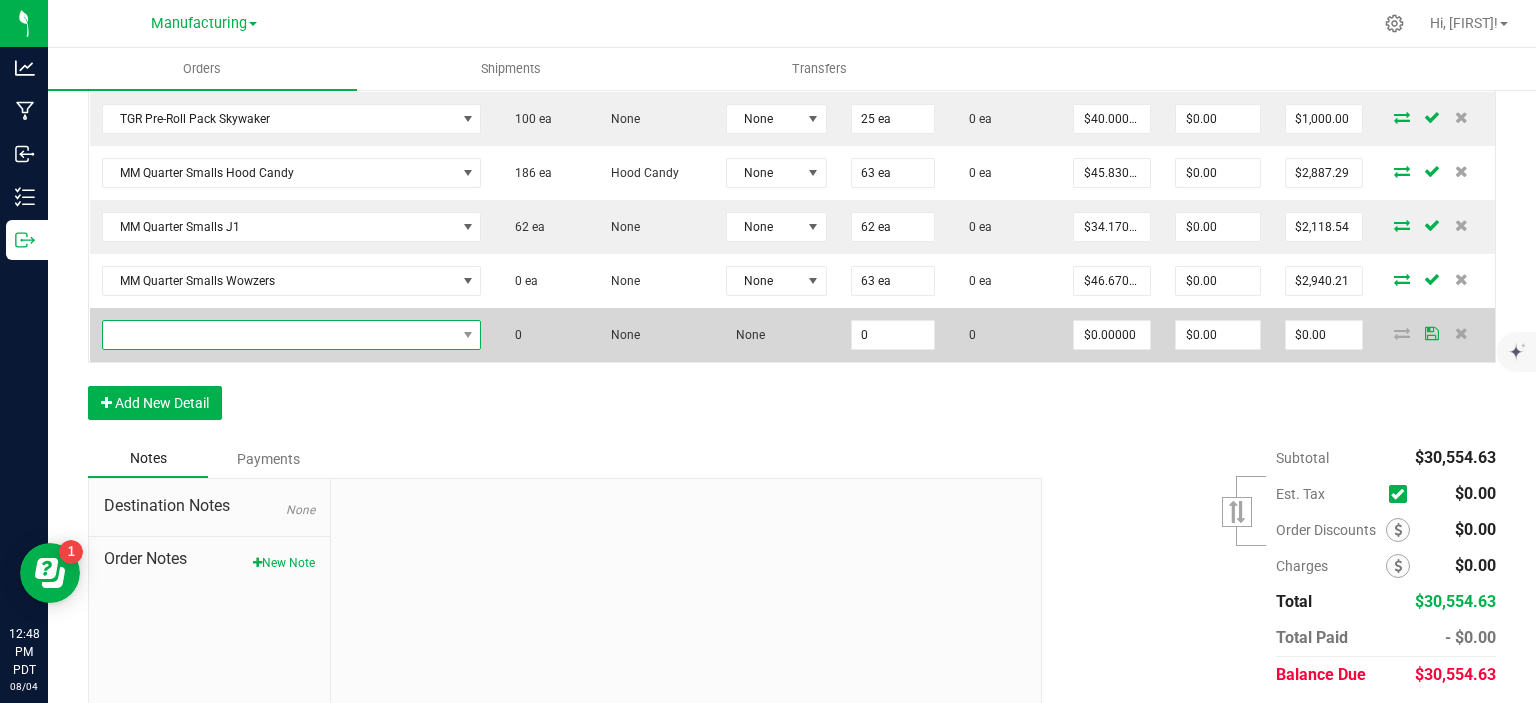 click at bounding box center (279, 335) 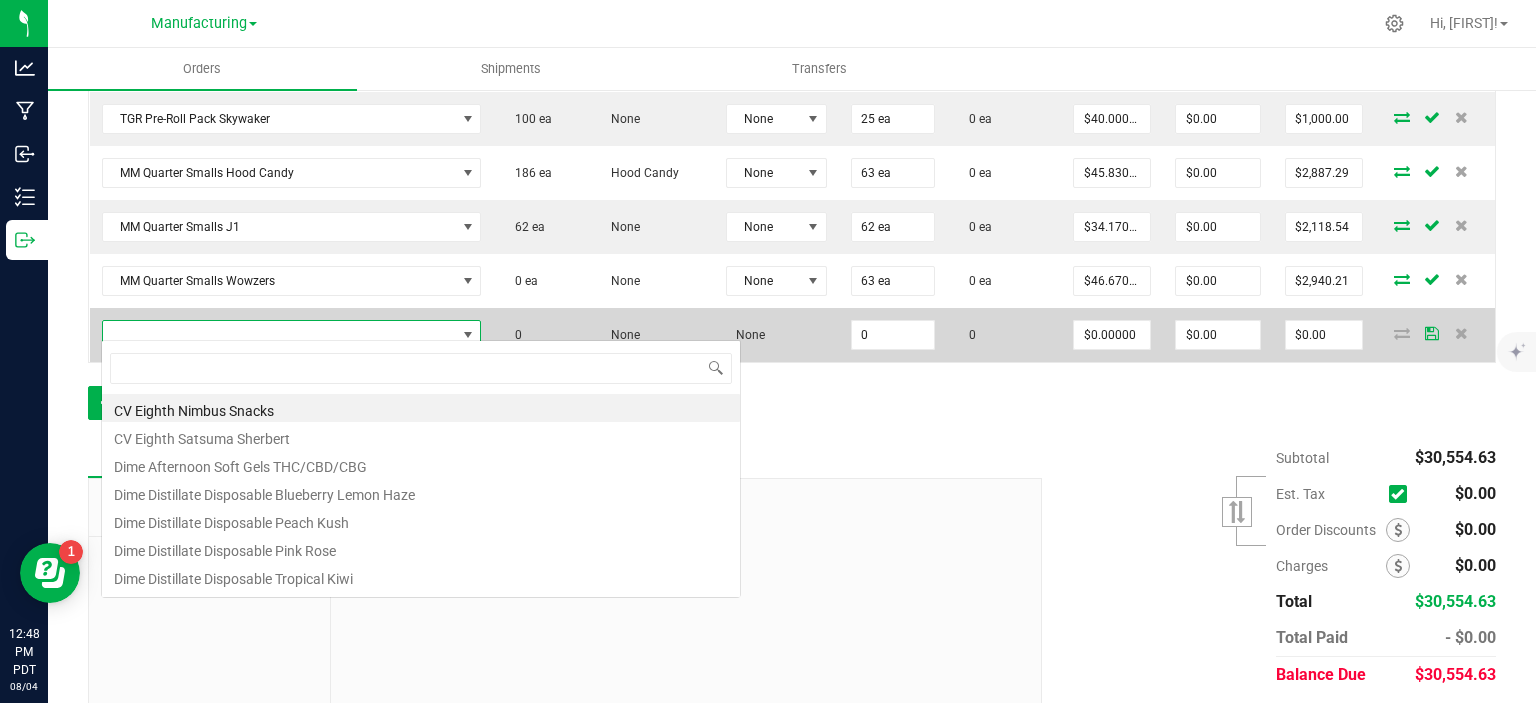 scroll, scrollTop: 99970, scrollLeft: 99625, axis: both 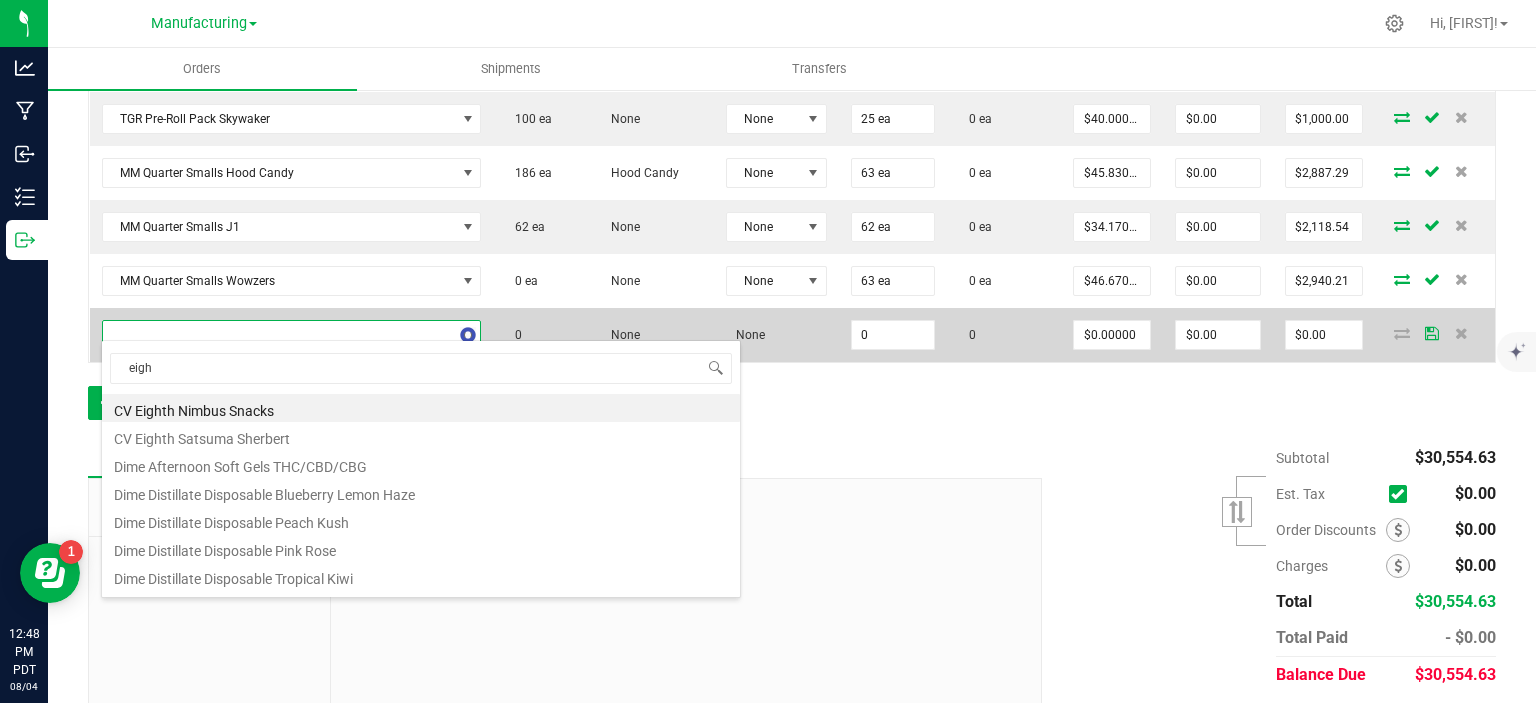 type on "eight" 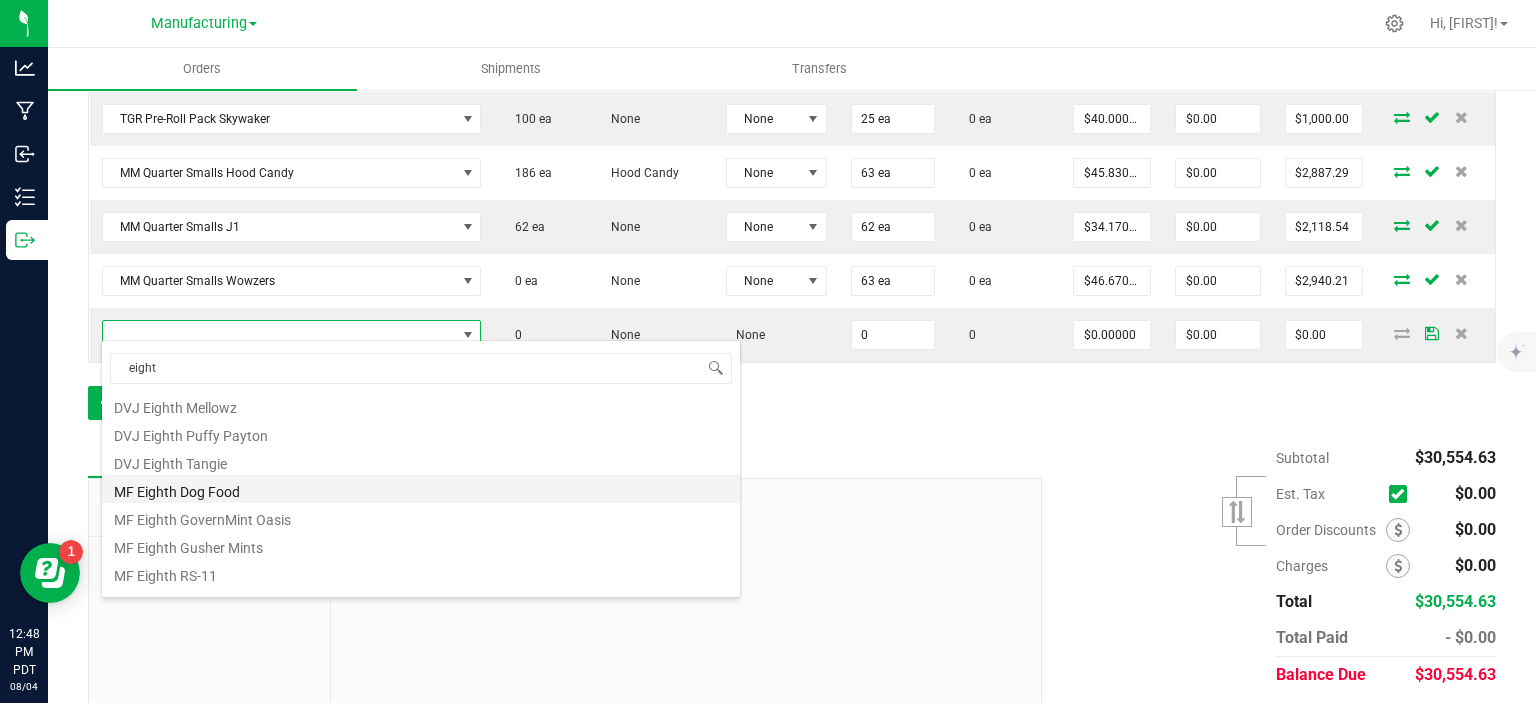 scroll, scrollTop: 300, scrollLeft: 0, axis: vertical 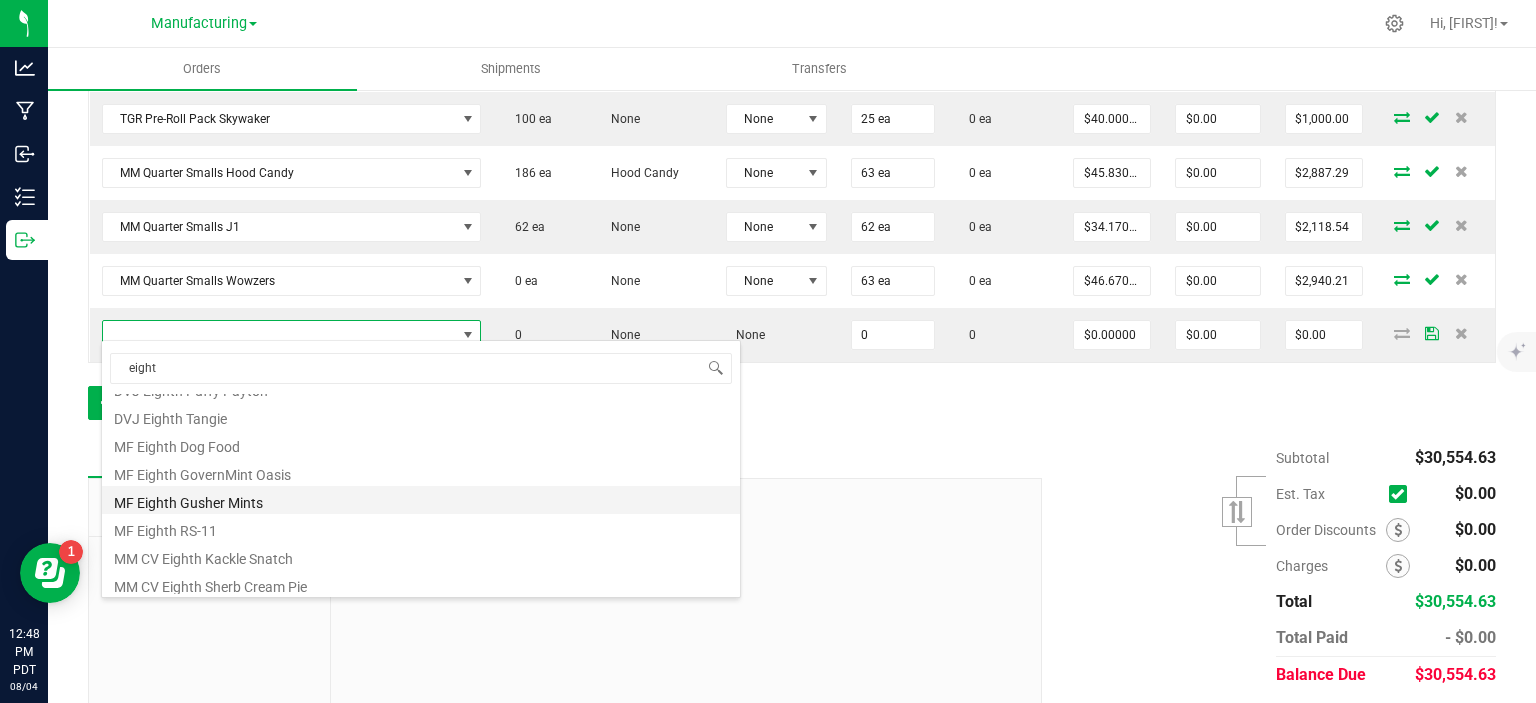 click on "MF Eighth Gusher Mints" at bounding box center [421, 500] 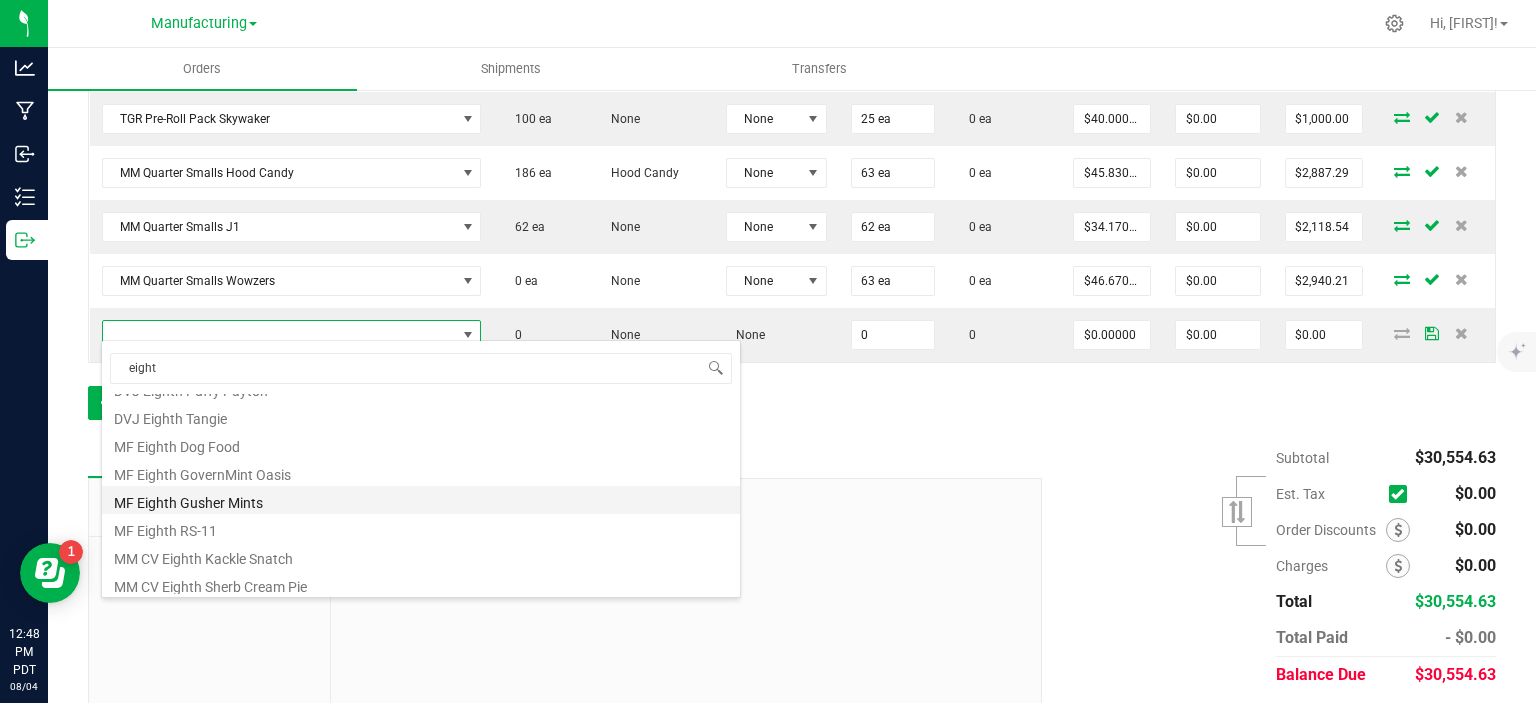 type on "0 ea" 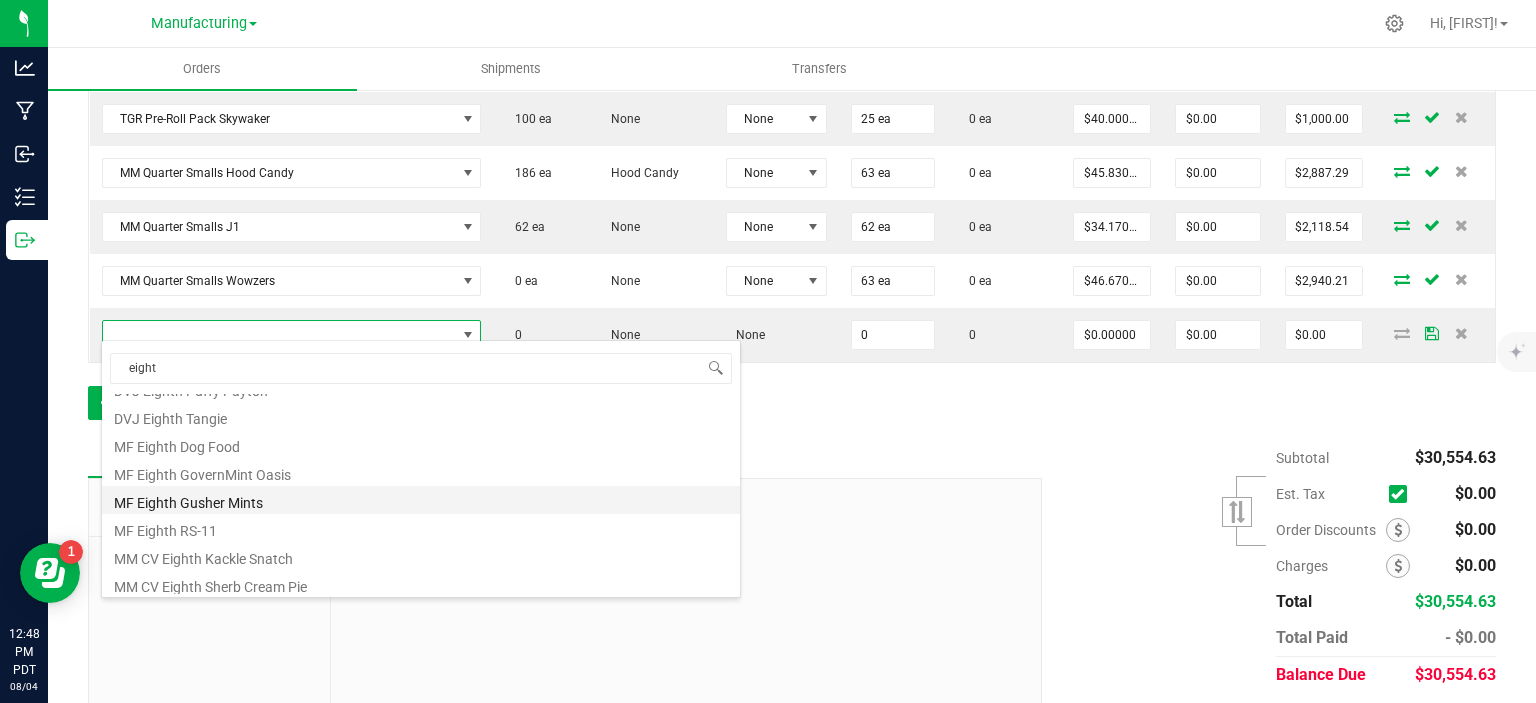 type on "$16.67000" 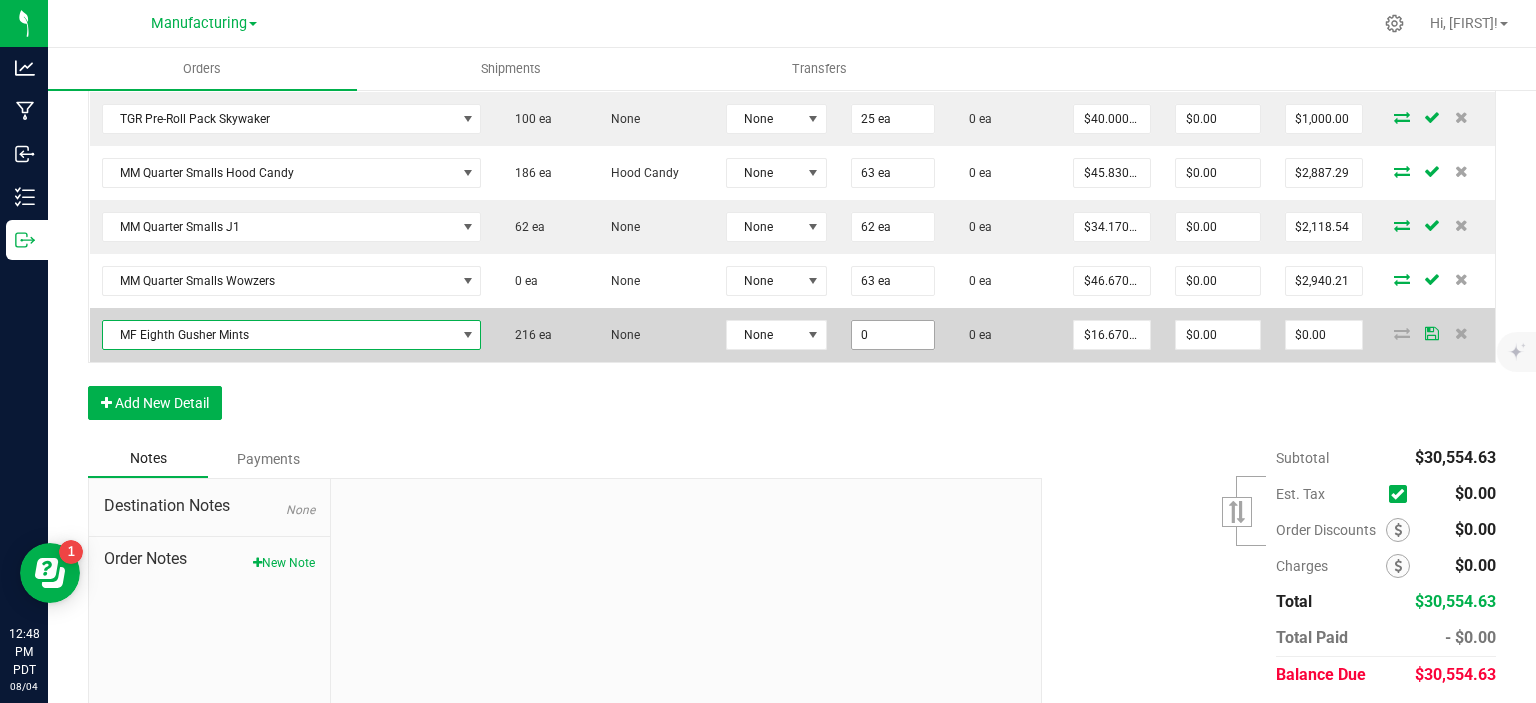 click on "0" at bounding box center (893, 335) 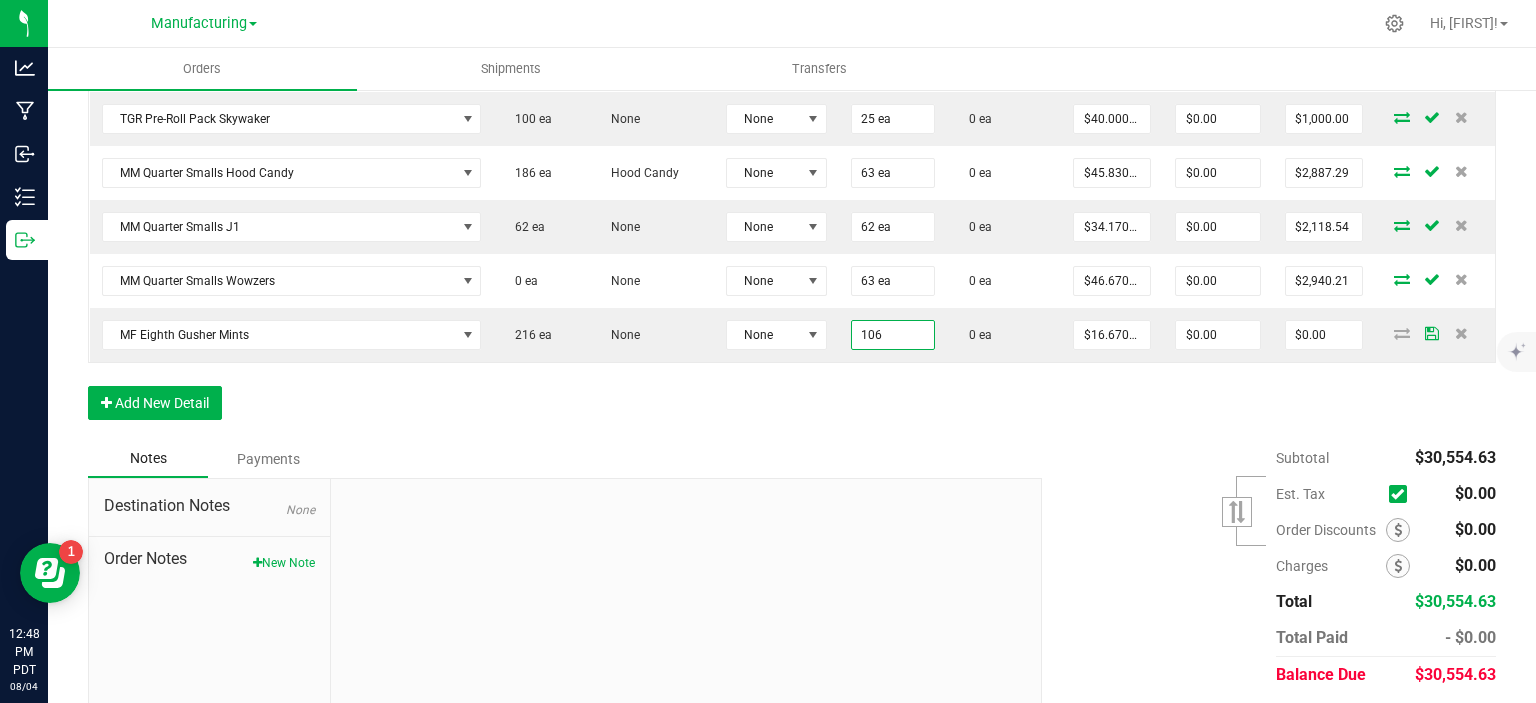 type on "106 ea" 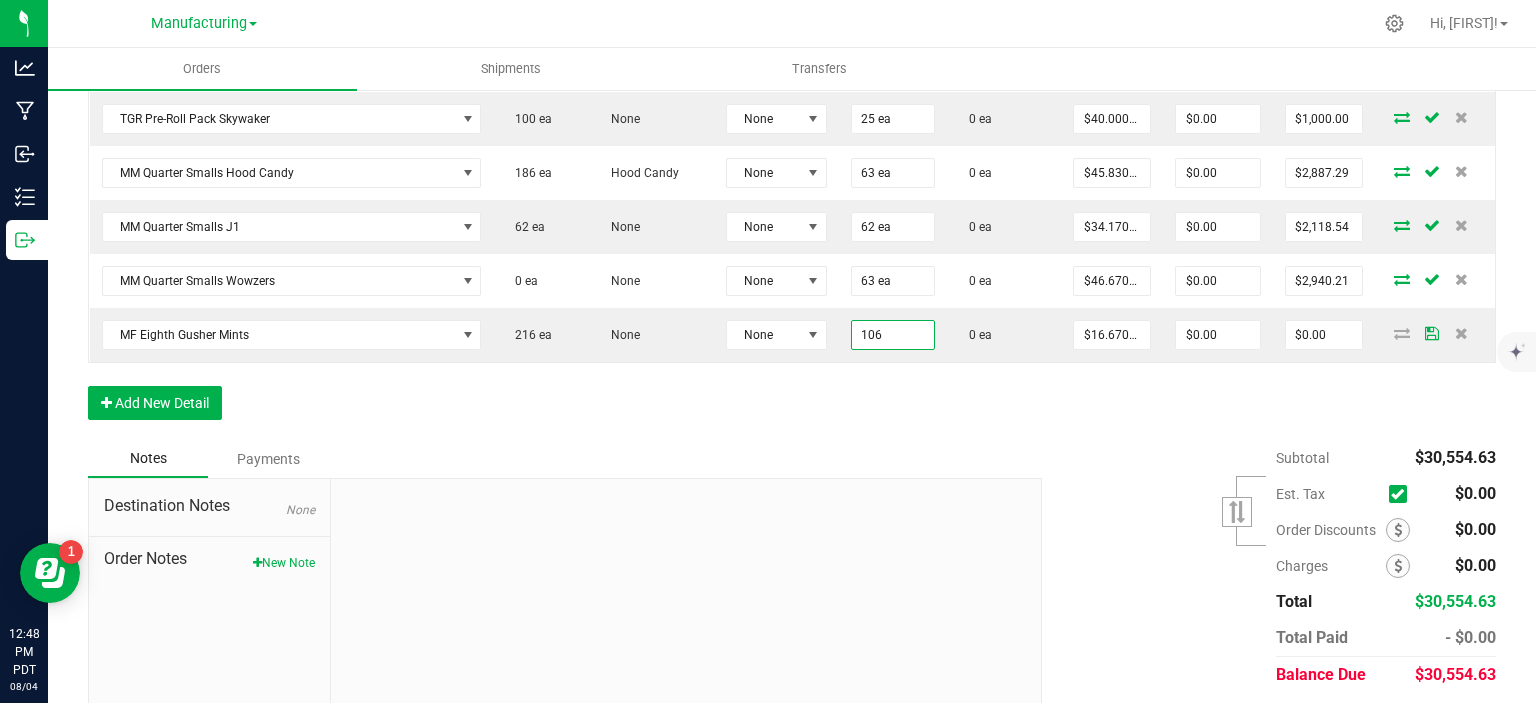 type on "$1,767.02" 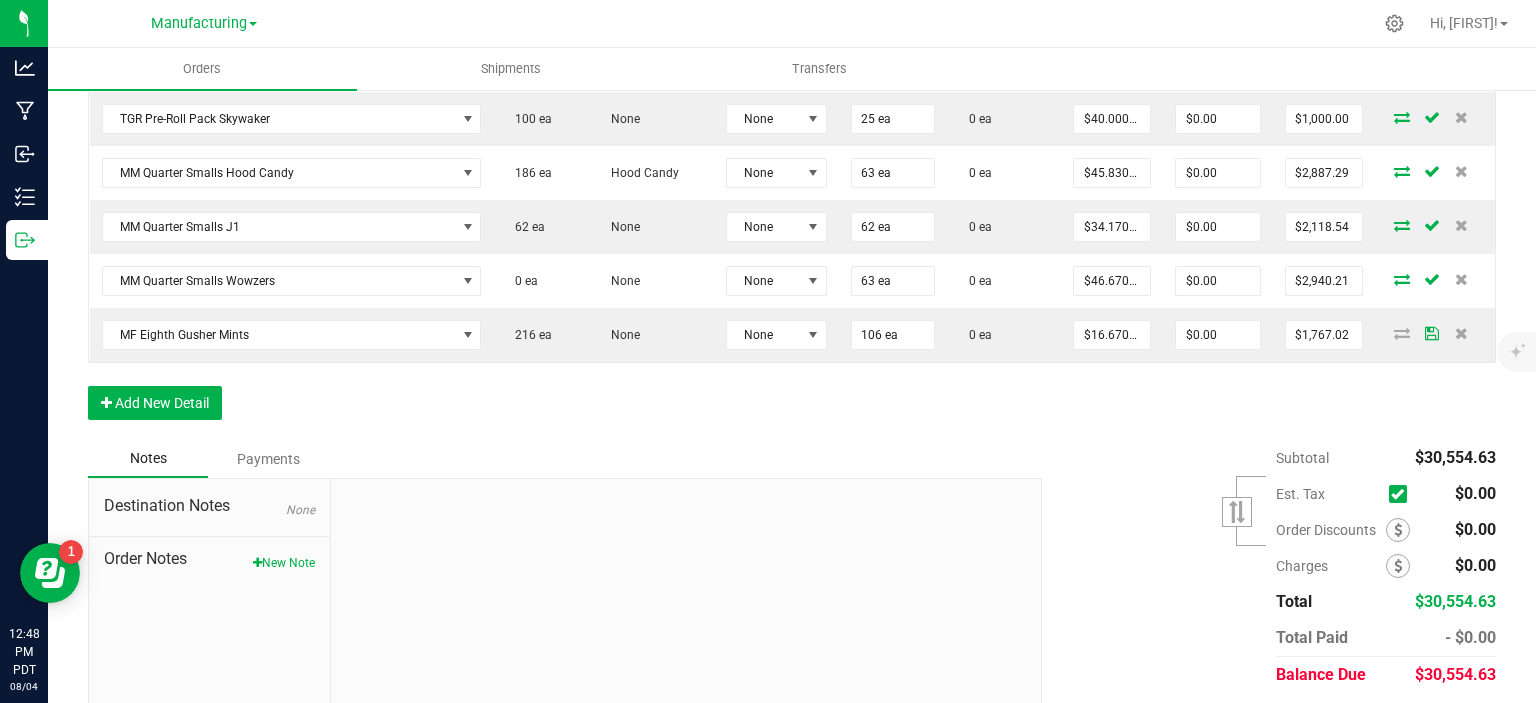 click on "Order Details Print All Labels Item  Sellable  Strain  Lot Number  Qty Ordered Qty Allocated Unit Price Line Discount Total Actions DVJ Oz Smalls Mint Cookie Dough  0 ea   None  None 50 ea  0 ea  $58.33000 $0.00 $2,916.50 DVJ OZ Smalls Zlushies Special  0 ea   None  None 51 ea  0 ea  $91.66000 $0.00 $4,674.66 DVJ OZ Smalls Permanent Marker x Purple push pop Special  0 ea   None  None 40 ea  0 ea  $96.66000 $0.00 $3,866.40 ENF 8th Biscotti x Do-Si-Do  0 ea   None  None 49 ea  0 ea  $16.67000 $0.00 $816.83 ENF 8th Nutter Butter  0 ea   None  None 65 ea  0 ea  $16.67000 $0.00 $1,083.55 ENF 8th RS 11  0 ea   None  None 64 ea  0 ea  $16.67000 $0.00 $1,066.88 ENF 8th Zootopia  0 ea   None  None 66 ea  0 ea  $16.67000 $0.00 $1,100.22 ENF 8th RS54 Zkittles  0 ea   None  None 65 ea  0 ea  $16.67000 $0.00 $1,083.55 TGR Pre-Roll Pack Apple Fritter  100 ea   None  None 25 ea  0 ea  $40.00000 $0.00 $1,000.00 TGR Pre-Roll Pack Grape Ape  75 ea   None  None 25 ea  0 ea  $40.00000 $0.00 None" at bounding box center (792, -138) 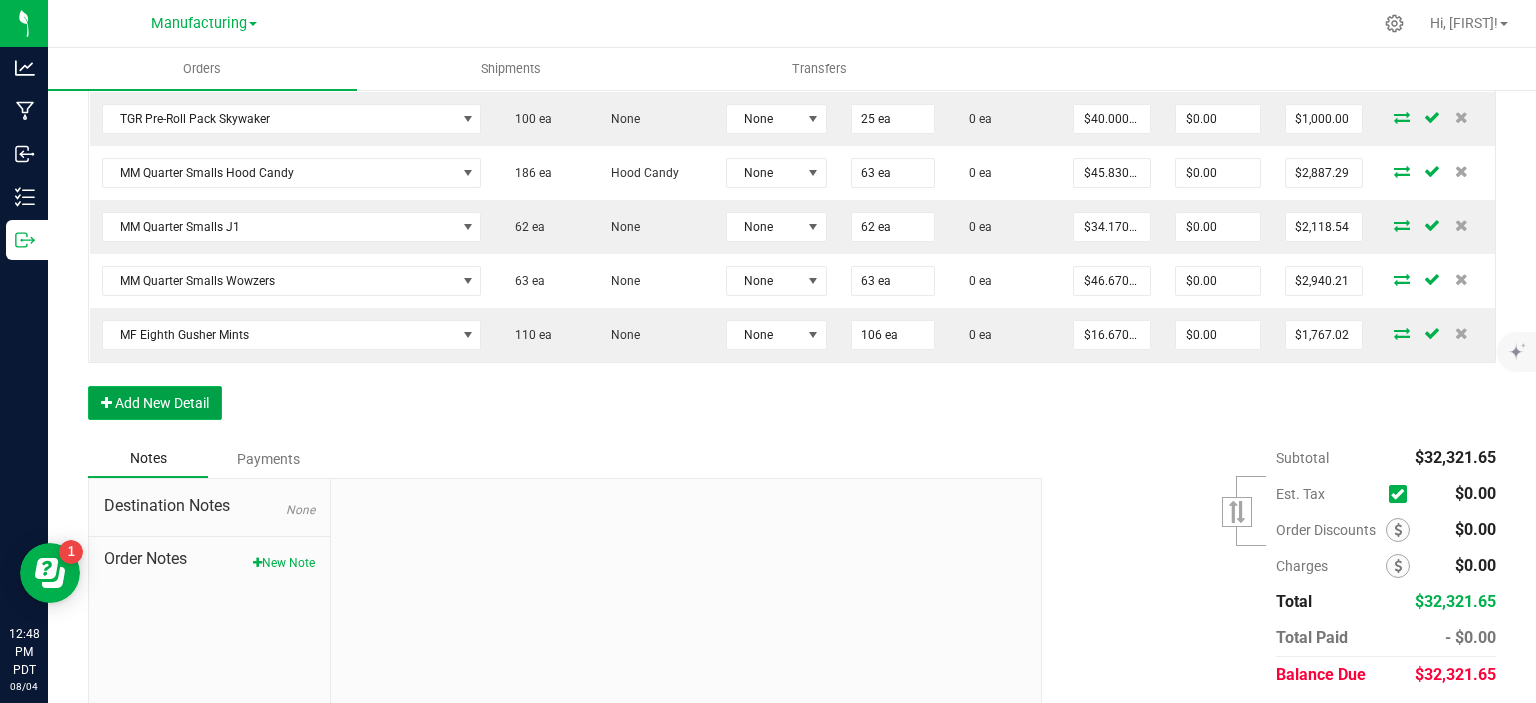 click on "Add New Detail" at bounding box center (155, 403) 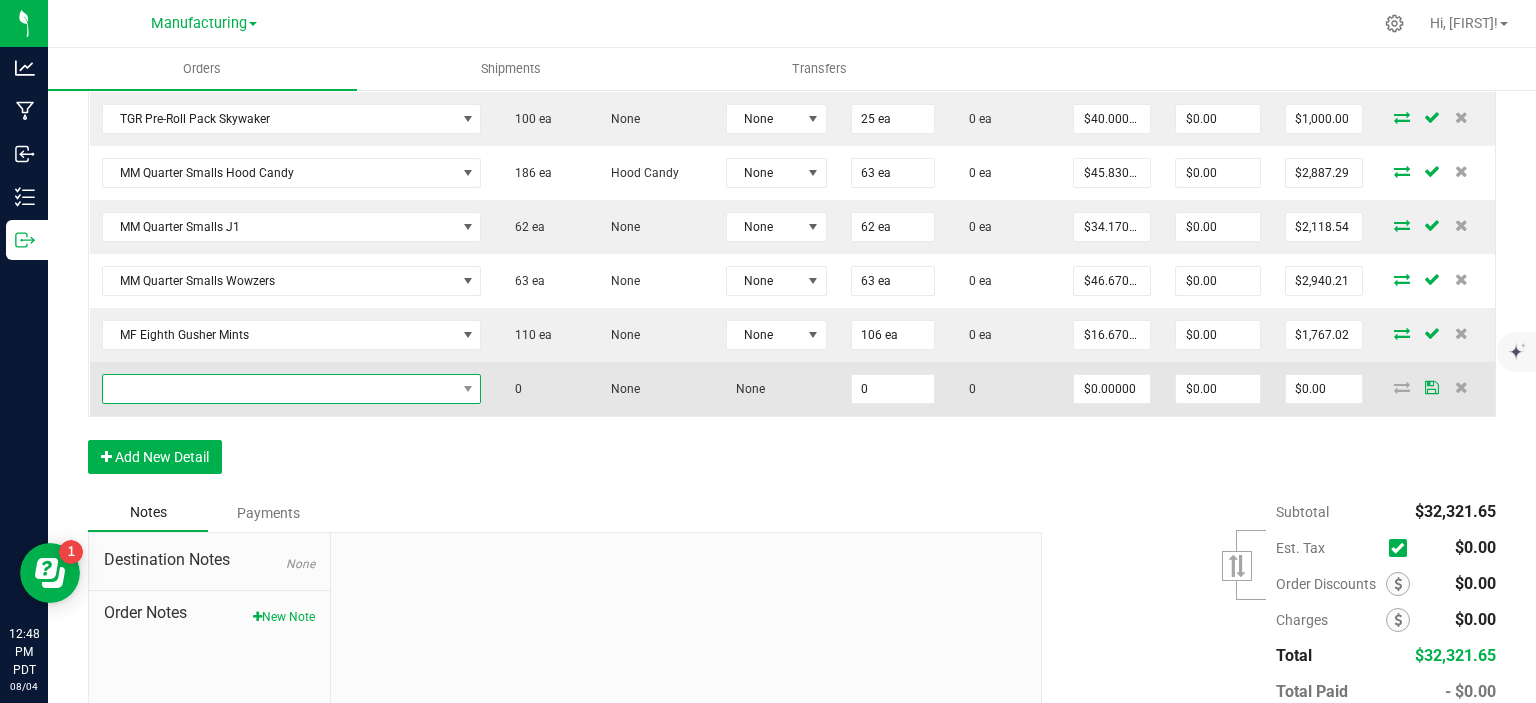 click at bounding box center (279, 389) 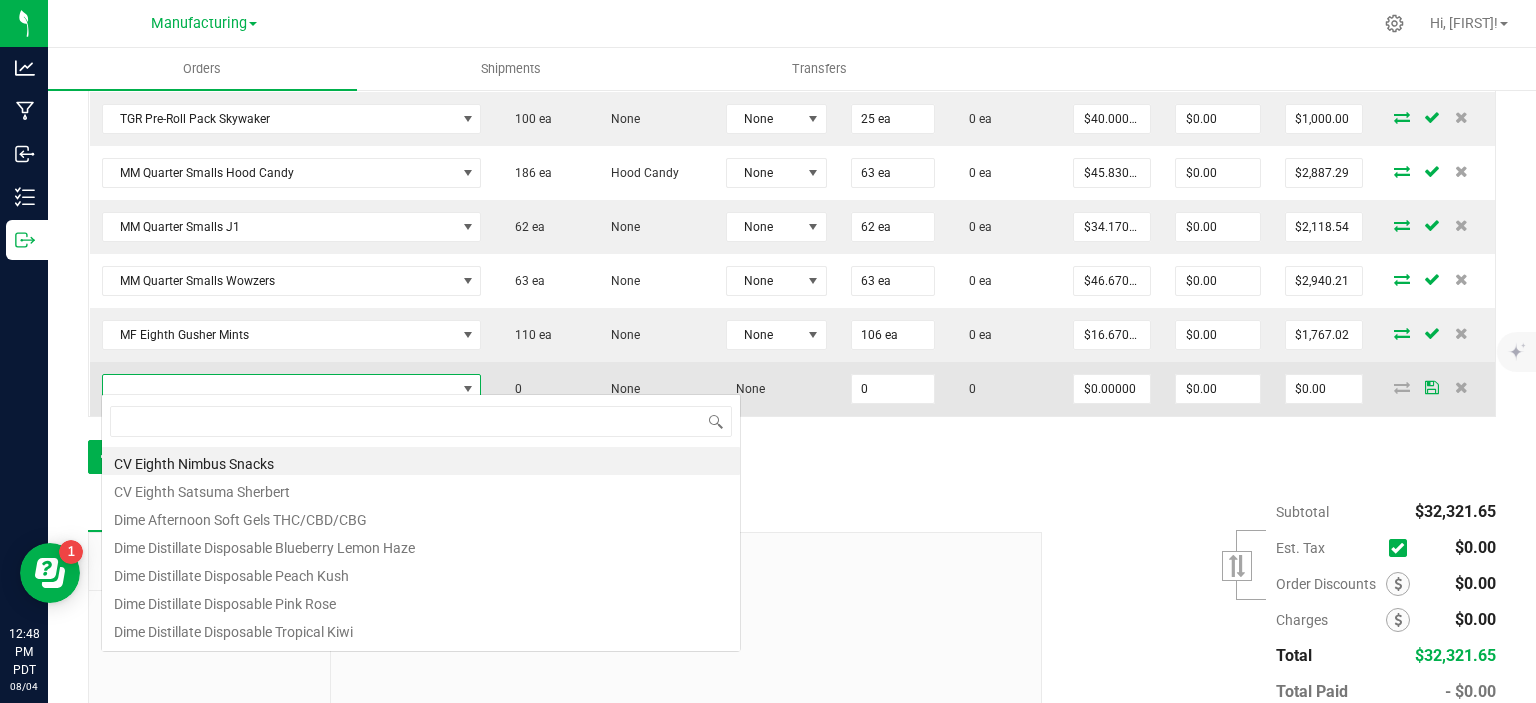 scroll, scrollTop: 99970, scrollLeft: 99625, axis: both 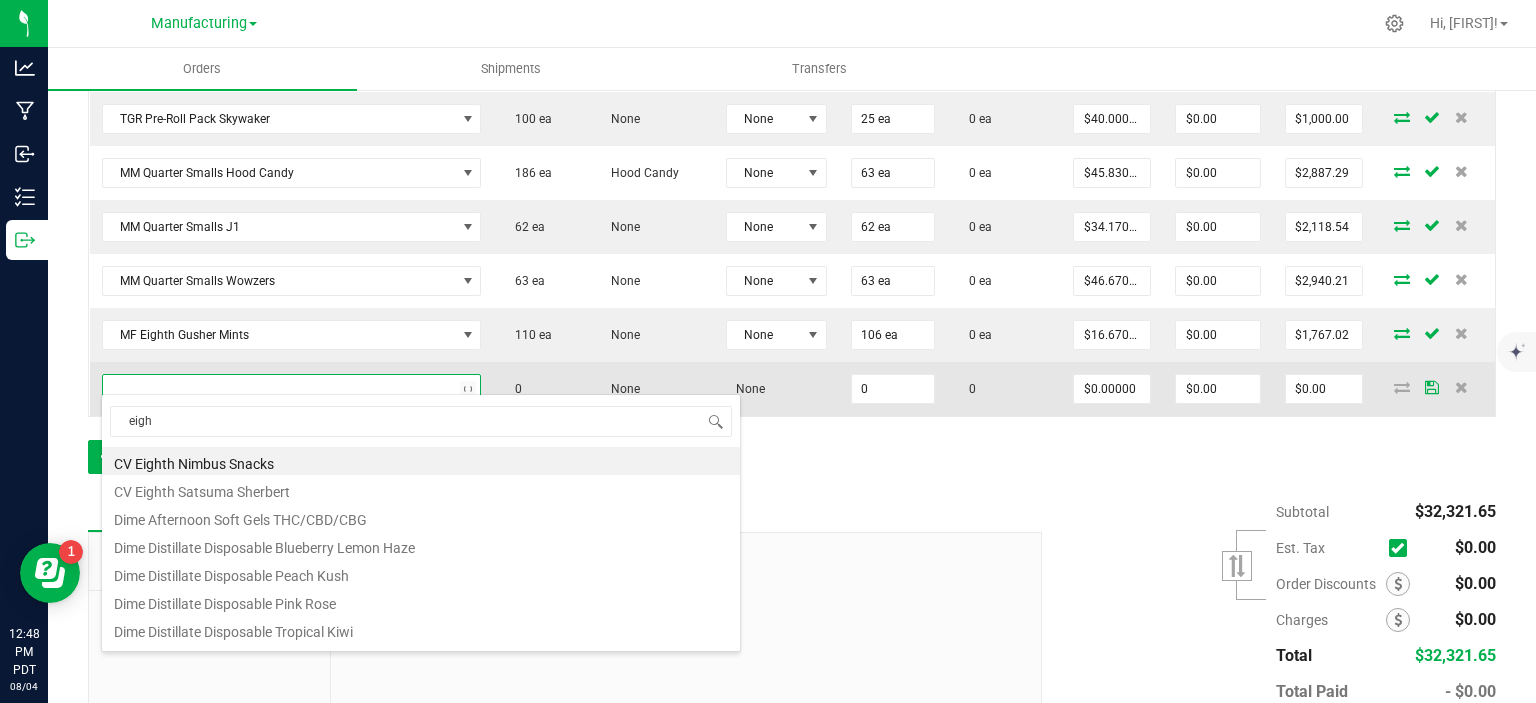 type on "eight" 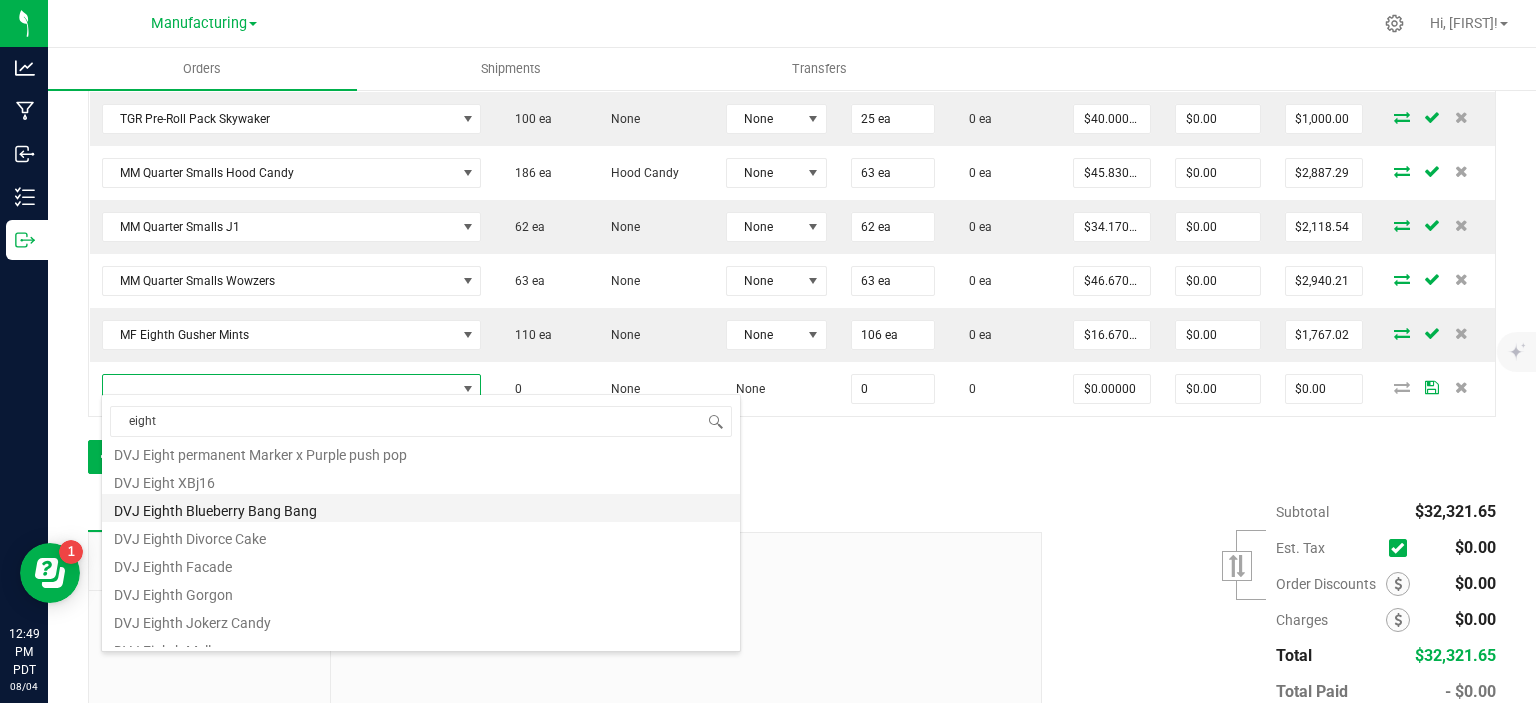 scroll, scrollTop: 100, scrollLeft: 0, axis: vertical 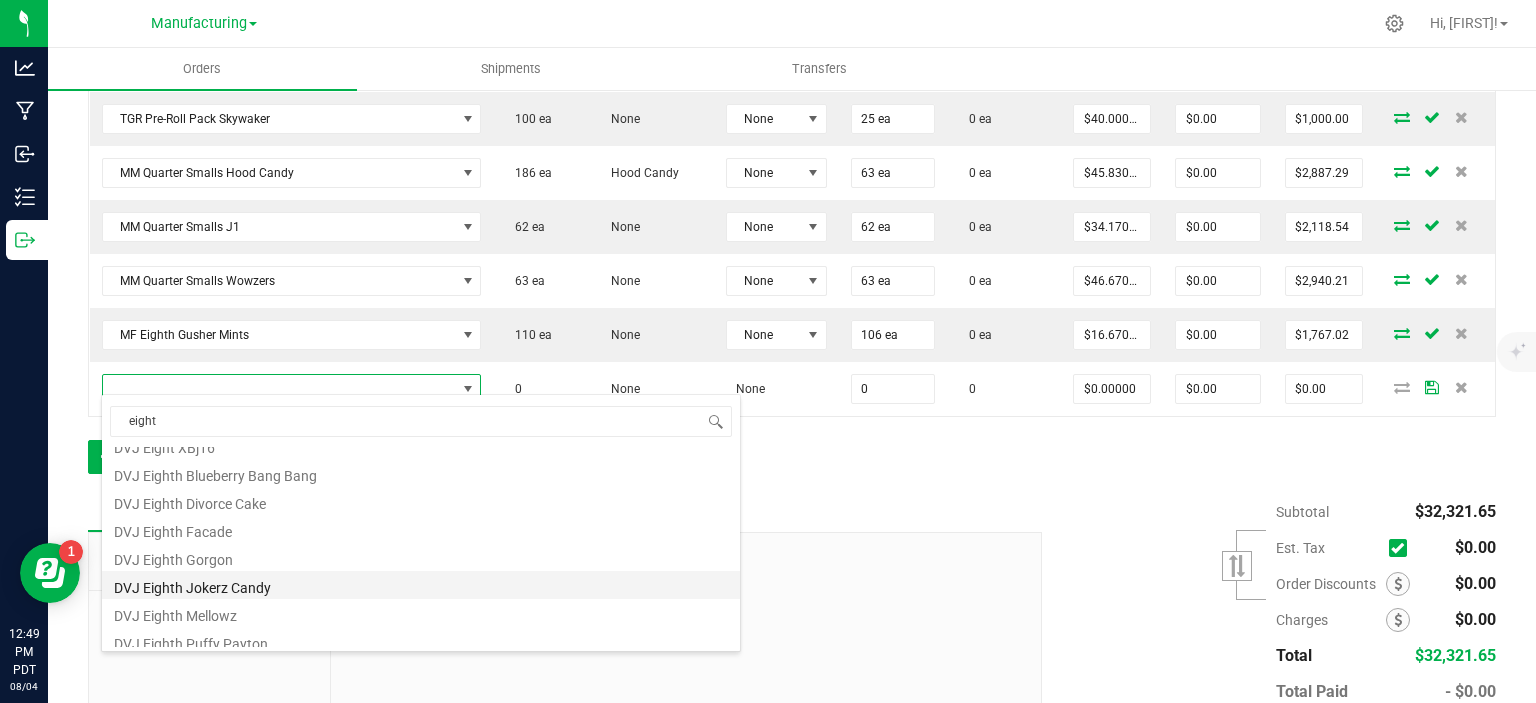 click on "DVJ Eighth Jokerz Candy" at bounding box center [421, 585] 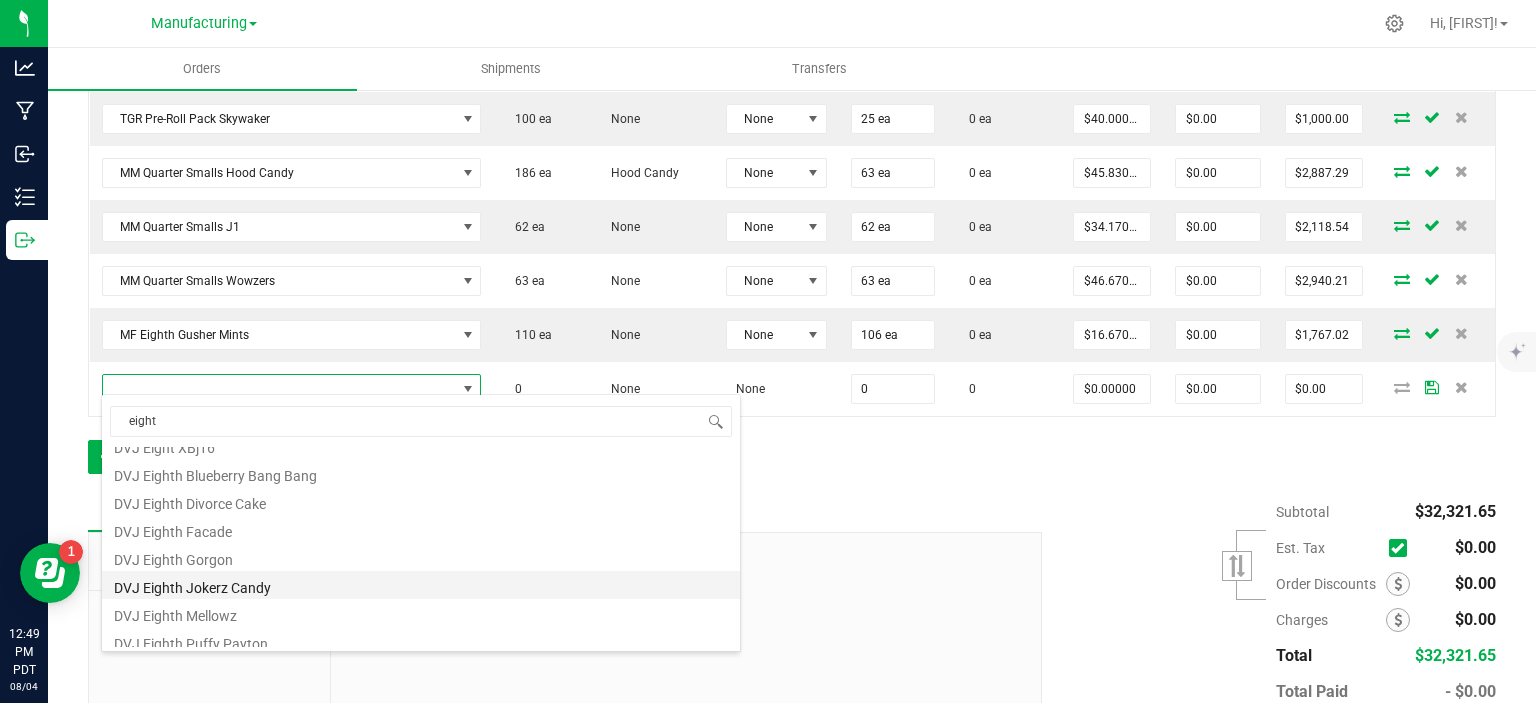 type on "0 ea" 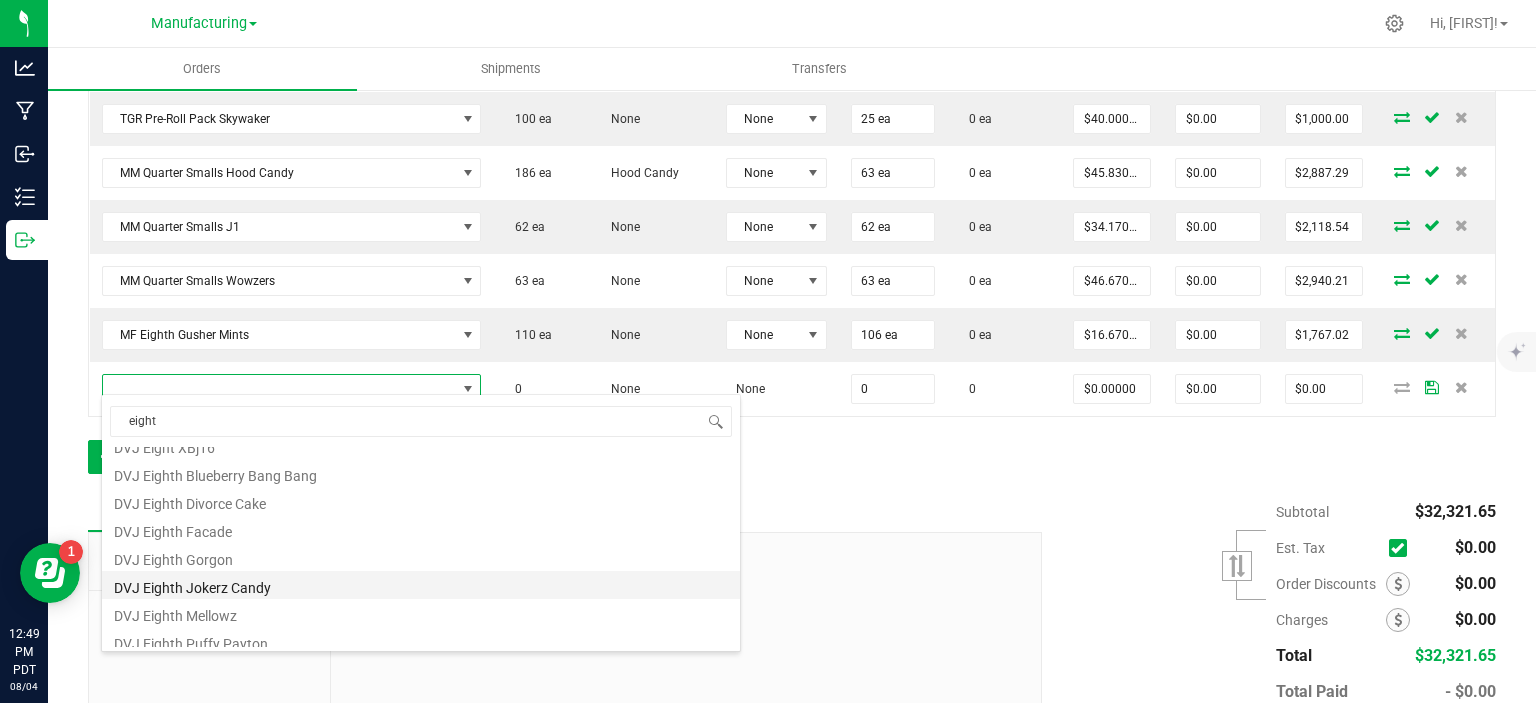 type on "$20.83000" 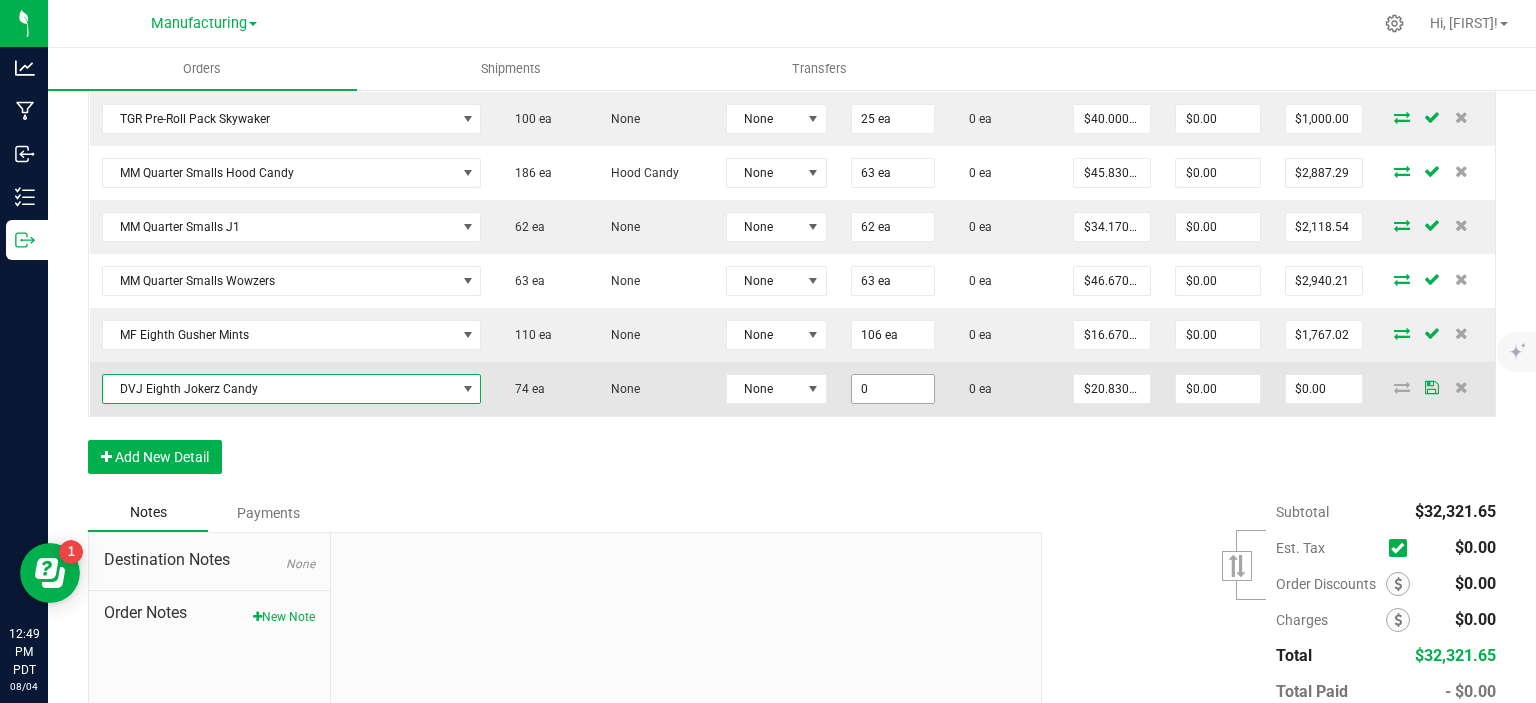 click on "0" at bounding box center [893, 389] 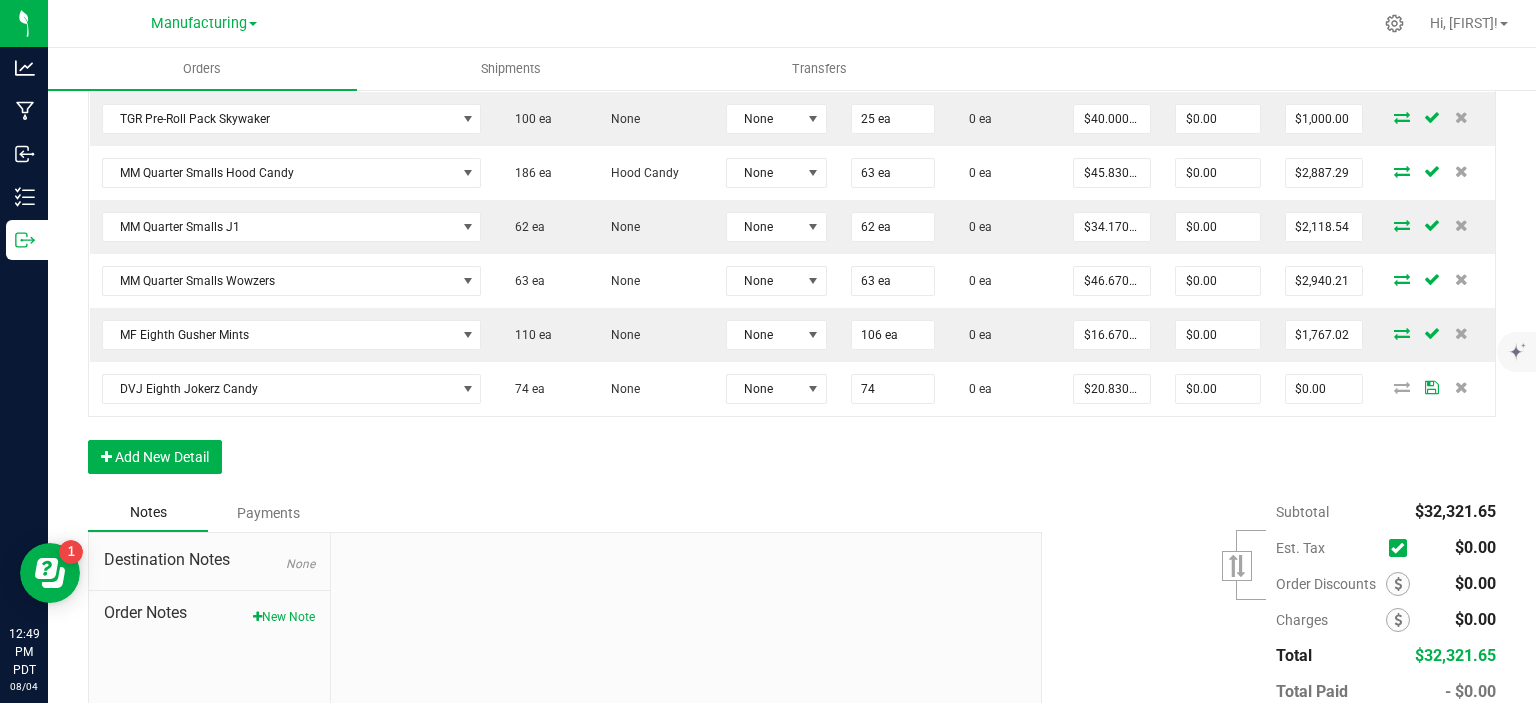 type on "74 ea" 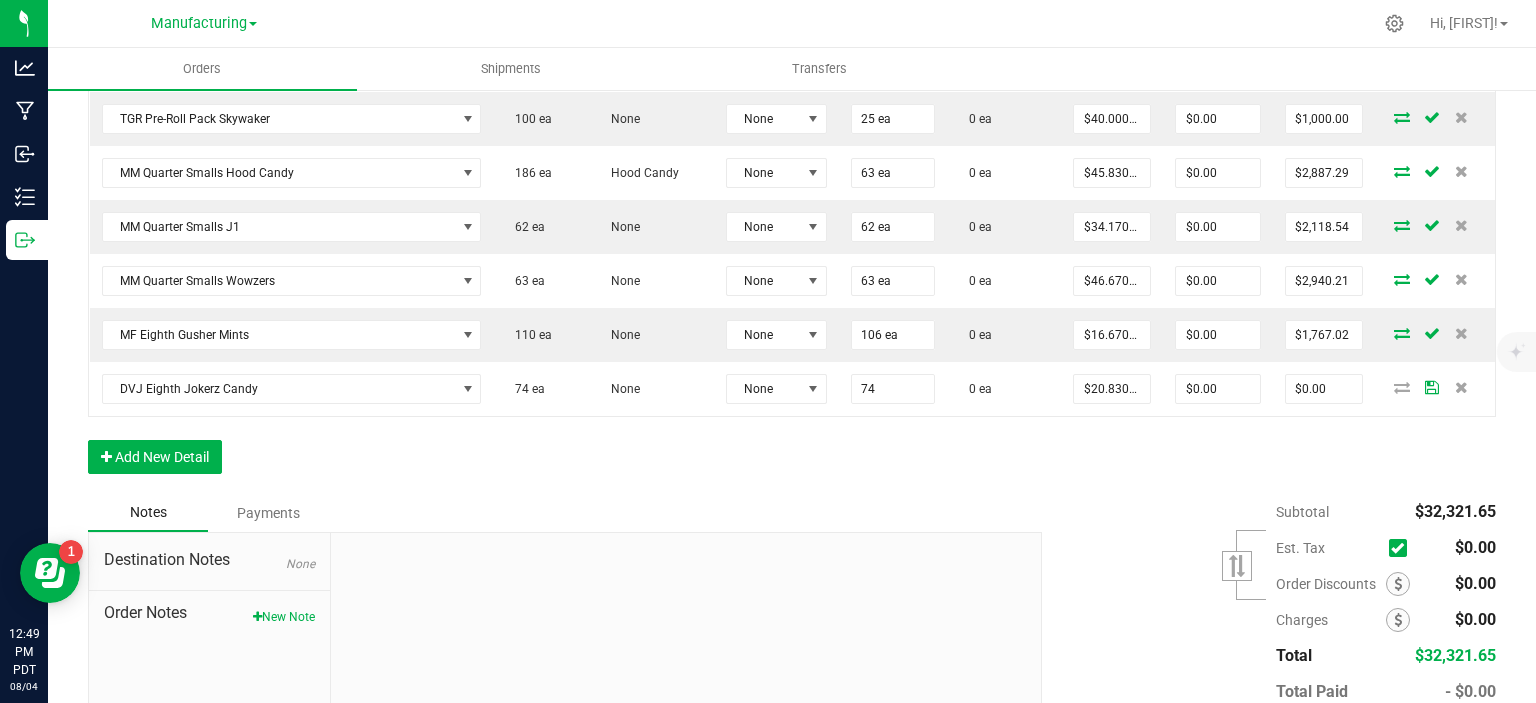 type on "$1,541.42" 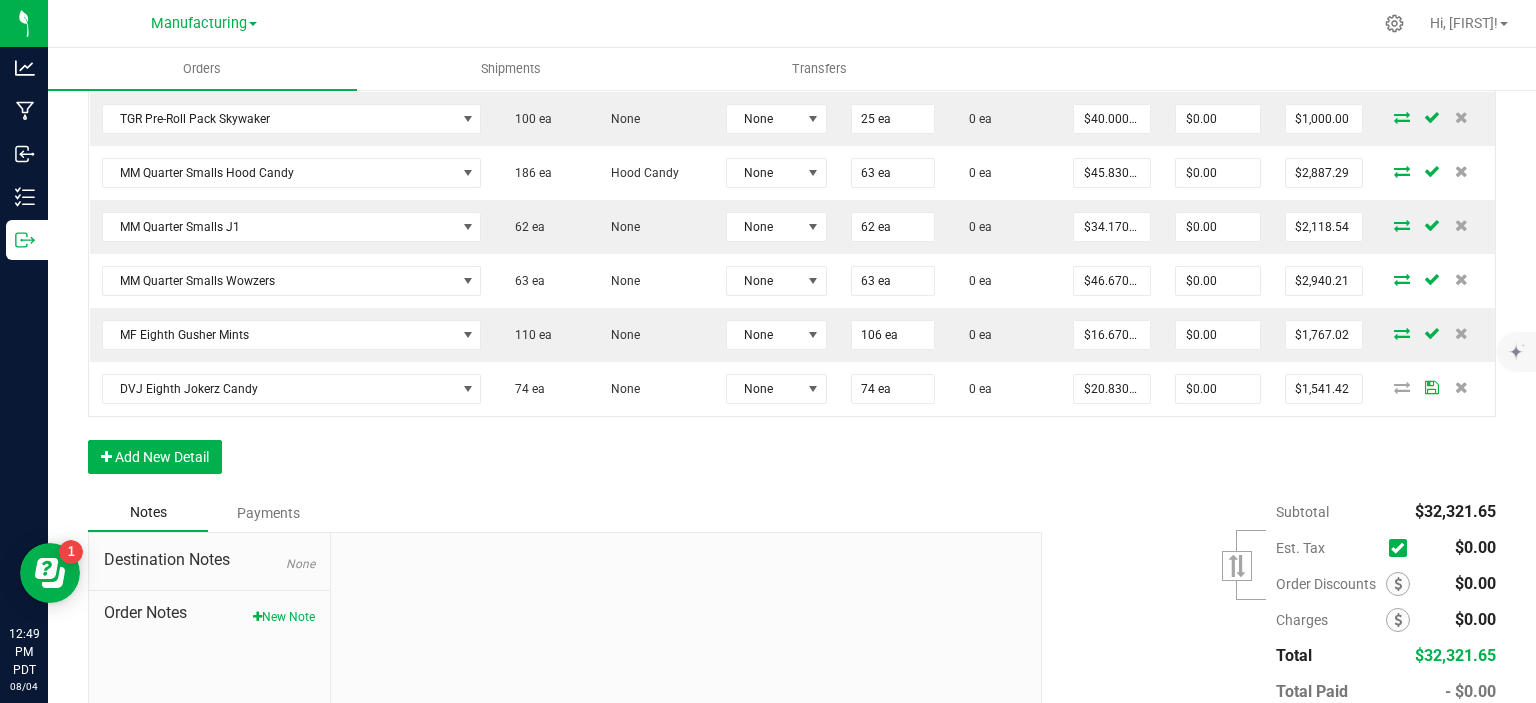 click on "Order Details Print All Labels Item  Sellable  Strain  Lot Number  Qty Ordered Qty Allocated Unit Price Line Discount Total Actions DVJ Oz Smalls Mint Cookie Dough  0 ea   None  None 50 ea  0 ea  $58.33000 $0.00 $2,916.50 DVJ OZ Smalls Zlushies Special  0 ea   None  None 51 ea  0 ea  $91.66000 $0.00 $4,674.66 DVJ OZ Smalls Permanent Marker x Purple push pop Special  0 ea   None  None 40 ea  0 ea  $96.66000 $0.00 $3,866.40 ENF 8th Biscotti x Do-Si-Do  0 ea   None  None 49 ea  0 ea  $16.67000 $0.00 $816.83 ENF 8th Nutter Butter  0 ea   None  None 65 ea  0 ea  $16.67000 $0.00 $1,083.55 ENF 8th RS 11  0 ea   None  None 64 ea  0 ea  $16.67000 $0.00 $1,066.88 ENF 8th Zootopia  0 ea   None  None 66 ea  0 ea  $16.67000 $0.00 $1,100.22 ENF 8th RS54 Zkittles  0 ea   None  None 65 ea  0 ea  $16.67000 $0.00 $1,083.55 TGR Pre-Roll Pack Apple Fritter  100 ea   None  None 25 ea  0 ea  $40.00000 $0.00 $1,000.00 TGR Pre-Roll Pack Grape Ape  75 ea   None  None 25 ea  0 ea  $40.00000 $0.00 None" at bounding box center [792, -111] 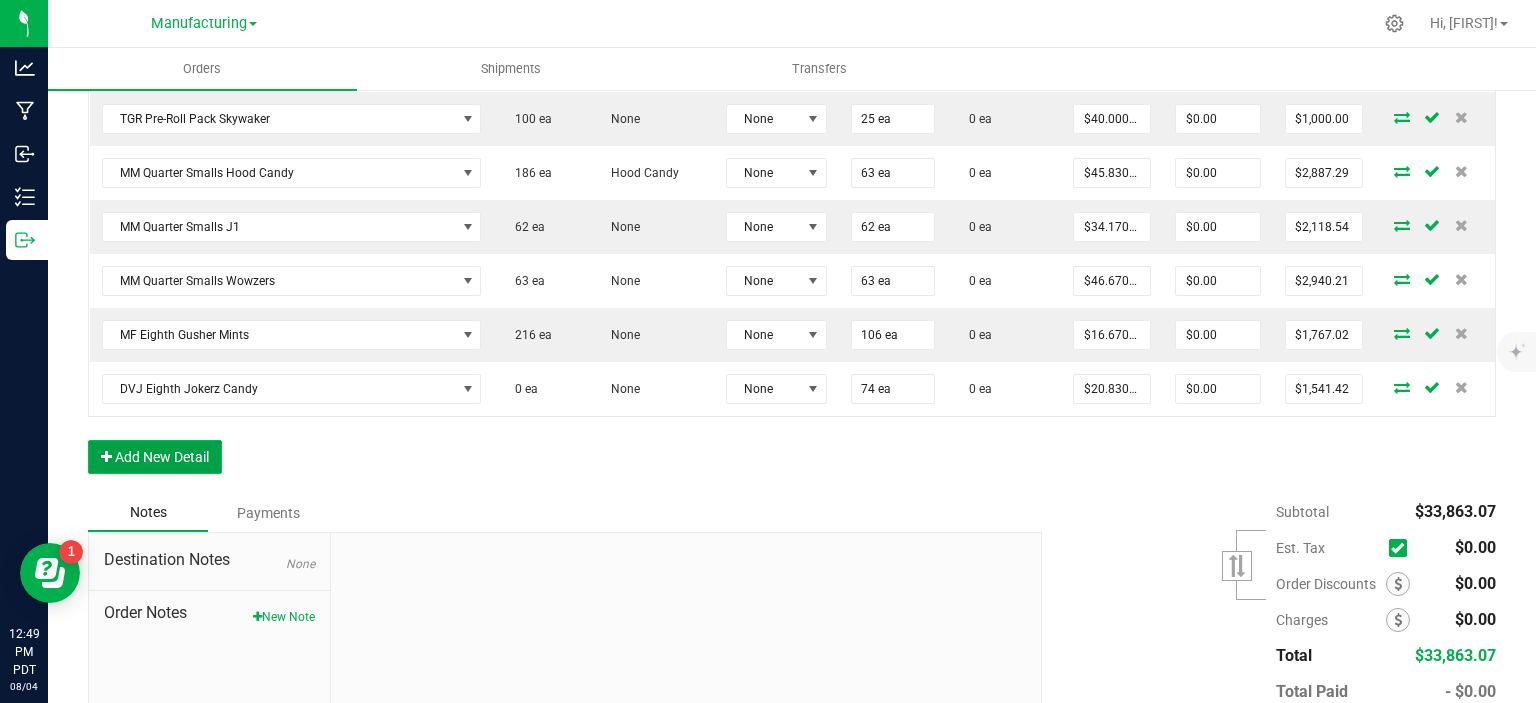 click on "Add New Detail" at bounding box center [155, 457] 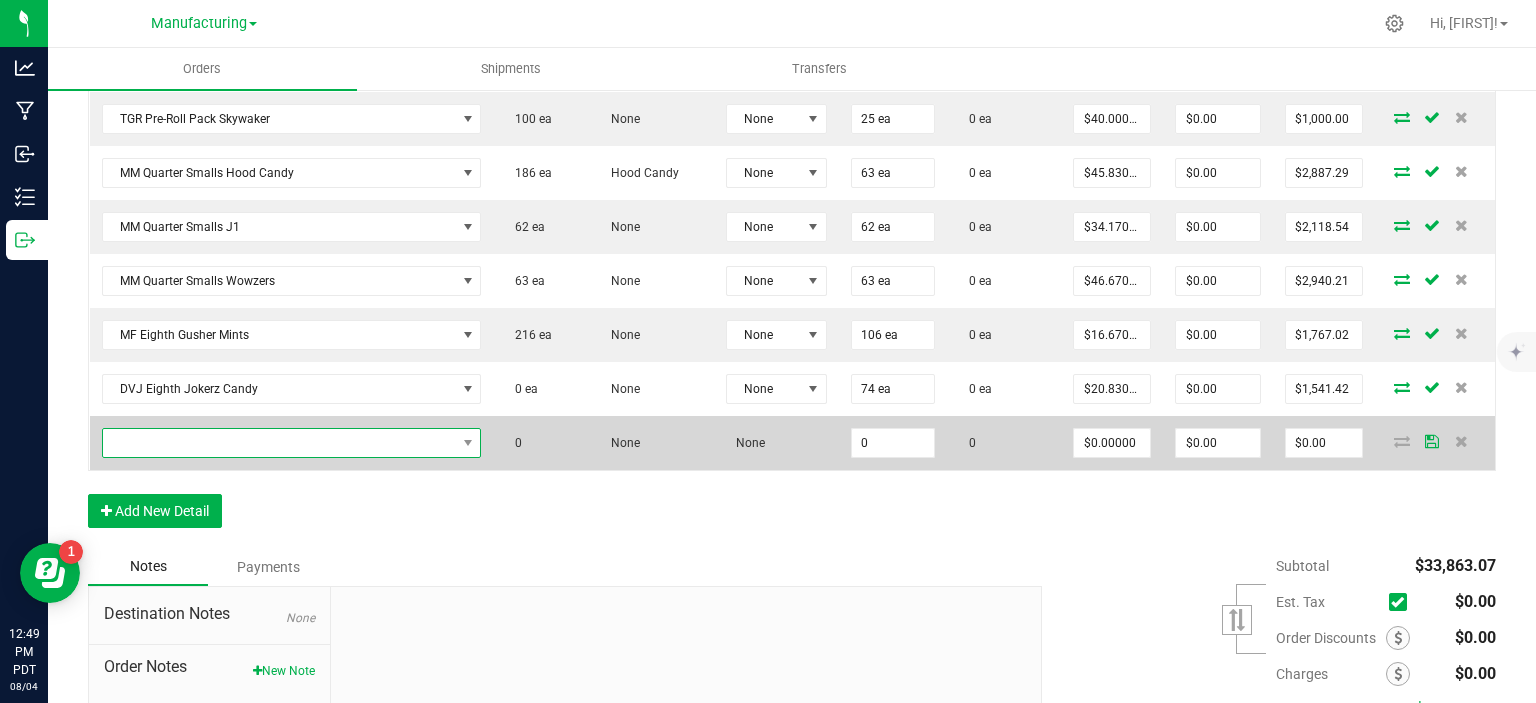 click at bounding box center (279, 443) 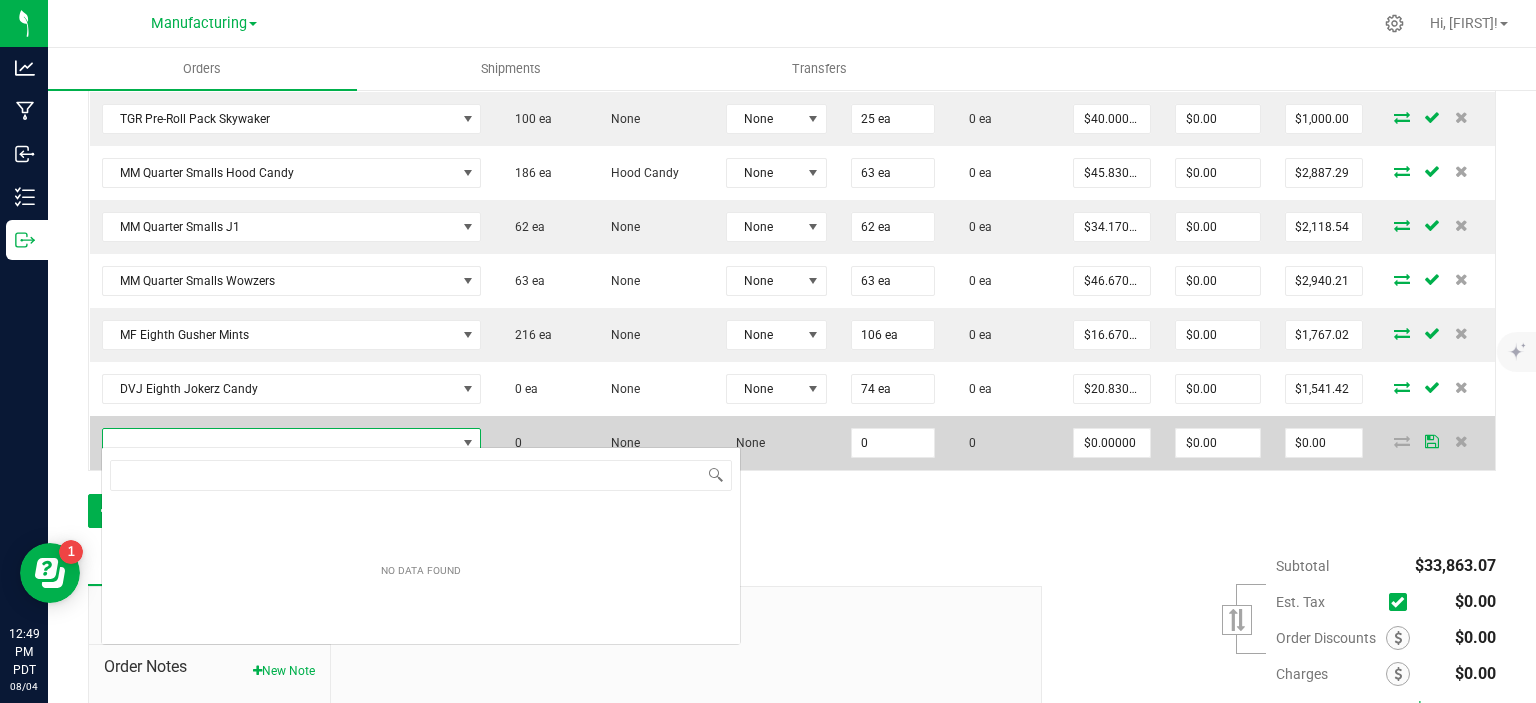 scroll, scrollTop: 99970, scrollLeft: 99625, axis: both 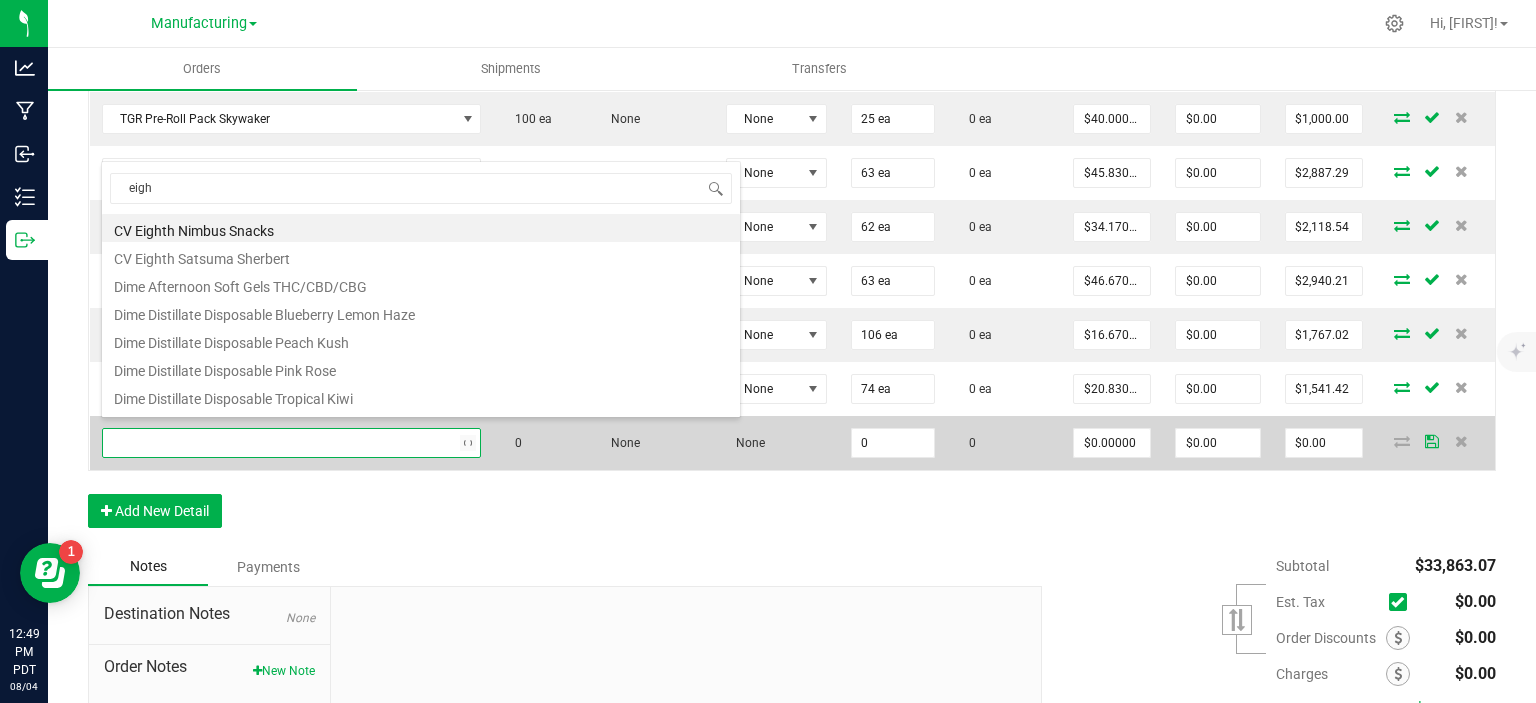 type on "eight" 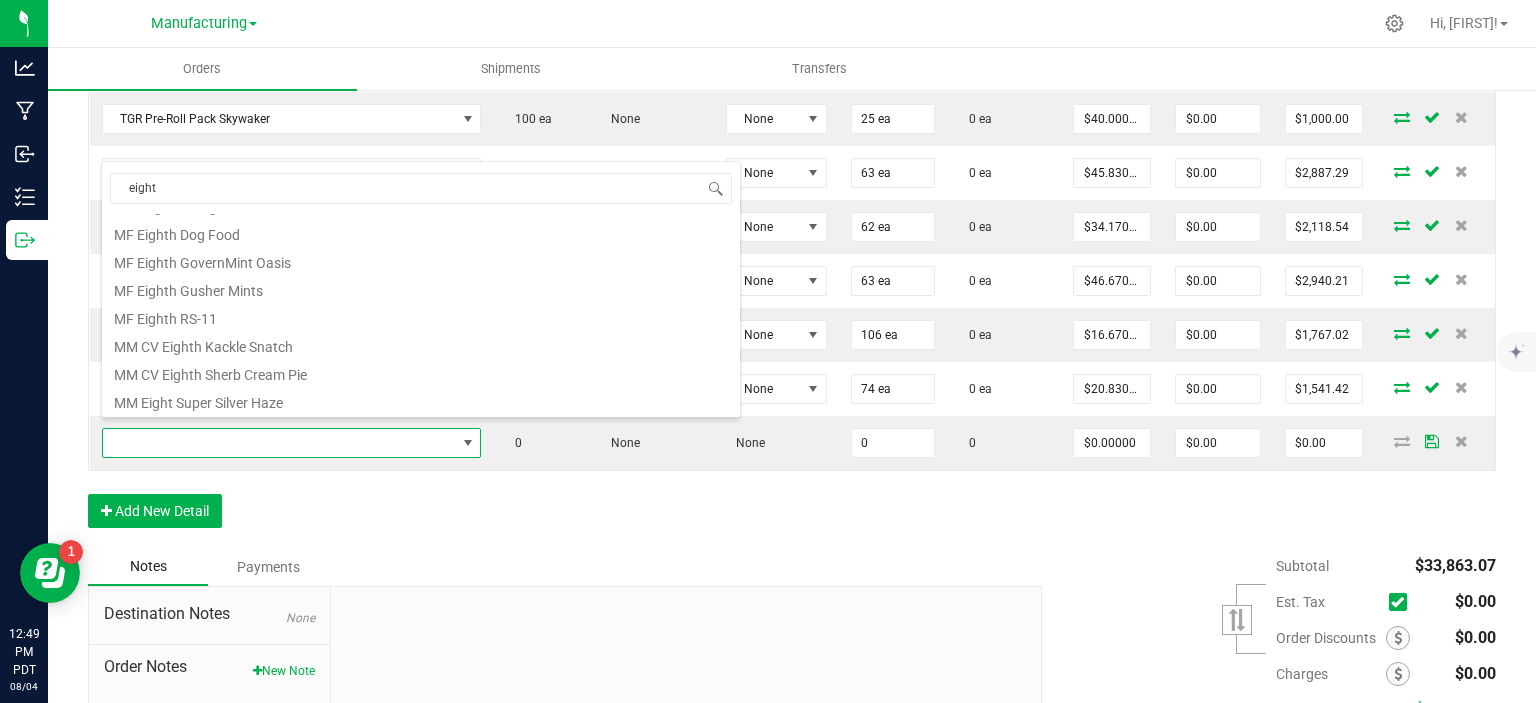 scroll, scrollTop: 360, scrollLeft: 0, axis: vertical 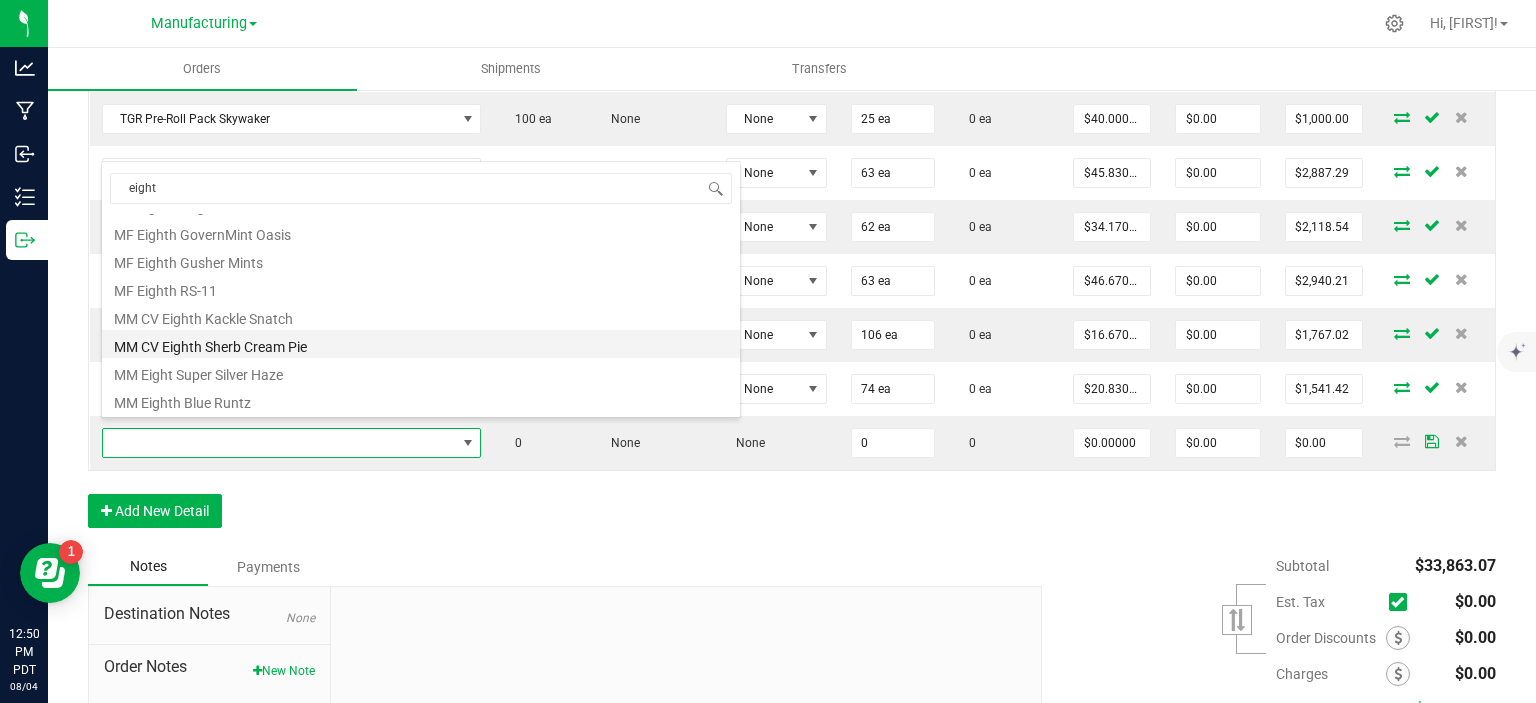 click on "MM CV Eighth Sherb Cream Pie" at bounding box center [421, 344] 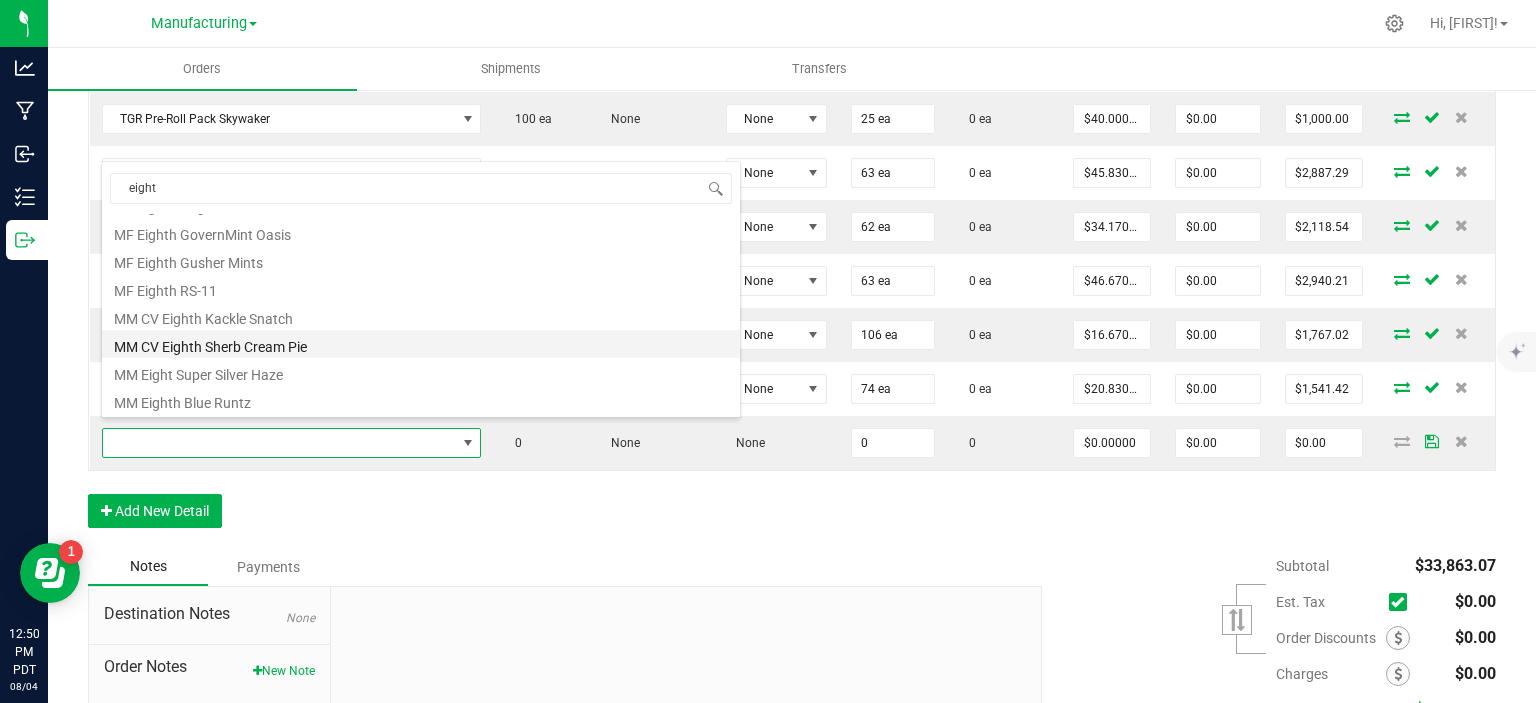 type on "0 ea" 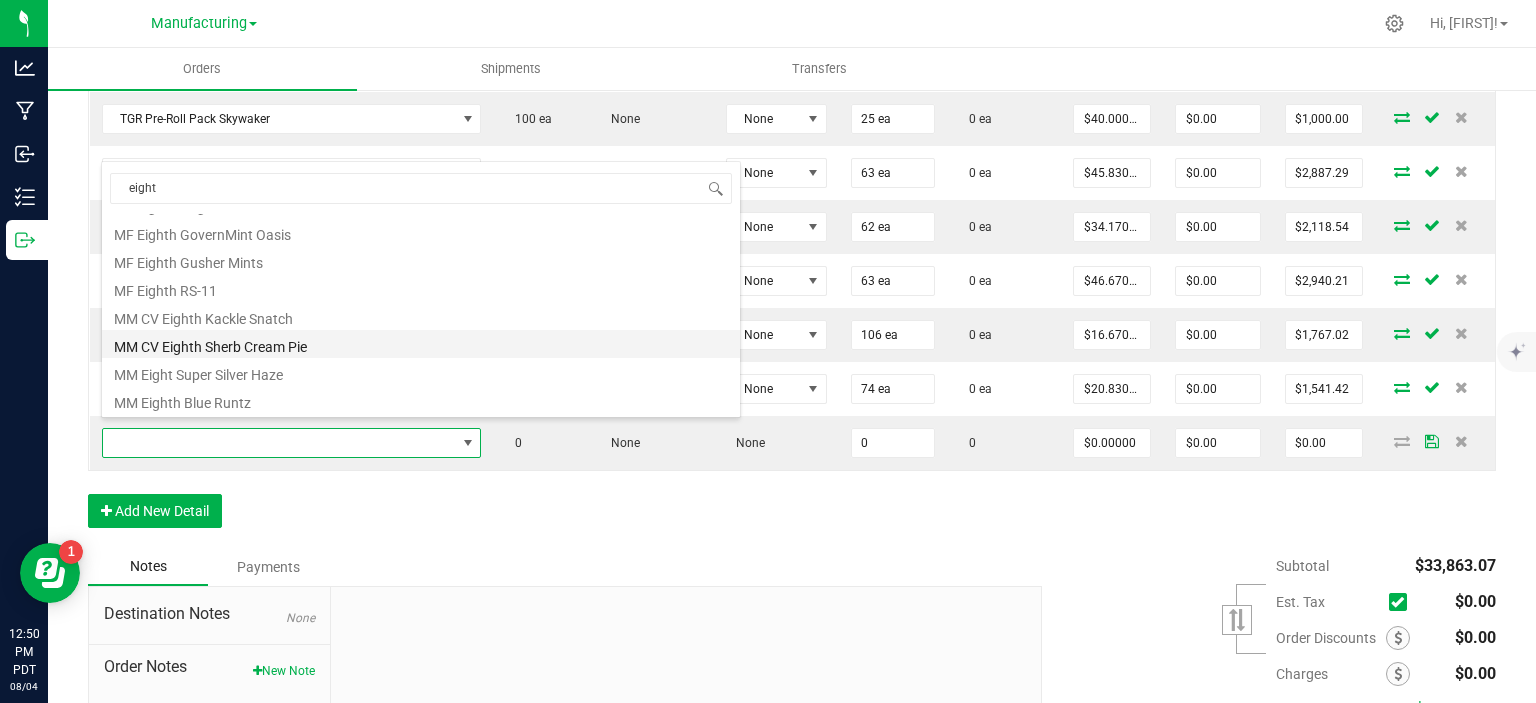 type on "$20.00000" 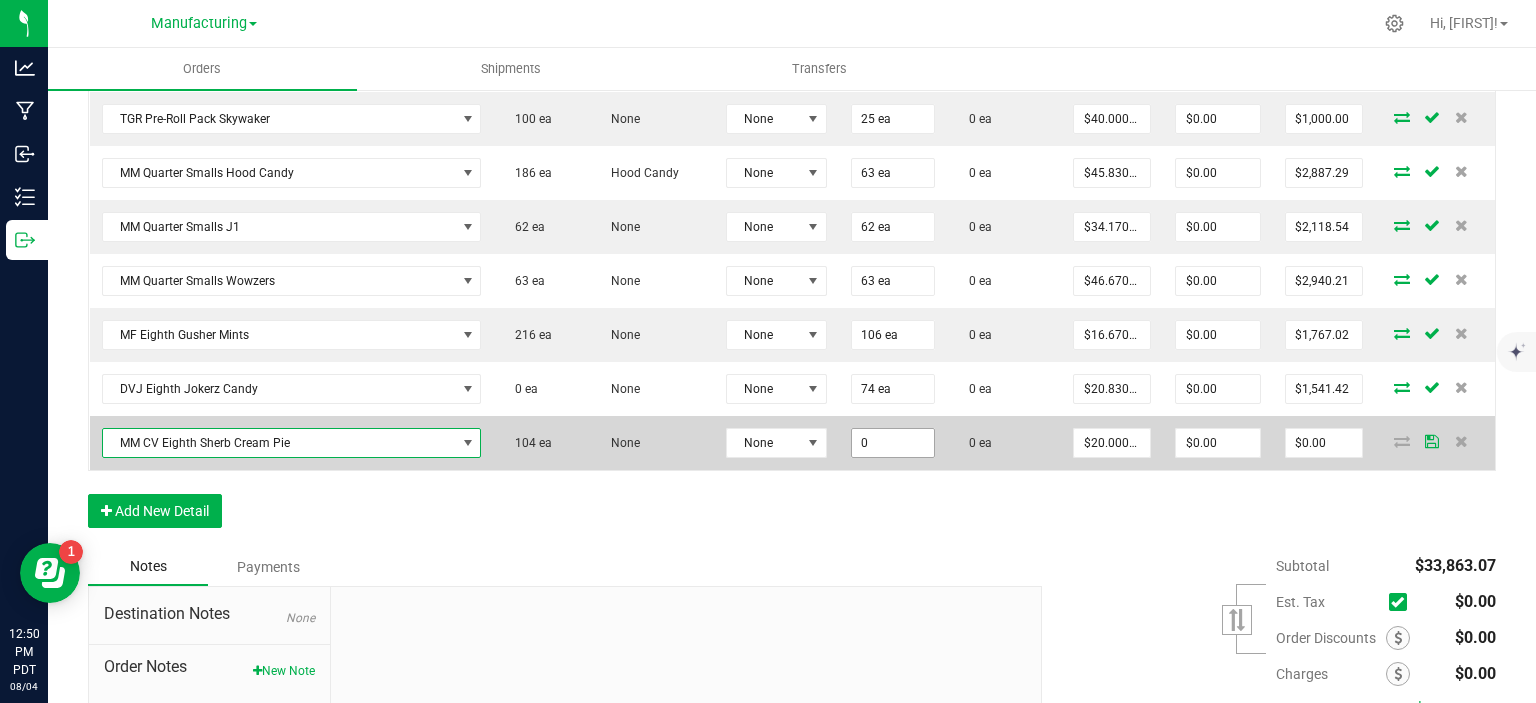 click on "0" at bounding box center [893, 443] 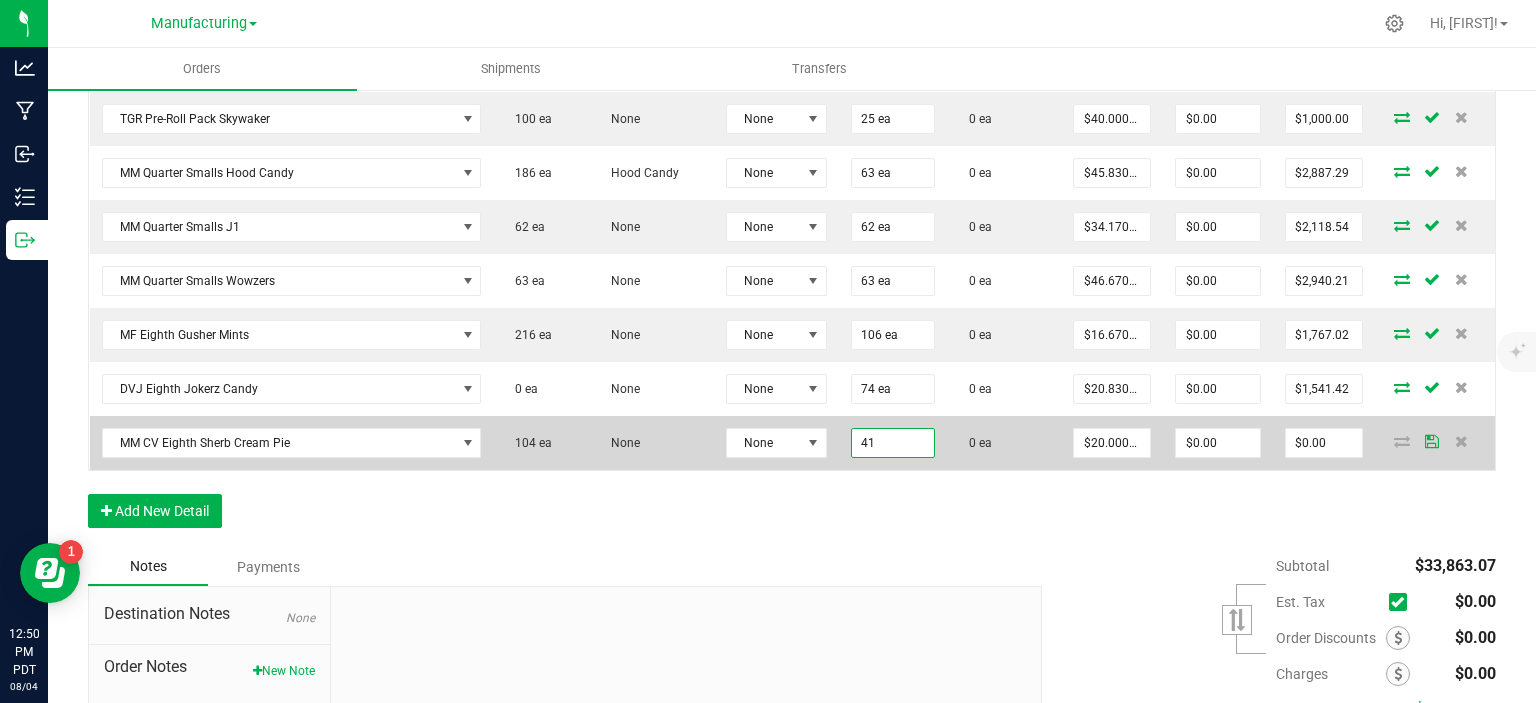 type on "4" 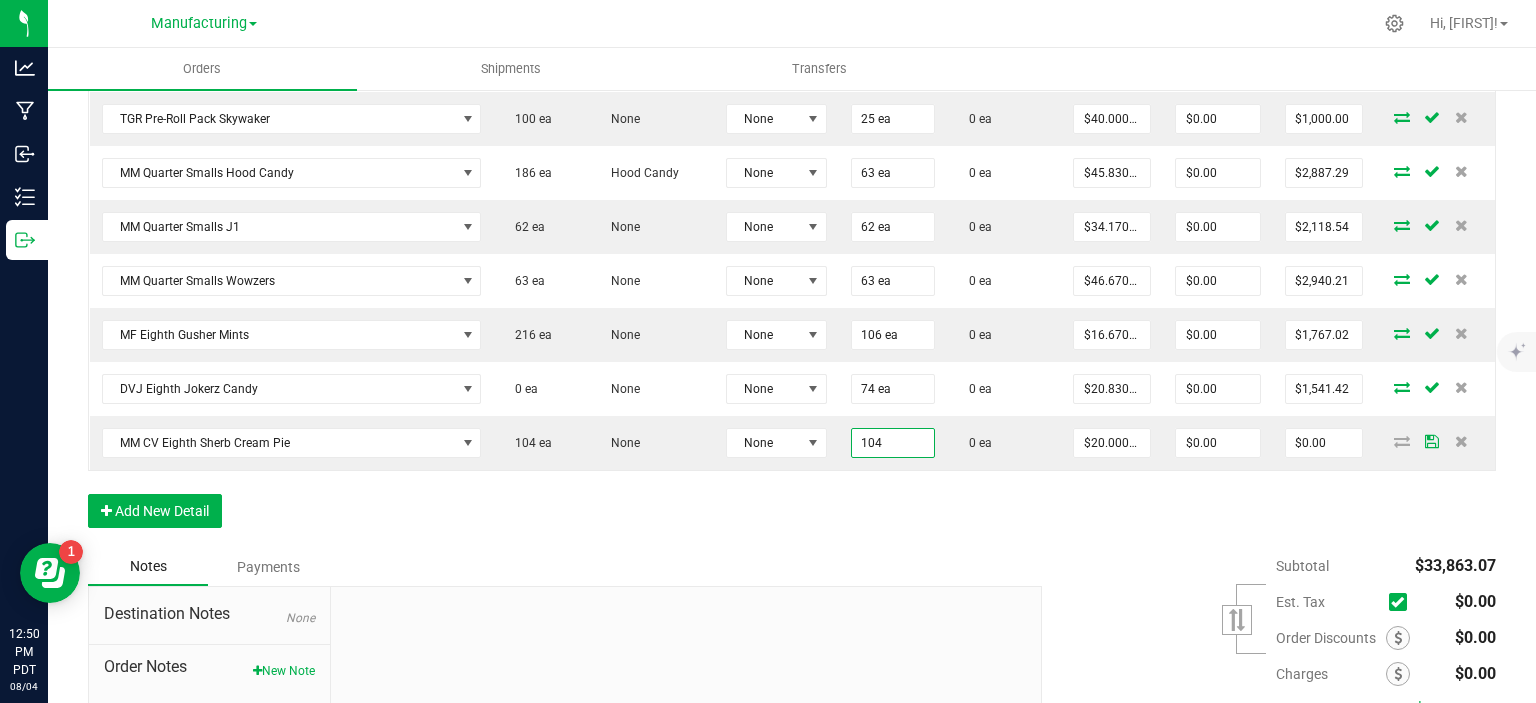 type on "104 ea" 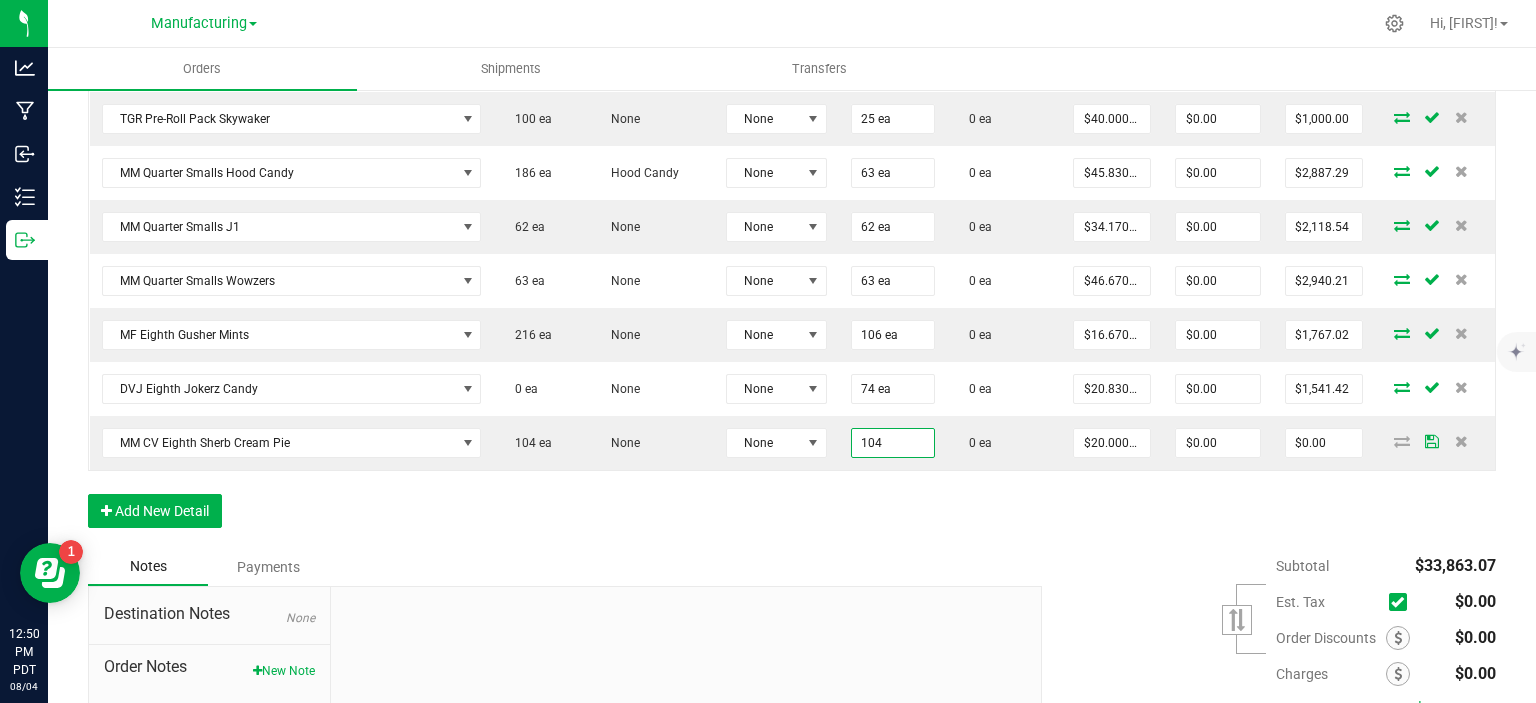 type on "$2,080.00" 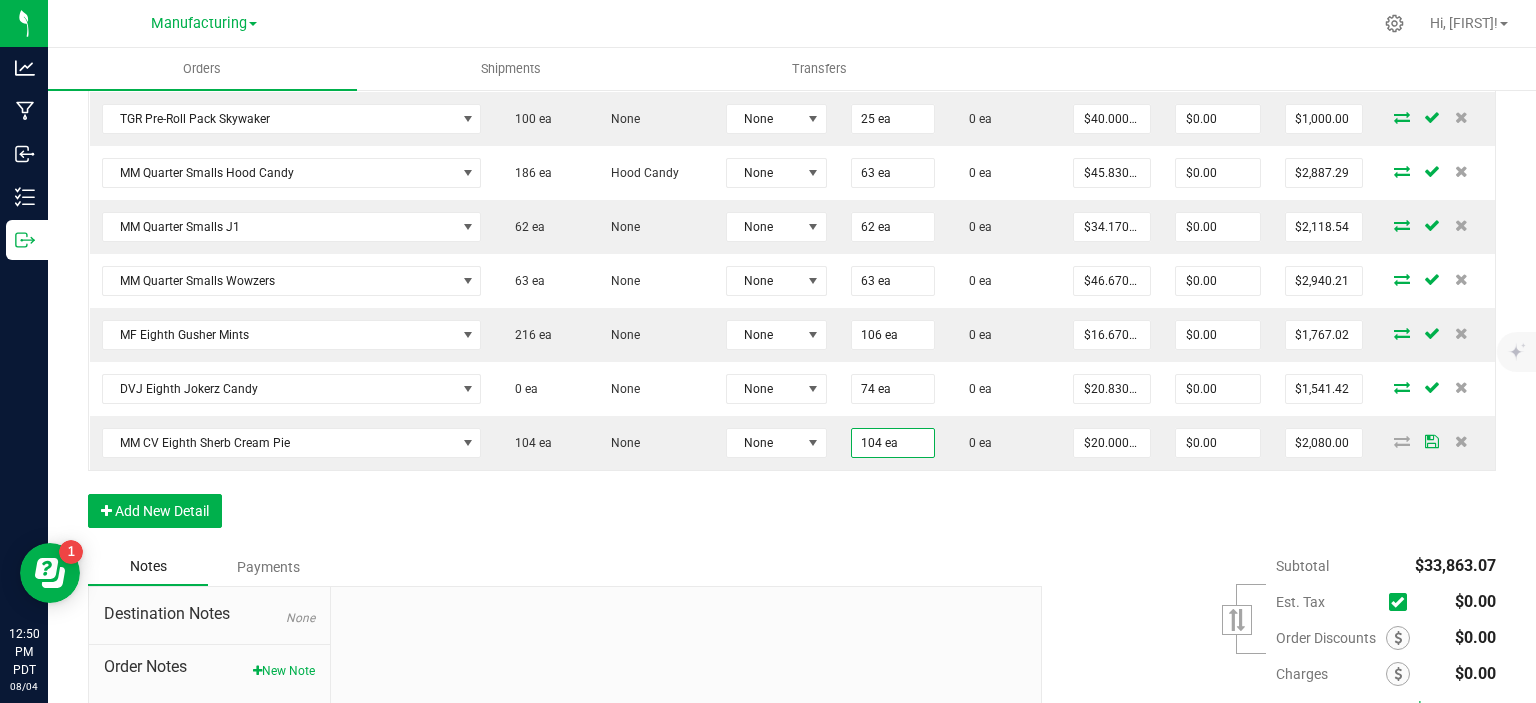 click on "Order Details Print All Labels Item  Sellable  Strain  Lot Number  Qty Ordered Qty Allocated Unit Price Line Discount Total Actions DVJ Oz Smalls Mint Cookie Dough  0 ea   None  None 50 ea  0 ea  $58.33000 $0.00 $2,916.50 DVJ OZ Smalls Zlushies Special  0 ea   None  None 51 ea  0 ea  $91.66000 $0.00 $4,674.66 DVJ OZ Smalls Permanent Marker x Purple push pop Special  0 ea   None  None 40 ea  0 ea  $96.66000 $0.00 $3,866.40 ENF 8th Biscotti x Do-Si-Do  0 ea   None  None 49 ea  0 ea  $16.67000 $0.00 $816.83 ENF 8th Nutter Butter  0 ea   None  None 65 ea  0 ea  $16.67000 $0.00 $1,083.55 ENF 8th RS 11  0 ea   None  None 64 ea  0 ea  $16.67000 $0.00 $1,066.88 ENF 8th Zootopia  0 ea   None  None 66 ea  0 ea  $16.67000 $0.00 $1,100.22 ENF 8th RS54 Zkittles  0 ea   None  None 65 ea  0 ea  $16.67000 $0.00 $1,083.55 TGR Pre-Roll Pack Apple Fritter  100 ea   None  None 25 ea  0 ea  $40.00000 $0.00 $1,000.00 TGR Pre-Roll Pack Grape Ape  75 ea   None  None 25 ea  0 ea  $40.00000 $0.00 None" at bounding box center (792, -84) 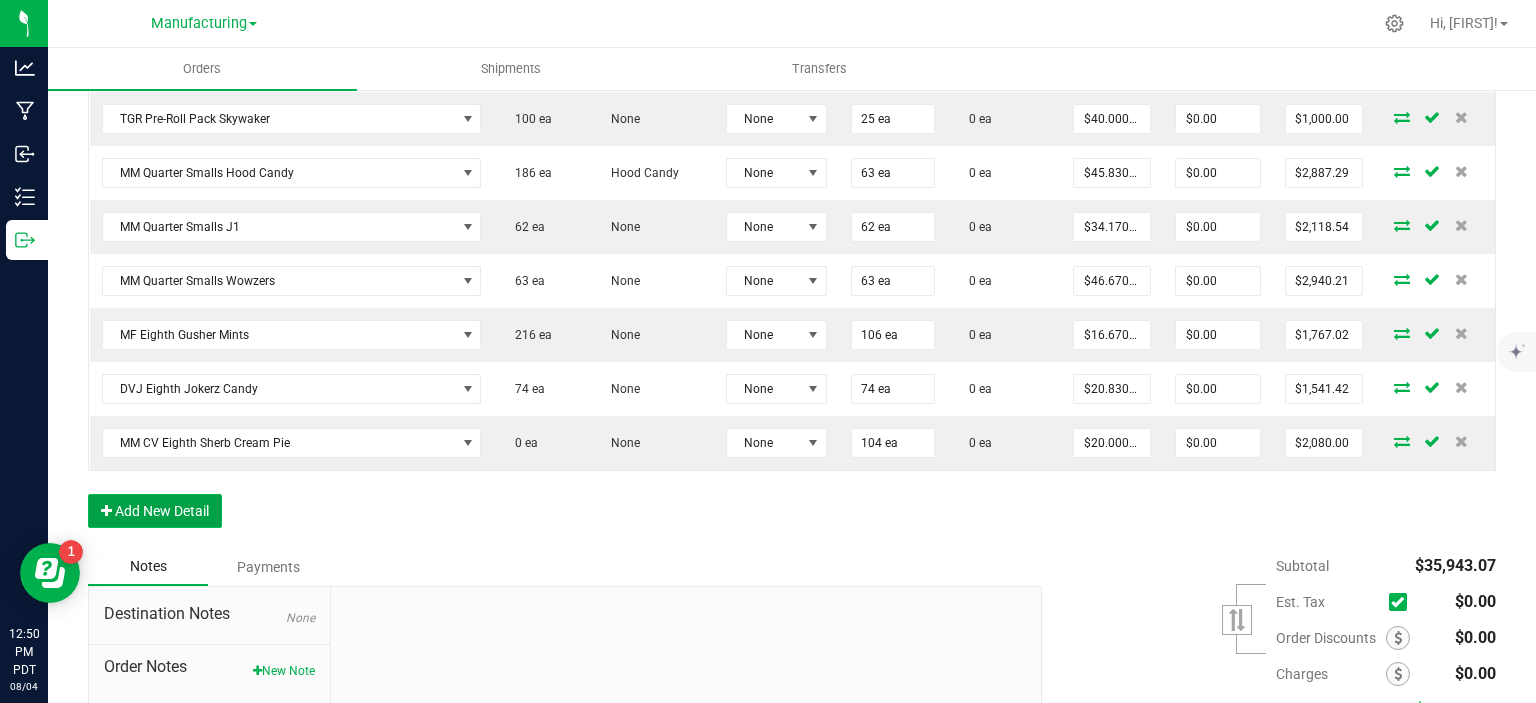click on "Add New Detail" at bounding box center (155, 511) 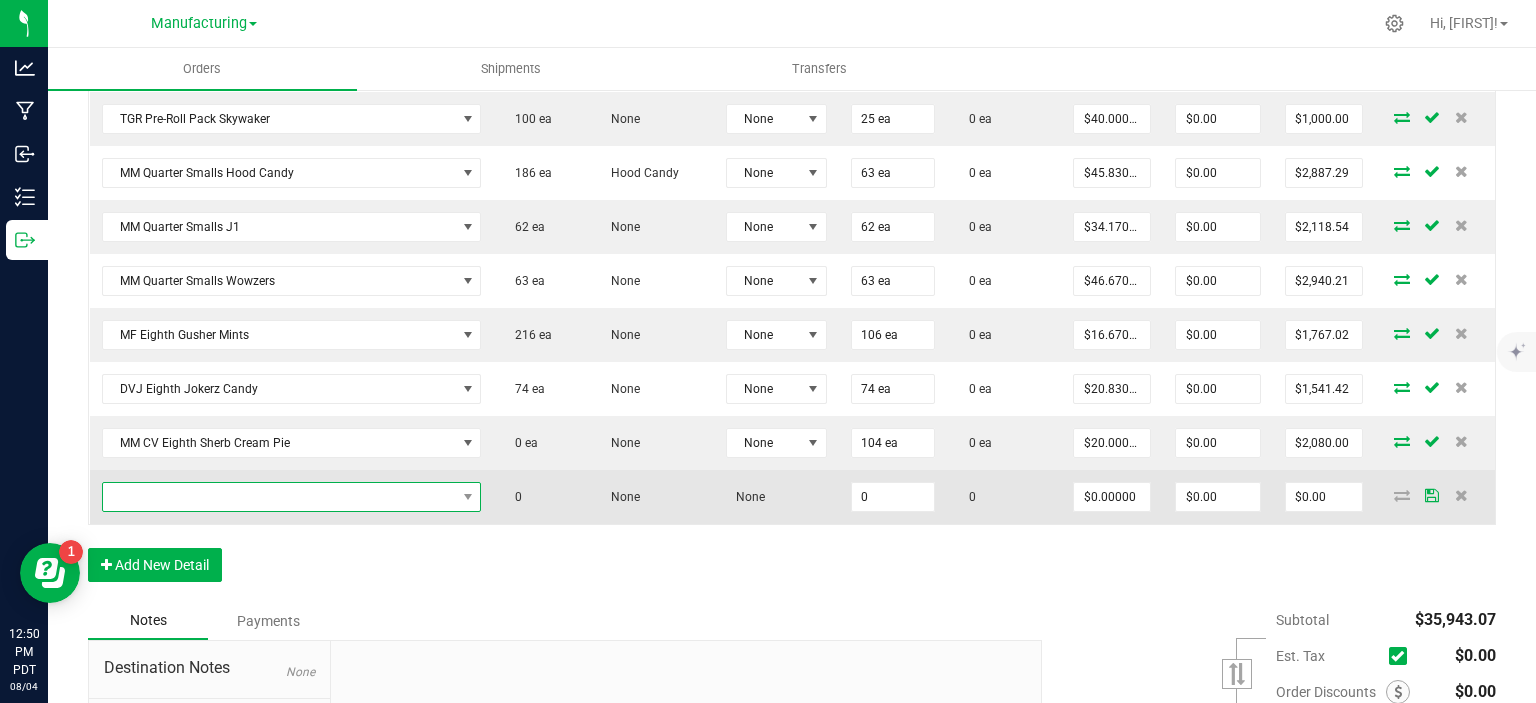 click at bounding box center (279, 497) 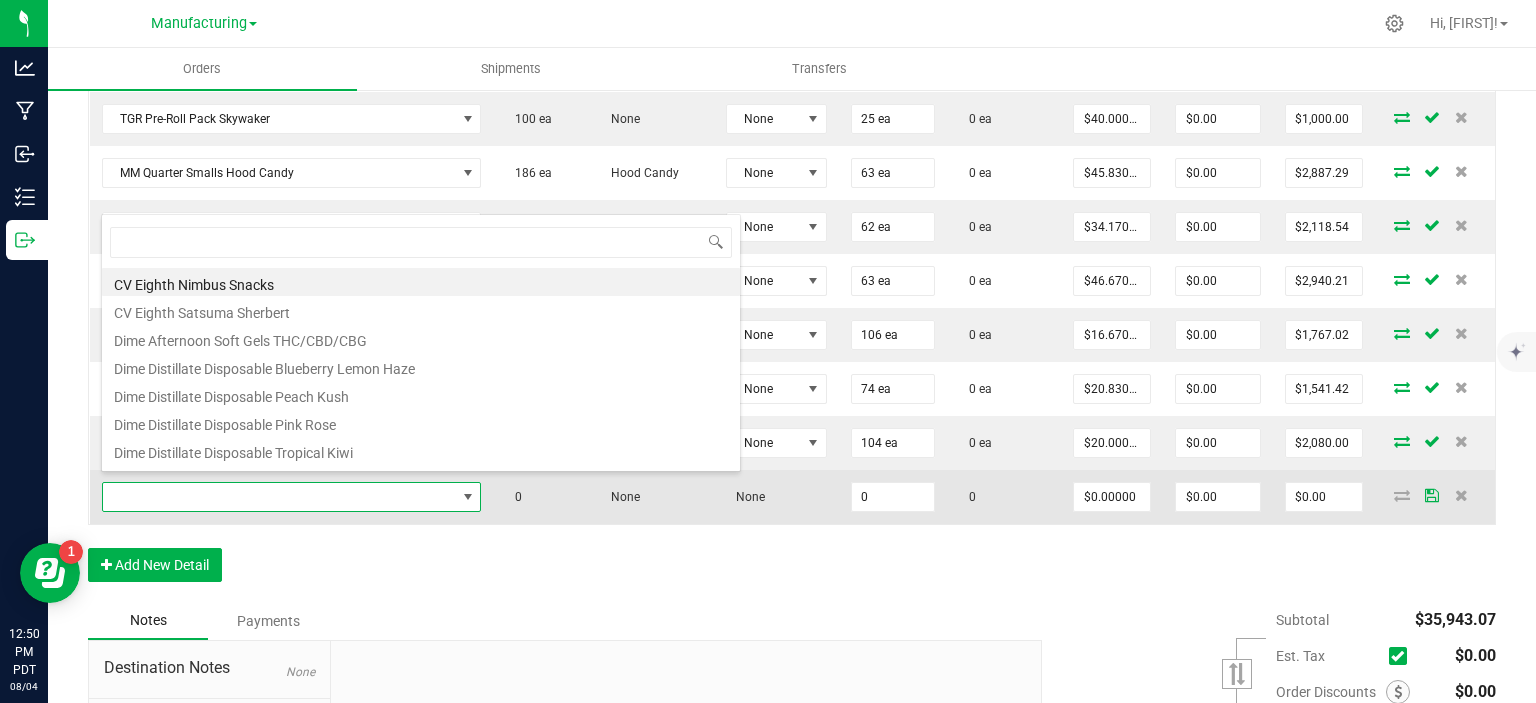 scroll, scrollTop: 99970, scrollLeft: 99625, axis: both 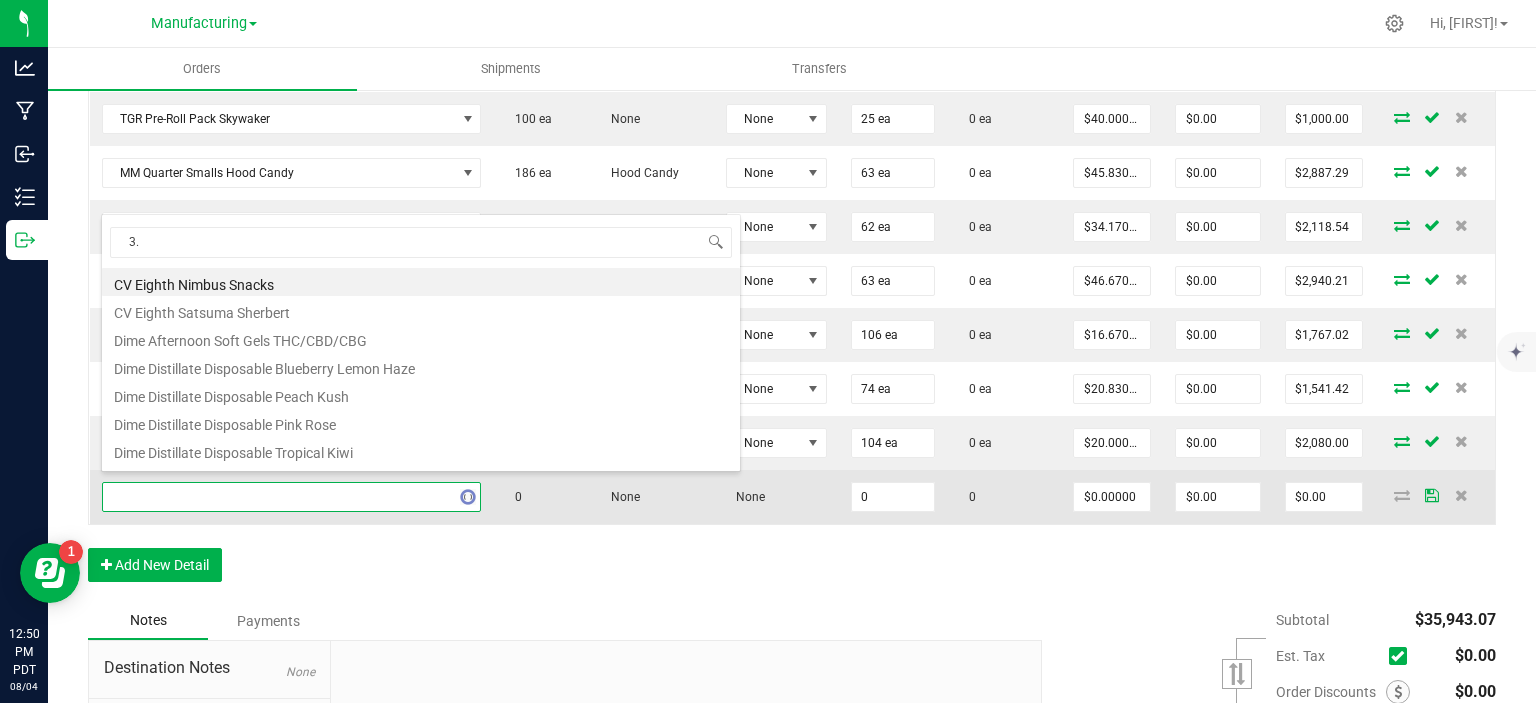 type on "3.5" 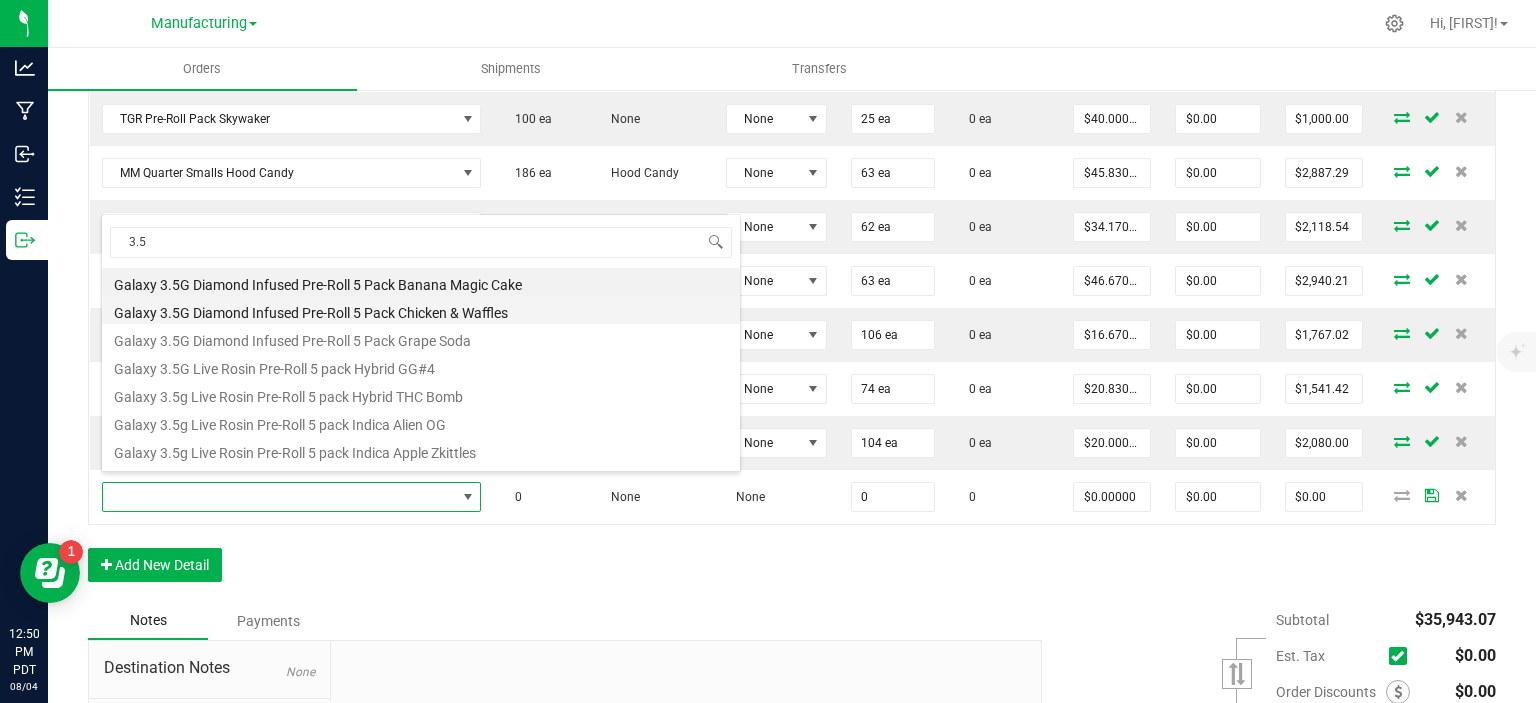 click on "Galaxy 3.5G Diamond Infused Pre-Roll 5 Pack Chicken & Waffles" at bounding box center (421, 310) 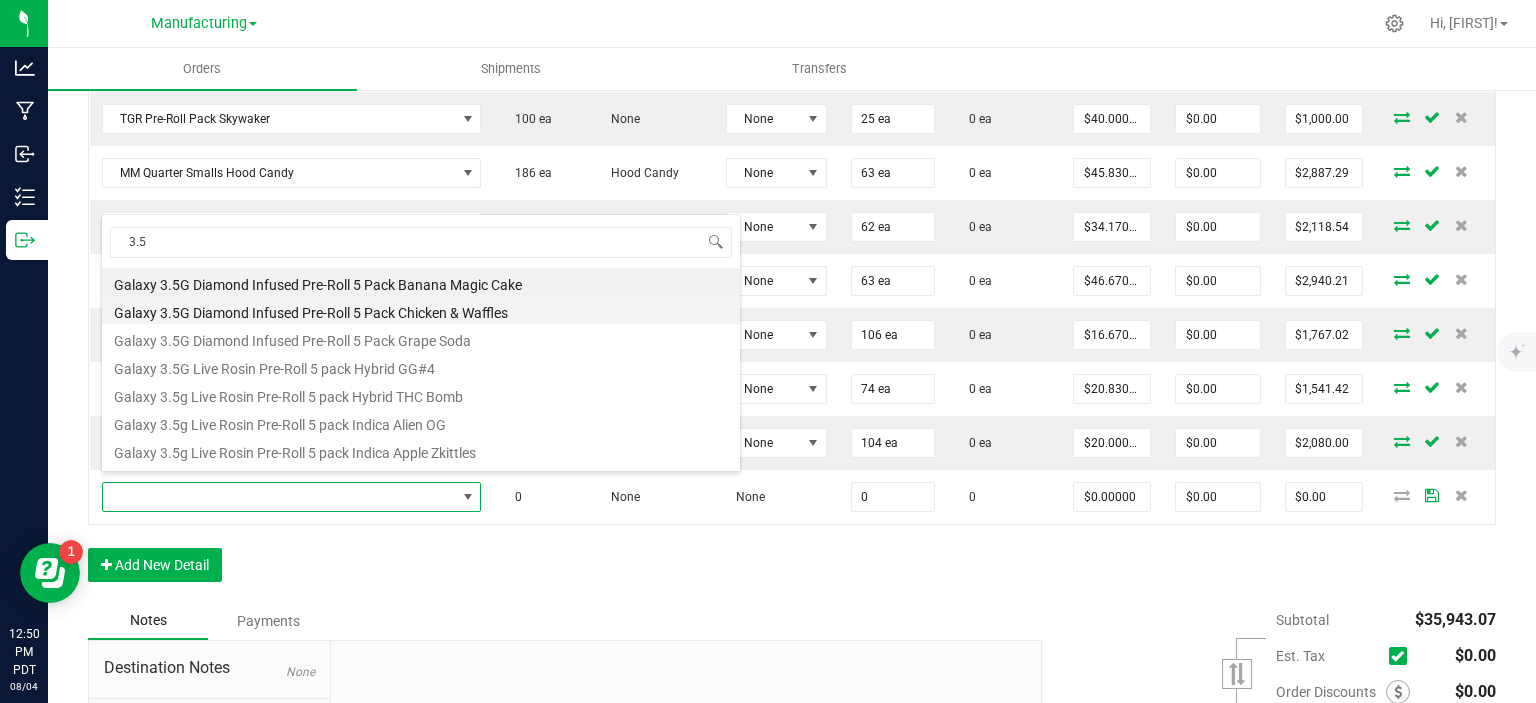 type on "0 ea" 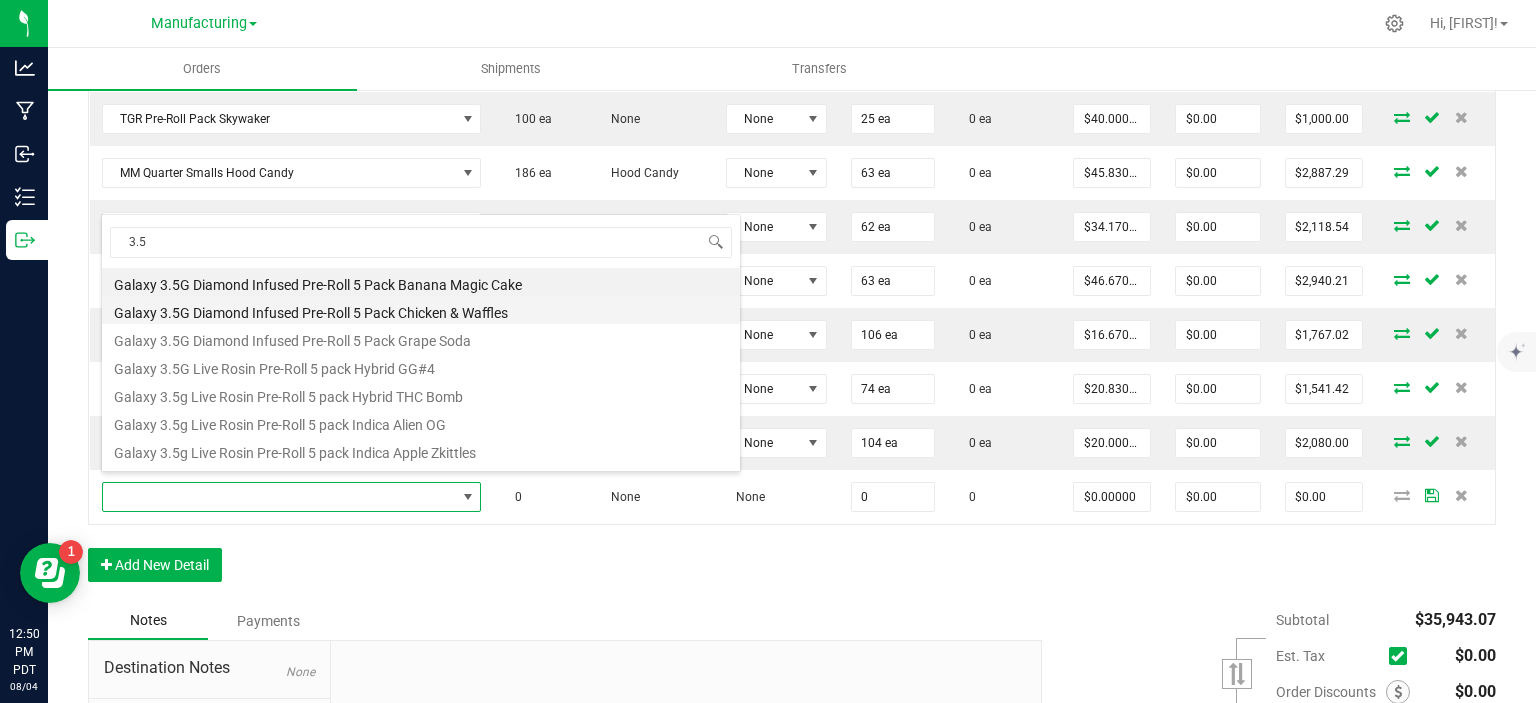 type on "$35.00000" 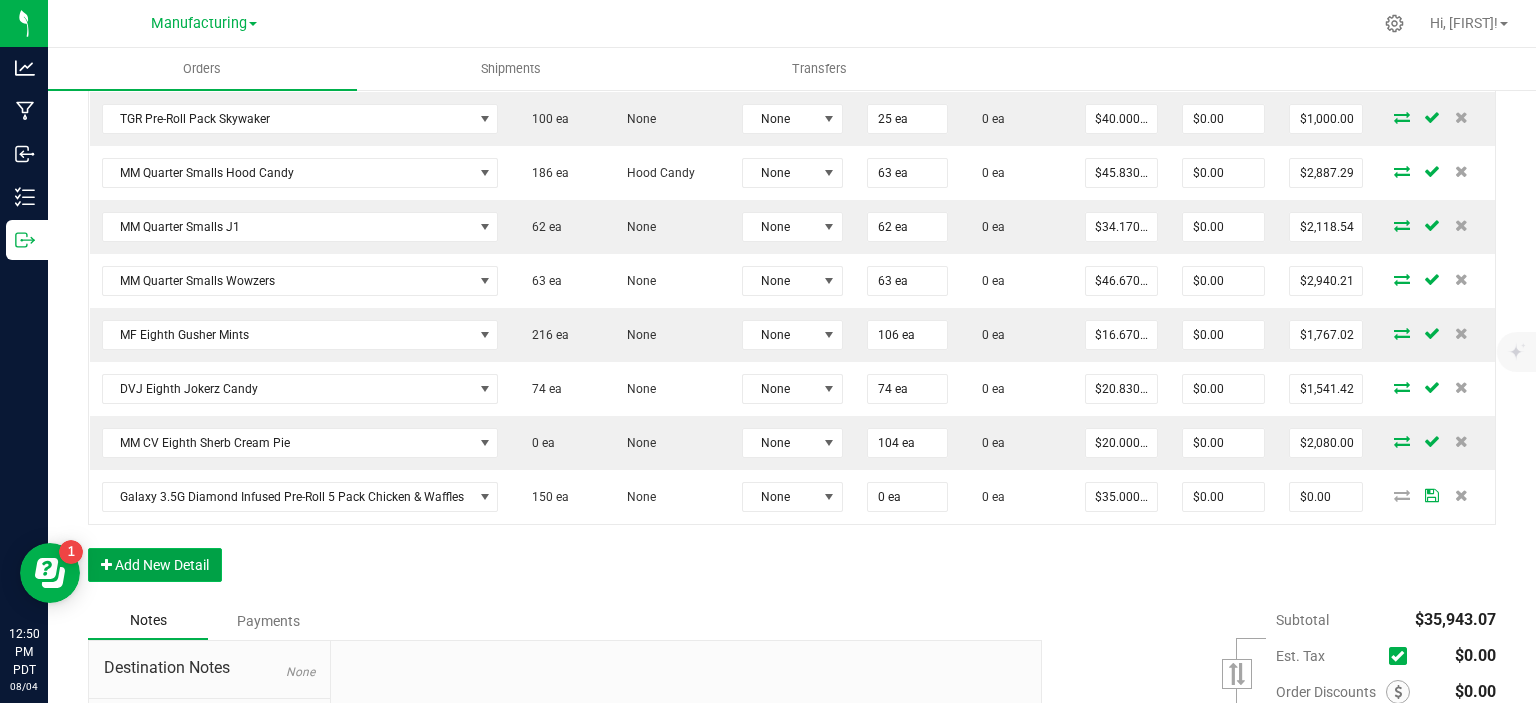 click on "Add New Detail" at bounding box center (155, 565) 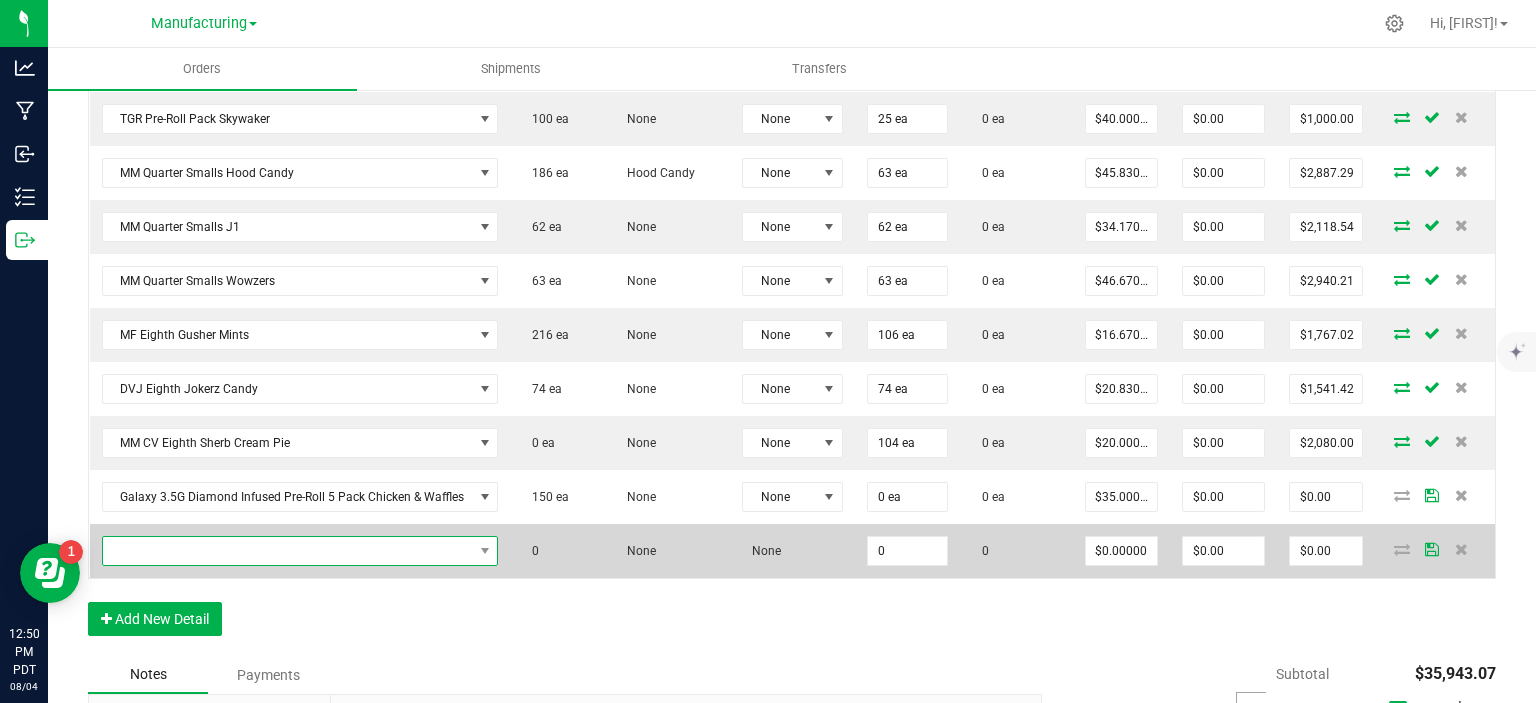 click at bounding box center (288, 551) 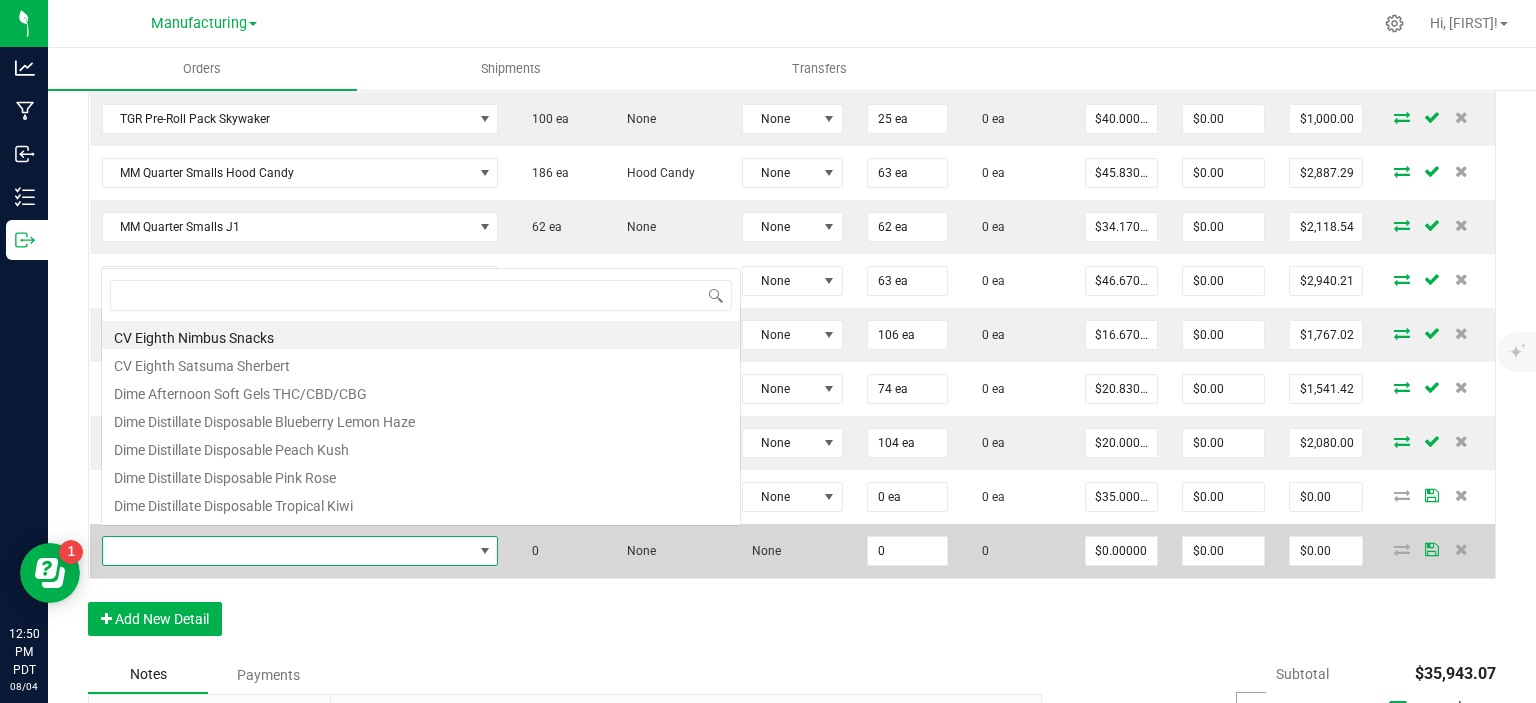 scroll, scrollTop: 0, scrollLeft: 0, axis: both 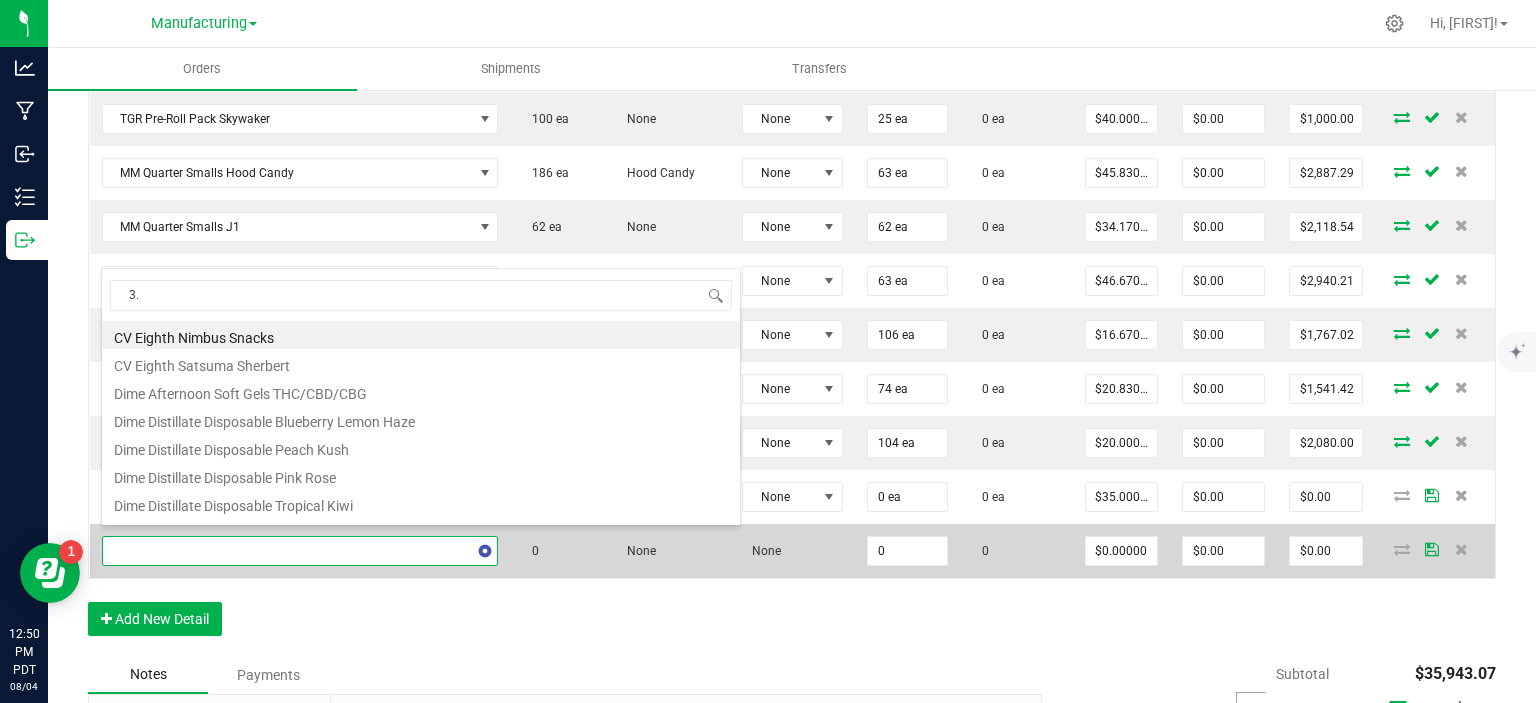 type on "3.5" 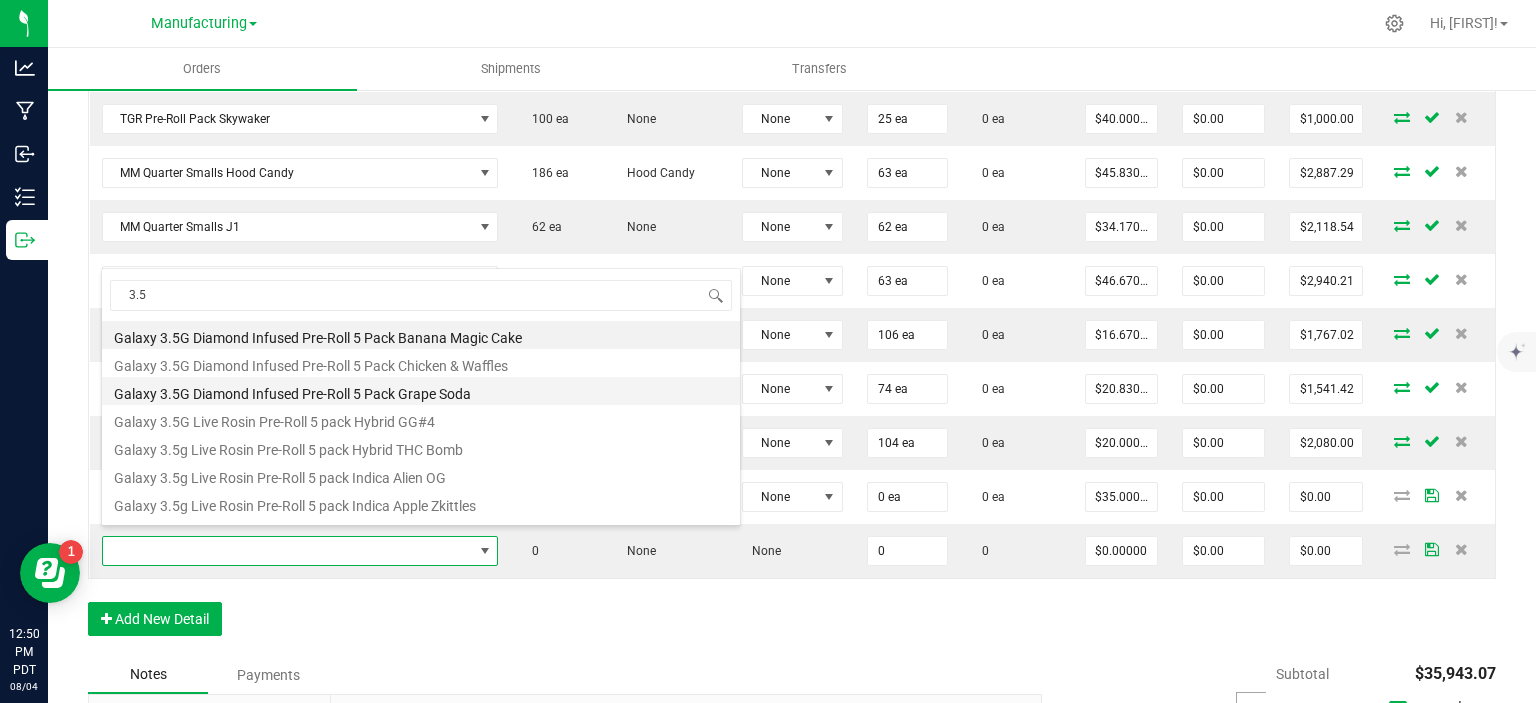 click on "Galaxy 3.5G Diamond Infused Pre-Roll 5 Pack Grape Soda" at bounding box center (421, 391) 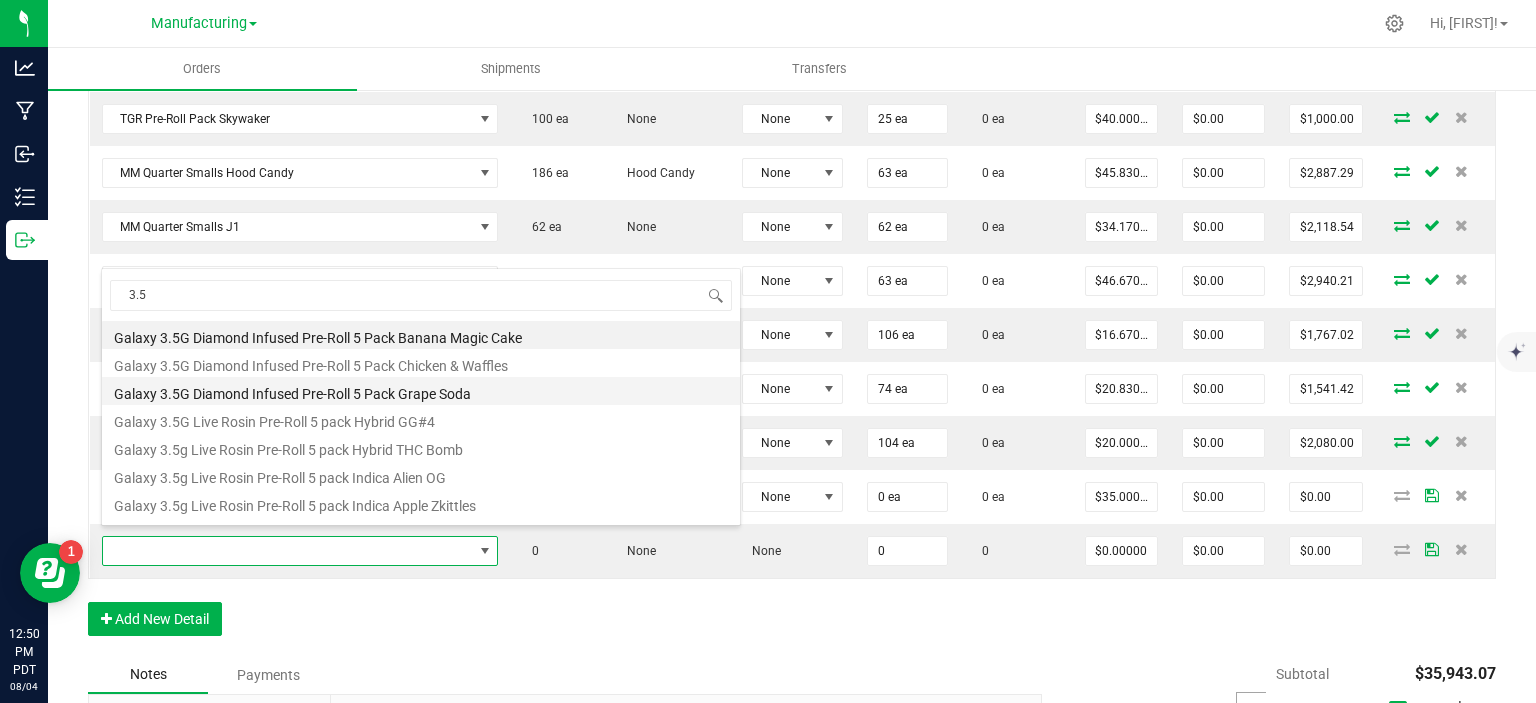 type on "0 ea" 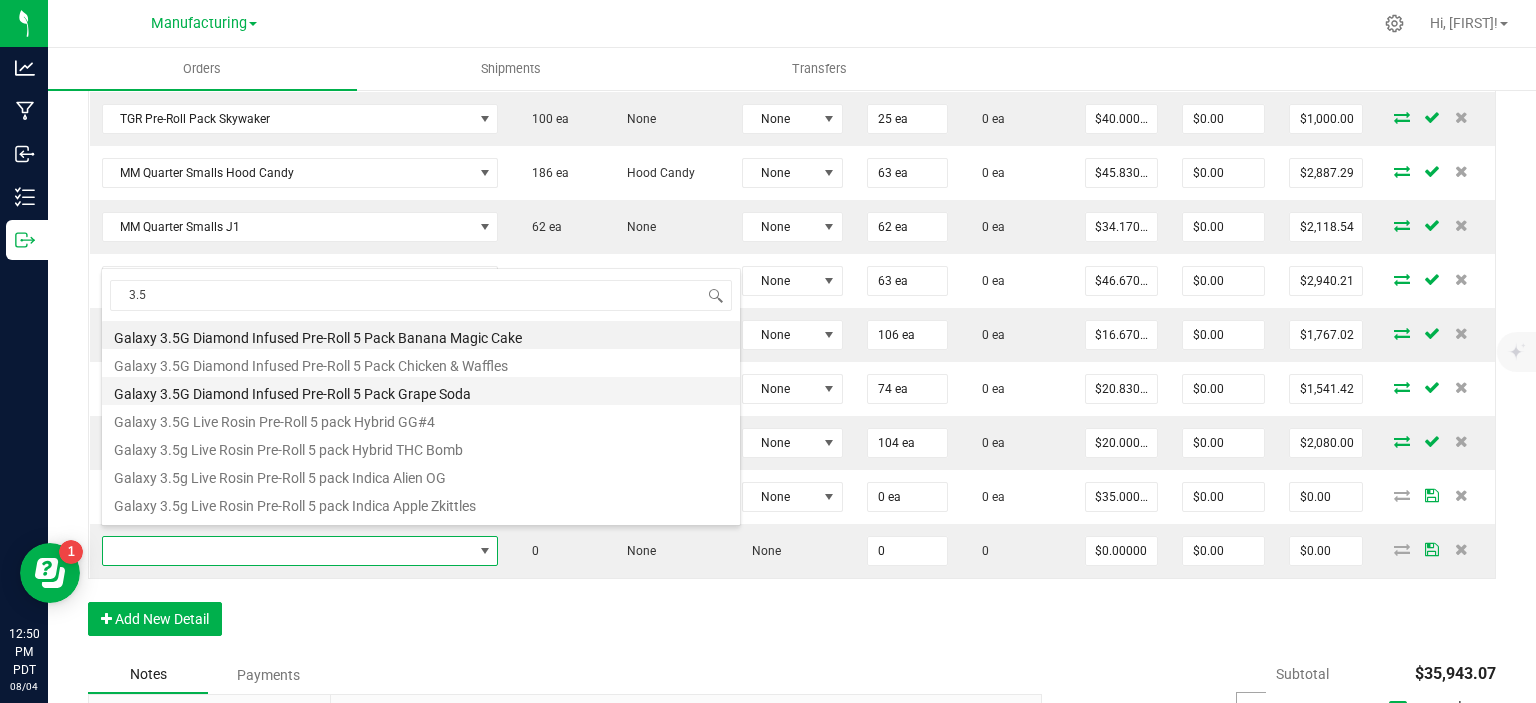 type on "$35.00000" 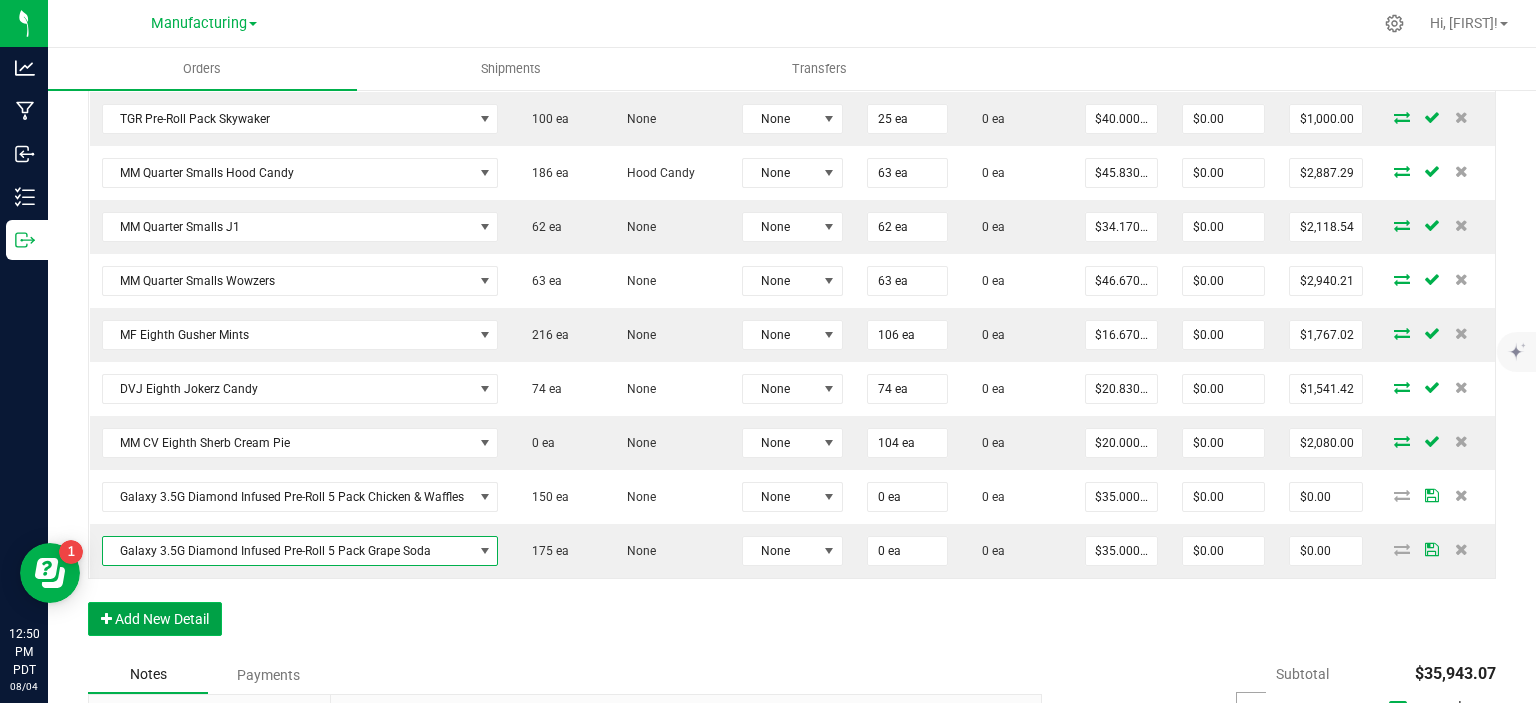 click on "Add New Detail" at bounding box center (155, 619) 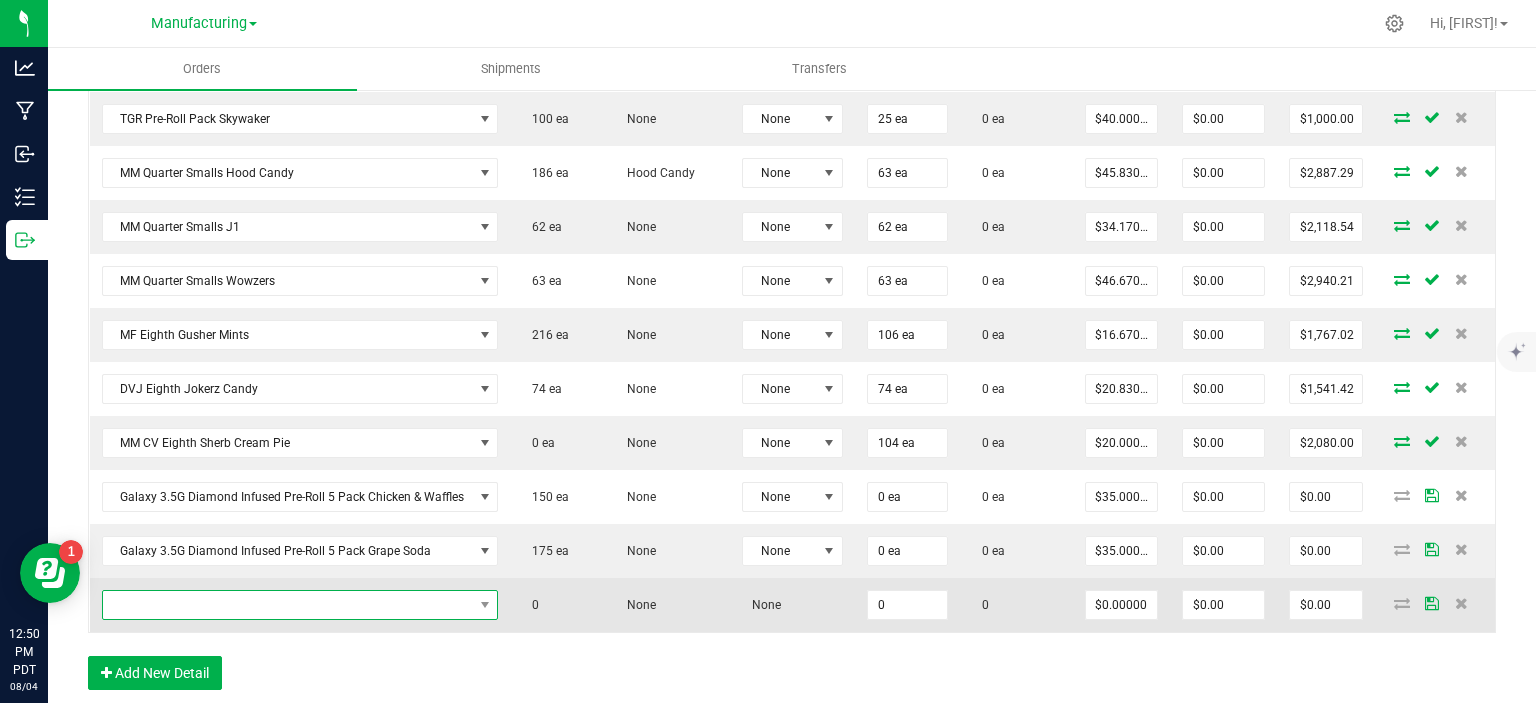 click at bounding box center (288, 605) 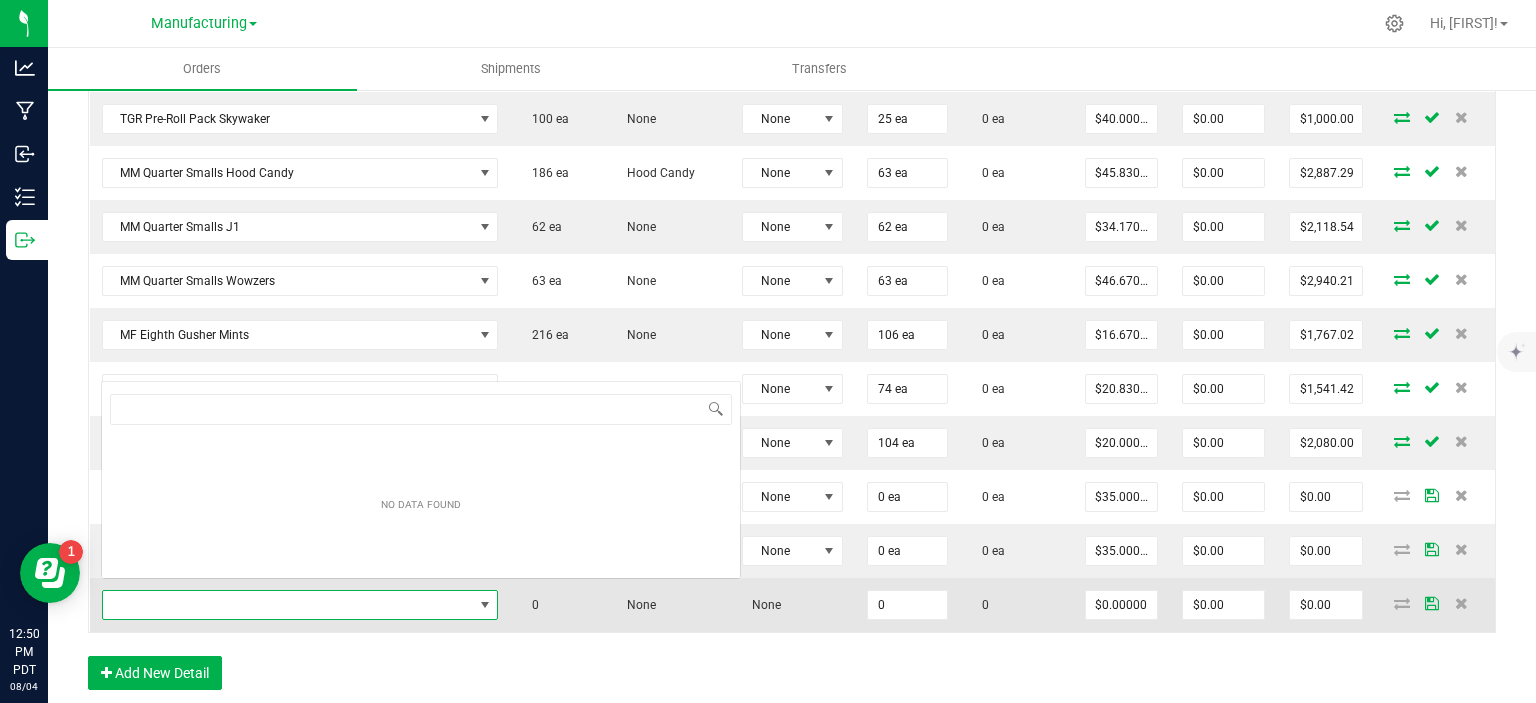 scroll, scrollTop: 0, scrollLeft: 0, axis: both 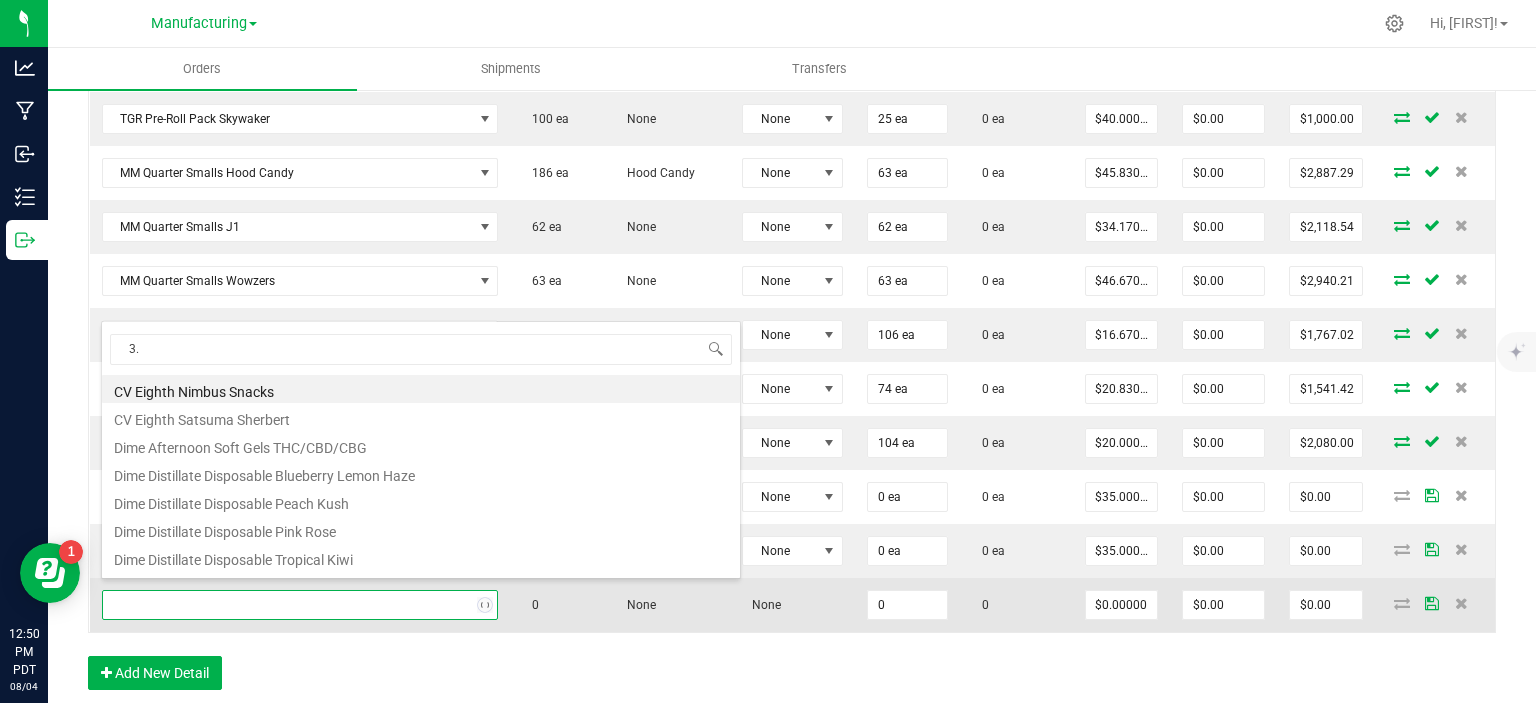 type on "3.5" 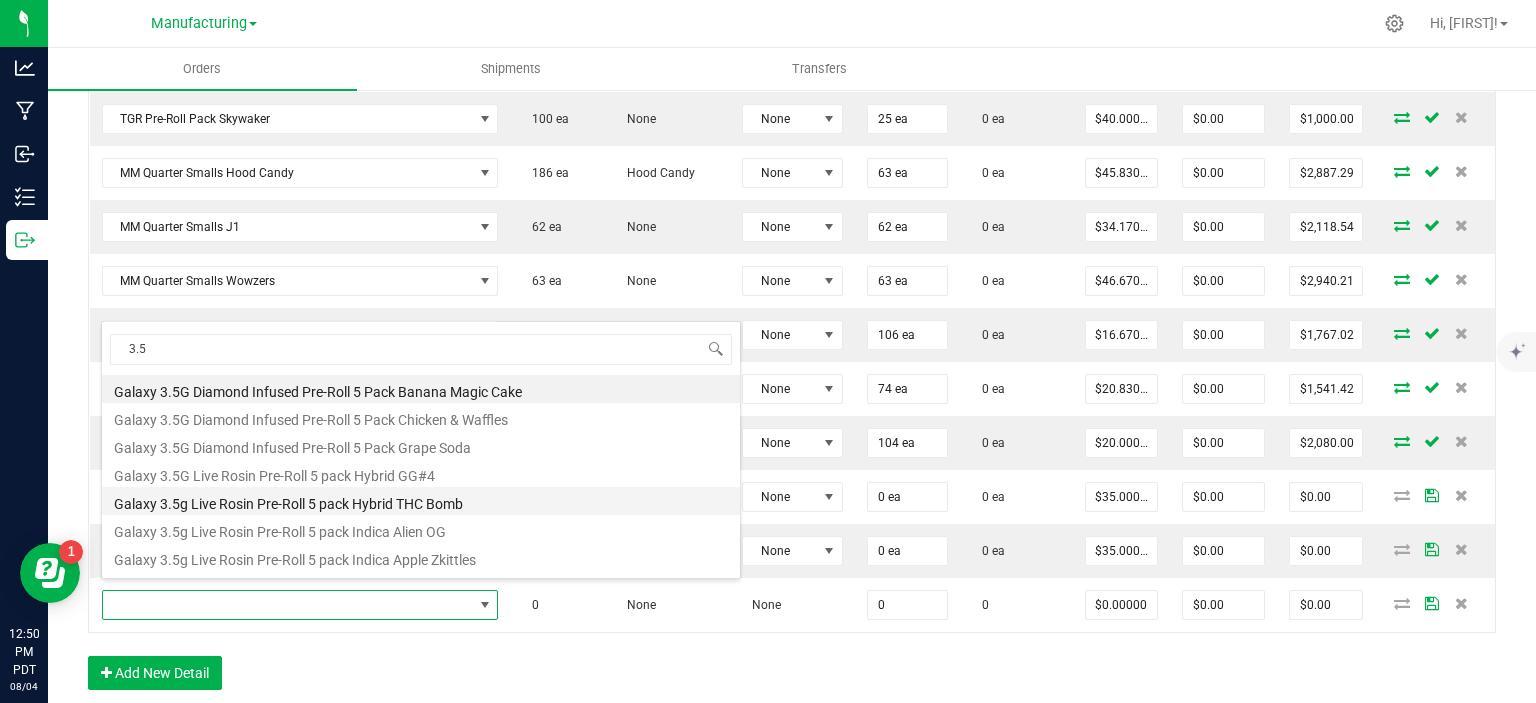 scroll, scrollTop: 100, scrollLeft: 0, axis: vertical 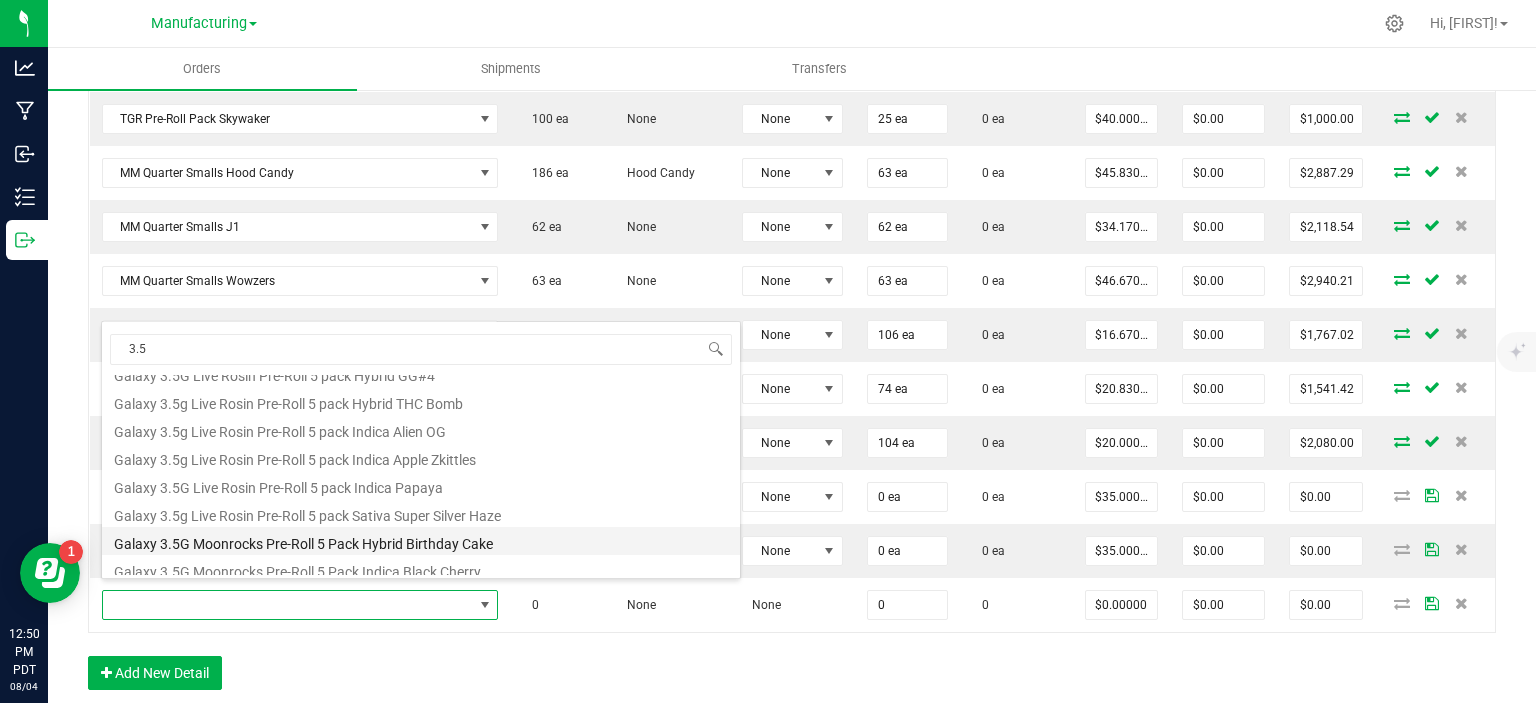 click on "Galaxy 3.5G Moonrocks Pre-Roll 5 Pack Hybrid Birthday Cake" at bounding box center (421, 541) 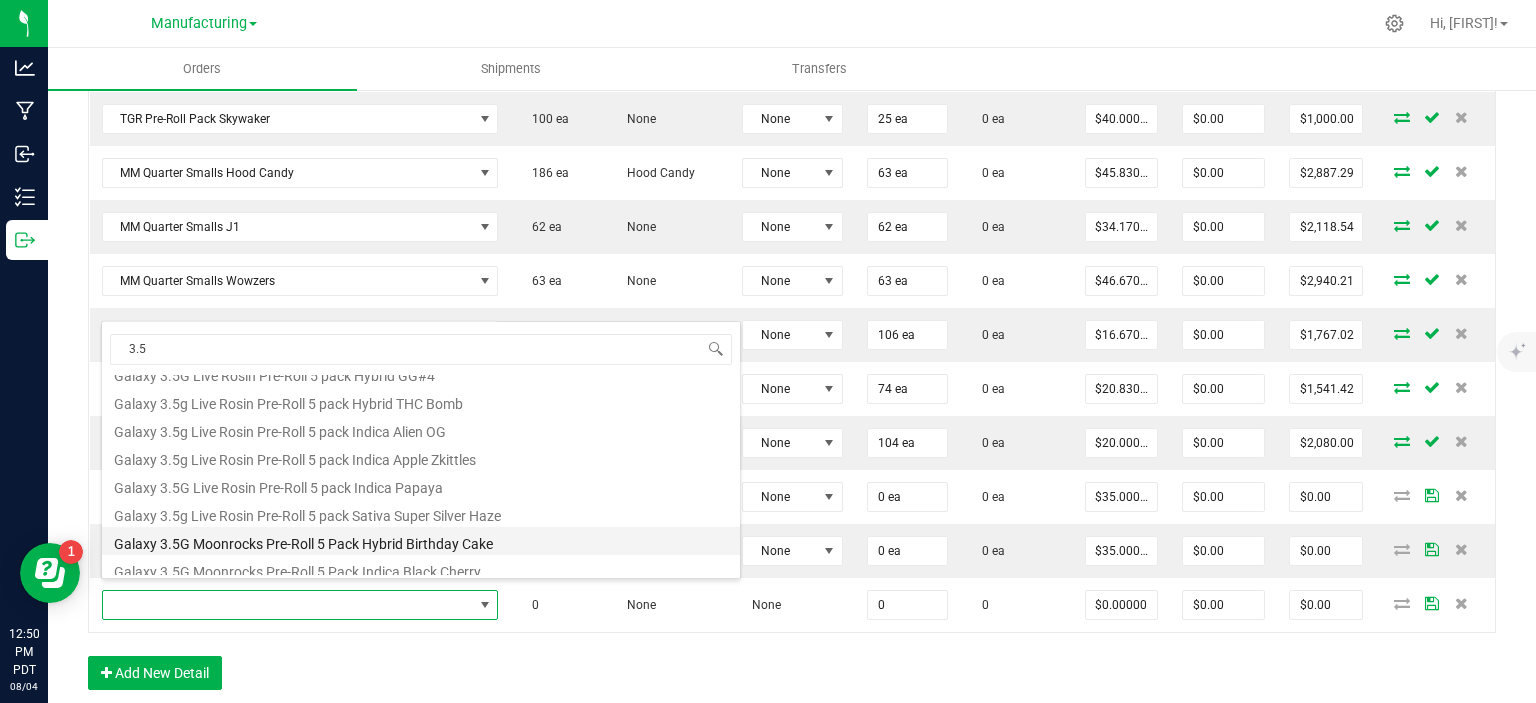 type on "0 ea" 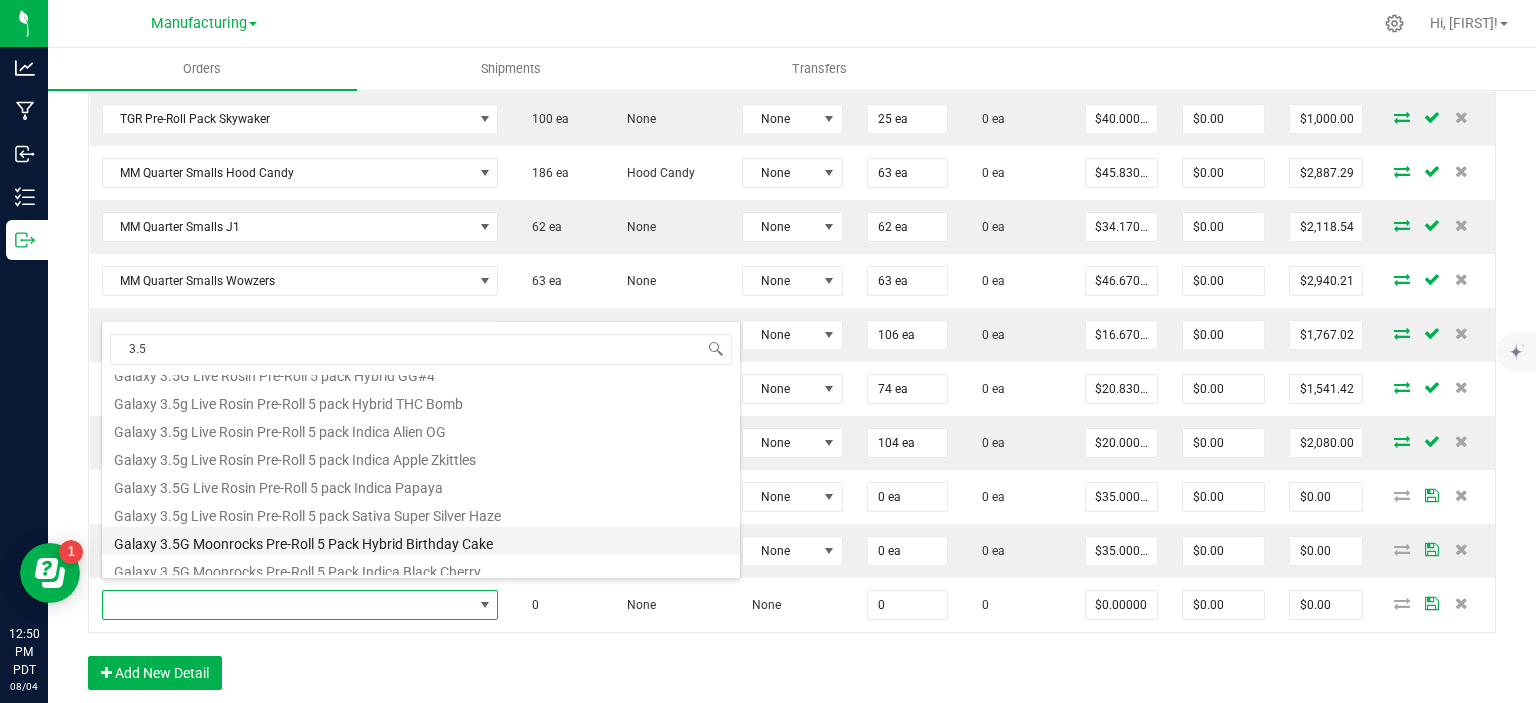 type on "$35.00000" 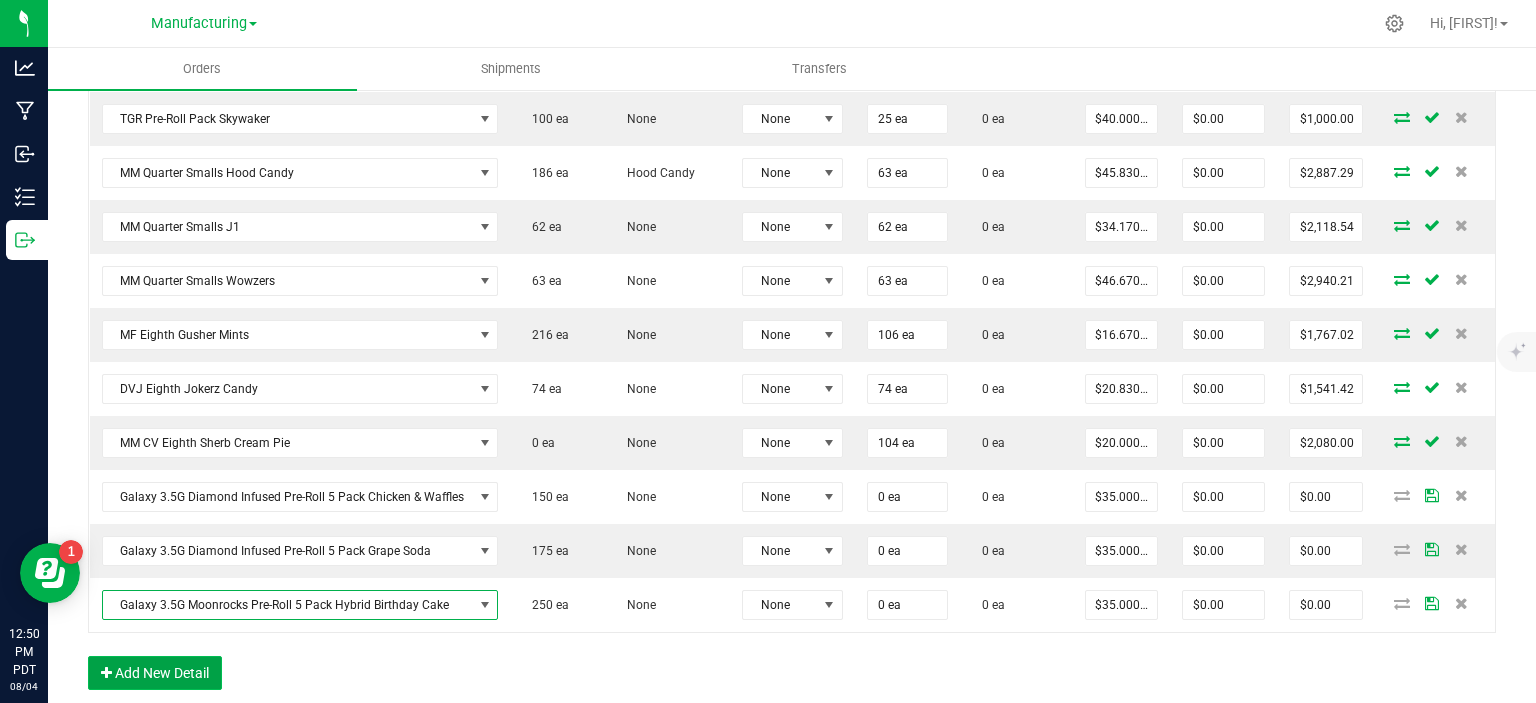 click on "Add New Detail" at bounding box center [155, 673] 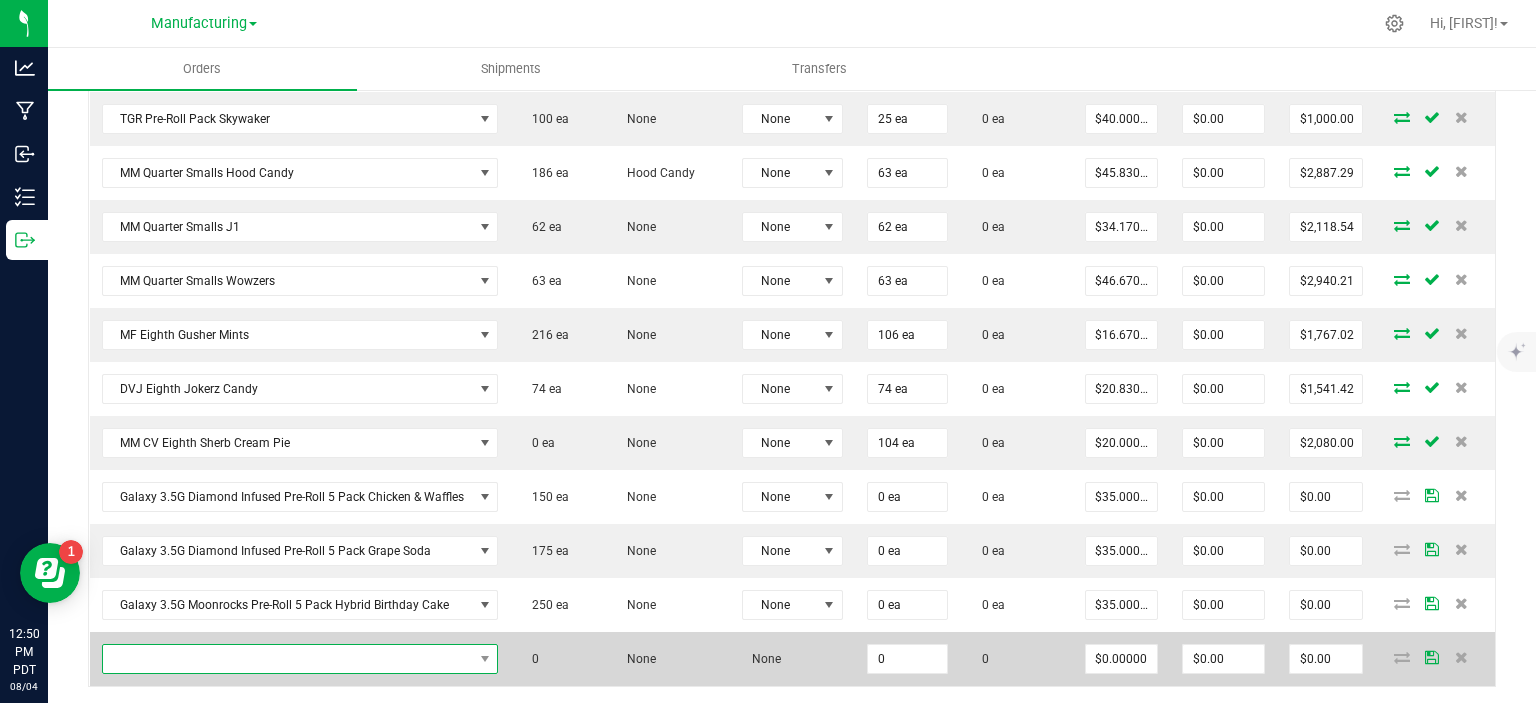 click at bounding box center [288, 659] 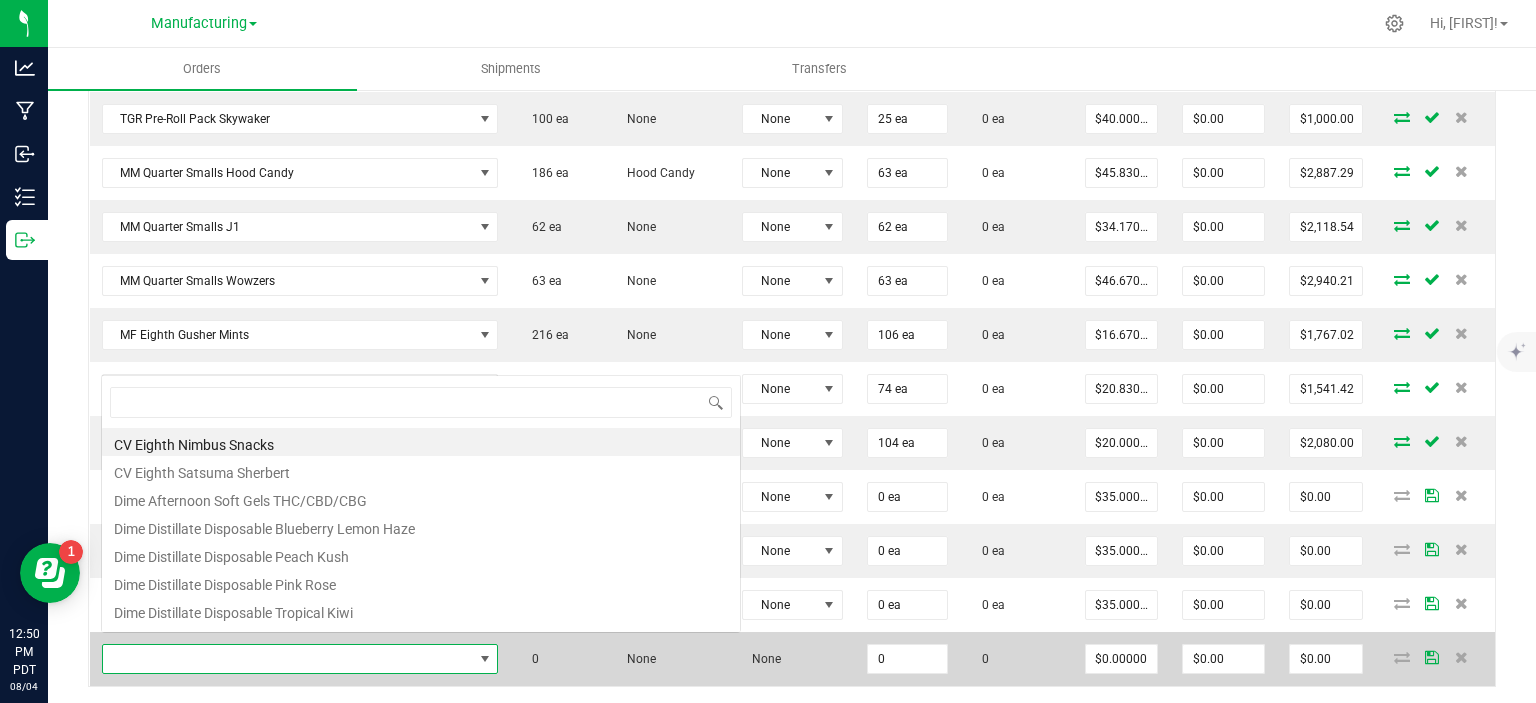 scroll, scrollTop: 0, scrollLeft: 0, axis: both 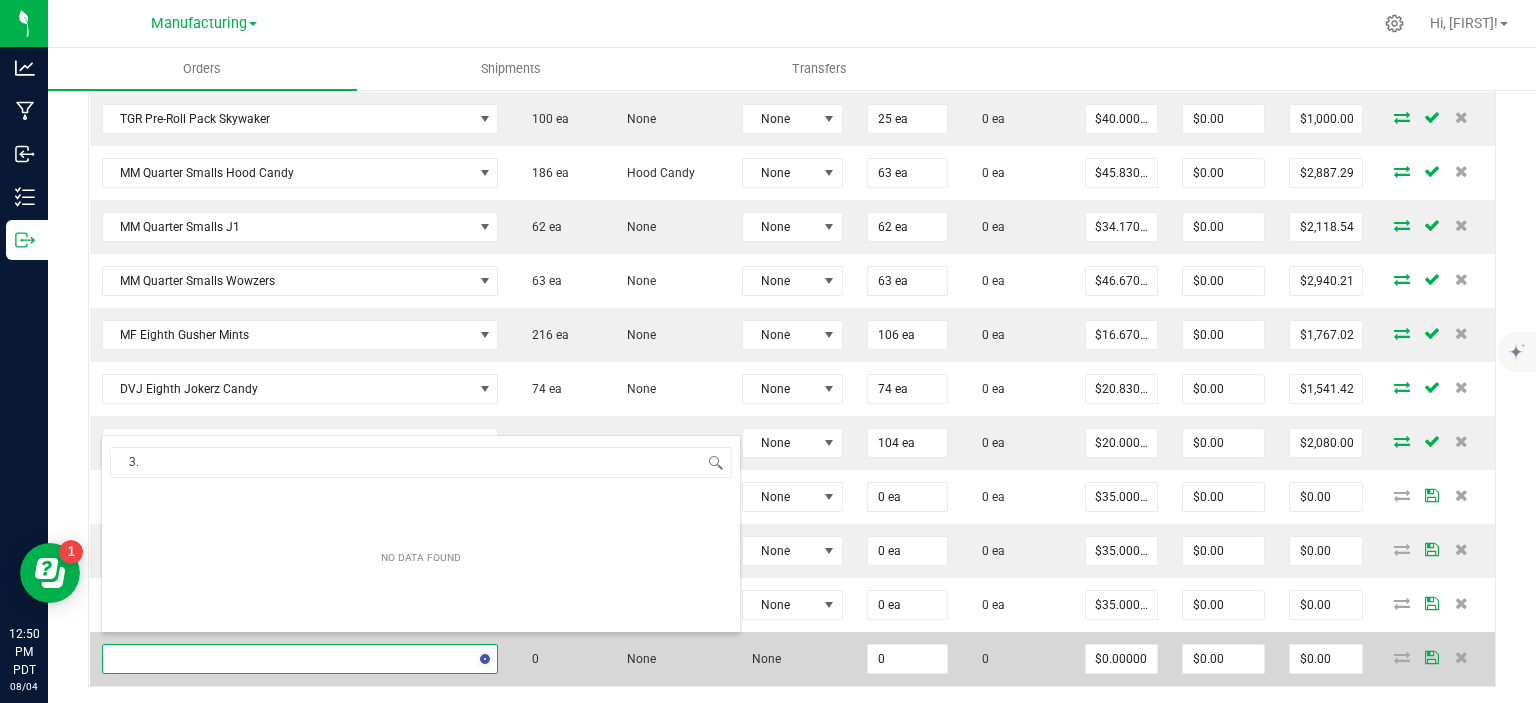 type on "3.5" 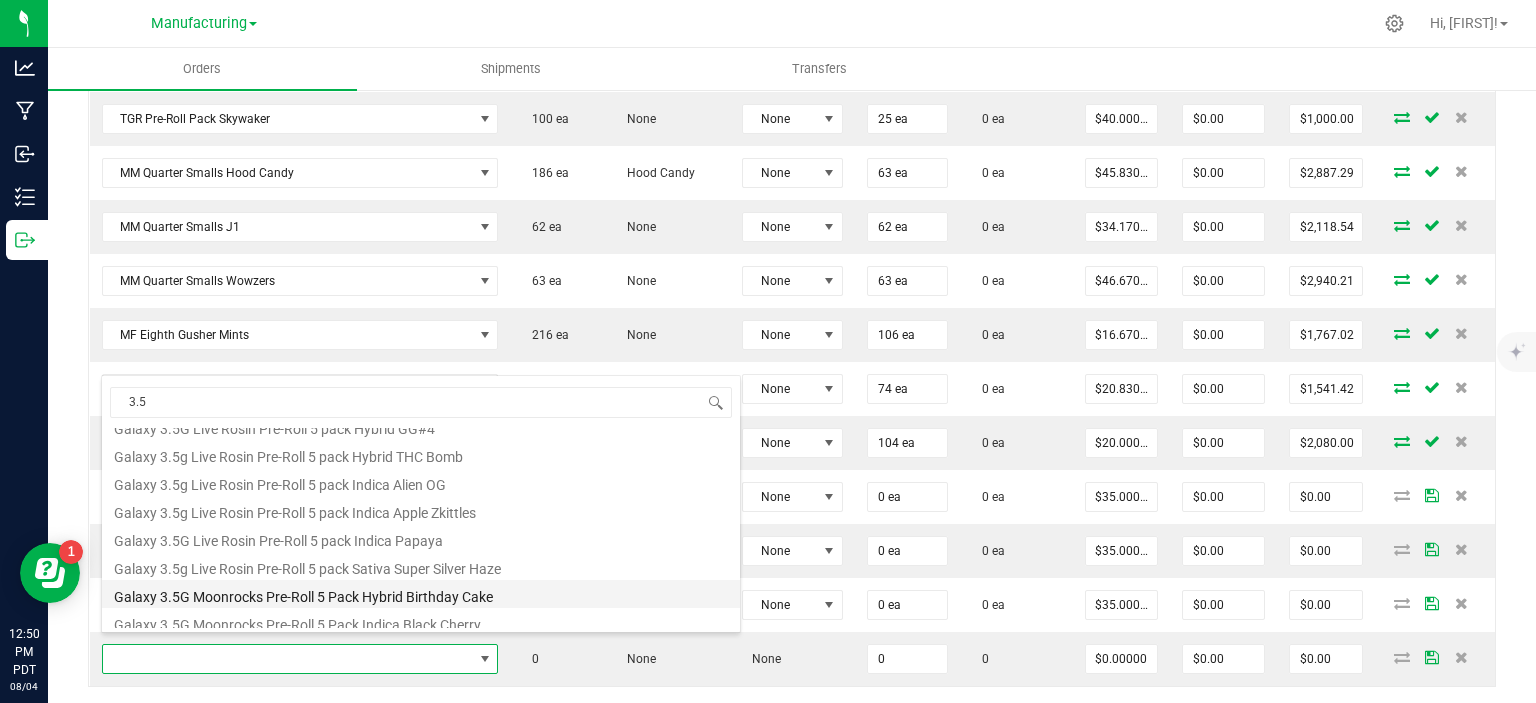 scroll, scrollTop: 200, scrollLeft: 0, axis: vertical 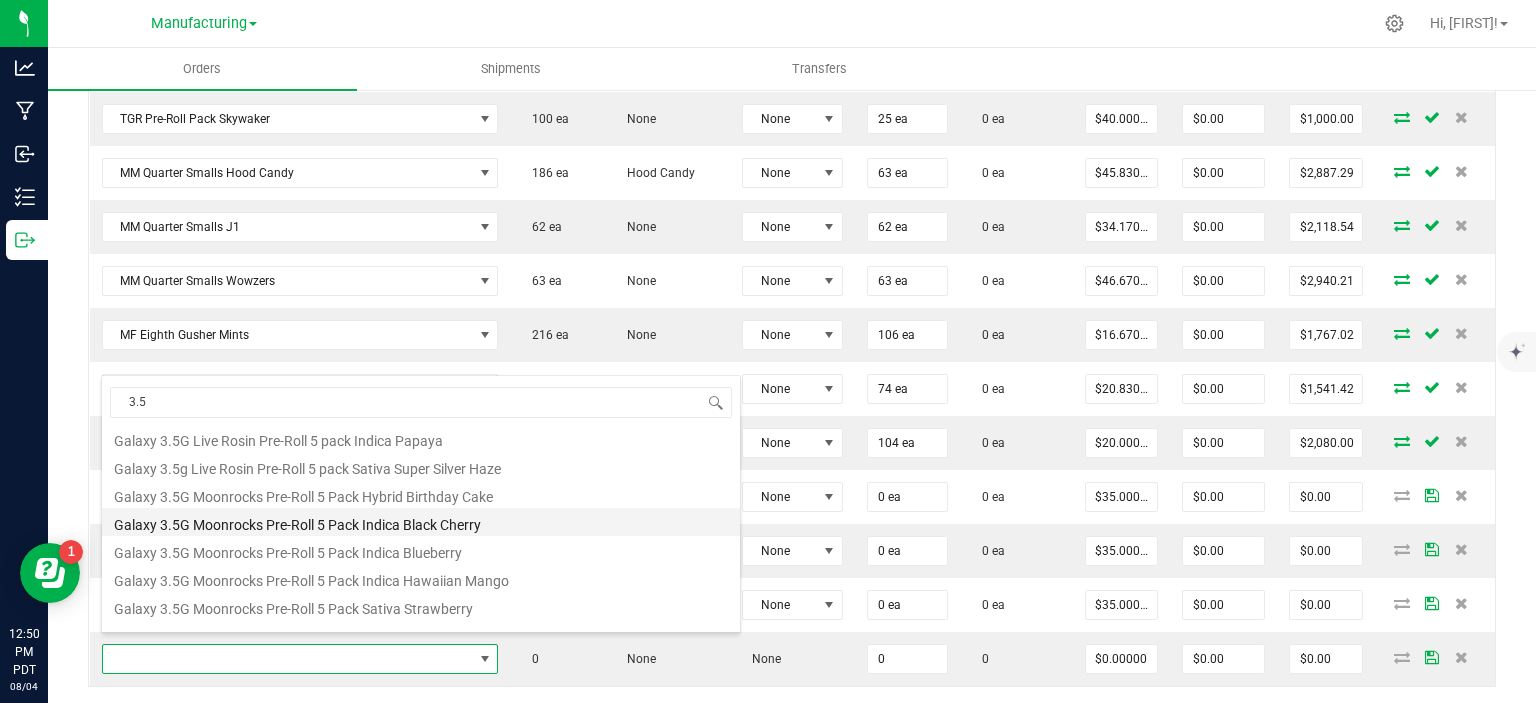 click on "Galaxy 3.5G Moonrocks Pre-Roll 5 Pack Indica Black Cherry" at bounding box center [421, 522] 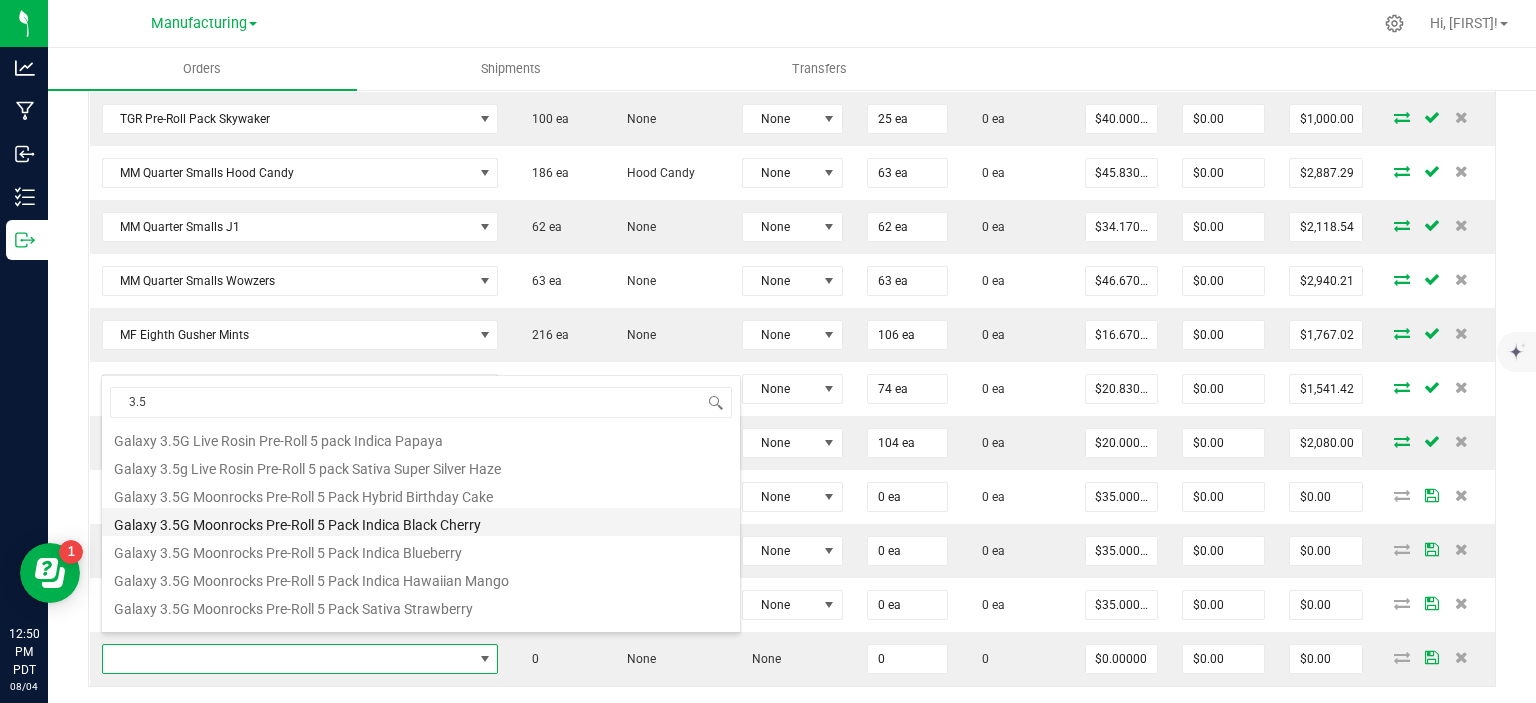 type on "0 ea" 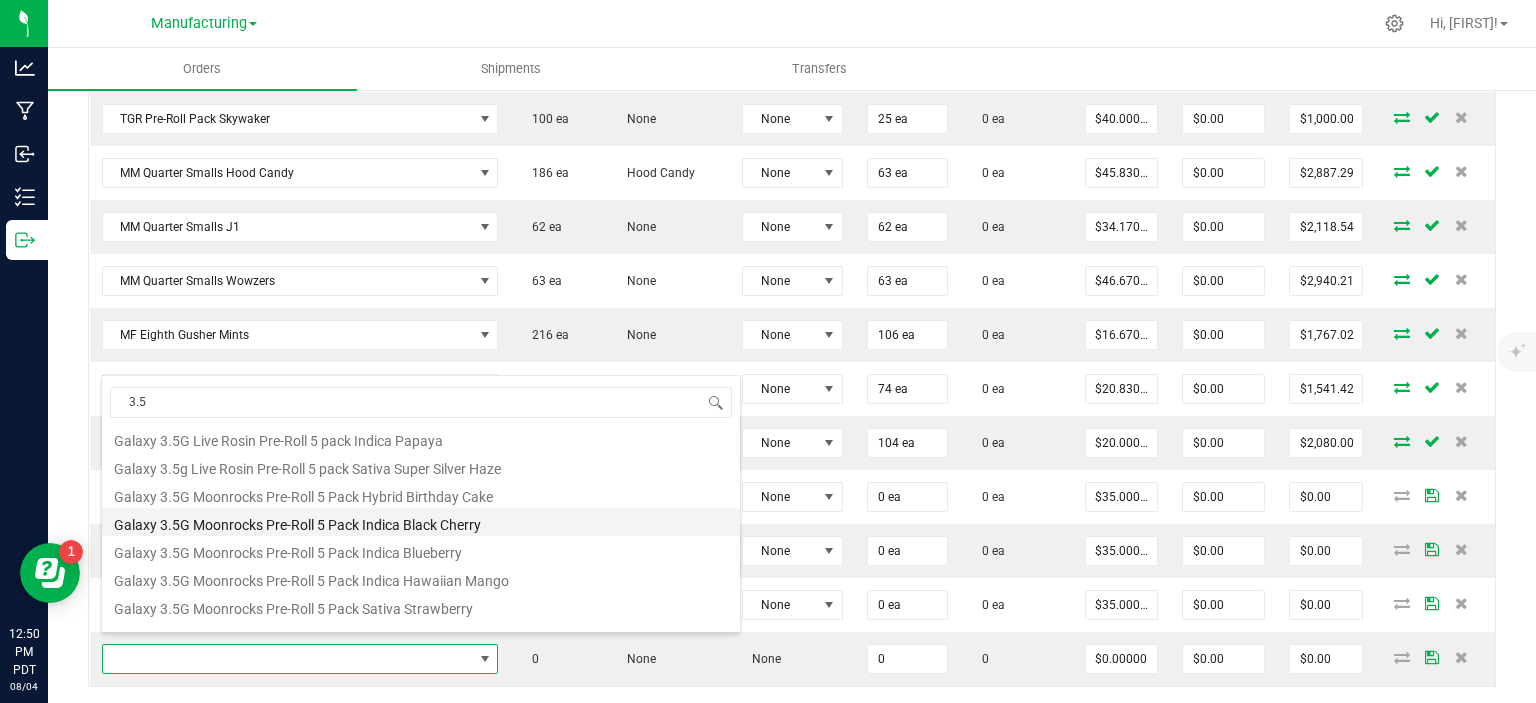 type on "$35.00000" 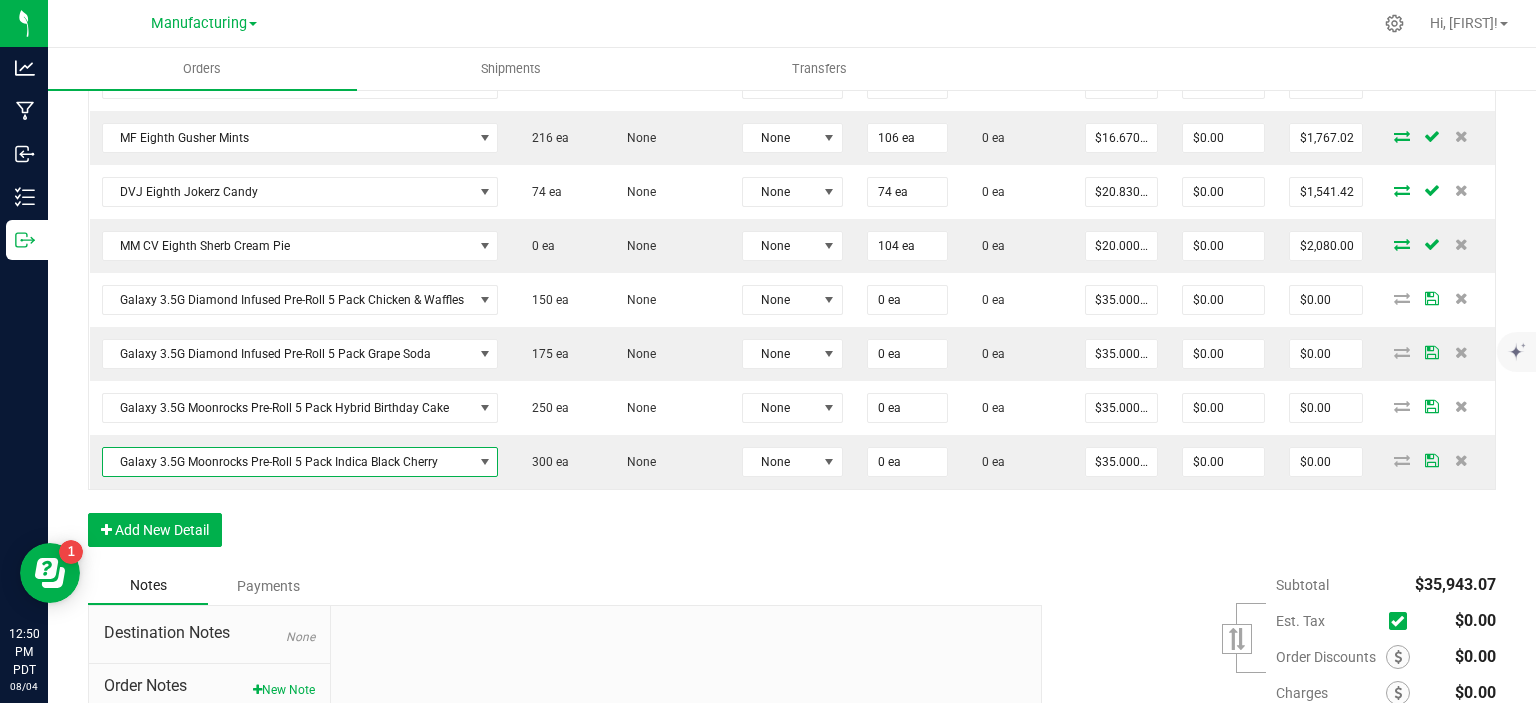 scroll, scrollTop: 1529, scrollLeft: 0, axis: vertical 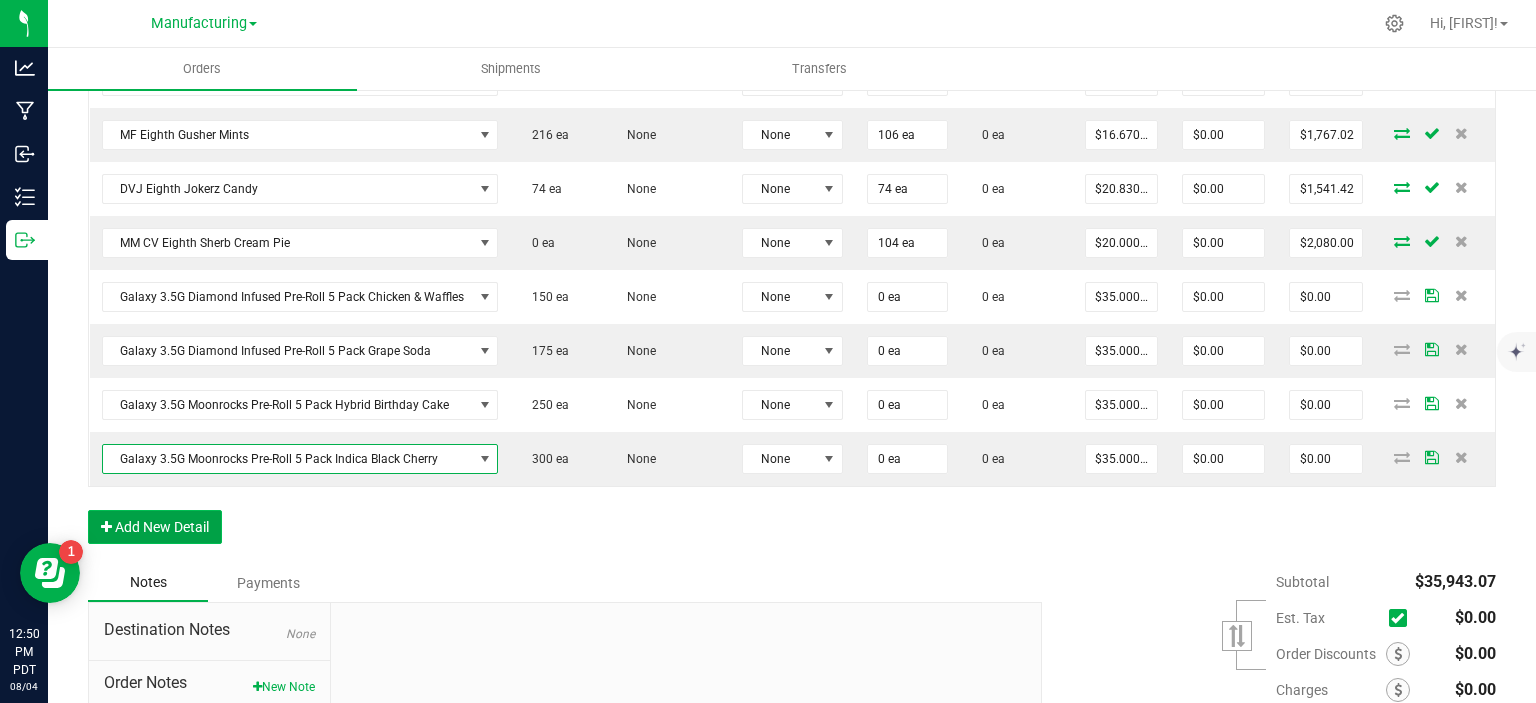 click on "Add New Detail" at bounding box center [155, 527] 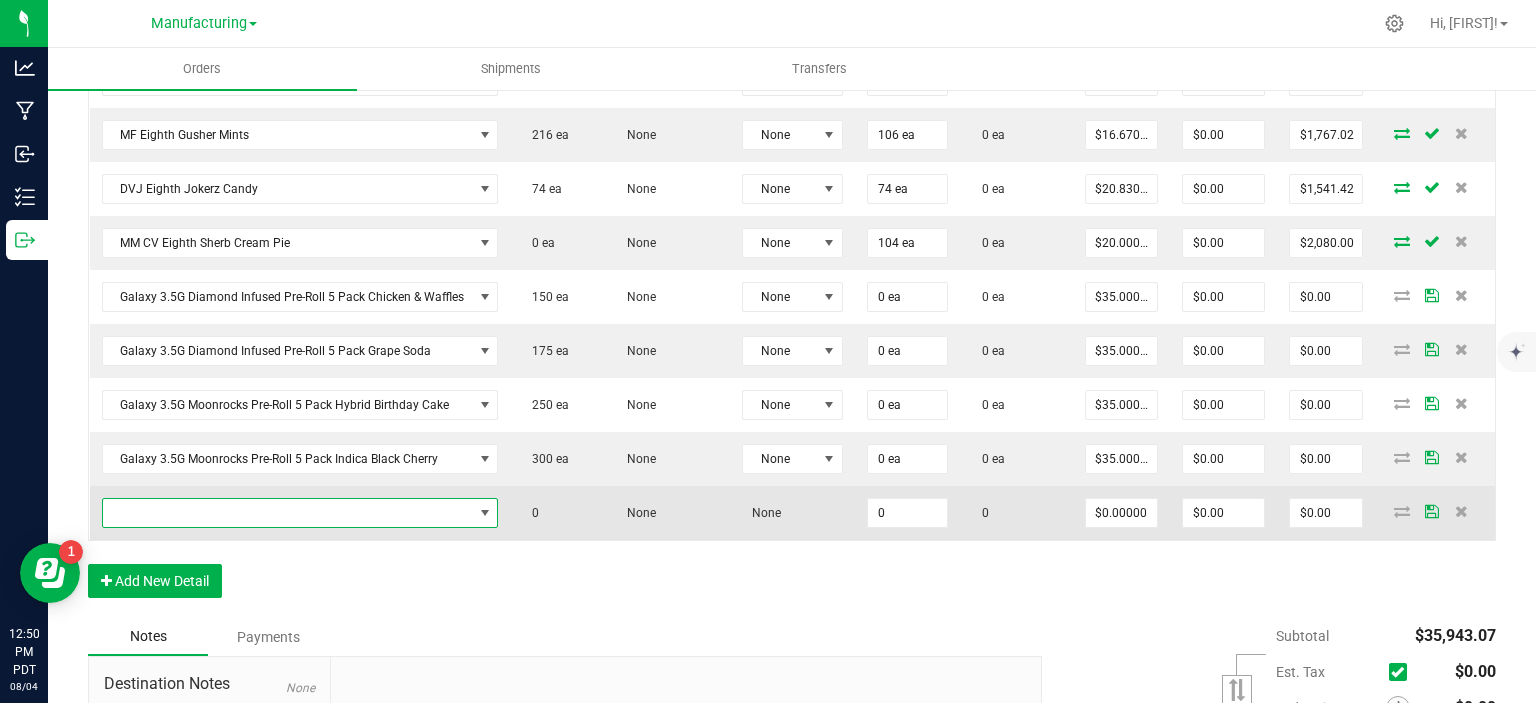 click at bounding box center [288, 513] 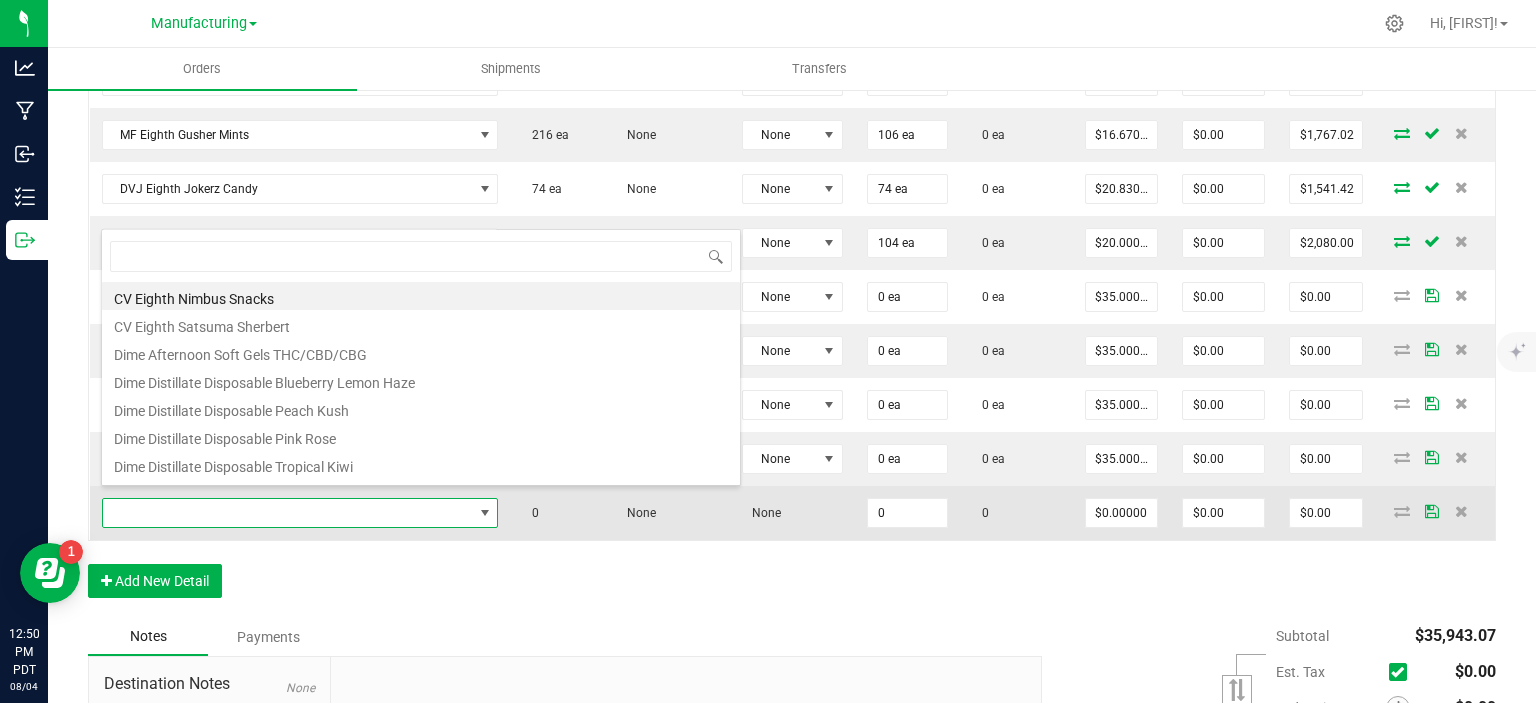 scroll, scrollTop: 99970, scrollLeft: 99608, axis: both 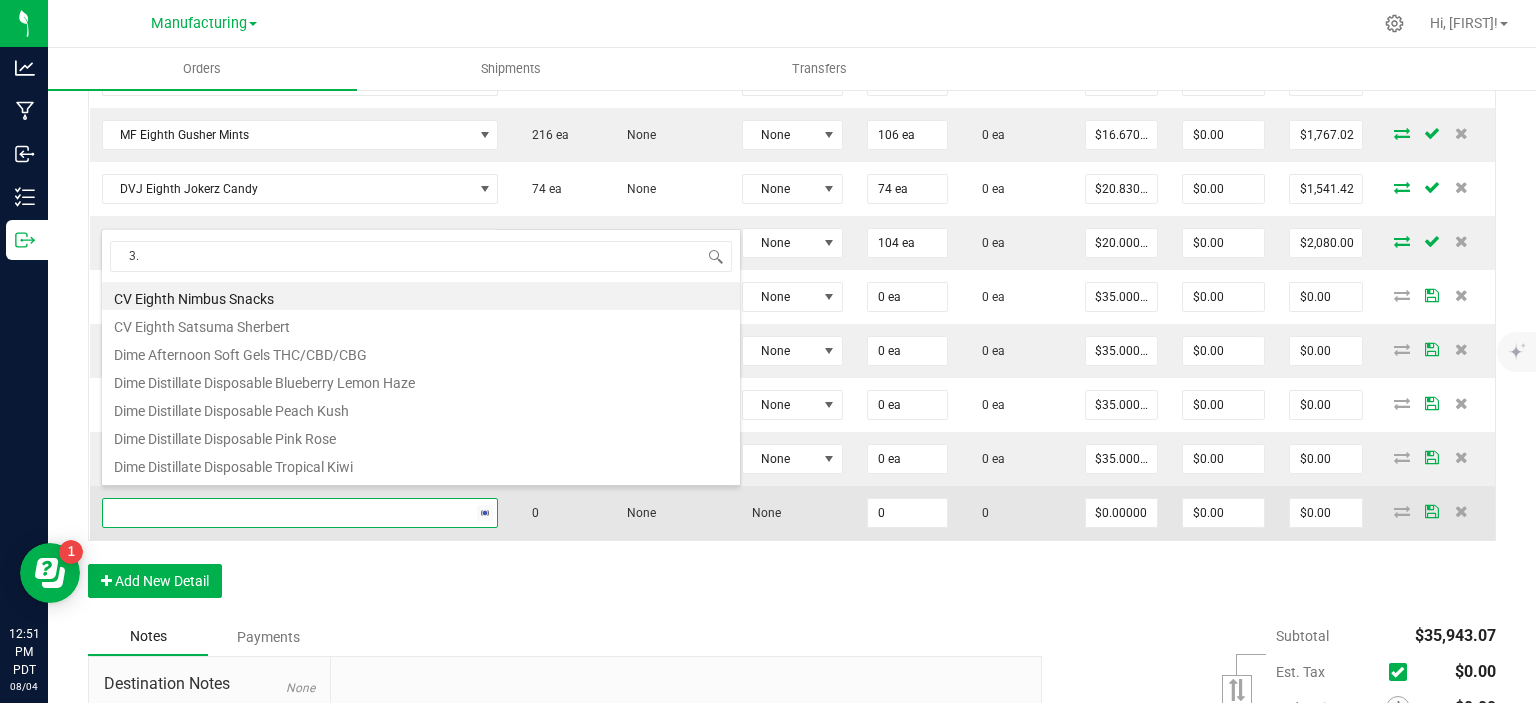 type on "3.5" 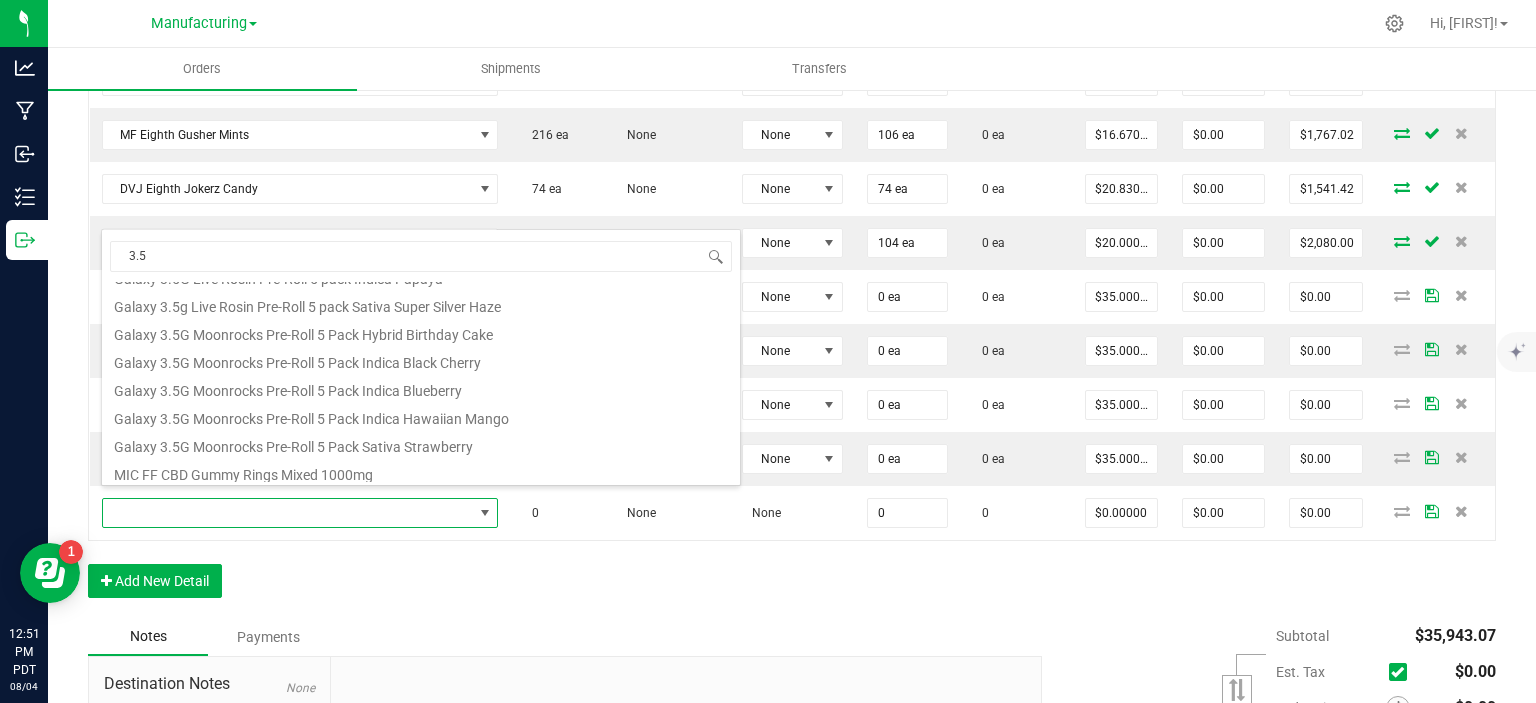 scroll, scrollTop: 220, scrollLeft: 0, axis: vertical 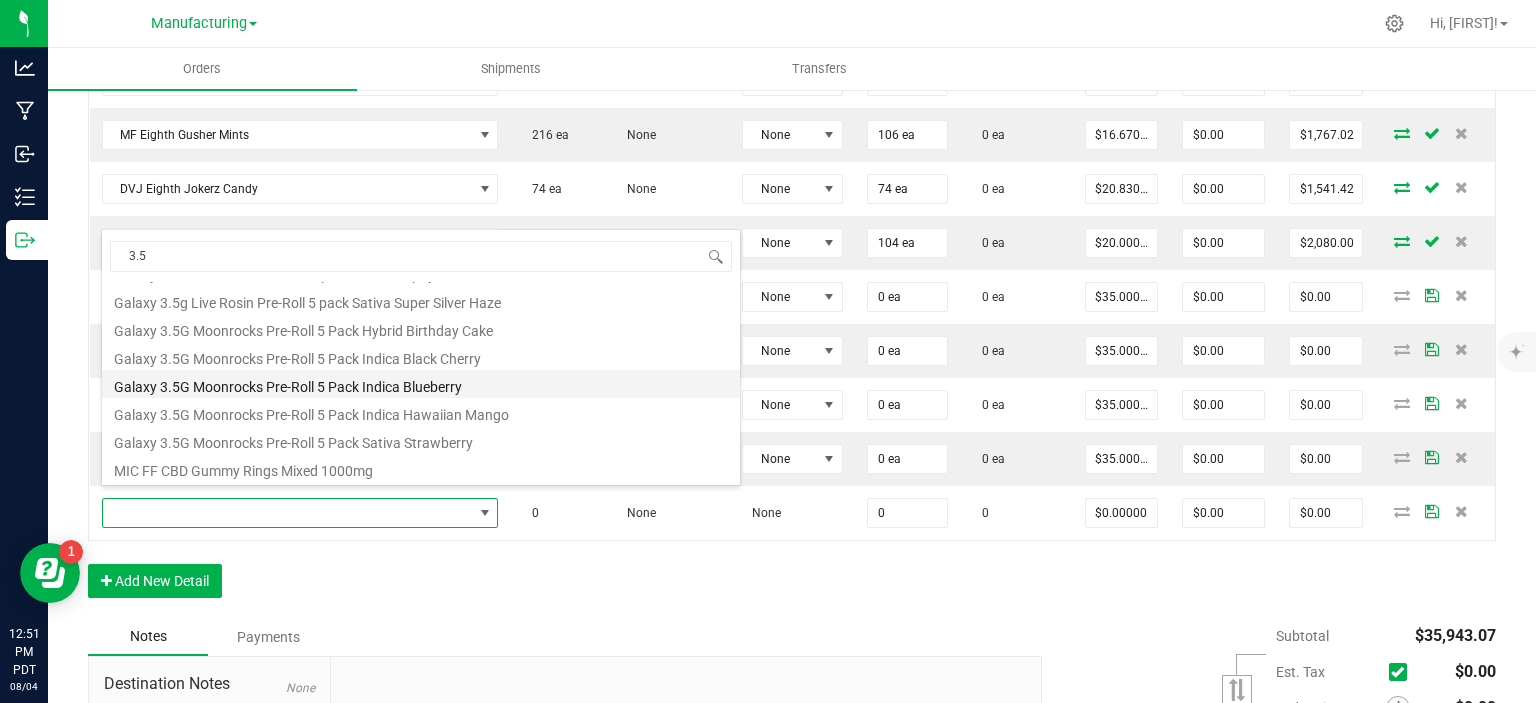 click on "Galaxy 3.5G Moonrocks Pre-Roll 5 Pack Indica Blueberry" at bounding box center [421, 384] 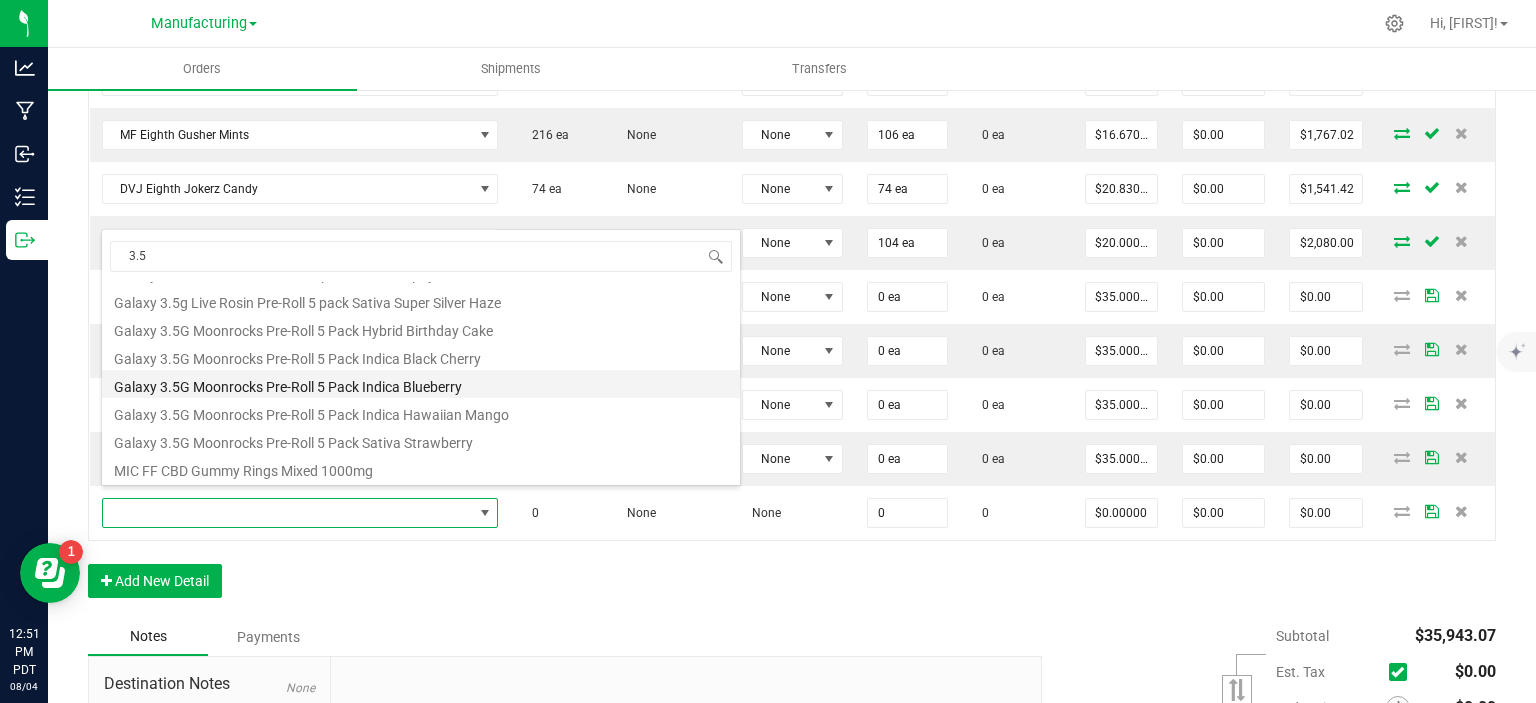 type on "0 ea" 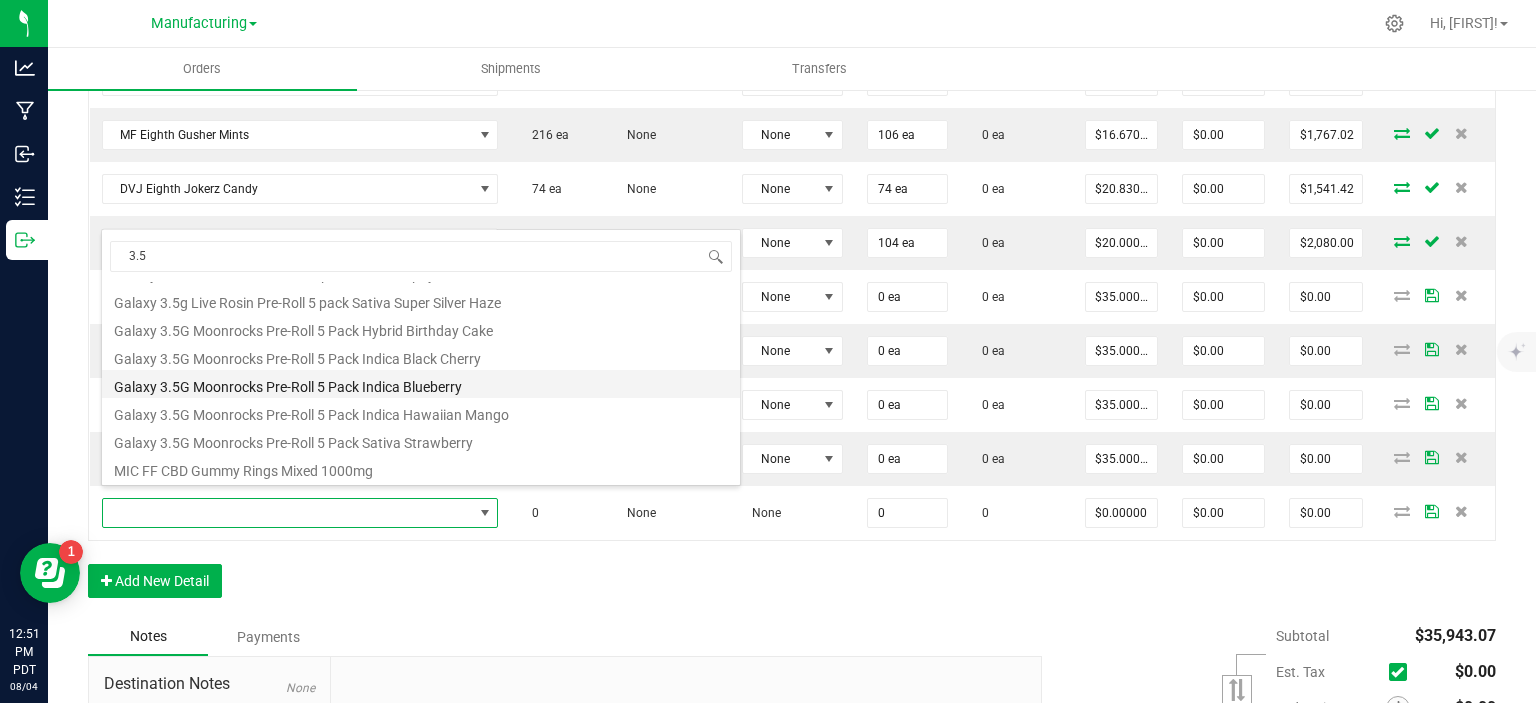 type on "$35.00000" 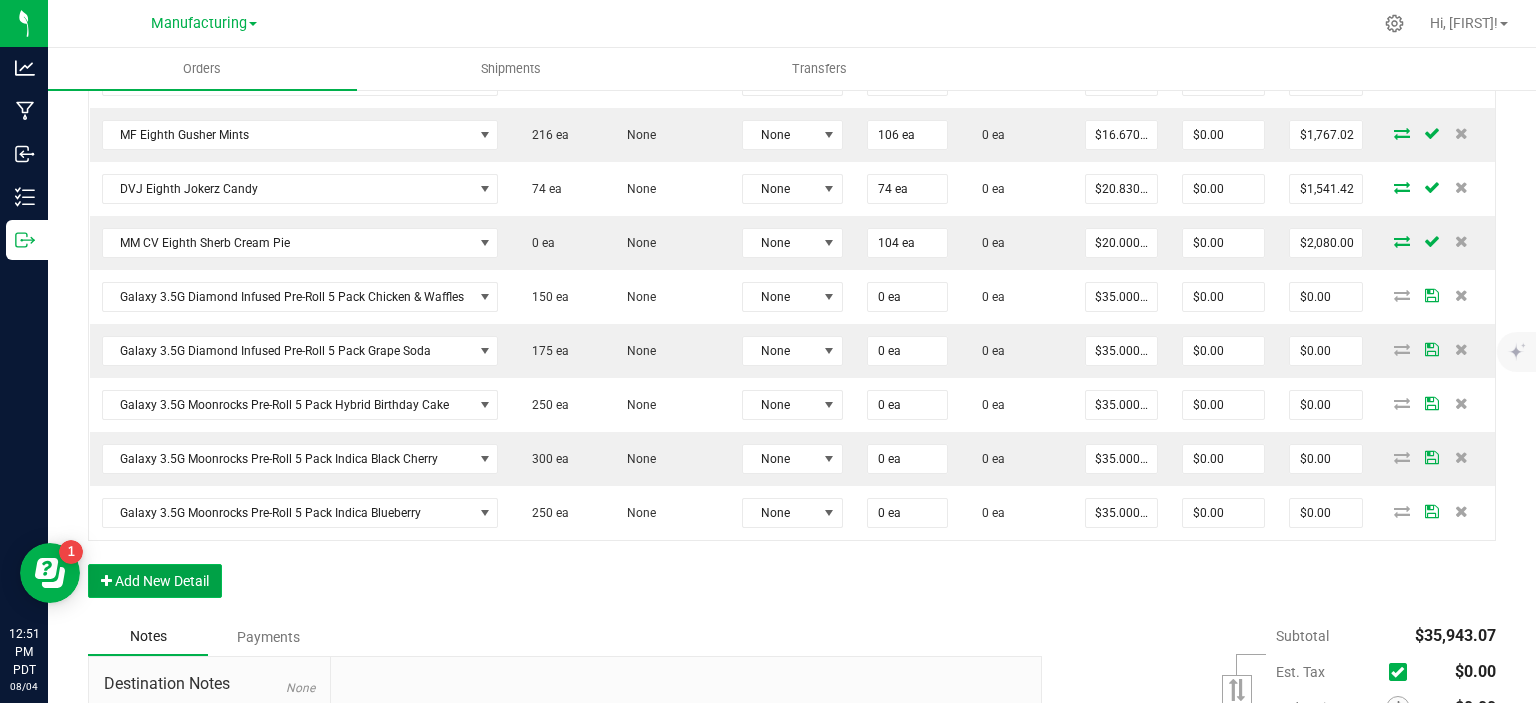 click on "Add New Detail" at bounding box center (155, 581) 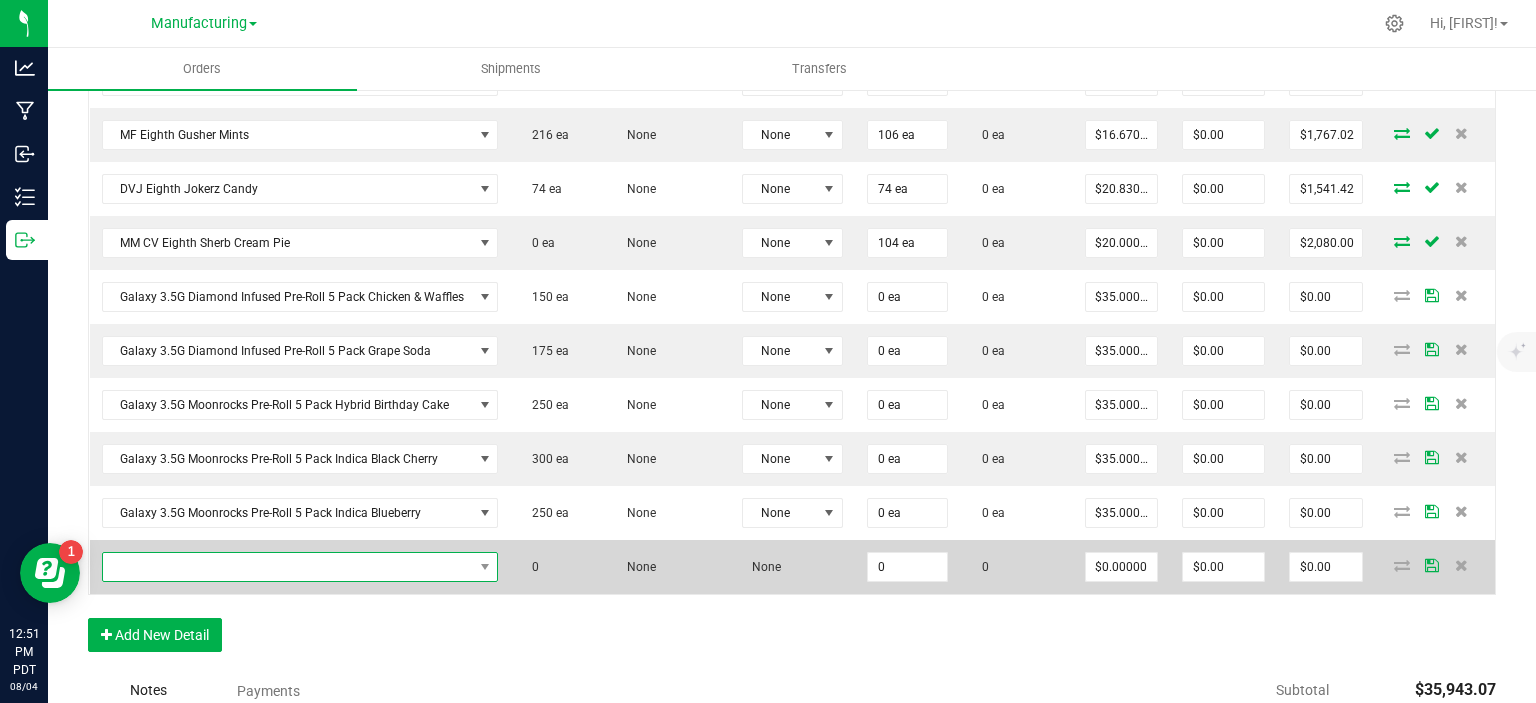 click at bounding box center [288, 567] 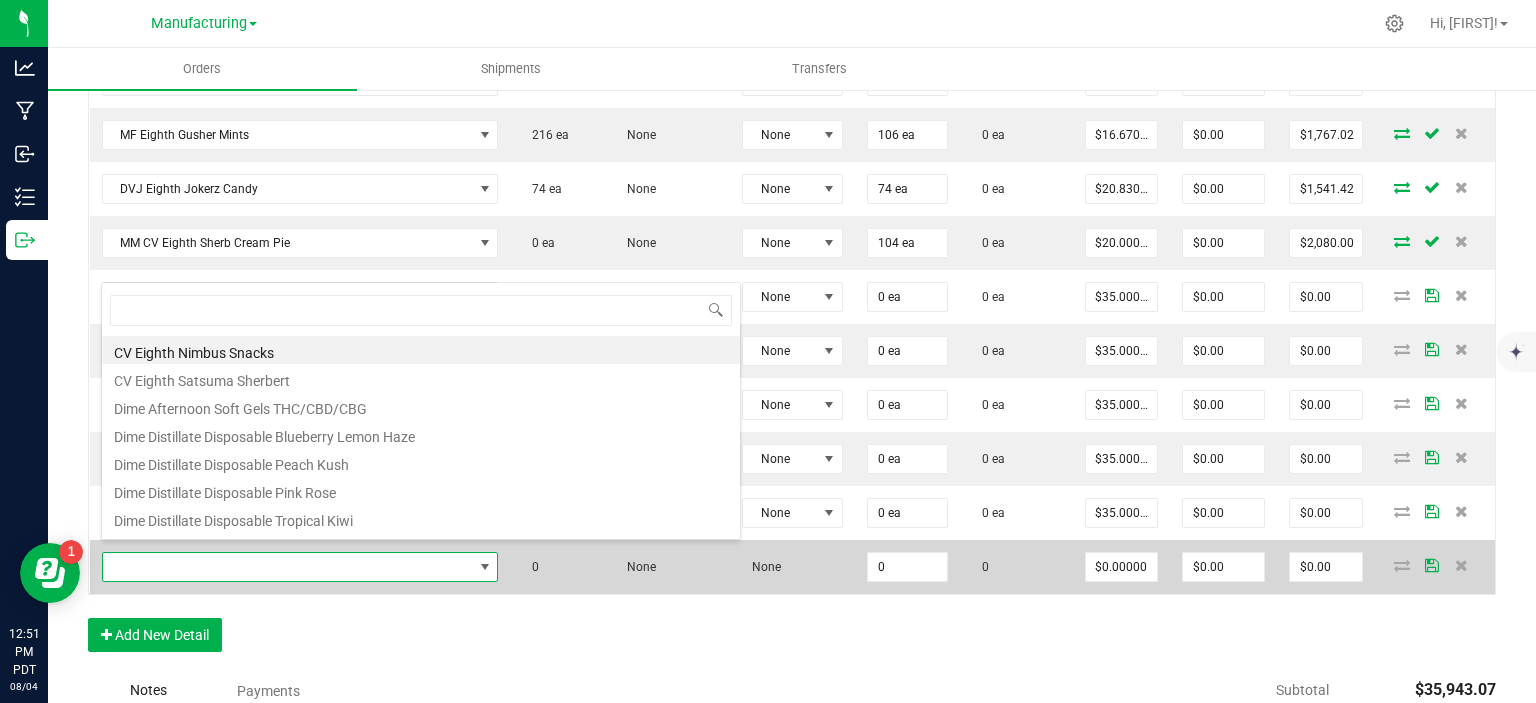 scroll, scrollTop: 0, scrollLeft: 0, axis: both 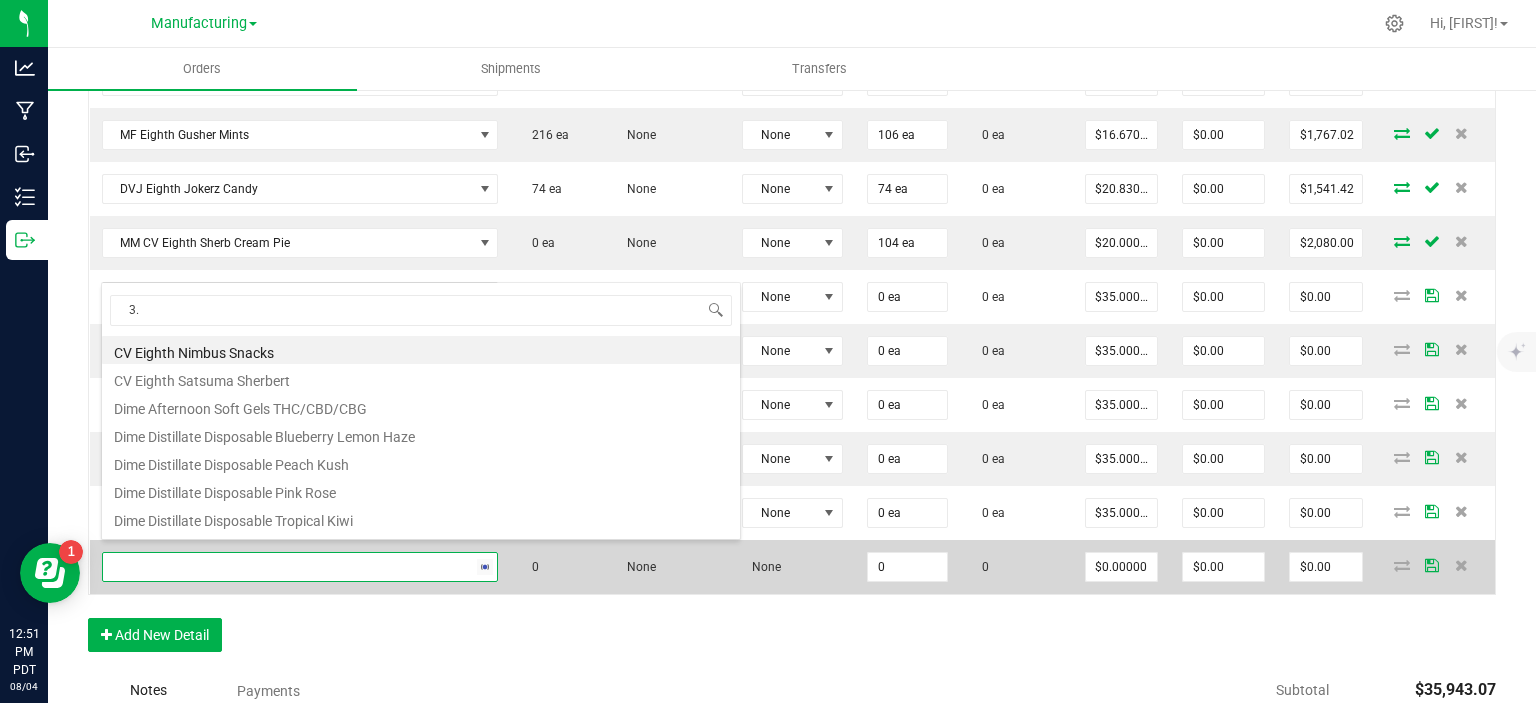 type on "3.5" 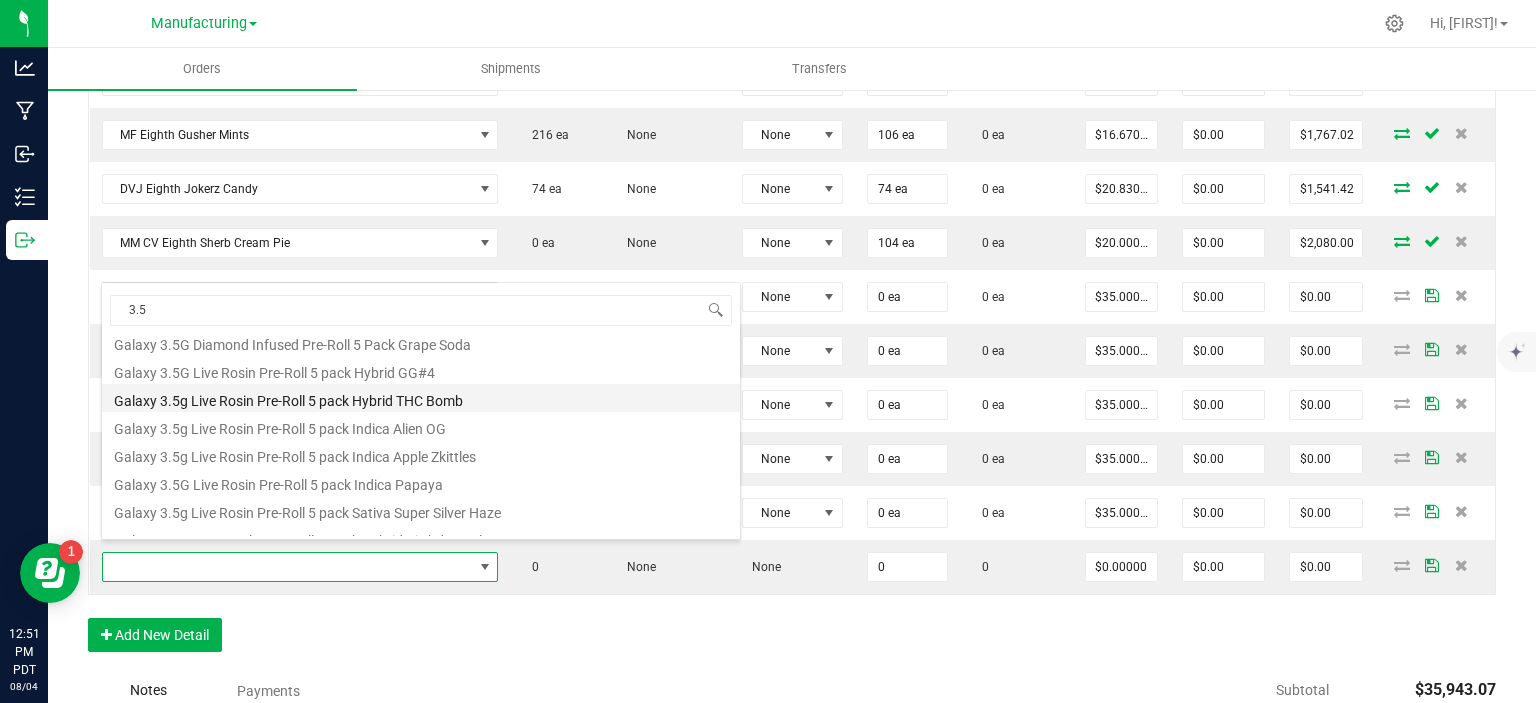 scroll, scrollTop: 200, scrollLeft: 0, axis: vertical 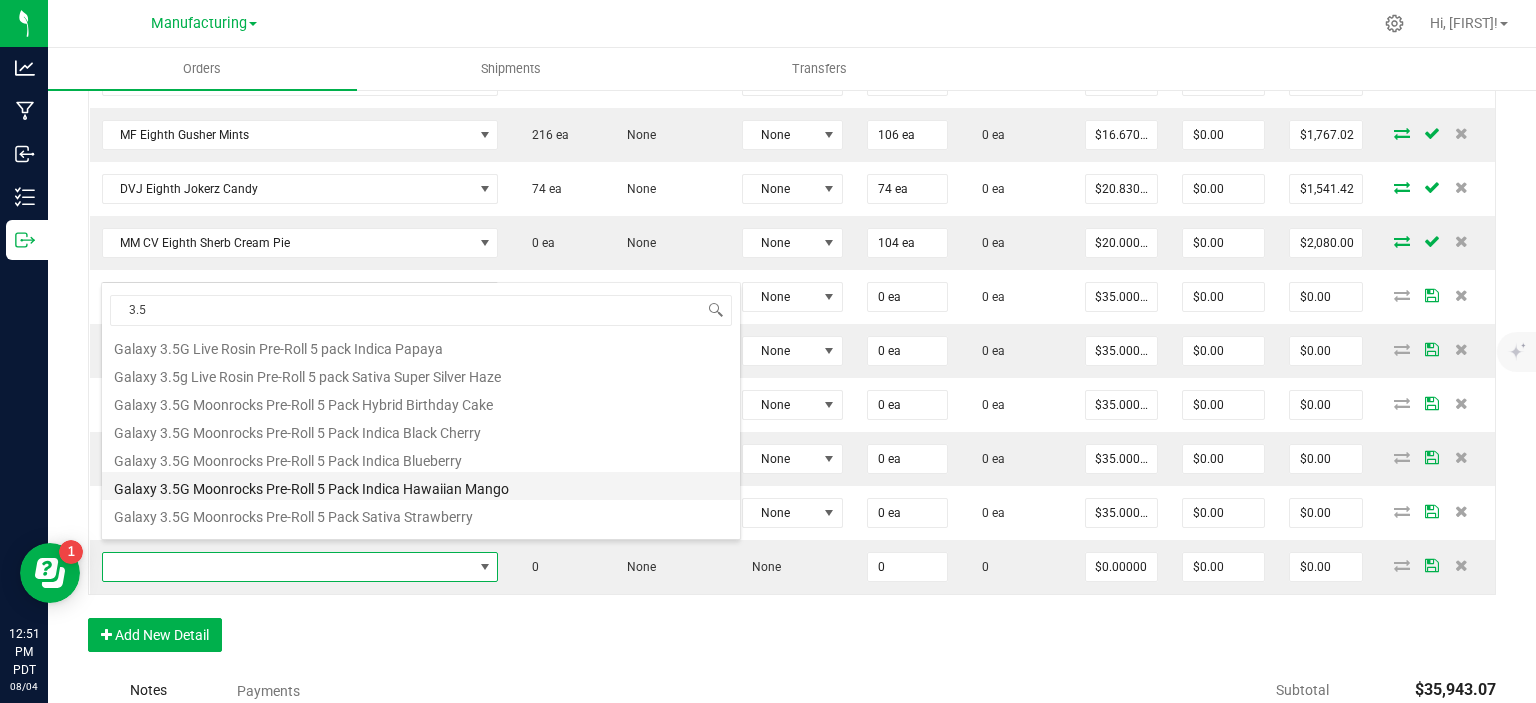 click on "Galaxy 3.5G Moonrocks Pre-Roll 5 Pack Indica Hawaiian Mango" at bounding box center (421, 486) 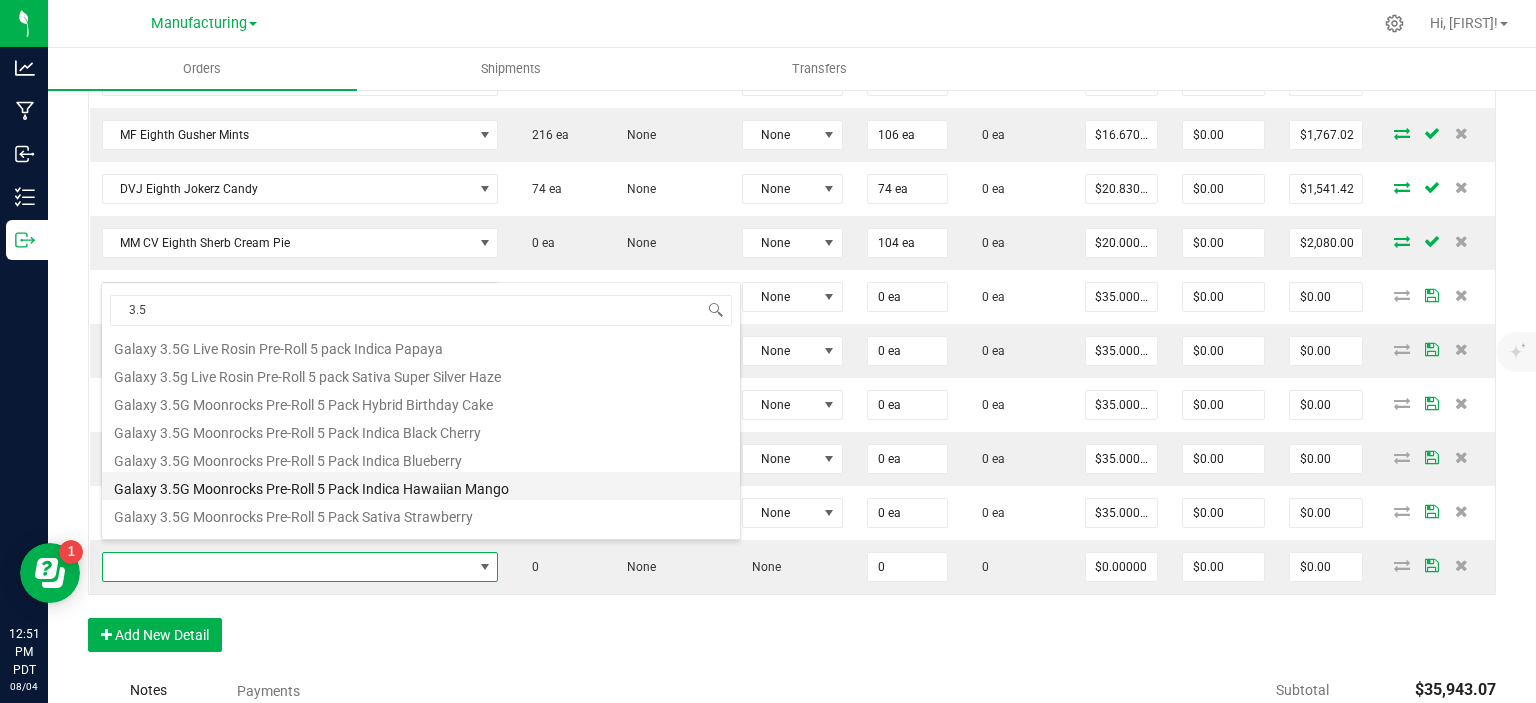 type on "0 ea" 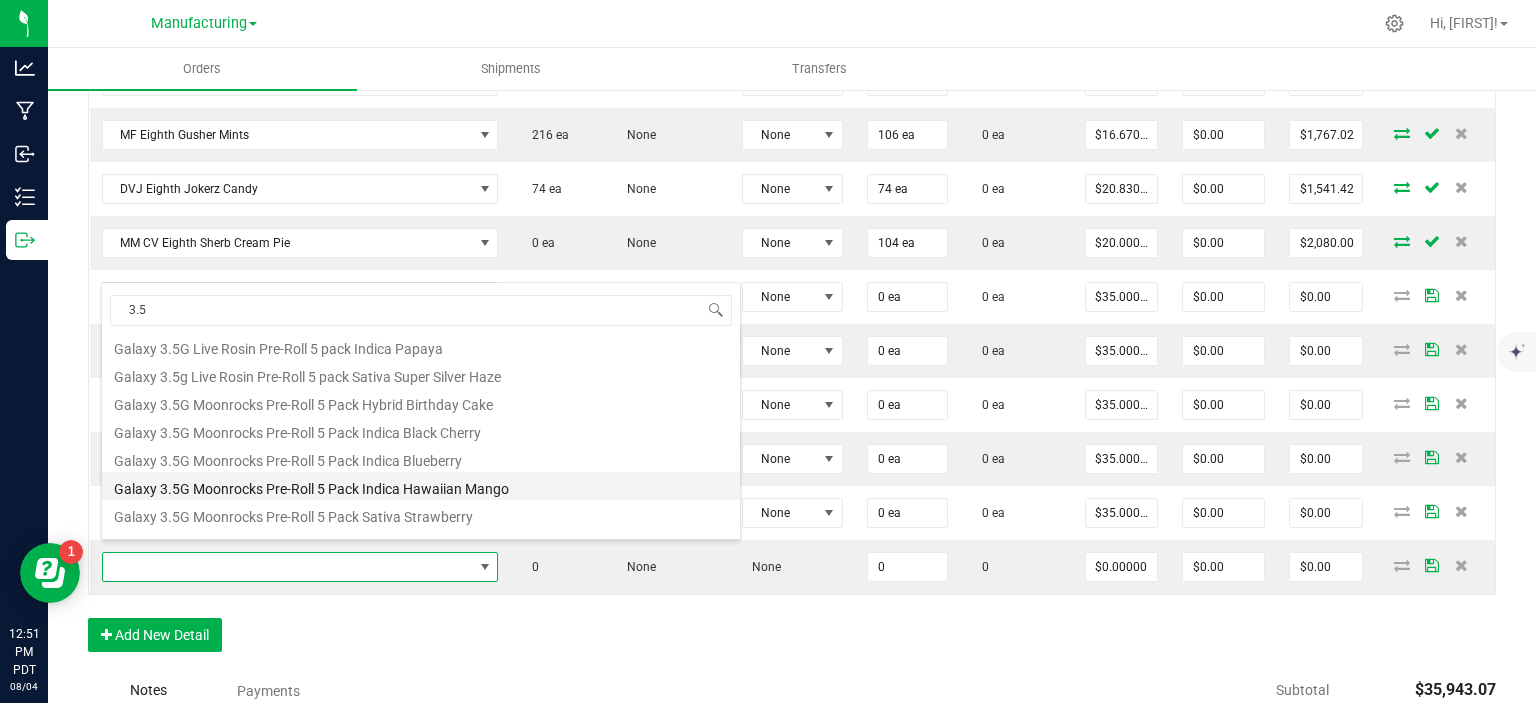 type on "$35.00000" 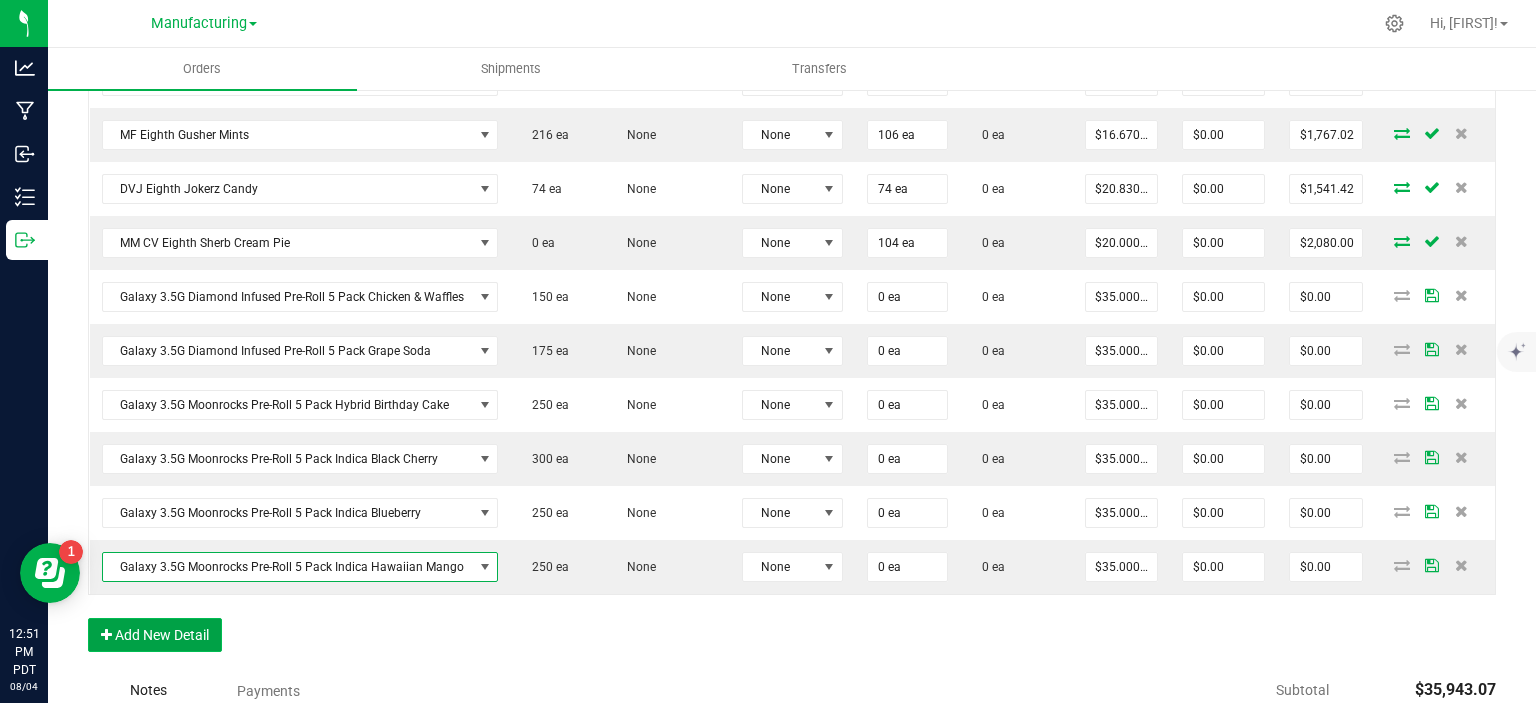 click on "Add New Detail" at bounding box center (155, 635) 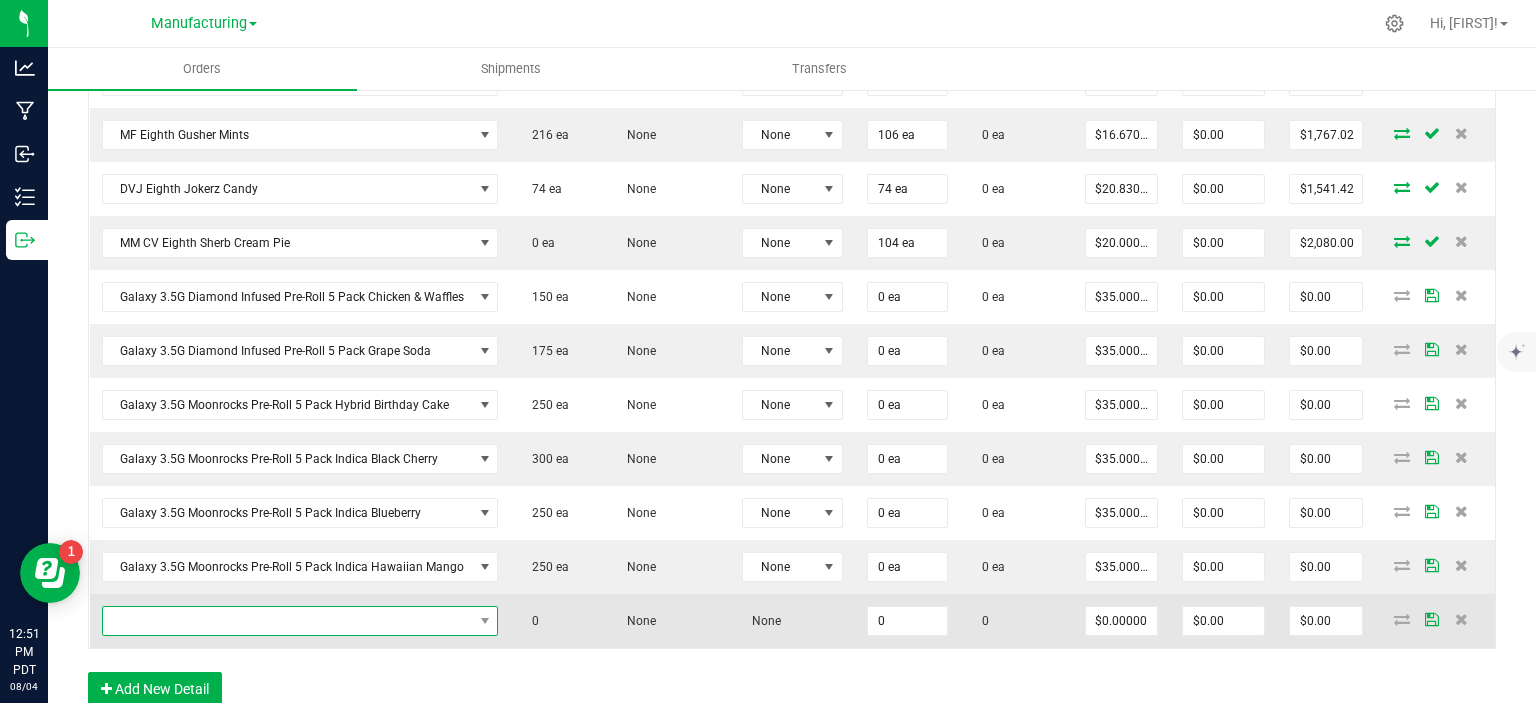 click at bounding box center [288, 621] 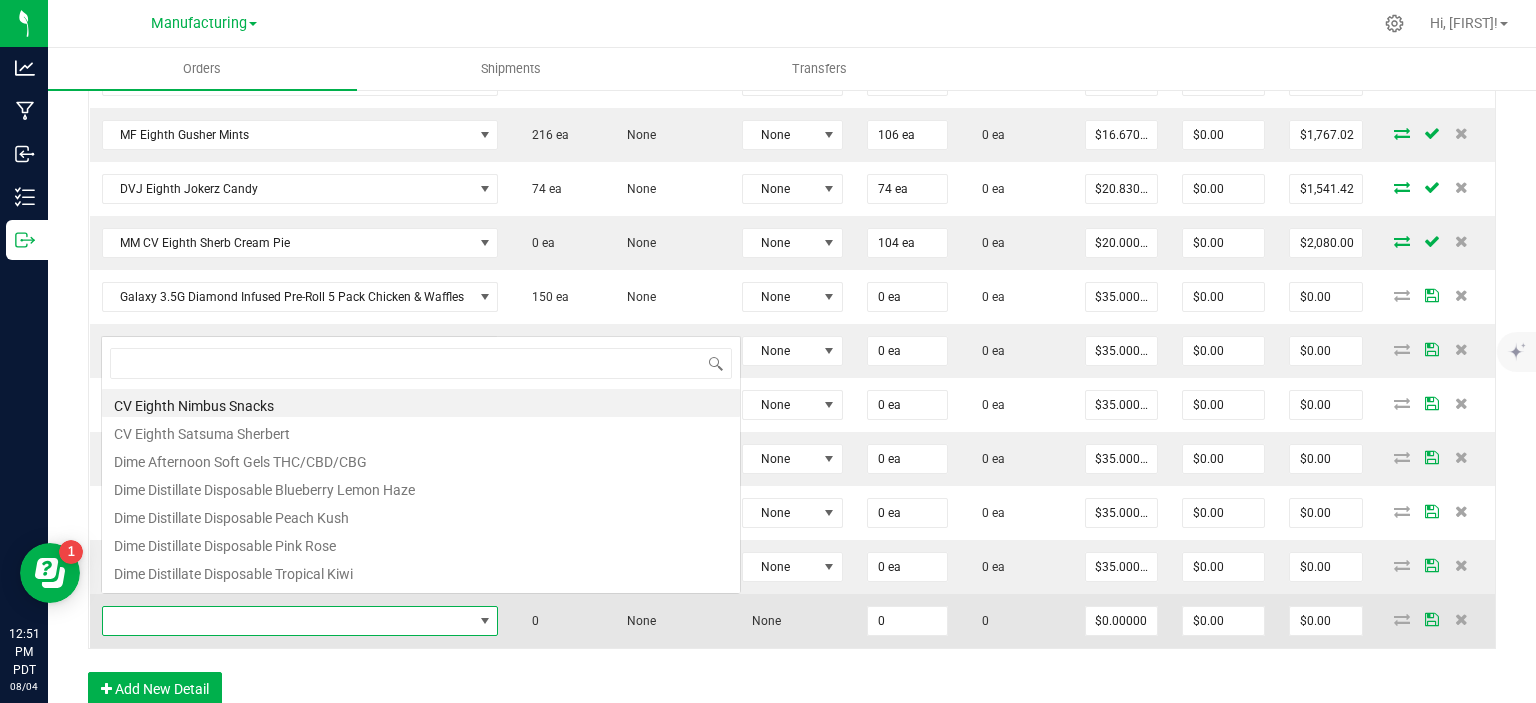scroll, scrollTop: 0, scrollLeft: 0, axis: both 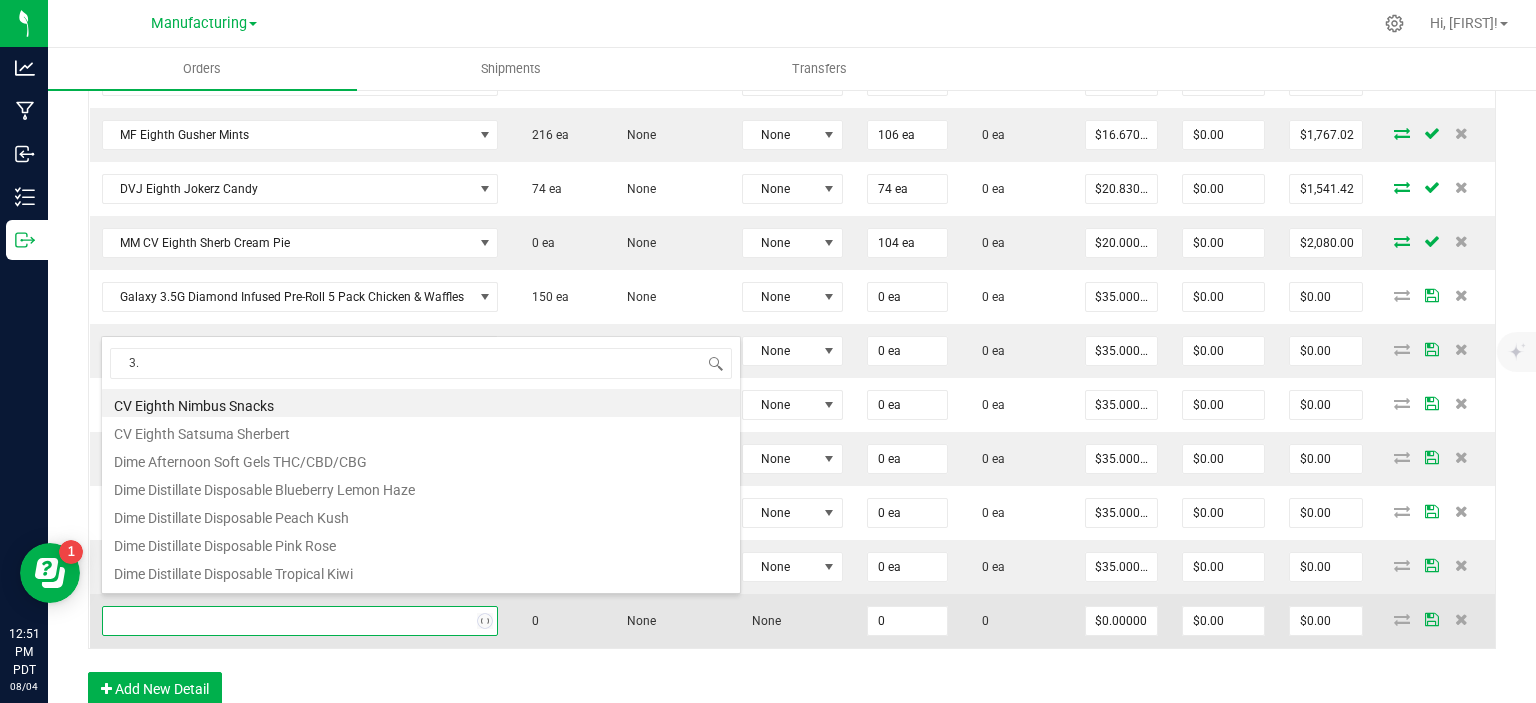 type on "3.5" 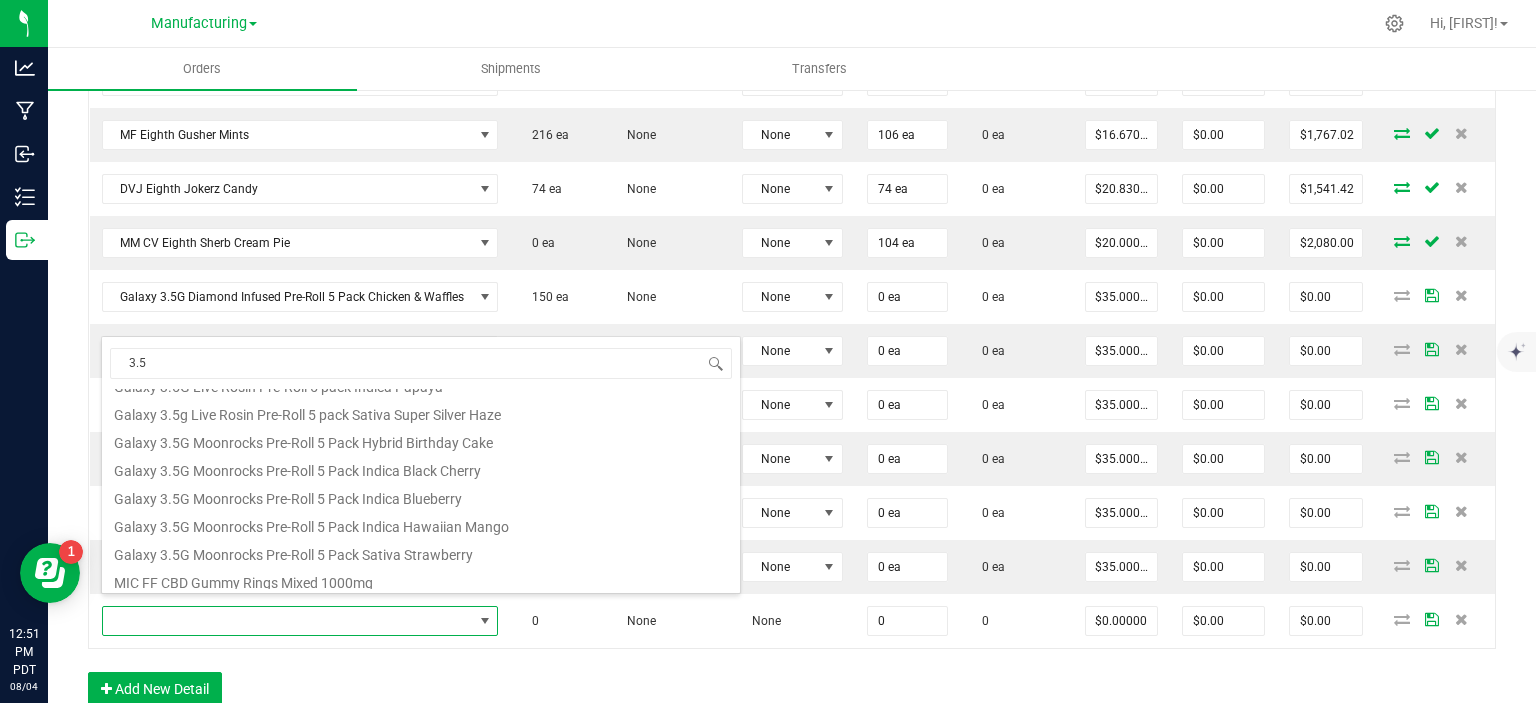 scroll, scrollTop: 220, scrollLeft: 0, axis: vertical 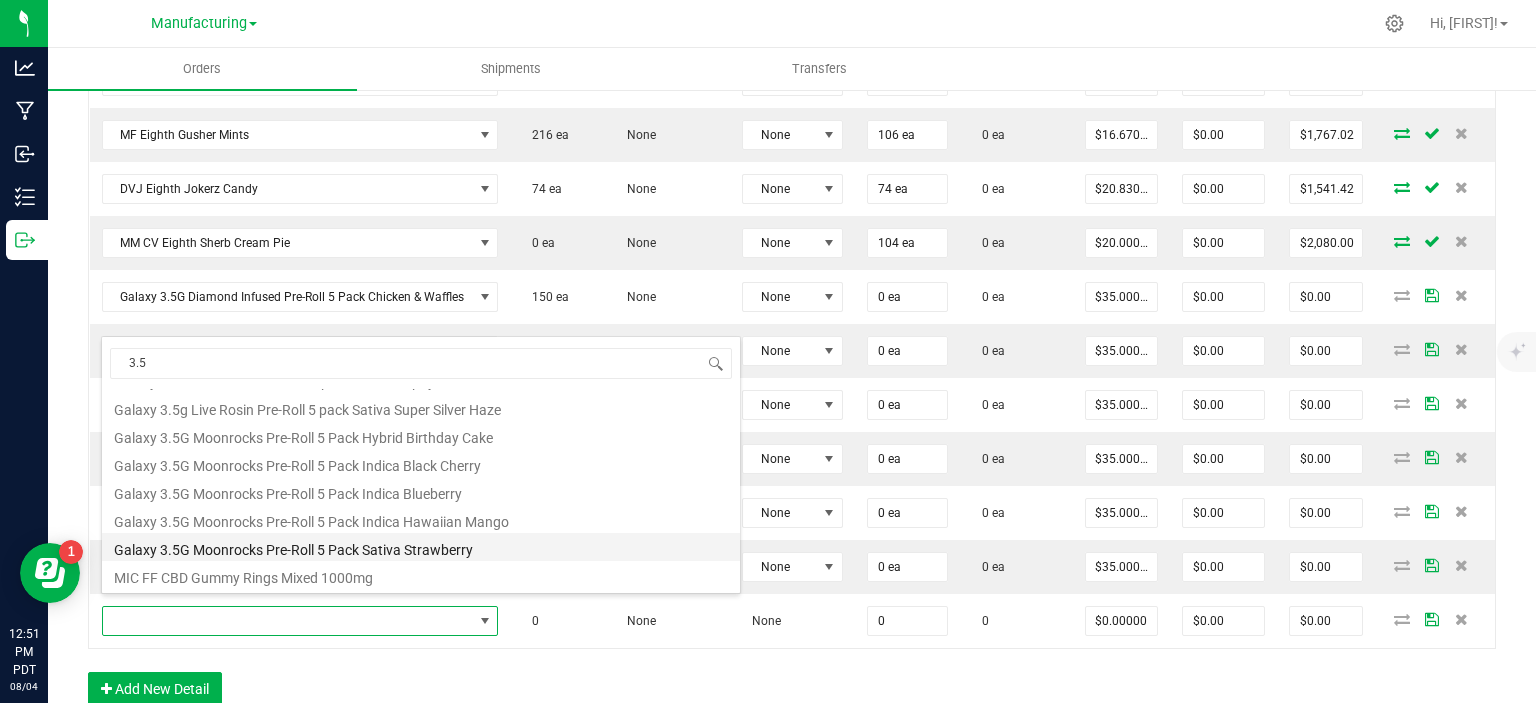click on "Galaxy 3.5G Moonrocks Pre-Roll 5 Pack Sativa Strawberry" at bounding box center (421, 547) 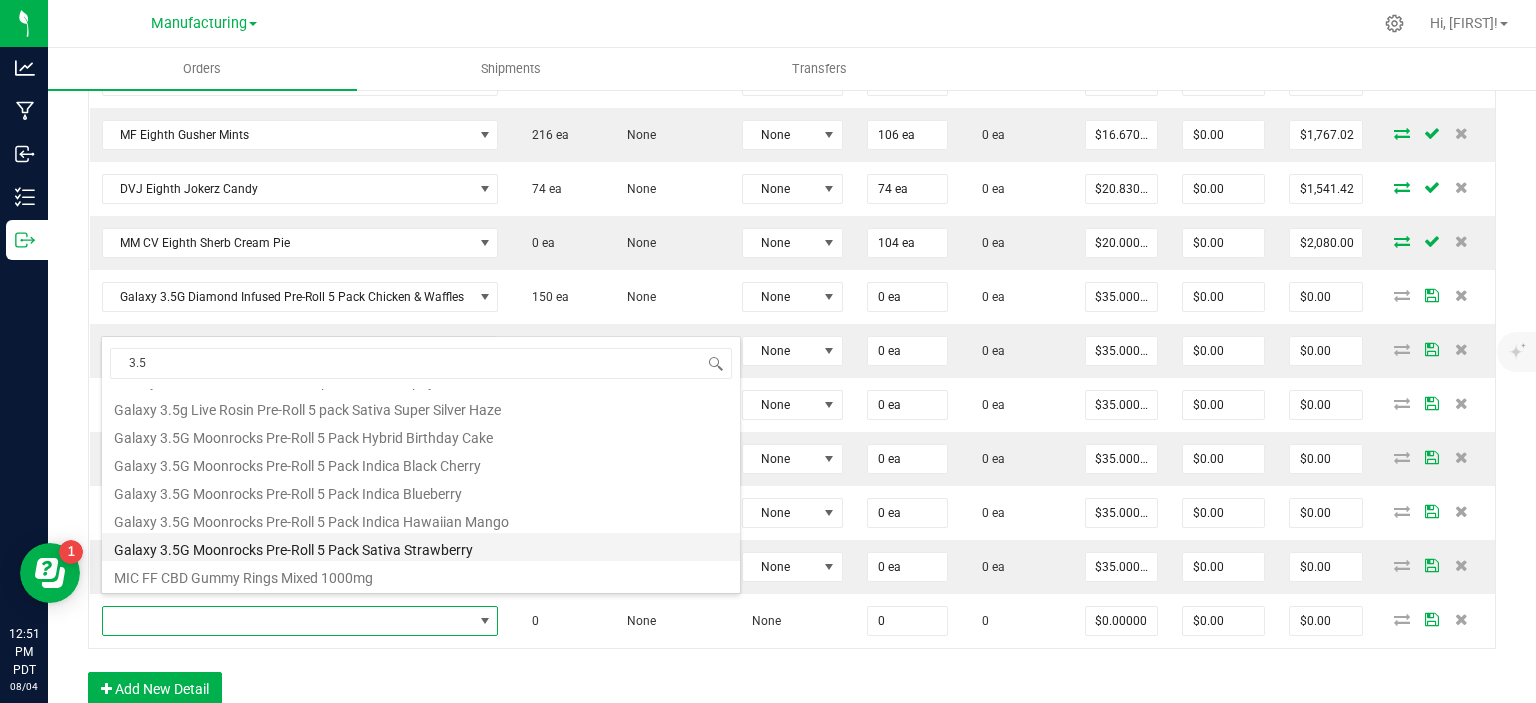 type on "0 ea" 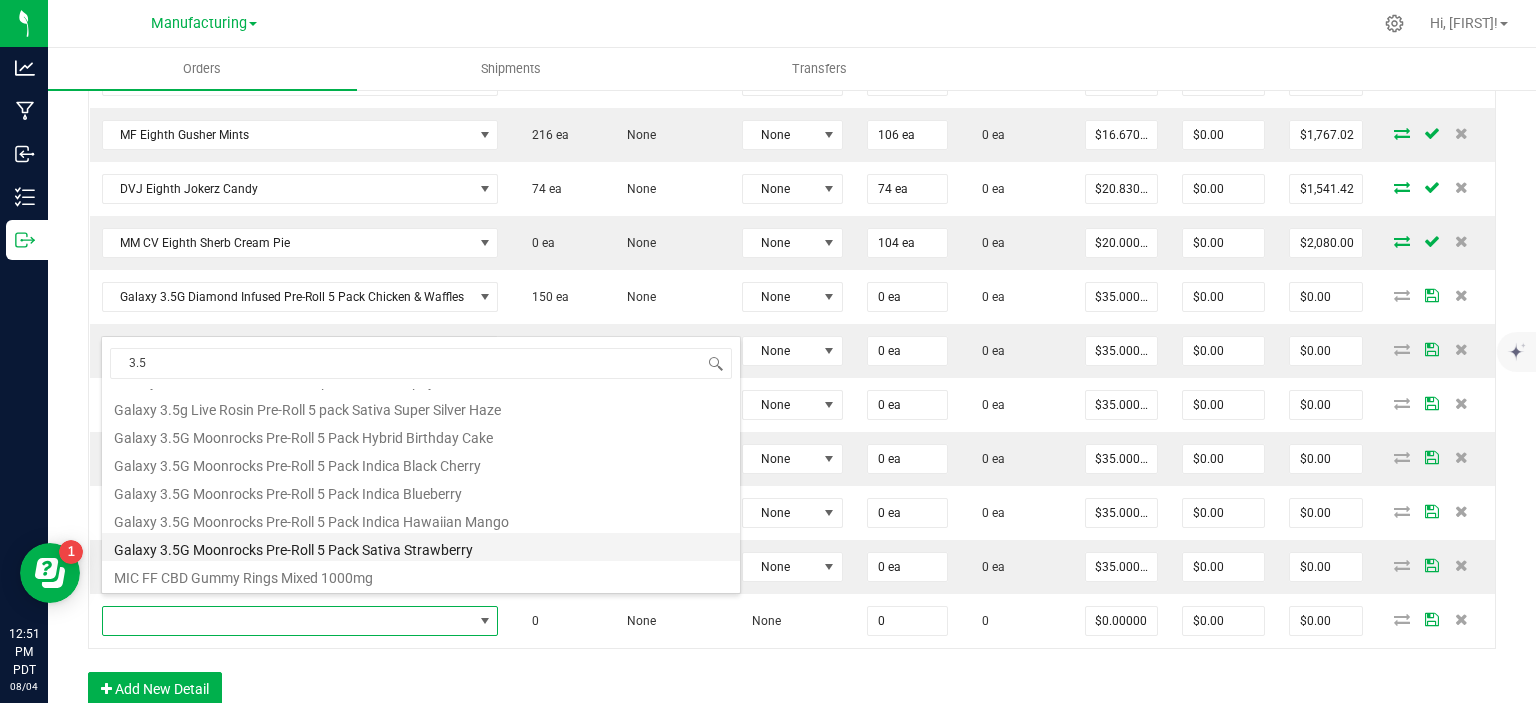 type on "$35.00000" 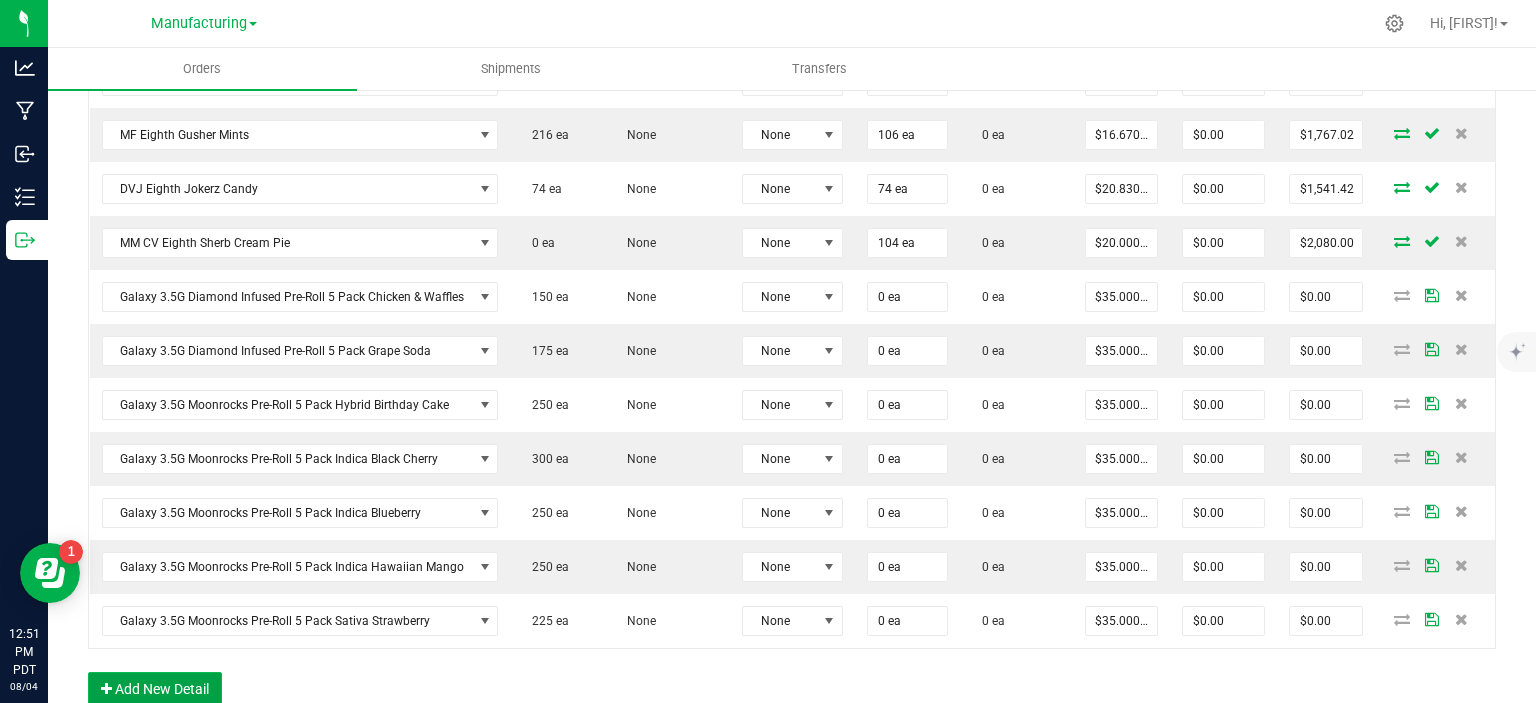 click on "Add New Detail" at bounding box center (155, 689) 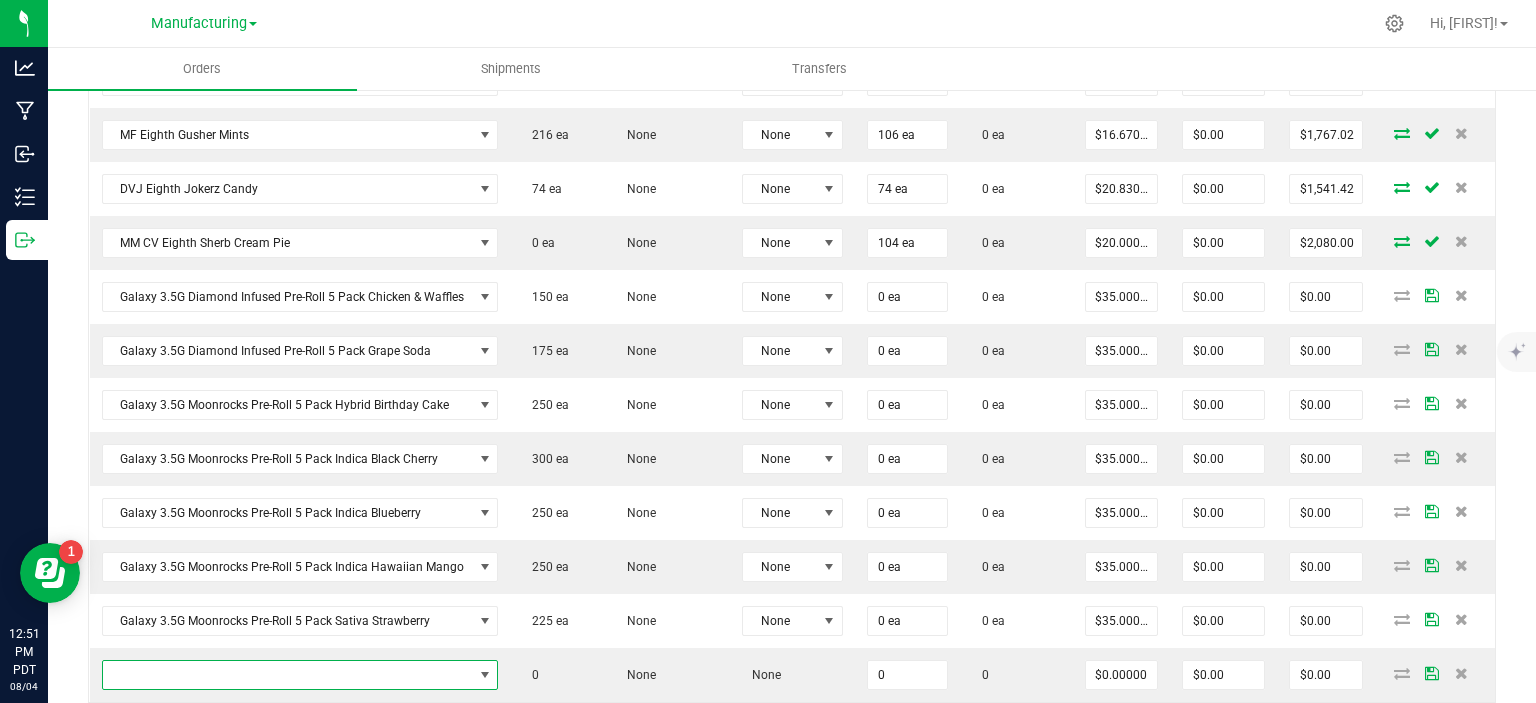 click at bounding box center [288, 675] 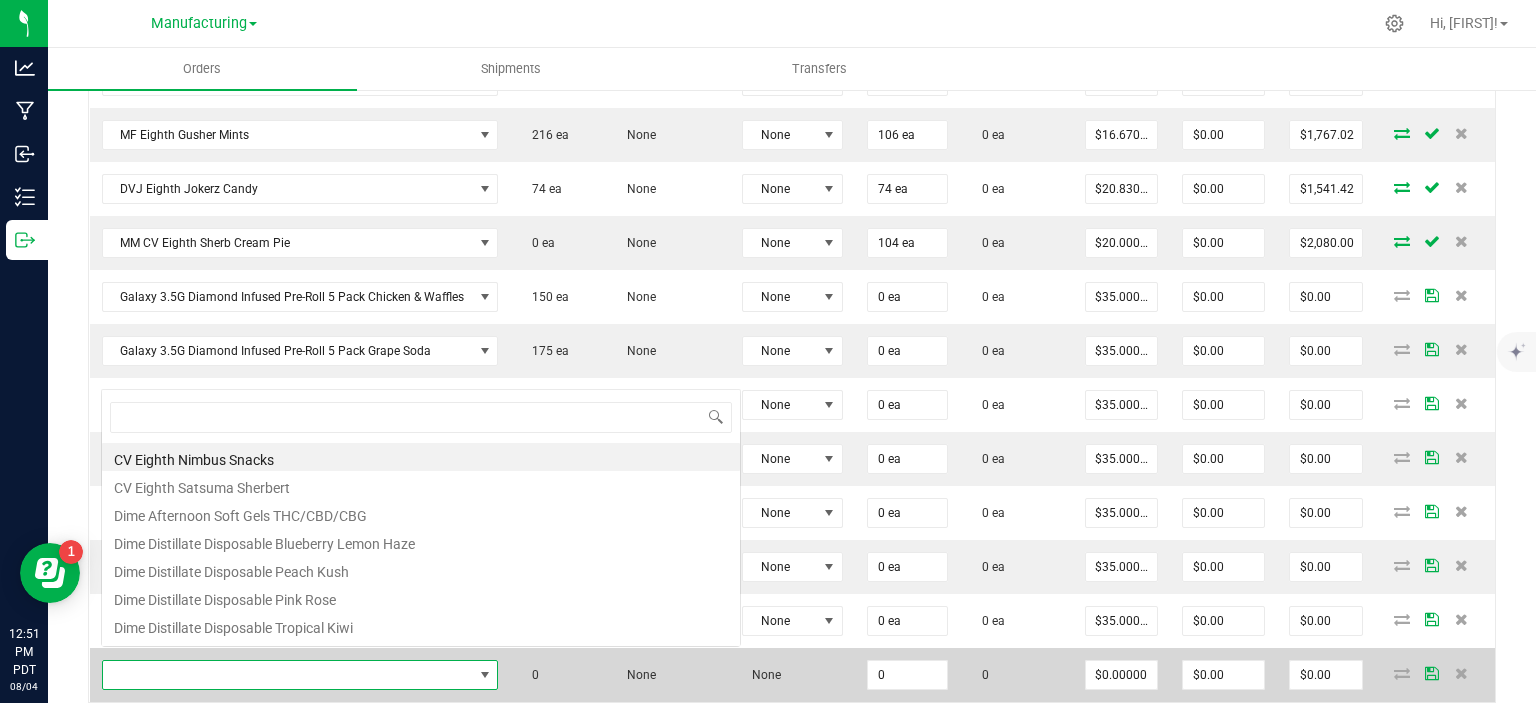scroll, scrollTop: 99970, scrollLeft: 99608, axis: both 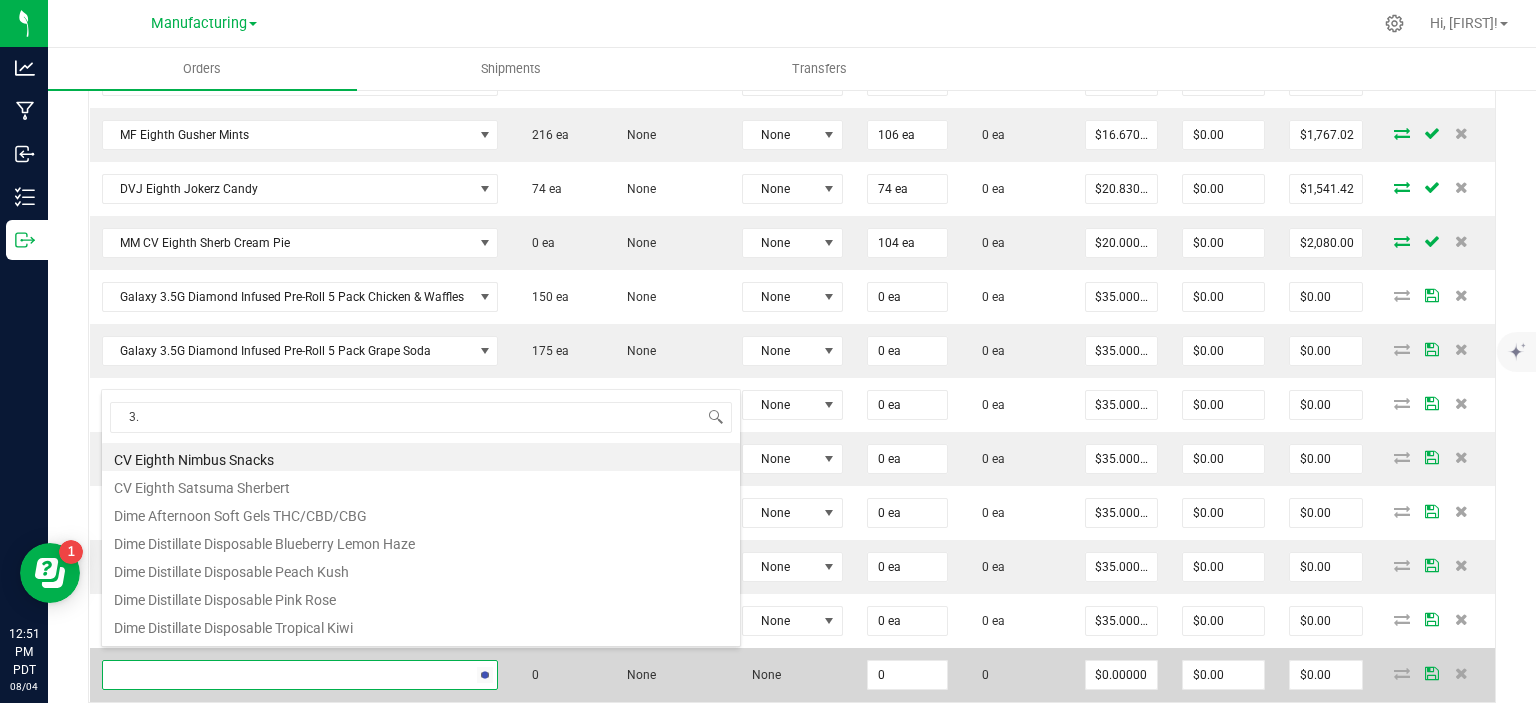 type on "3.5" 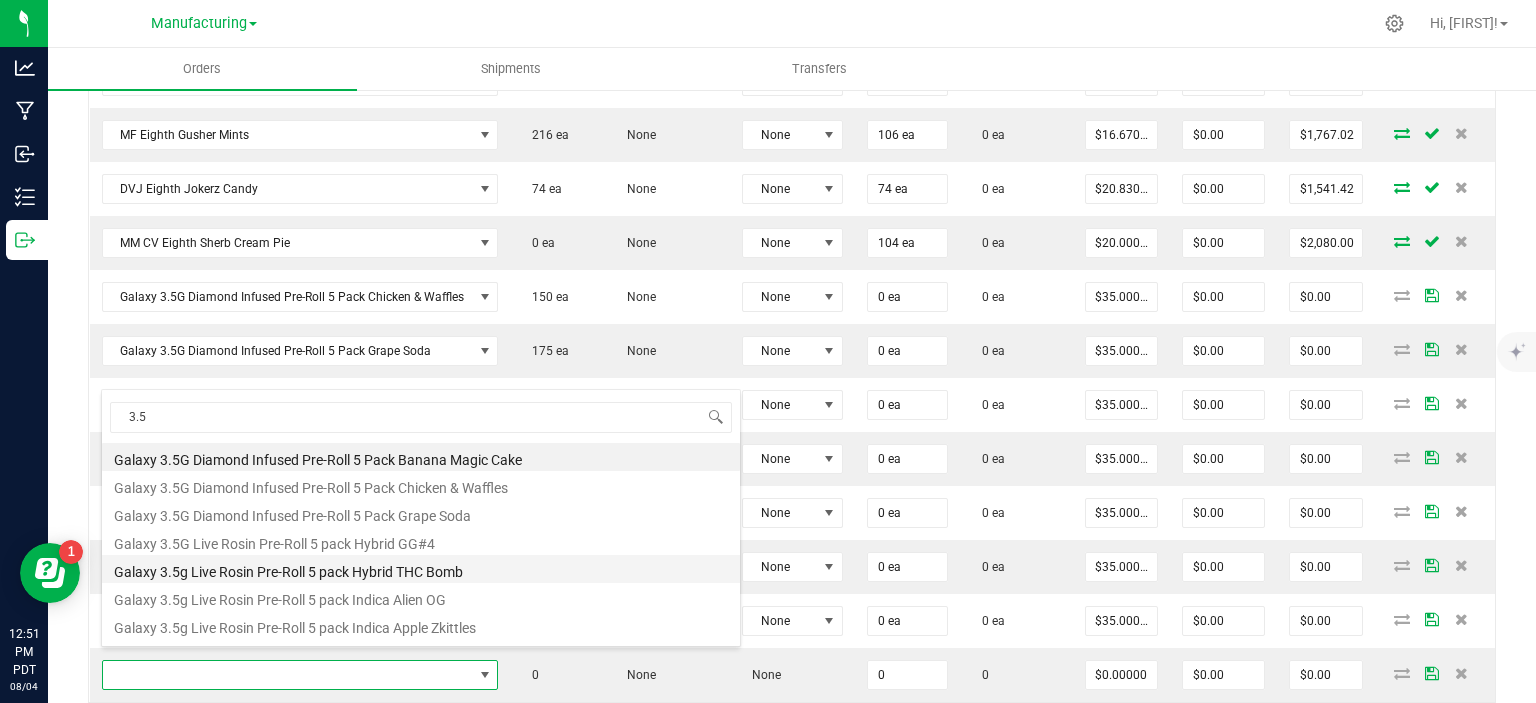 scroll, scrollTop: 220, scrollLeft: 0, axis: vertical 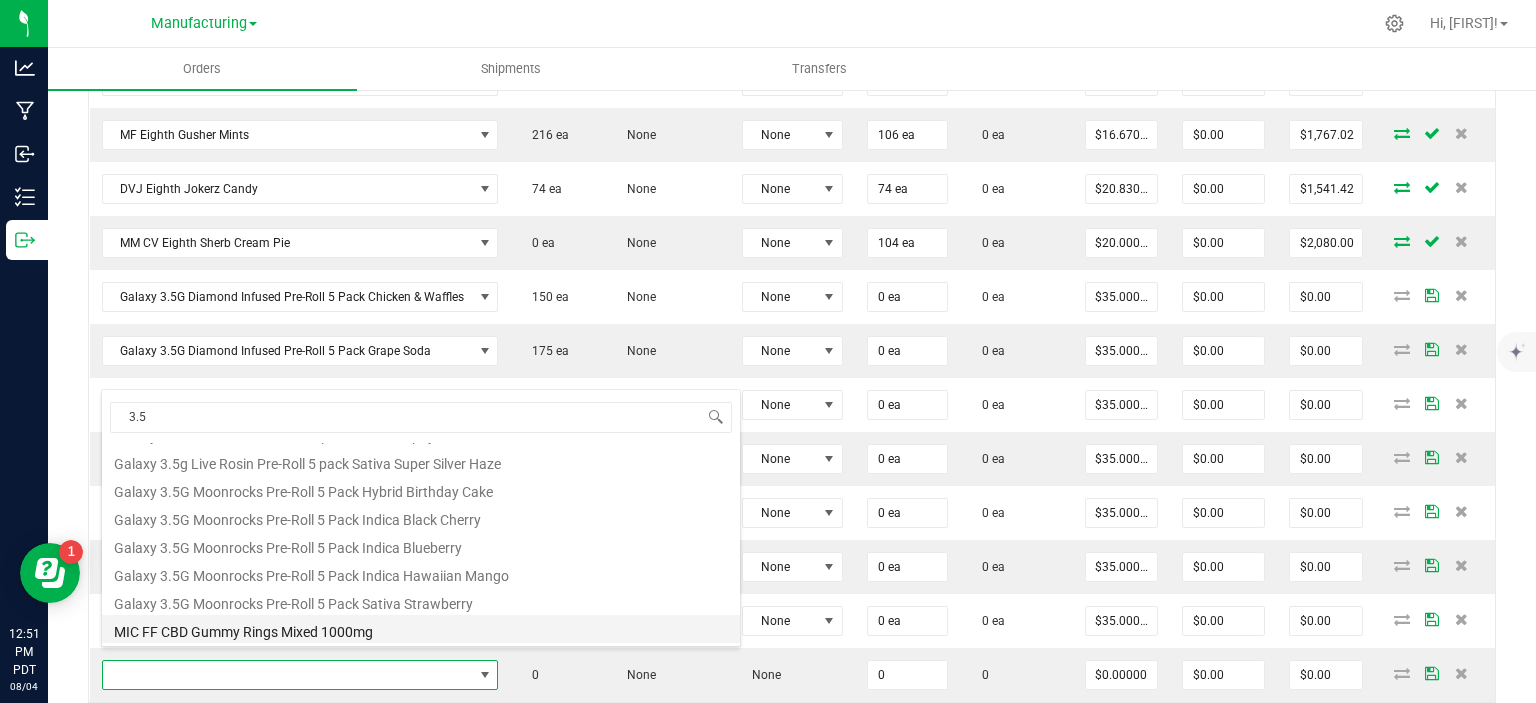 click on "MIC FF CBD Gummy Rings Mixed 1000mg" at bounding box center (421, 629) 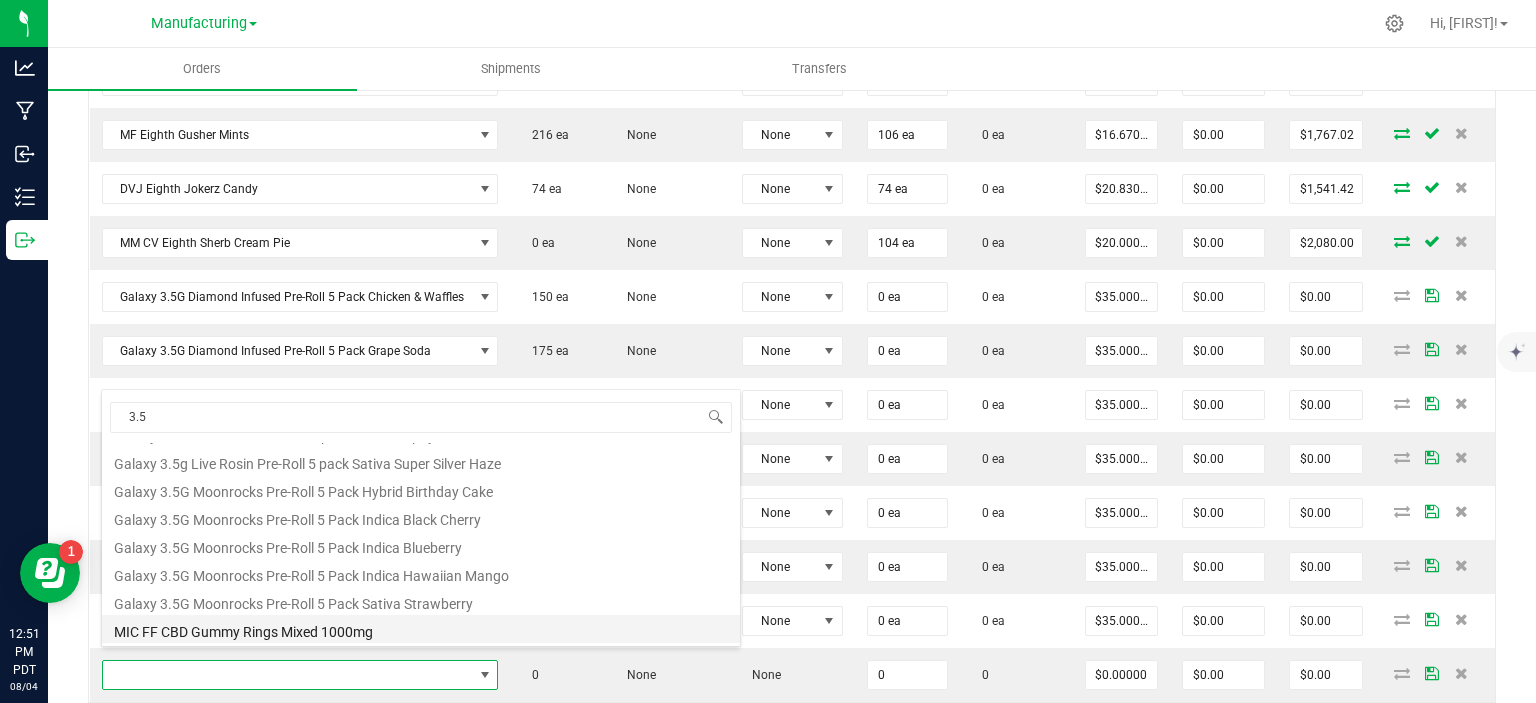 type on "0 ea" 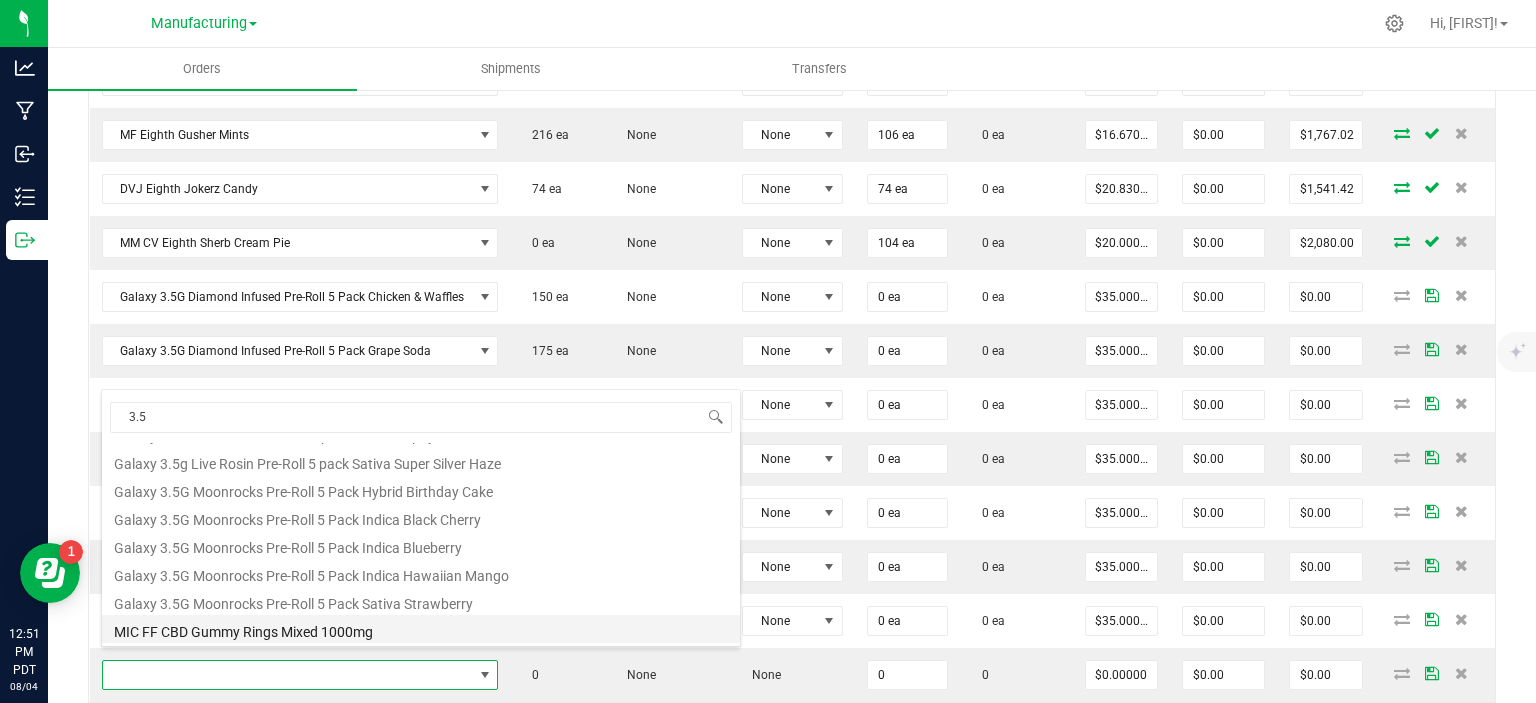 type on "$33.57000" 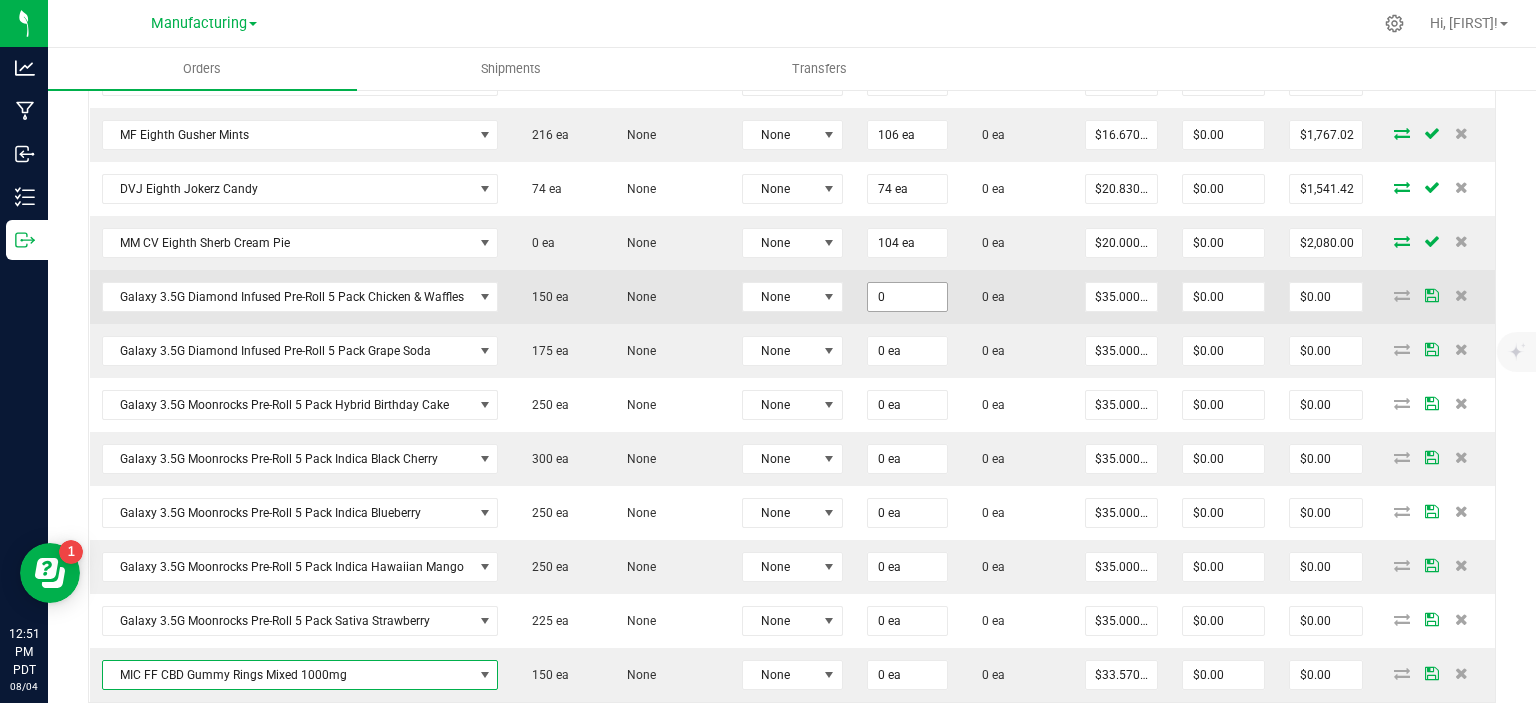 click on "0" at bounding box center (907, 297) 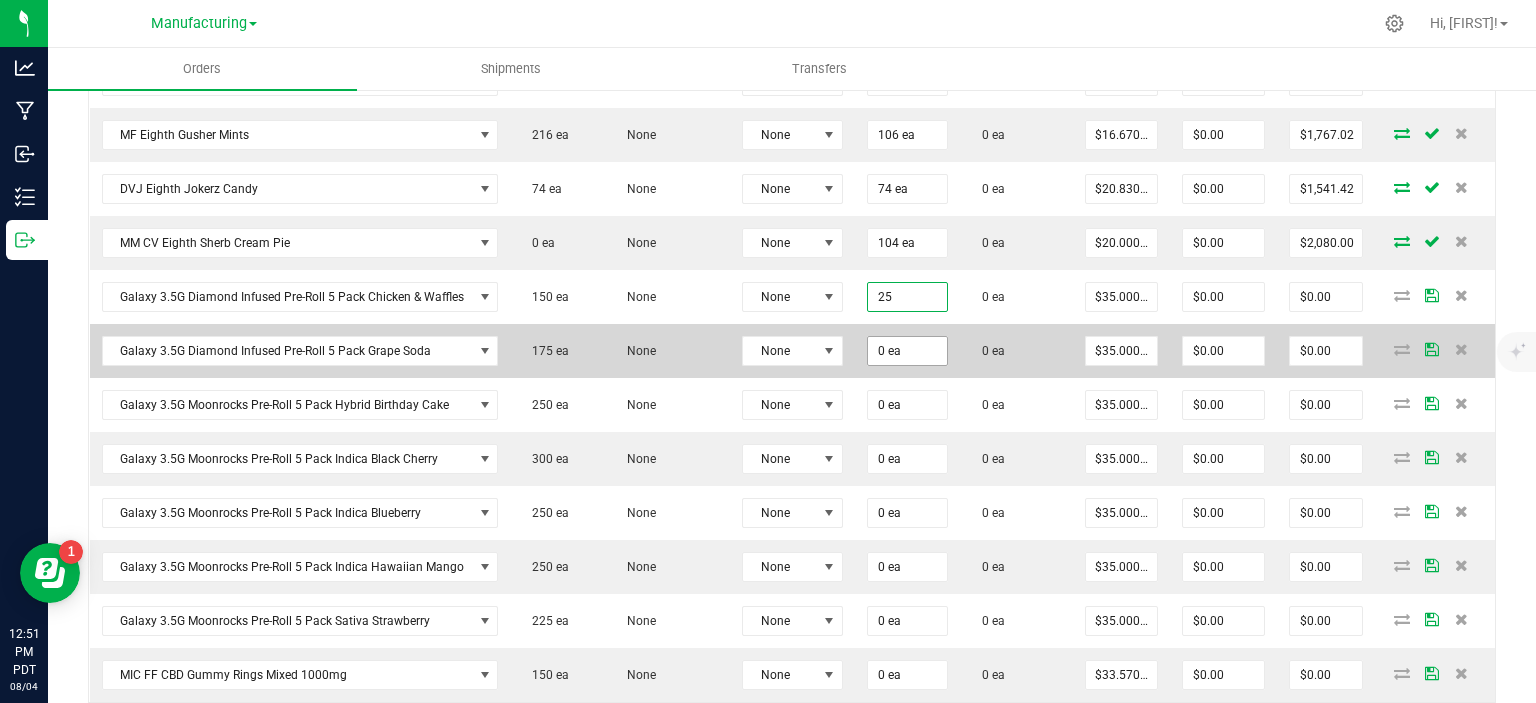 type on "25 ea" 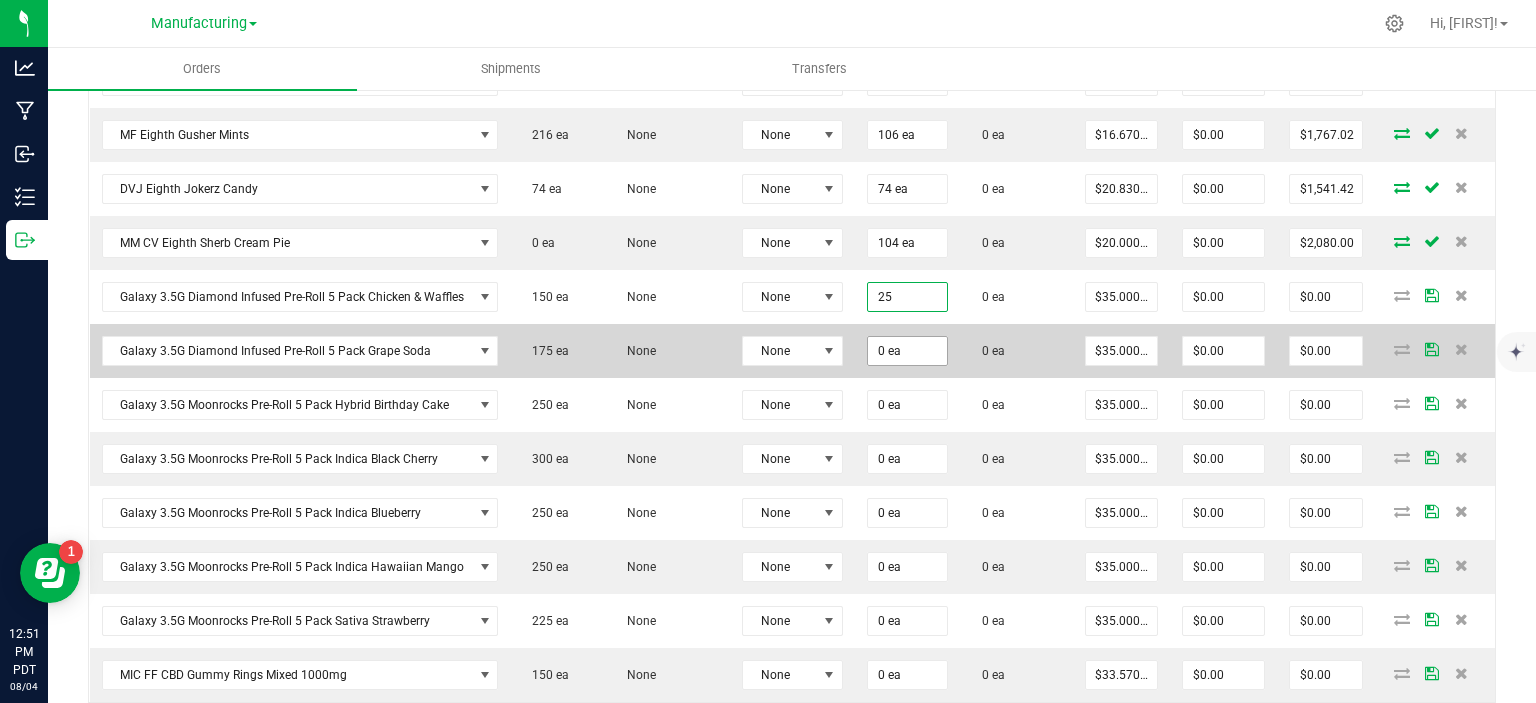 type on "$875.00" 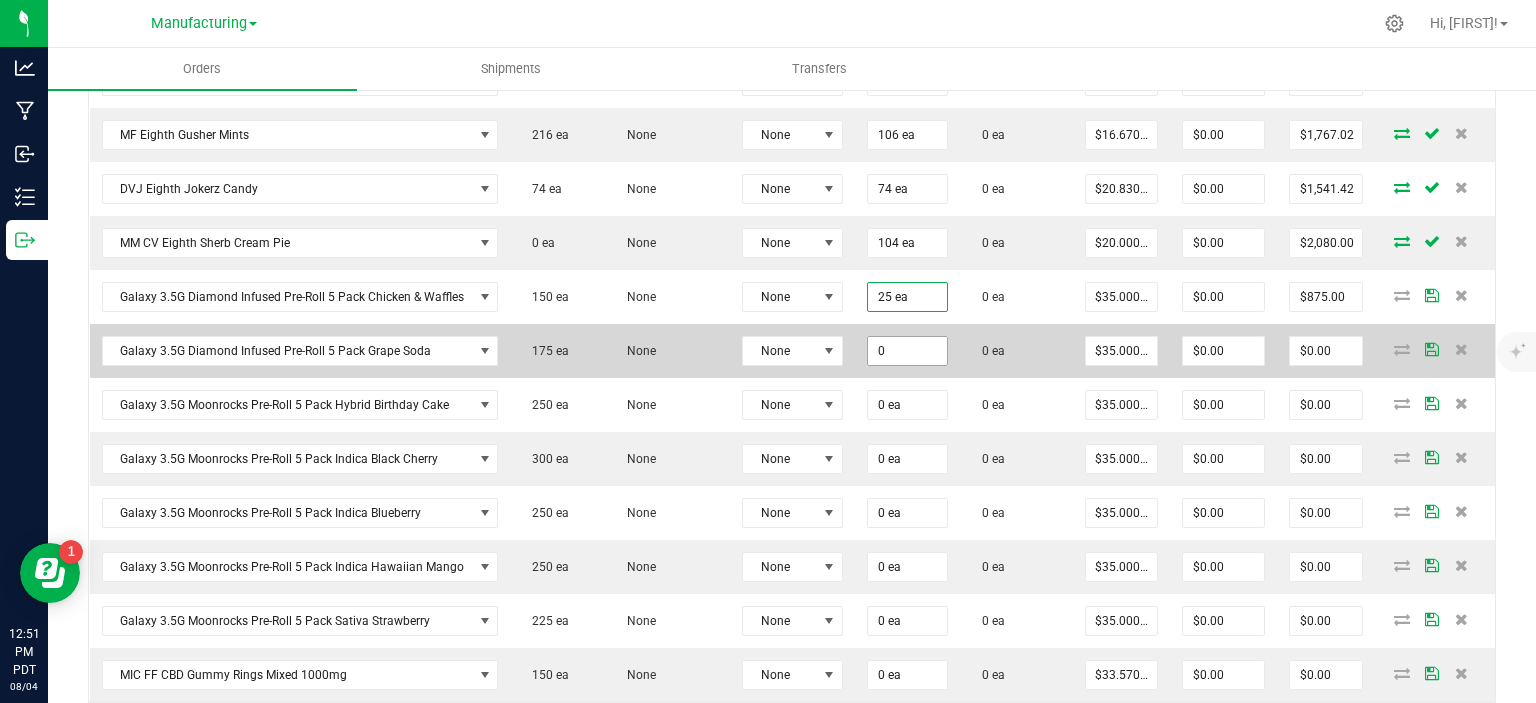 click on "0" at bounding box center (907, 351) 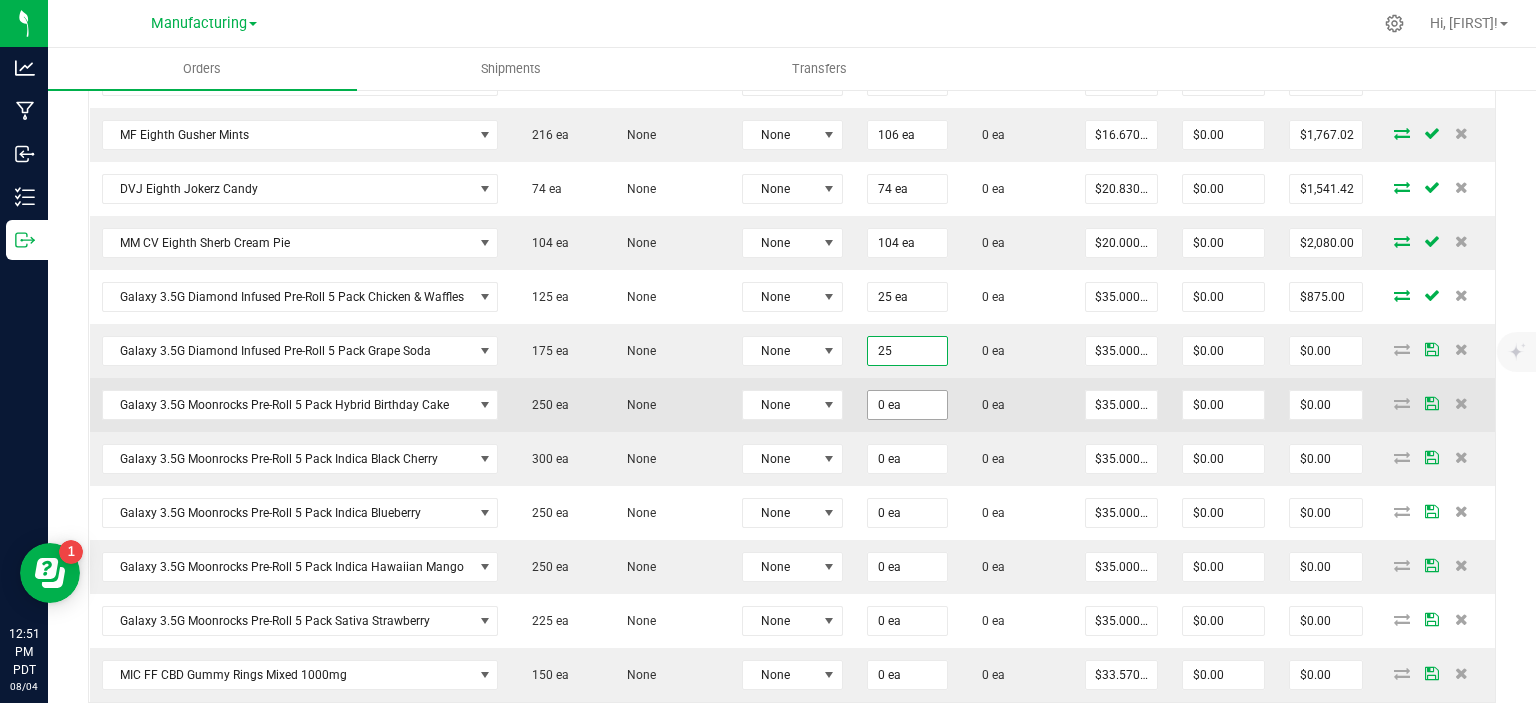 type on "25 ea" 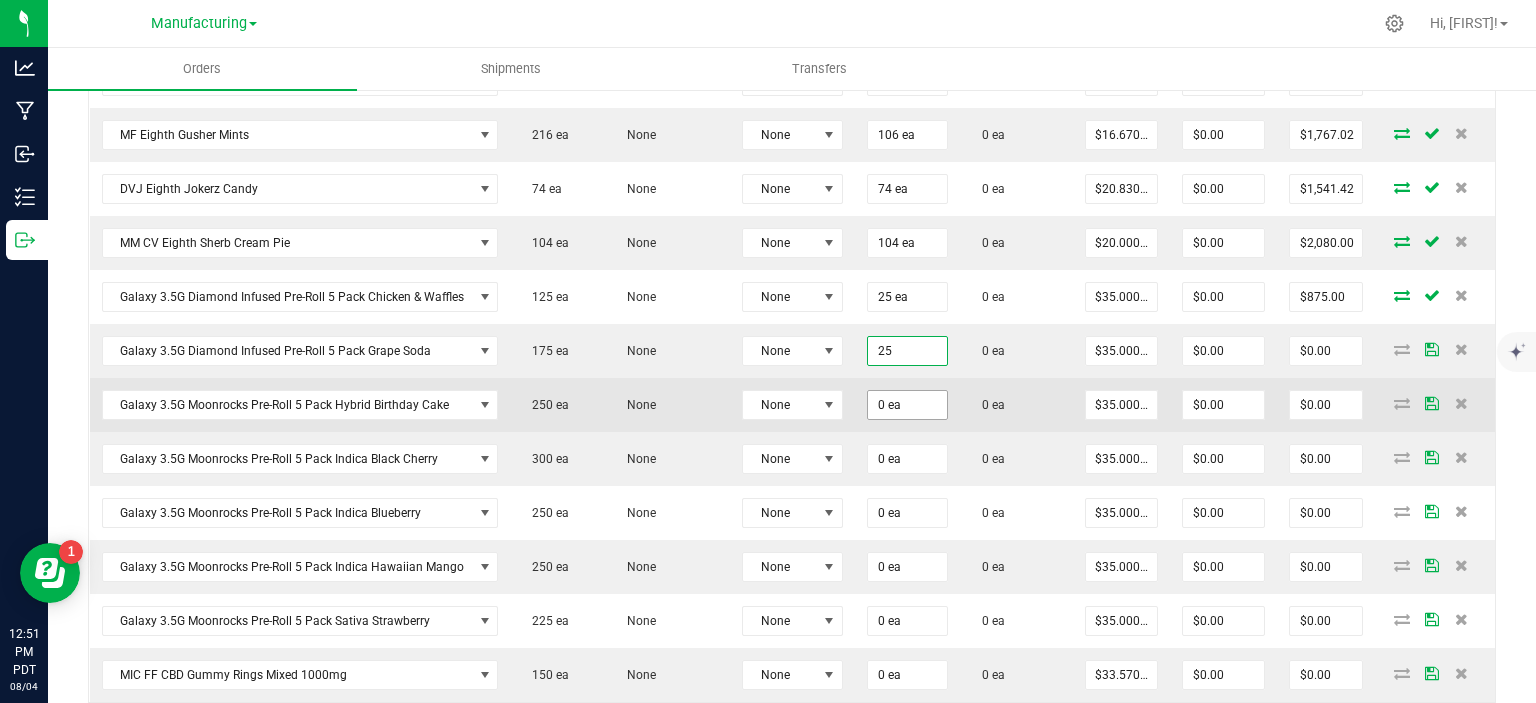 type on "$875.00" 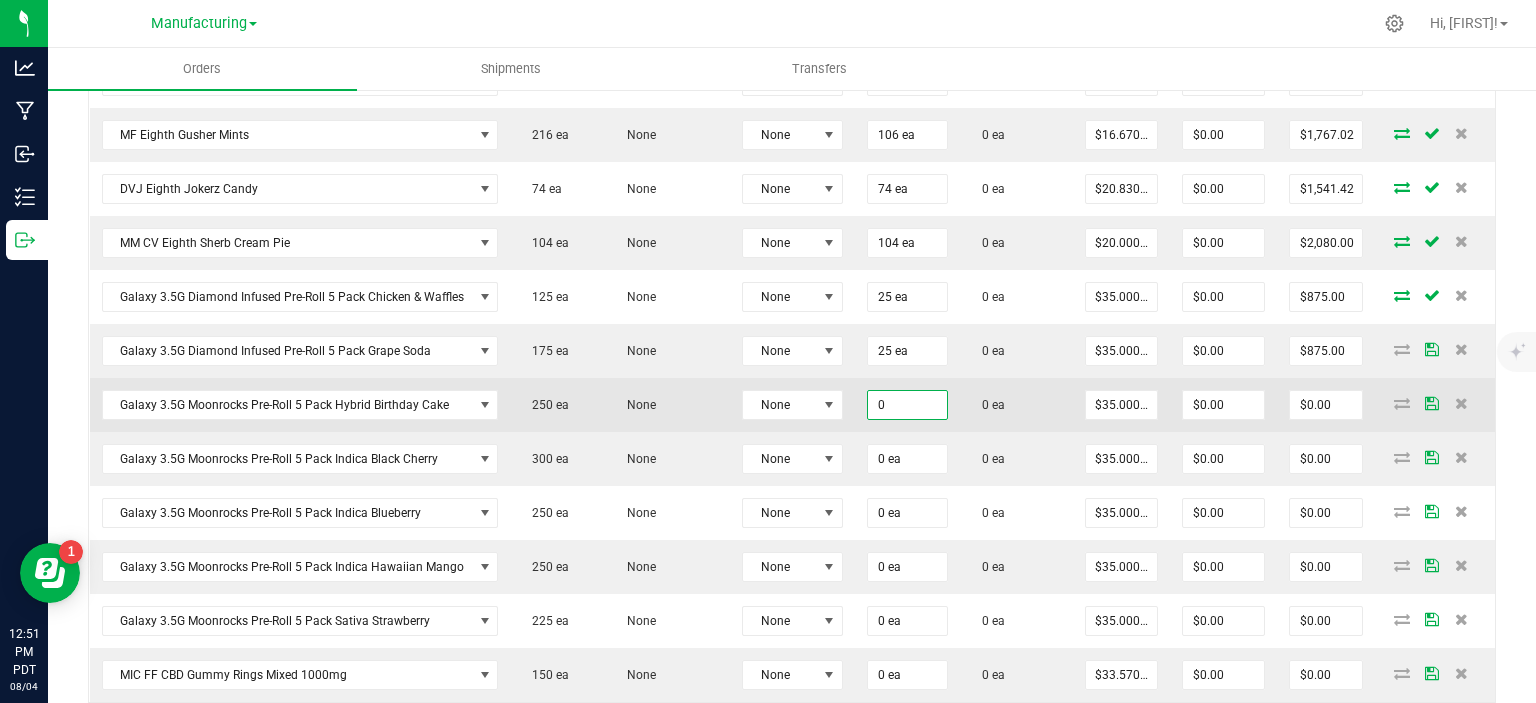 click on "0" at bounding box center (907, 405) 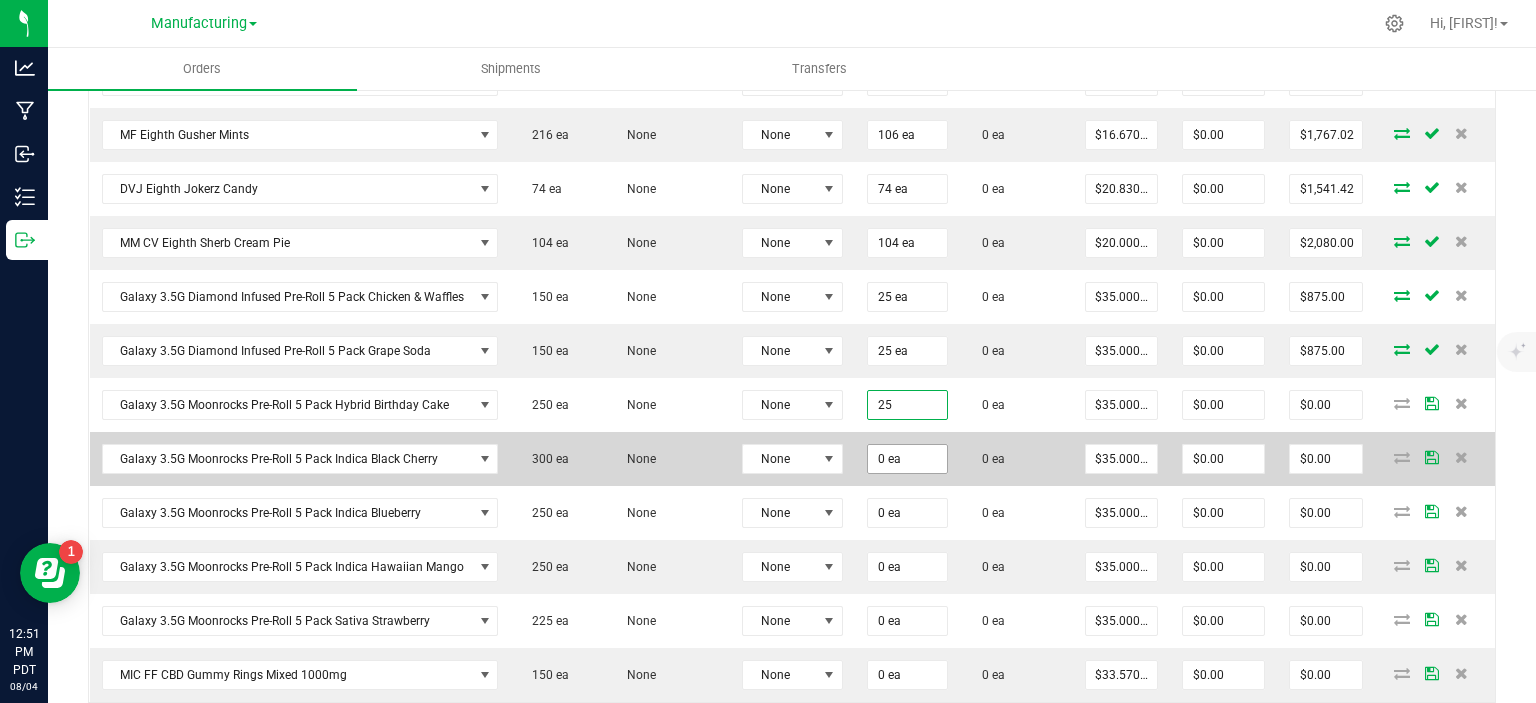 type on "25 ea" 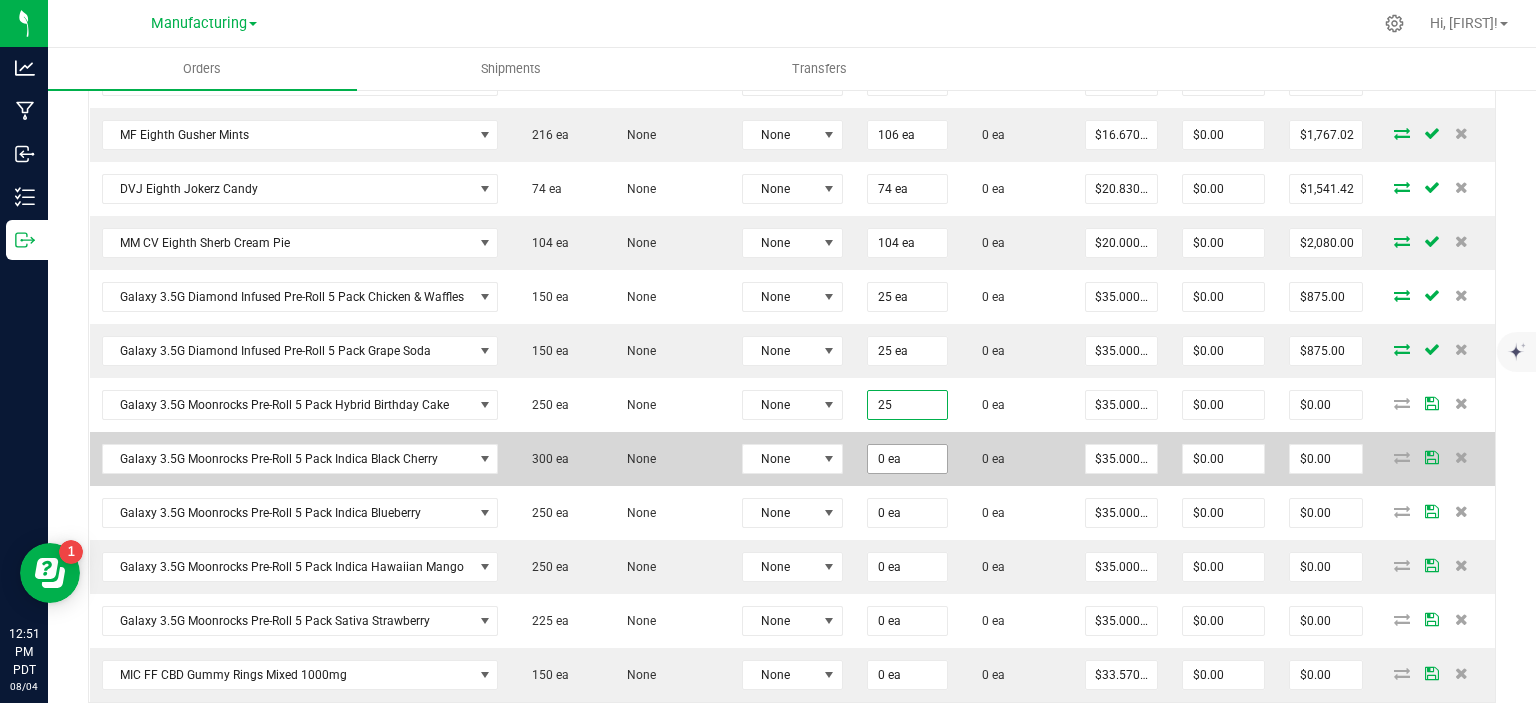 type on "$875.00" 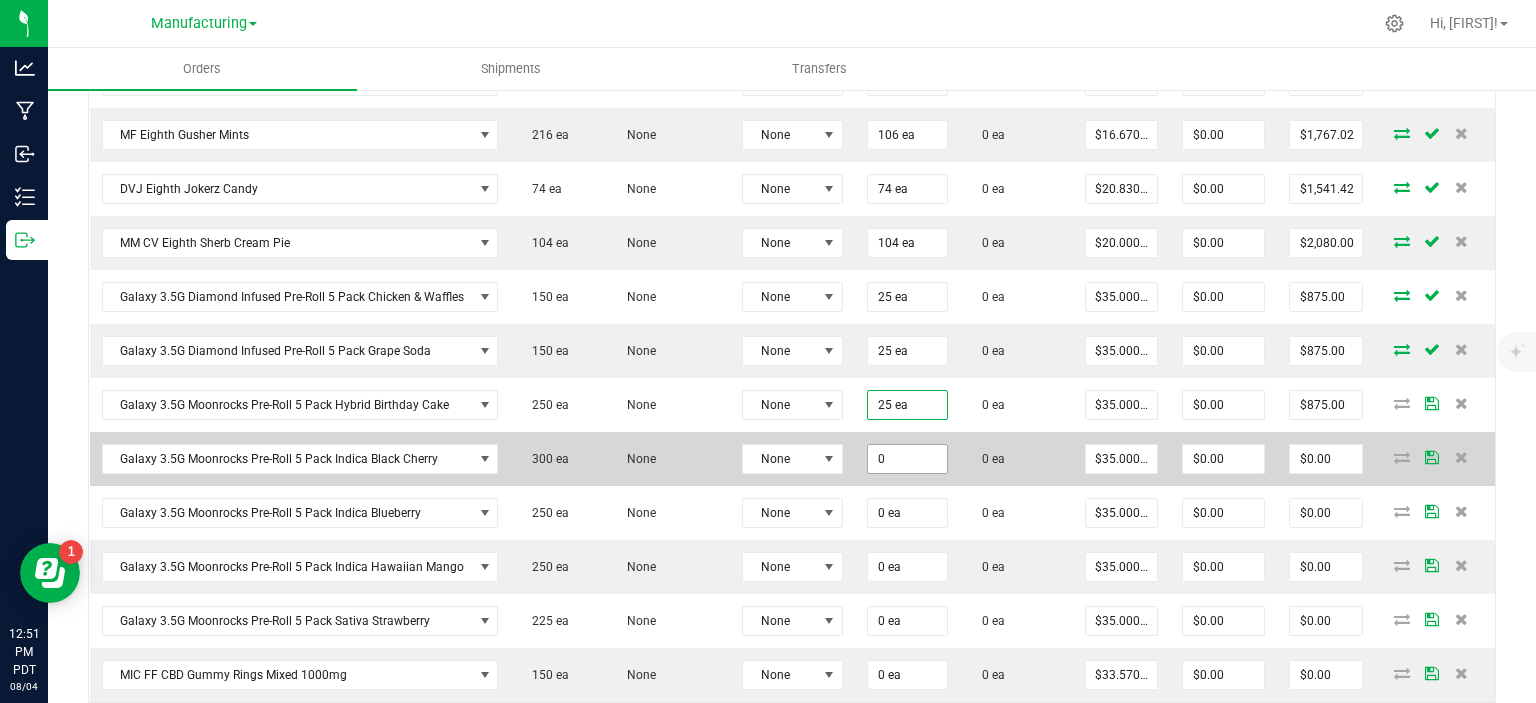 click on "0" at bounding box center (907, 459) 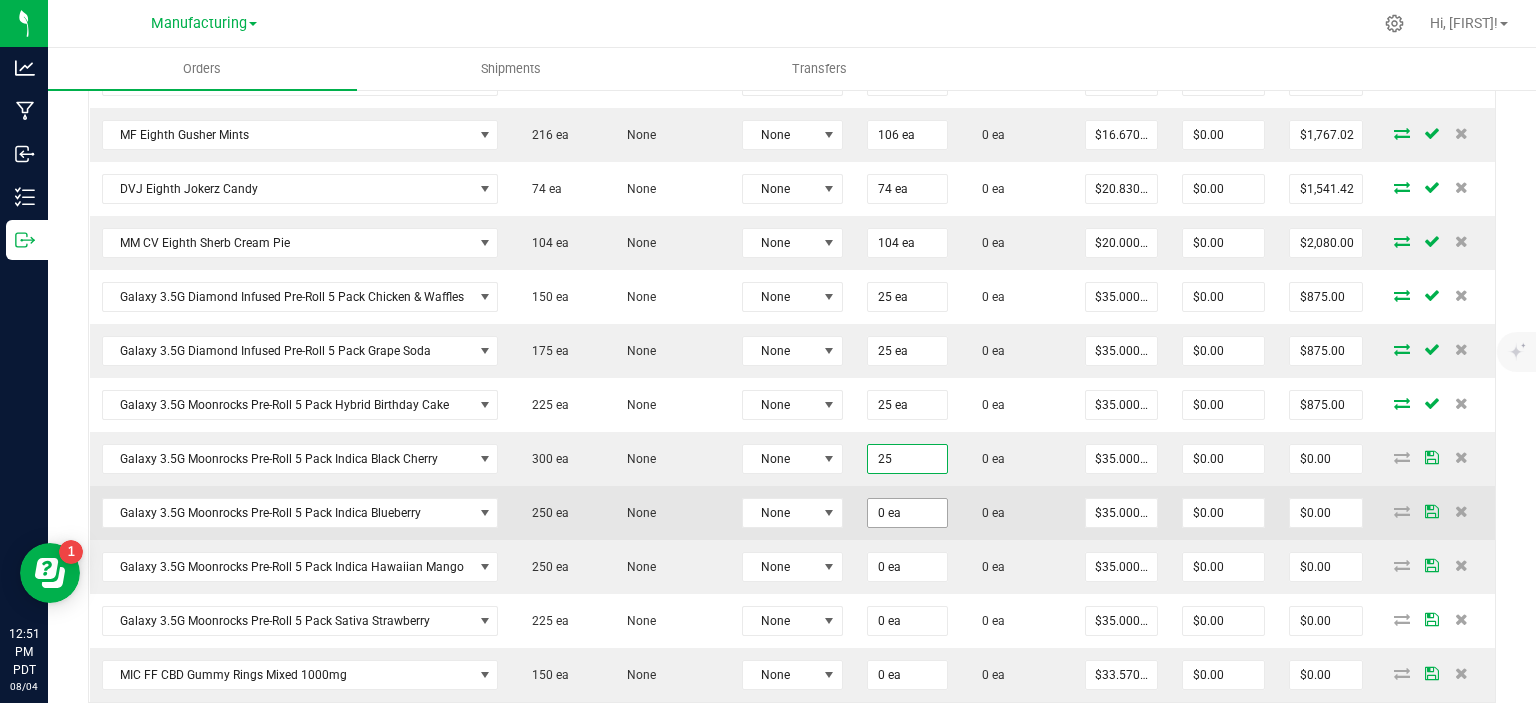 type on "25 ea" 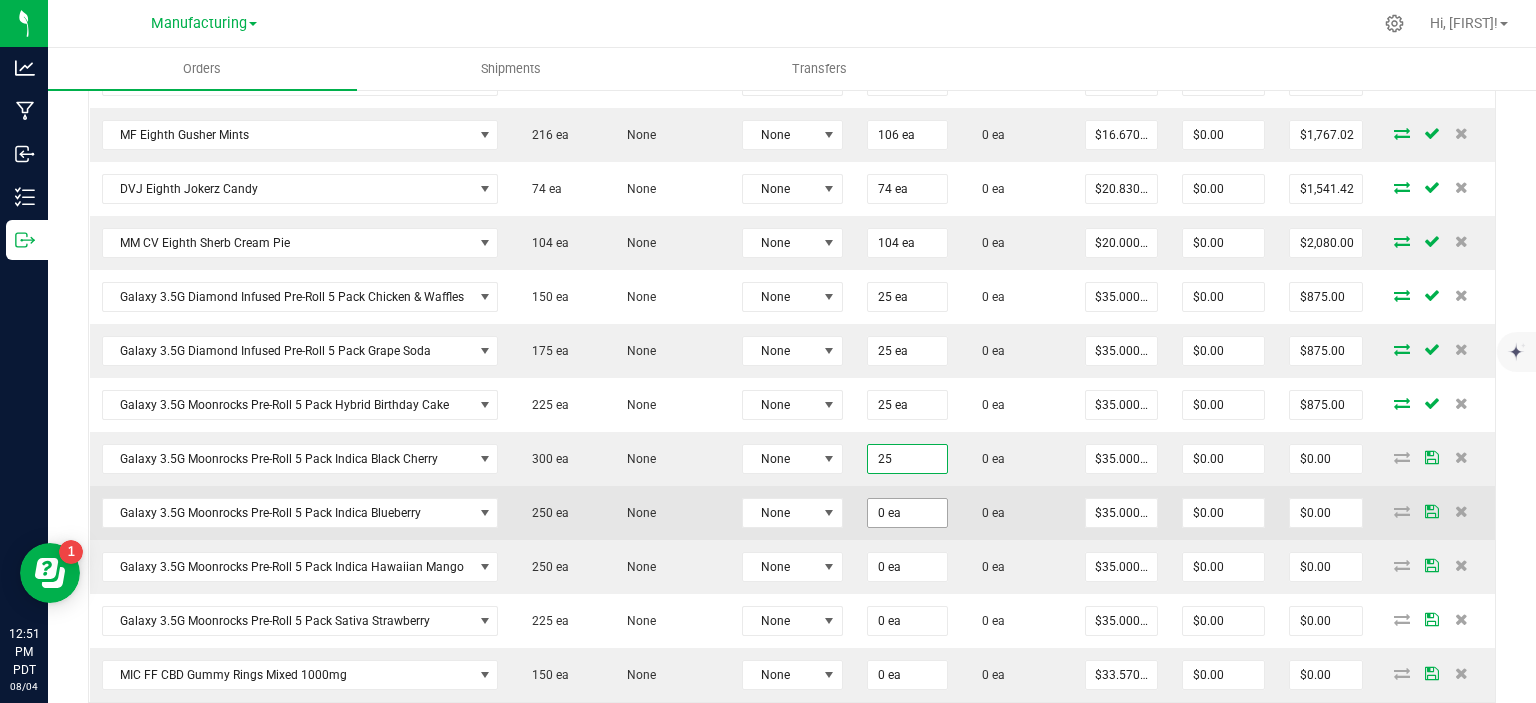 type on "$875.00" 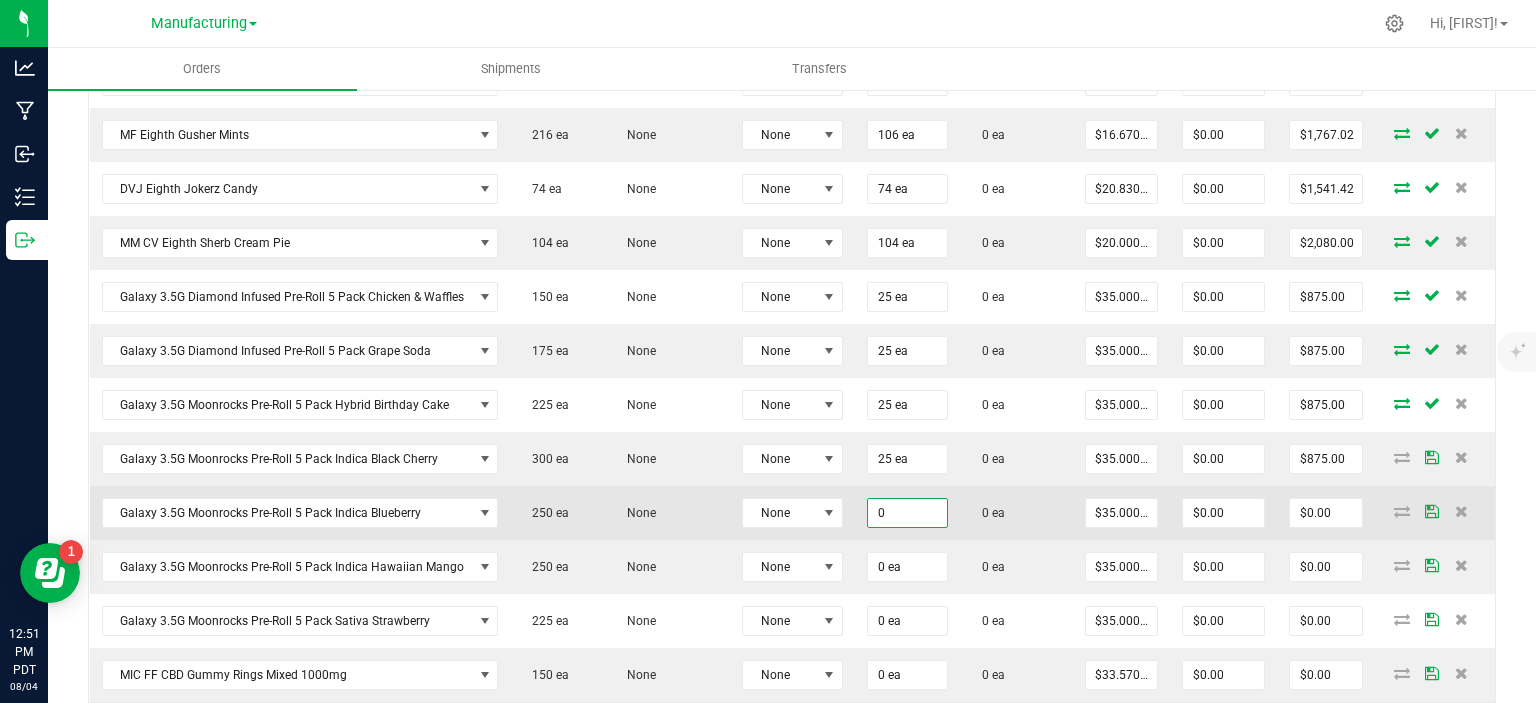 click on "0" at bounding box center (907, 513) 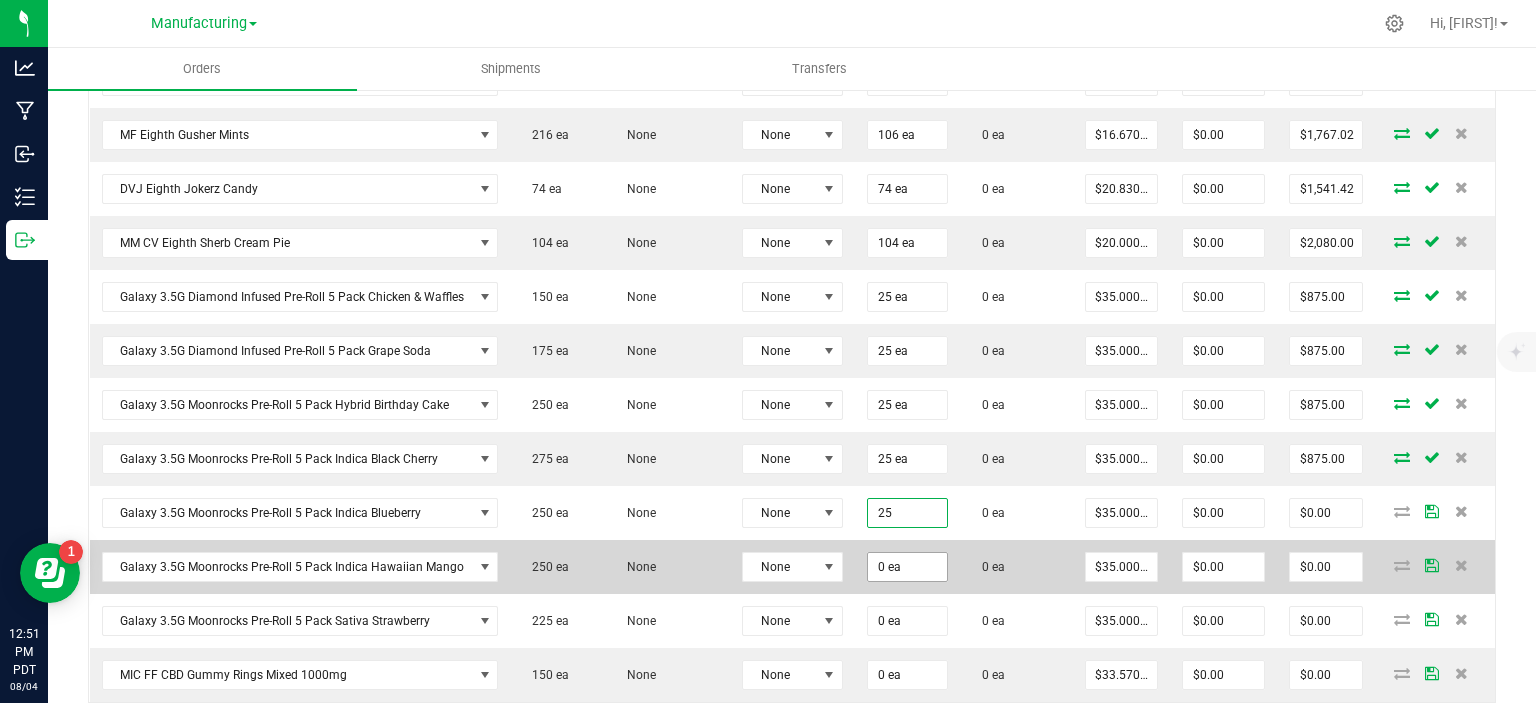type on "25 ea" 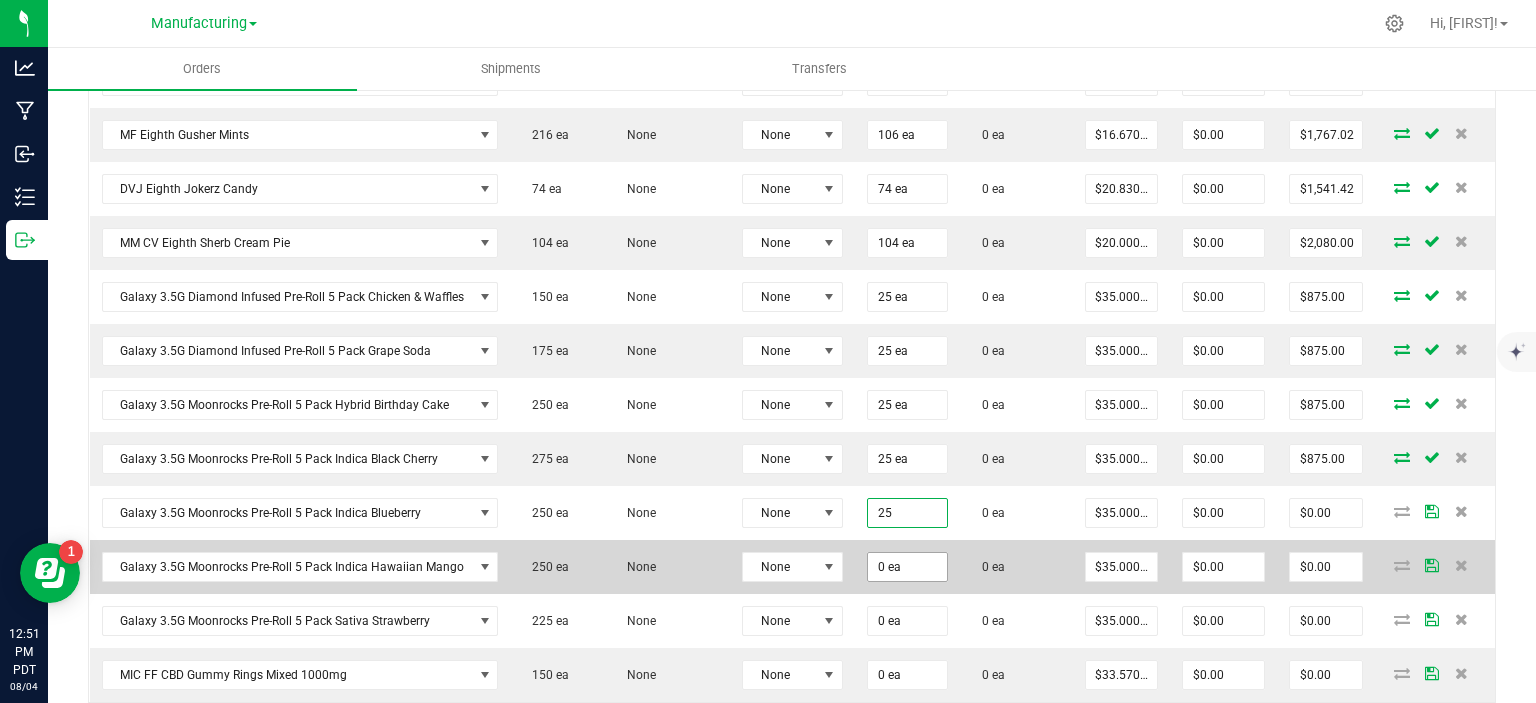 type on "$875.00" 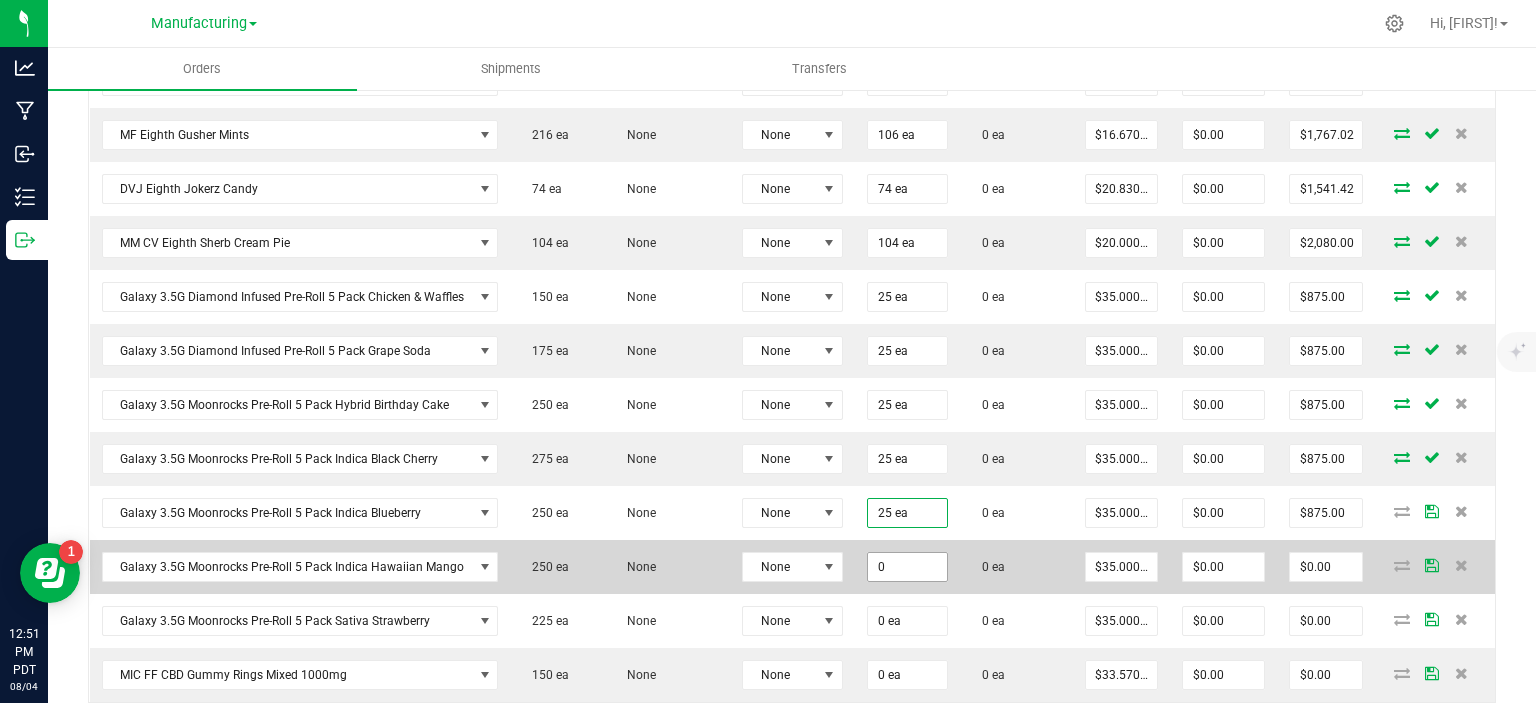 click on "0" at bounding box center (907, 567) 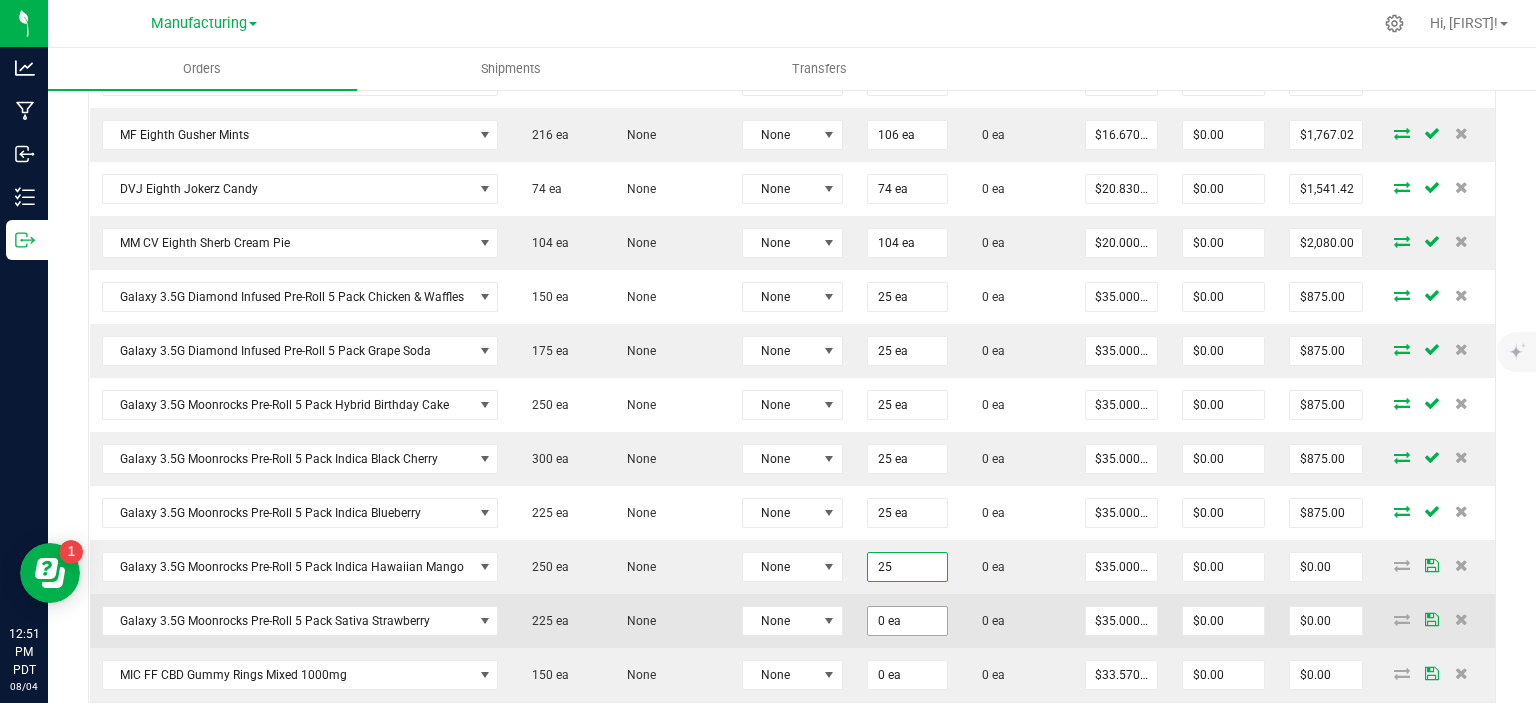 type on "25 ea" 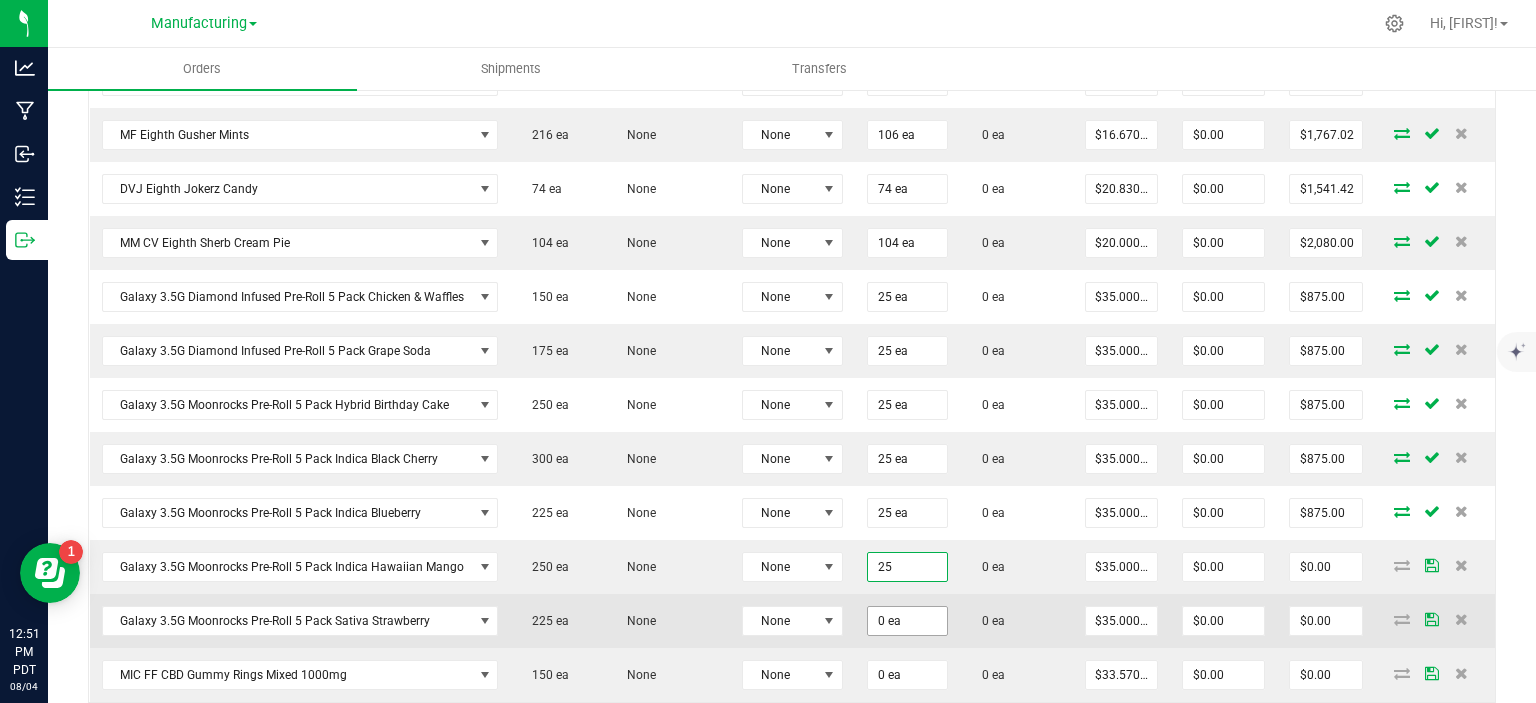 type on "$875.00" 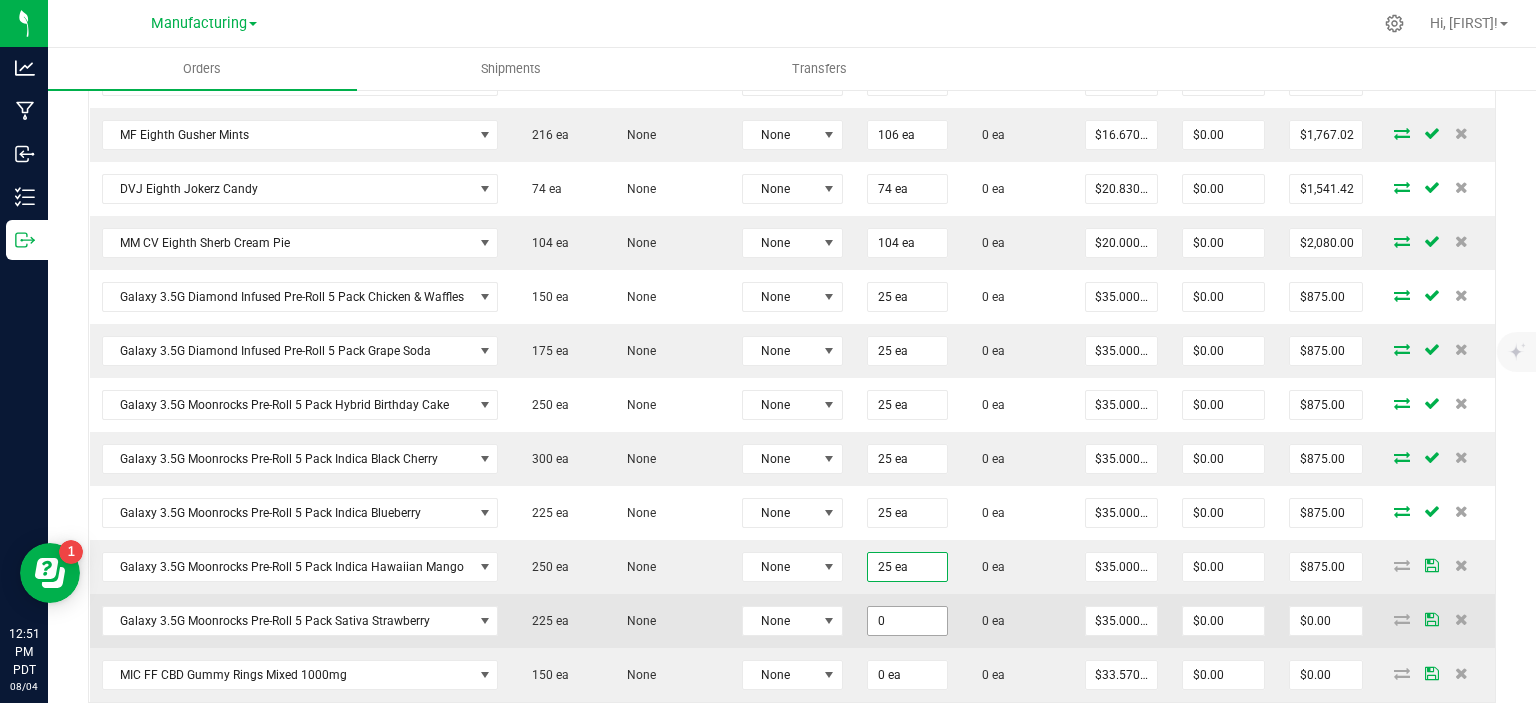 click on "0" at bounding box center [907, 621] 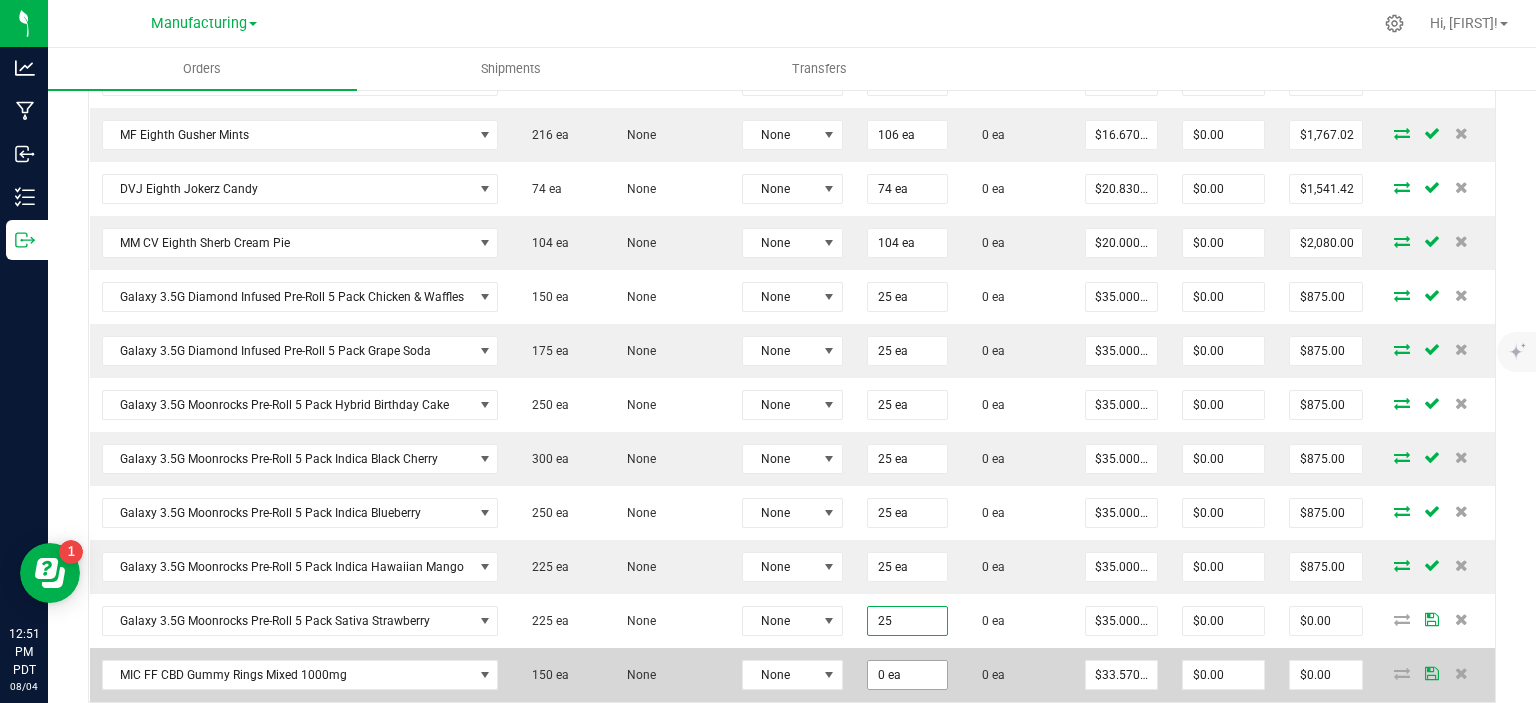 type on "25 ea" 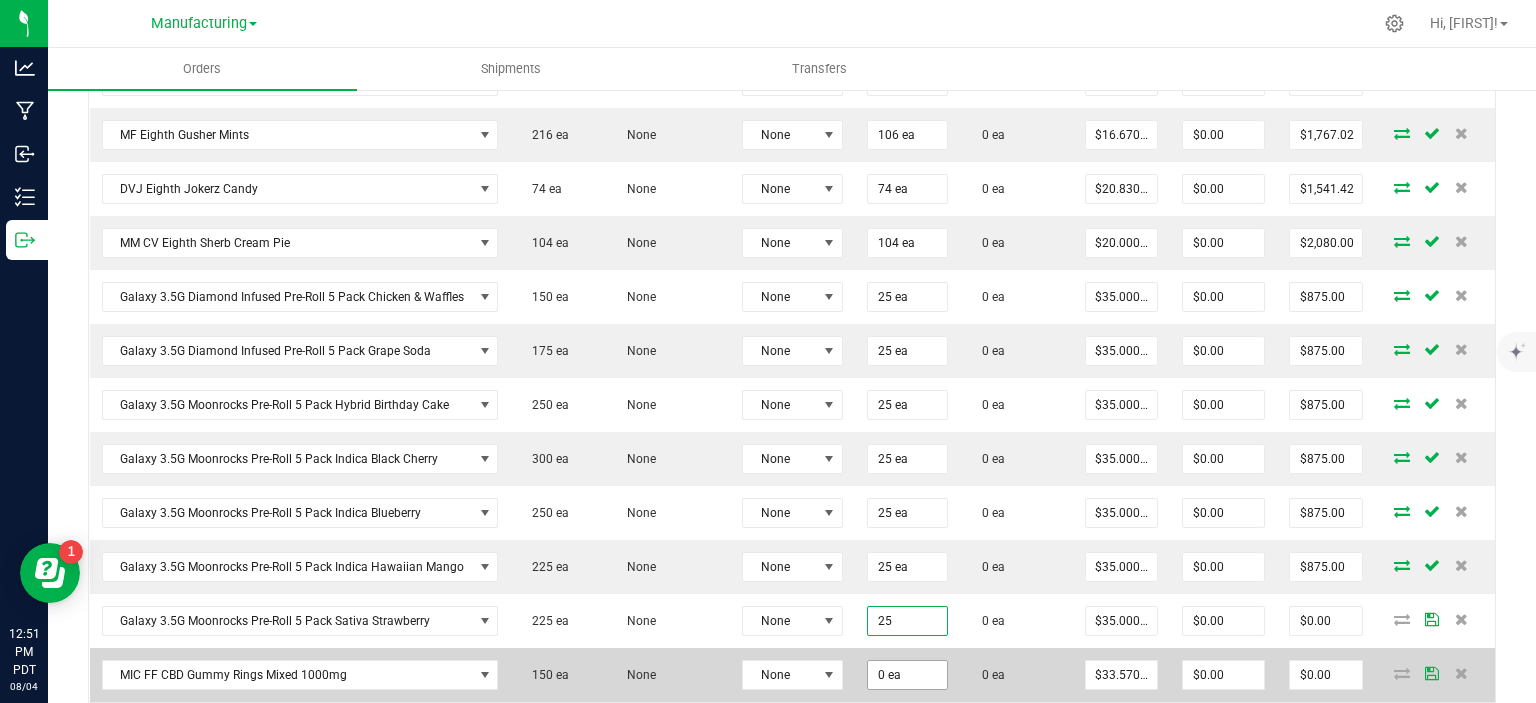 type on "$875.00" 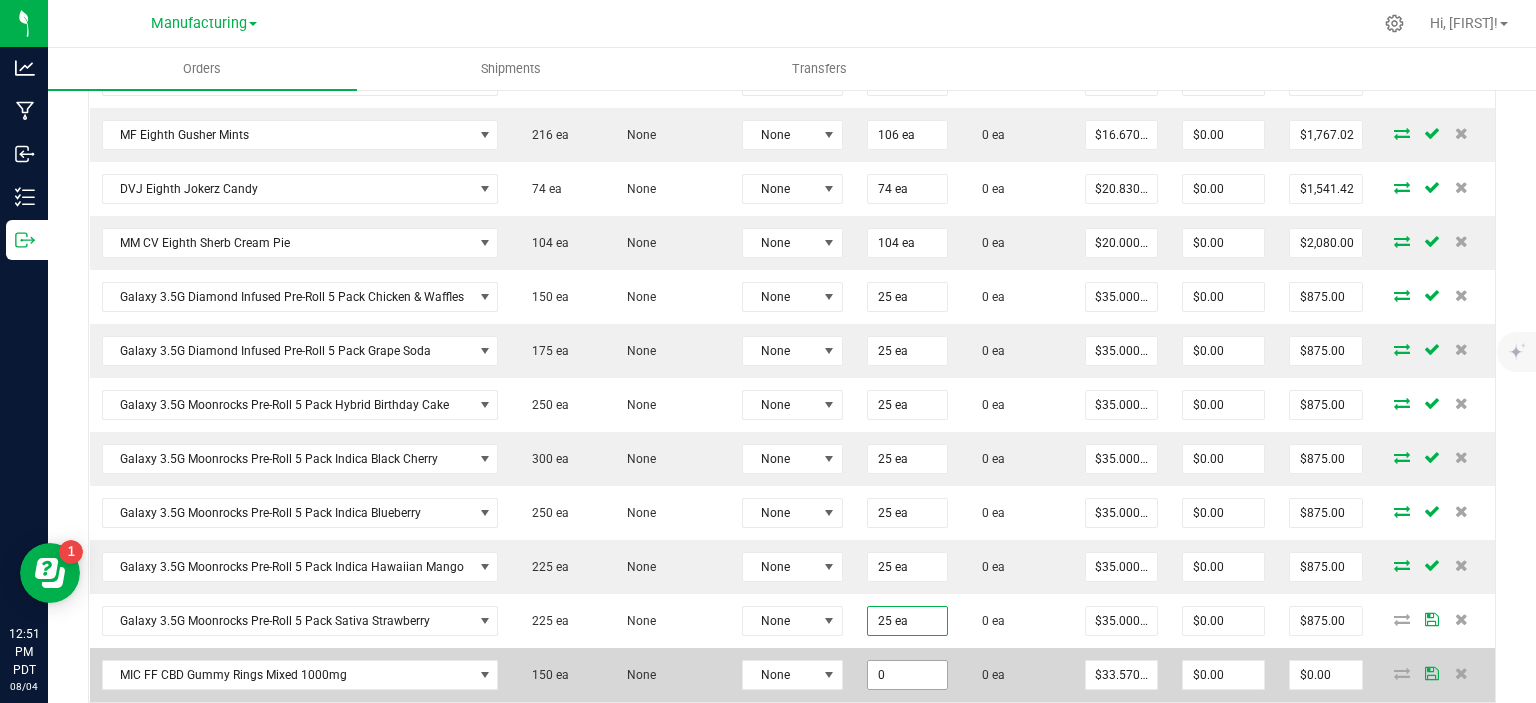 click on "0" at bounding box center (907, 675) 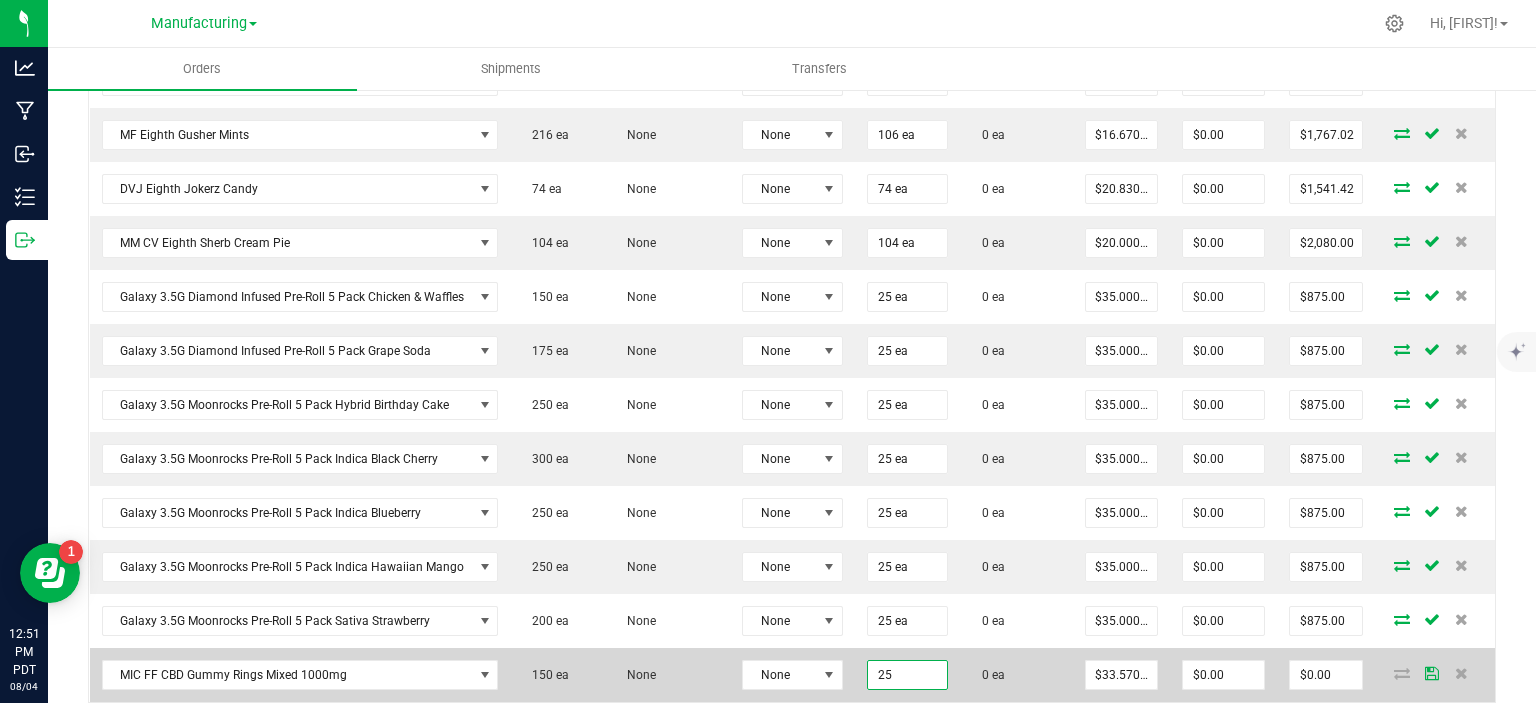 type on "25 ea" 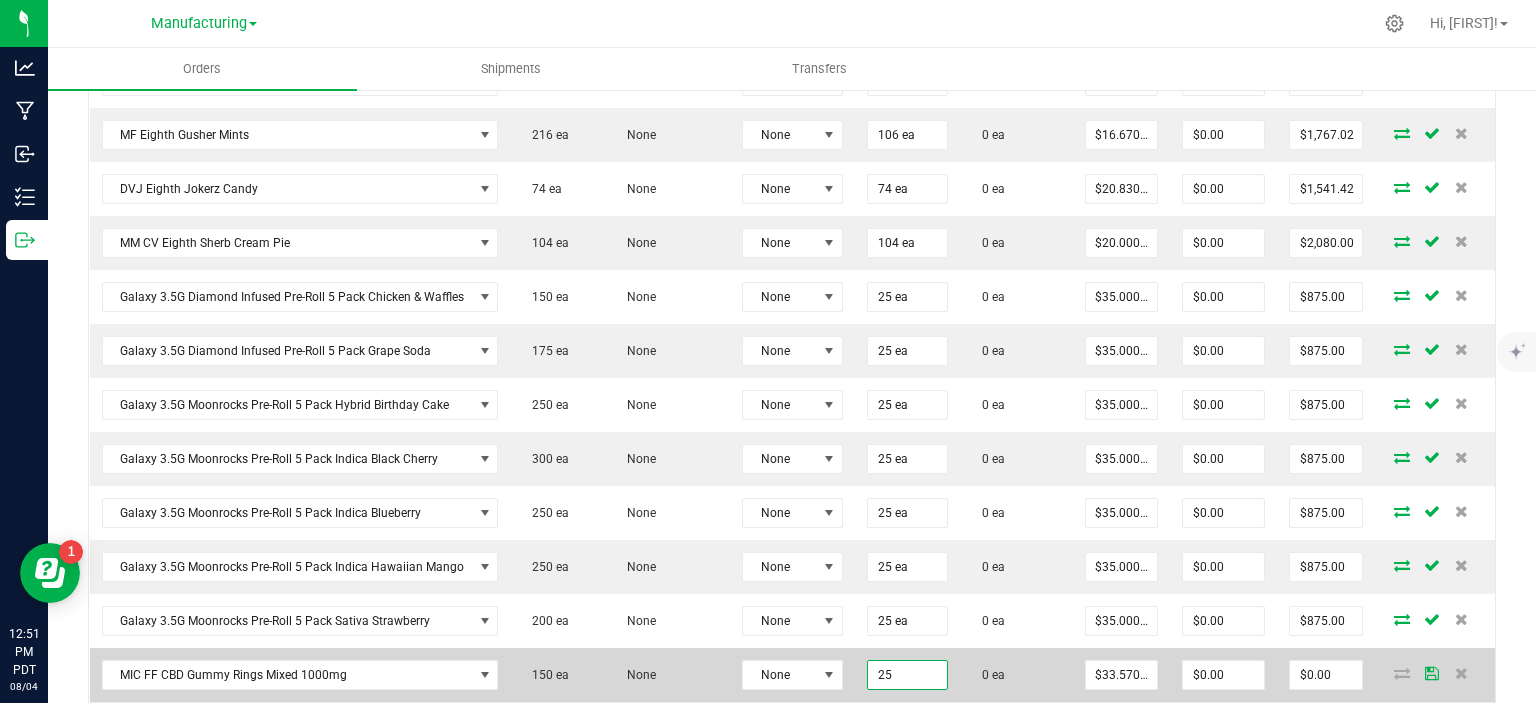 type on "$839.25" 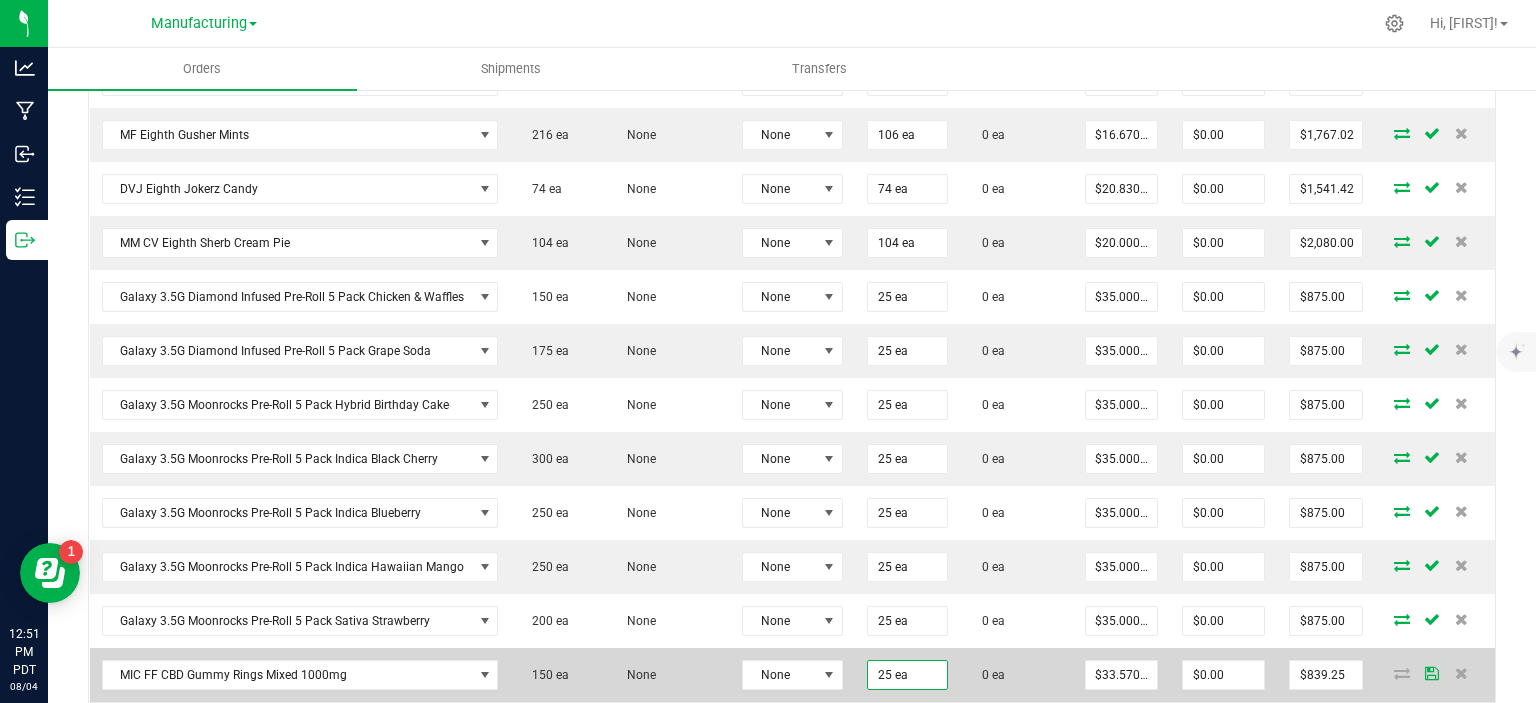 click on "None" at bounding box center [792, 675] 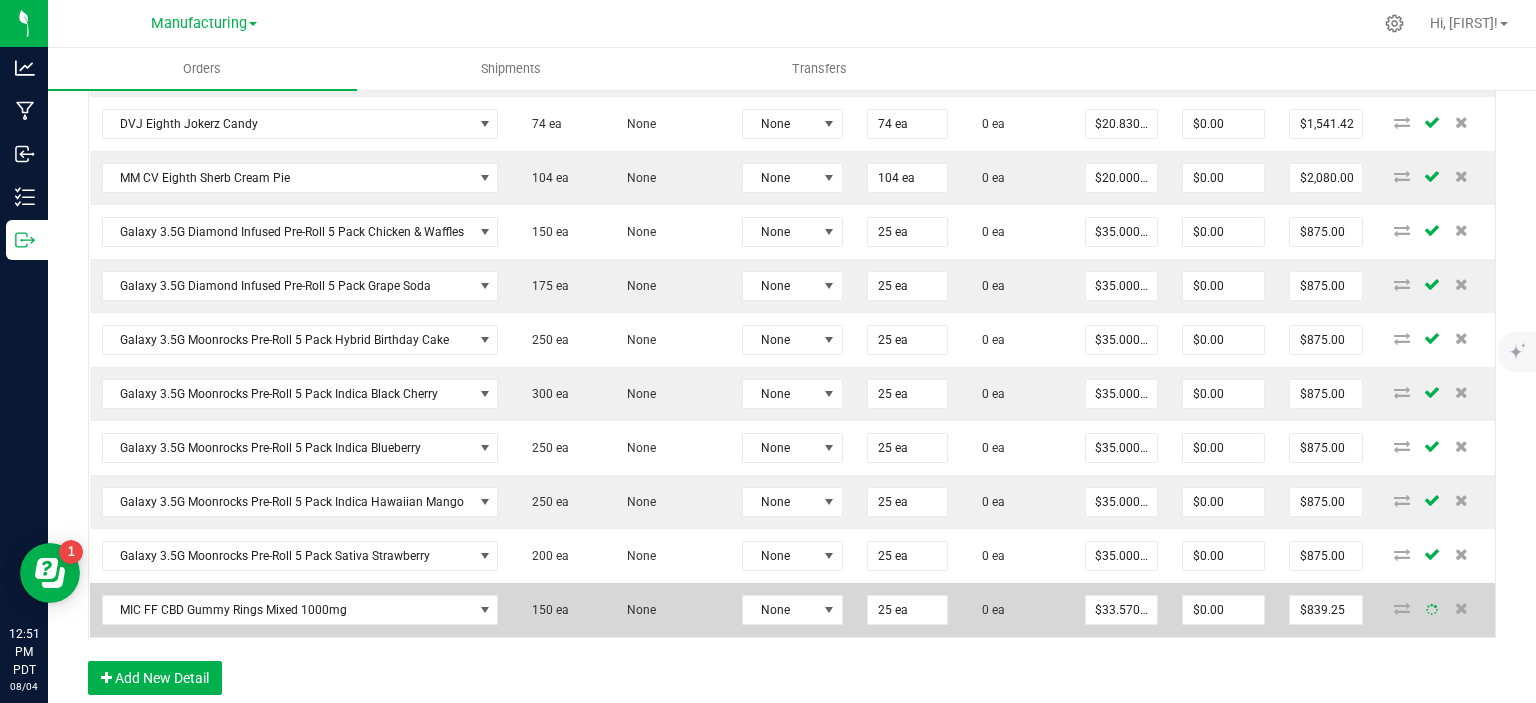 scroll, scrollTop: 1629, scrollLeft: 0, axis: vertical 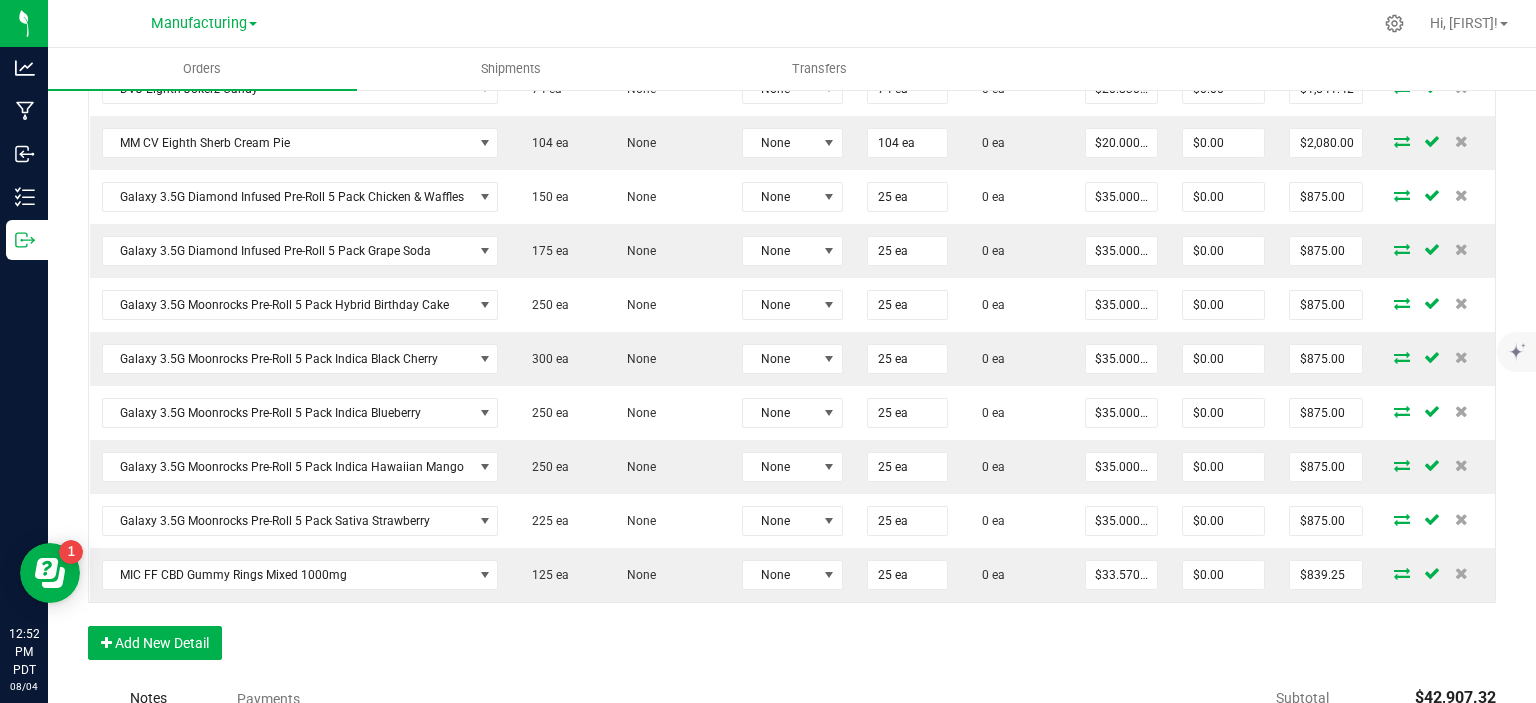 click on "Order Details Print All Labels Item  Sellable  Strain  Lot Number  Qty Ordered Qty Allocated Unit Price Line Discount Total Actions DVJ Oz Smalls Mint Cookie Dough  0 ea   None  None 50 ea  0 ea  $58.33000 $0.00 $2,916.50 DVJ OZ Smalls Zlushies Special  0 ea   None  None 51 ea  0 ea  $91.66000 $0.00 $4,674.66 DVJ OZ Smalls Permanent Marker x Purple push pop Special  0 ea   None  None 40 ea  0 ea  $96.66000 $0.00 $3,866.40 ENF 8th Biscotti x Do-Si-Do  0 ea   None  None 49 ea  0 ea  $16.67000 $0.00 $816.83 ENF 8th Nutter Butter  0 ea   None  None 65 ea  0 ea  $16.67000 $0.00 $1,083.55 ENF 8th RS 11  0 ea   None  None 64 ea  0 ea  $16.67000 $0.00 $1,066.88 ENF 8th Zootopia  0 ea   None  None 66 ea  0 ea  $16.67000 $0.00 $1,100.22 ENF 8th RS54 Zkittles  0 ea   None  None 65 ea  0 ea  $16.67000 $0.00 $1,083.55 TGR Pre-Roll Pack Apple Fritter  100 ea   None  None 25 ea  0 ea  $40.00000 $0.00 $1,000.00 TGR Pre-Roll Pack Grape Ape  75 ea   None  None 25 ea  0 ea  $40.00000 $0.00 None" at bounding box center (792, -168) 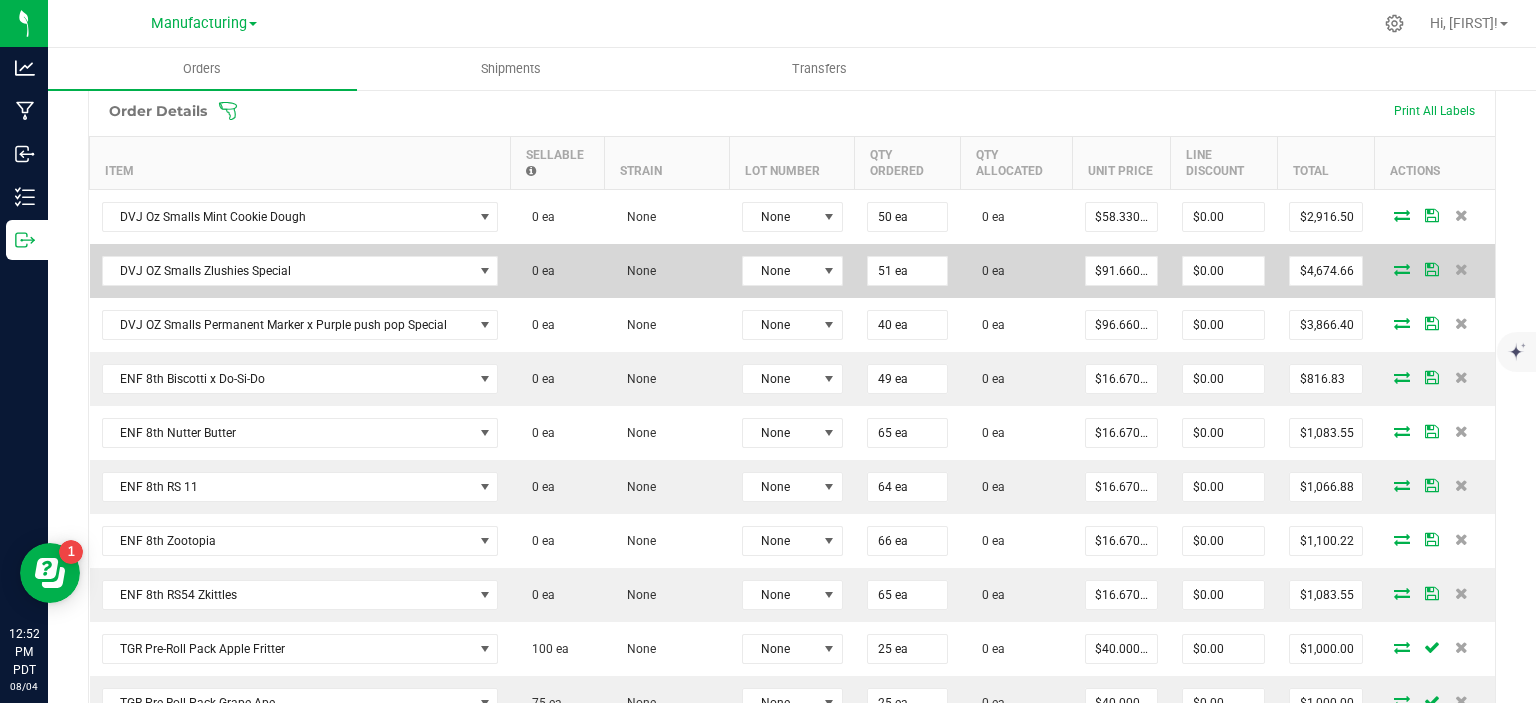 scroll, scrollTop: 0, scrollLeft: 0, axis: both 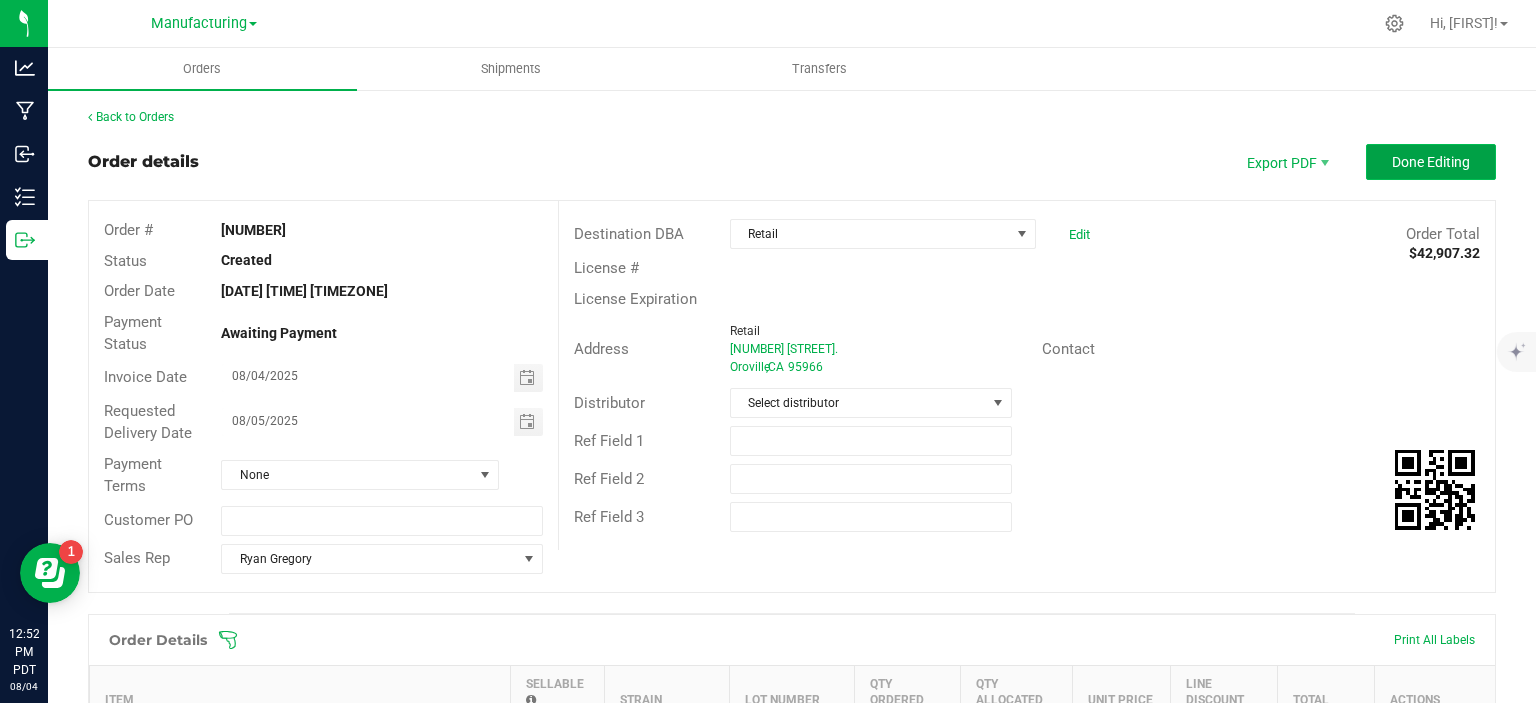 click on "Done Editing" at bounding box center [1431, 162] 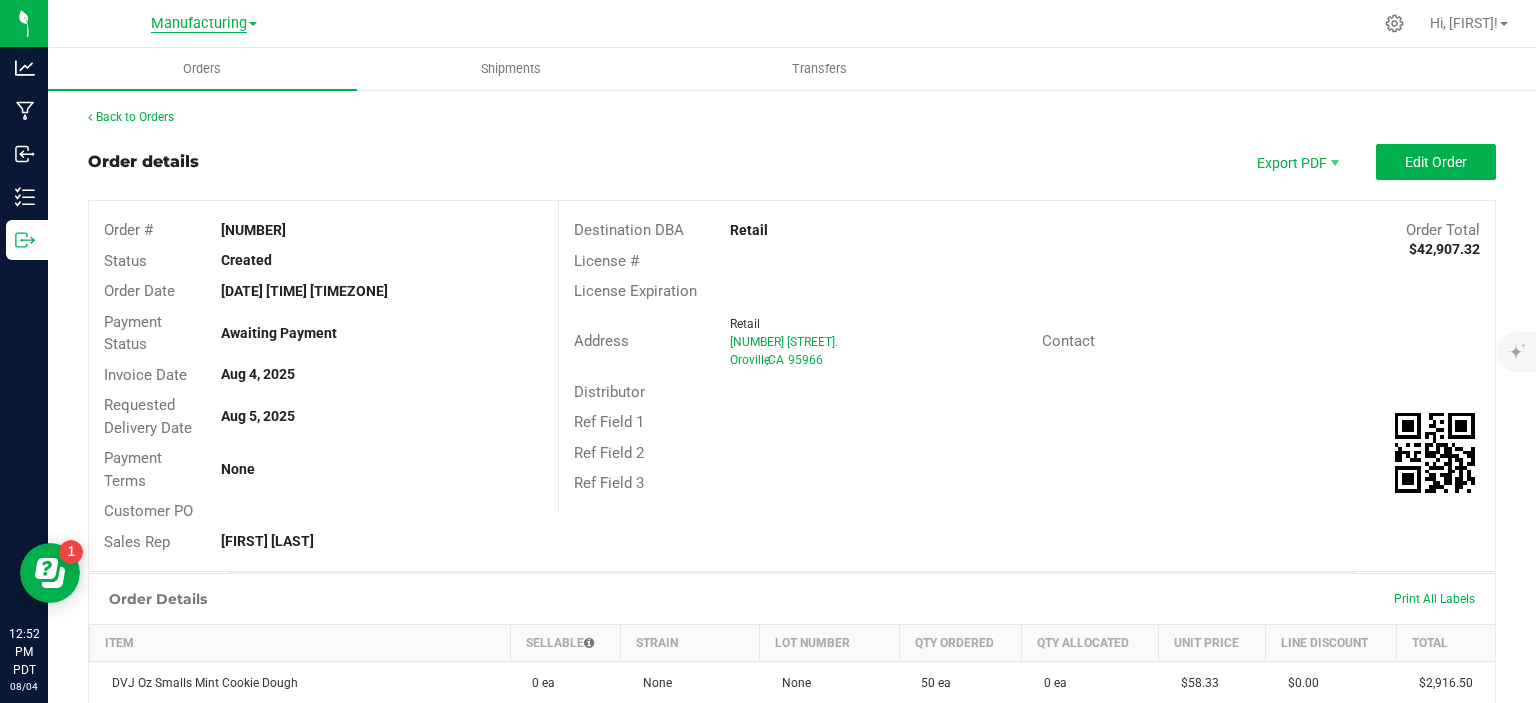 click on "Manufacturing" at bounding box center [199, 24] 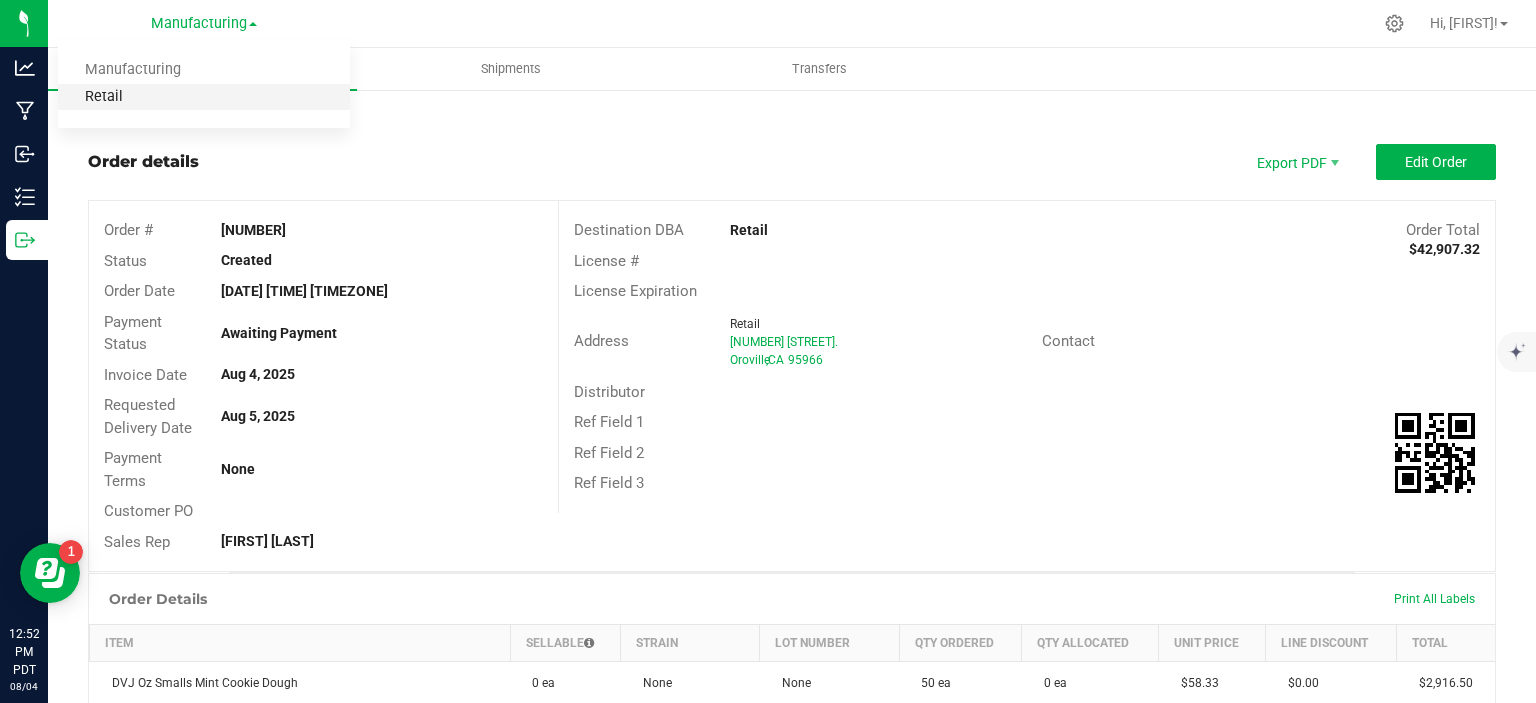 click on "Retail" at bounding box center [204, 97] 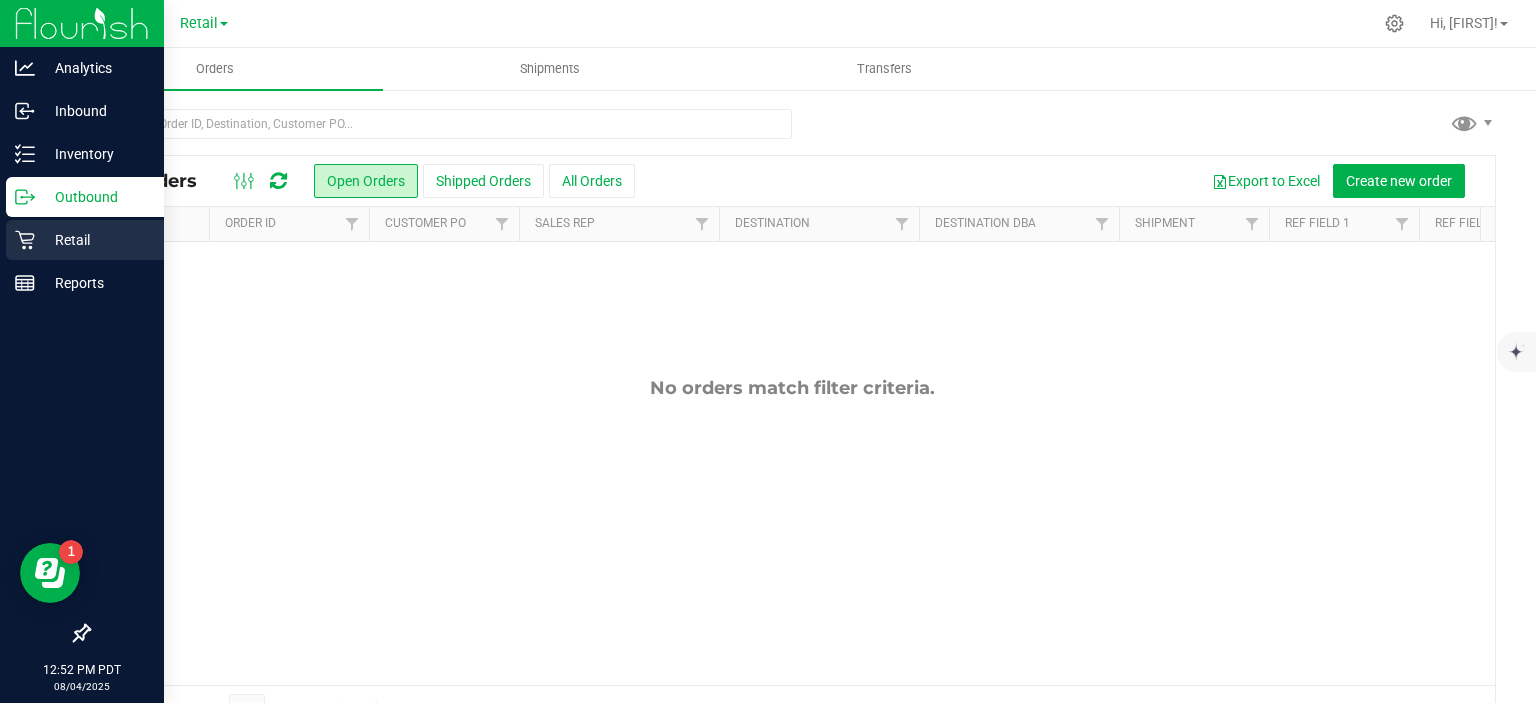 click on "Retail" at bounding box center (95, 240) 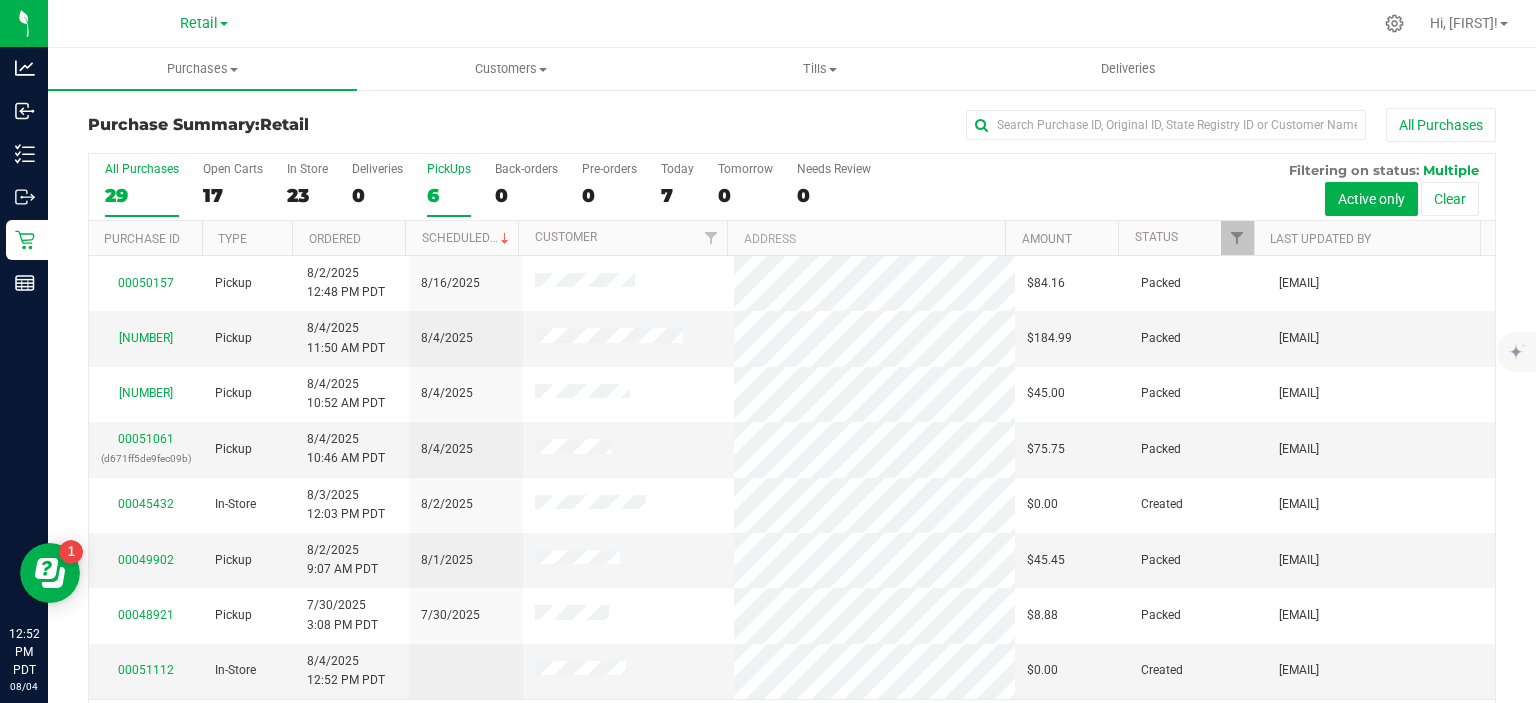 click on "6" at bounding box center (449, 195) 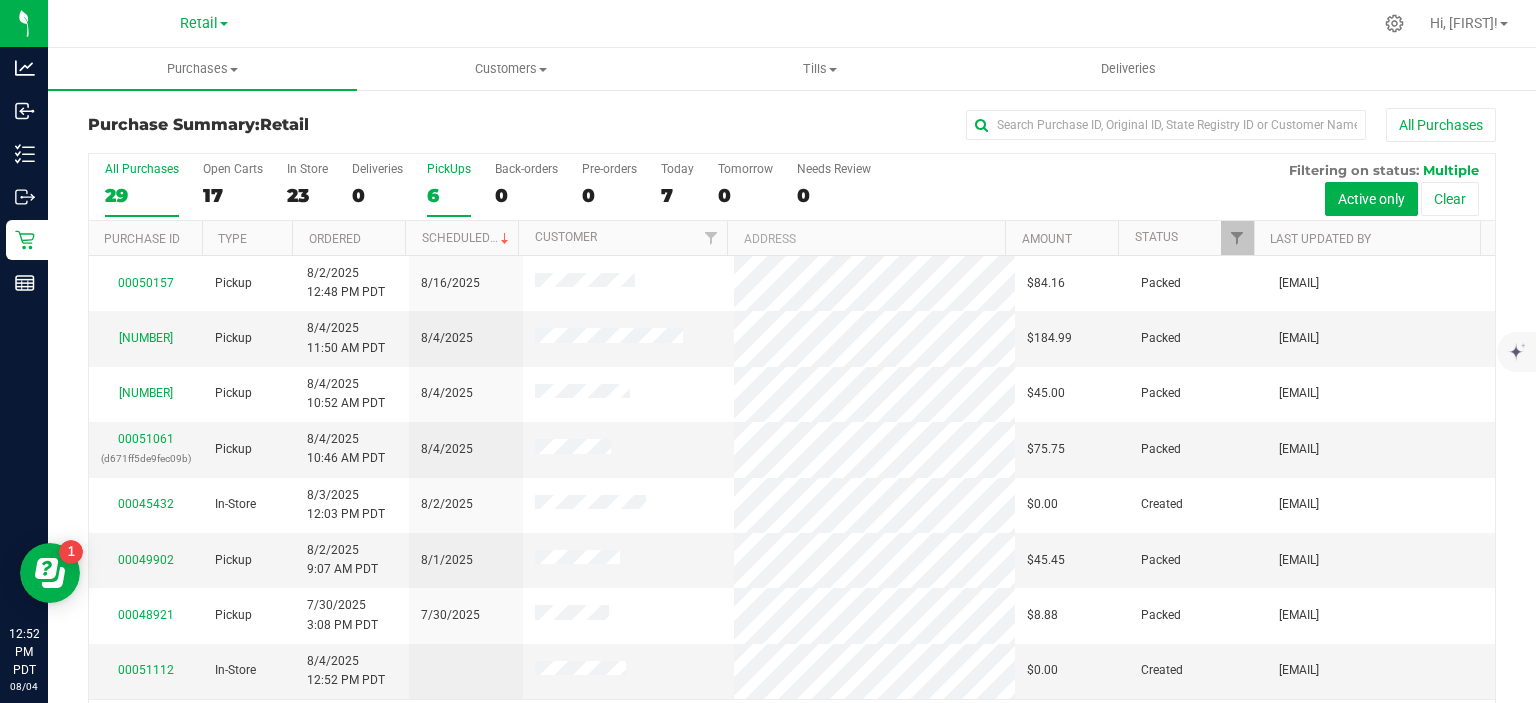 click on "PickUps
6" at bounding box center [0, 0] 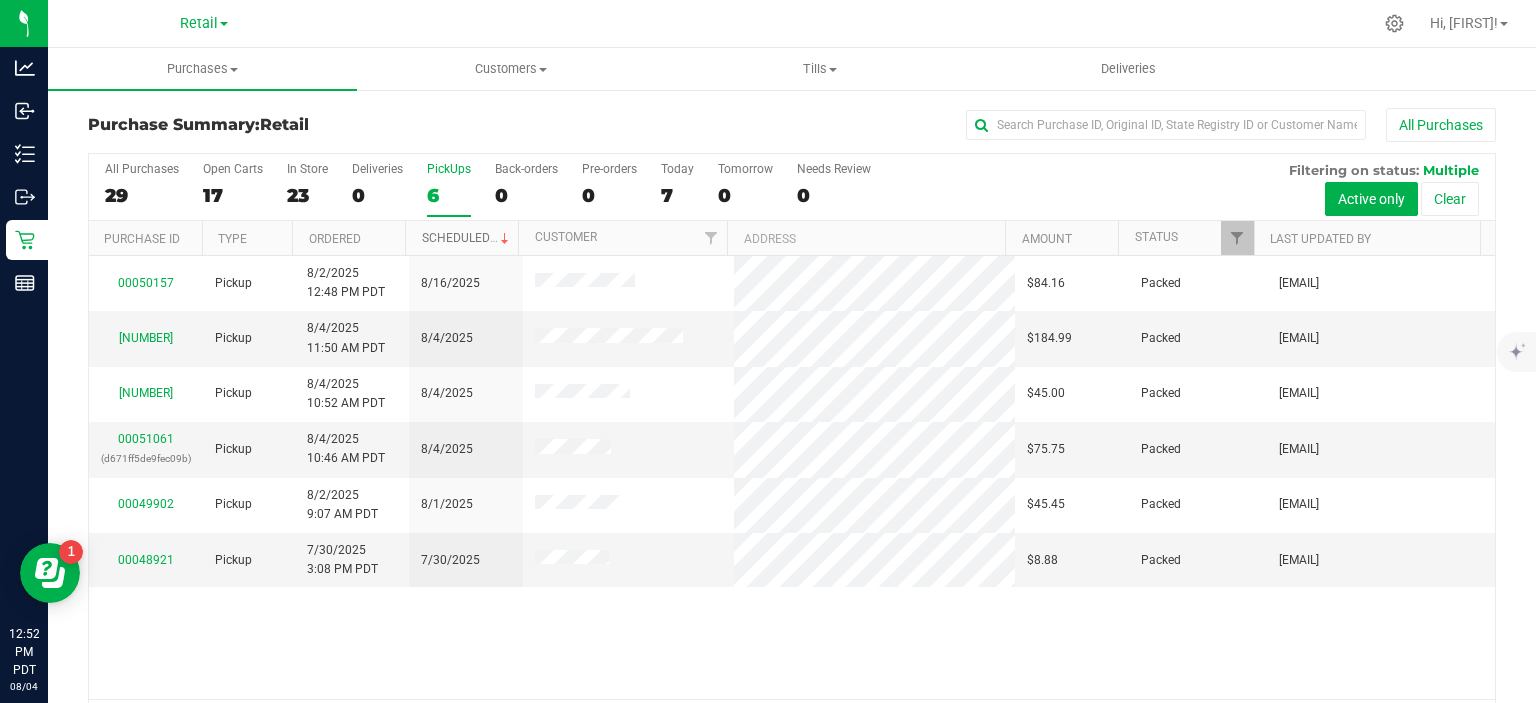 click on "Scheduled" at bounding box center (467, 238) 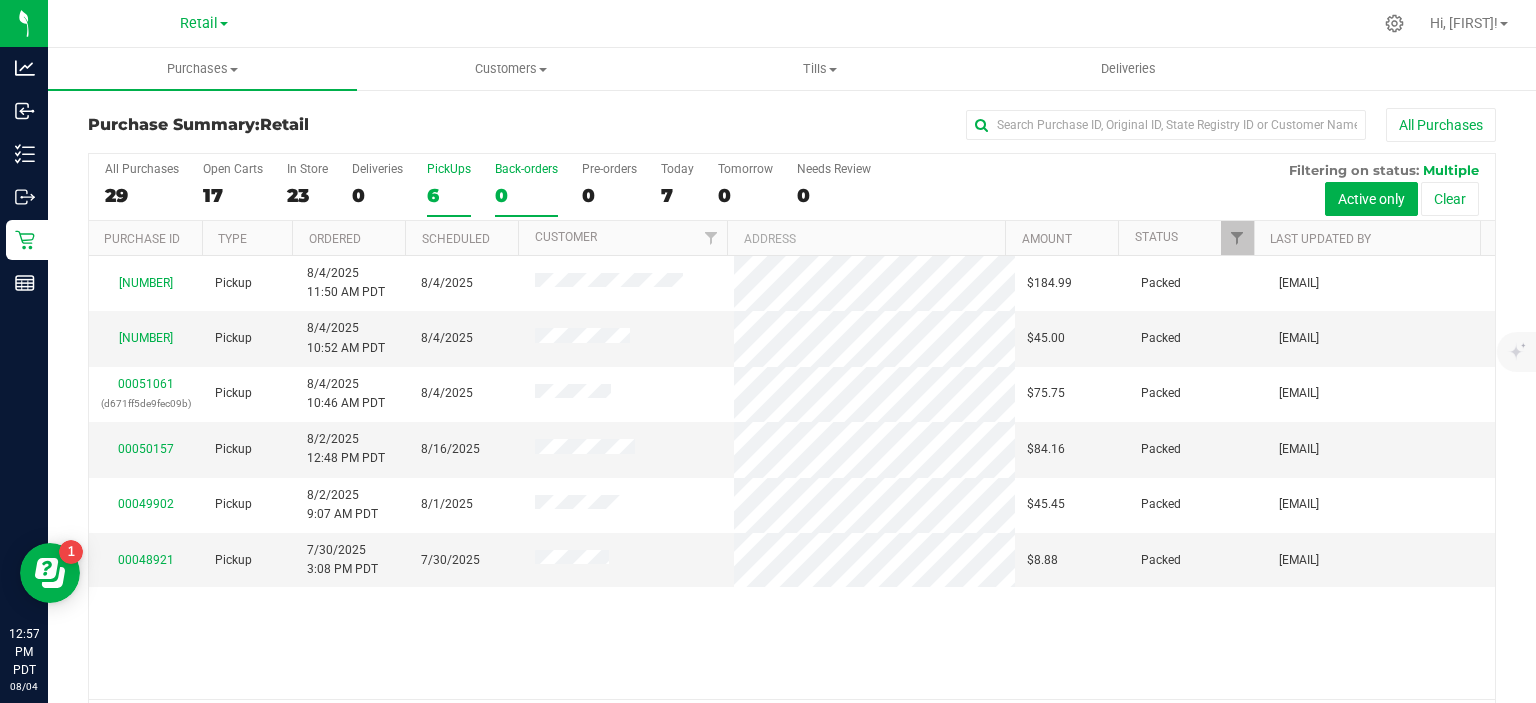 click on "0" at bounding box center (526, 195) 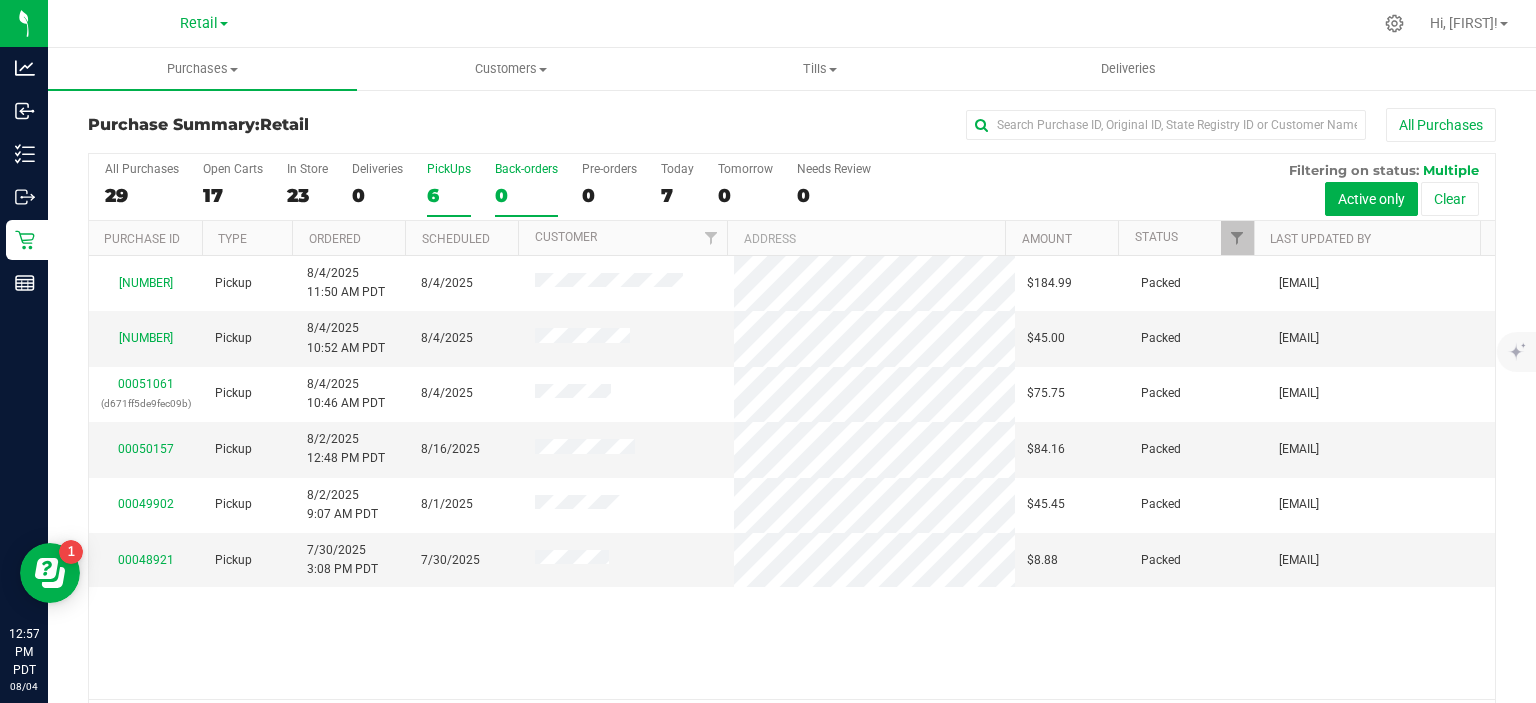 click on "Back-orders
0" at bounding box center [0, 0] 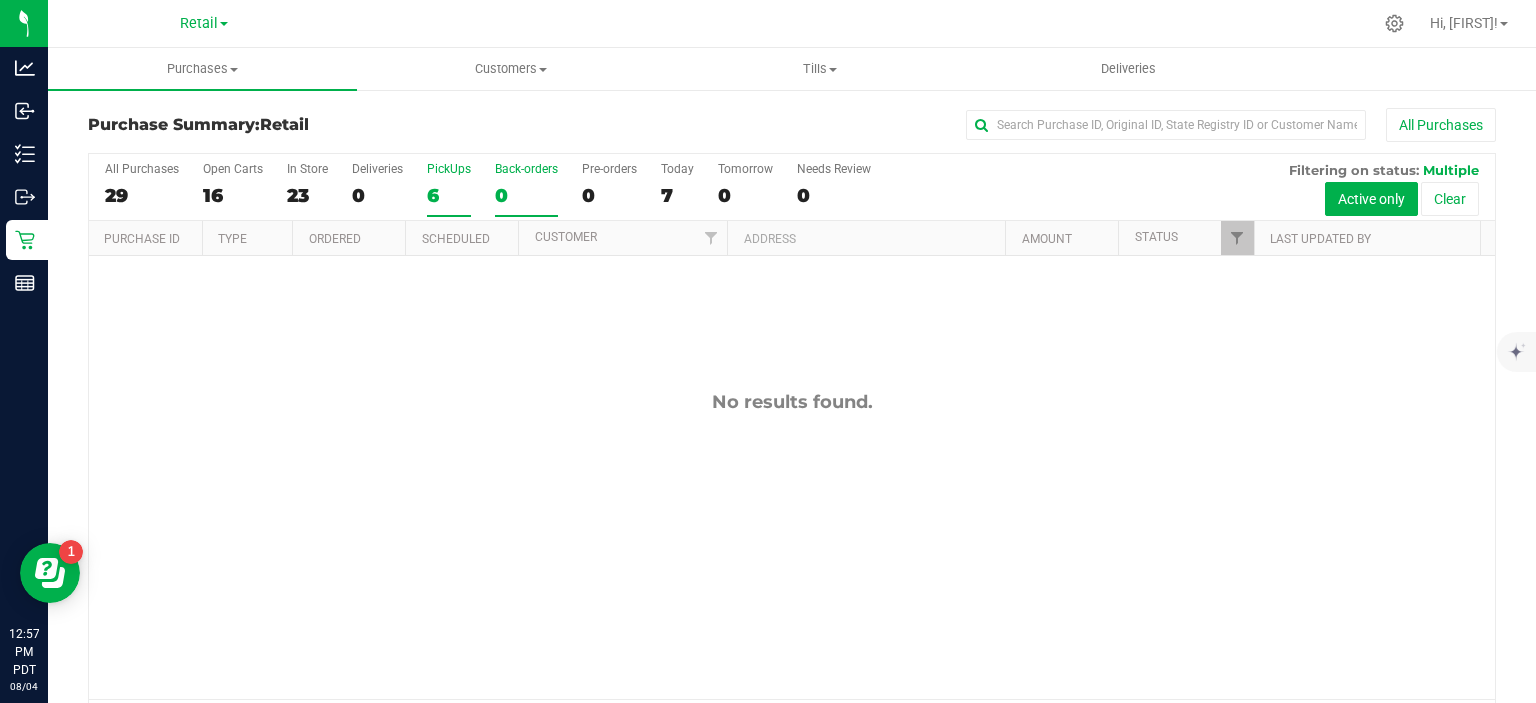 click on "6" at bounding box center [449, 195] 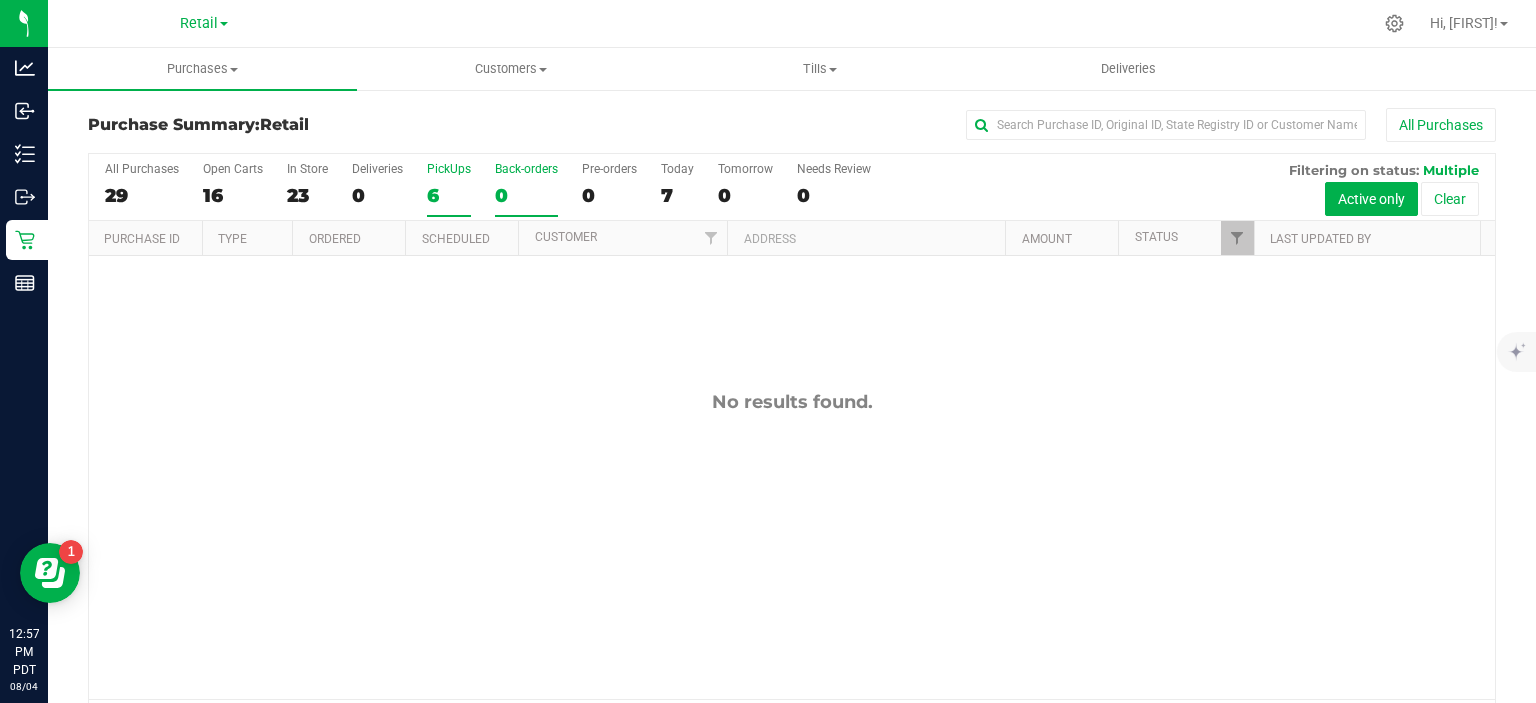 click on "PickUps
6" at bounding box center [0, 0] 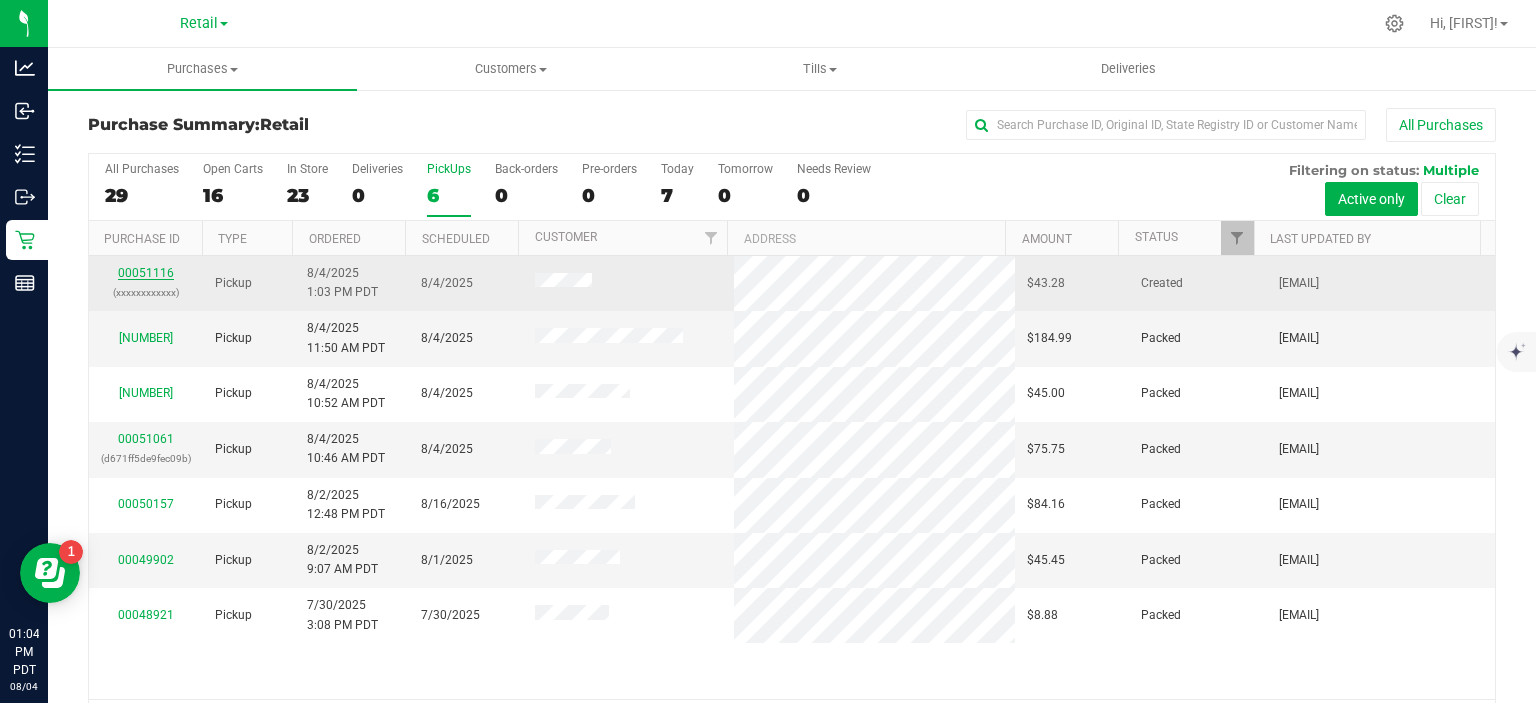 click on "00051116" at bounding box center [146, 273] 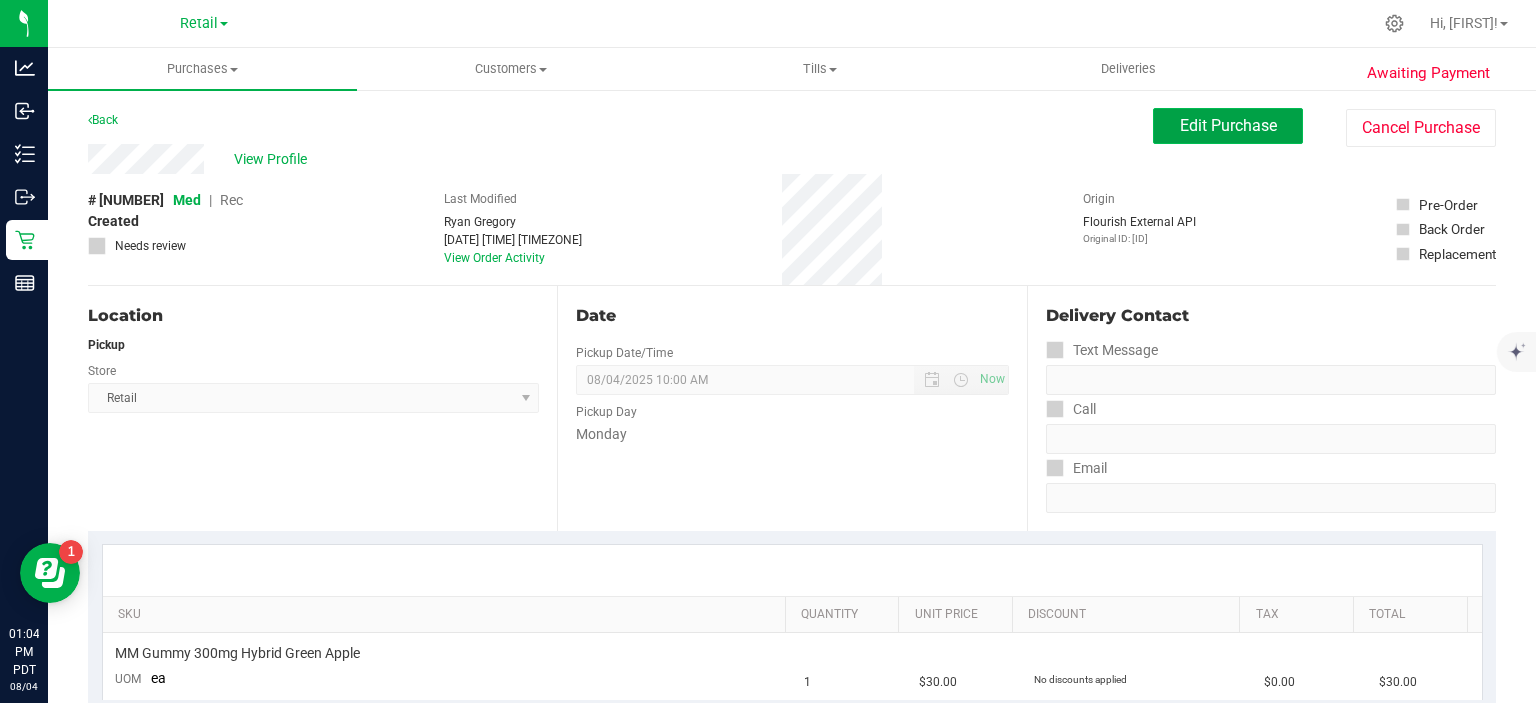 click on "Edit Purchase" at bounding box center (1228, 126) 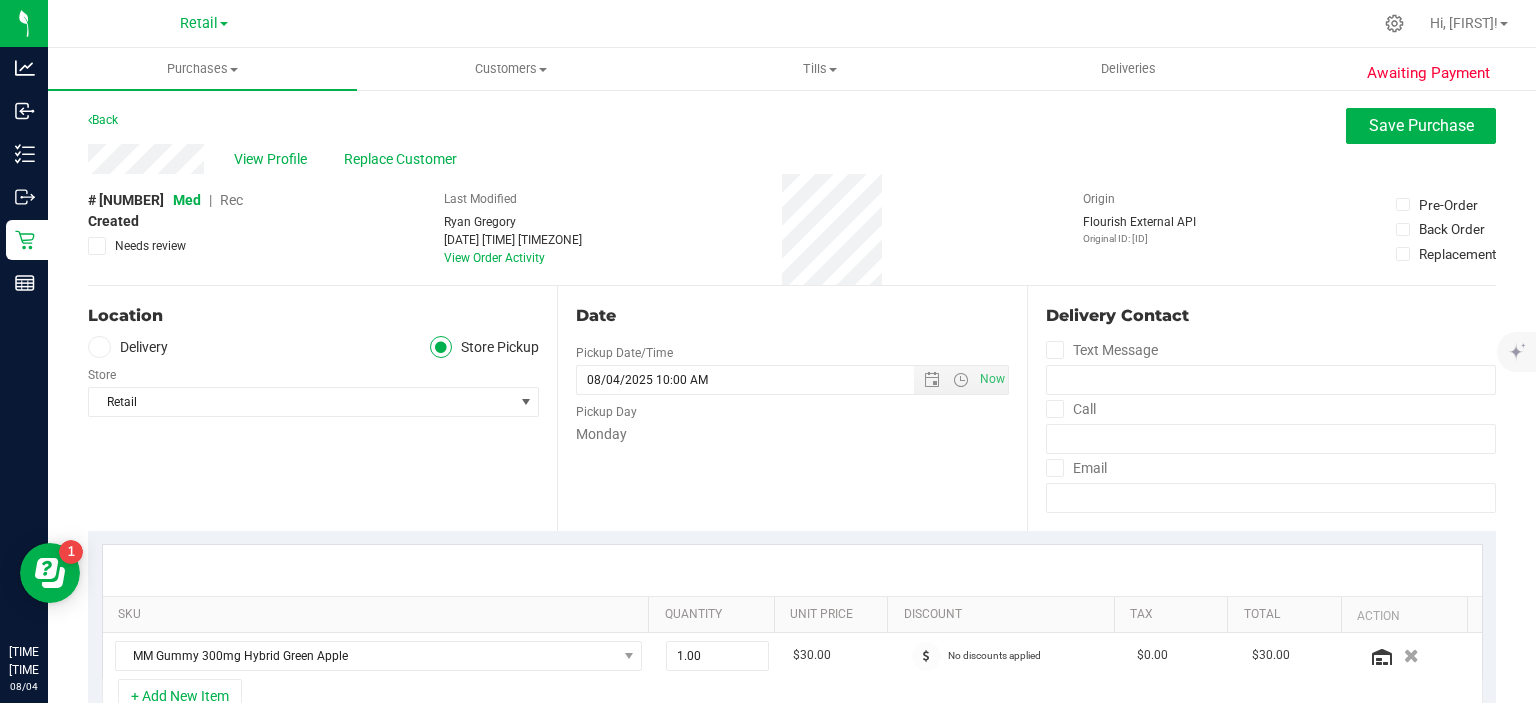 click on "Rec" at bounding box center [231, 200] 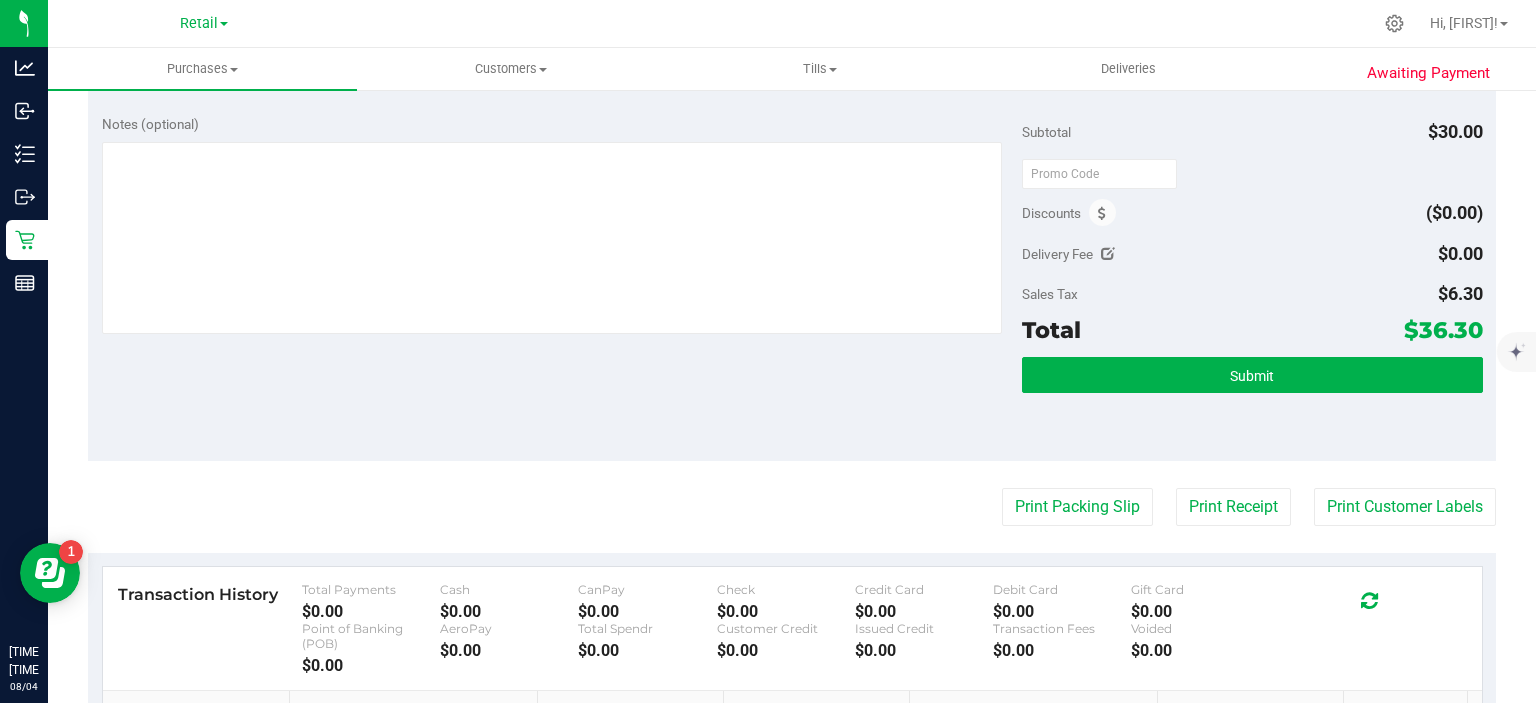scroll, scrollTop: 647, scrollLeft: 0, axis: vertical 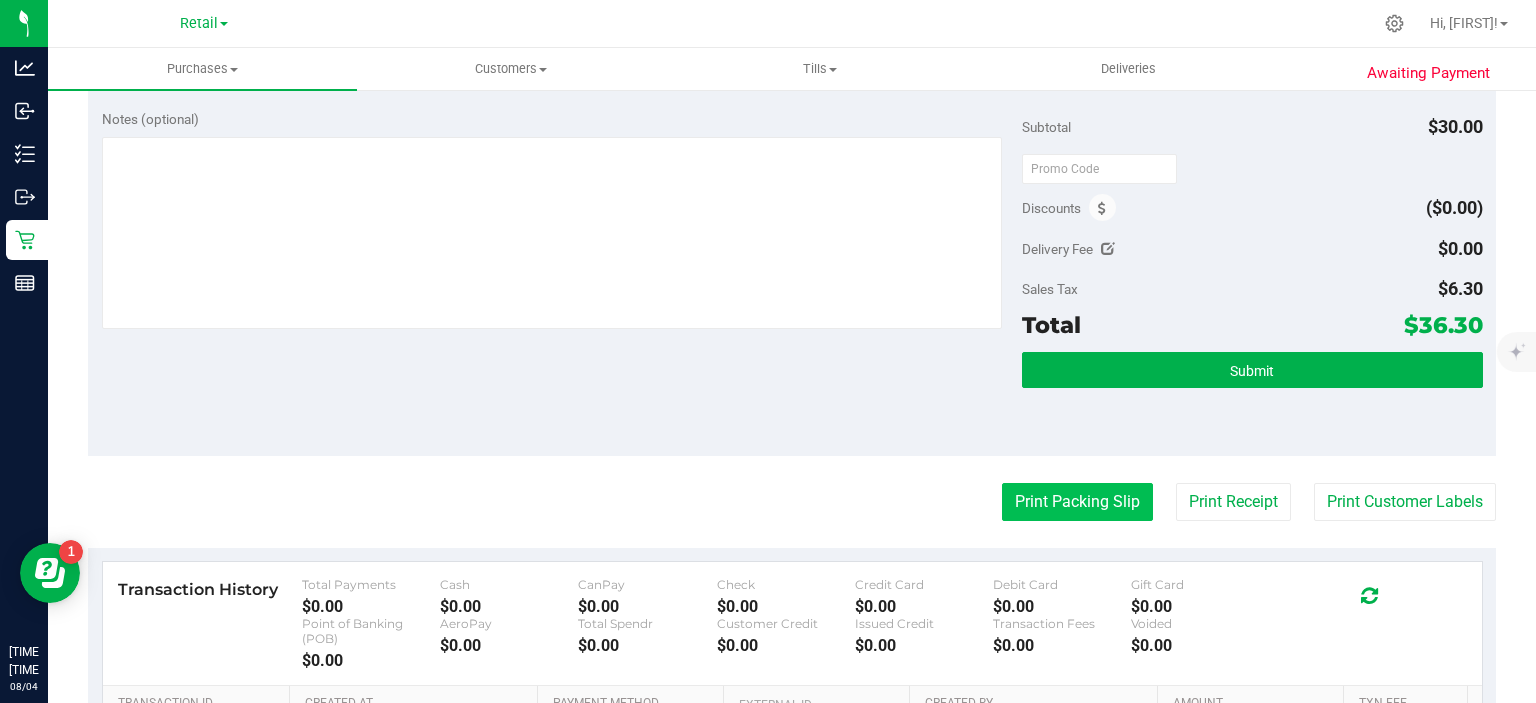 click on "Print Packing Slip" at bounding box center (1077, 502) 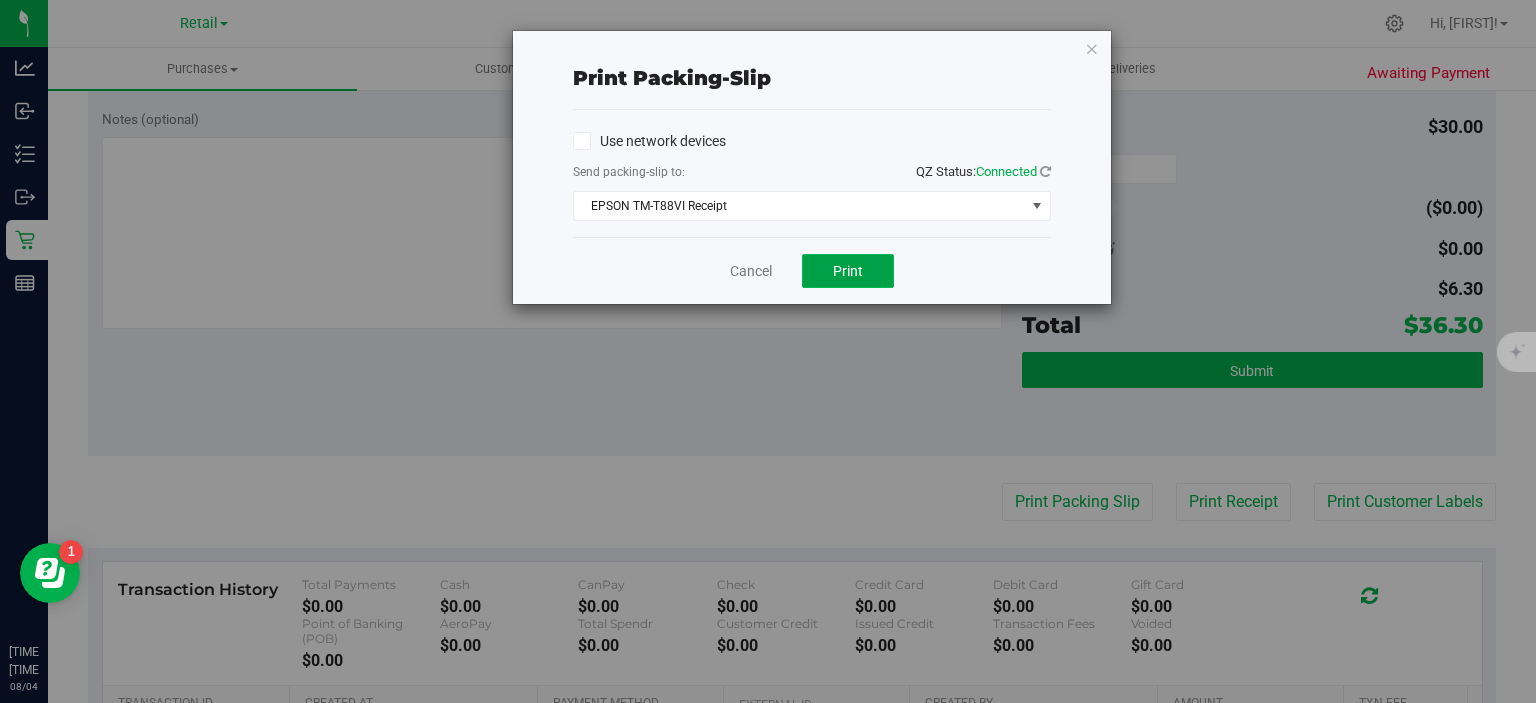 click on "Print" at bounding box center (848, 271) 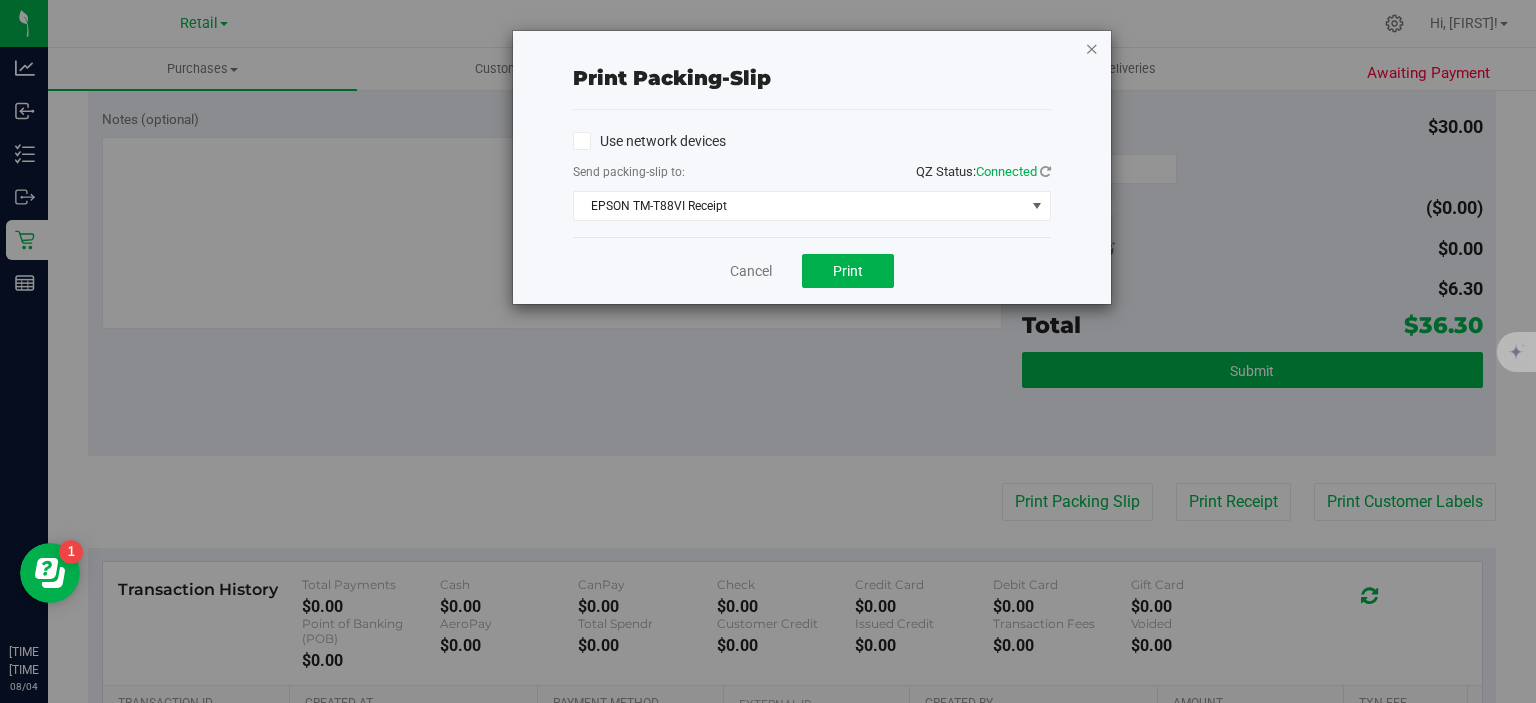 click at bounding box center [1092, 48] 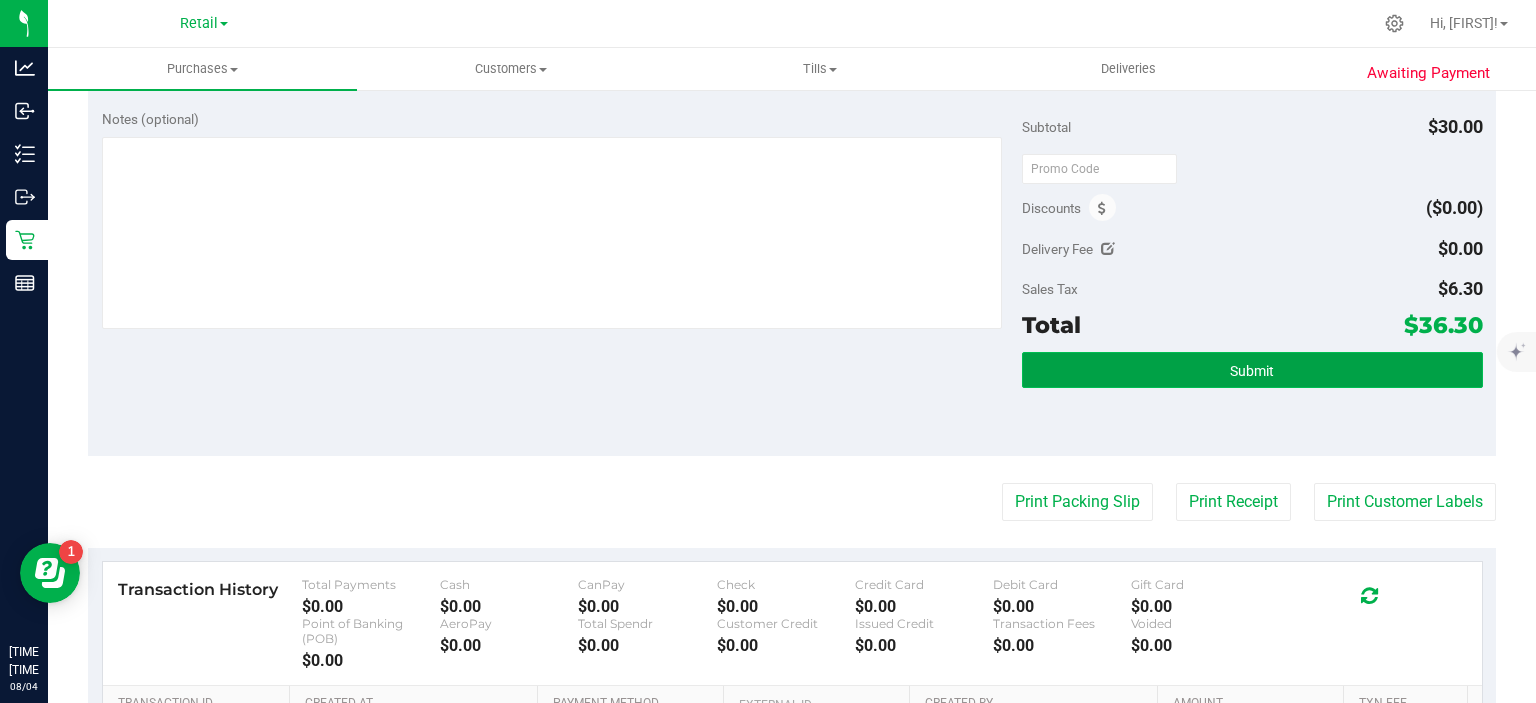 click on "Submit" at bounding box center (1252, 370) 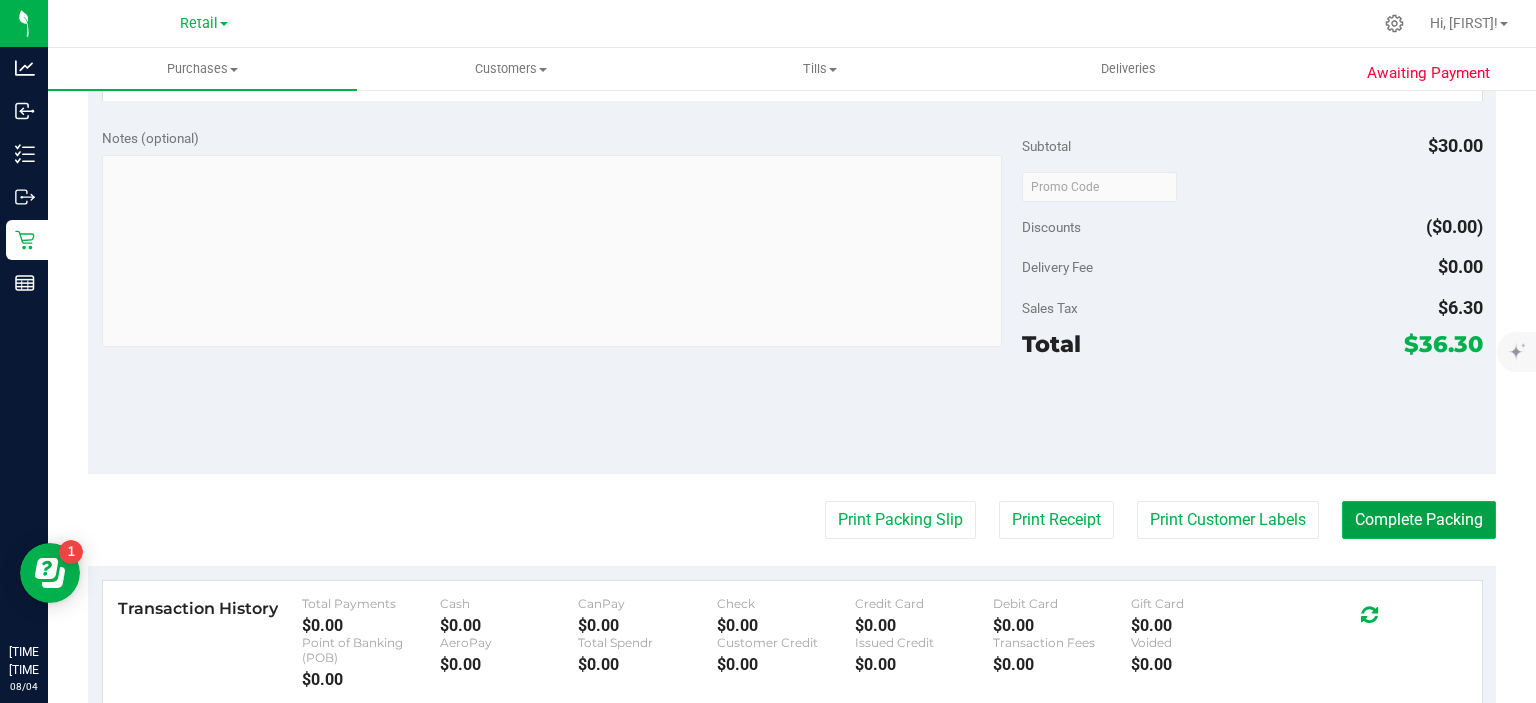 click on "Complete Packing" at bounding box center [1419, 520] 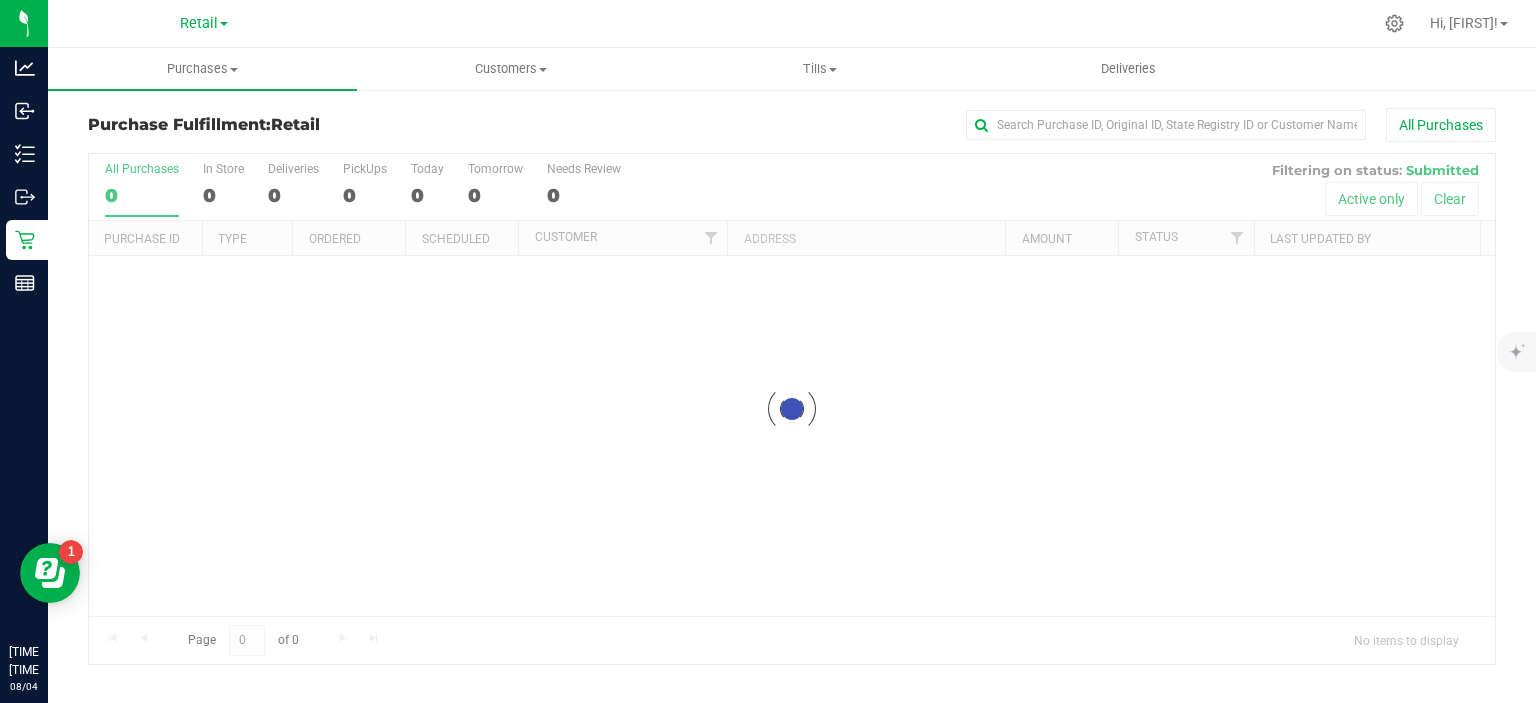 scroll, scrollTop: 0, scrollLeft: 0, axis: both 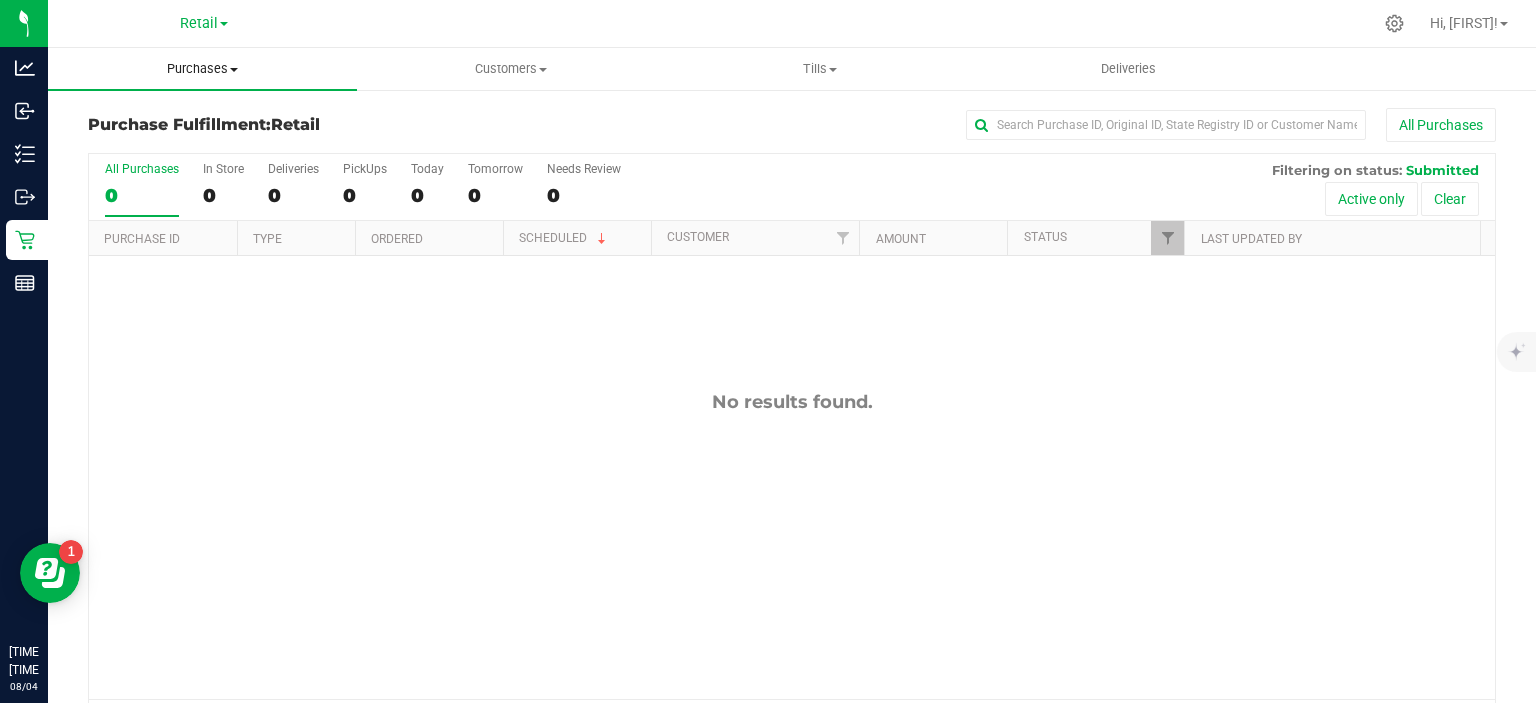 click on "Purchases" at bounding box center (202, 69) 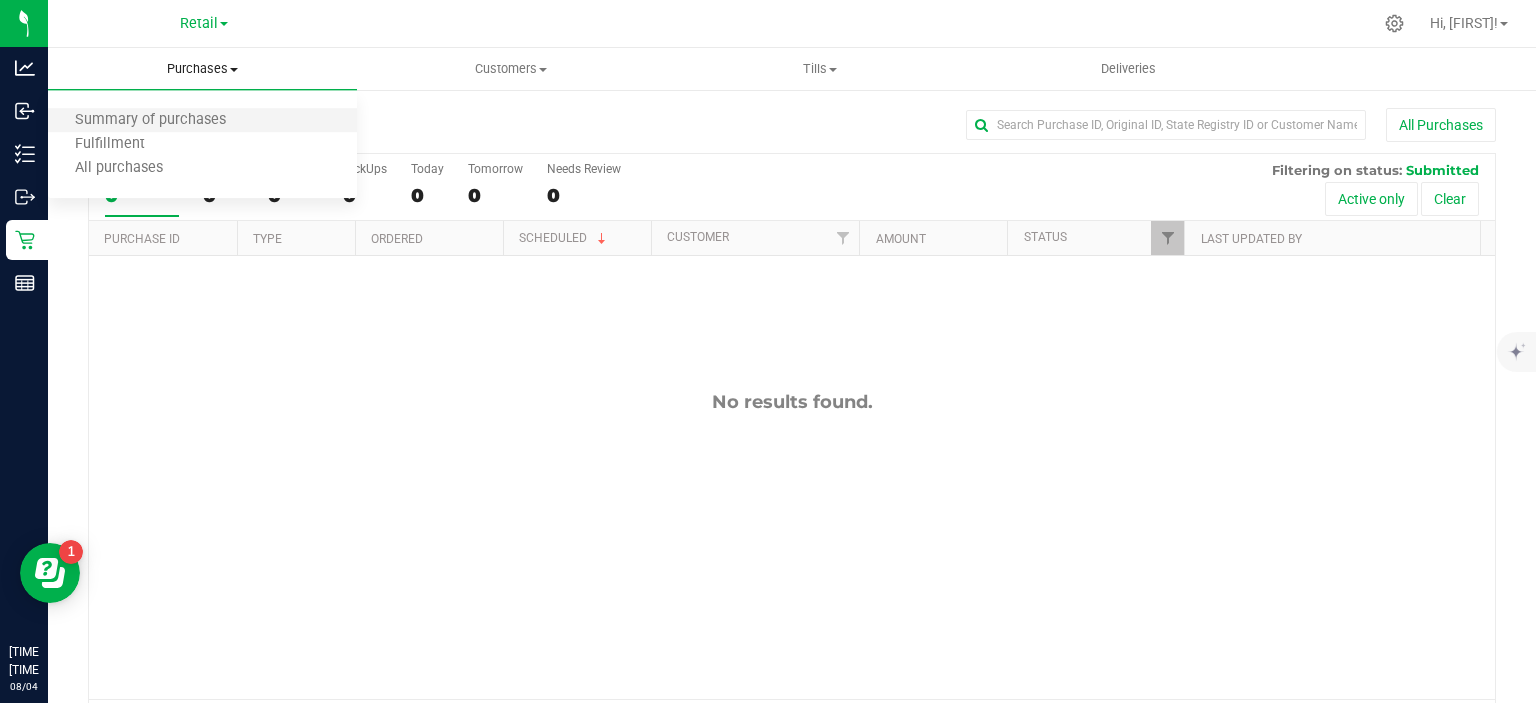 click on "Summary of purchases" at bounding box center (202, 121) 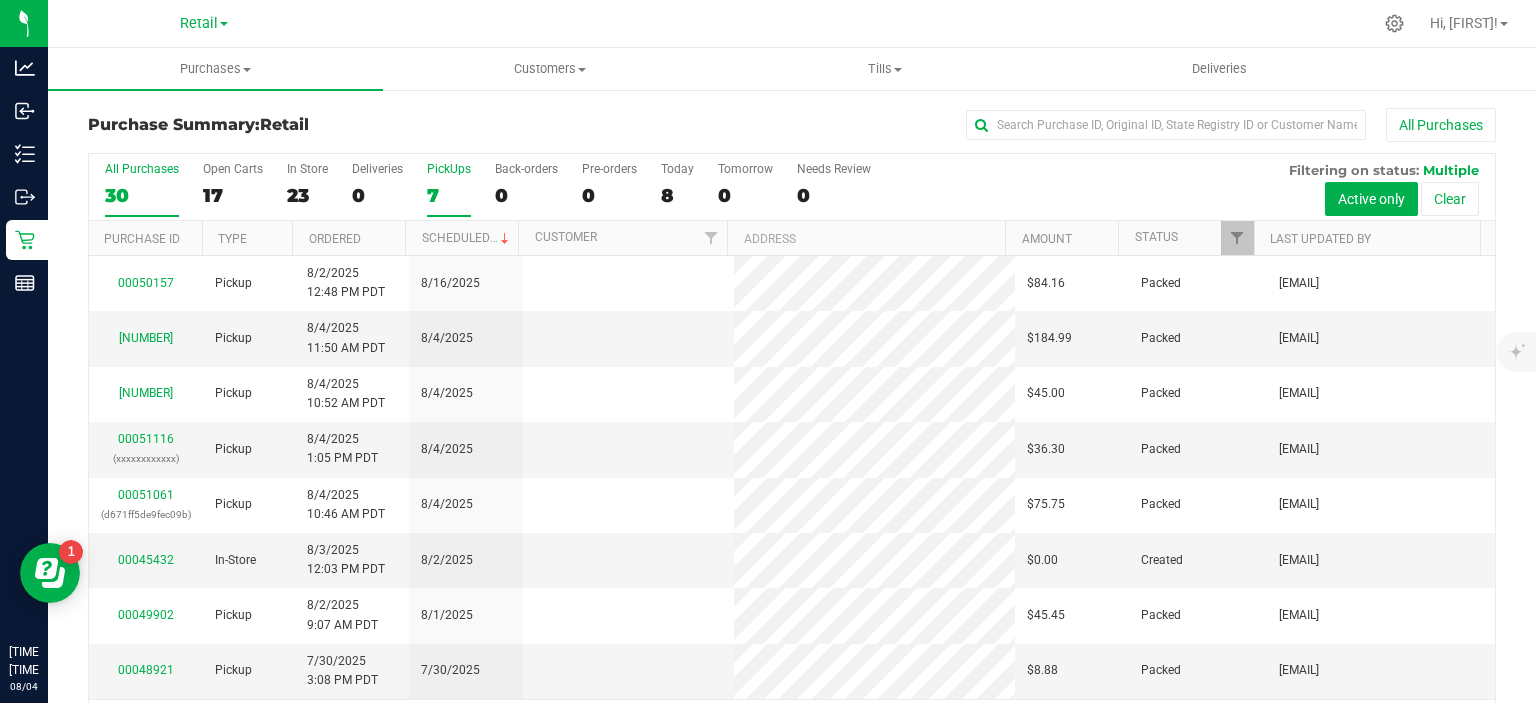click on "7" at bounding box center (449, 195) 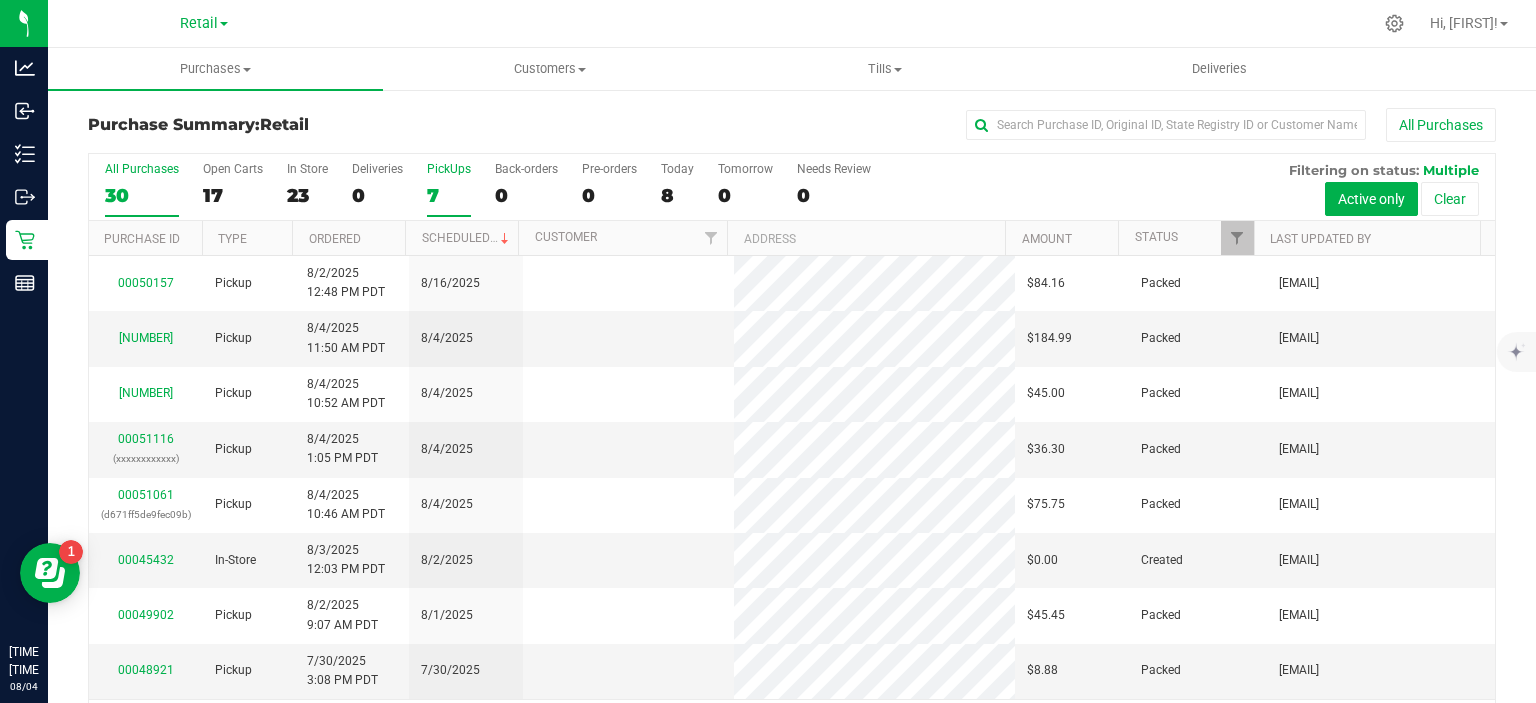 click on "PickUps
7" at bounding box center [0, 0] 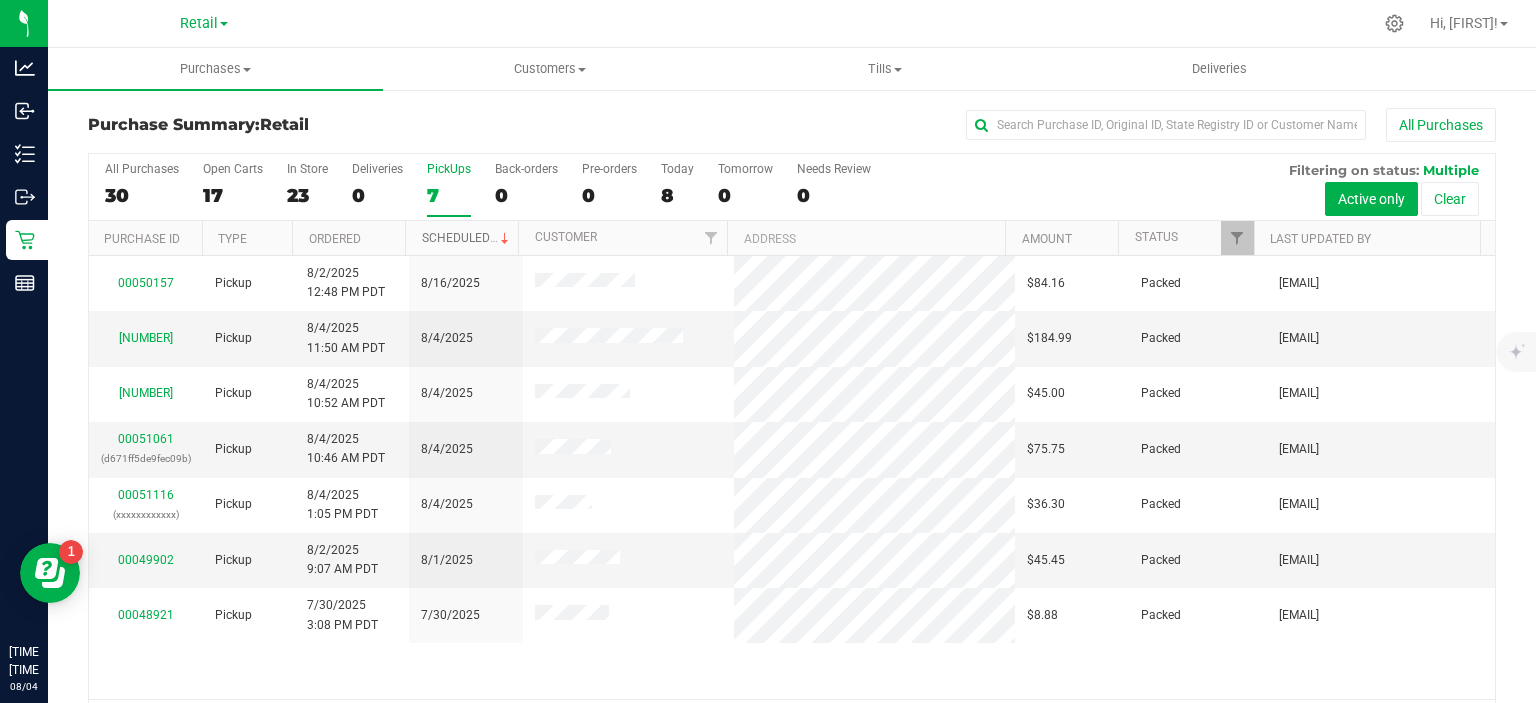 click on "Scheduled" at bounding box center (467, 238) 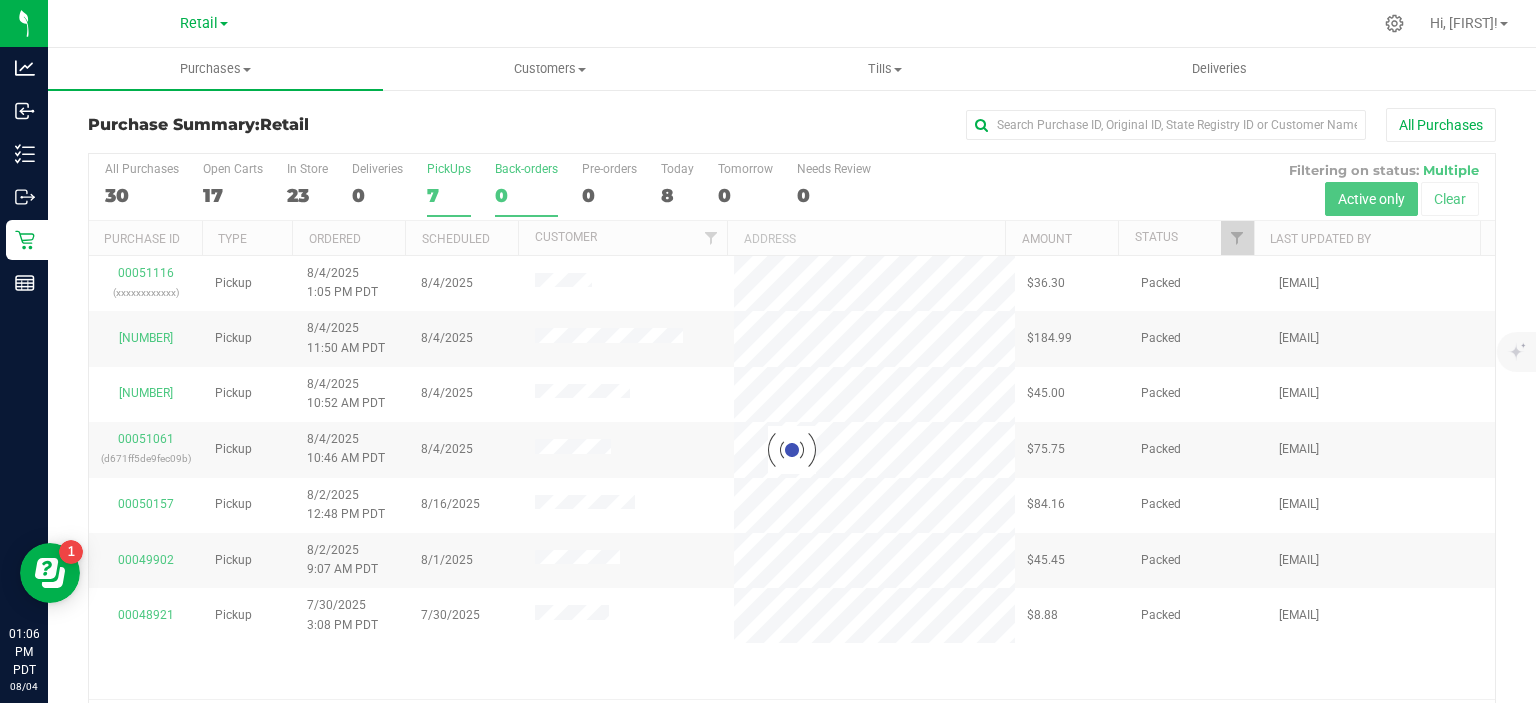 click on "0" at bounding box center [526, 195] 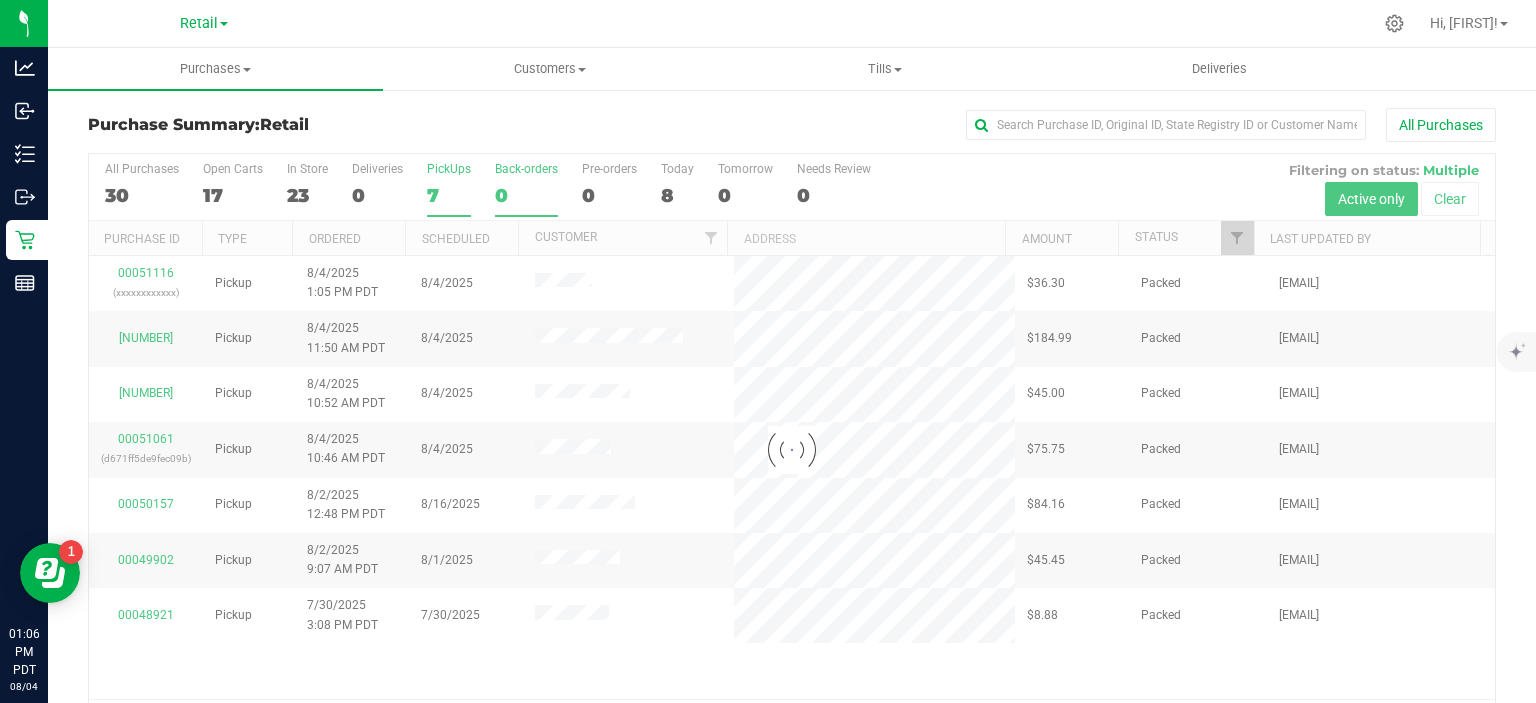 click on "Back-orders
0" at bounding box center (0, 0) 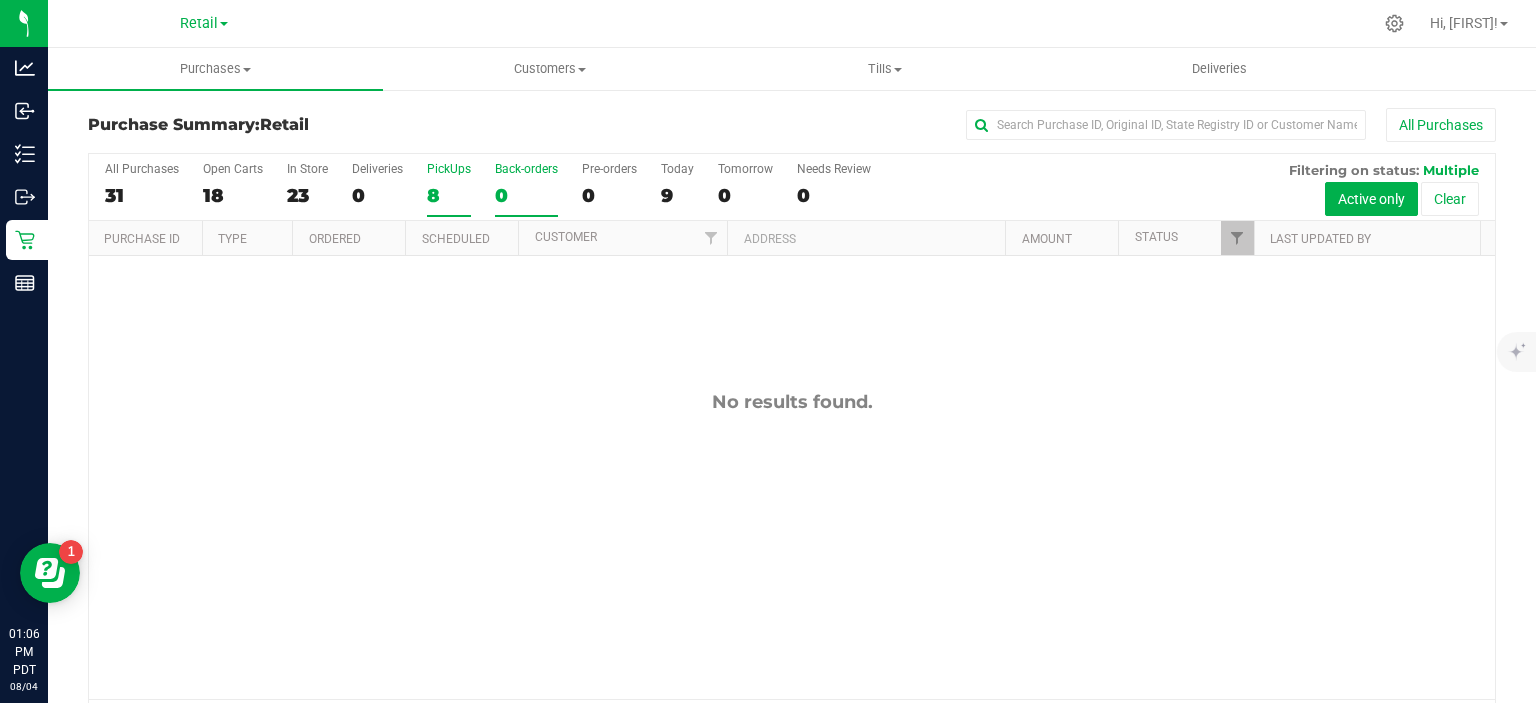 click on "8" at bounding box center [449, 195] 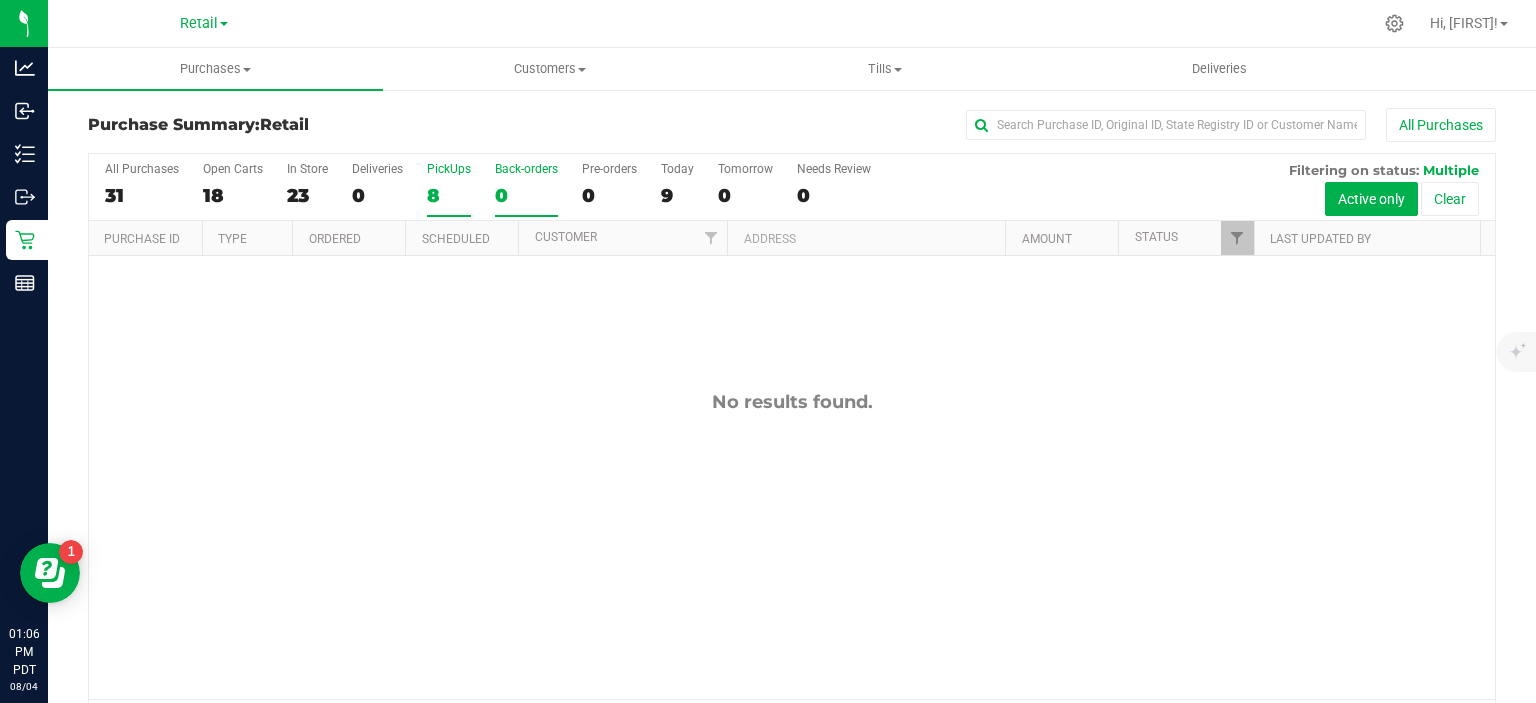 click on "PickUps
8" at bounding box center (0, 0) 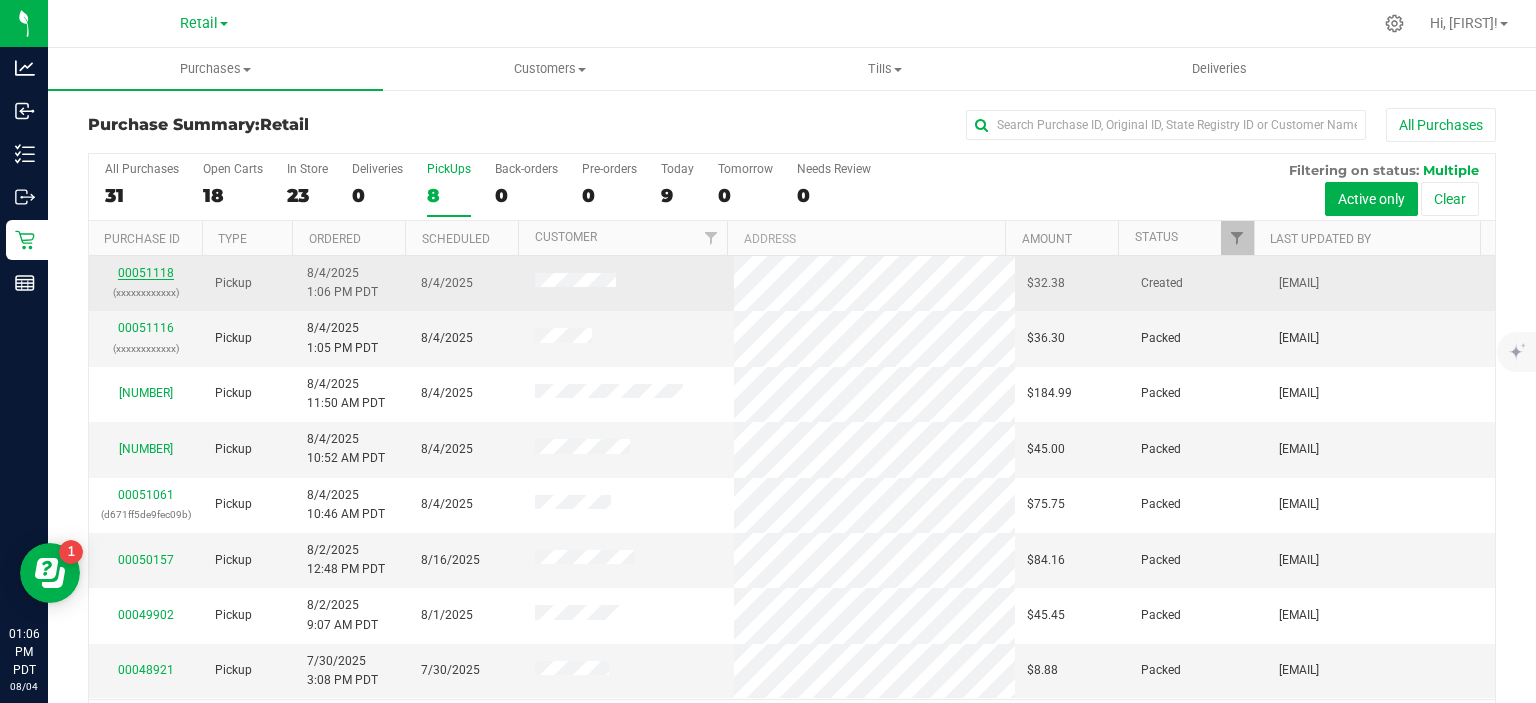 click on "00051118" at bounding box center (146, 273) 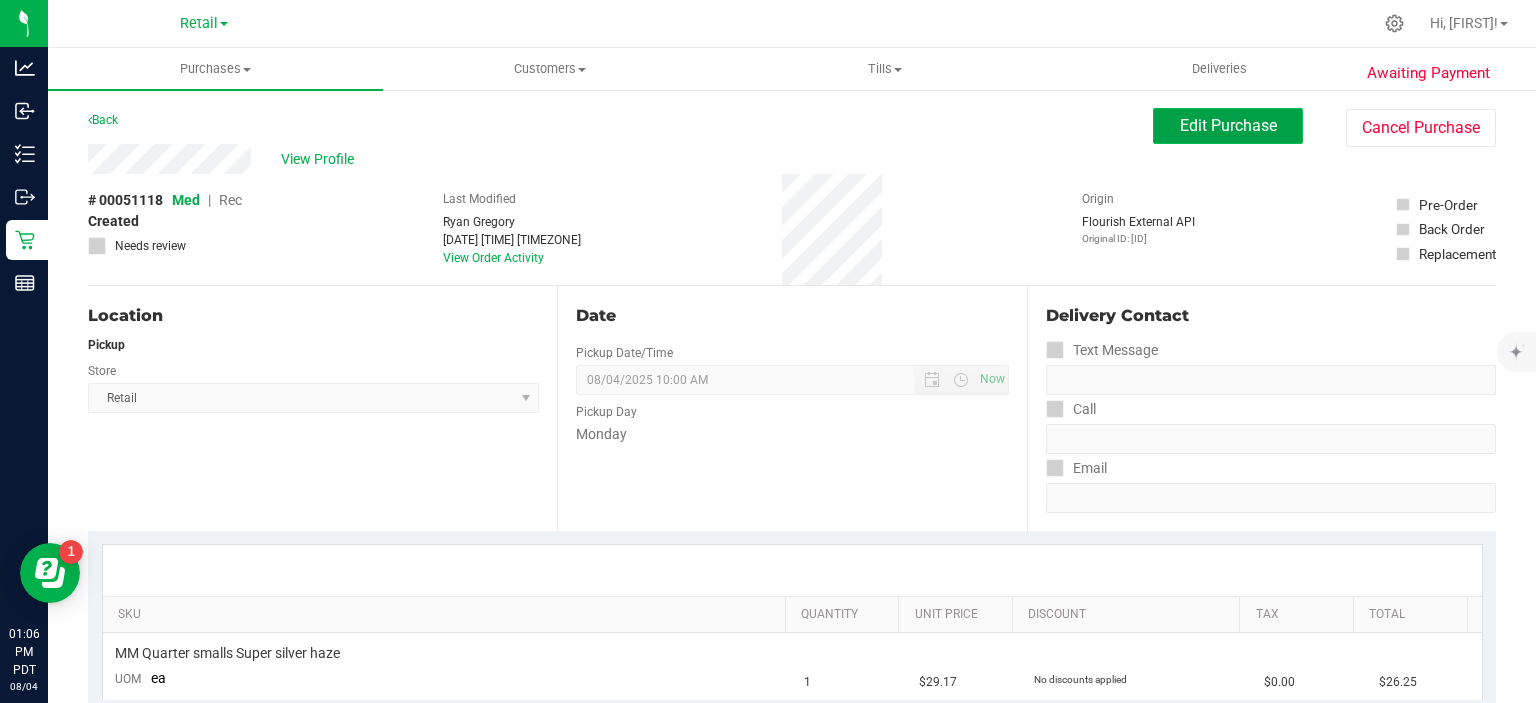 click on "Edit Purchase" at bounding box center [1228, 125] 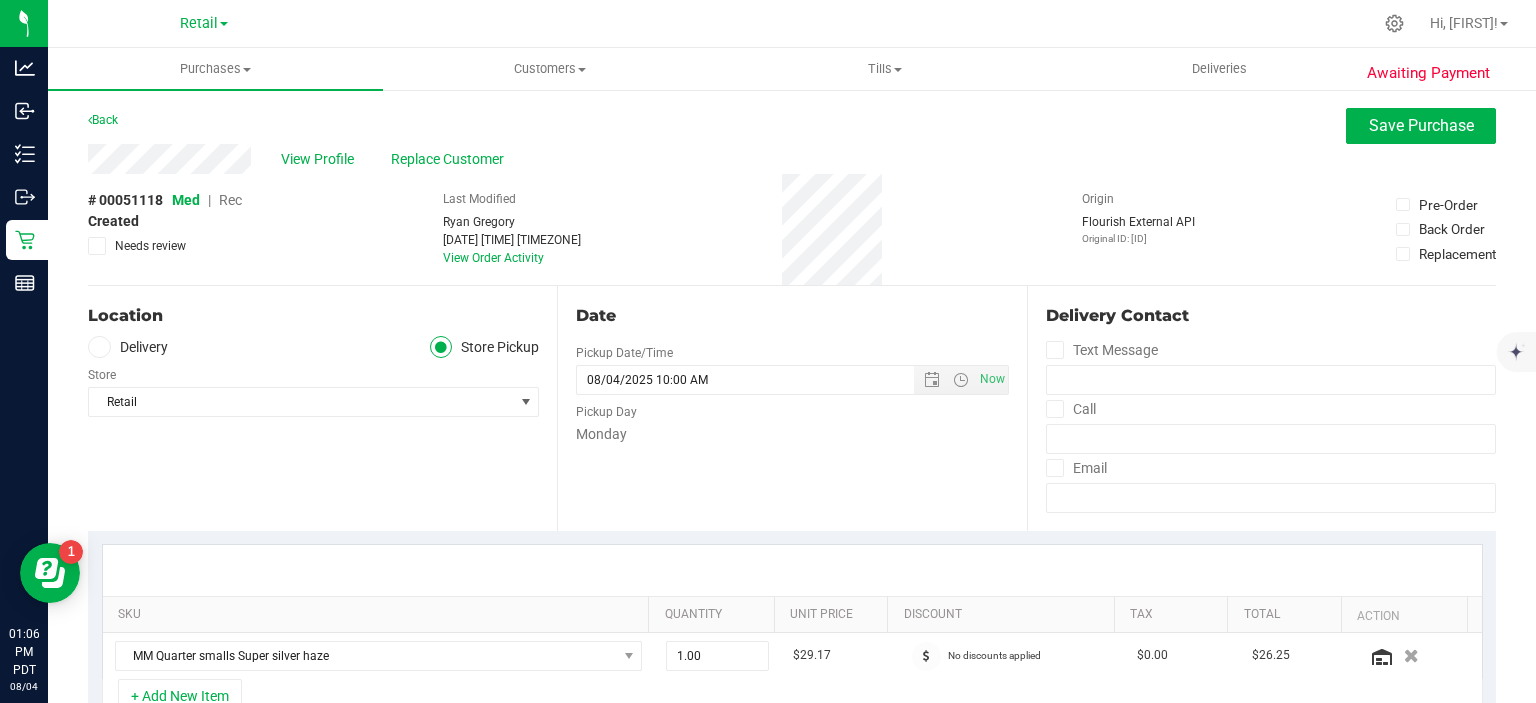 click on "Rec" at bounding box center (230, 200) 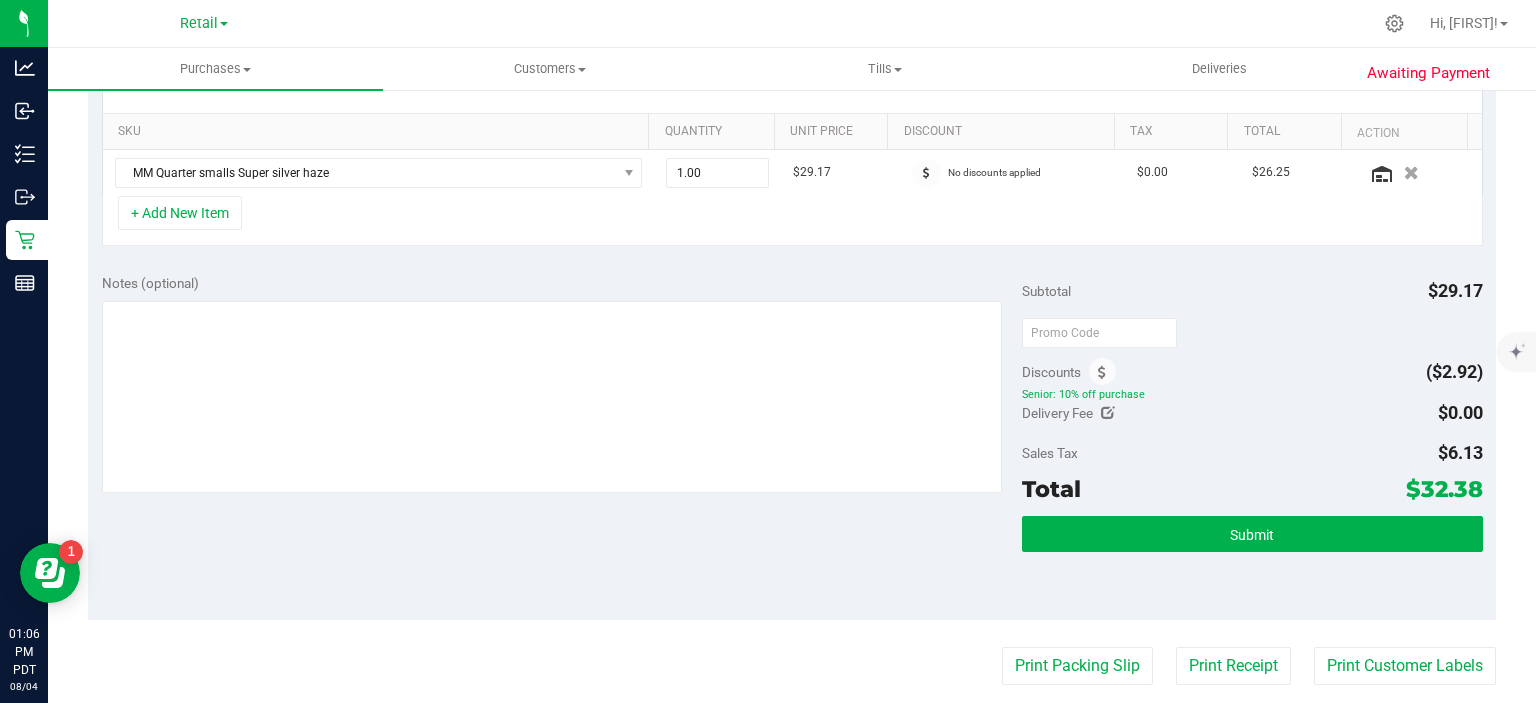 scroll, scrollTop: 524, scrollLeft: 0, axis: vertical 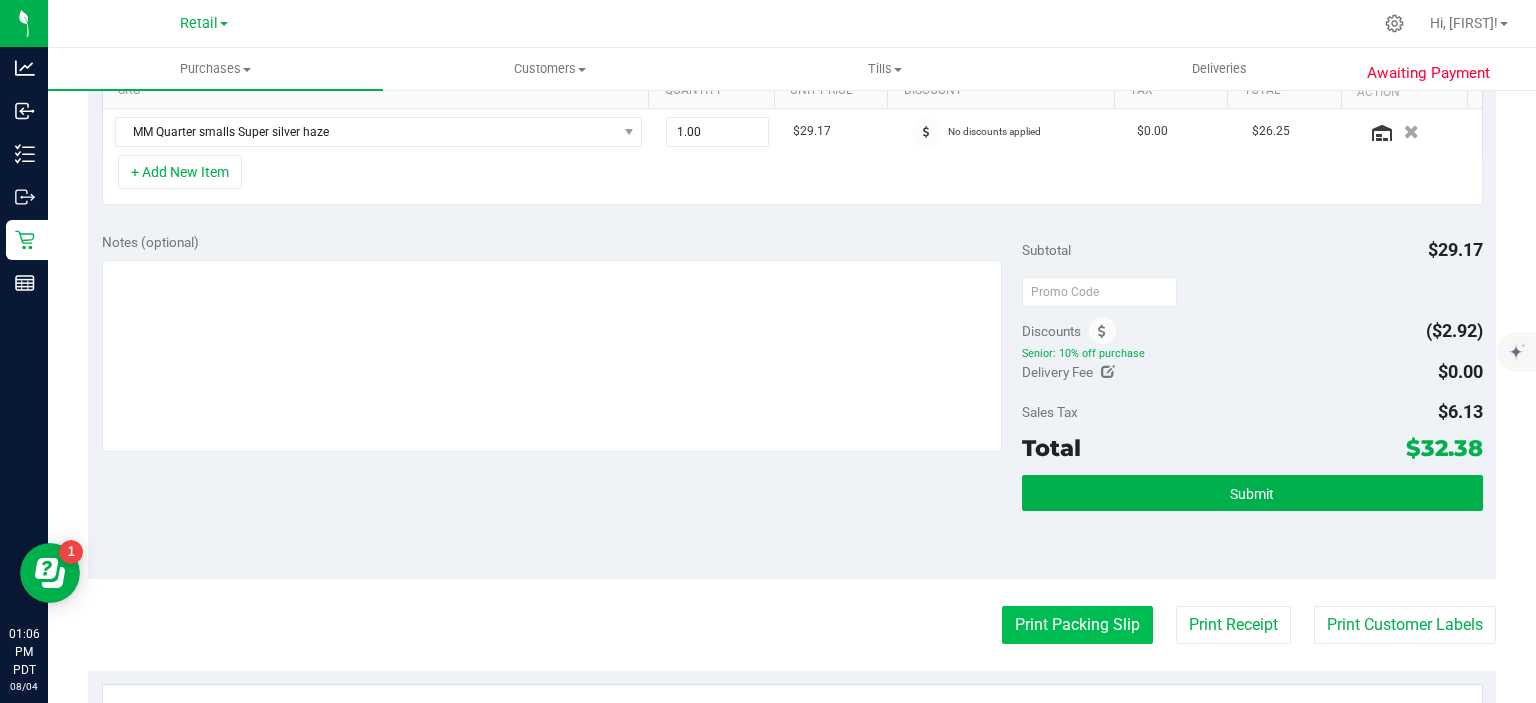 click on "Print Packing Slip" at bounding box center [1077, 625] 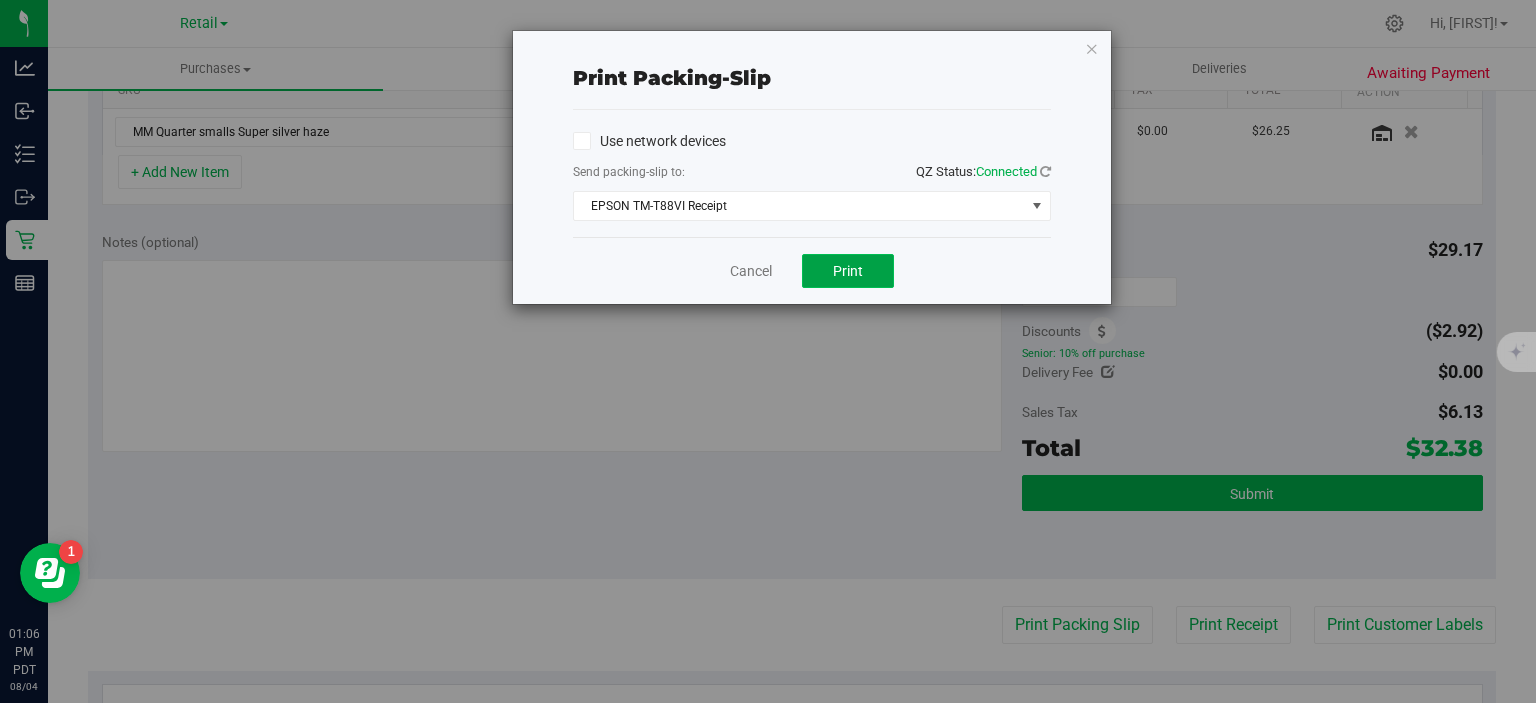 click on "Print" at bounding box center [848, 271] 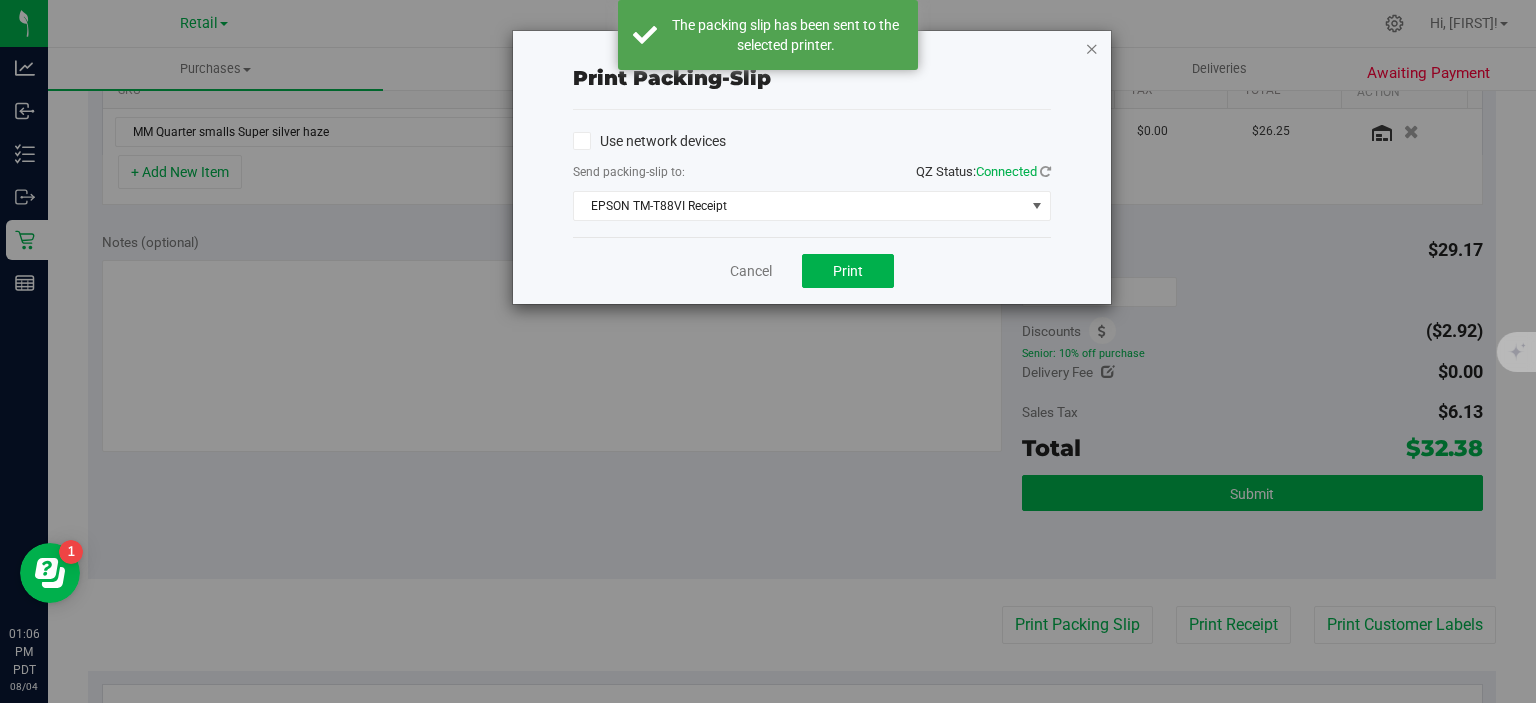 click at bounding box center [1092, 48] 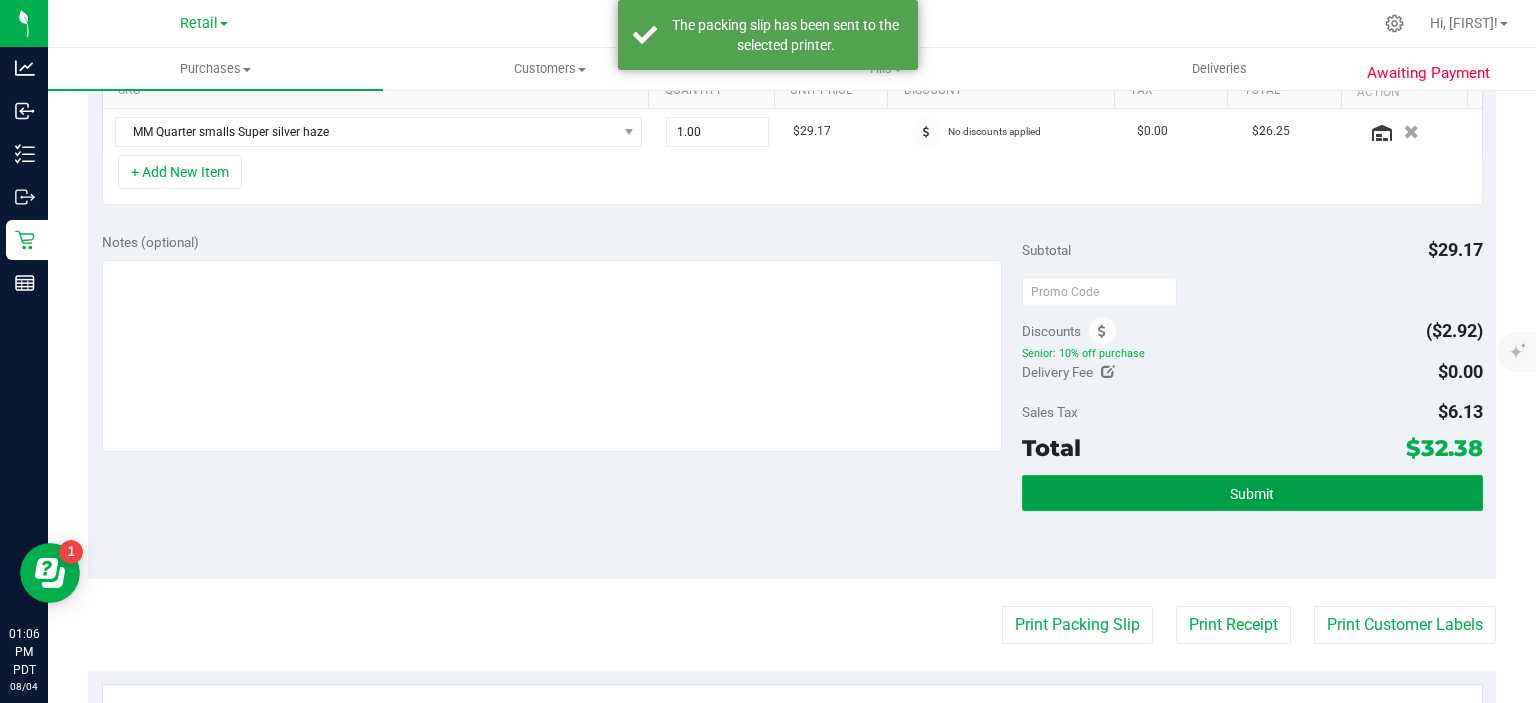 click on "Submit" at bounding box center [1252, 493] 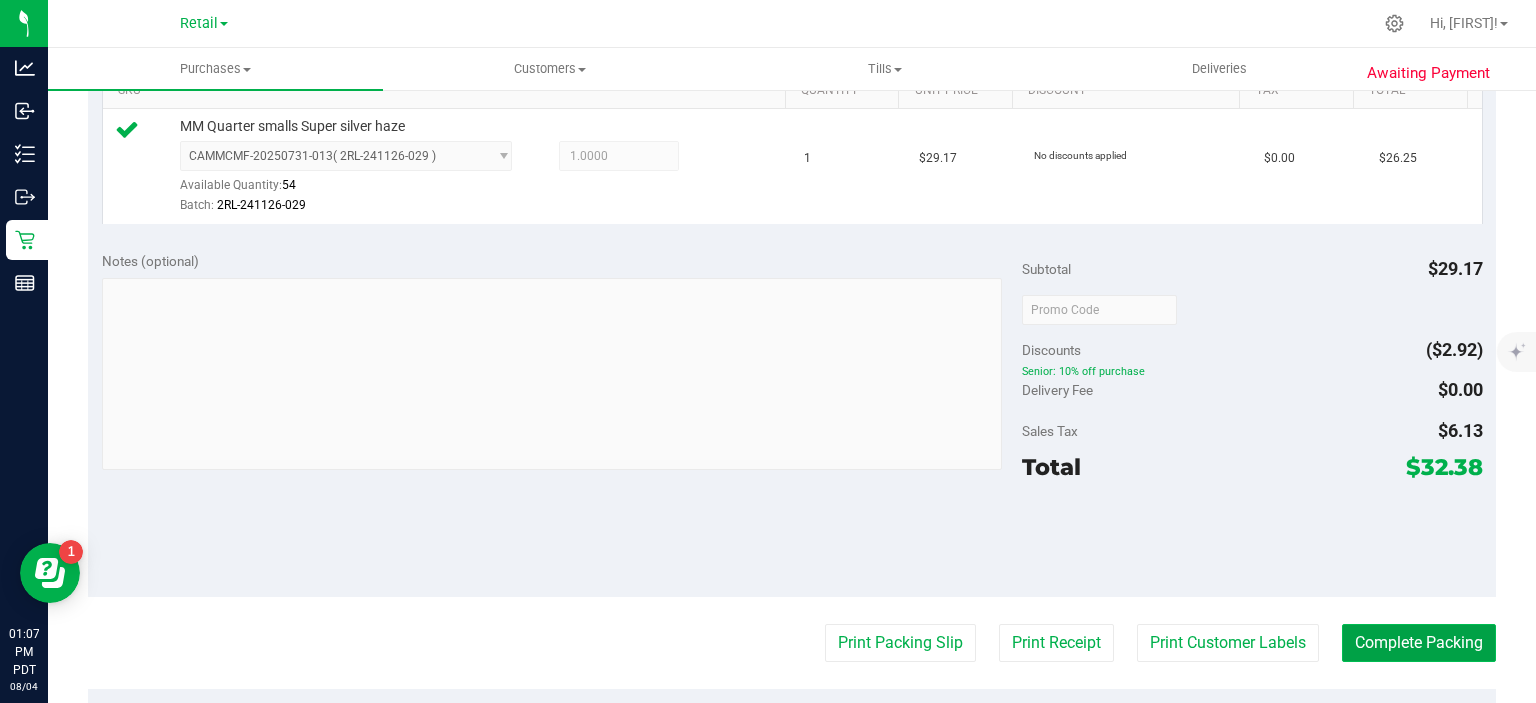 click on "Complete Packing" at bounding box center [1419, 643] 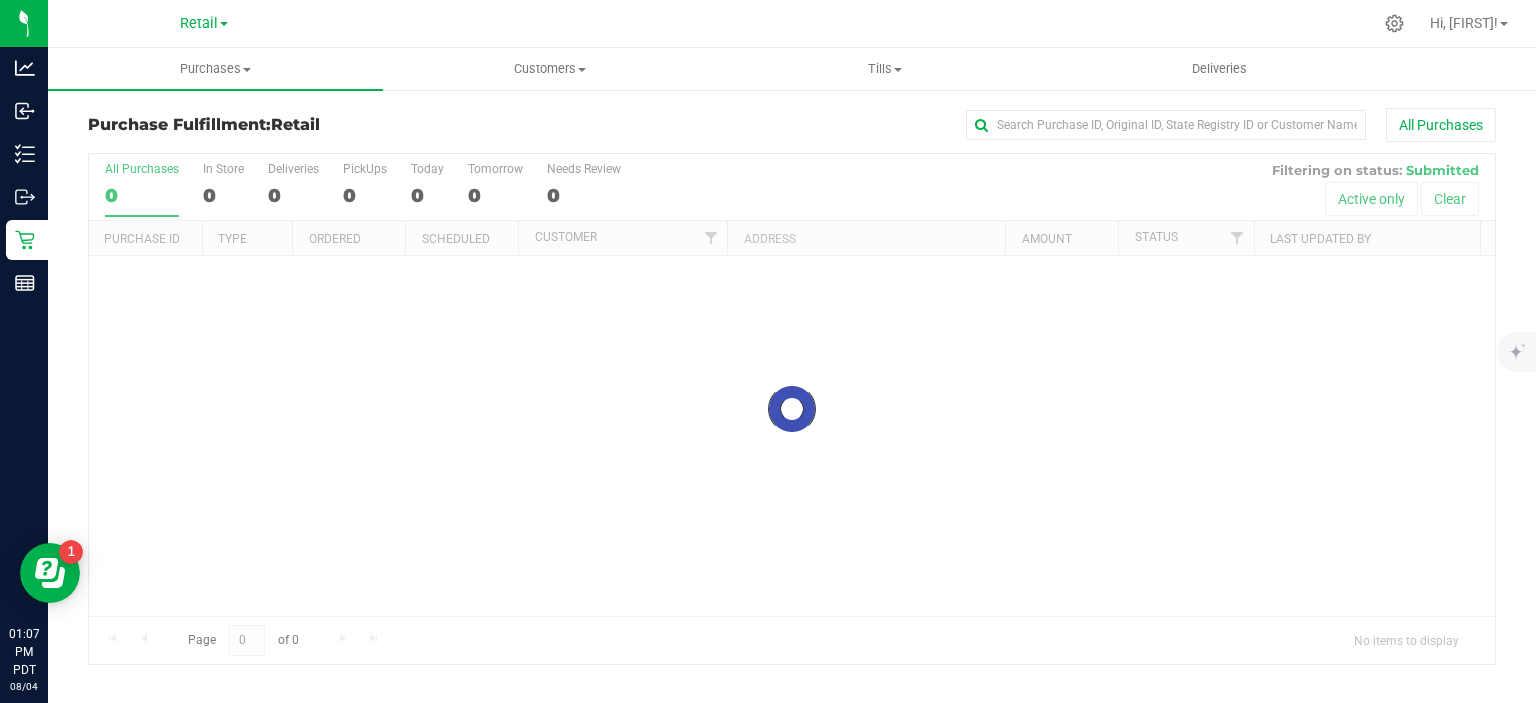 scroll, scrollTop: 0, scrollLeft: 0, axis: both 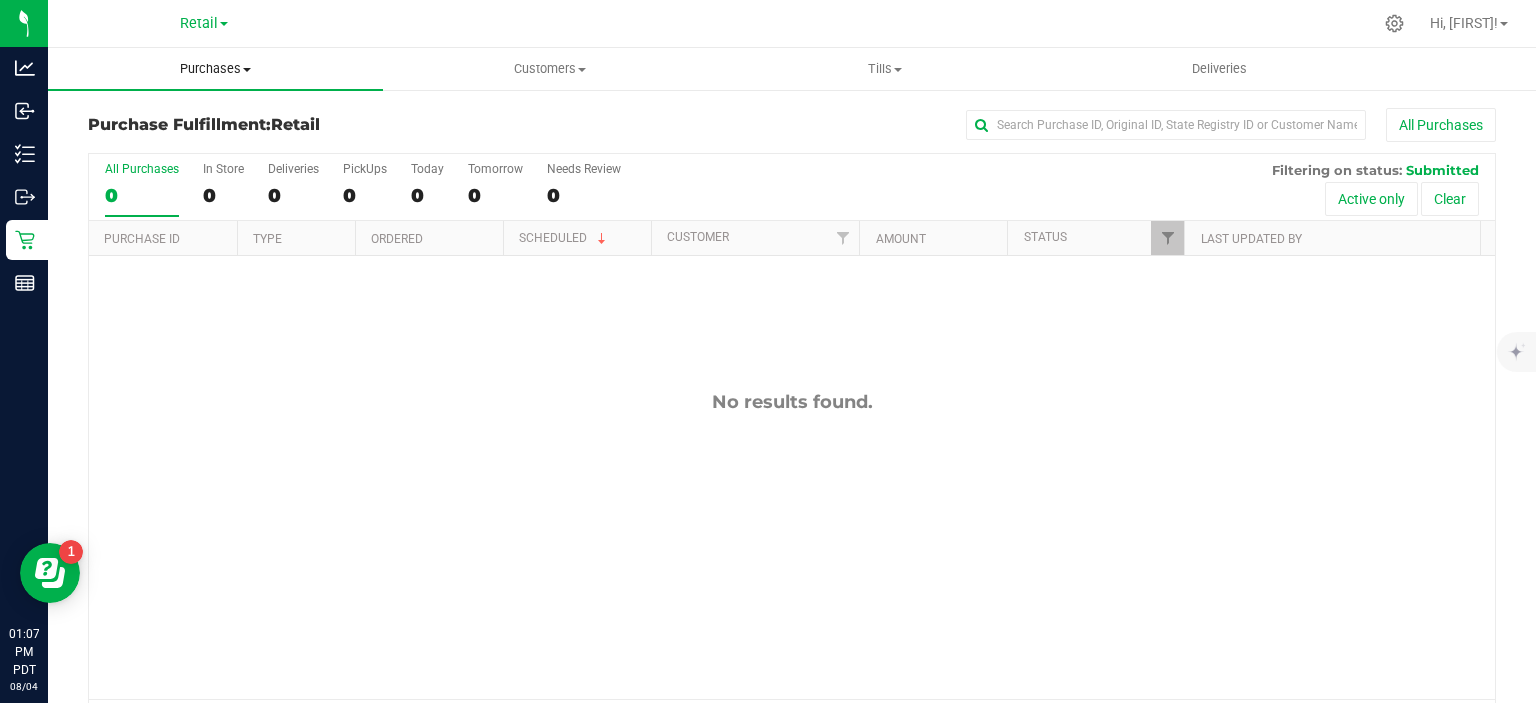 click on "Purchases" at bounding box center [215, 69] 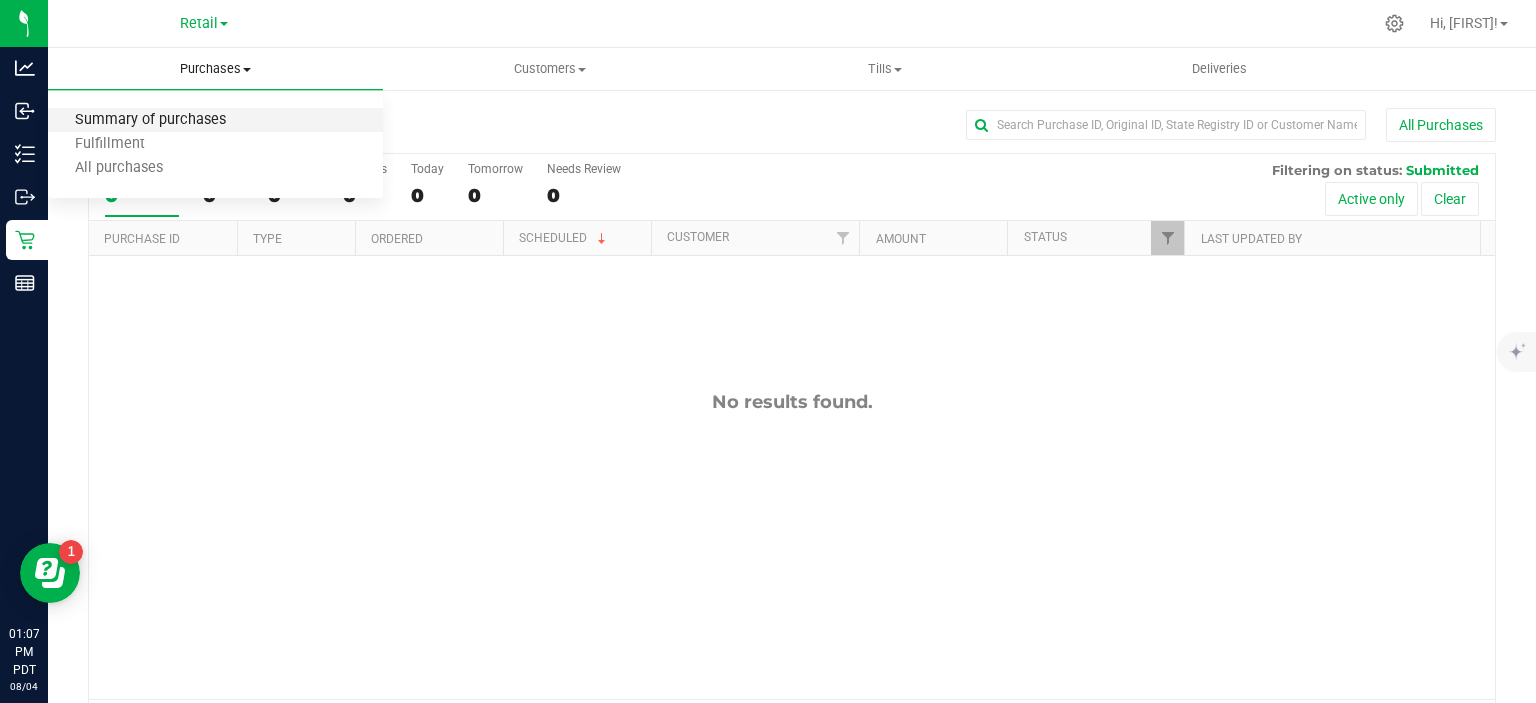 click on "Summary of purchases" at bounding box center (150, 120) 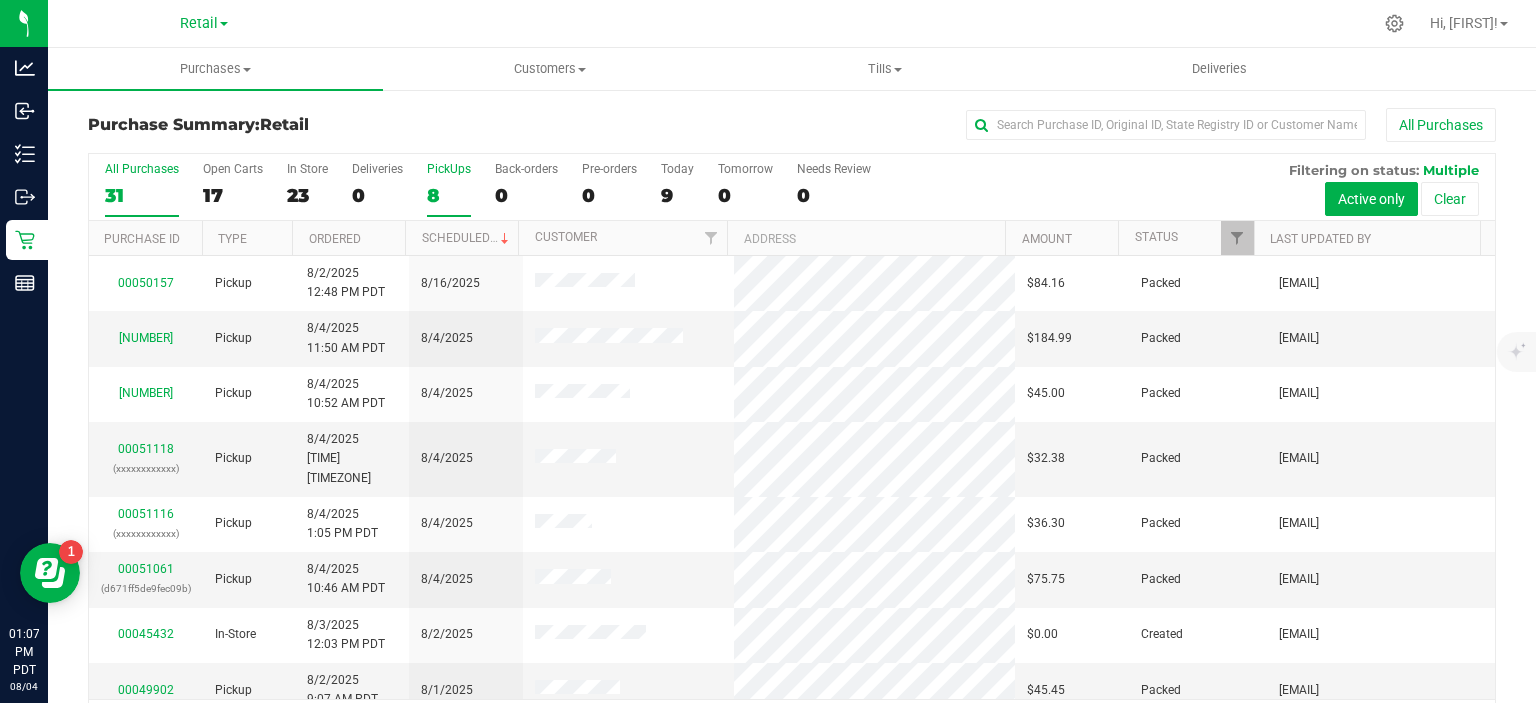click on "8" at bounding box center (449, 195) 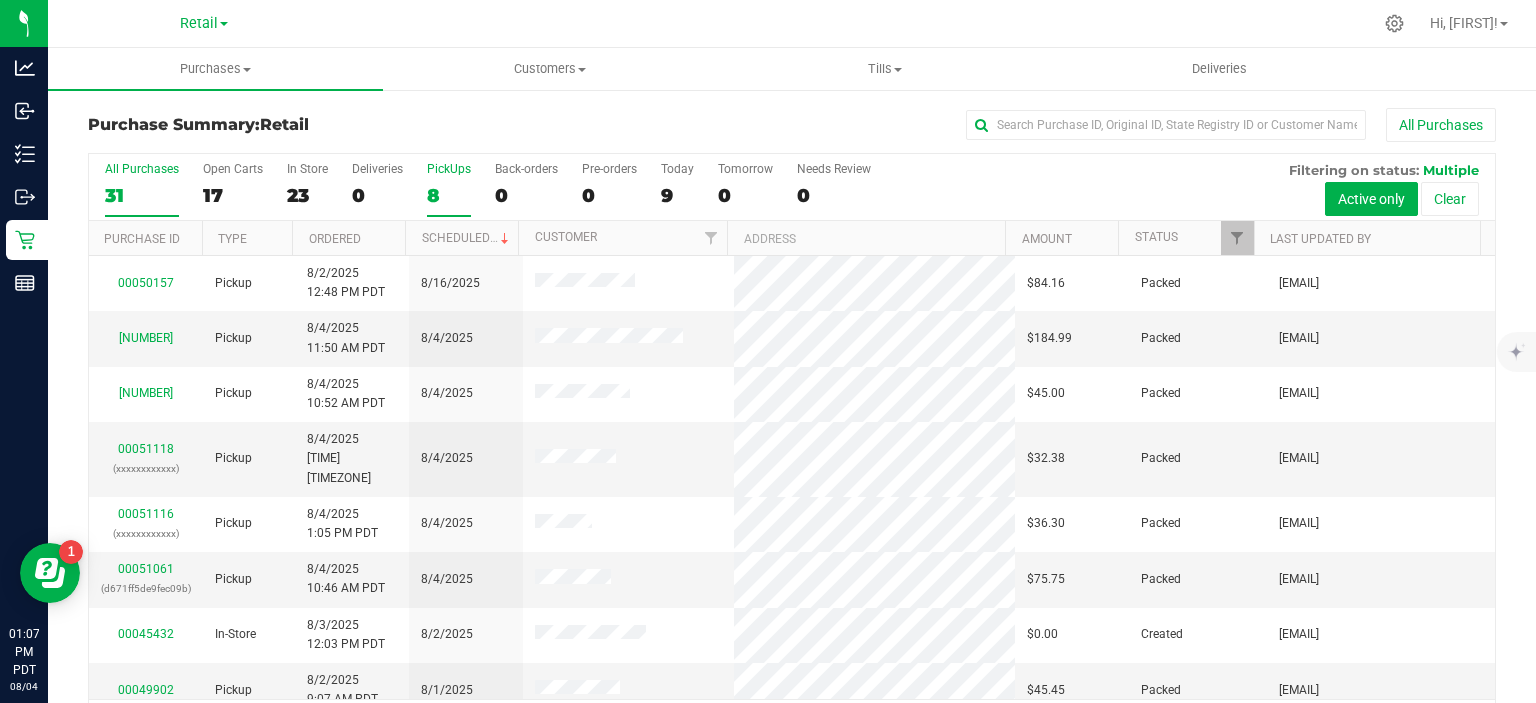 click on "PickUps
8" at bounding box center (0, 0) 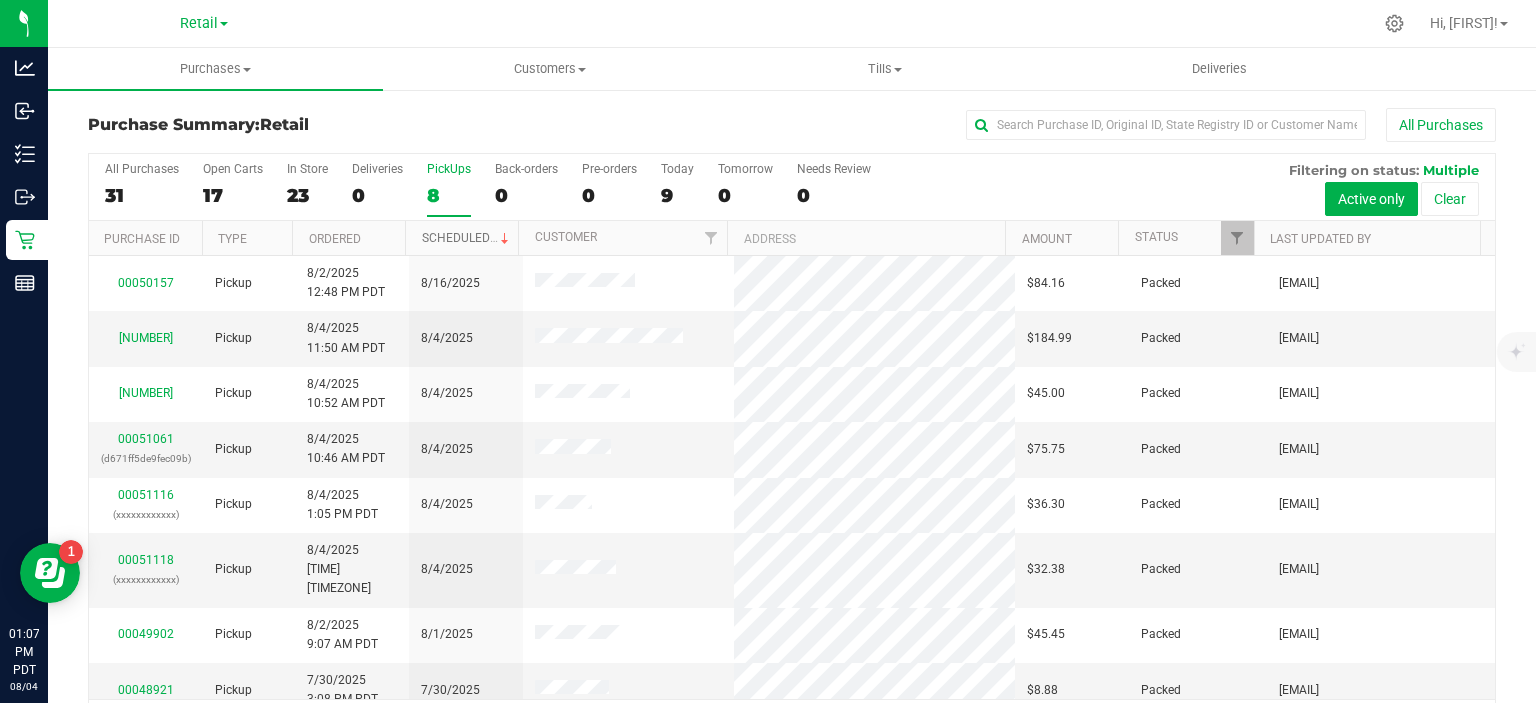 click on "Scheduled" at bounding box center (467, 238) 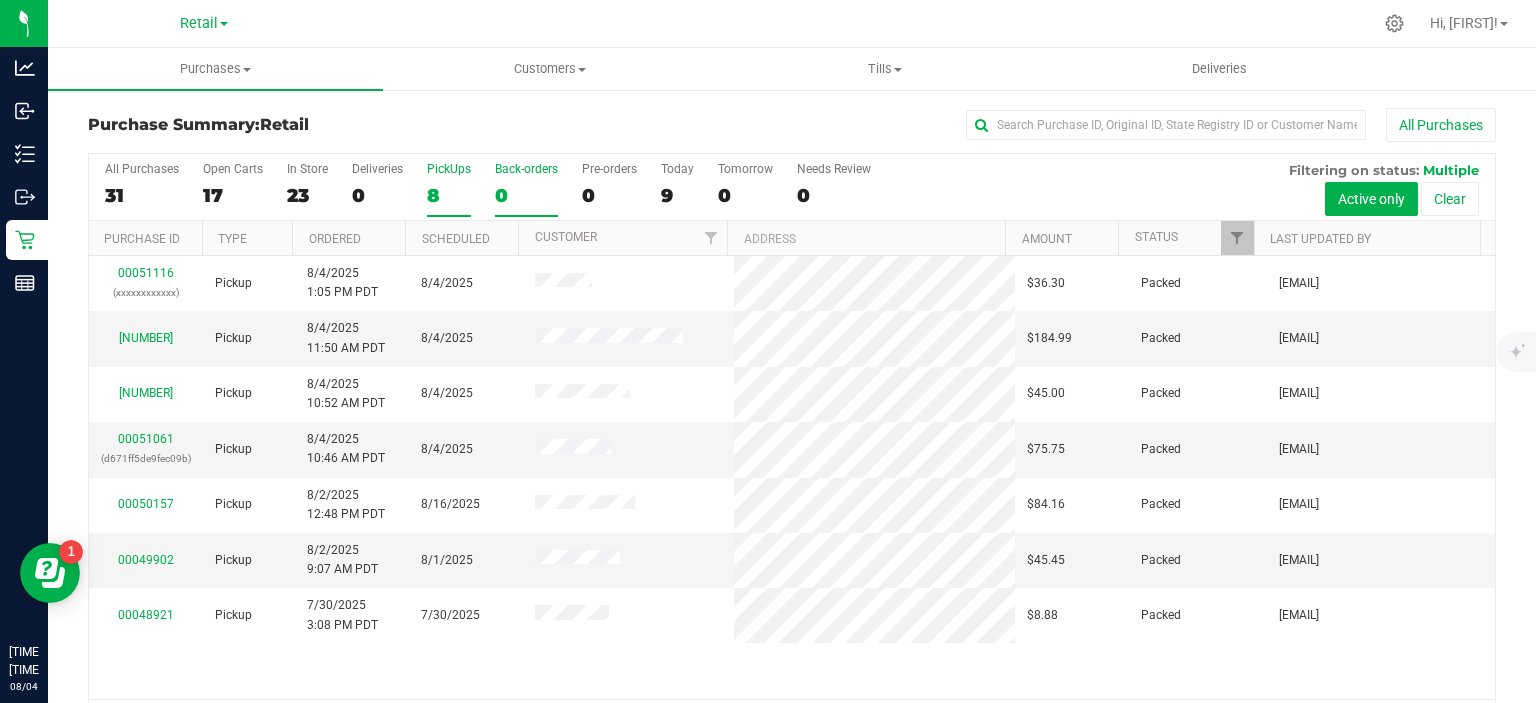 click on "Back-orders
0" at bounding box center [526, 189] 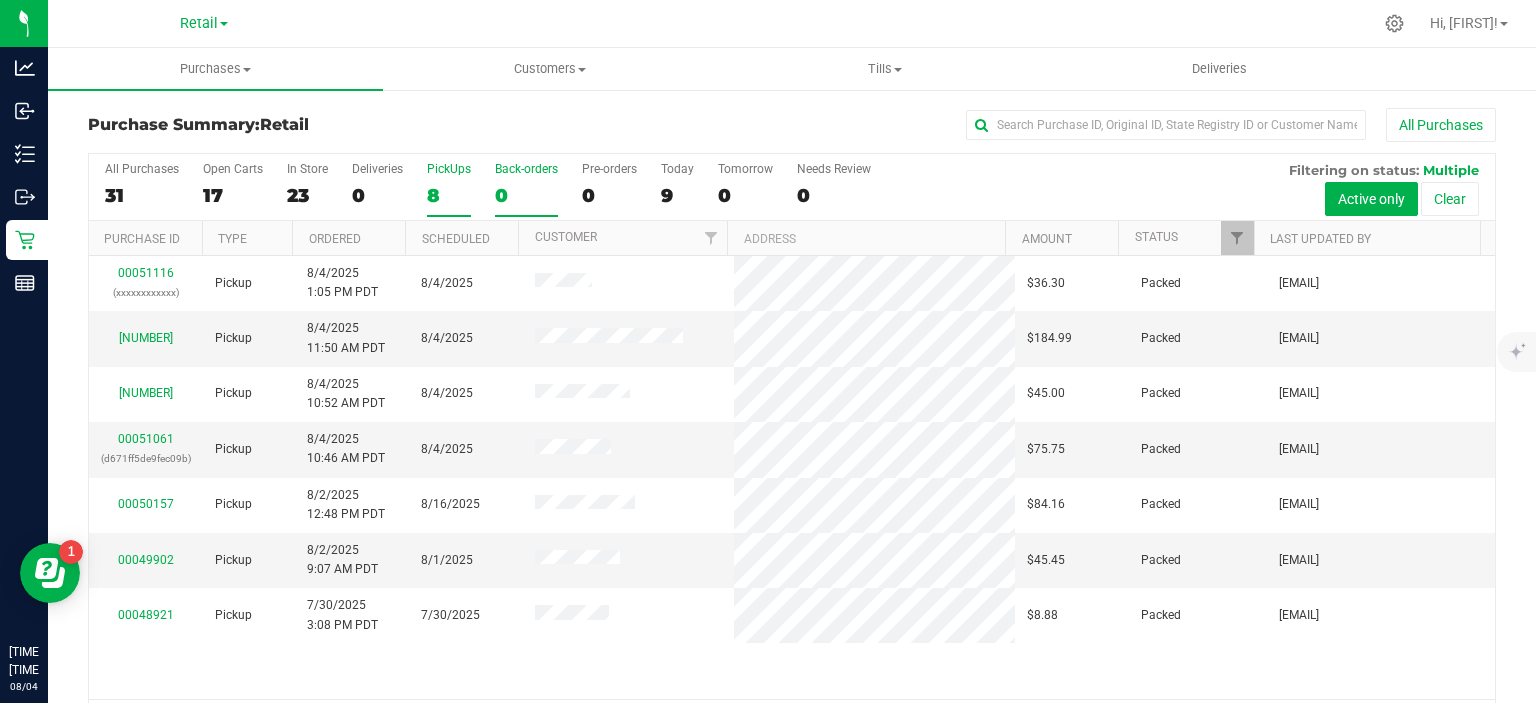 click on "Back-orders
0" at bounding box center [0, 0] 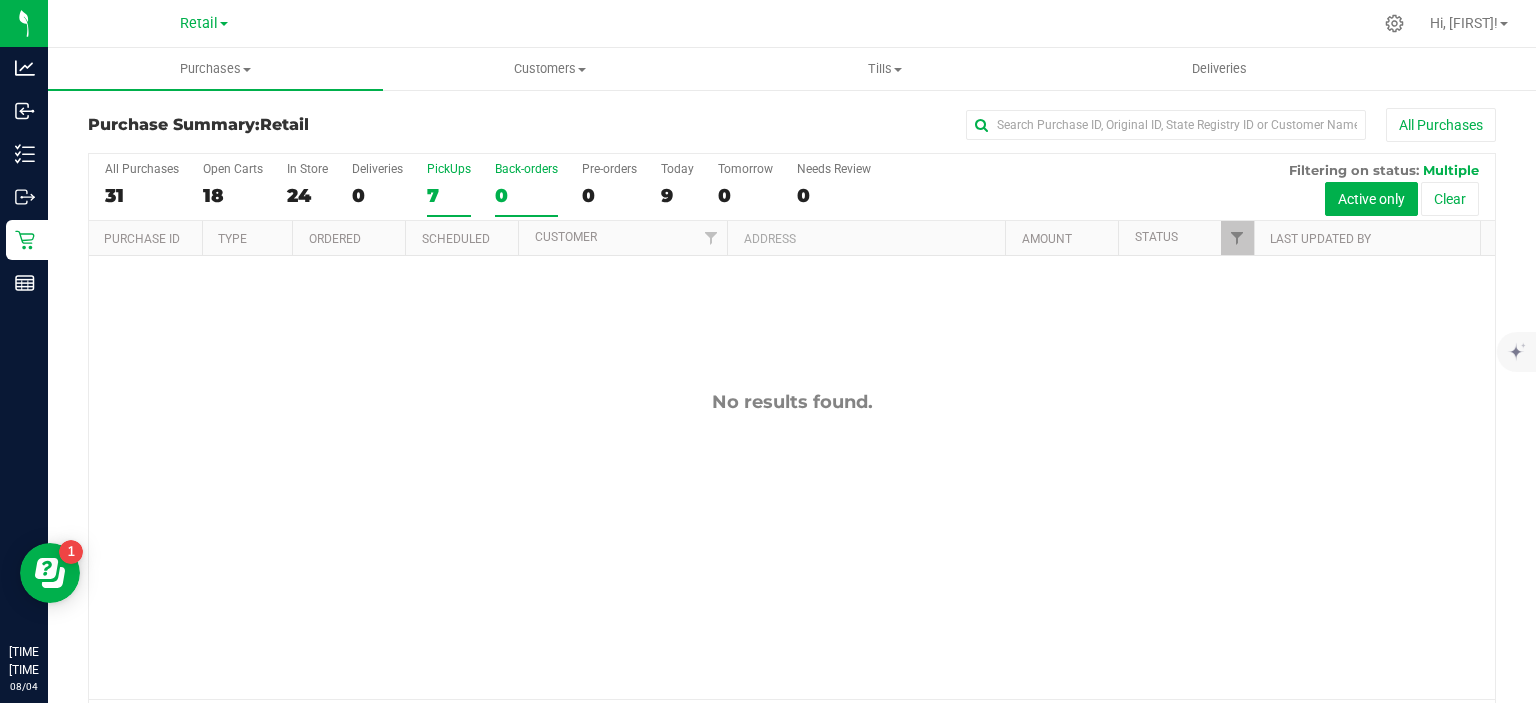 click on "7" at bounding box center [449, 195] 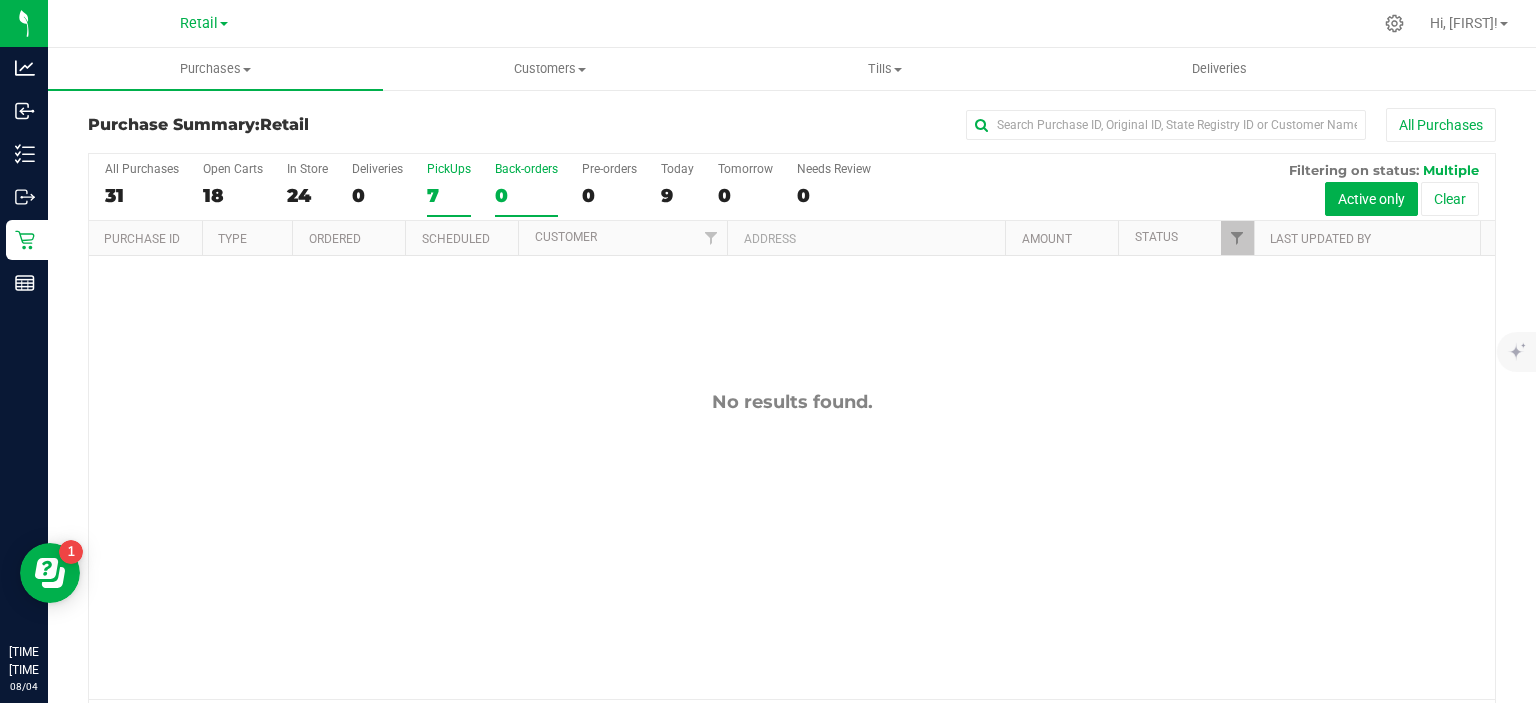click on "PickUps
7" at bounding box center [0, 0] 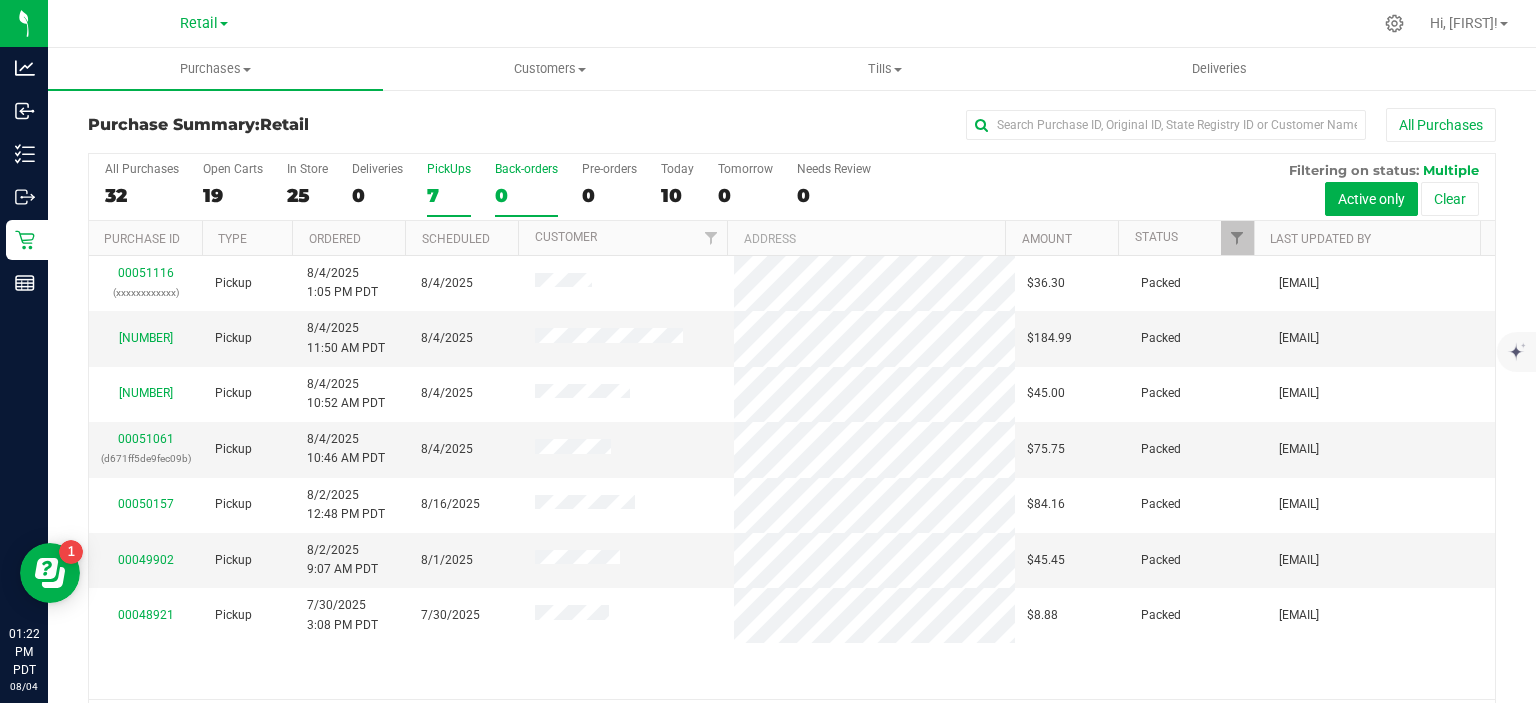 click on "0" at bounding box center [526, 195] 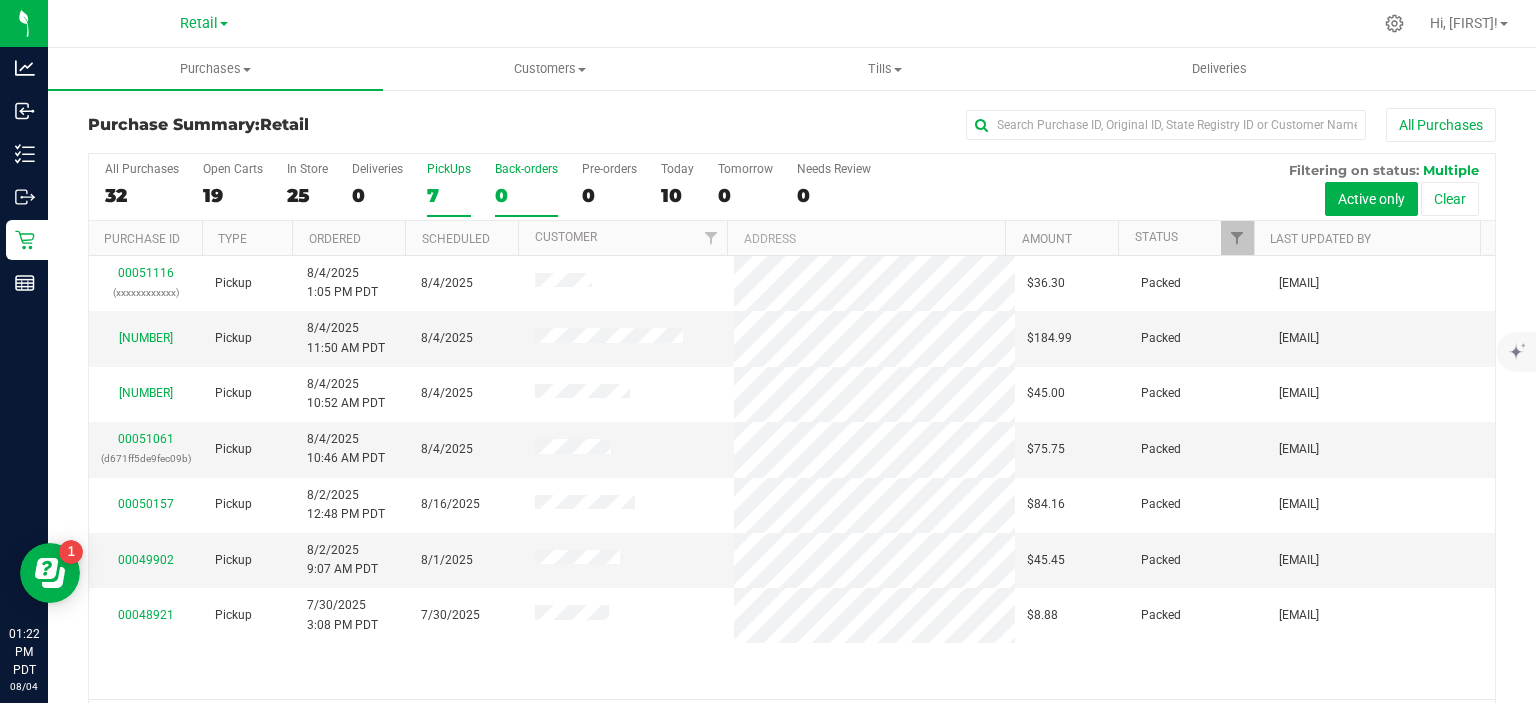 click on "Back-orders
0" at bounding box center (0, 0) 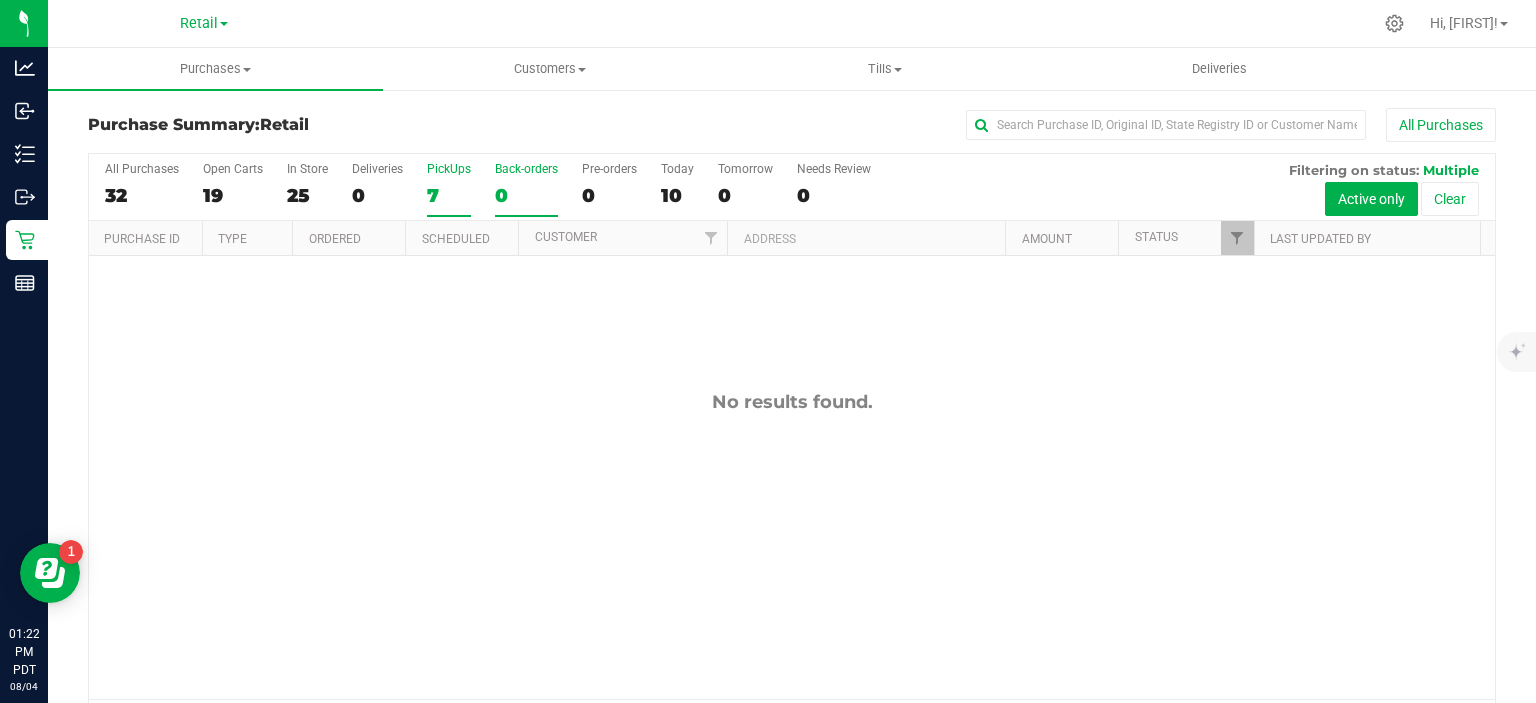 click on "7" at bounding box center (449, 195) 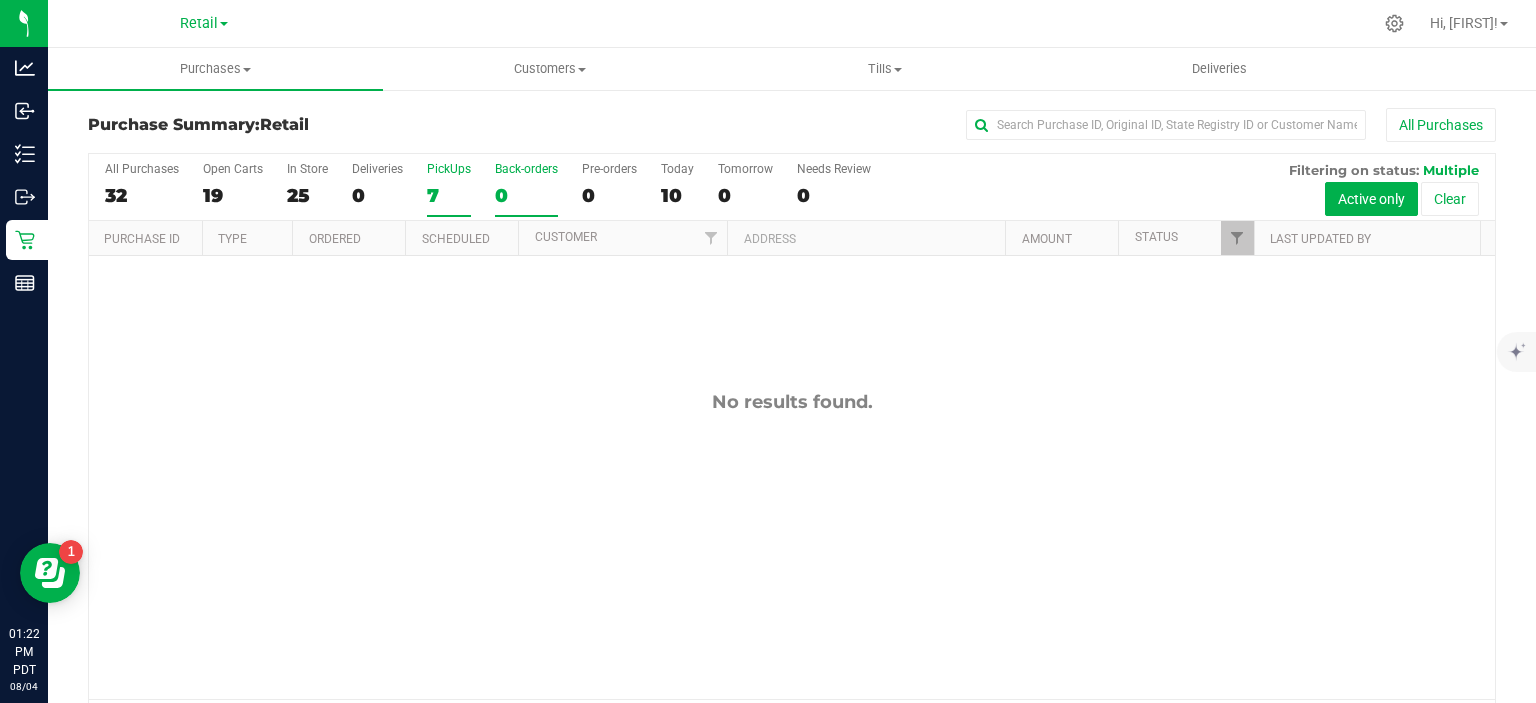 click on "PickUps
7" at bounding box center (0, 0) 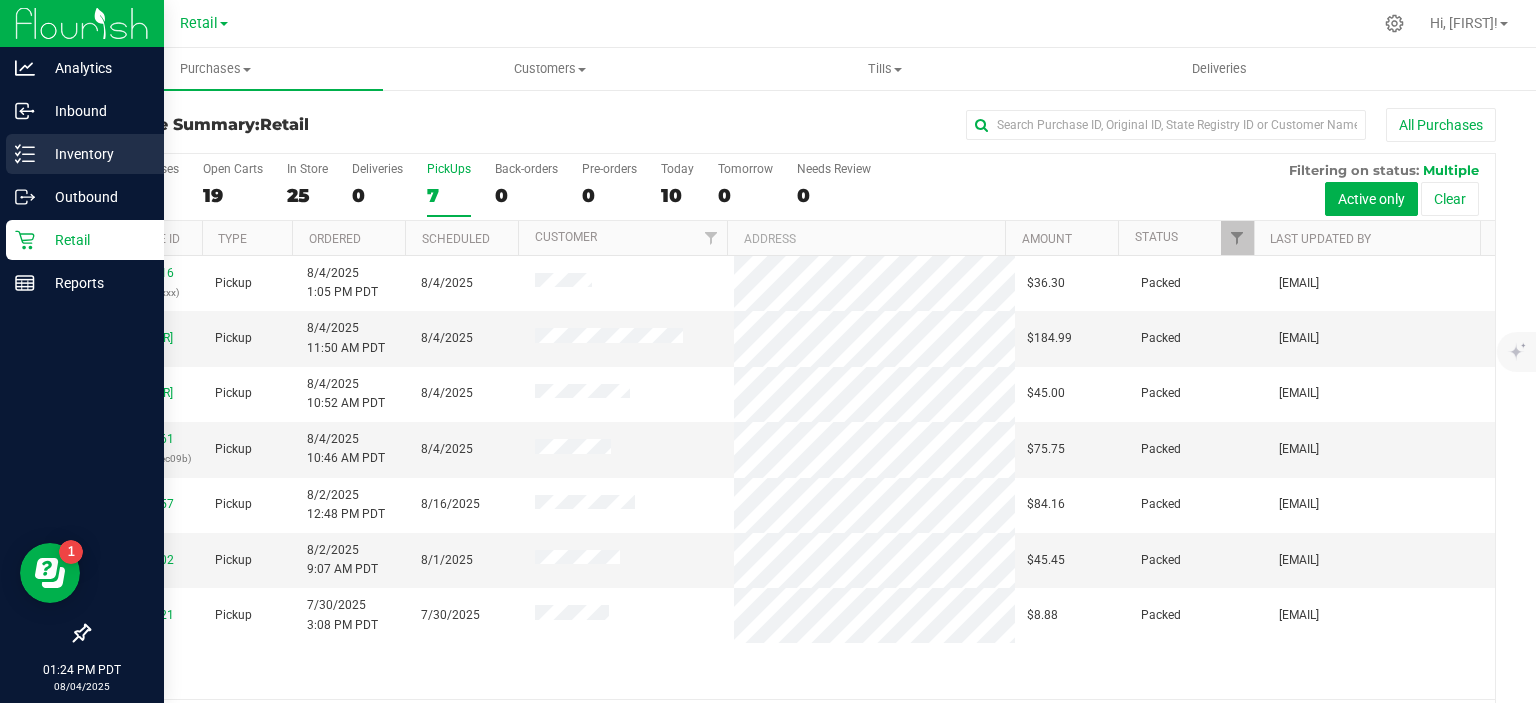 click 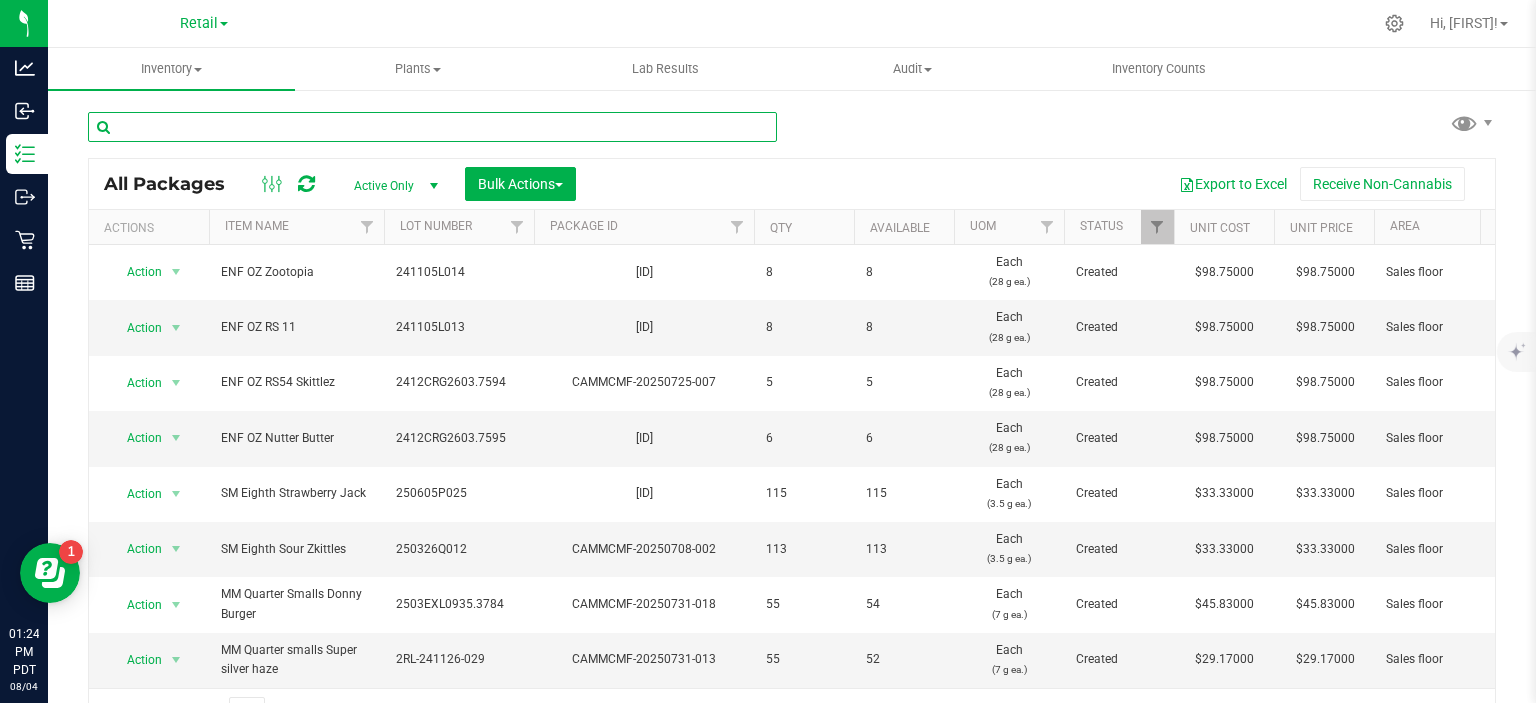 click at bounding box center [432, 127] 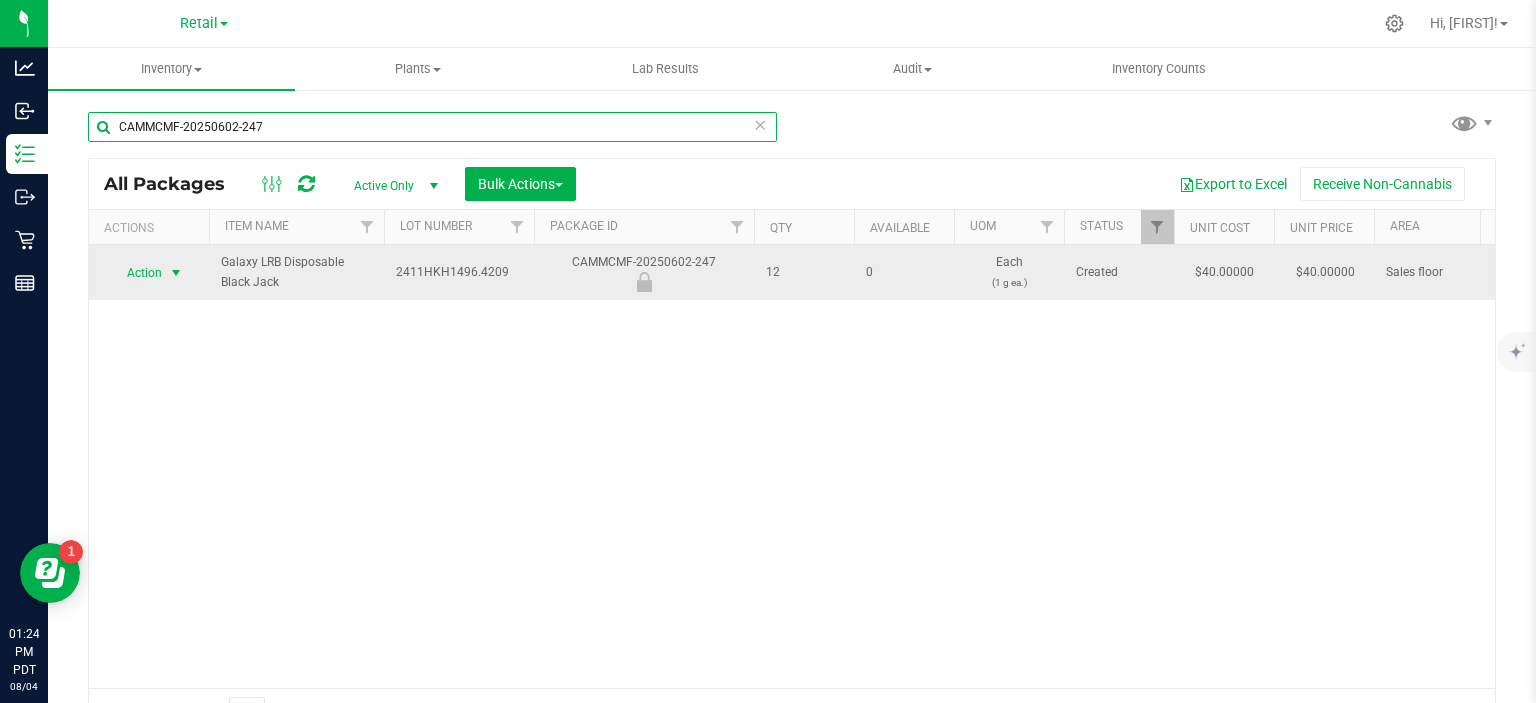 type on "CAMMCMF-20250602-247" 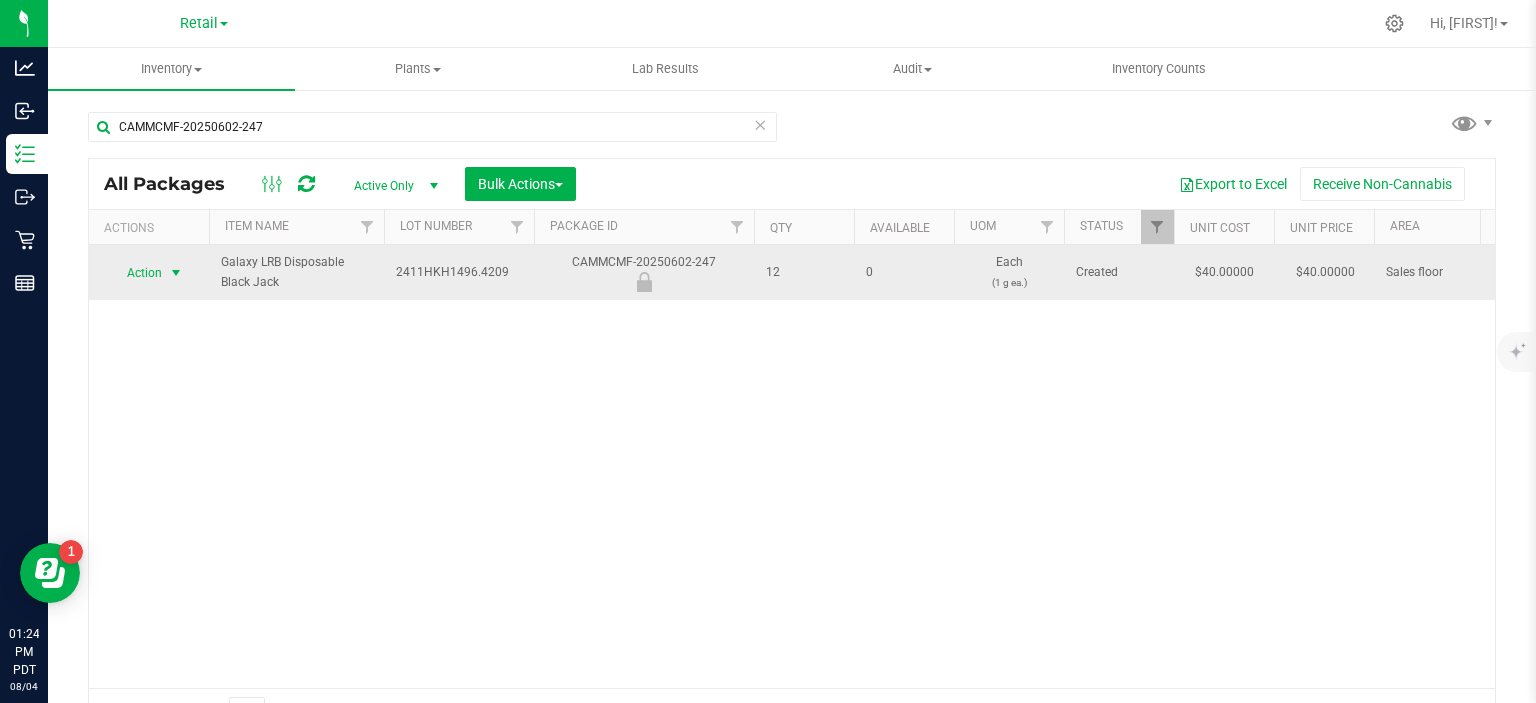 click at bounding box center [176, 273] 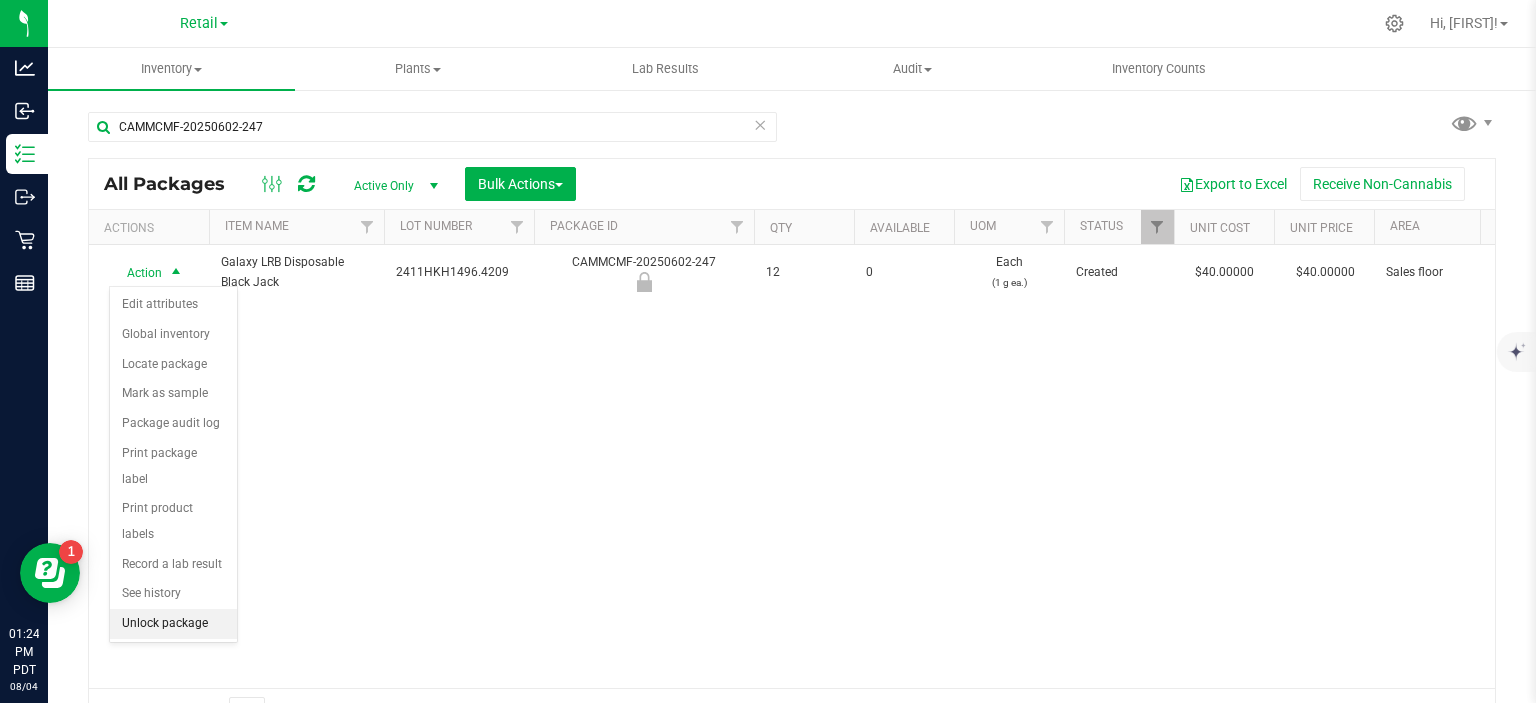 click on "Unlock package" at bounding box center (173, 624) 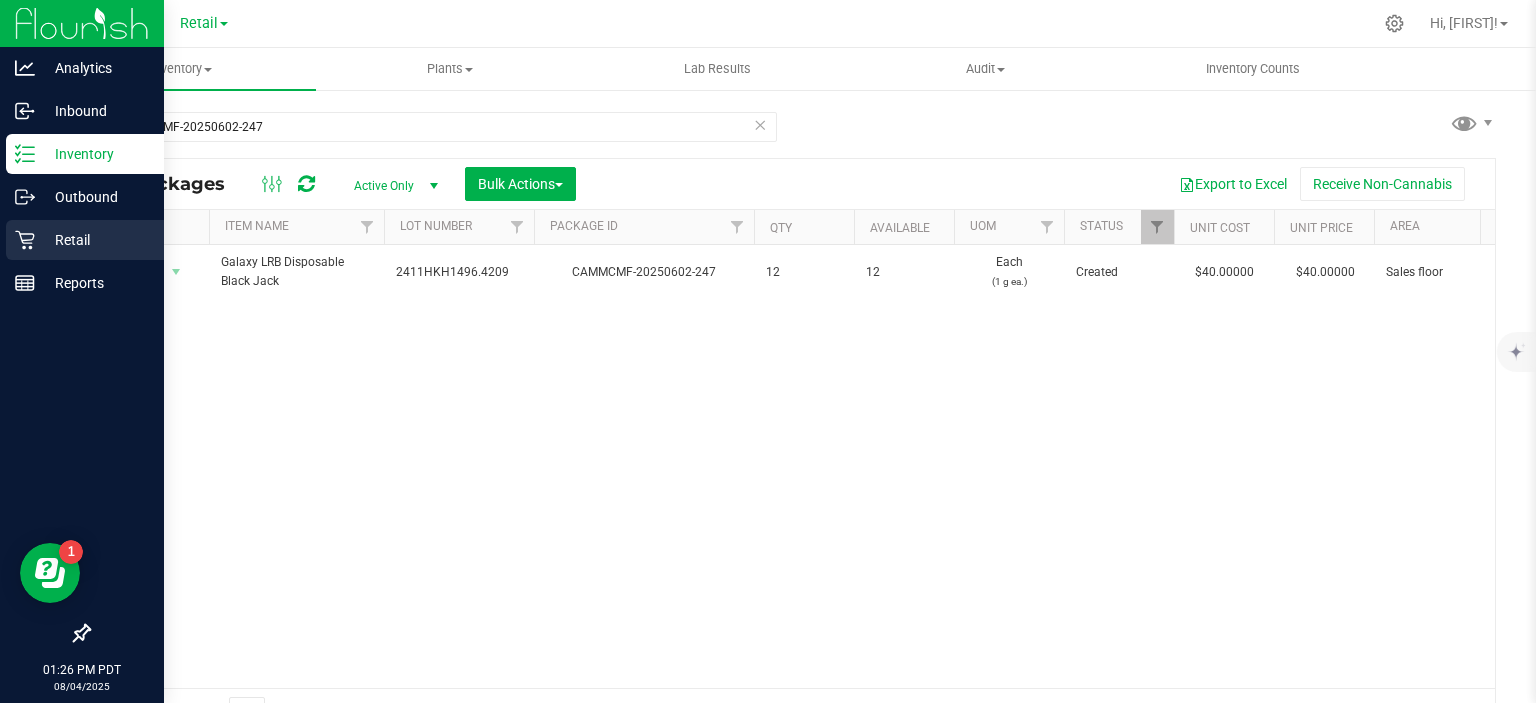 click 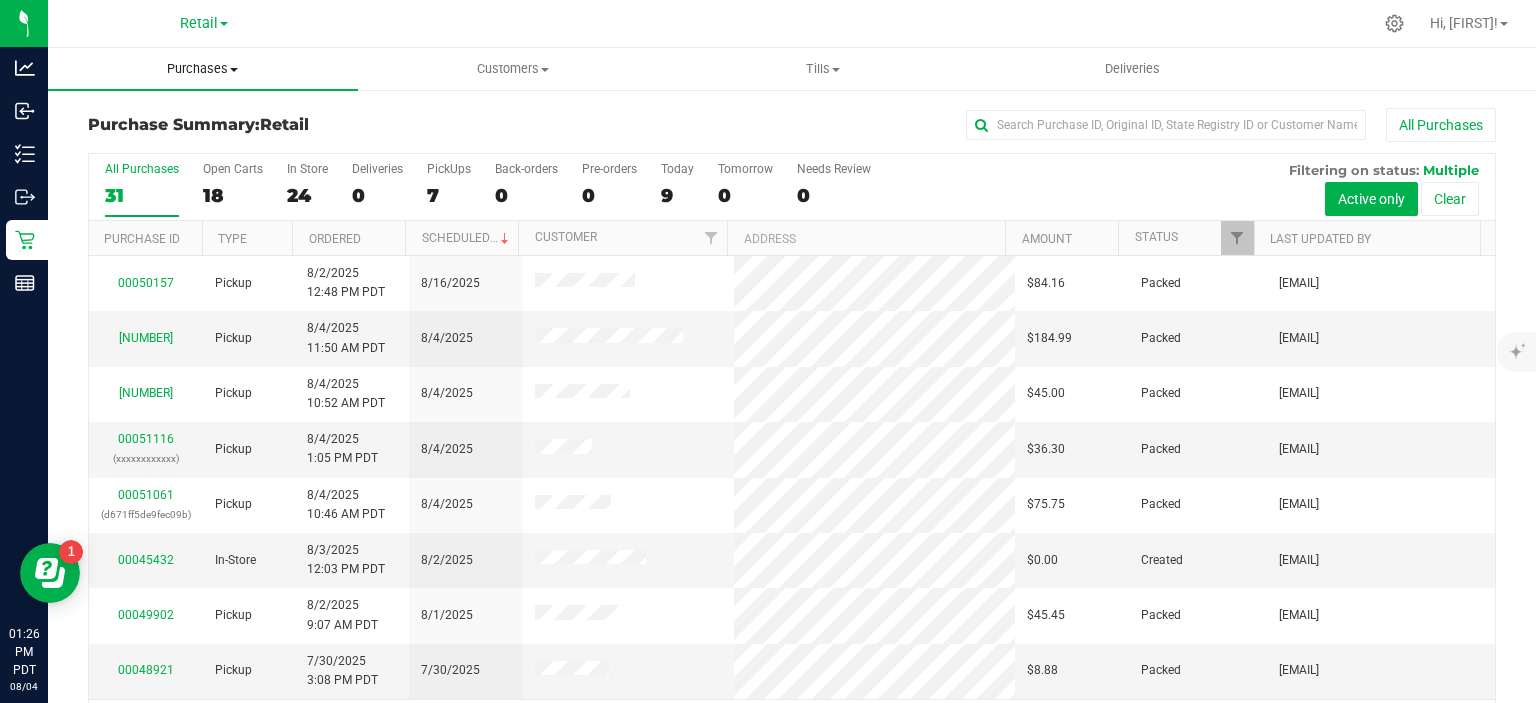 click on "Purchases" at bounding box center (203, 69) 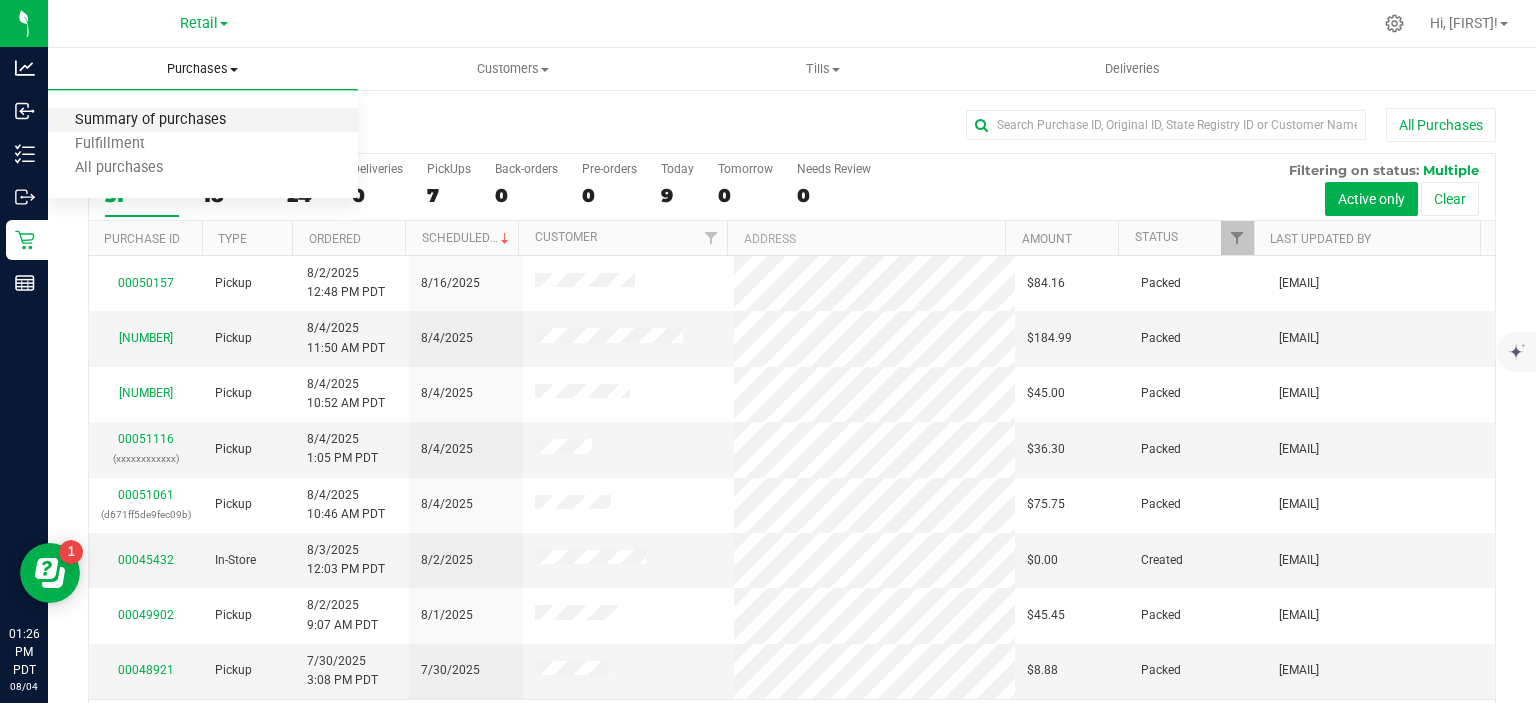 click on "Summary of purchases" at bounding box center (150, 120) 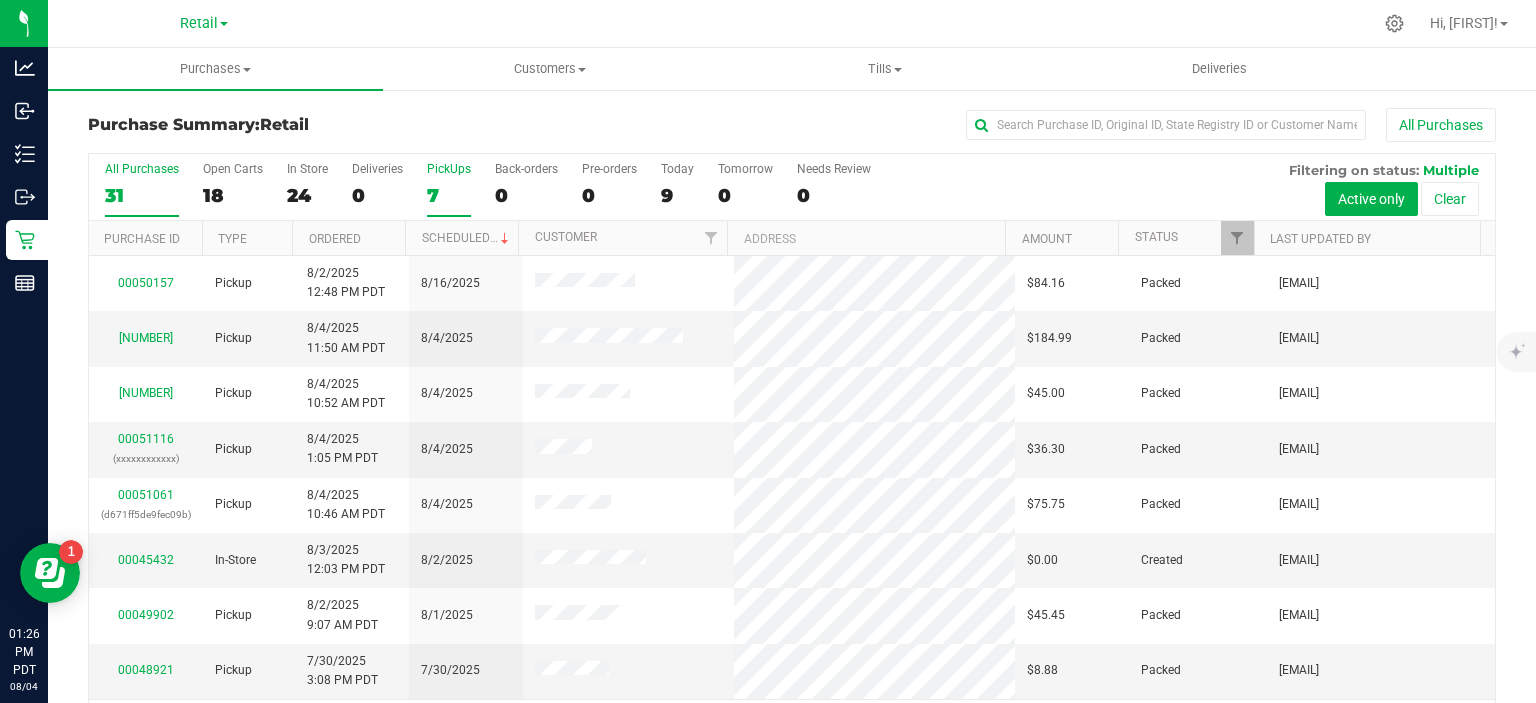 click on "7" at bounding box center (449, 195) 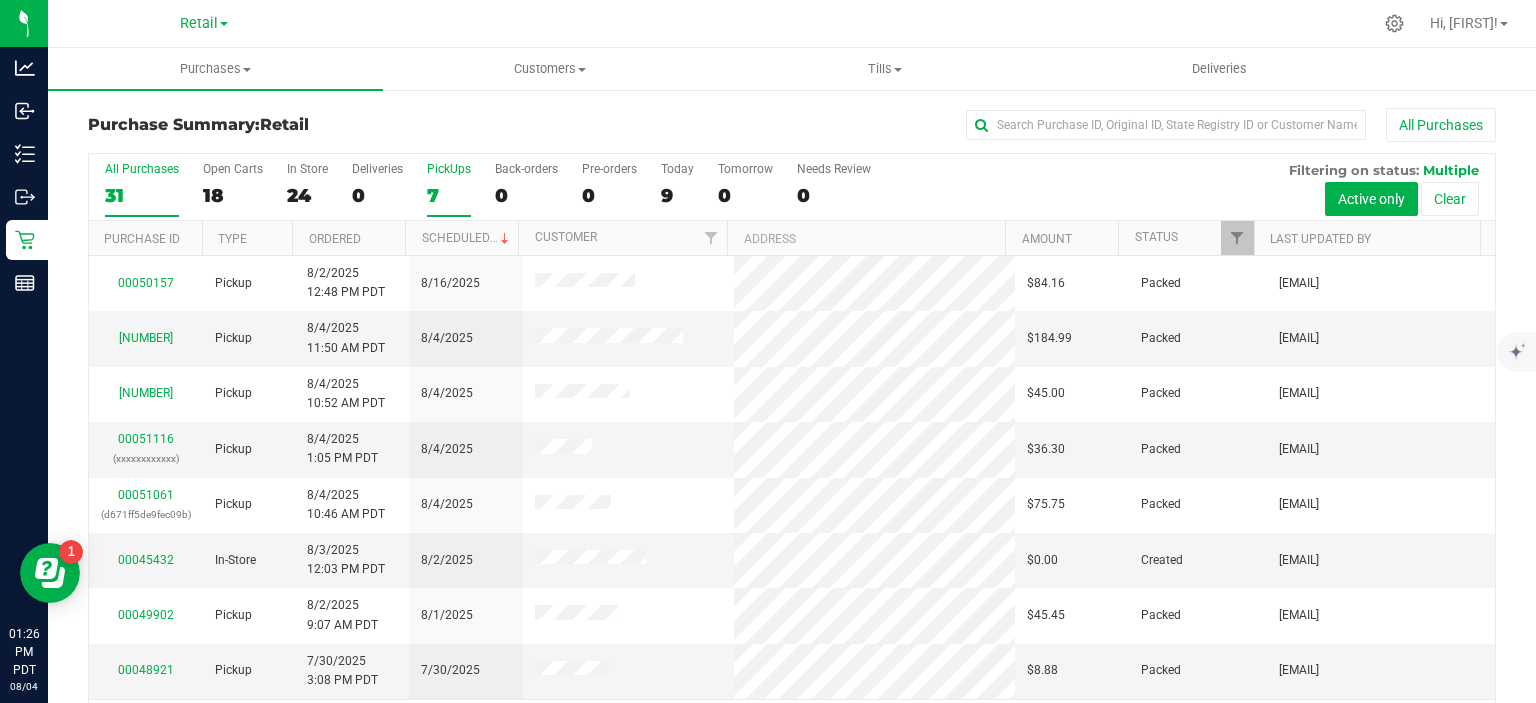 click on "PickUps
7" at bounding box center [0, 0] 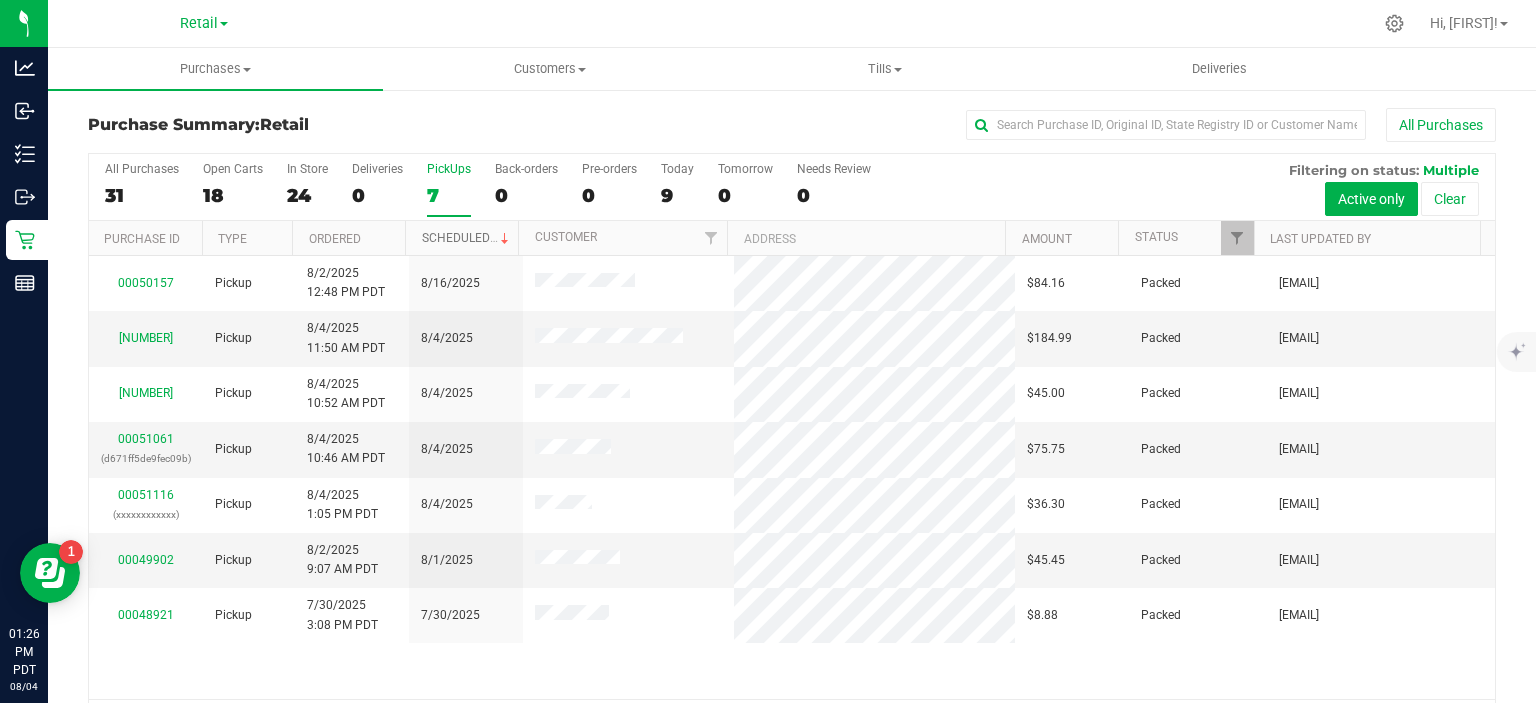 click on "Scheduled" at bounding box center [467, 238] 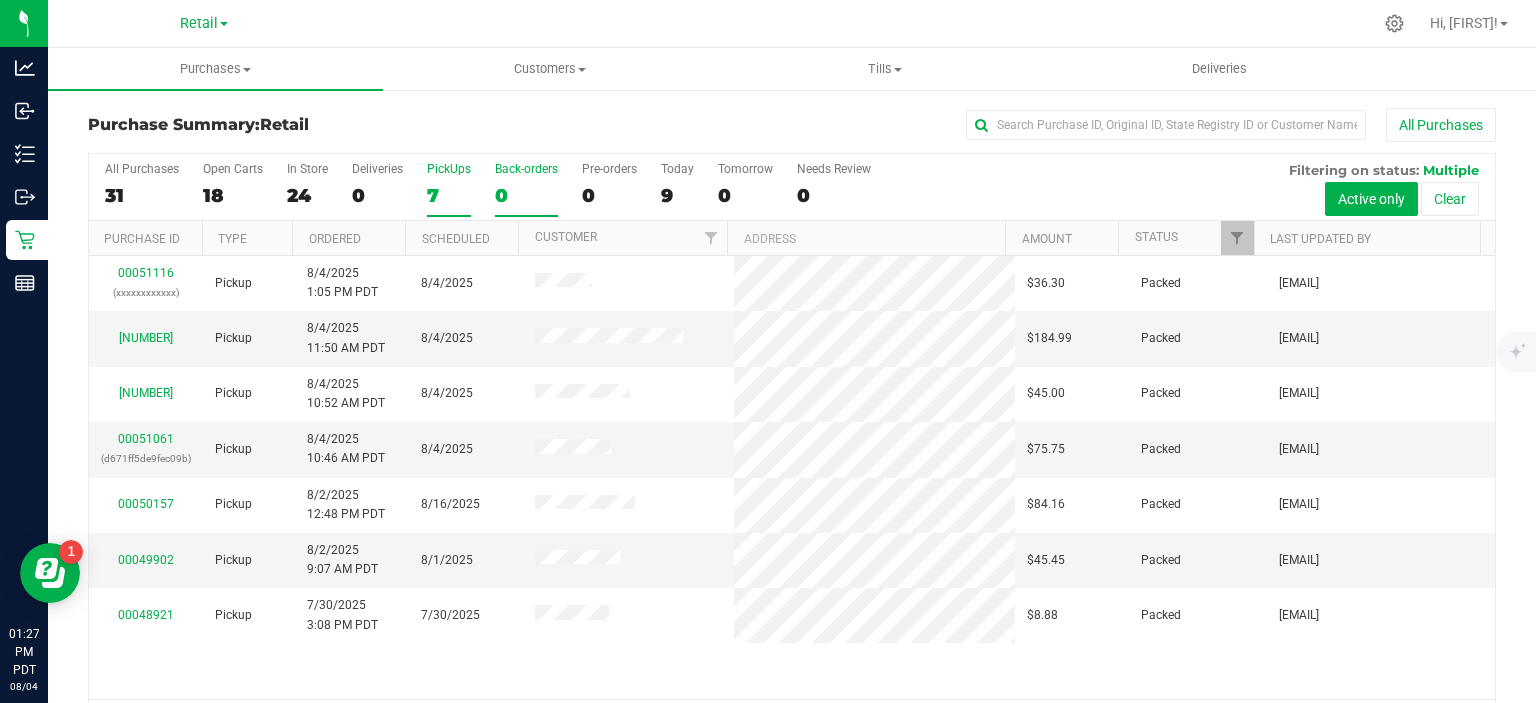 click on "0" at bounding box center [526, 195] 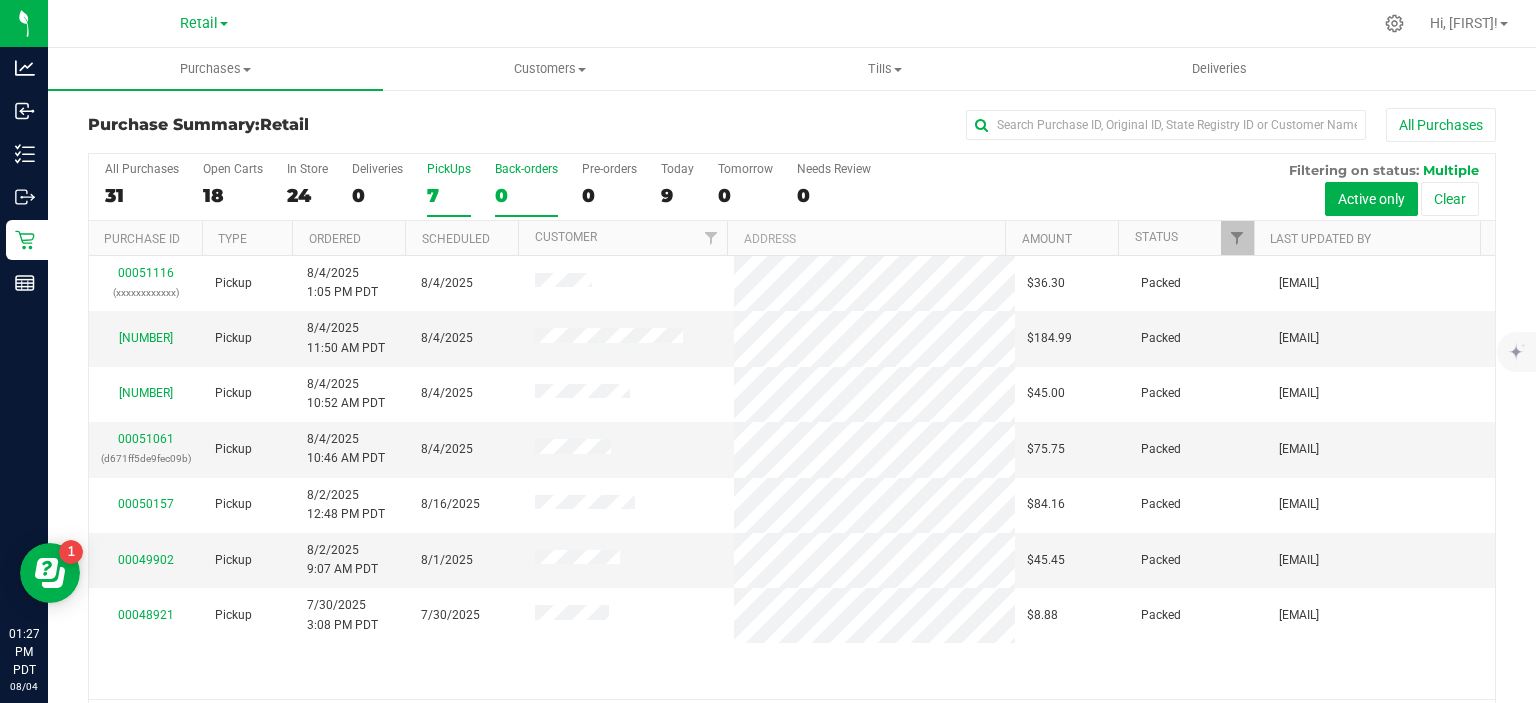 click on "Back-orders
0" at bounding box center (0, 0) 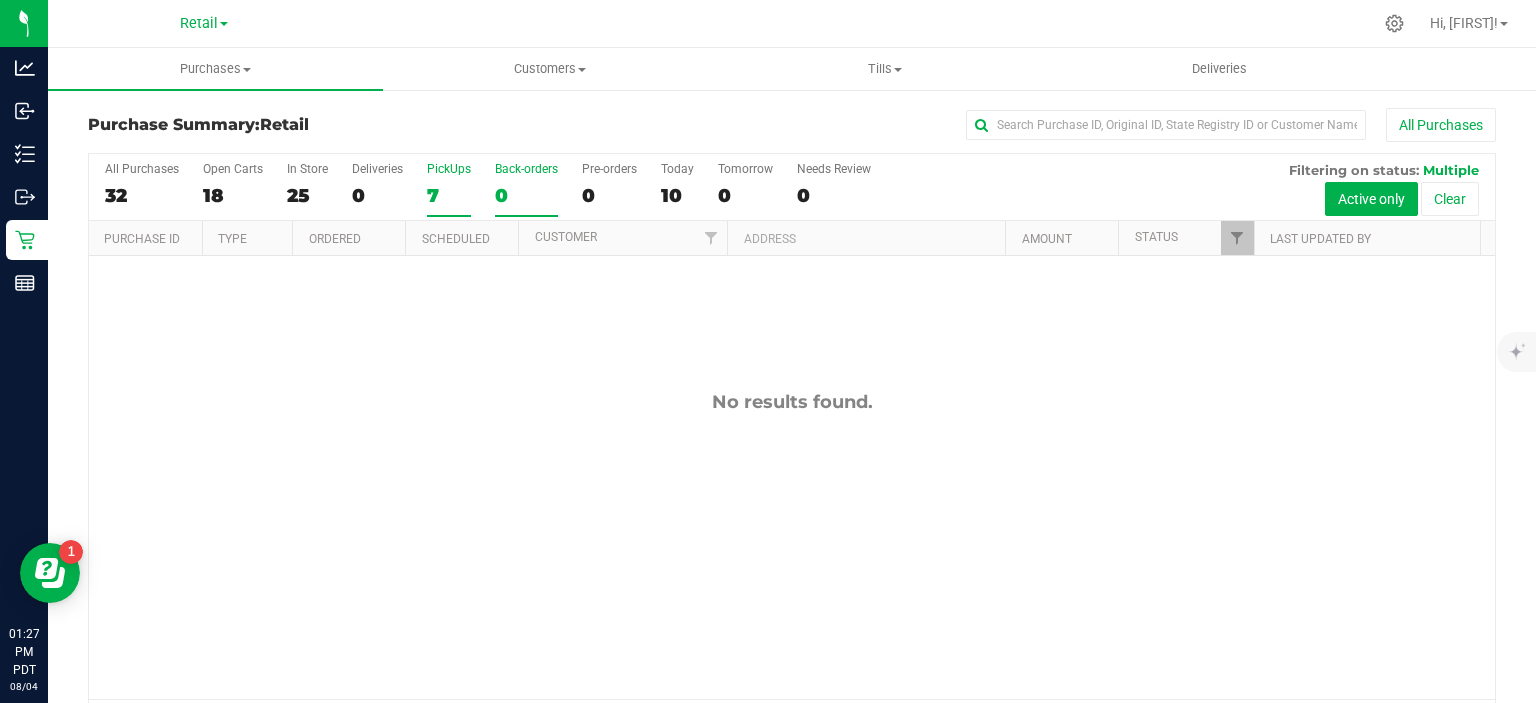 click on "7" at bounding box center [449, 195] 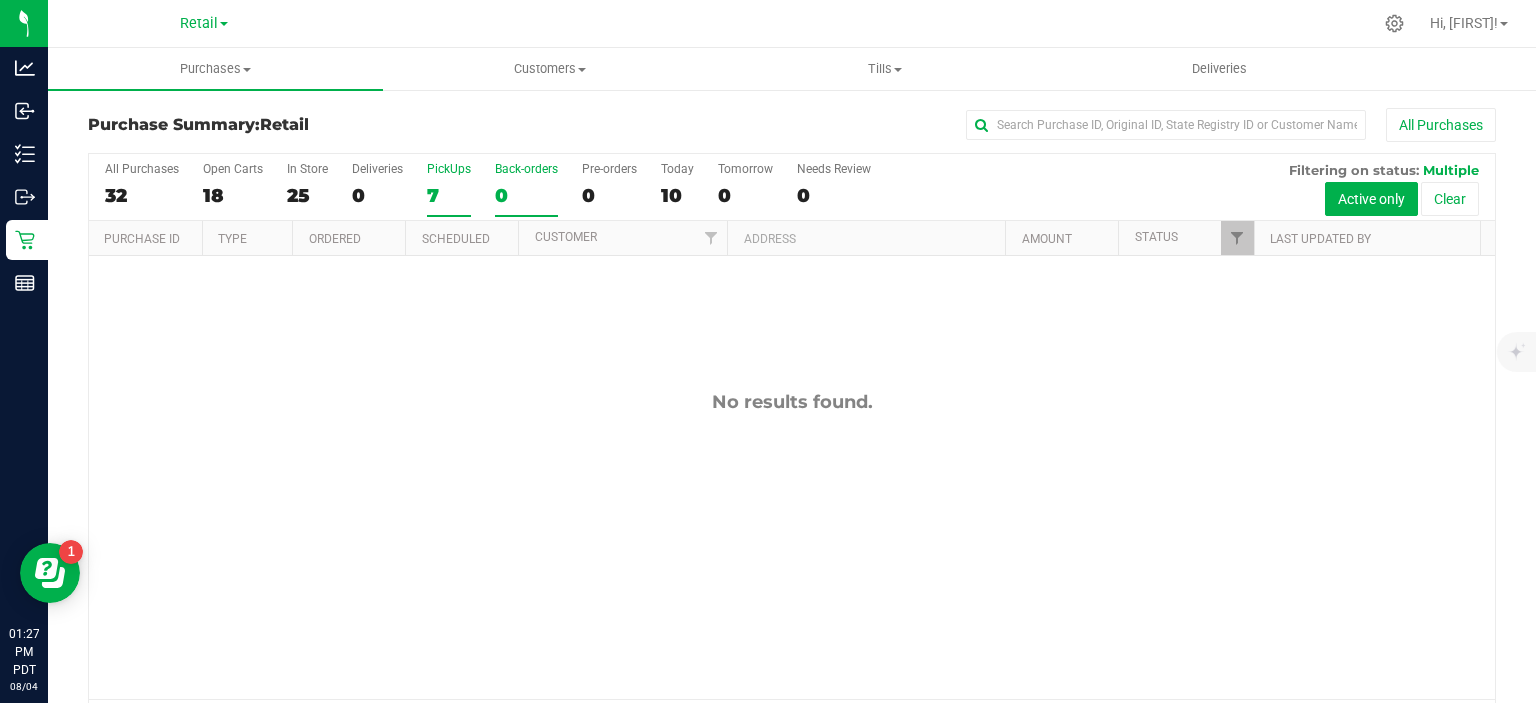 click on "PickUps
7" at bounding box center [0, 0] 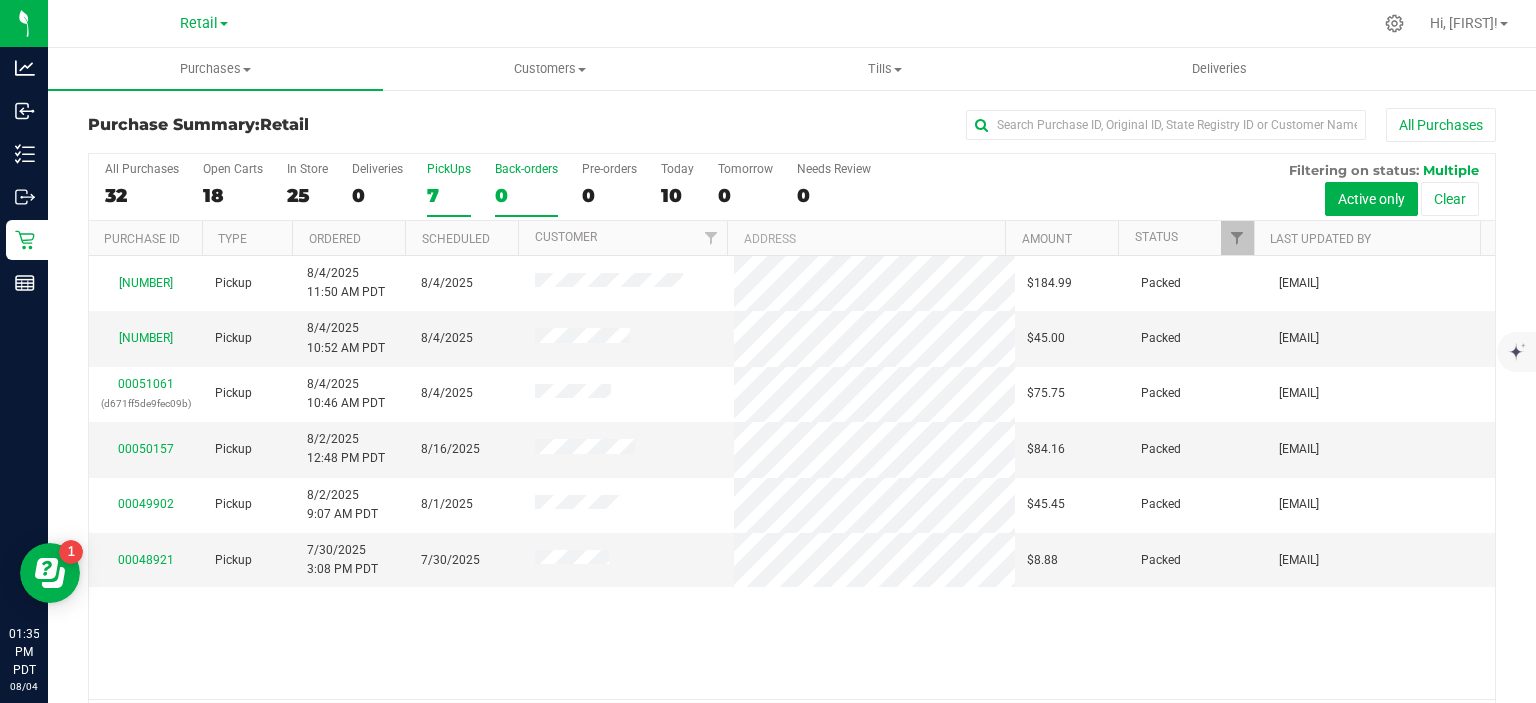 click on "0" at bounding box center [526, 195] 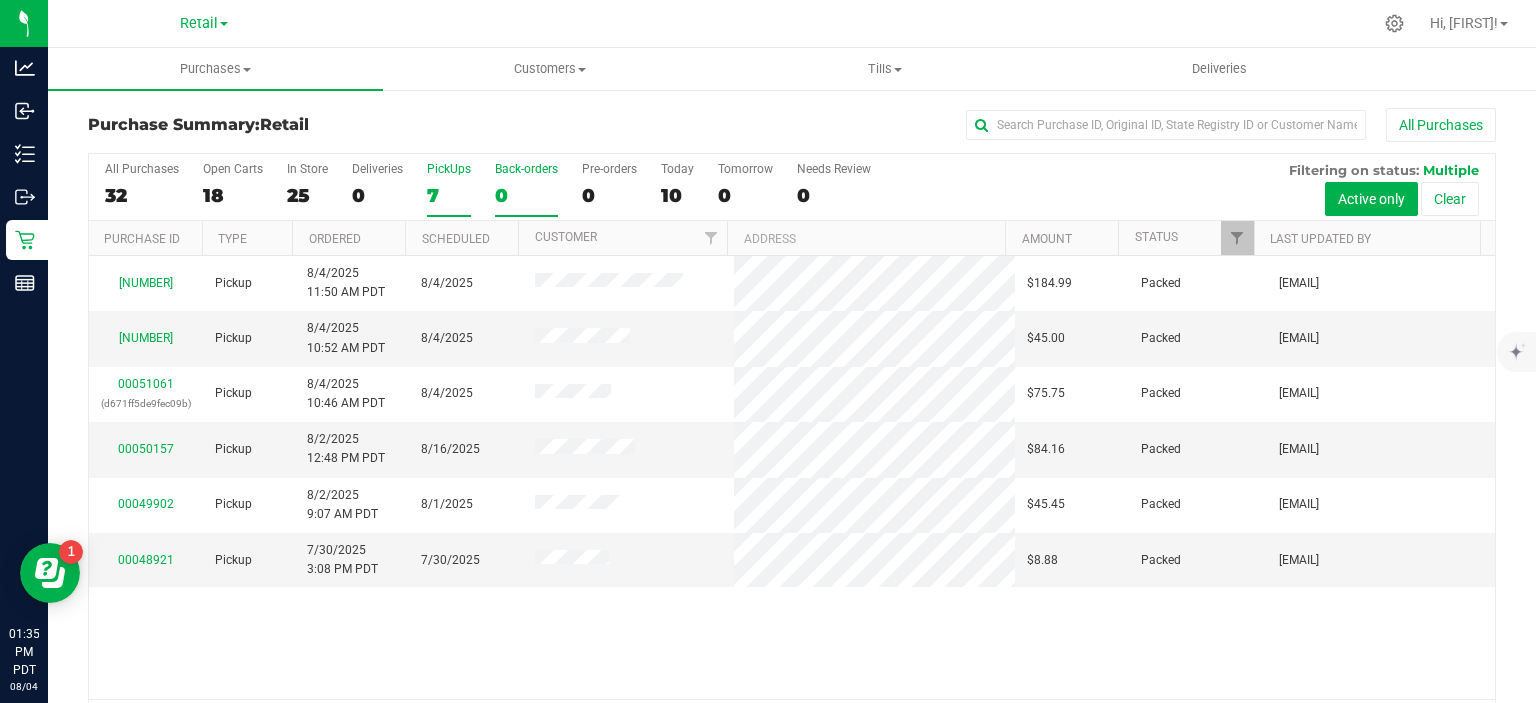 click on "Back-orders
0" at bounding box center [0, 0] 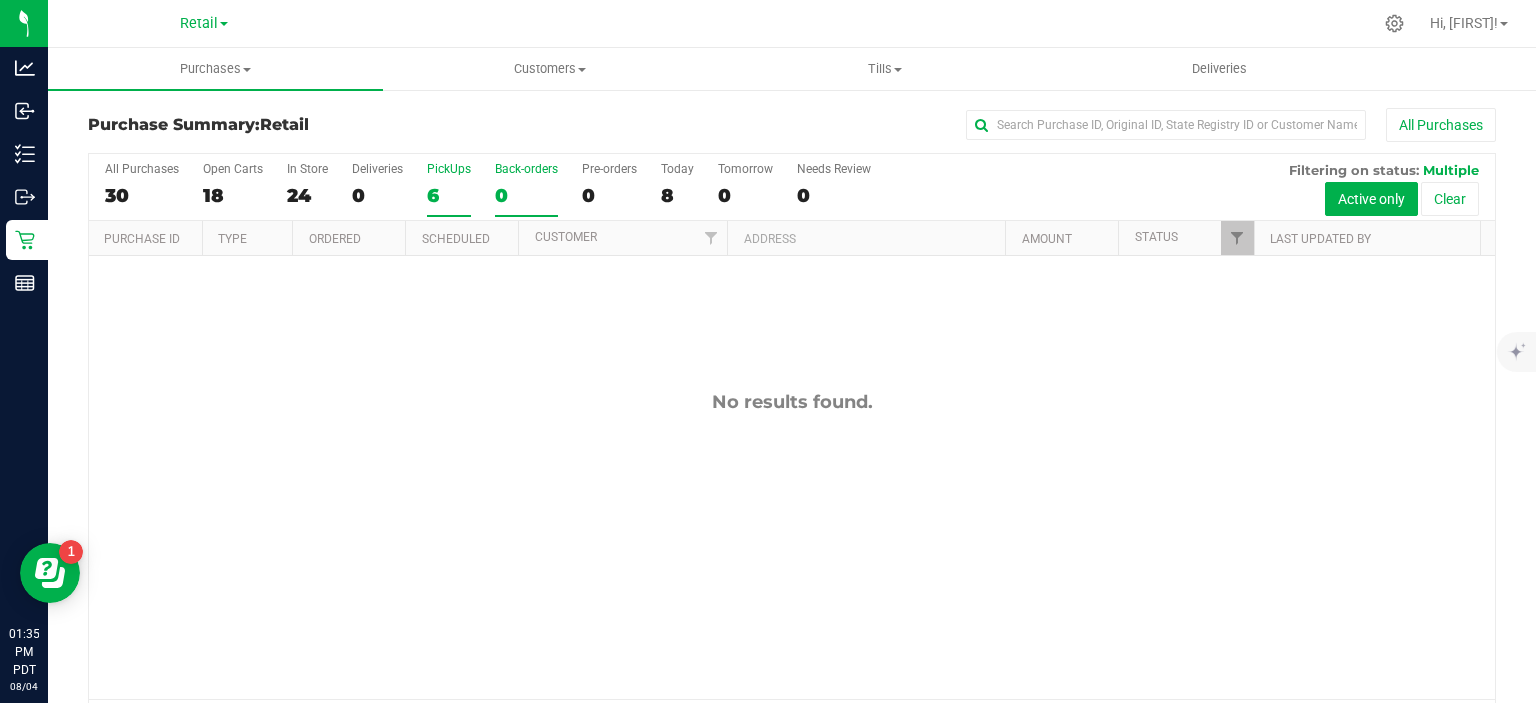 click on "6" at bounding box center [449, 195] 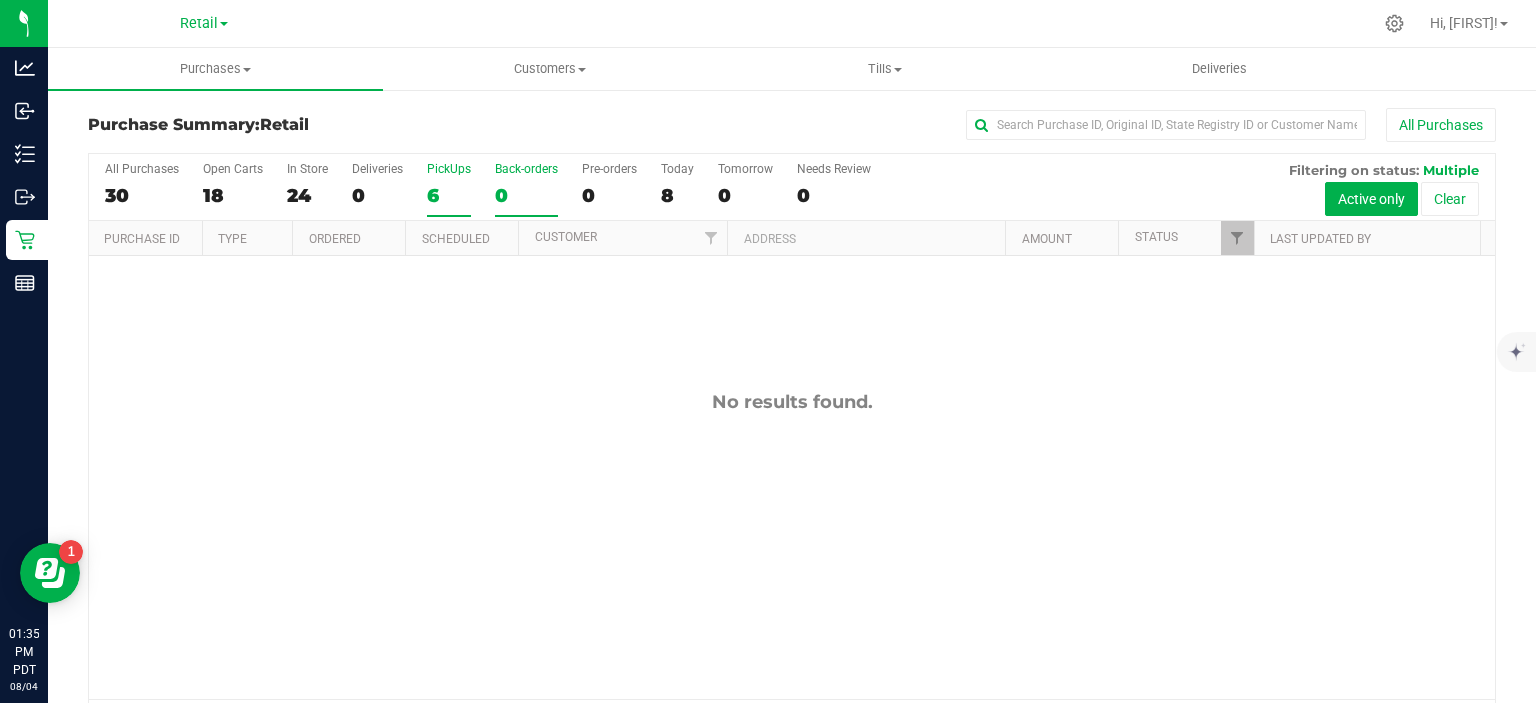 click on "PickUps
6" at bounding box center [0, 0] 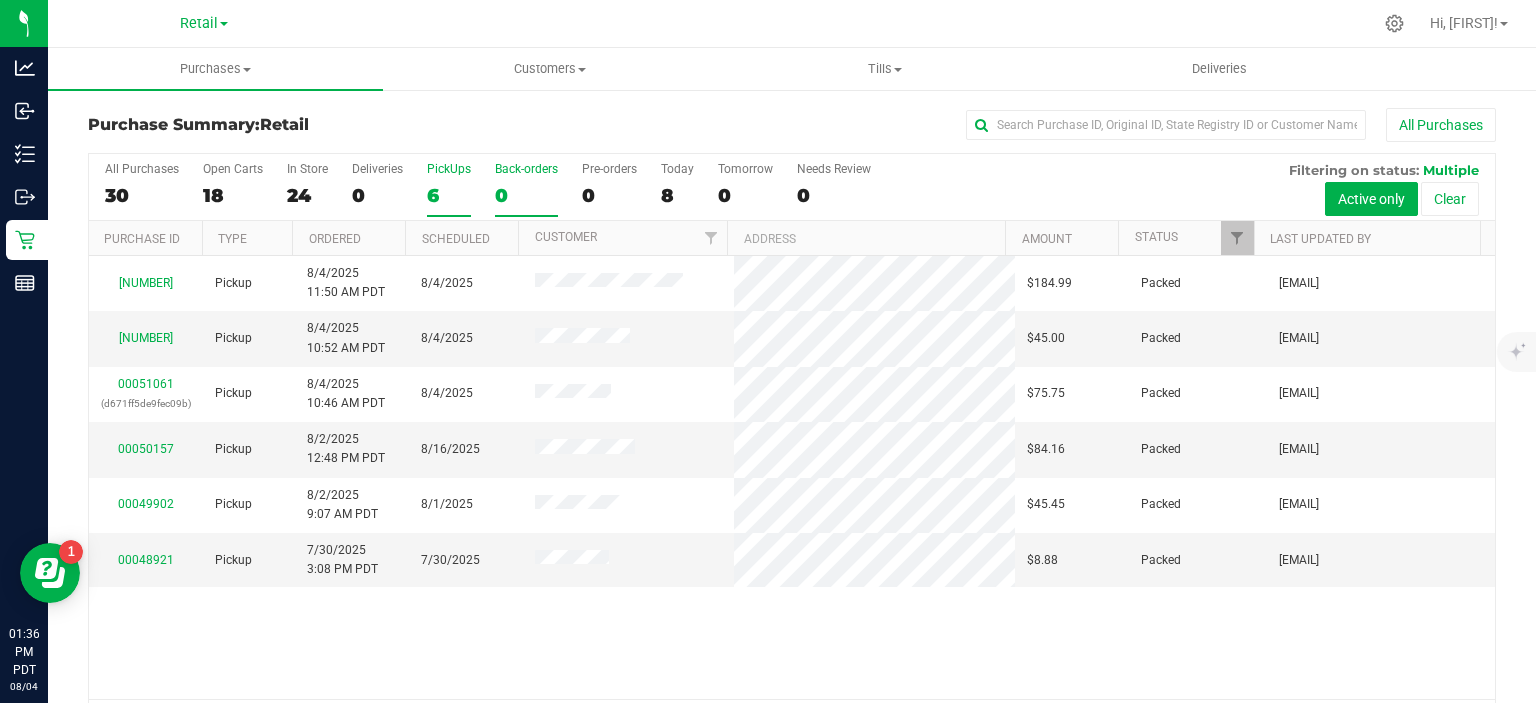click on "0" at bounding box center (526, 195) 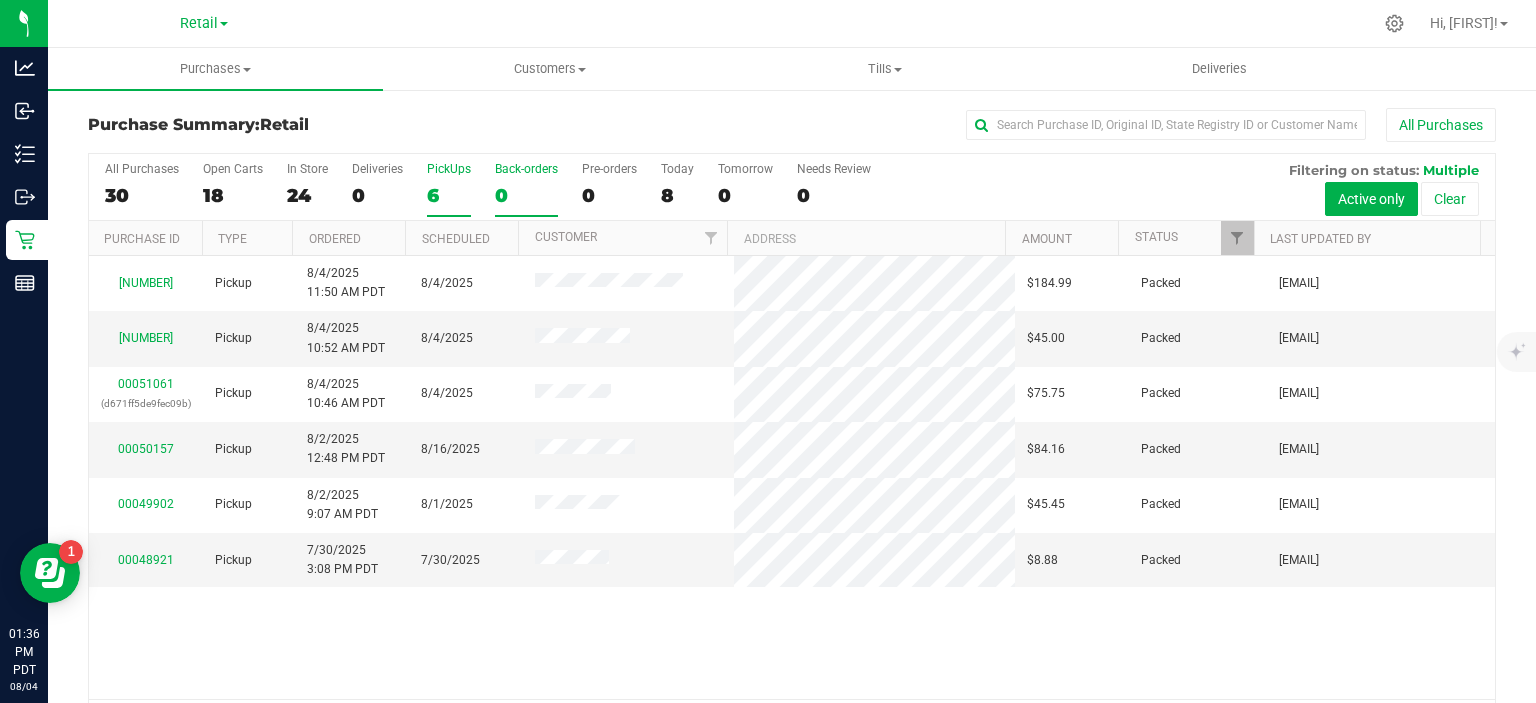 click on "Back-orders
0" at bounding box center (0, 0) 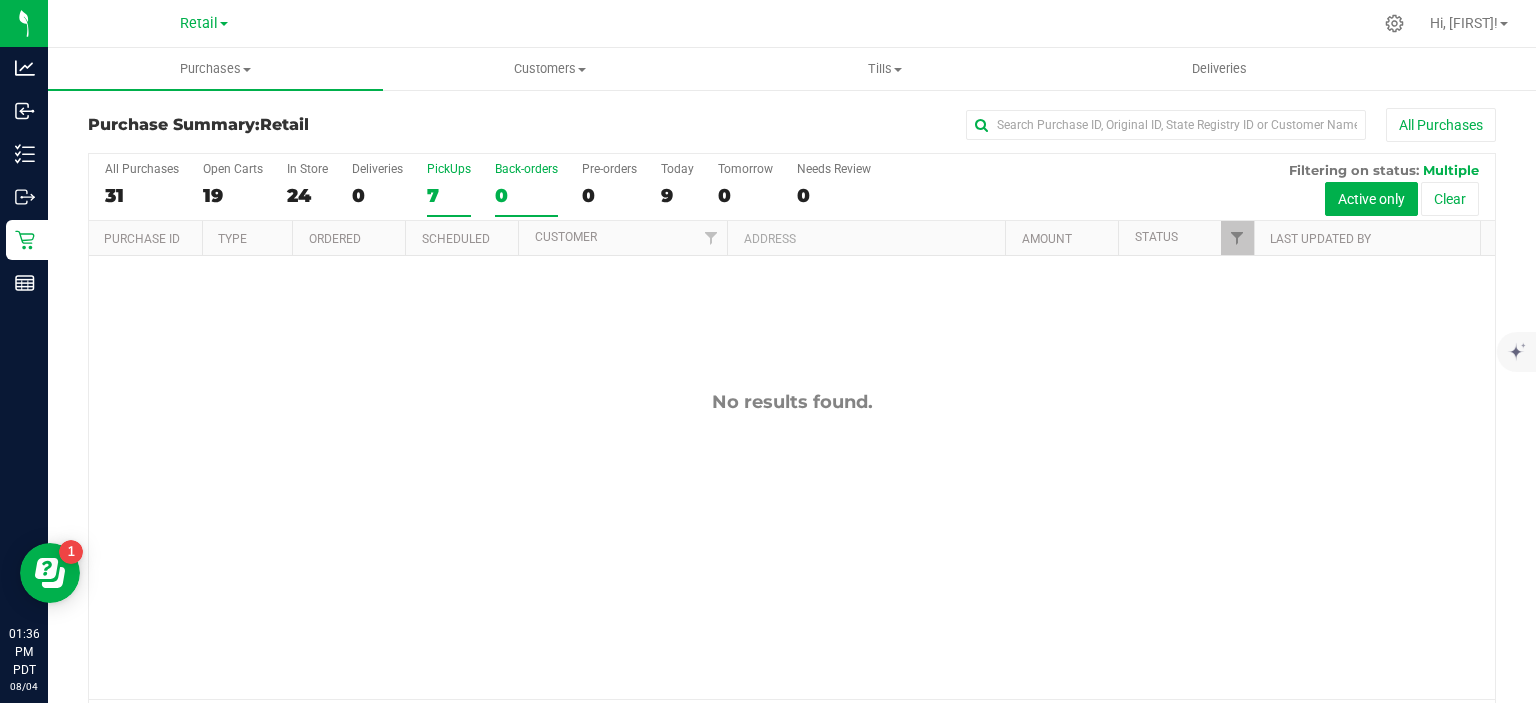 click on "7" at bounding box center [449, 195] 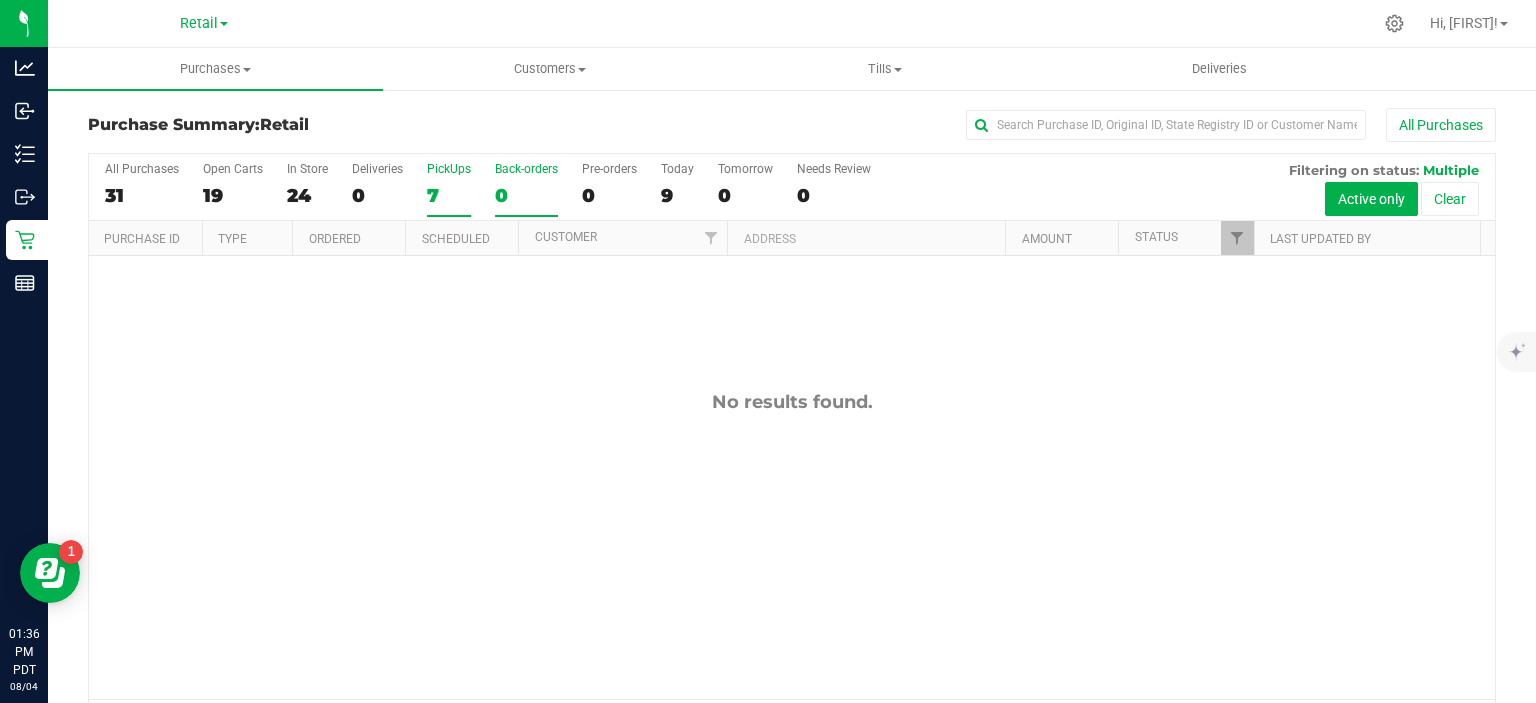 click on "PickUps
7" at bounding box center [0, 0] 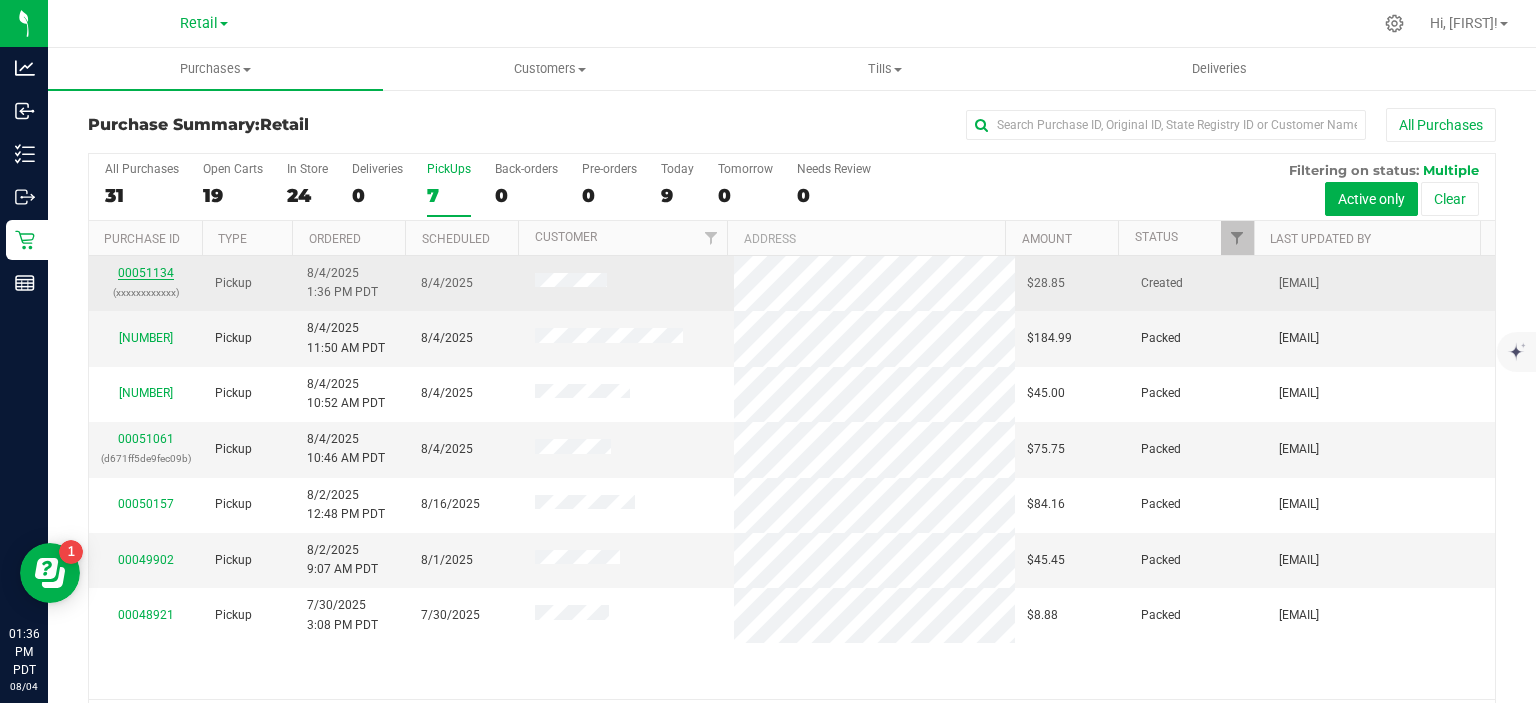 click on "00051134" at bounding box center [146, 273] 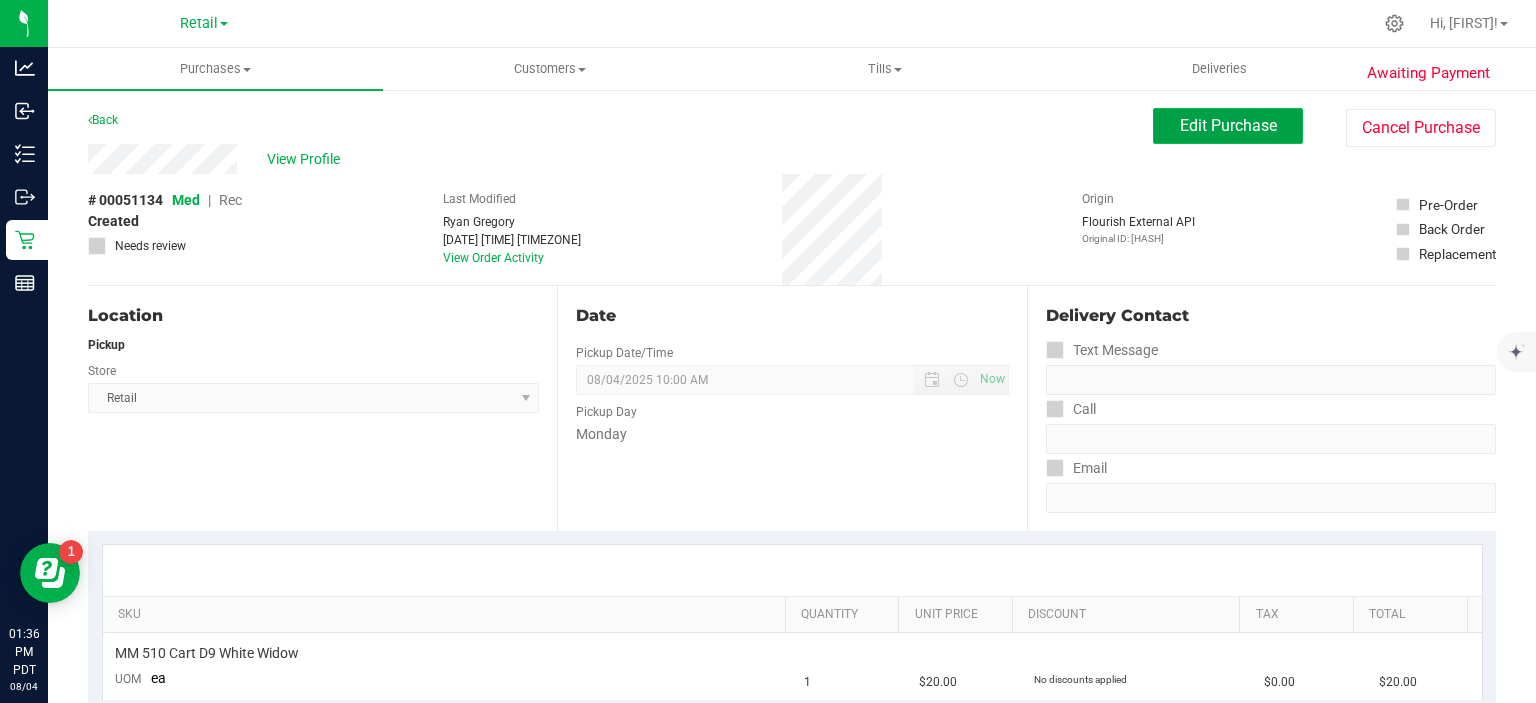 click on "Edit Purchase" at bounding box center (1228, 125) 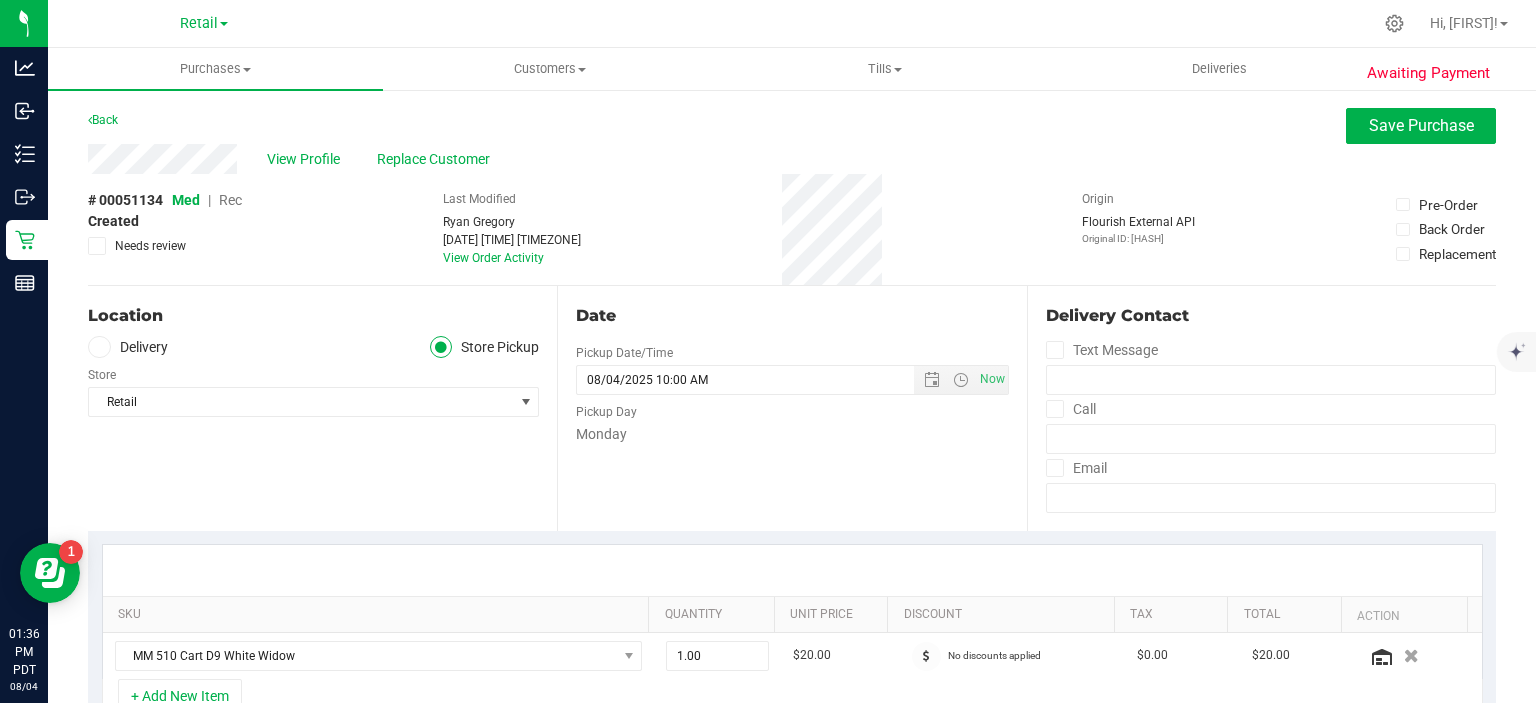 click on "Rec" at bounding box center (230, 200) 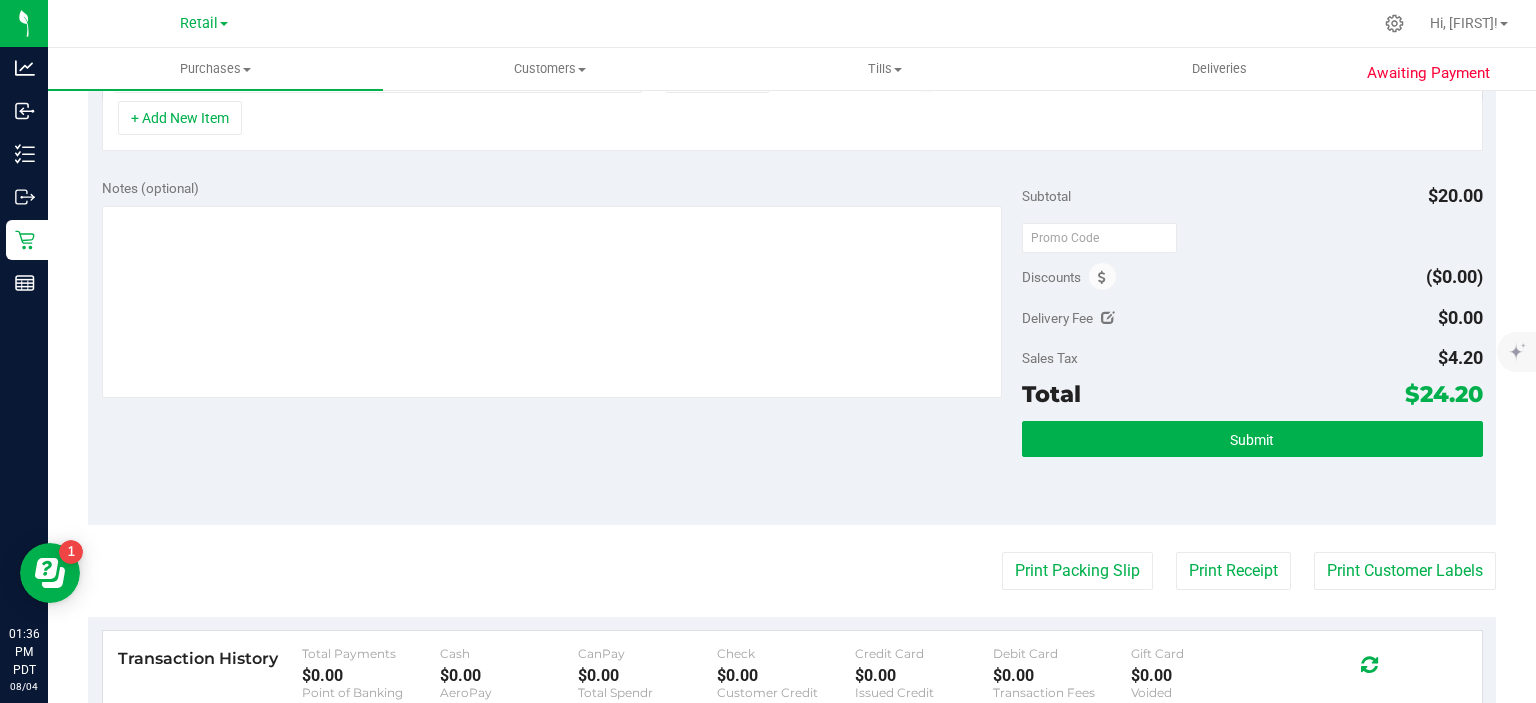 scroll, scrollTop: 589, scrollLeft: 0, axis: vertical 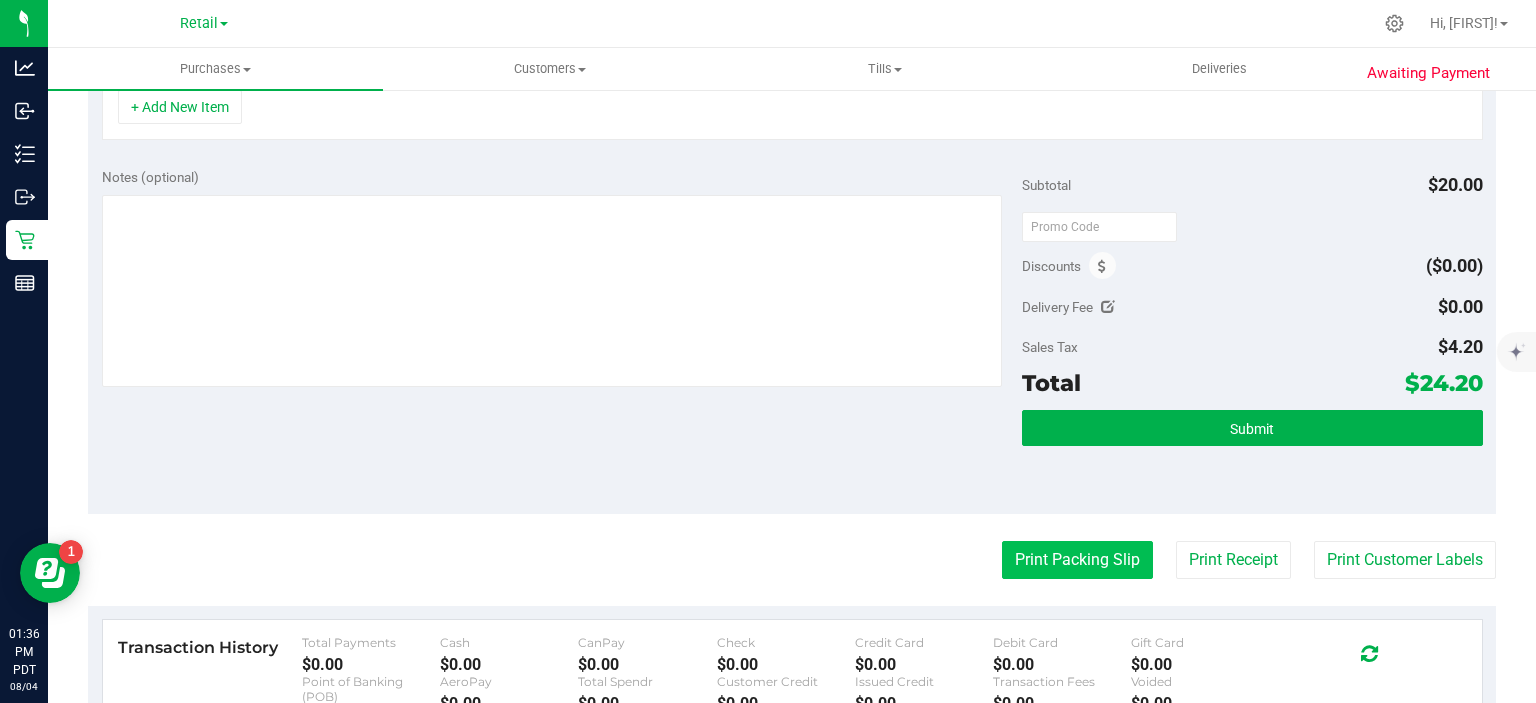 click on "Print Packing Slip" at bounding box center (1077, 560) 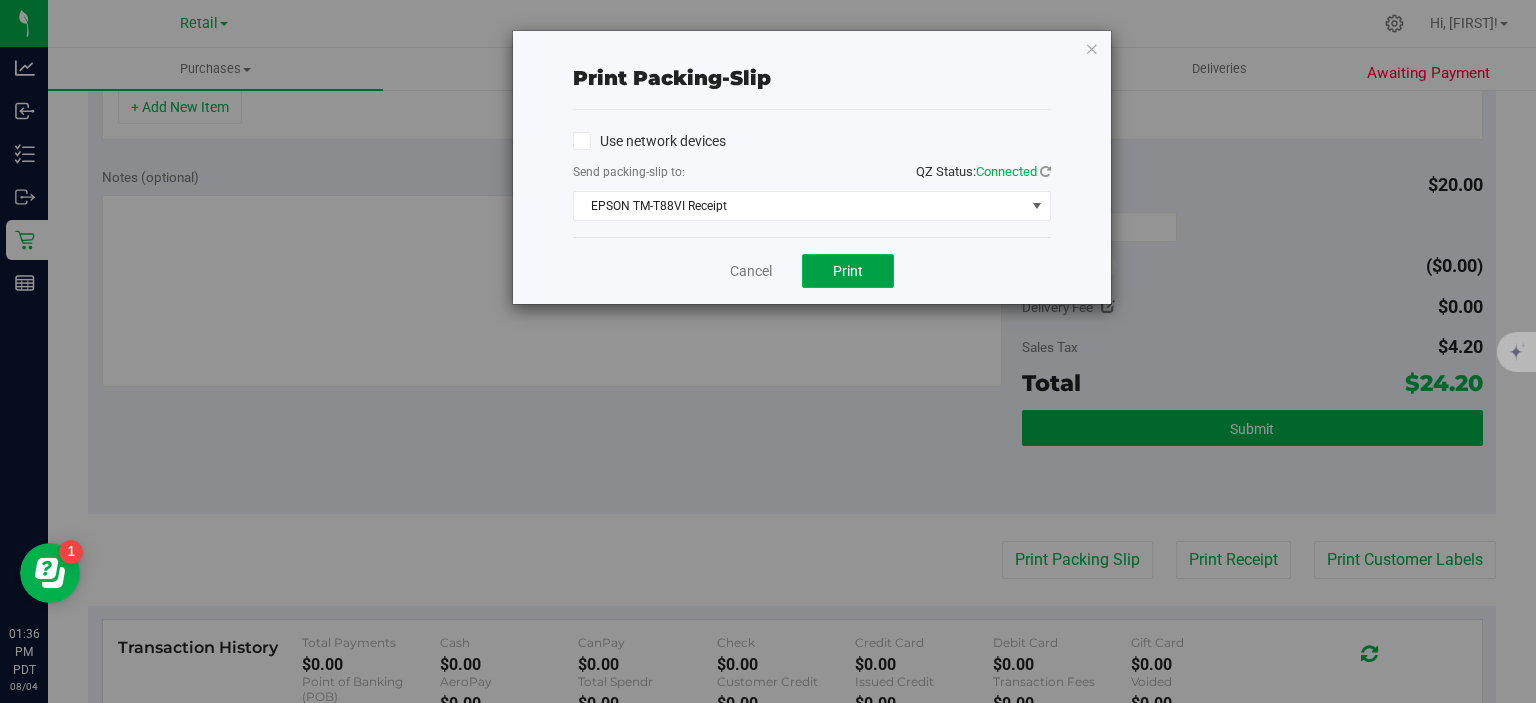click on "Print" at bounding box center (848, 271) 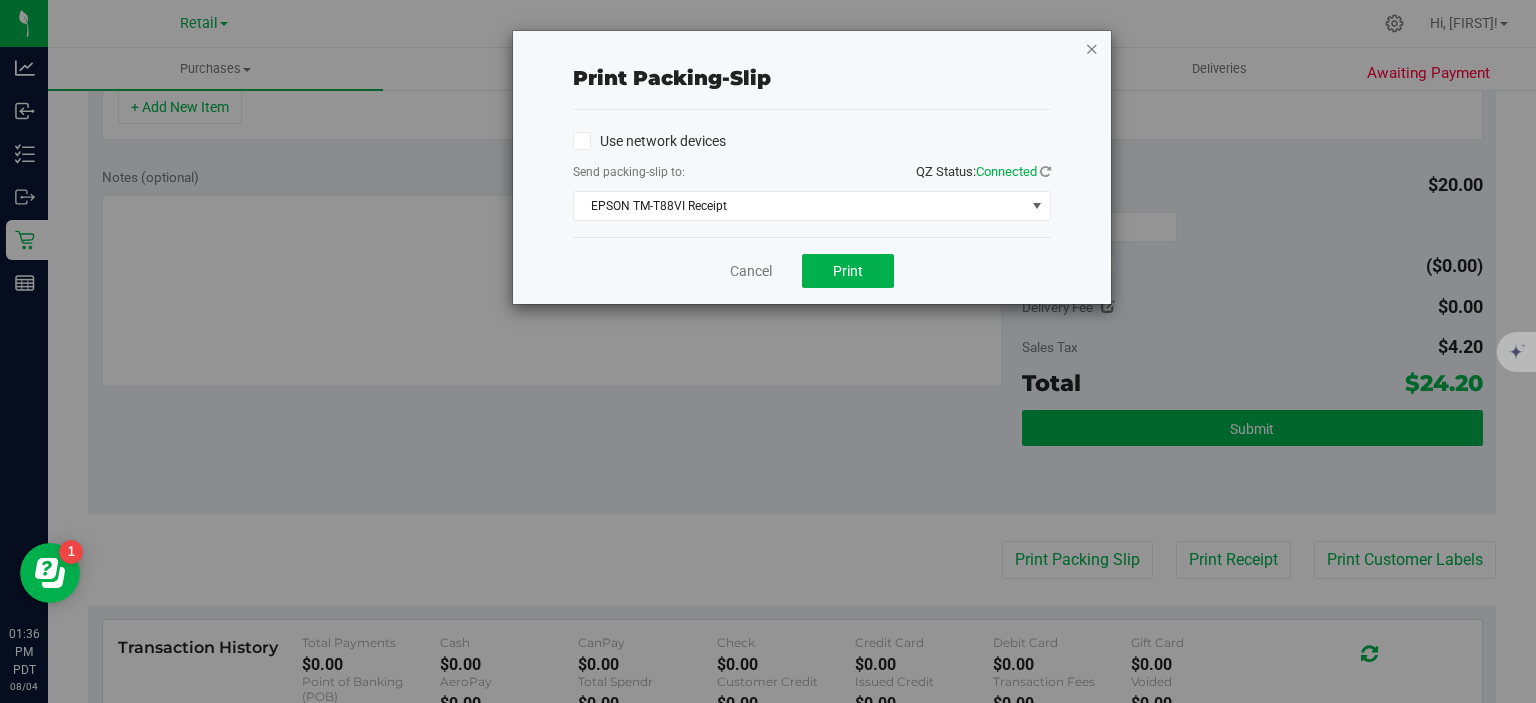 click at bounding box center [1092, 48] 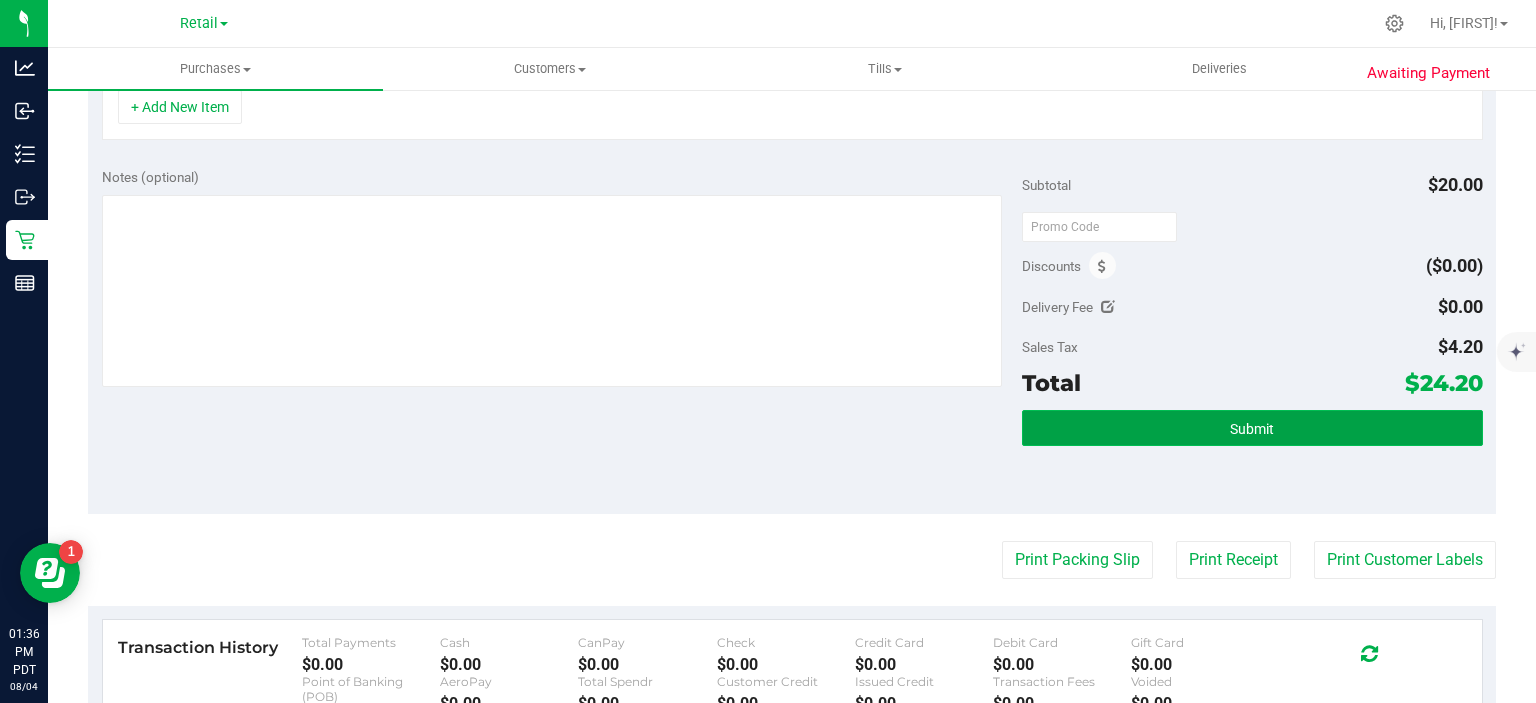 click on "Submit" at bounding box center (1252, 428) 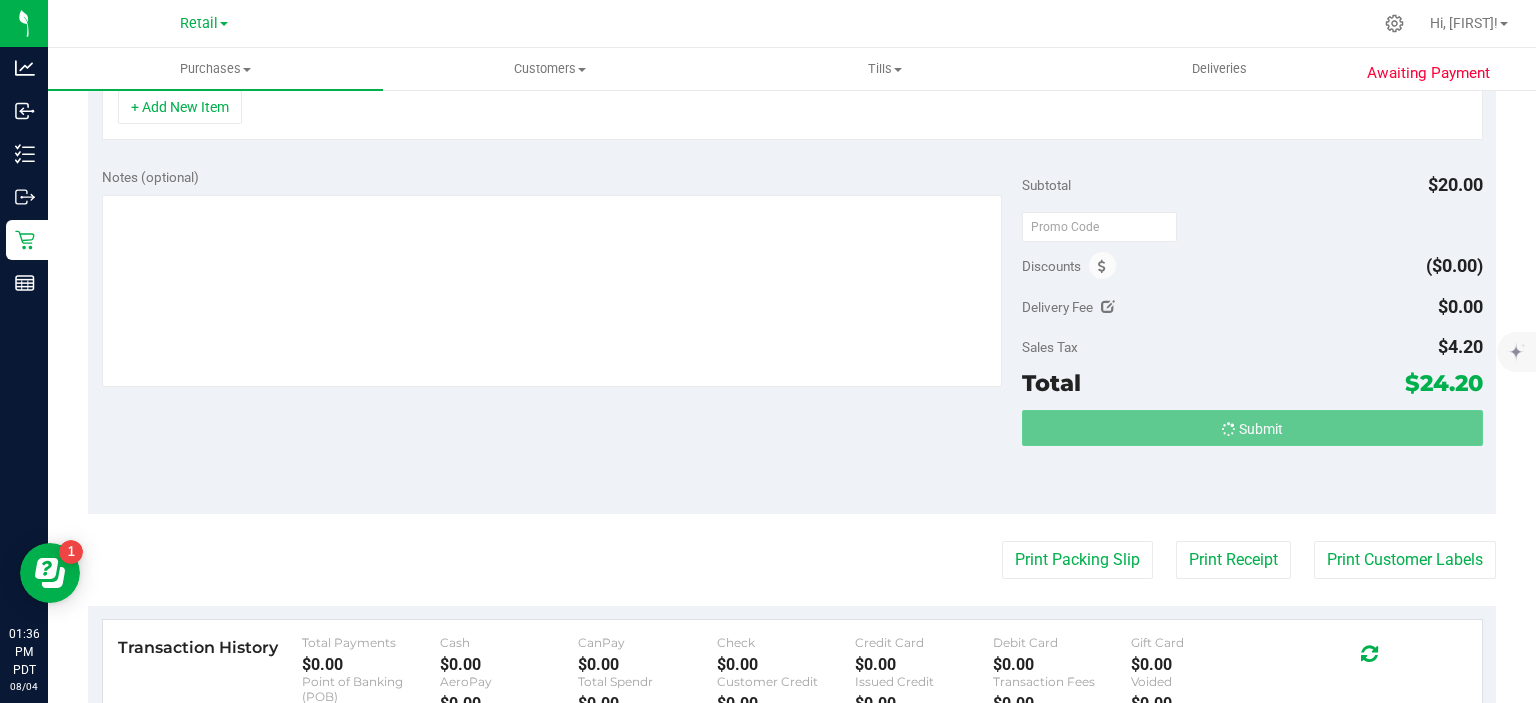 scroll, scrollTop: 558, scrollLeft: 0, axis: vertical 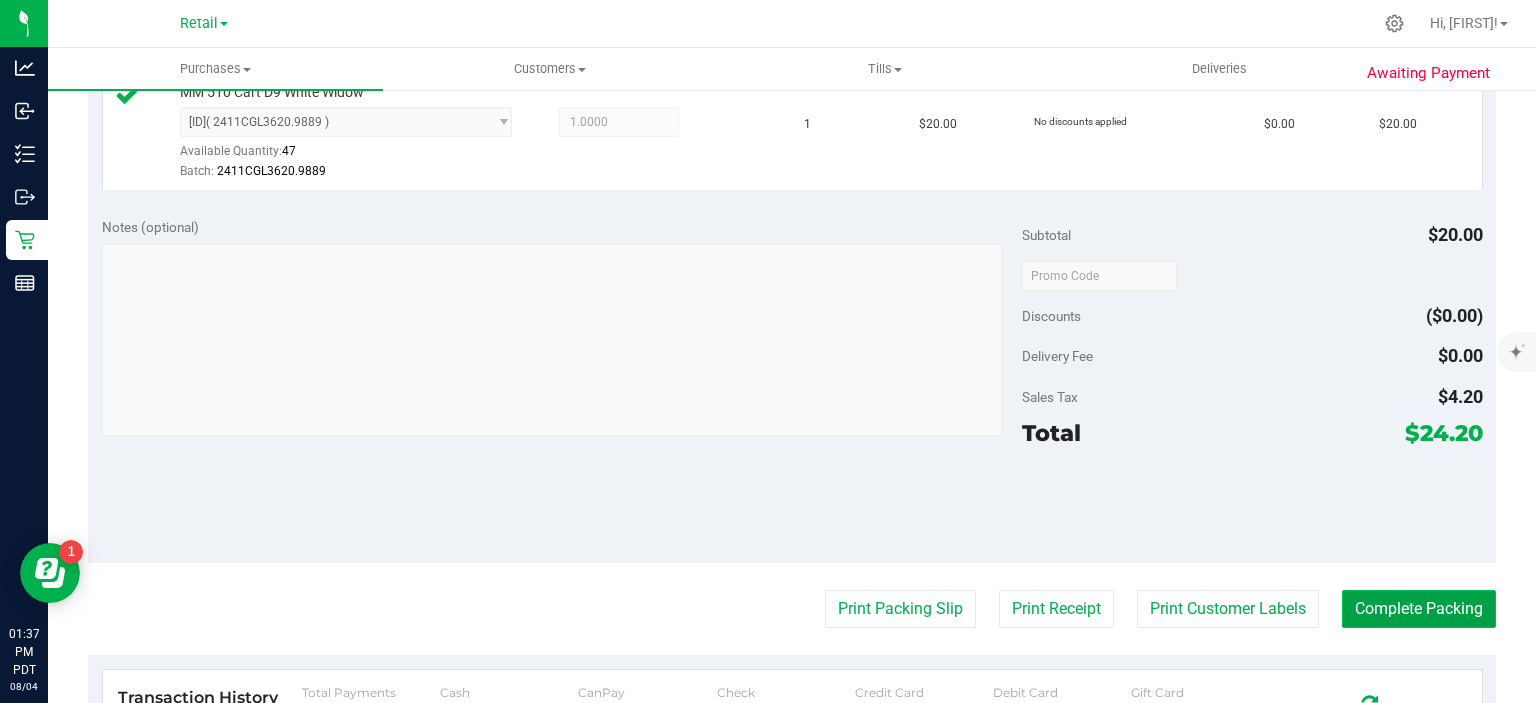 click on "Complete Packing" at bounding box center [1419, 609] 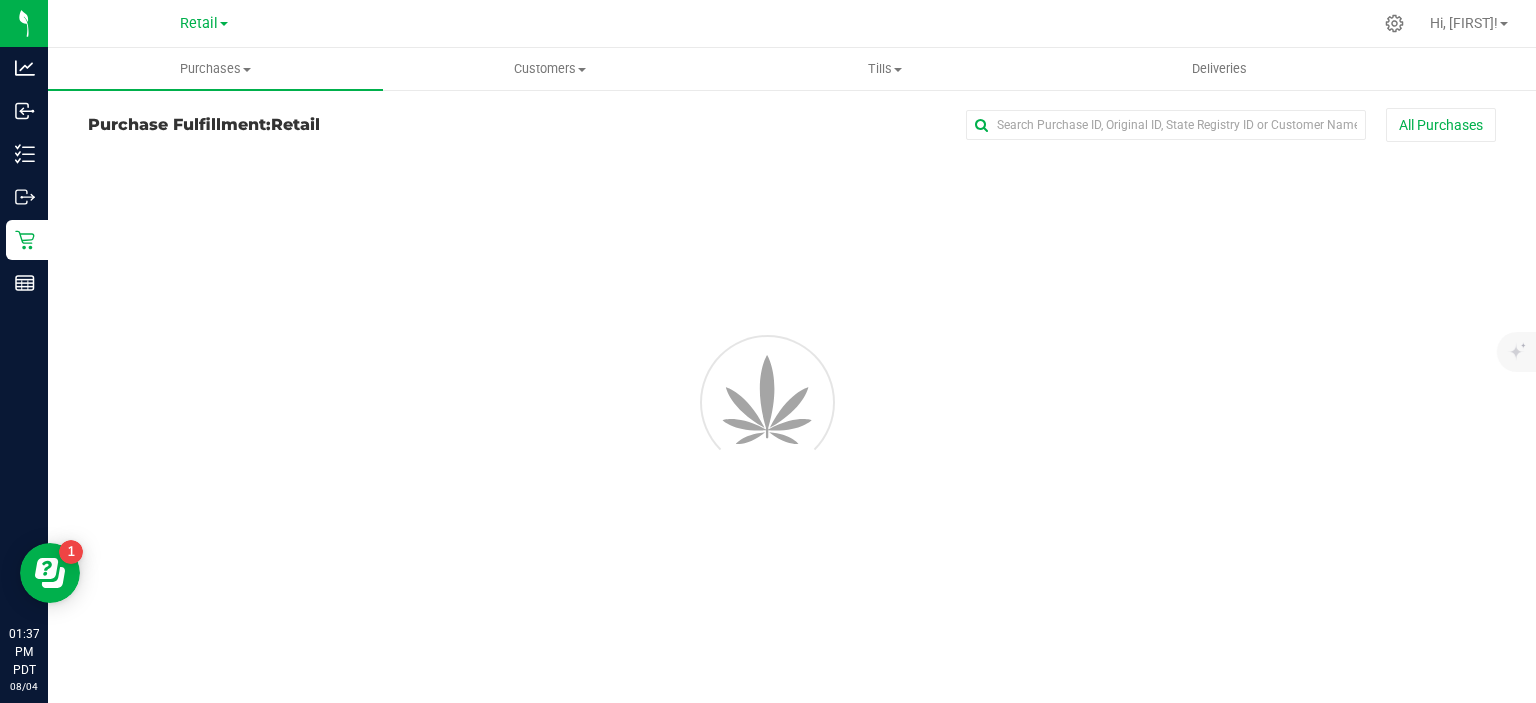 scroll, scrollTop: 0, scrollLeft: 0, axis: both 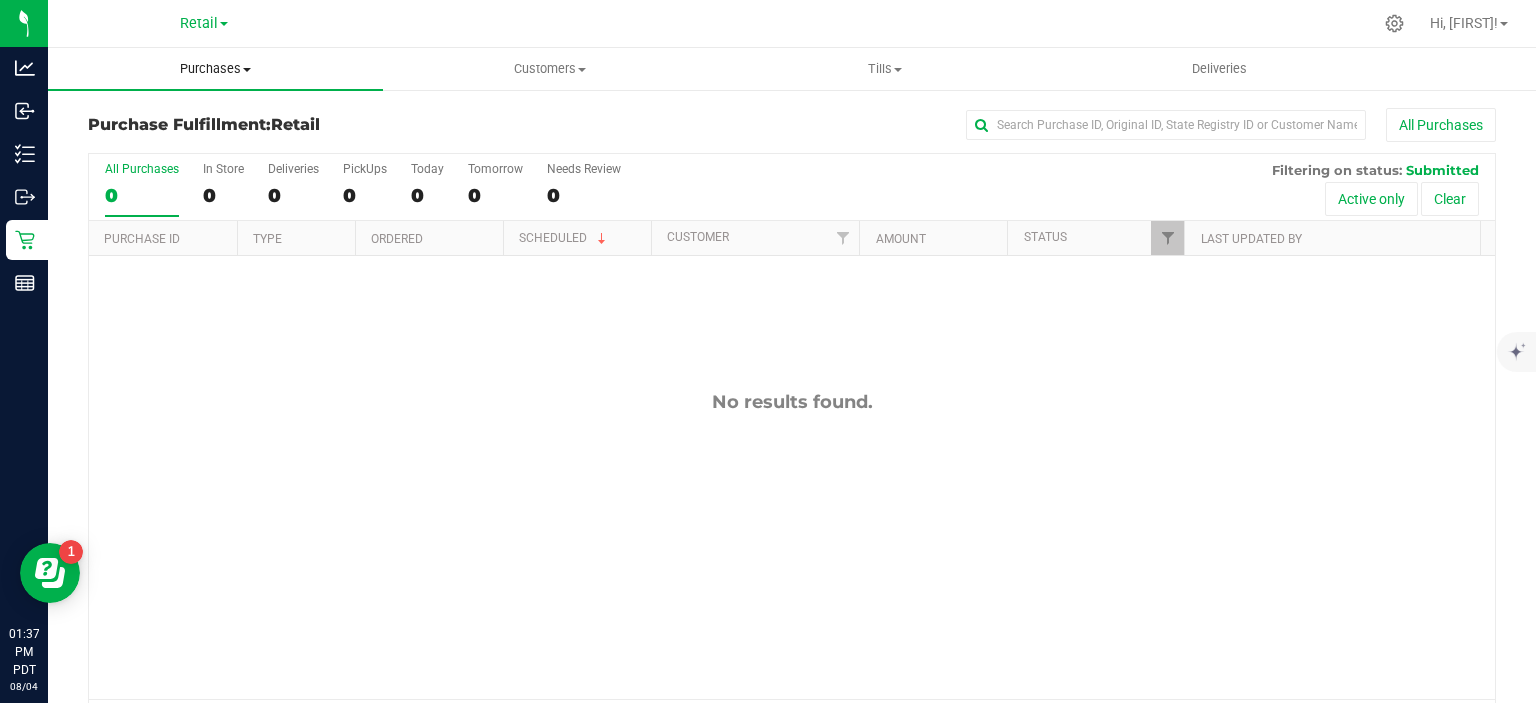 click on "Purchases" at bounding box center (215, 69) 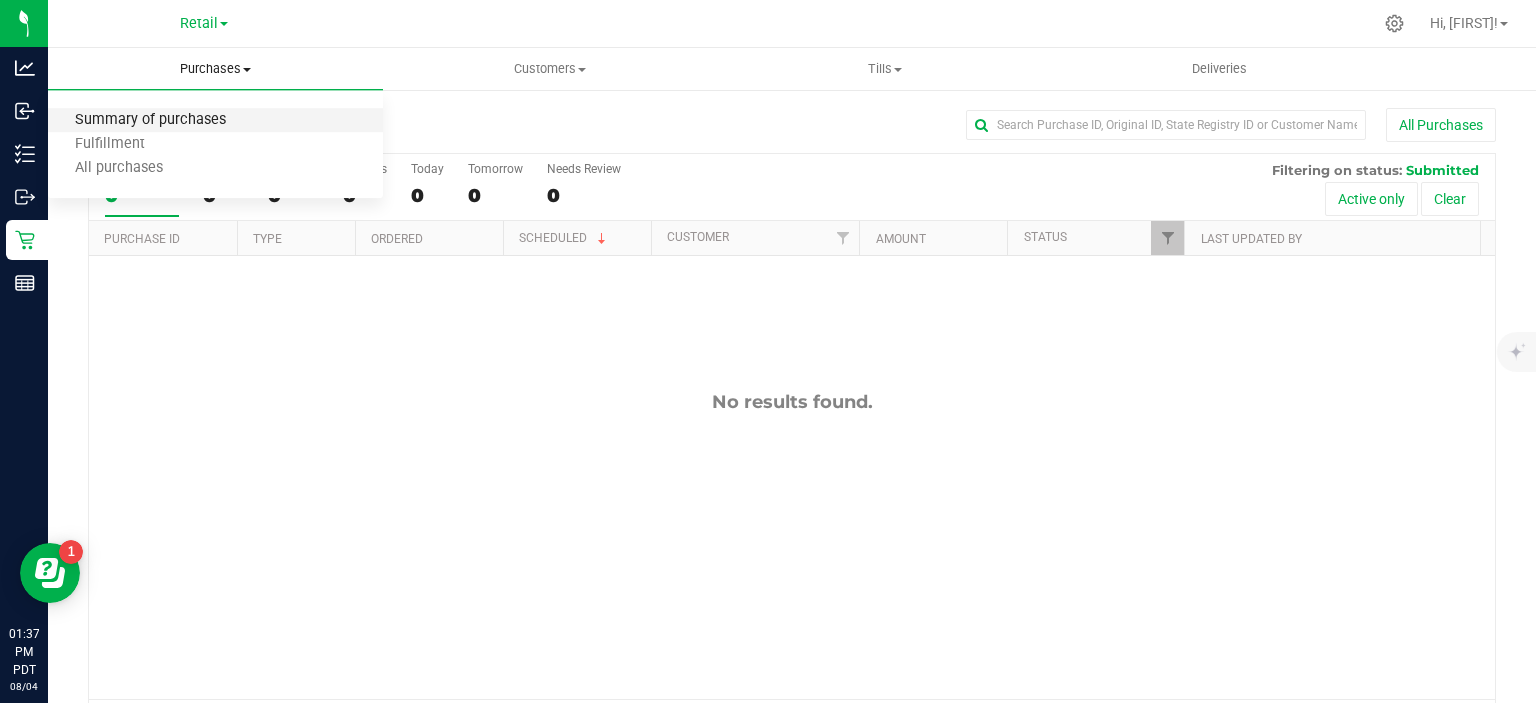click on "Summary of purchases" at bounding box center (150, 120) 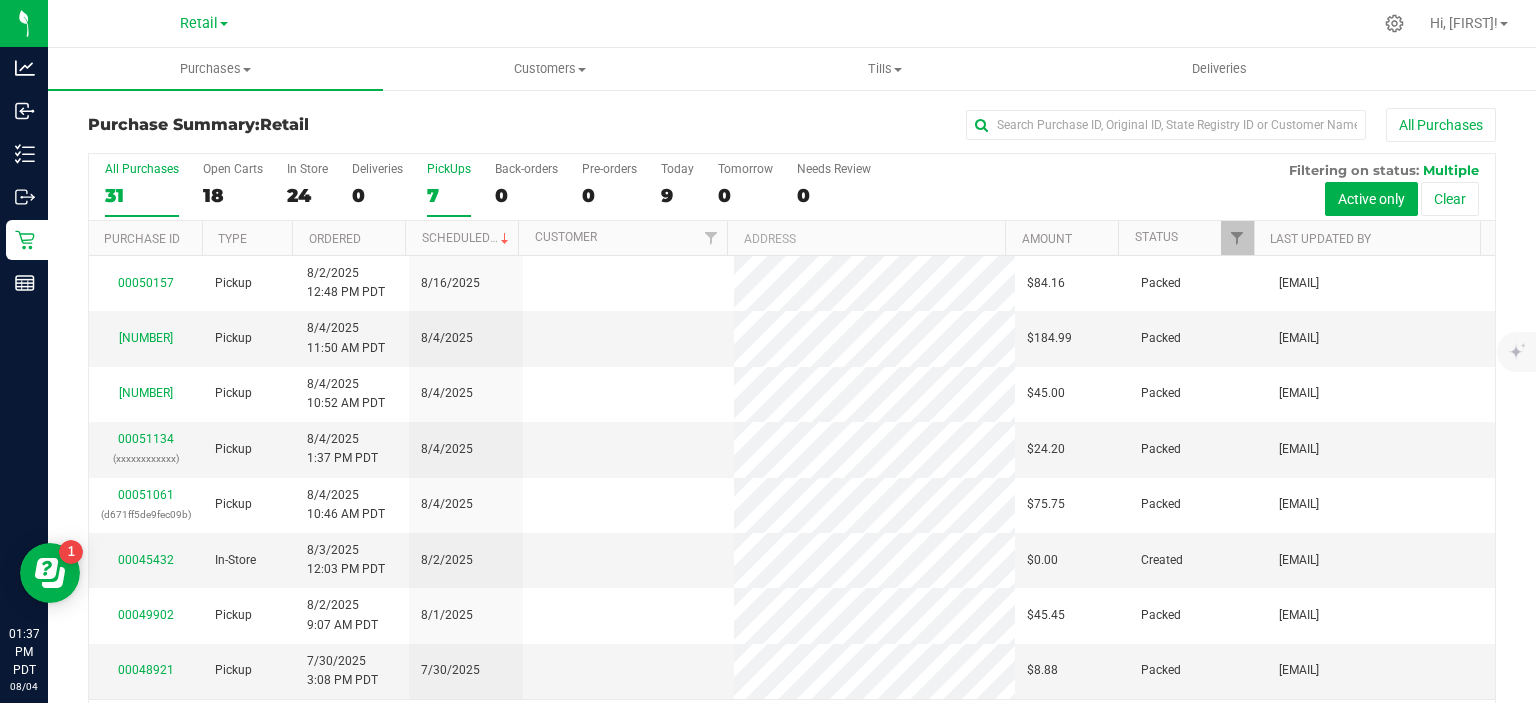 click on "7" at bounding box center (449, 195) 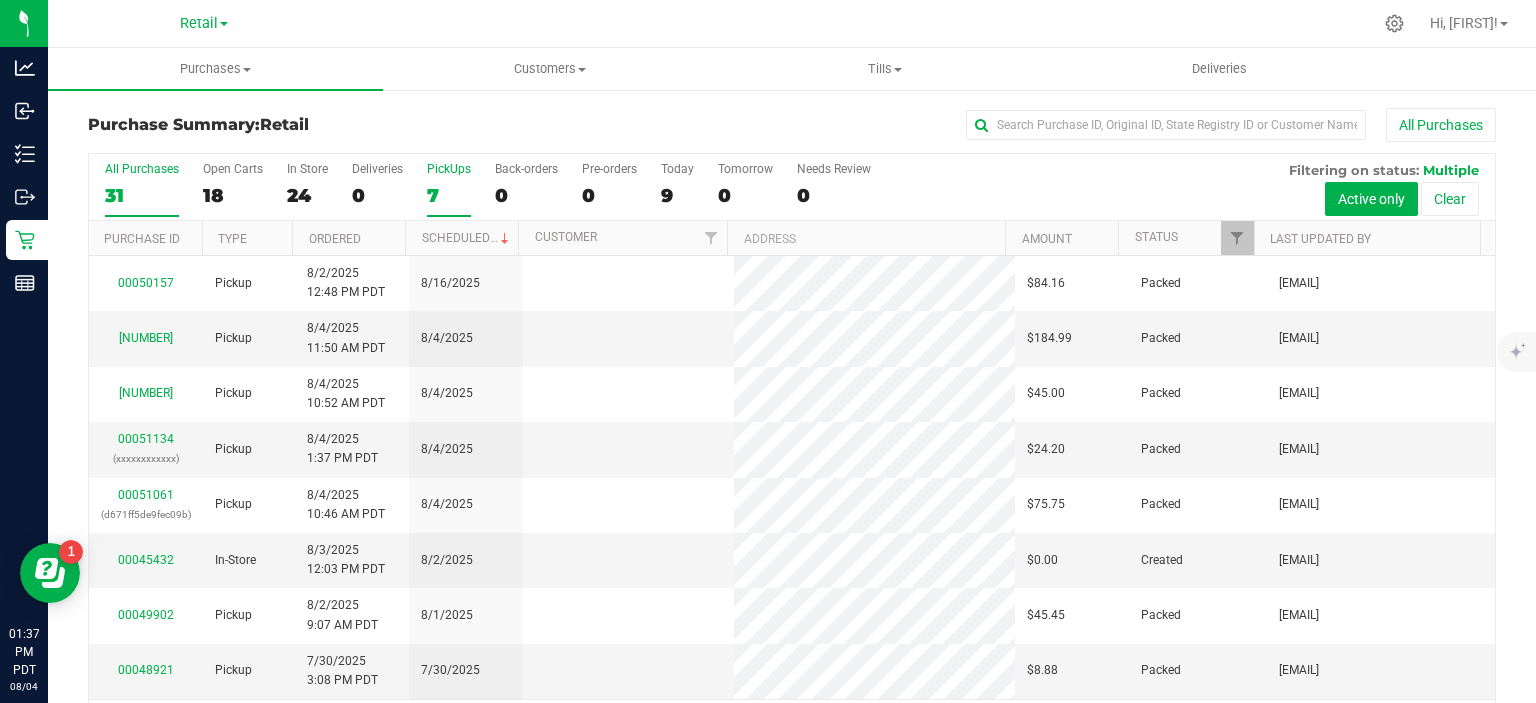 click on "PickUps
7" at bounding box center [0, 0] 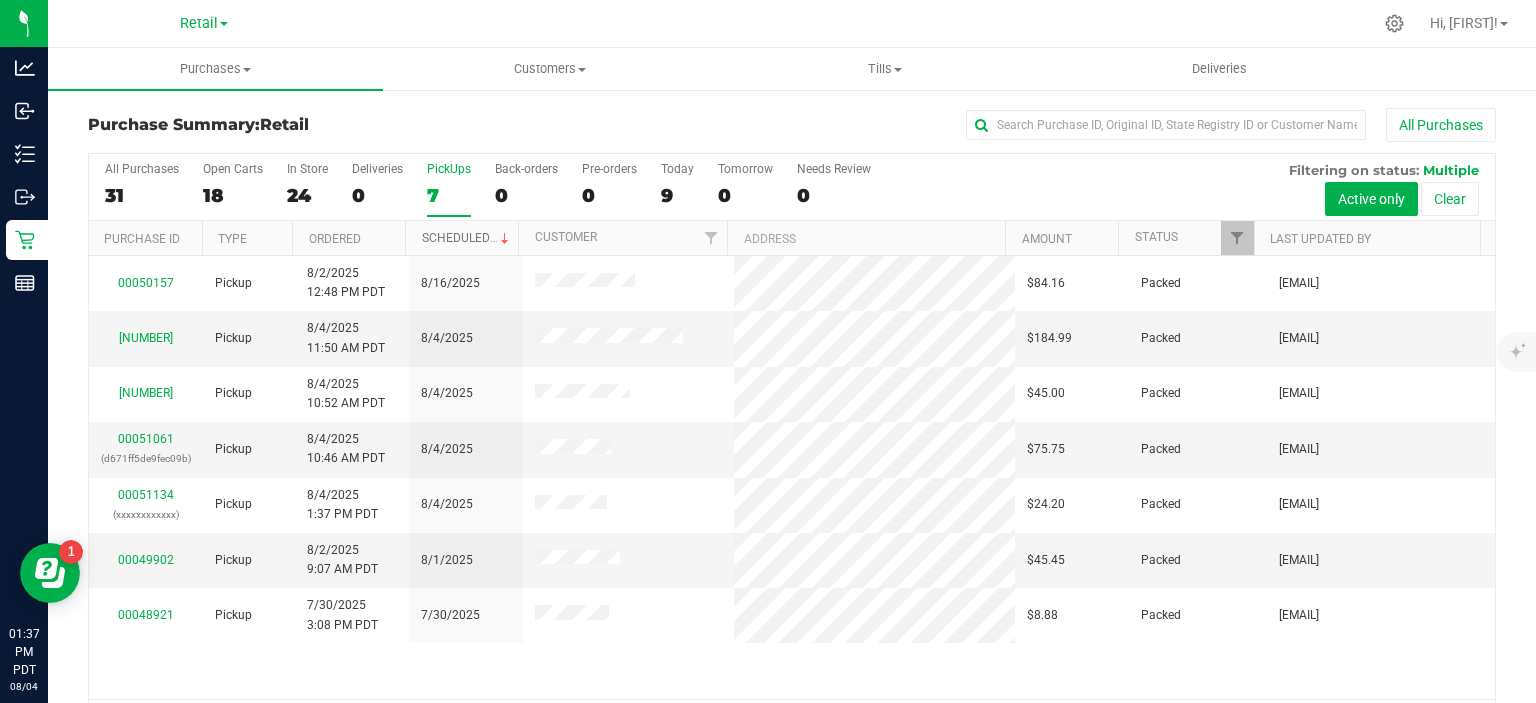 click on "Scheduled" at bounding box center [467, 238] 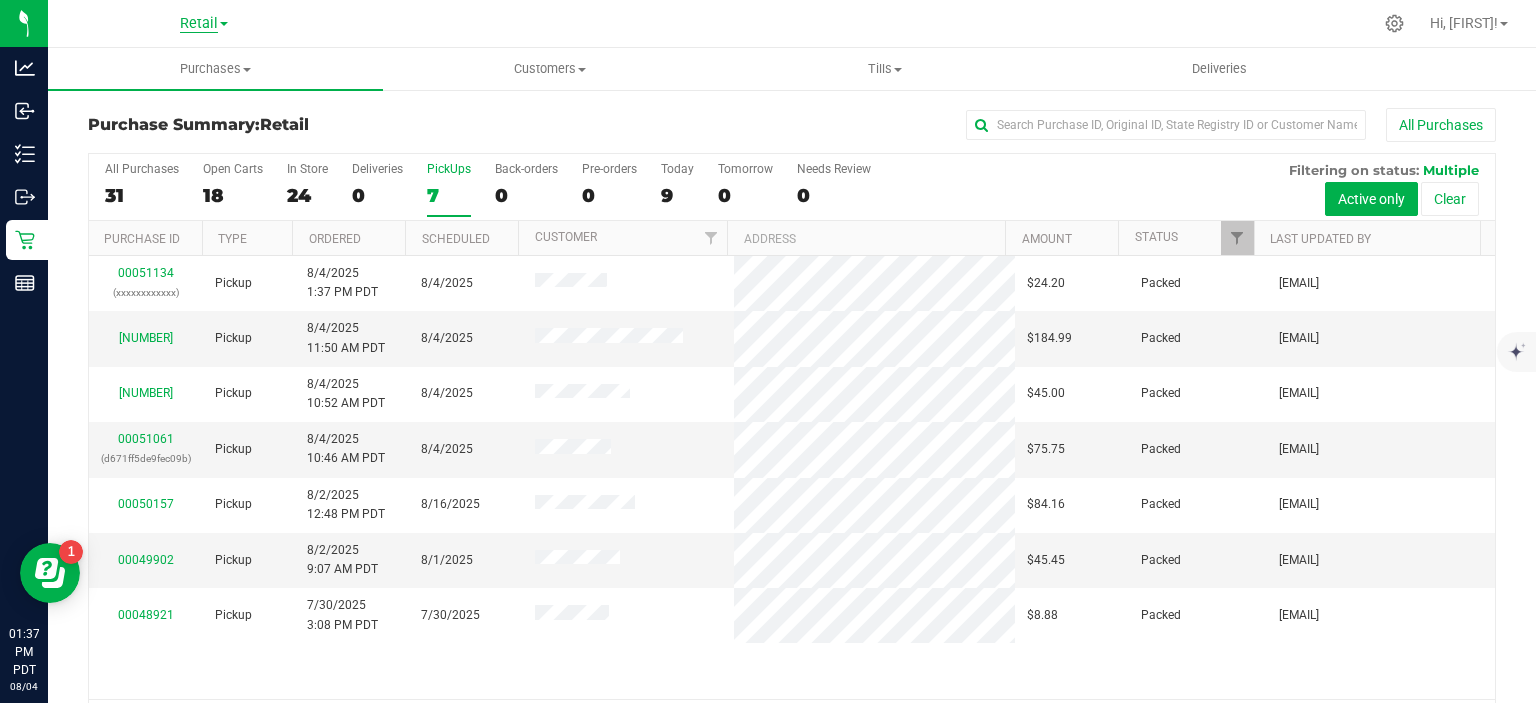 click on "Retail" at bounding box center (199, 24) 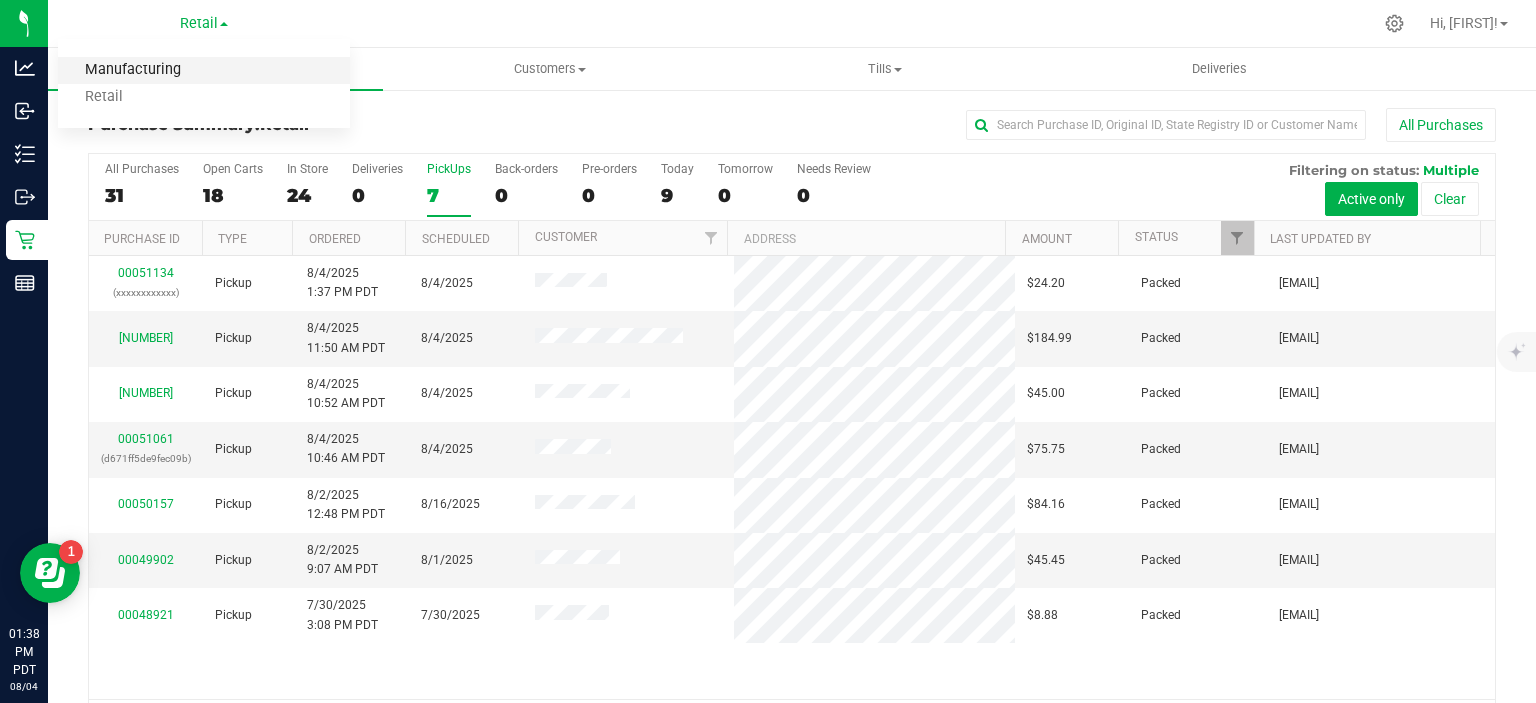 click on "Manufacturing" at bounding box center (204, 70) 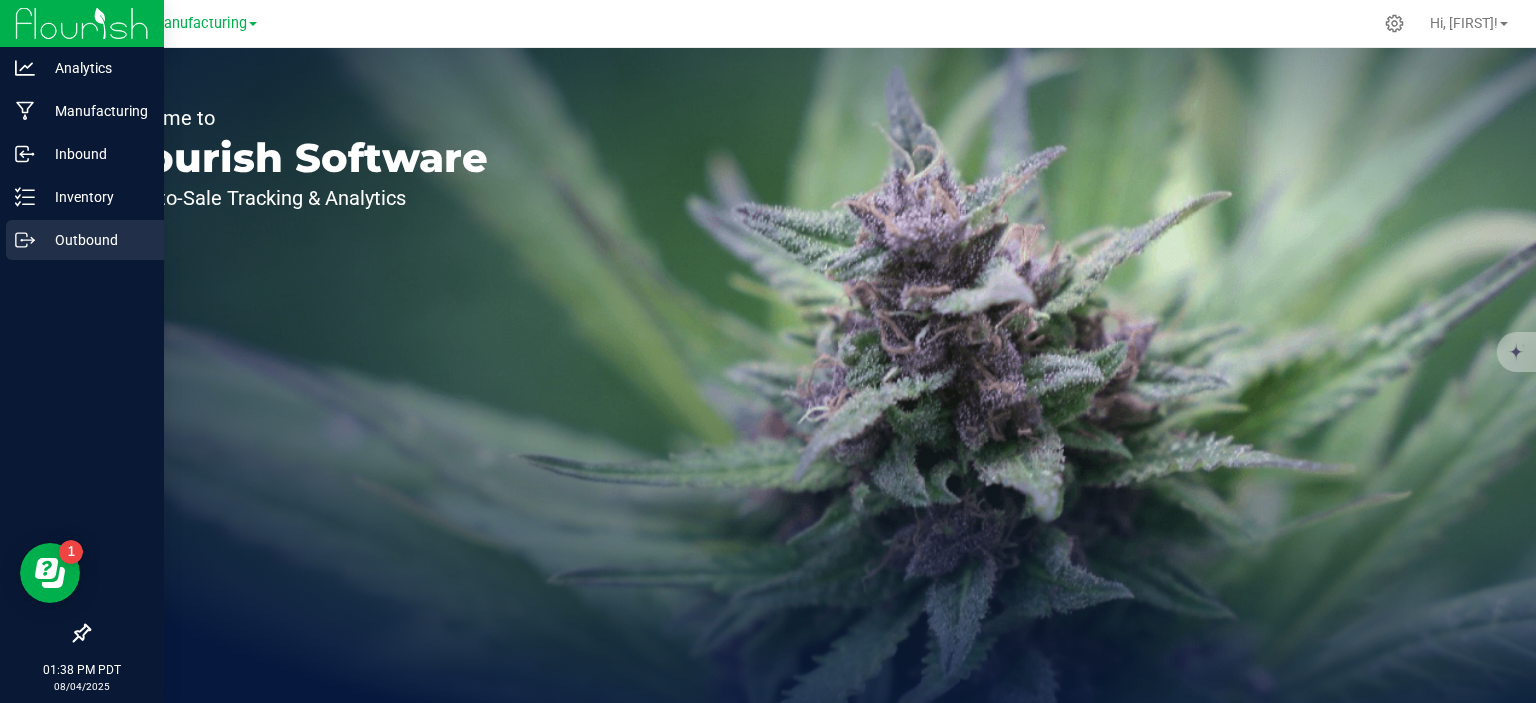 click on "Outbound" at bounding box center (95, 240) 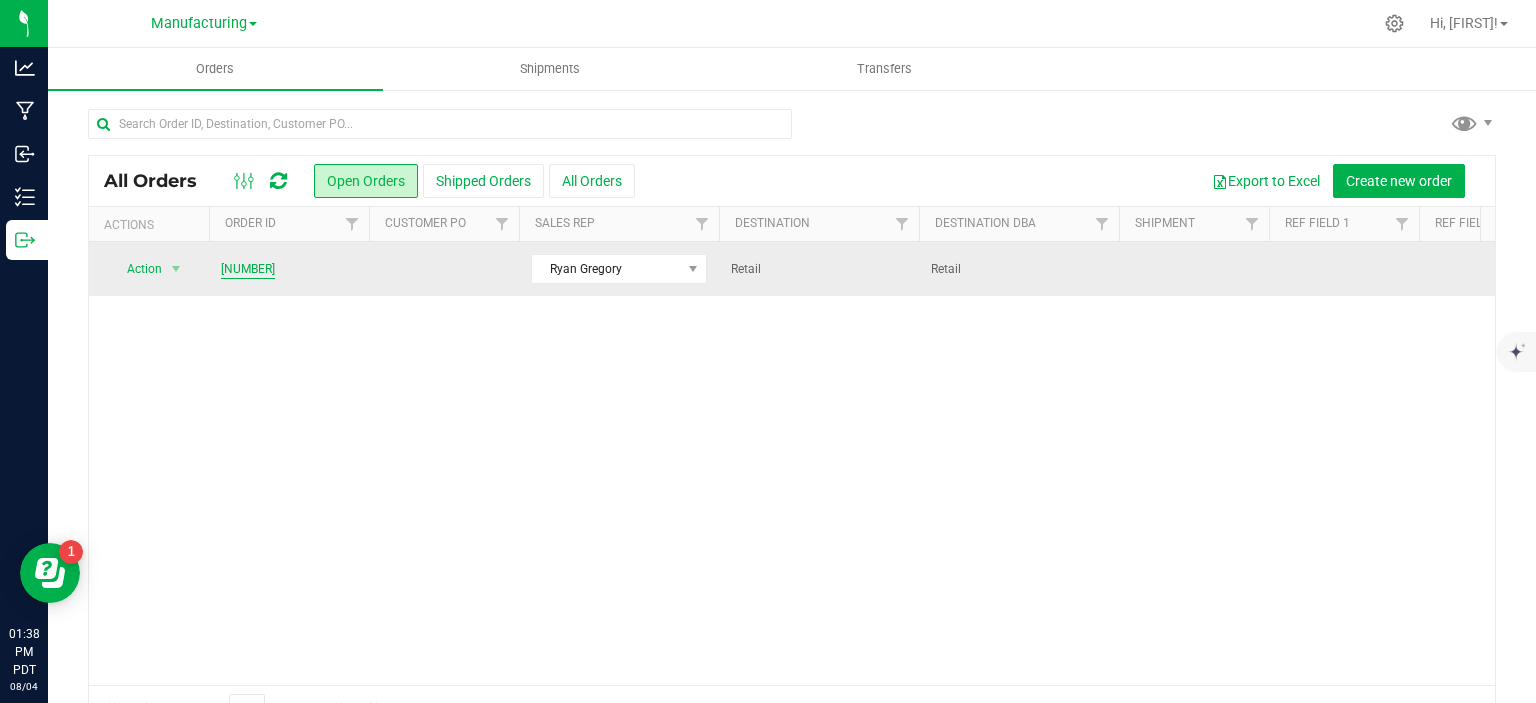 click on "[NUMBER]" at bounding box center (248, 269) 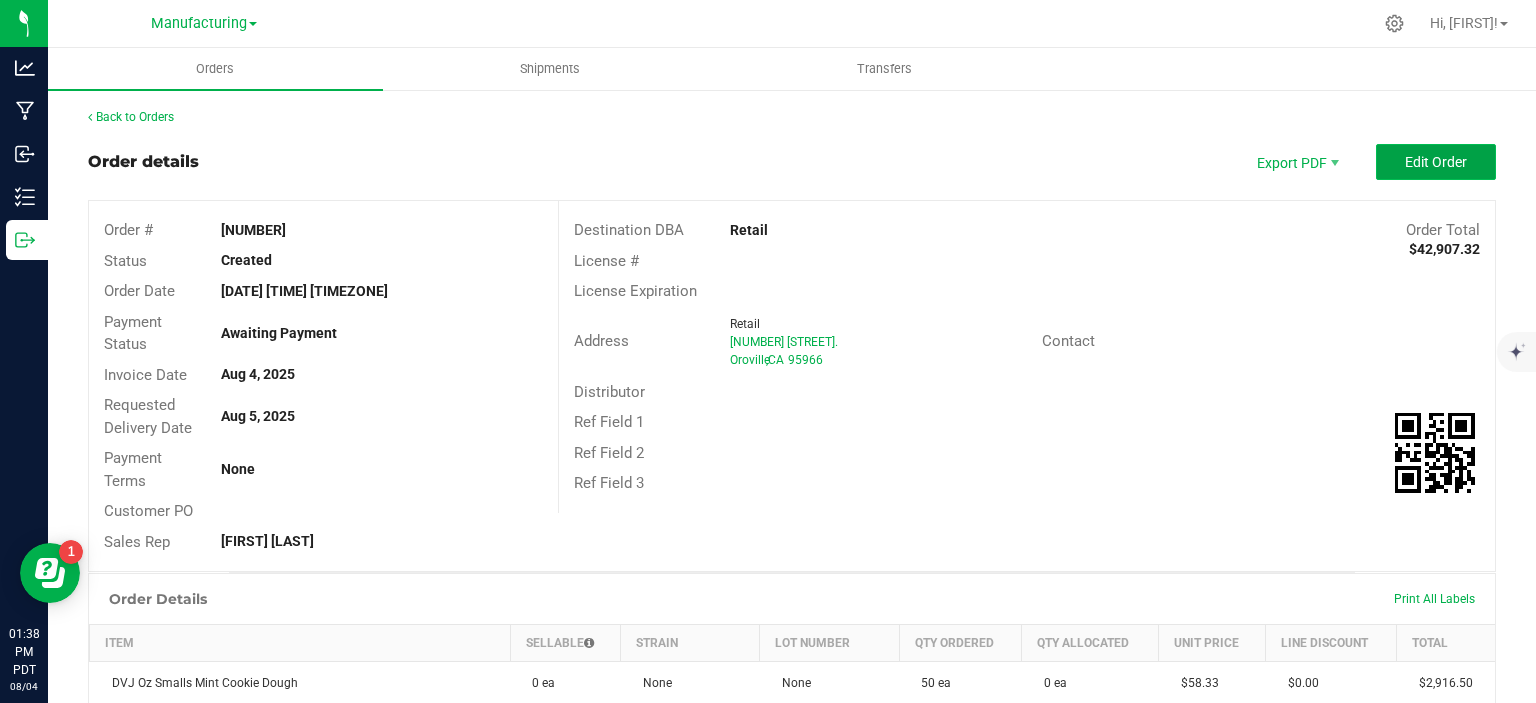 click on "Edit Order" at bounding box center [1436, 162] 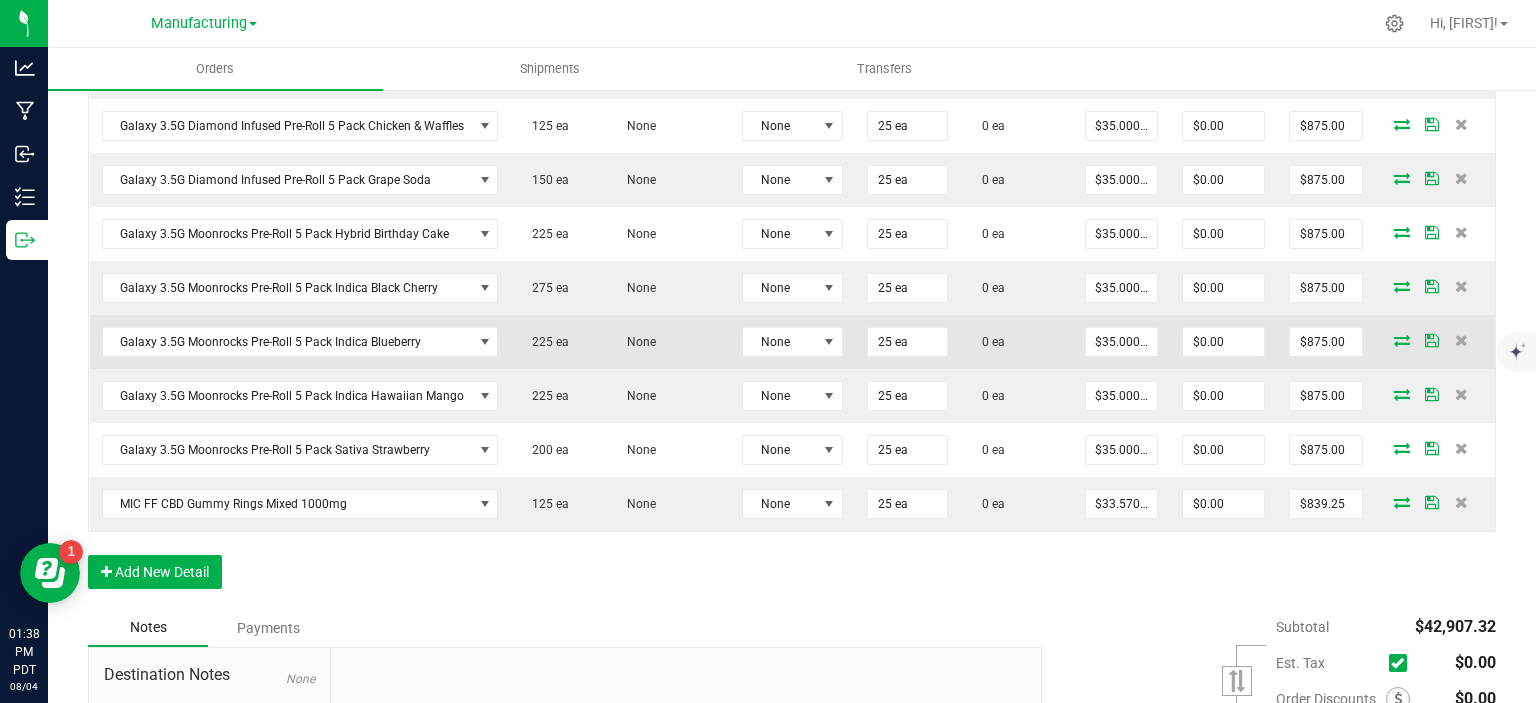 scroll, scrollTop: 1800, scrollLeft: 0, axis: vertical 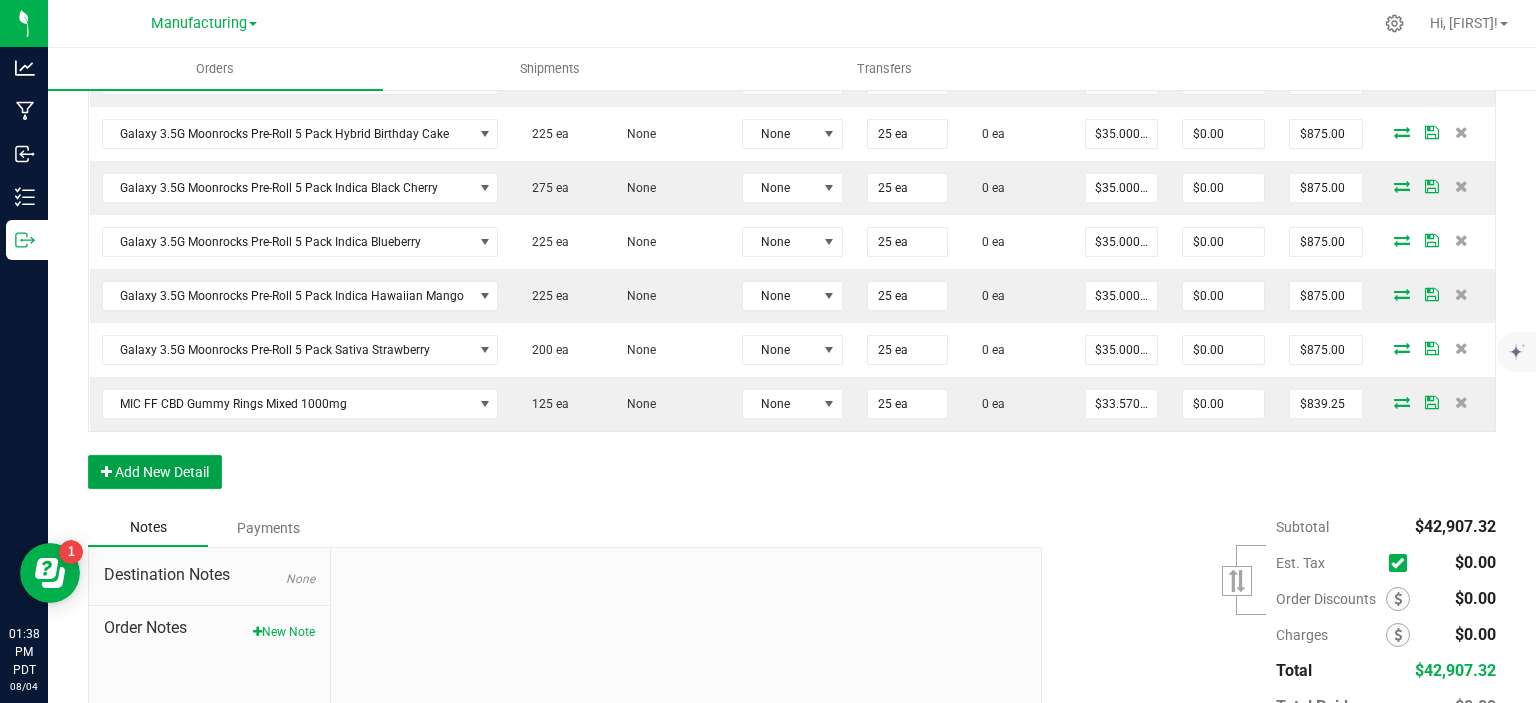 click on "Add New Detail" at bounding box center [155, 472] 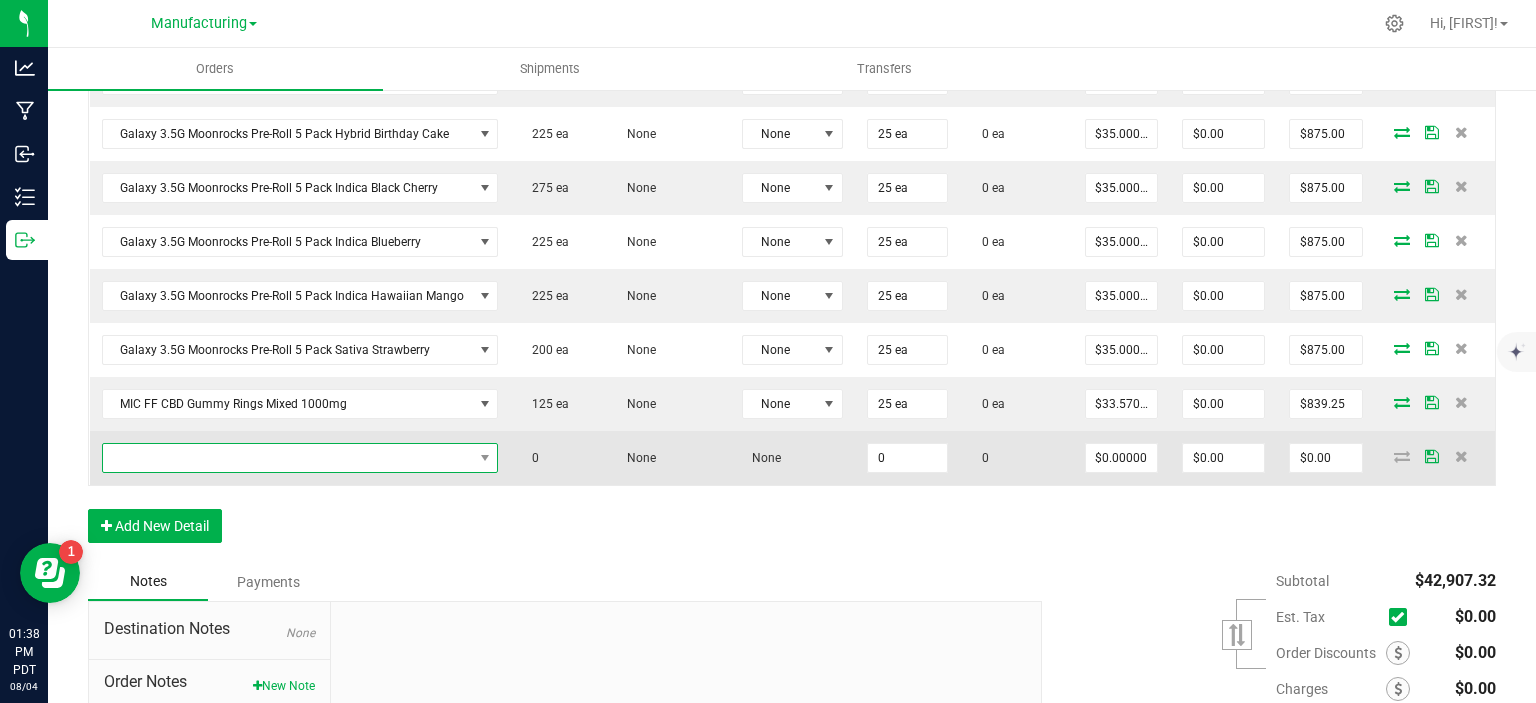click at bounding box center [288, 458] 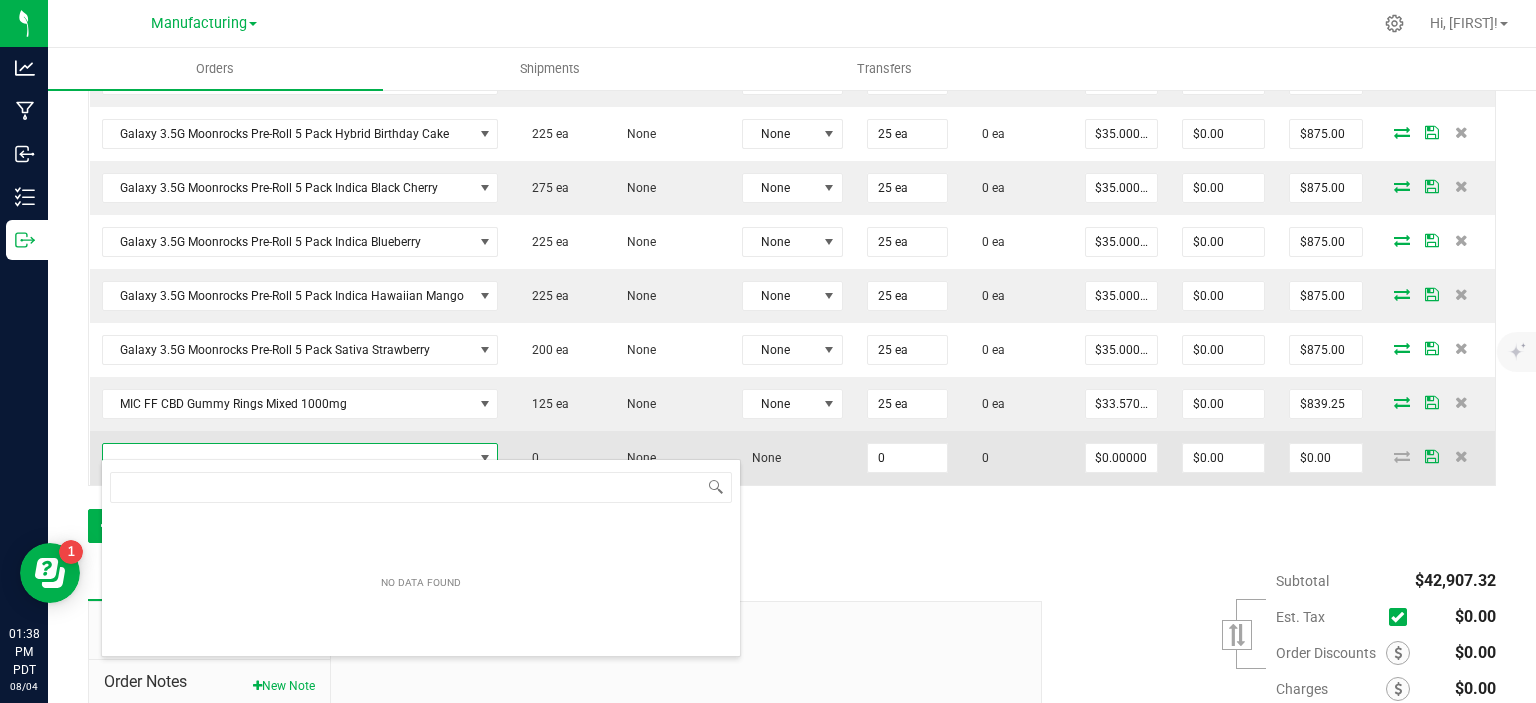 scroll, scrollTop: 99970, scrollLeft: 99608, axis: both 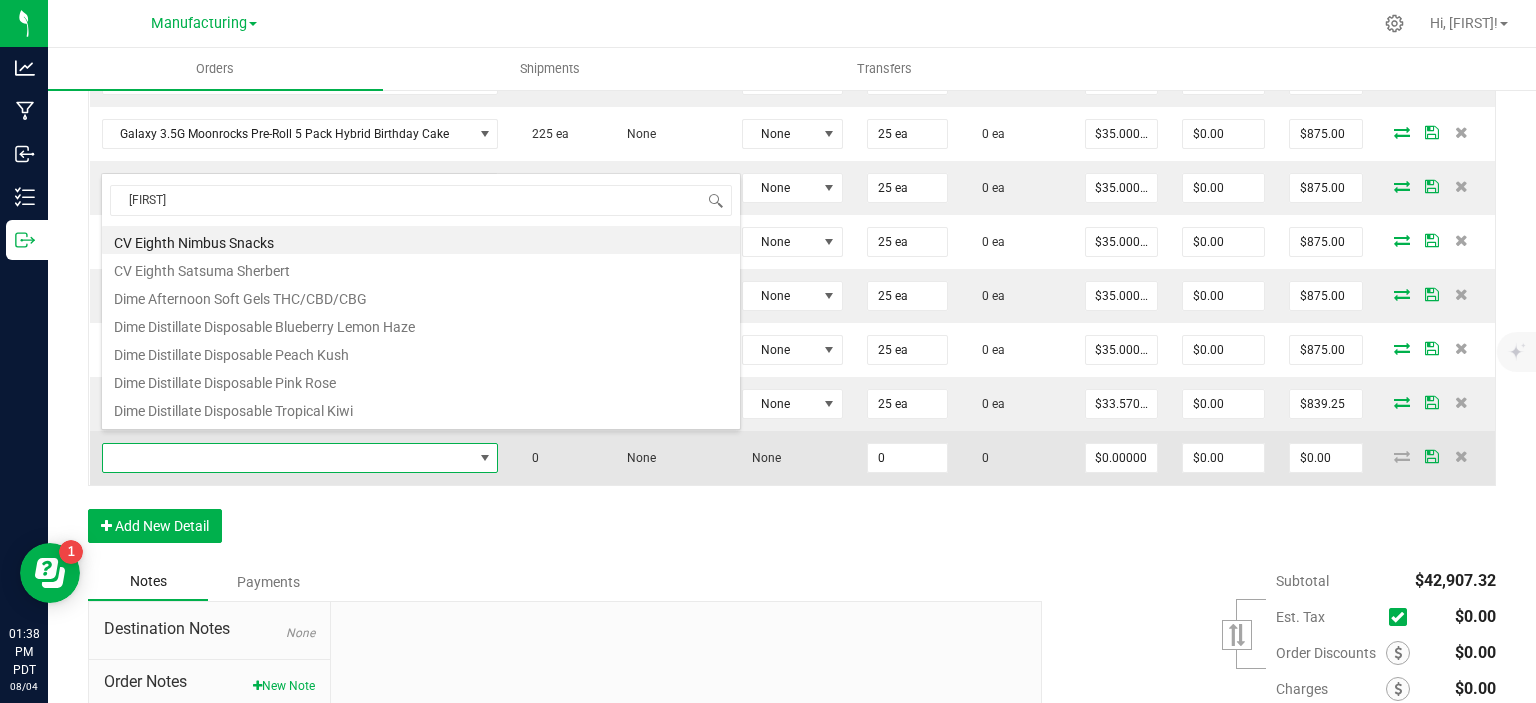 type on "[FIRST]" 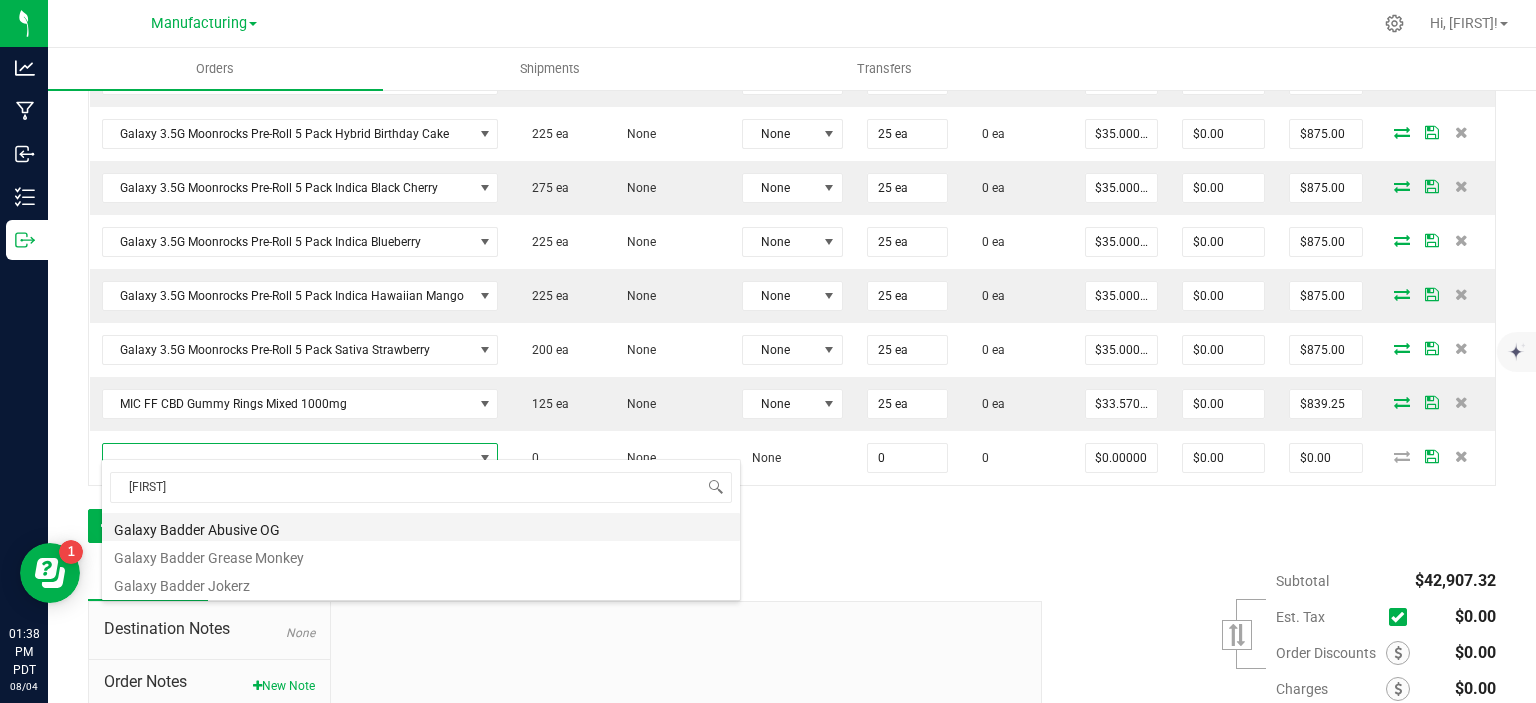 click on "Galaxy Badder Abusive OG" at bounding box center [421, 527] 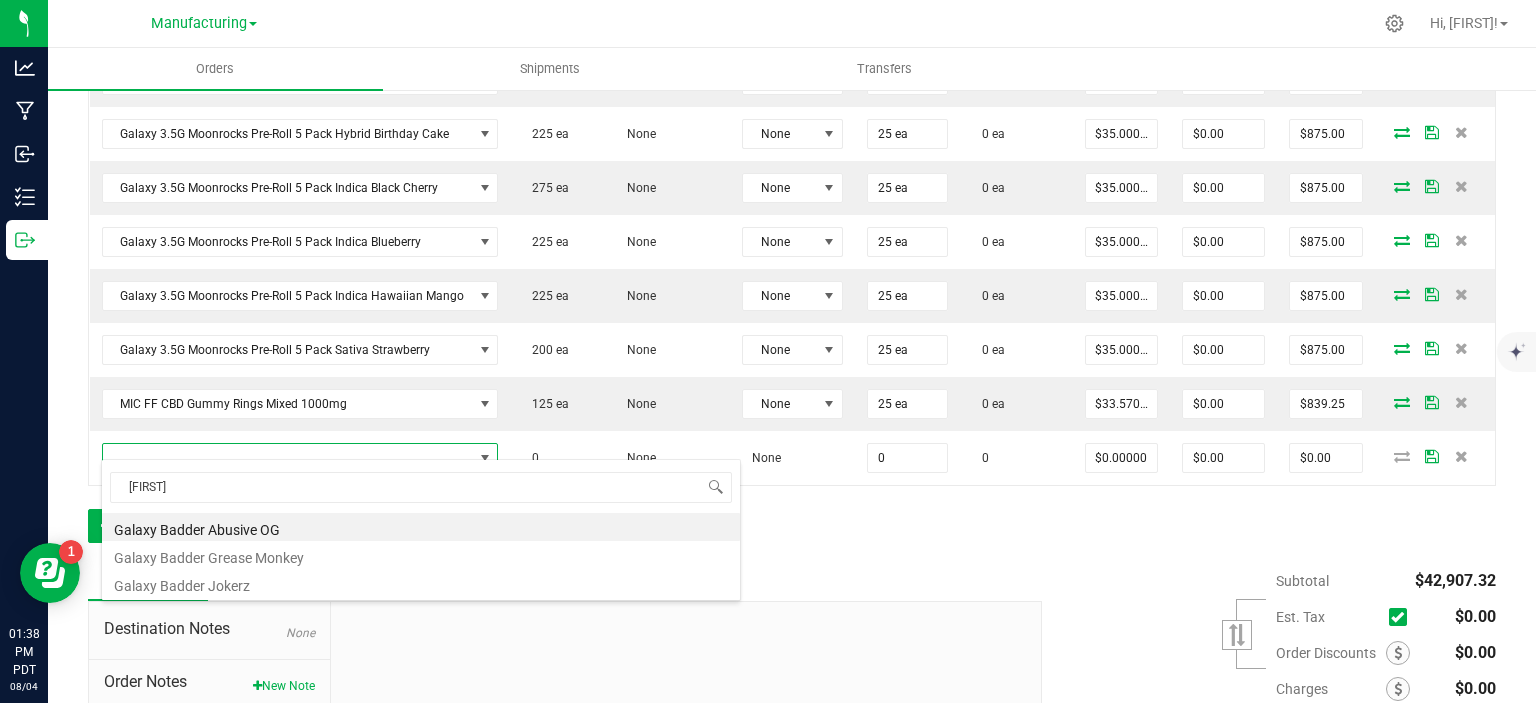 type on "0 ea" 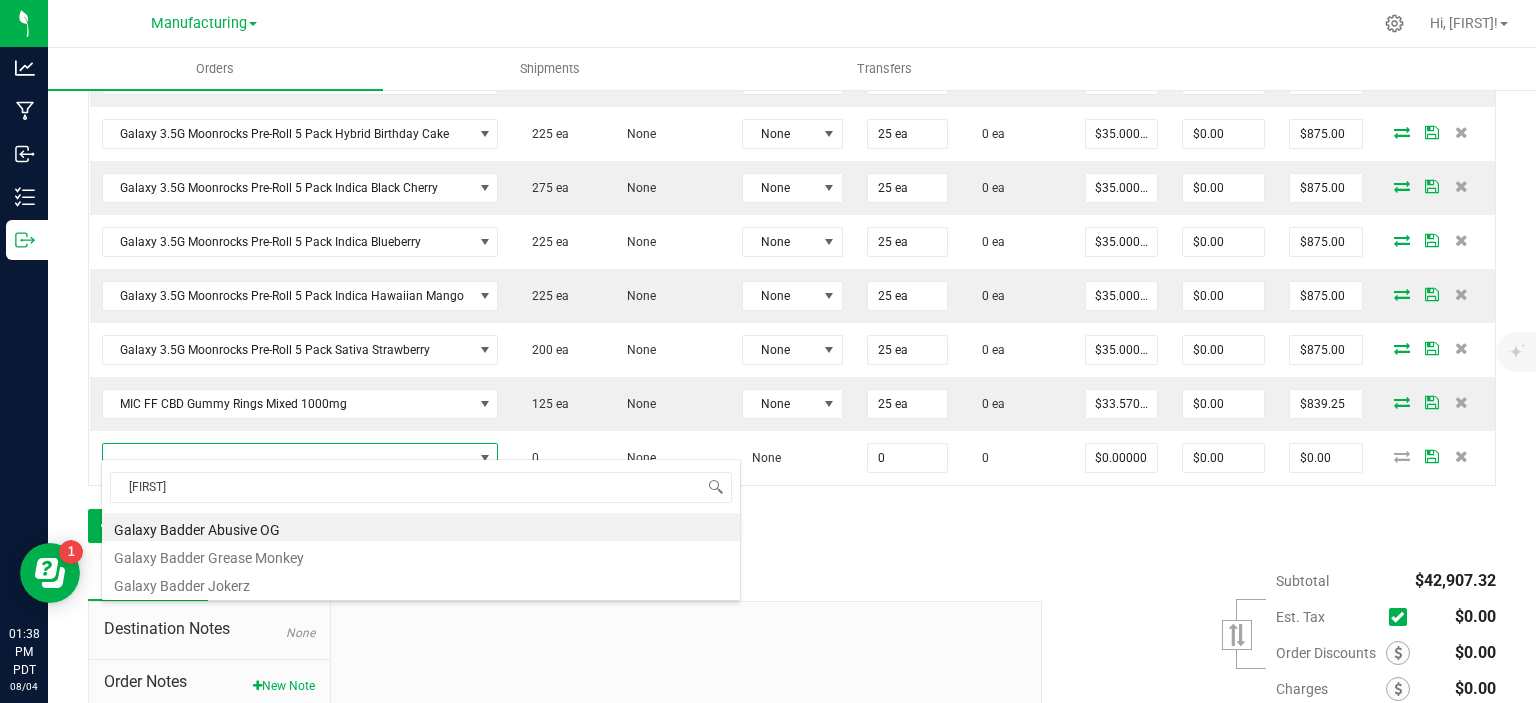 type on "$22.50000" 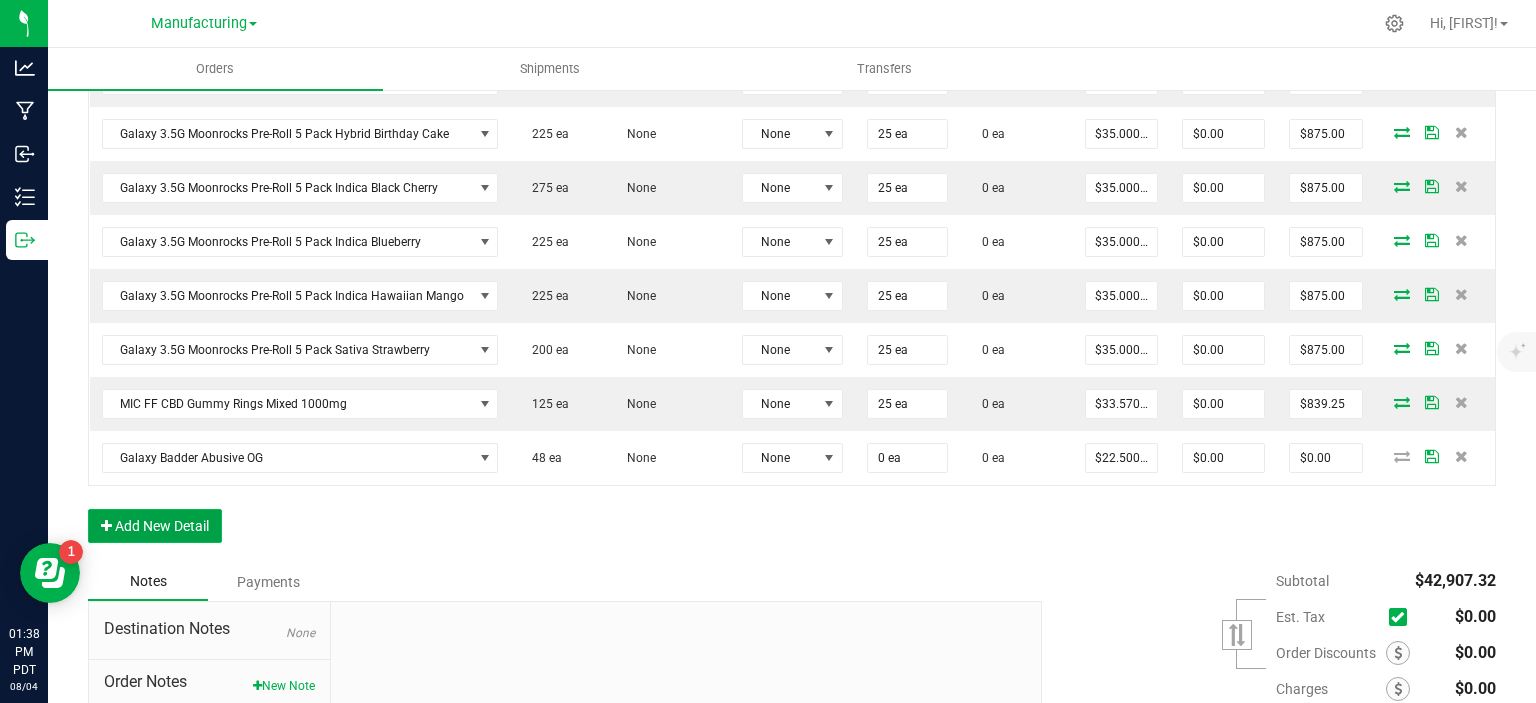 click on "Add New Detail" at bounding box center [155, 526] 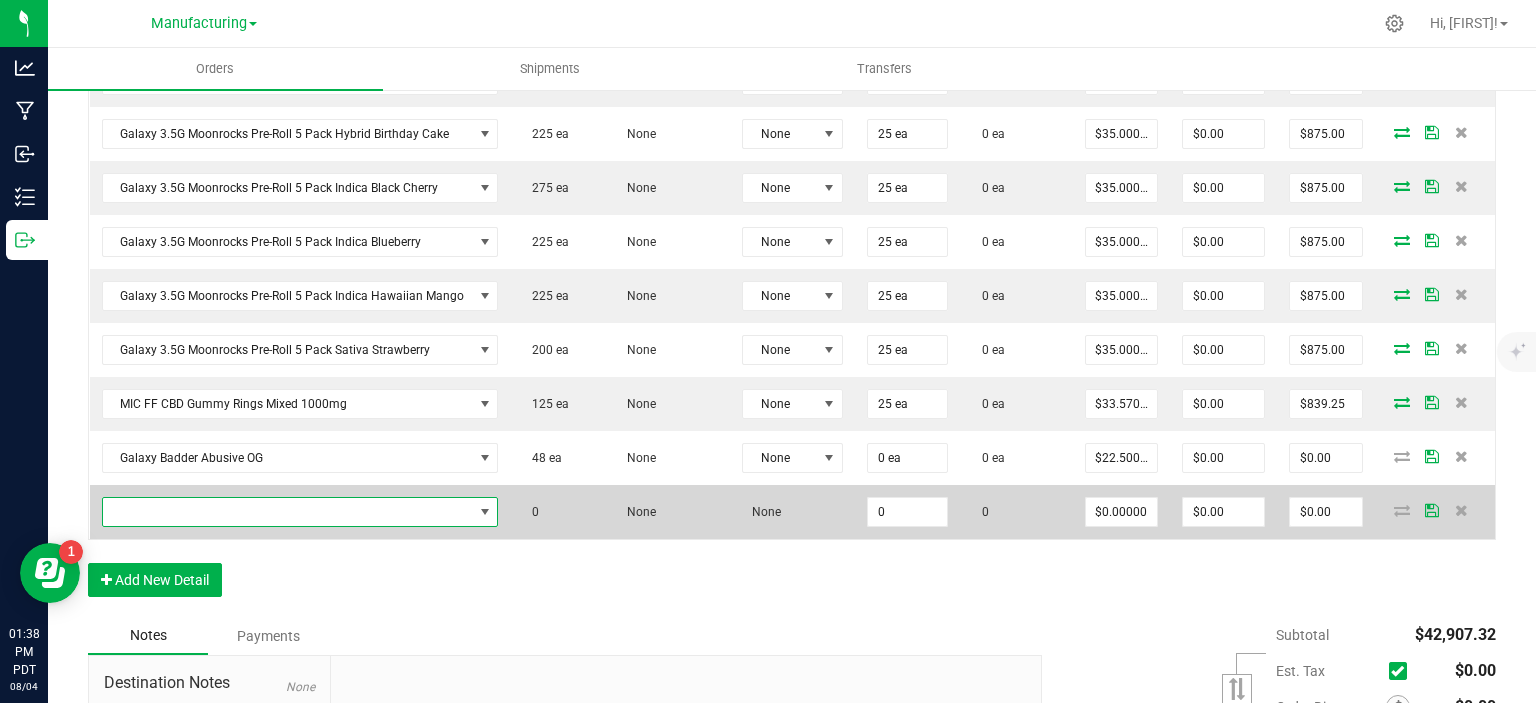 click at bounding box center [288, 512] 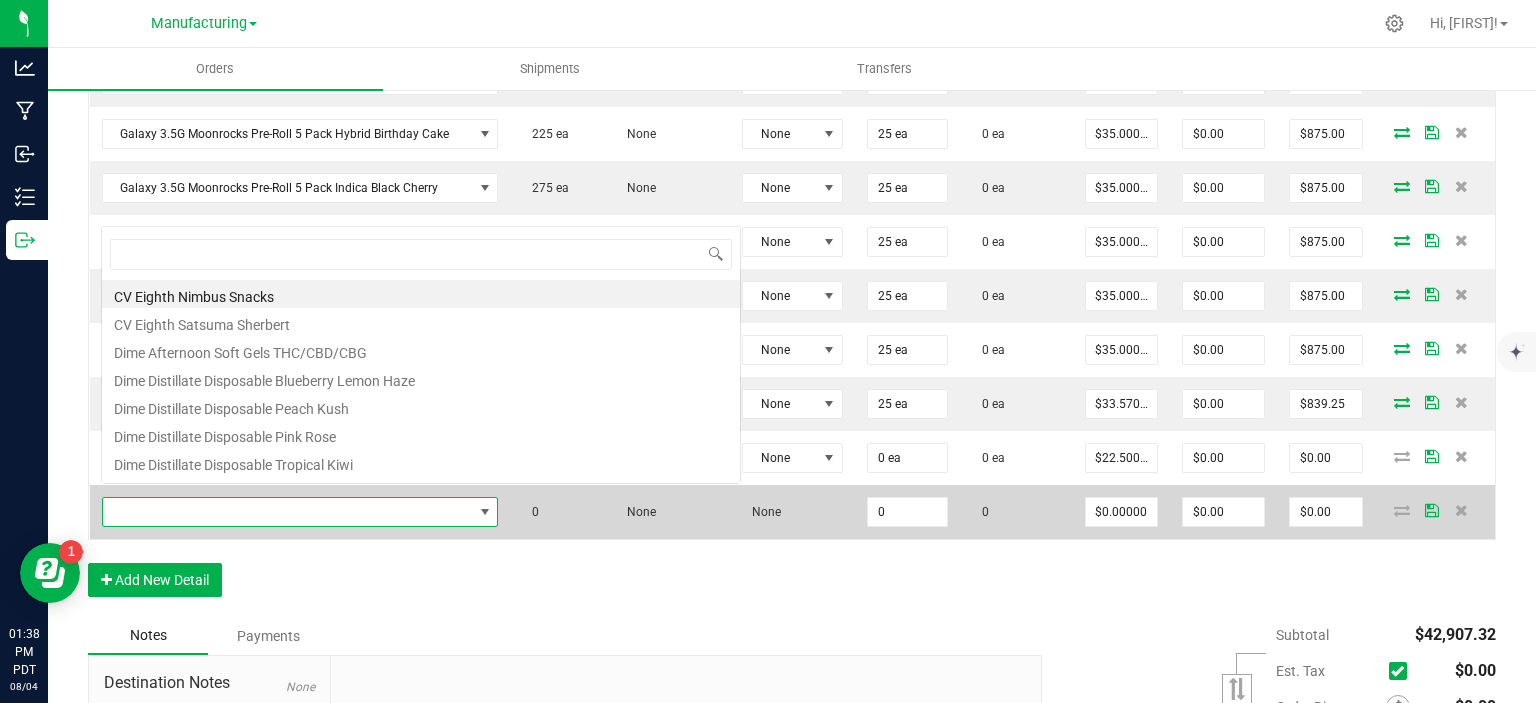 scroll, scrollTop: 99970, scrollLeft: 99608, axis: both 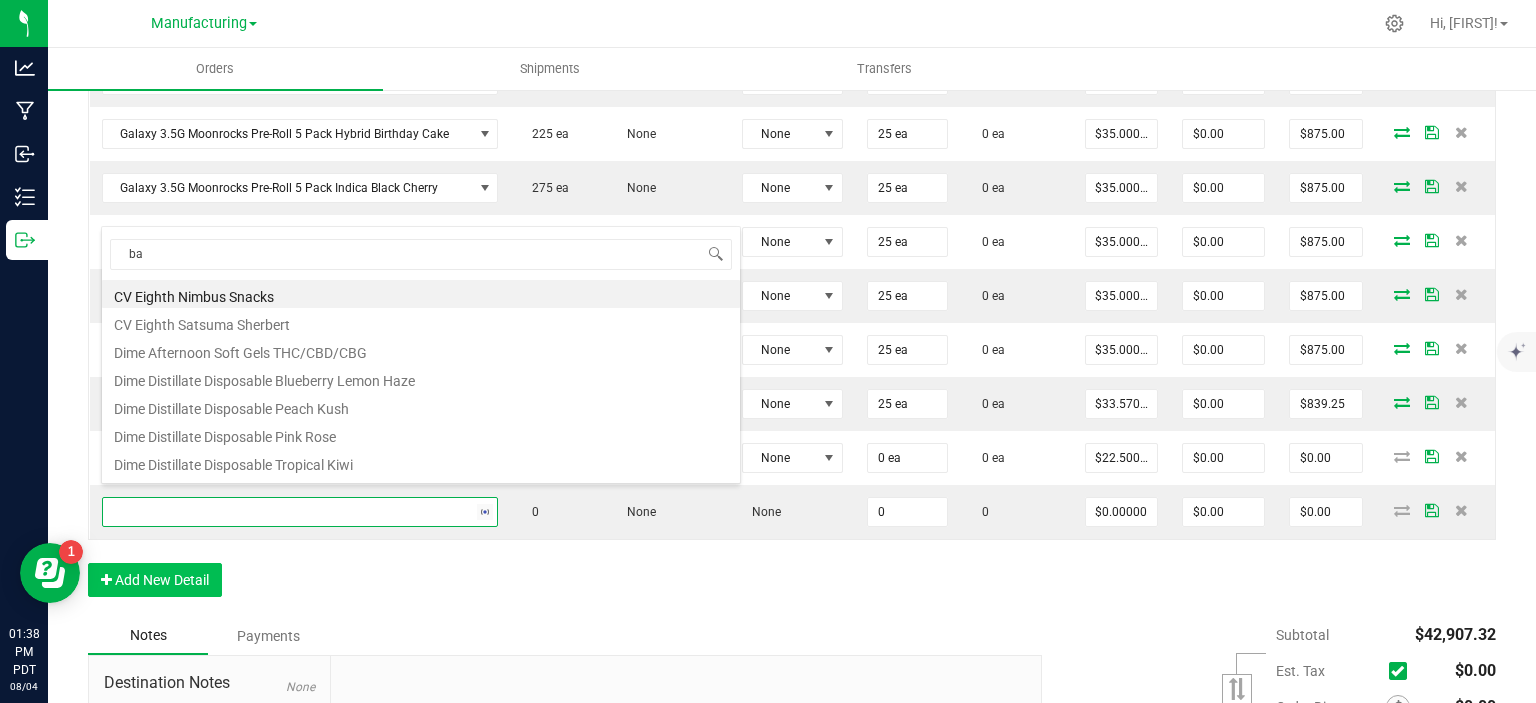 type on "[FIRST]" 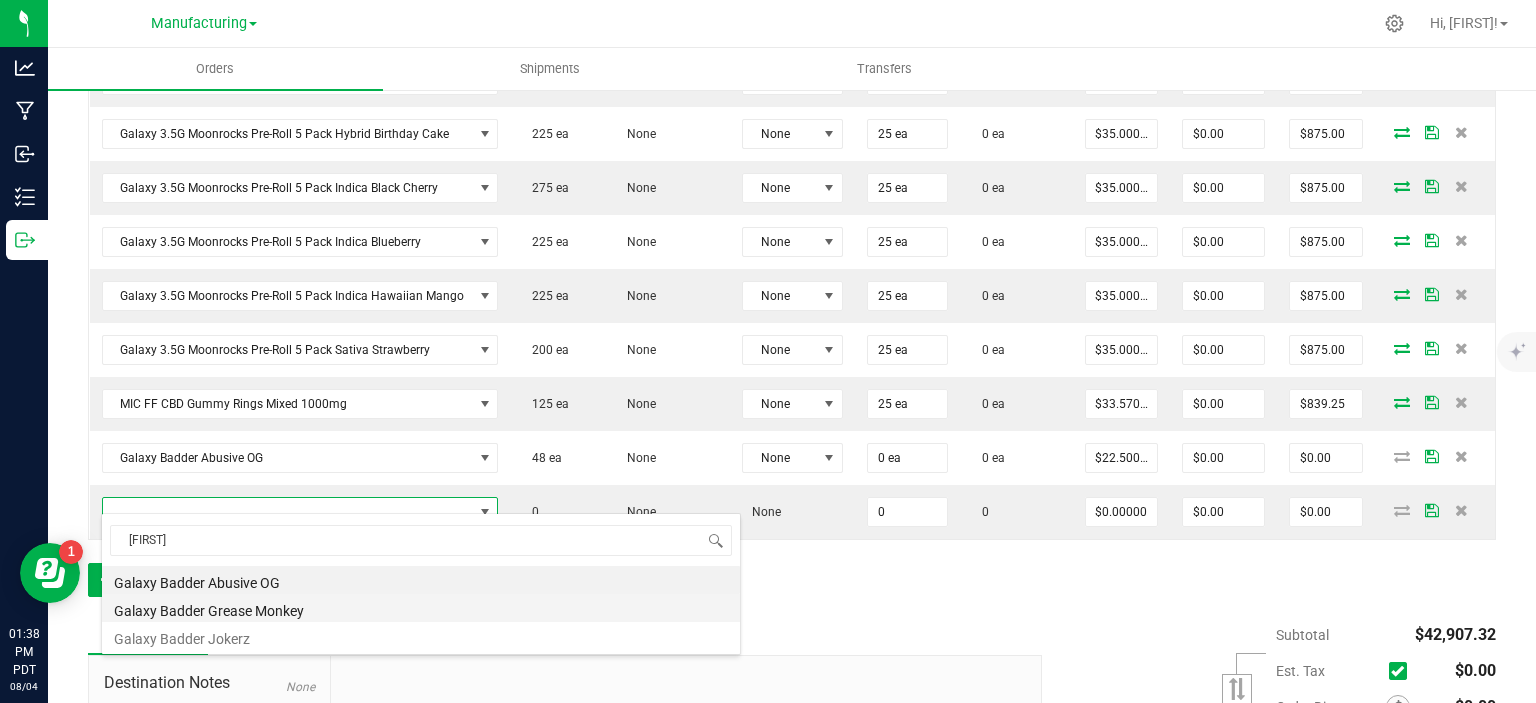 click on "Galaxy Badder Grease Monkey" at bounding box center [421, 608] 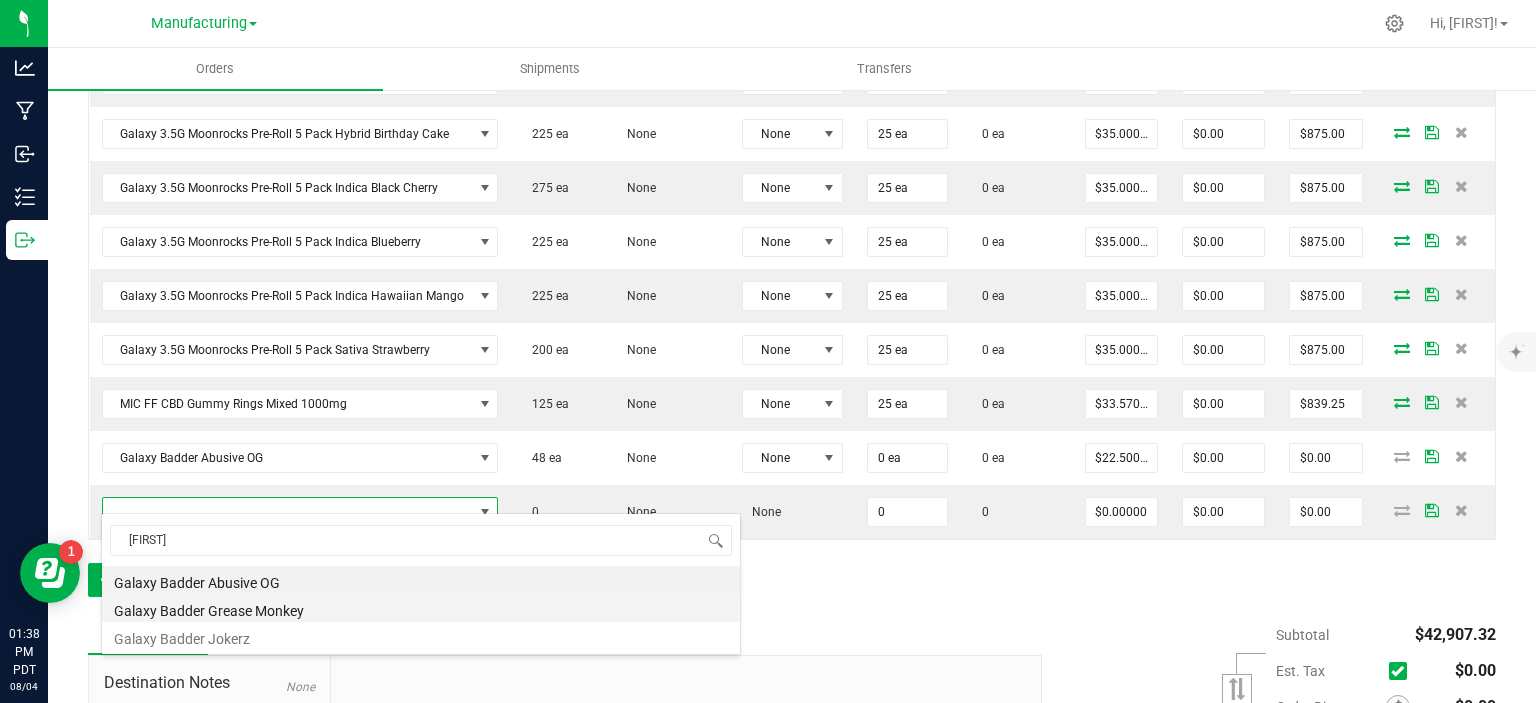 type on "0 ea" 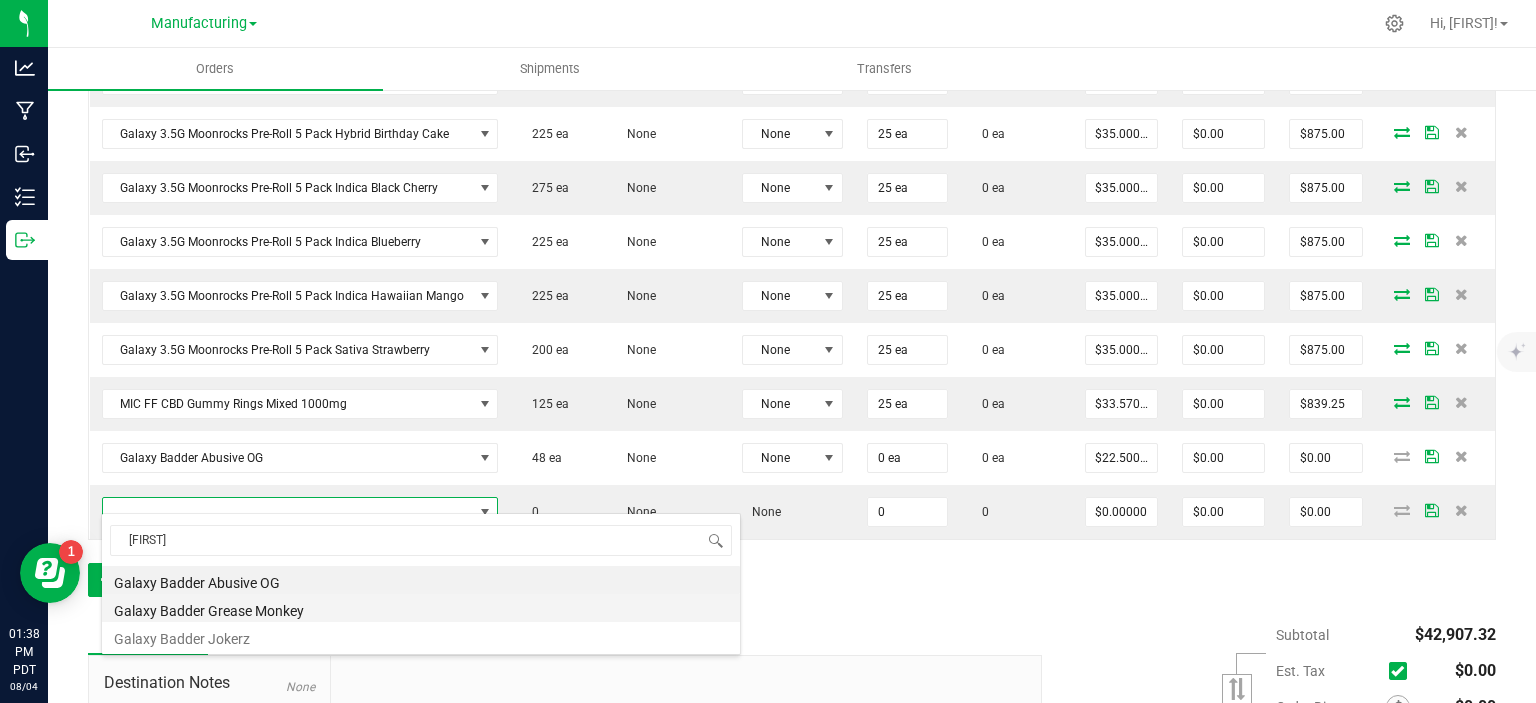 type on "$22.50000" 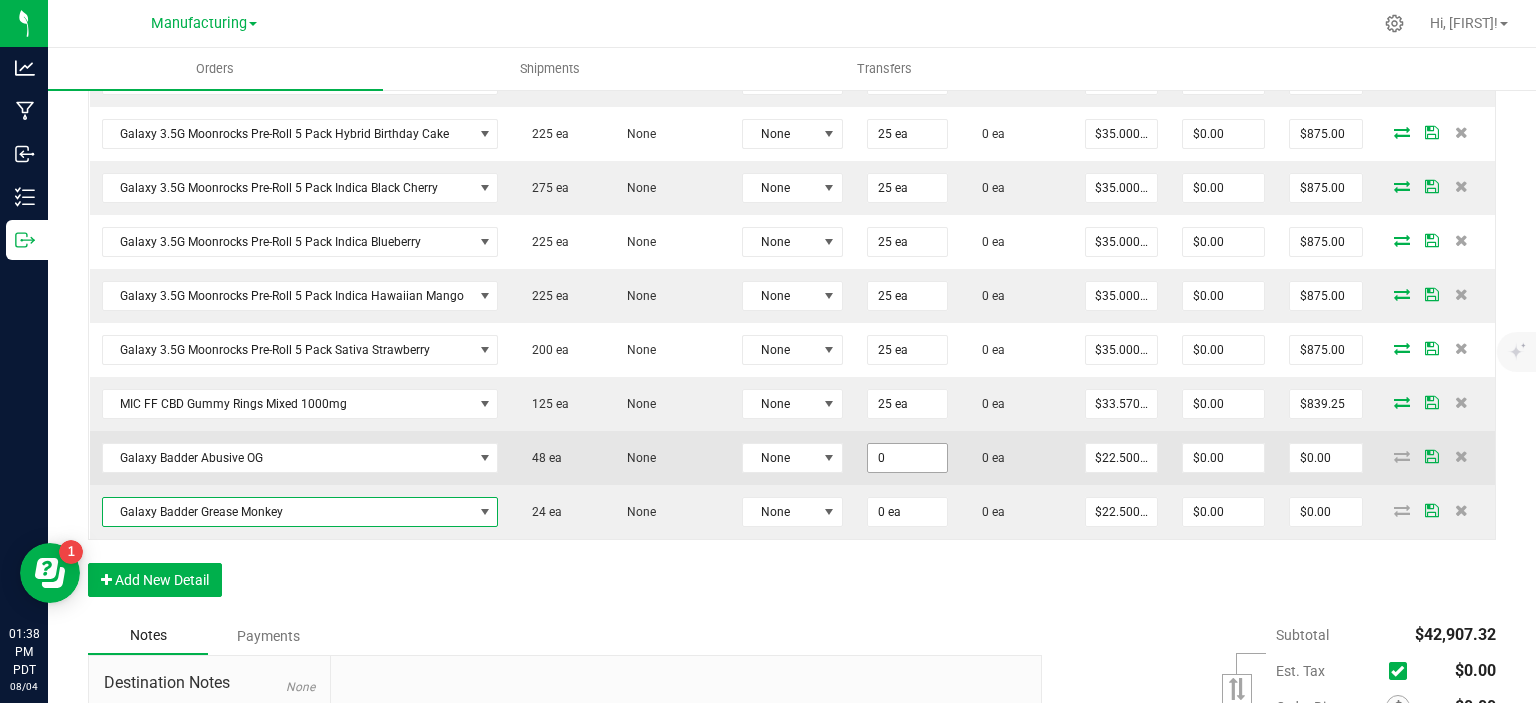 click on "0" at bounding box center [907, 458] 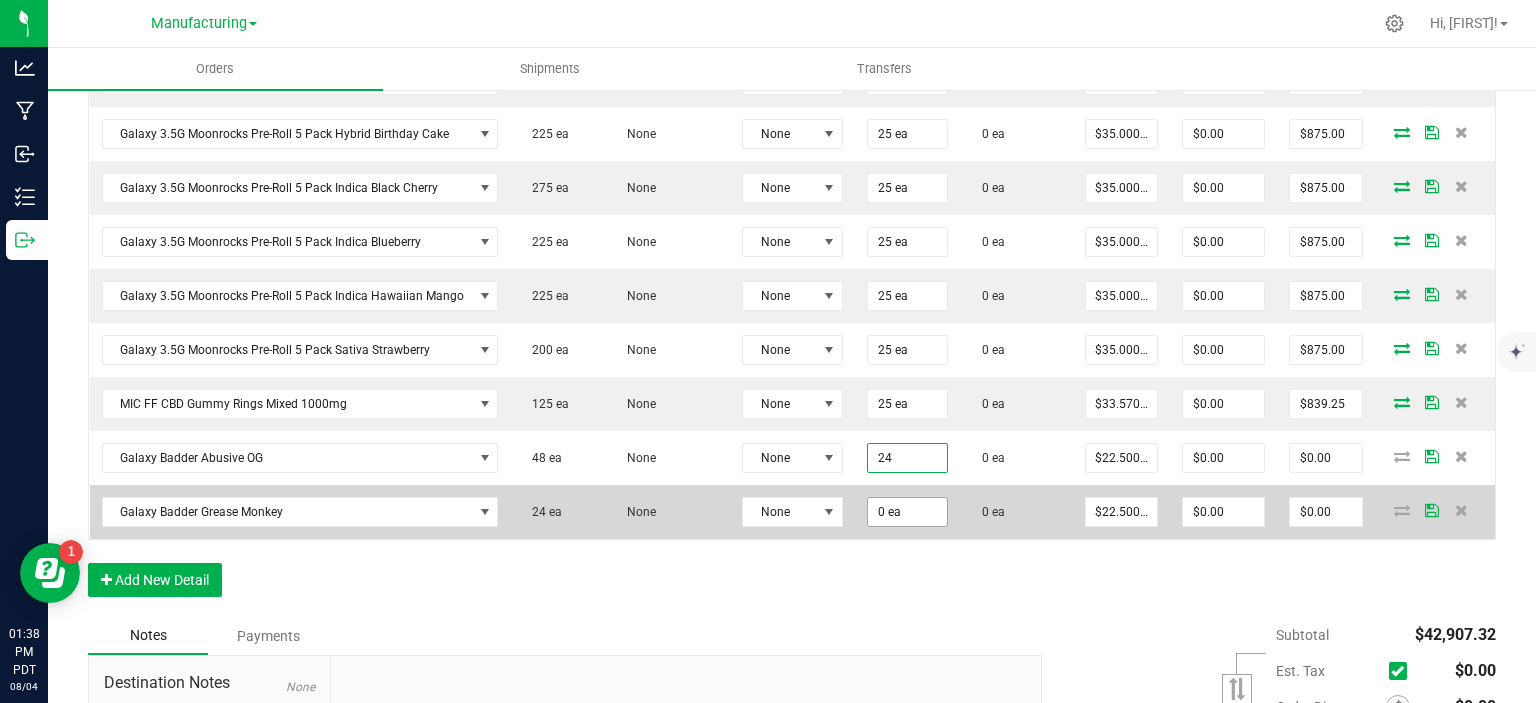 type on "24 ea" 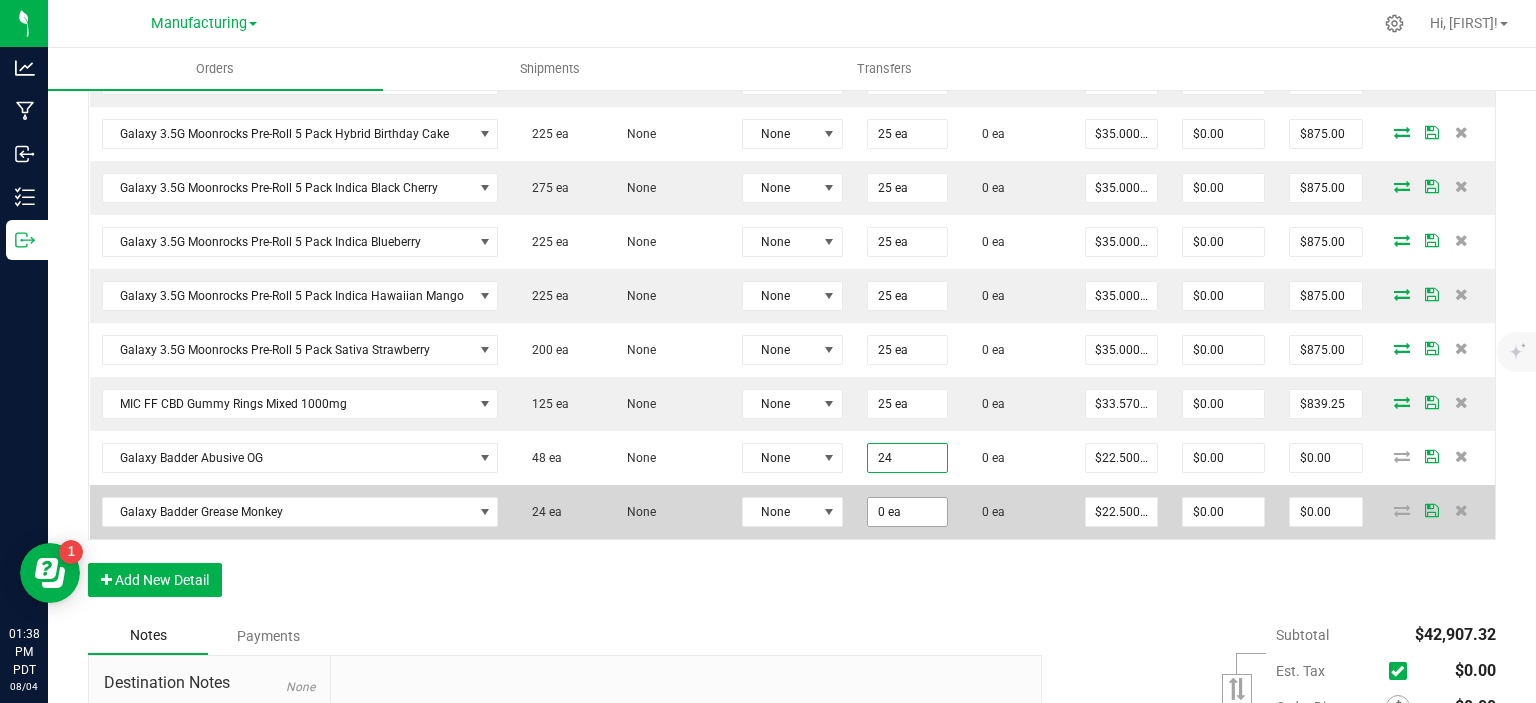 type on "$540.00" 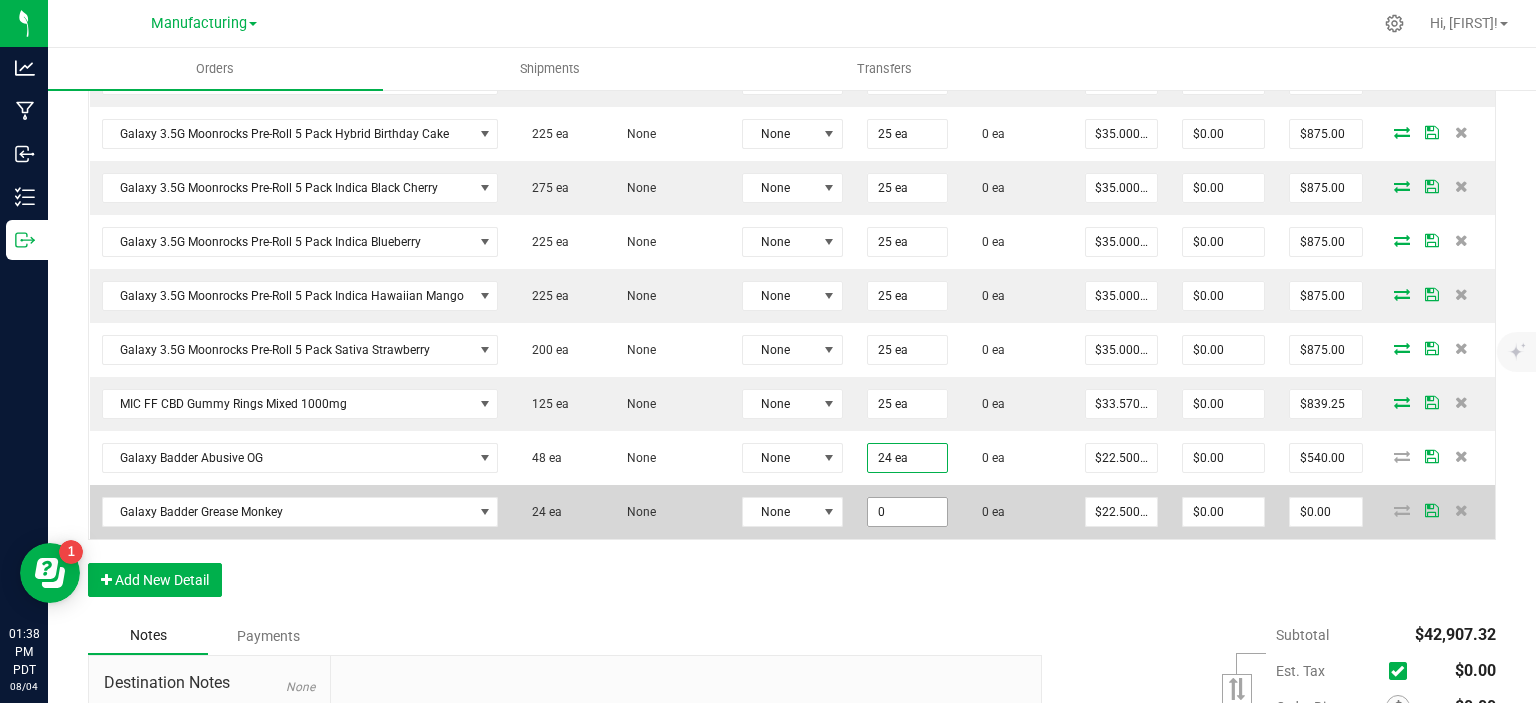 click on "0" at bounding box center [907, 512] 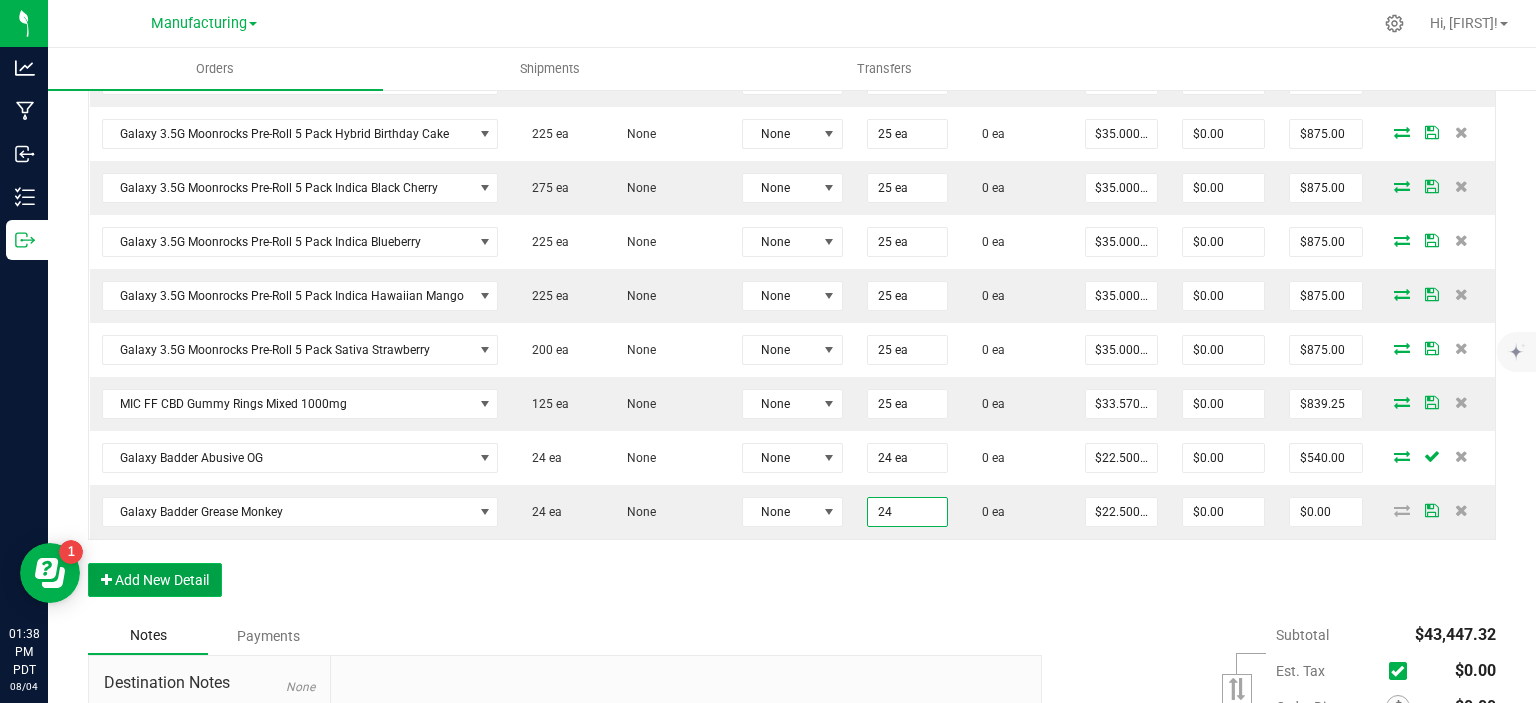 type on "24 ea" 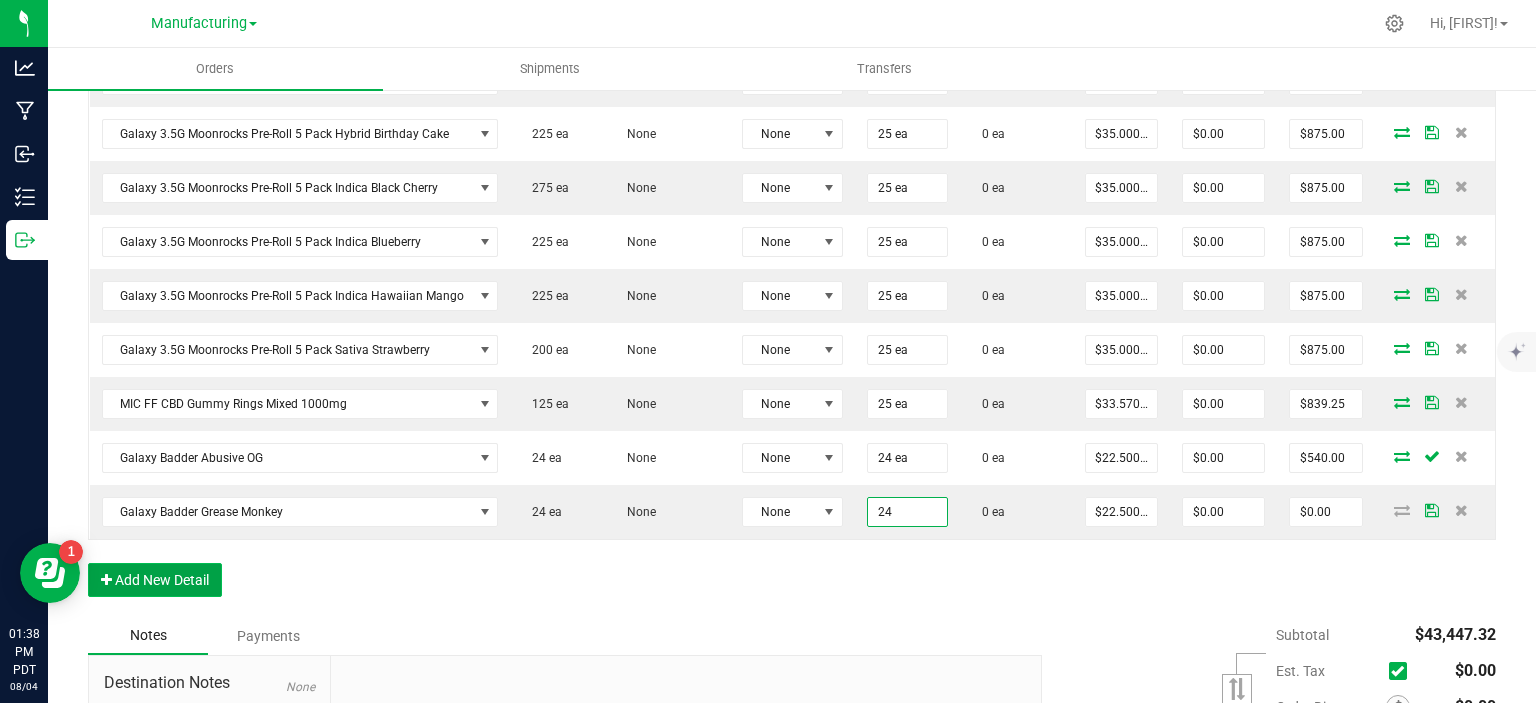 type on "$540.00" 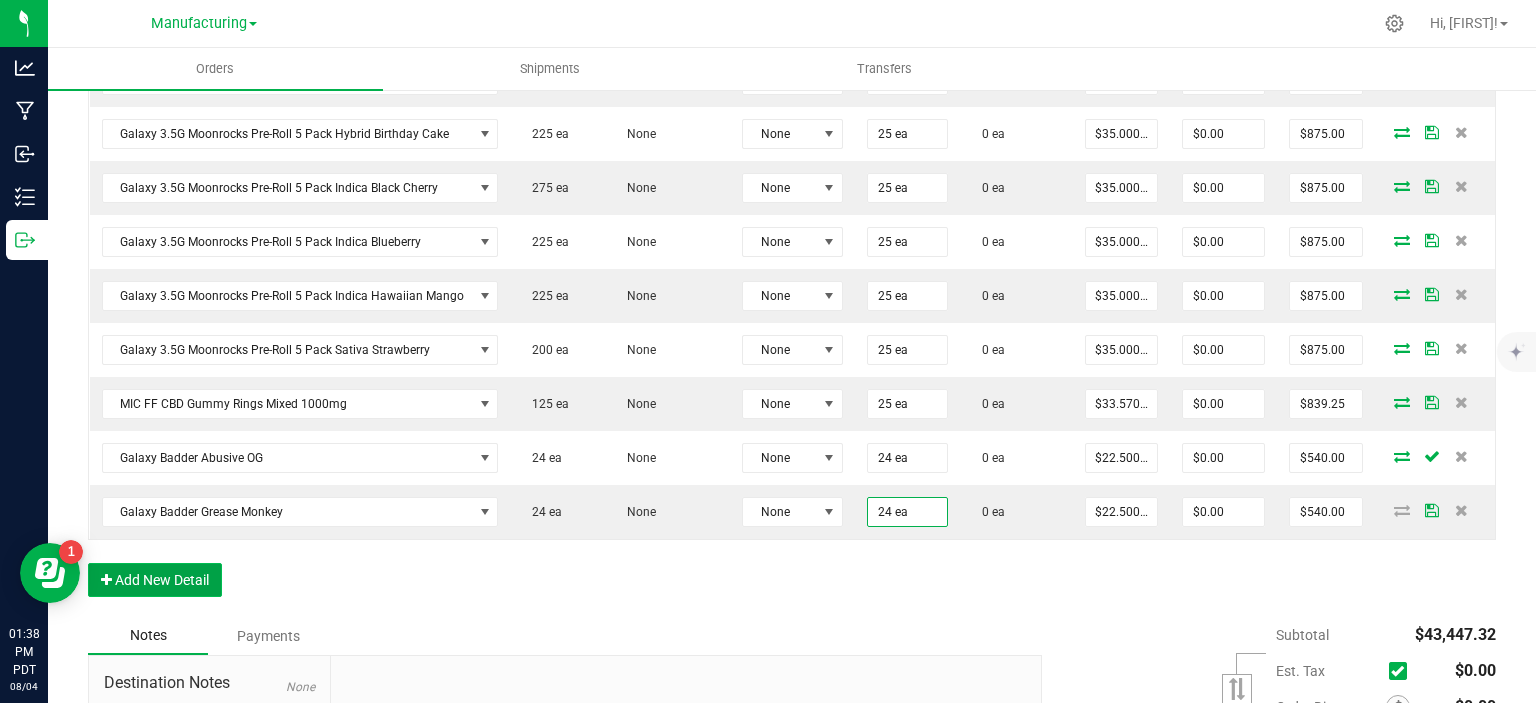 click on "Add New Detail" at bounding box center [155, 580] 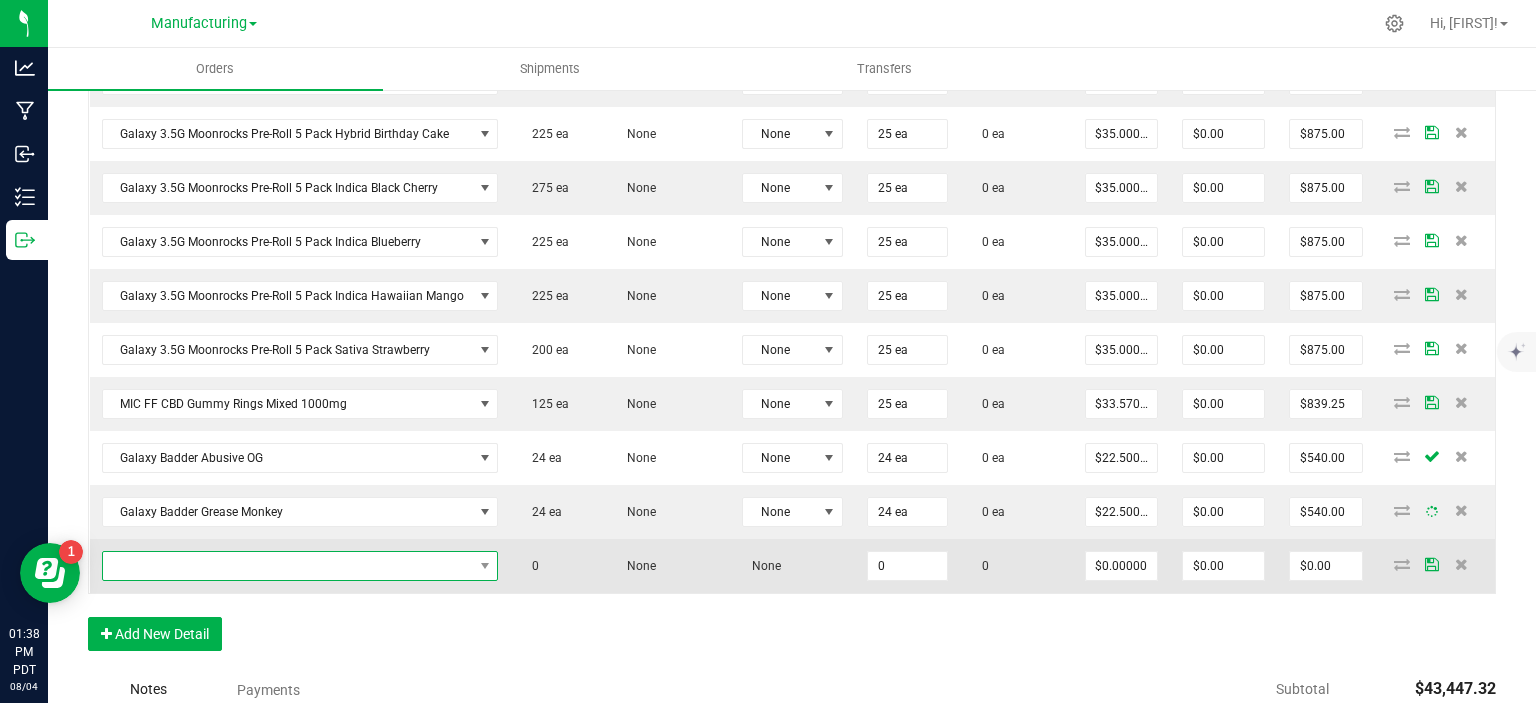 click at bounding box center [288, 566] 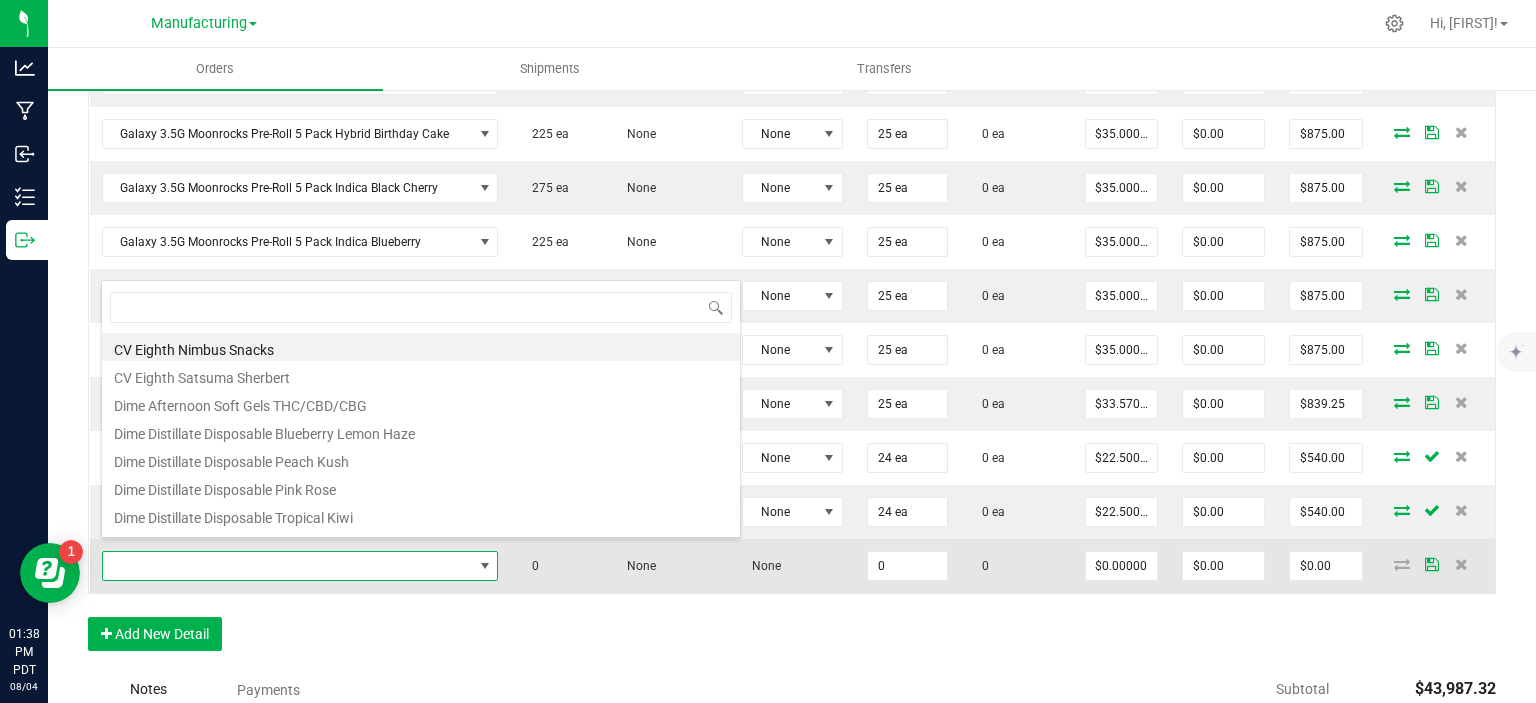 scroll, scrollTop: 99970, scrollLeft: 99608, axis: both 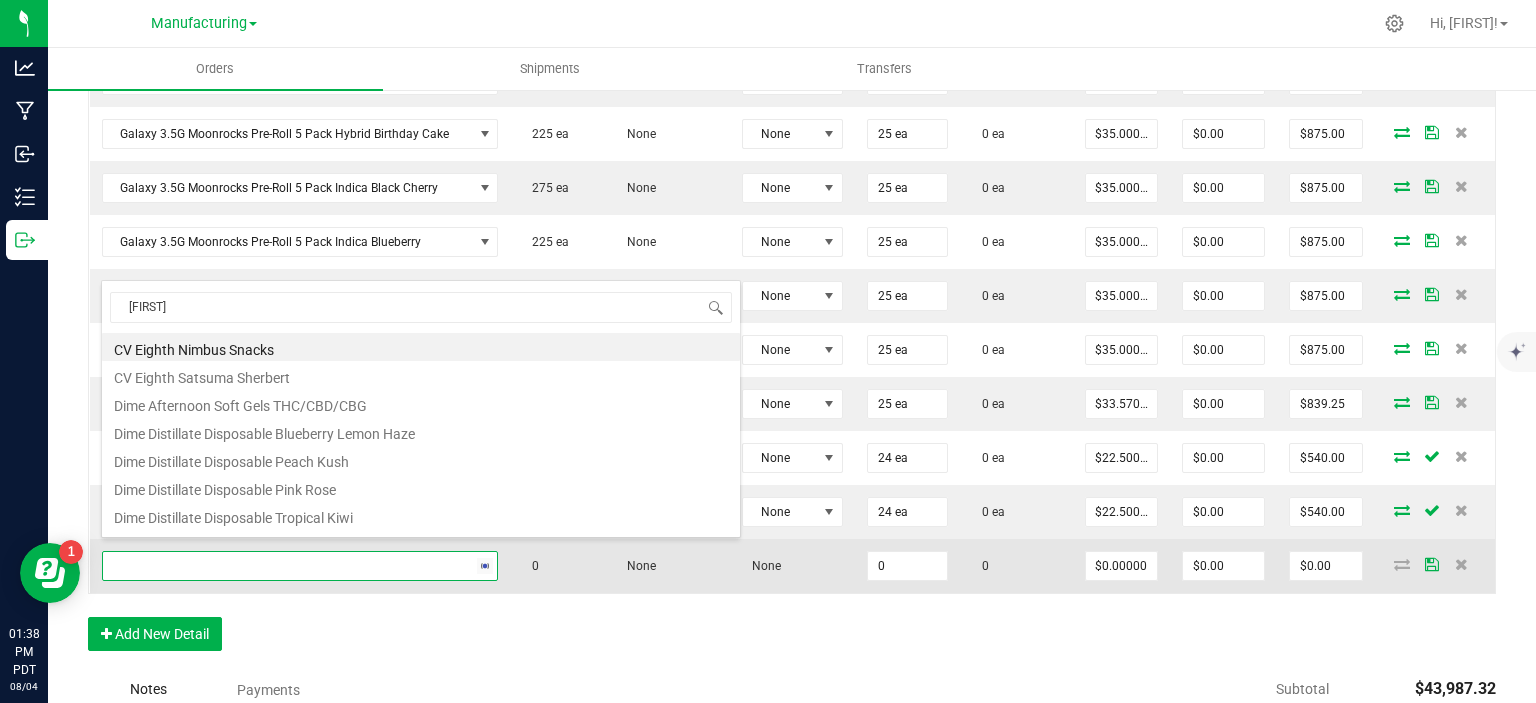 type on "budder" 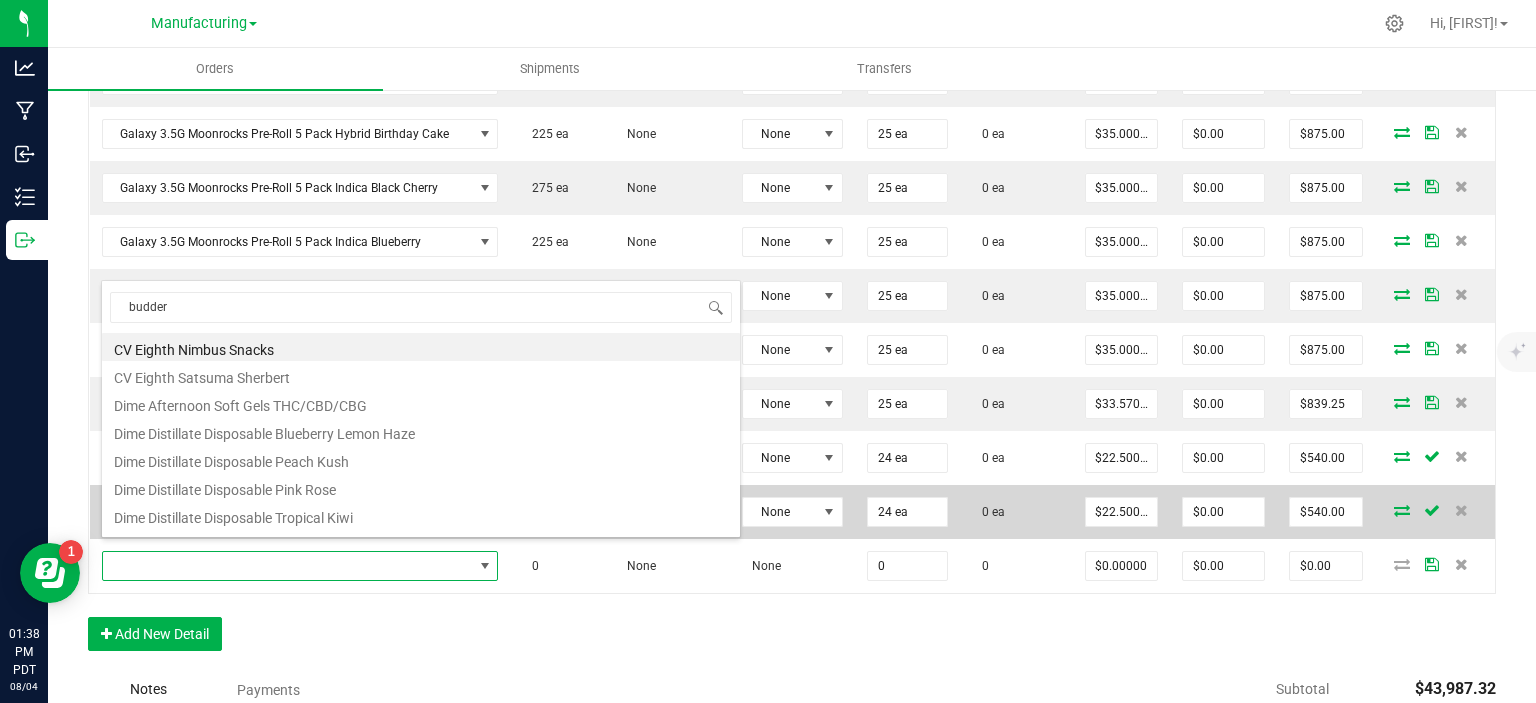 scroll, scrollTop: 0, scrollLeft: 0, axis: both 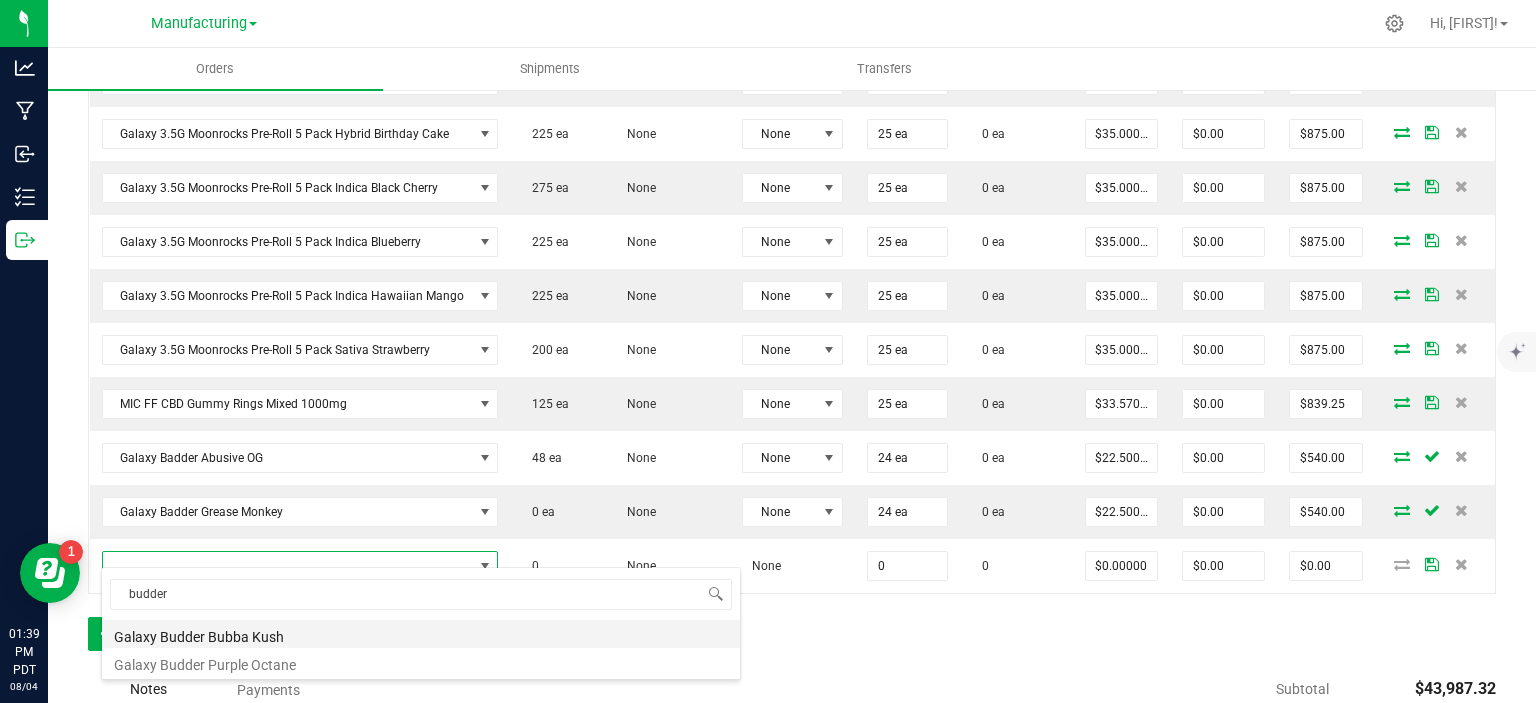click on "Galaxy Budder Bubba Kush" at bounding box center (421, 634) 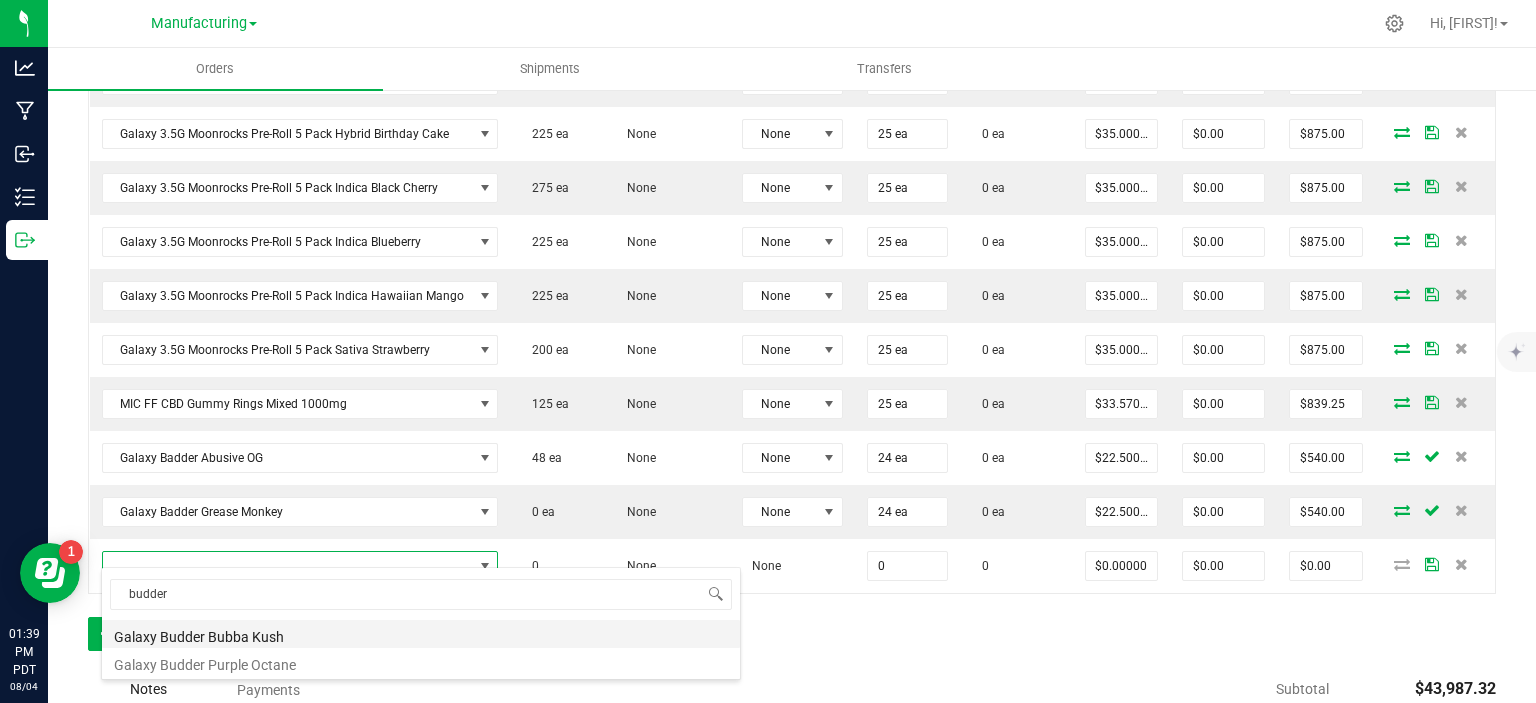 type on "0 ea" 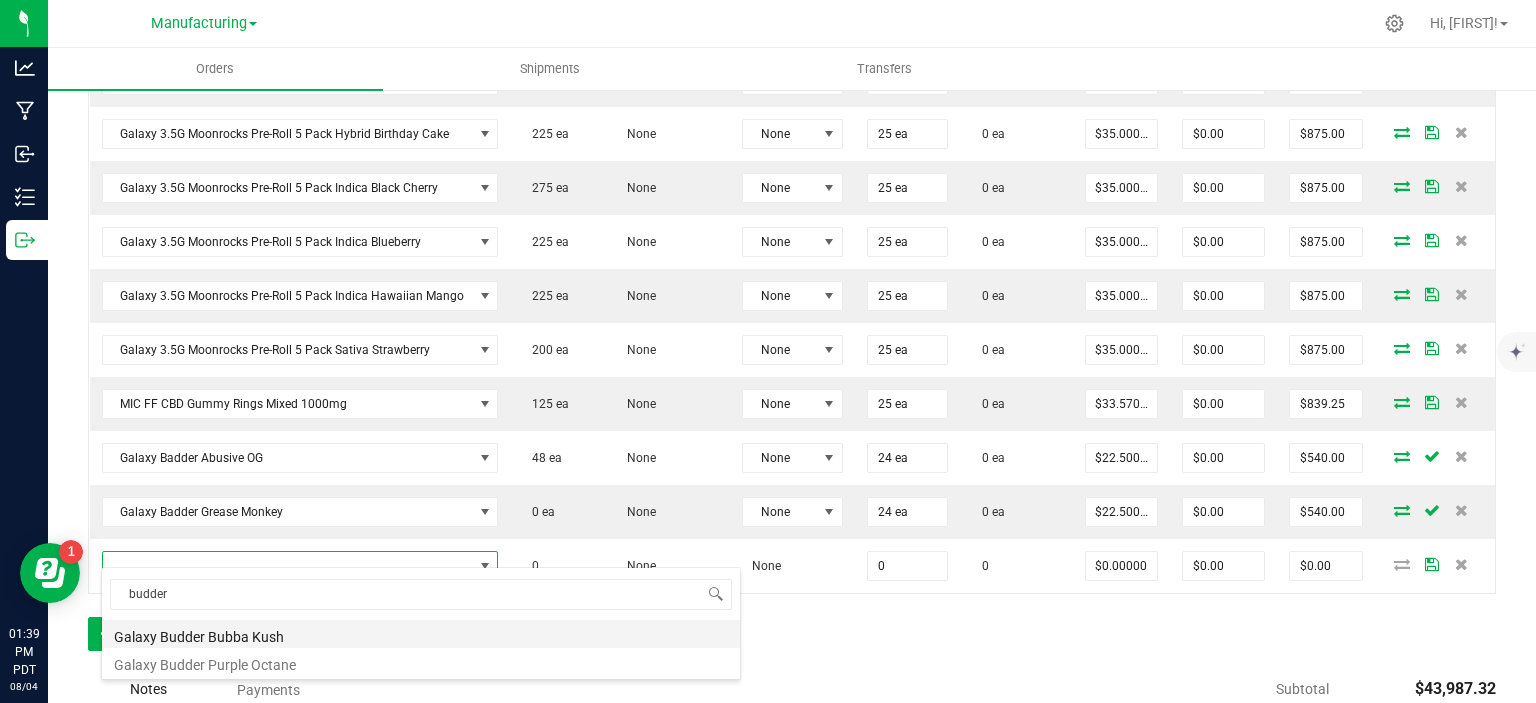 type on "$22.50000" 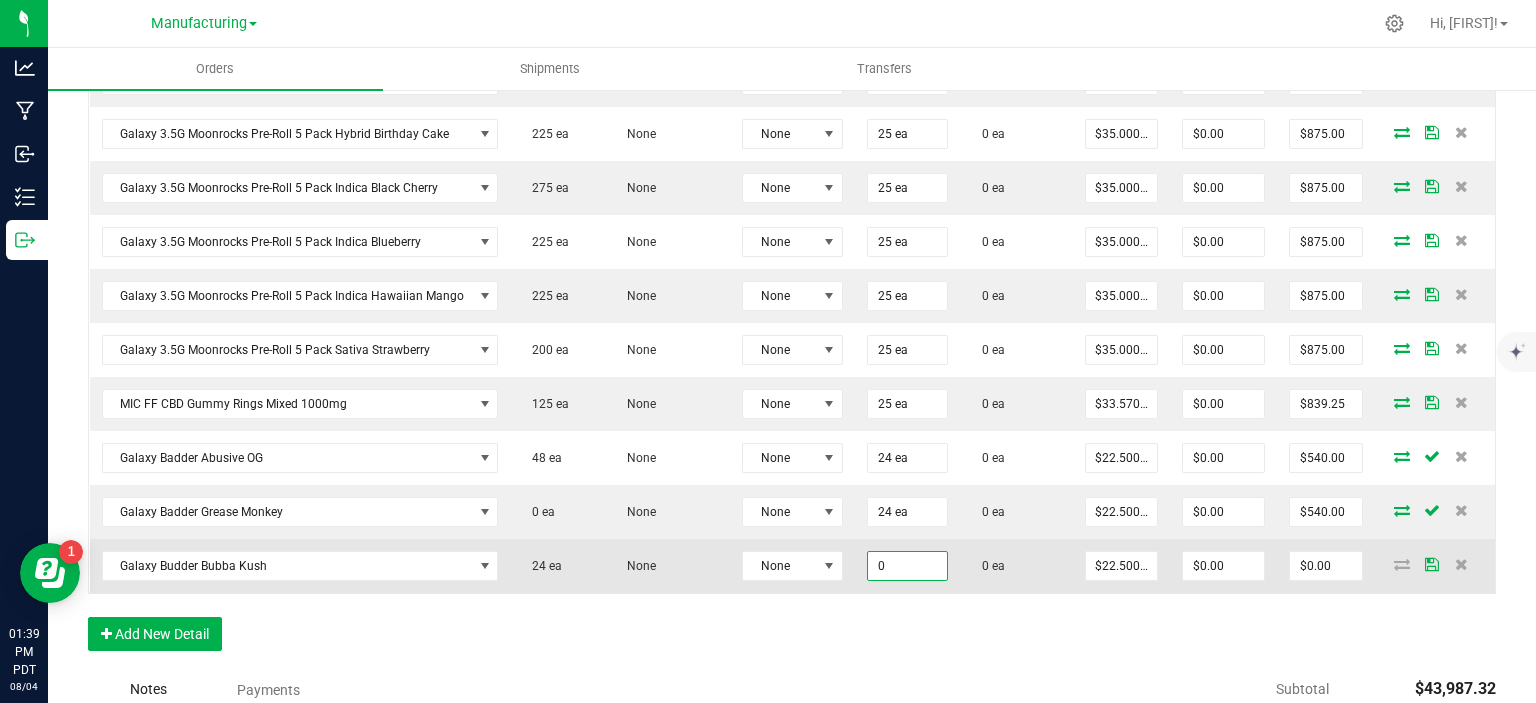 click on "0" at bounding box center [907, 566] 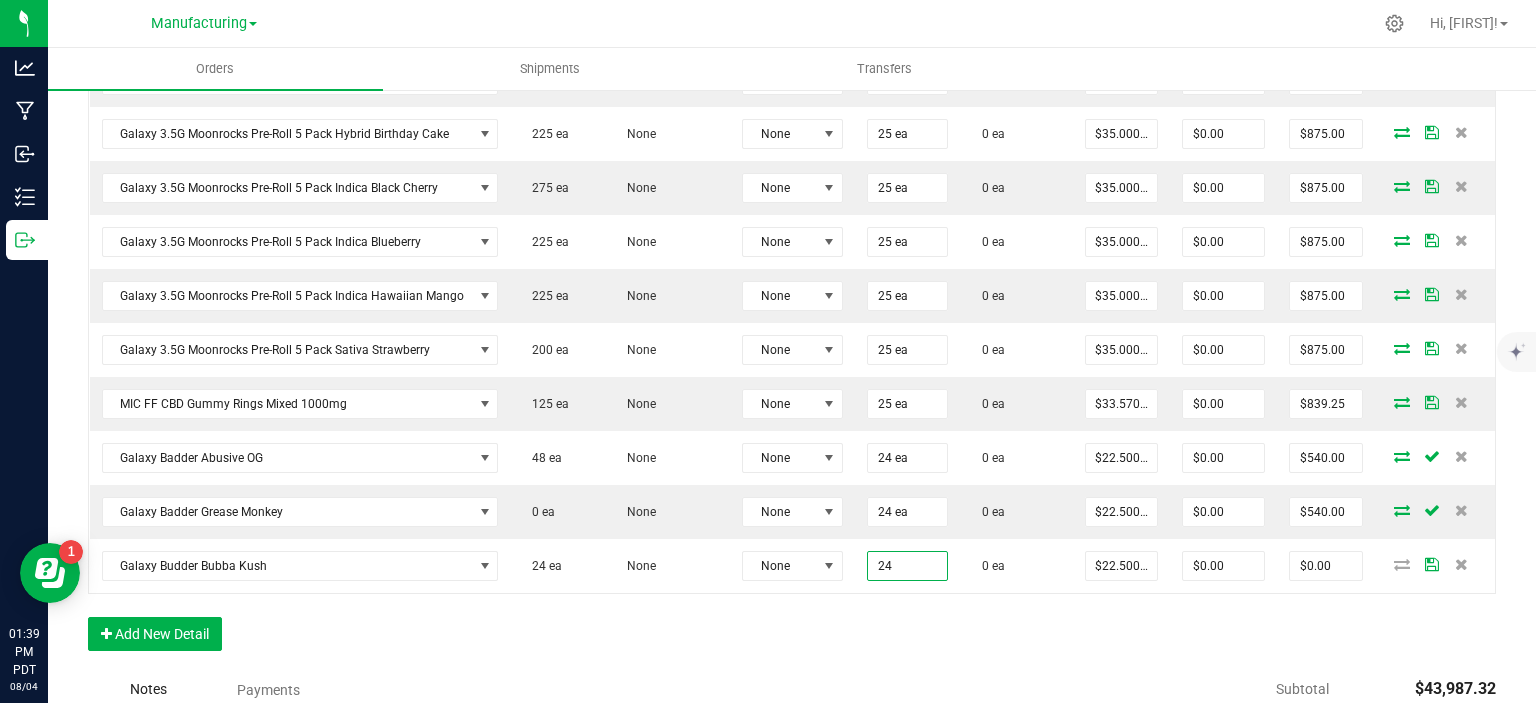 type on "24 ea" 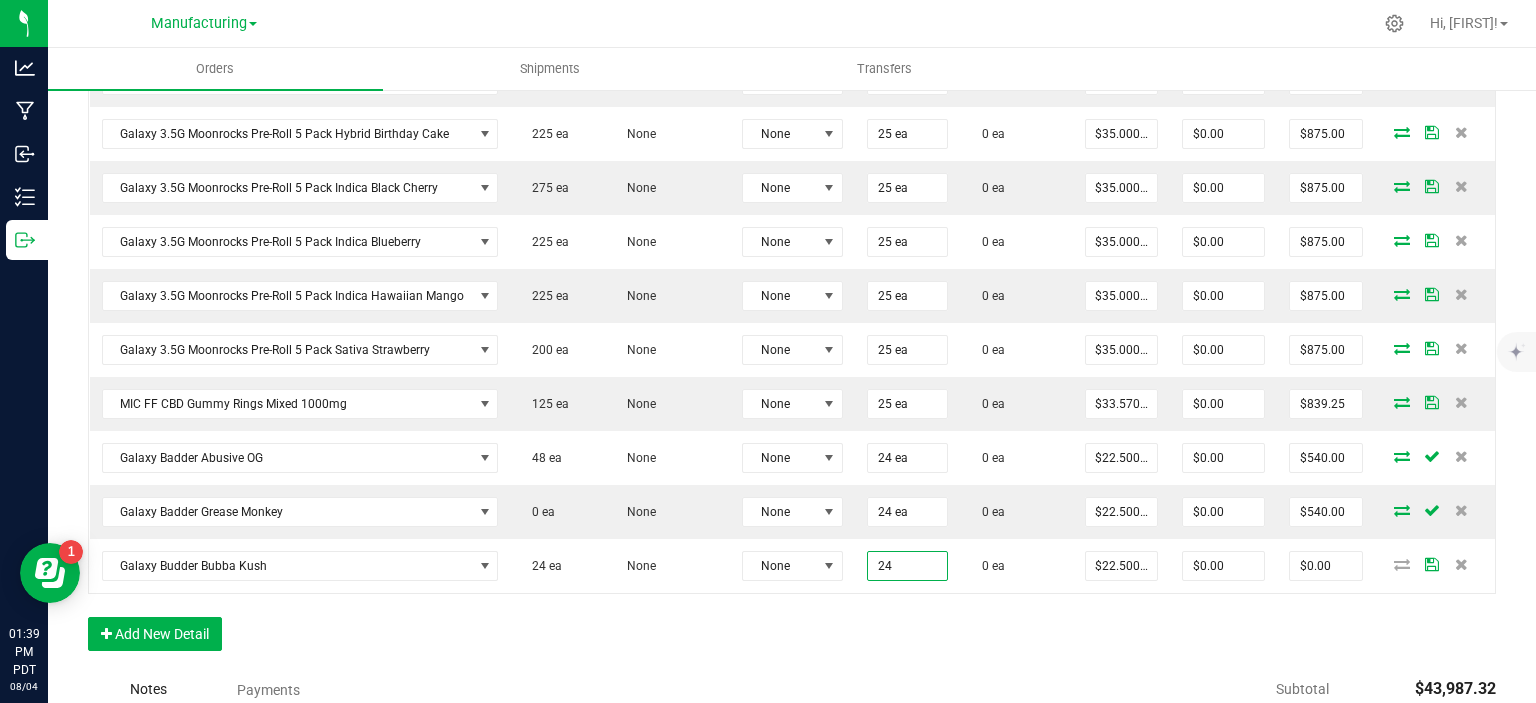 type on "$540.00" 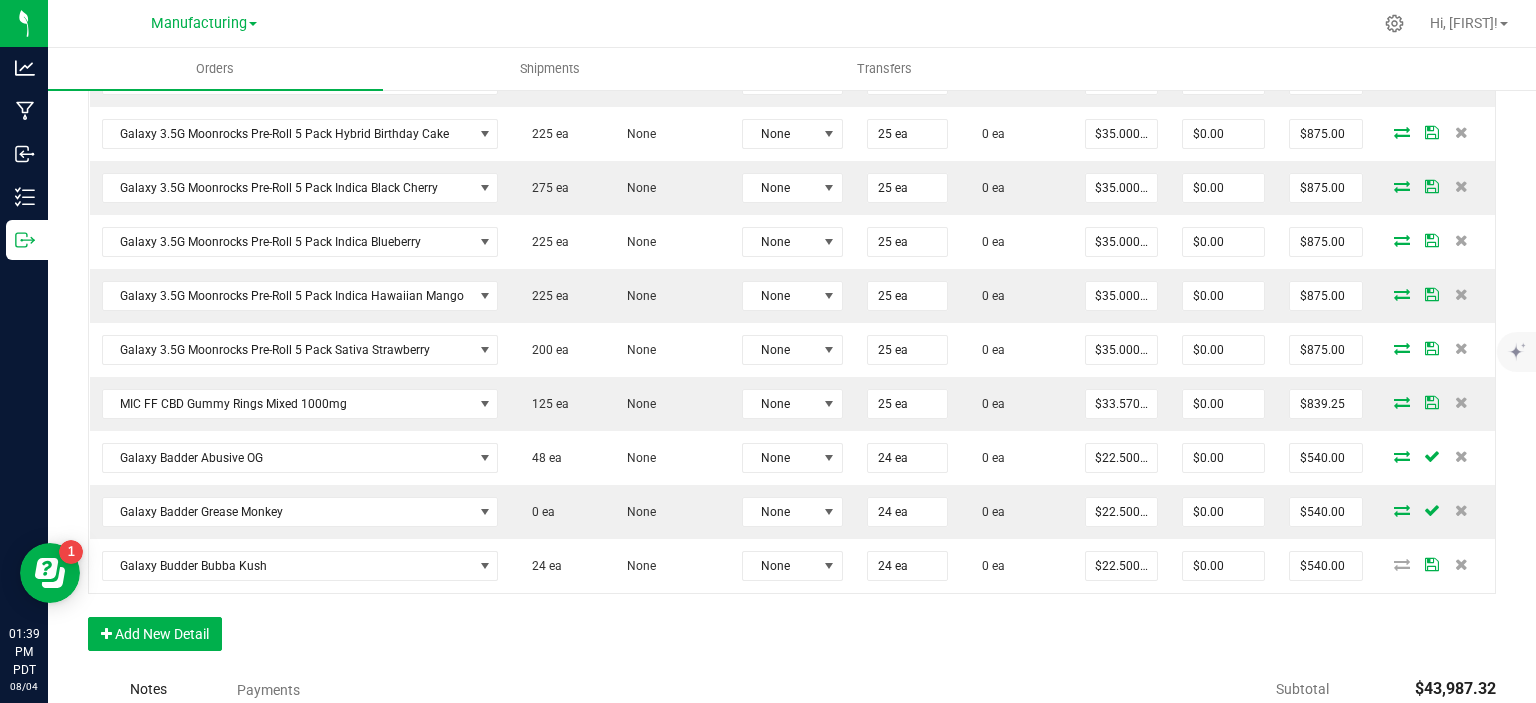 drag, startPoint x: 520, startPoint y: 628, endPoint x: 337, endPoint y: 622, distance: 183.09833 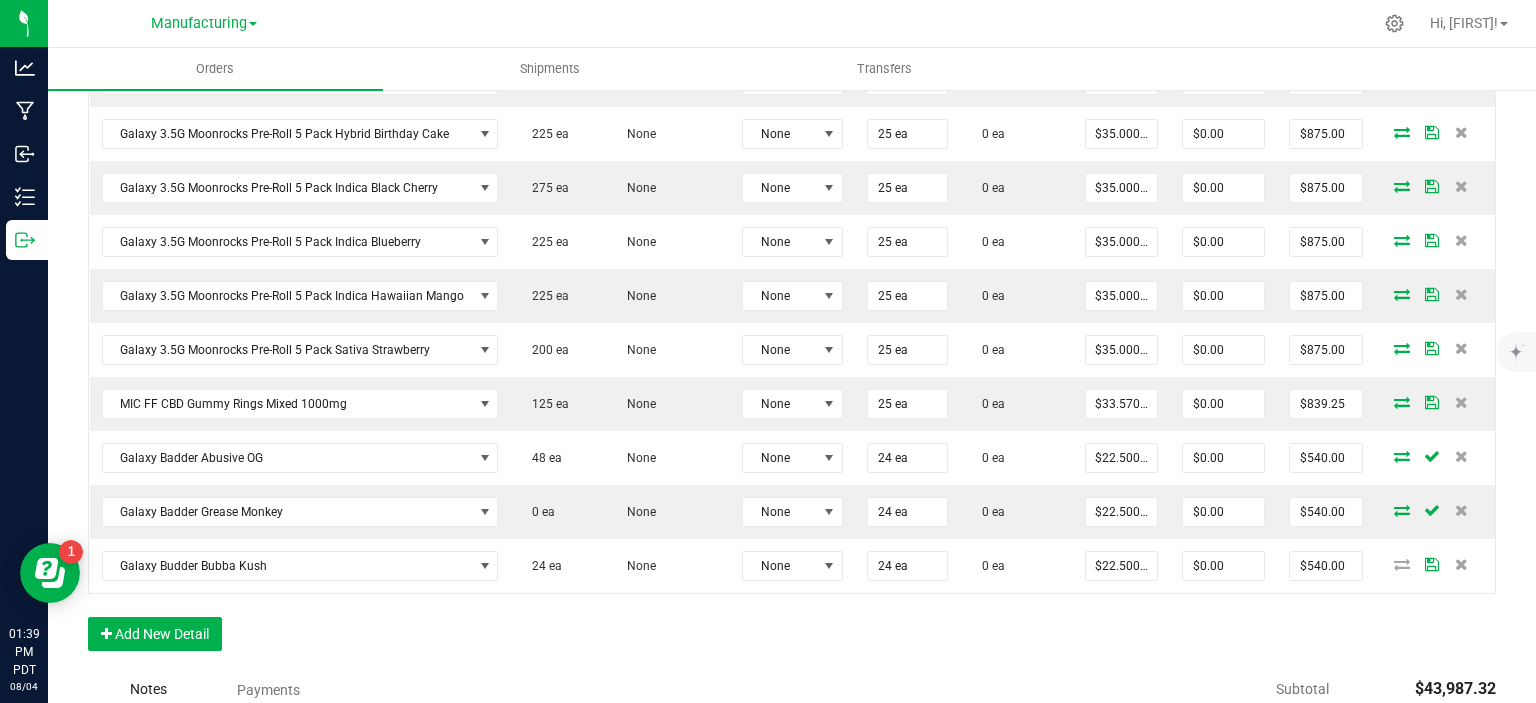 click on "Order Details Print All Labels Item  Sellable  Strain  Lot Number  Qty Ordered Qty Allocated Unit Price Line Discount Total Actions DVJ Oz Smalls Mint Cookie Dough  0 ea   None  None 50 ea  0 ea  $58.33000 $0.00 $2,916.50 DVJ OZ Smalls Zlushies Special  0 ea   None  None 51 ea  0 ea  $91.66000 $0.00 $4,674.66 DVJ OZ Smalls Permanent Marker x Purple push pop Special  0 ea   None  None 40 ea  0 ea  $96.66000 $0.00 $3,866.40 ENF 8th Biscotti x Do-Si-Do  0 ea   None  None 49 ea  0 ea  $16.67000 $0.00 $816.83 ENF 8th Nutter Butter  0 ea   None  None 65 ea  0 ea  $16.67000 $0.00 $1,083.55 ENF 8th RS 11  0 ea   None  None 64 ea  0 ea  $16.67000 $0.00 $1,066.88 ENF 8th Zootopia  0 ea   None  None 66 ea  0 ea  $16.67000 $0.00 $1,100.22 ENF 8th RS54 Zkittles  0 ea   None  None 65 ea  0 ea  $16.67000 $0.00 $1,083.55 TGR Pre-Roll Pack Apple Fritter  75 ea   None  None 25 ea  0 ea  $40.00000 $0.00 $1,000.00 TGR Pre-Roll Pack Grape Ape  50 ea   None  None 25 ea  0 ea  $40.00000 $0.00 None" at bounding box center [792, -258] 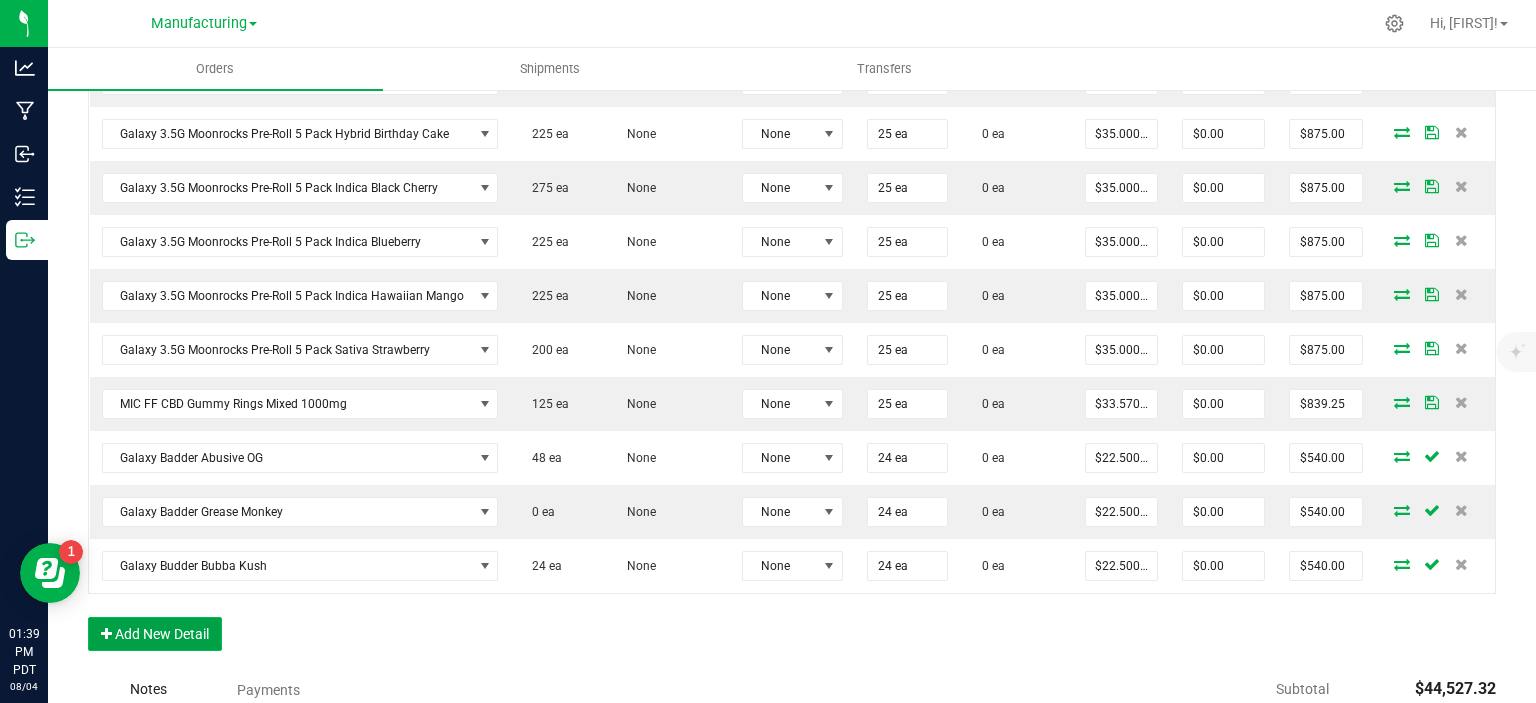 click on "Add New Detail" at bounding box center (155, 634) 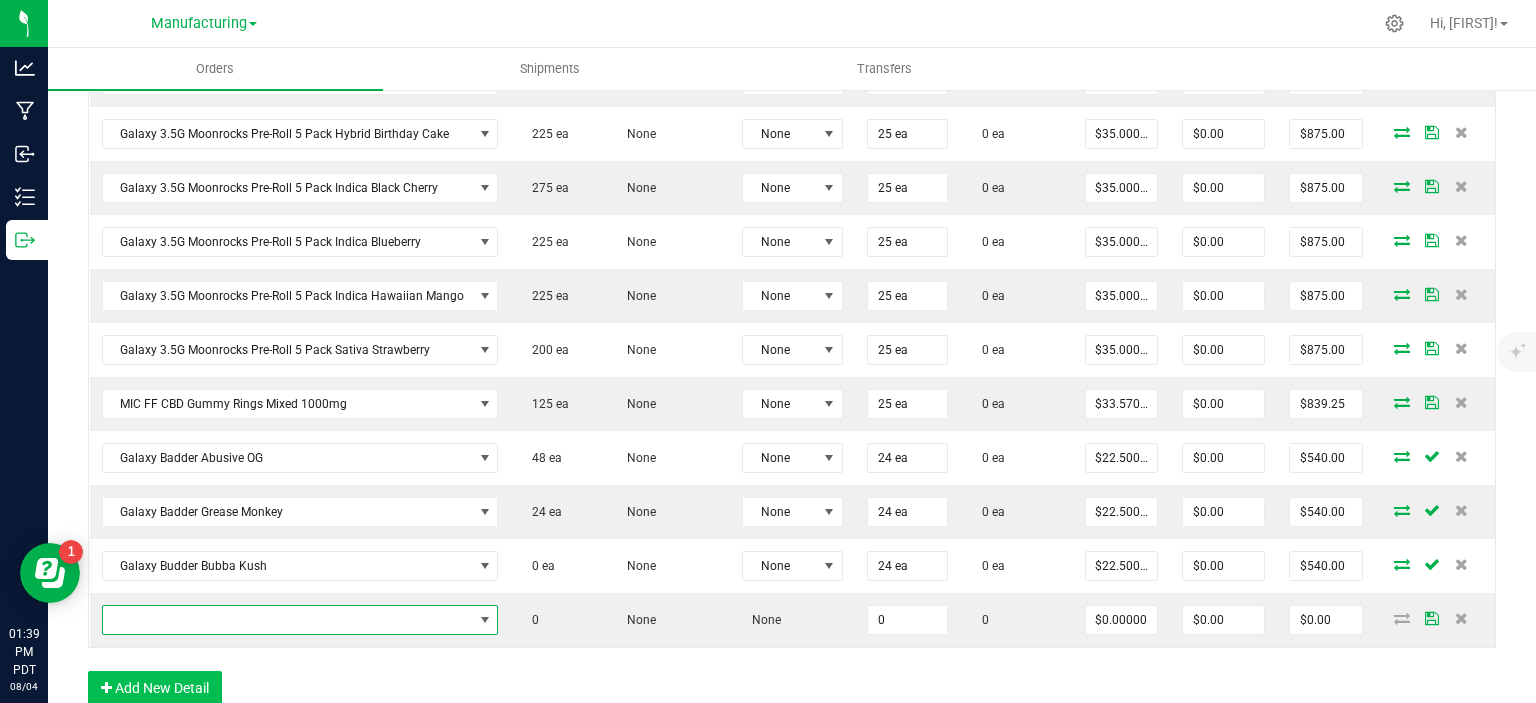 click at bounding box center (288, 620) 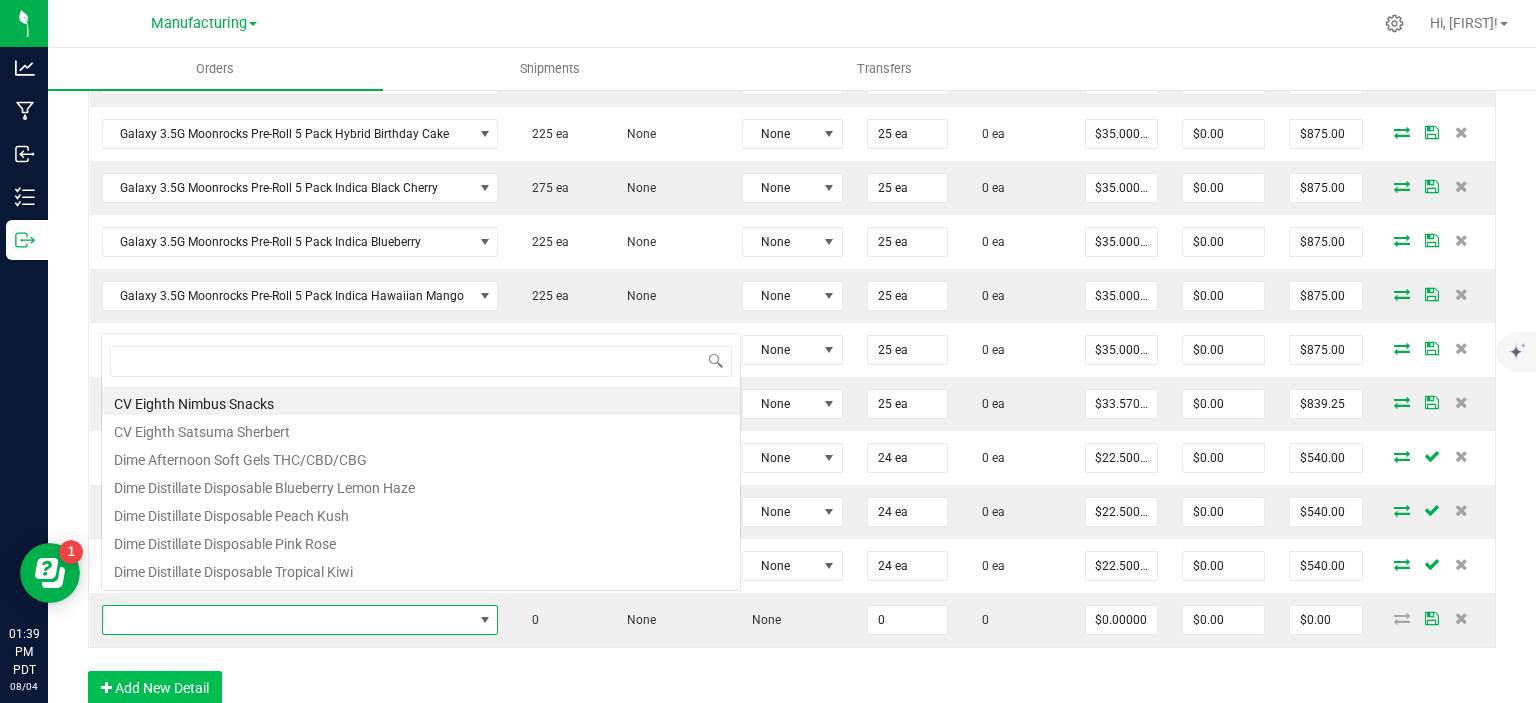 scroll, scrollTop: 0, scrollLeft: 0, axis: both 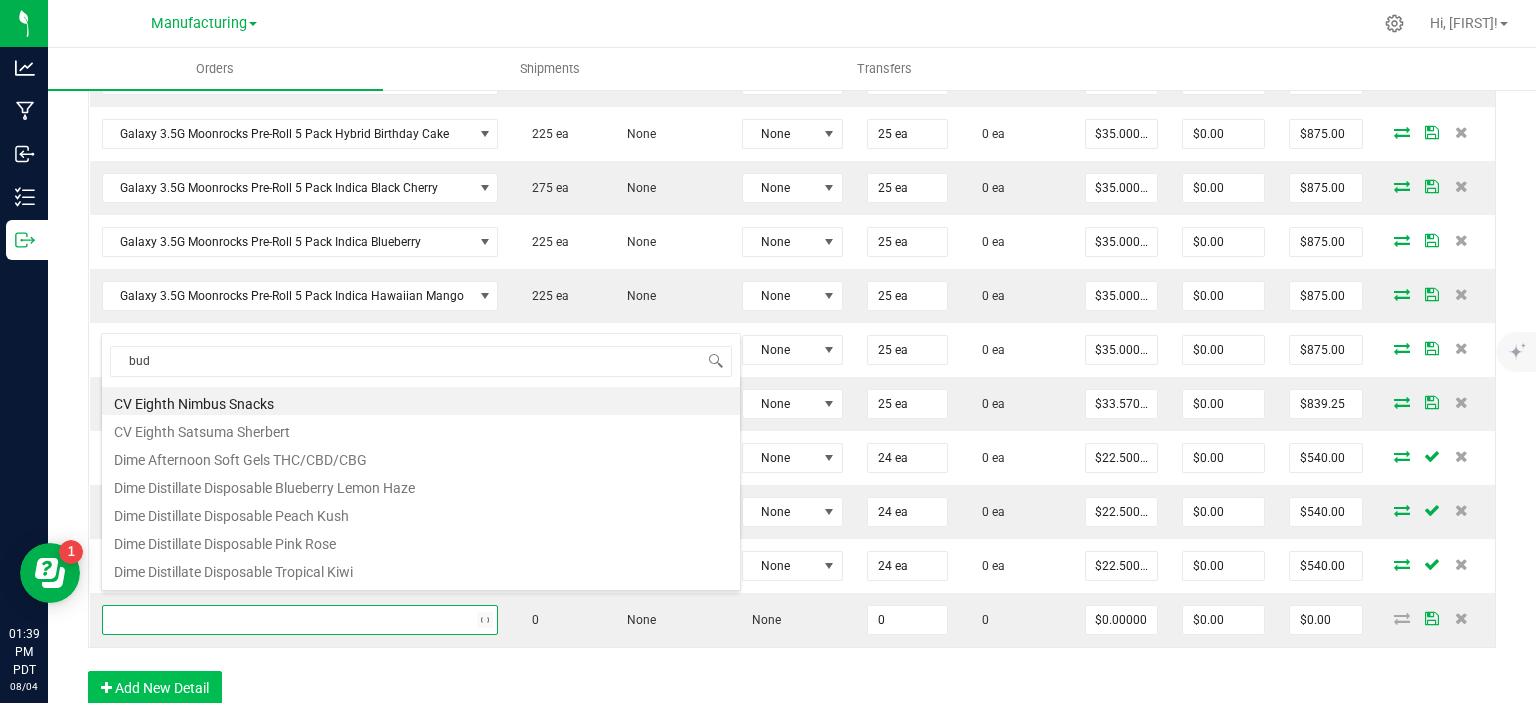 type on "budd" 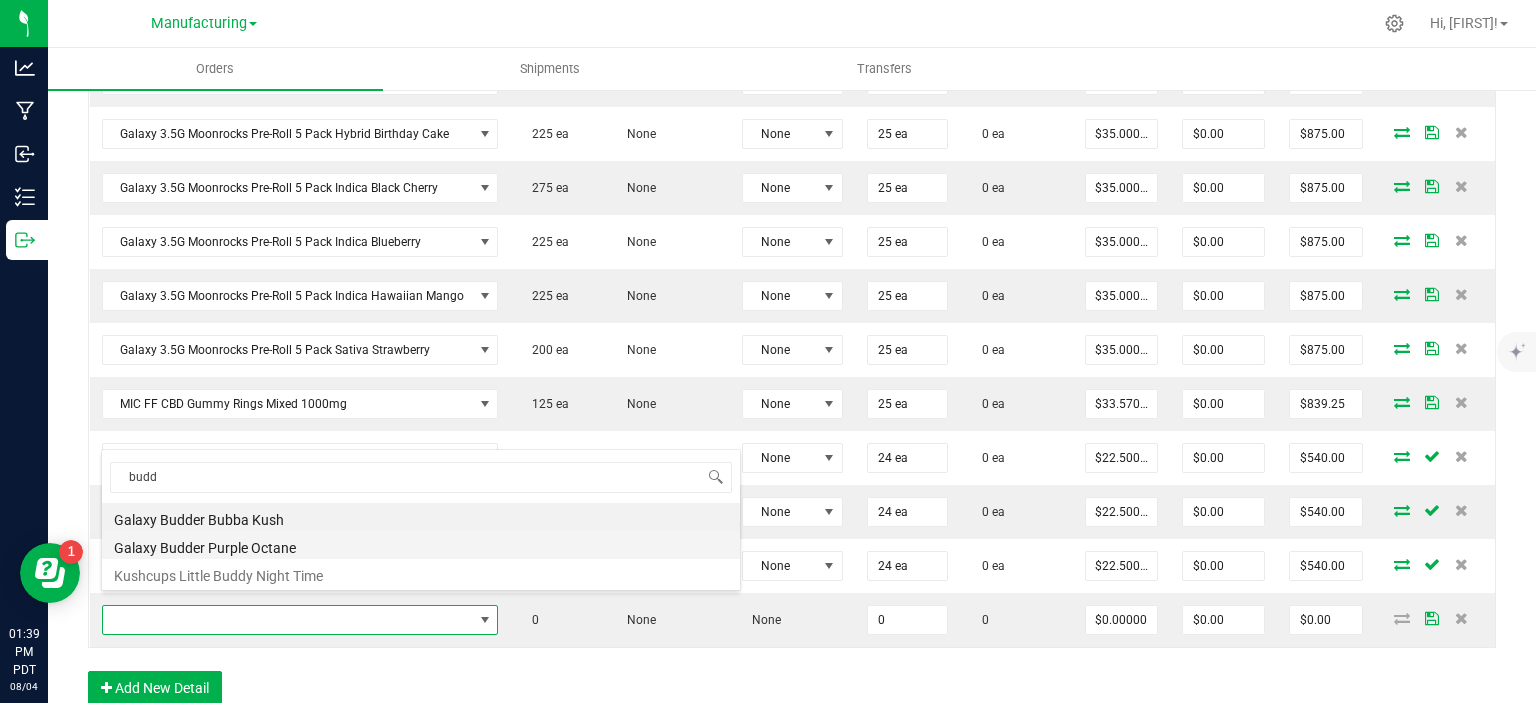 click on "Galaxy Budder Purple Octane" at bounding box center (421, 545) 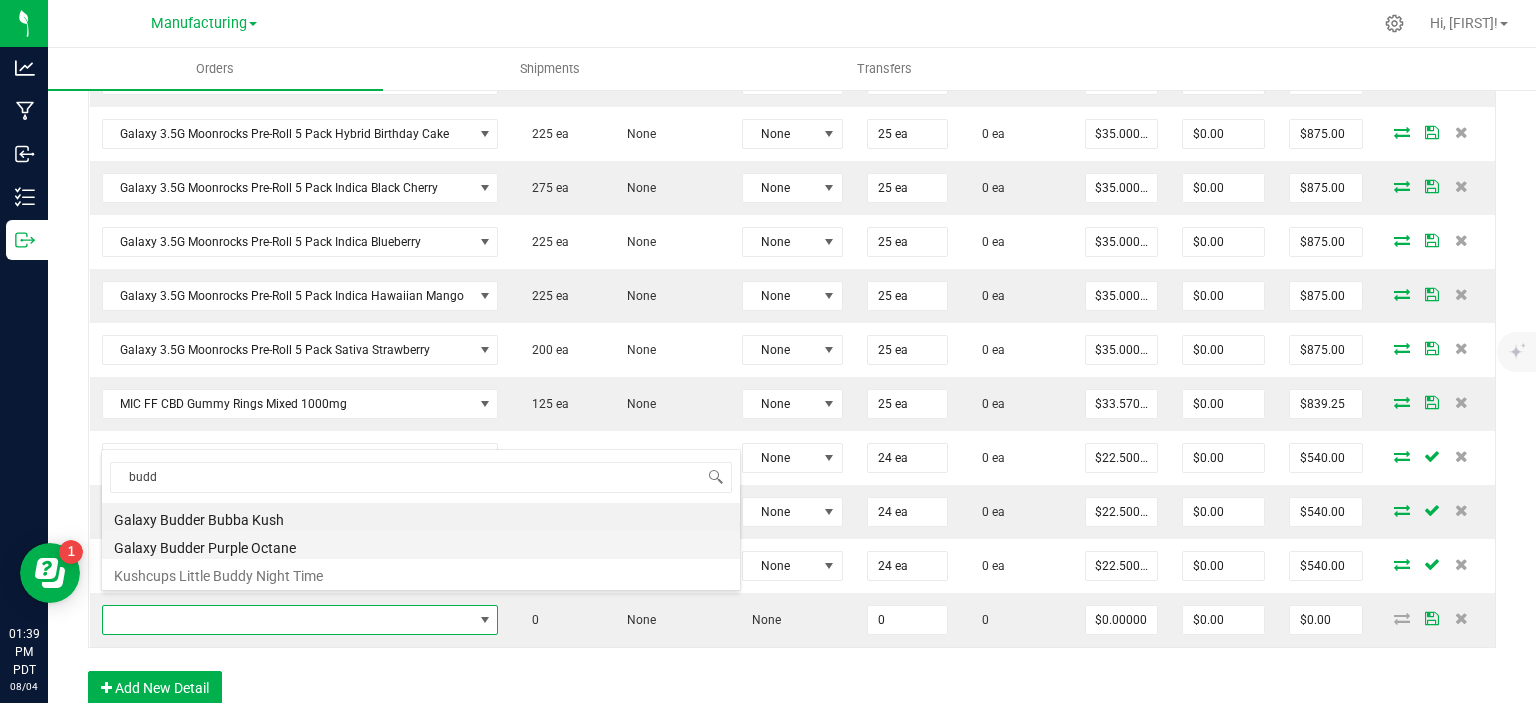 type on "0 ea" 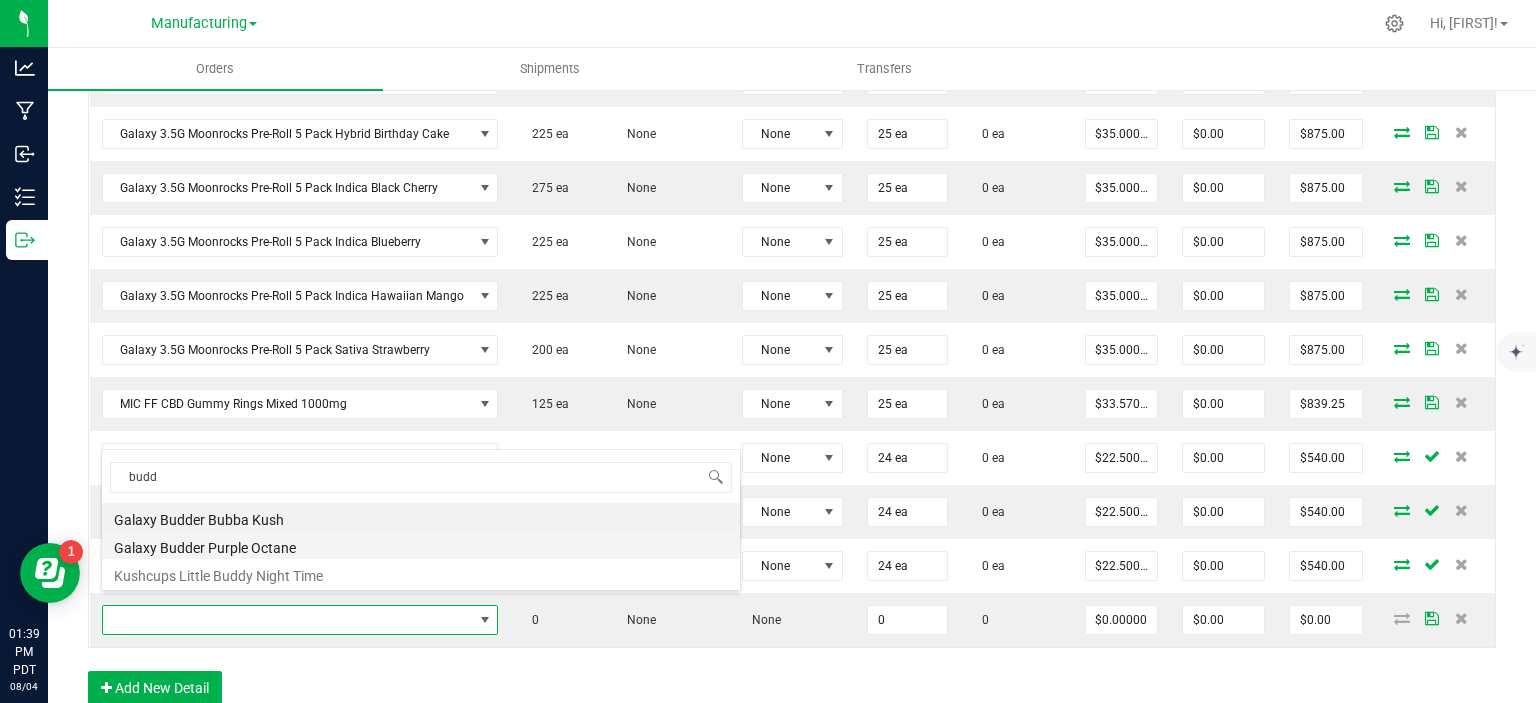 type on "$22.50000" 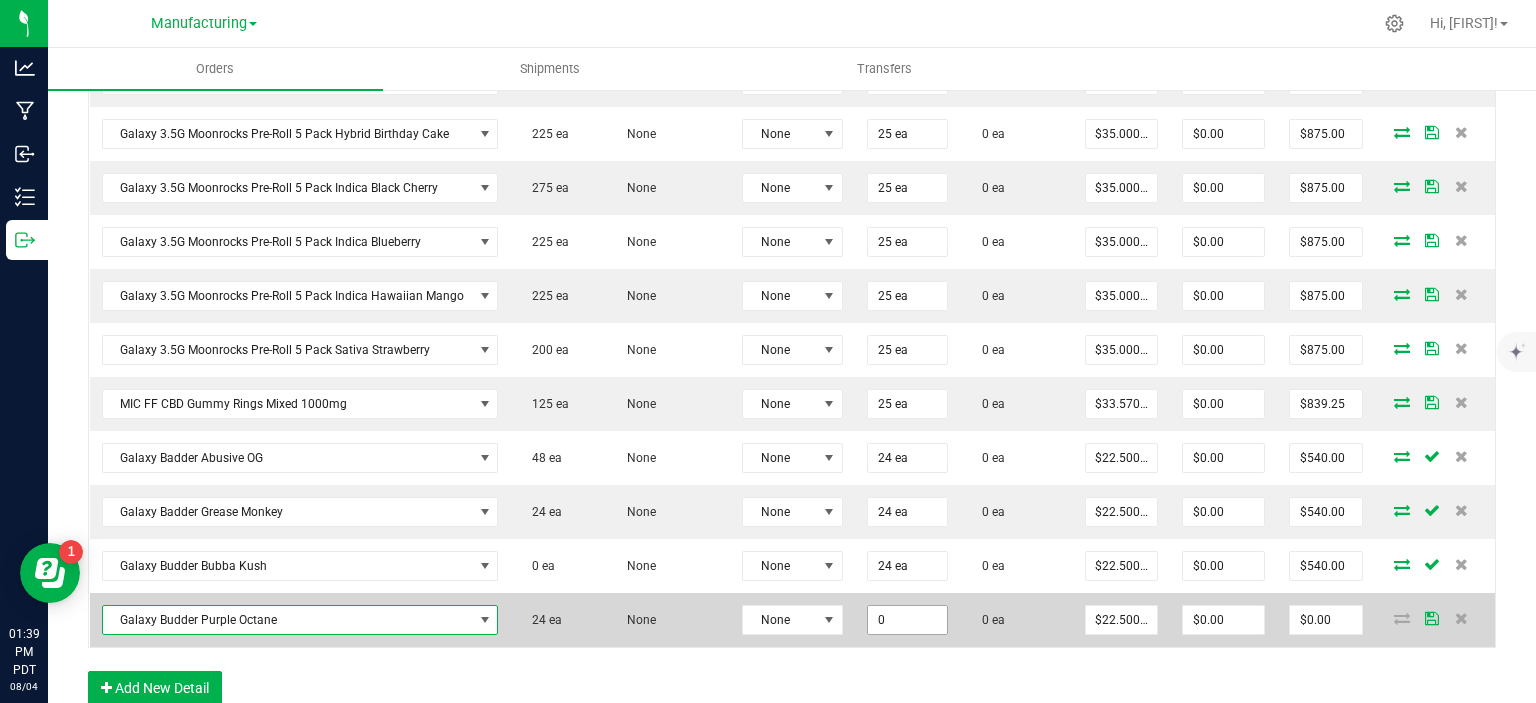 click on "0" at bounding box center (907, 620) 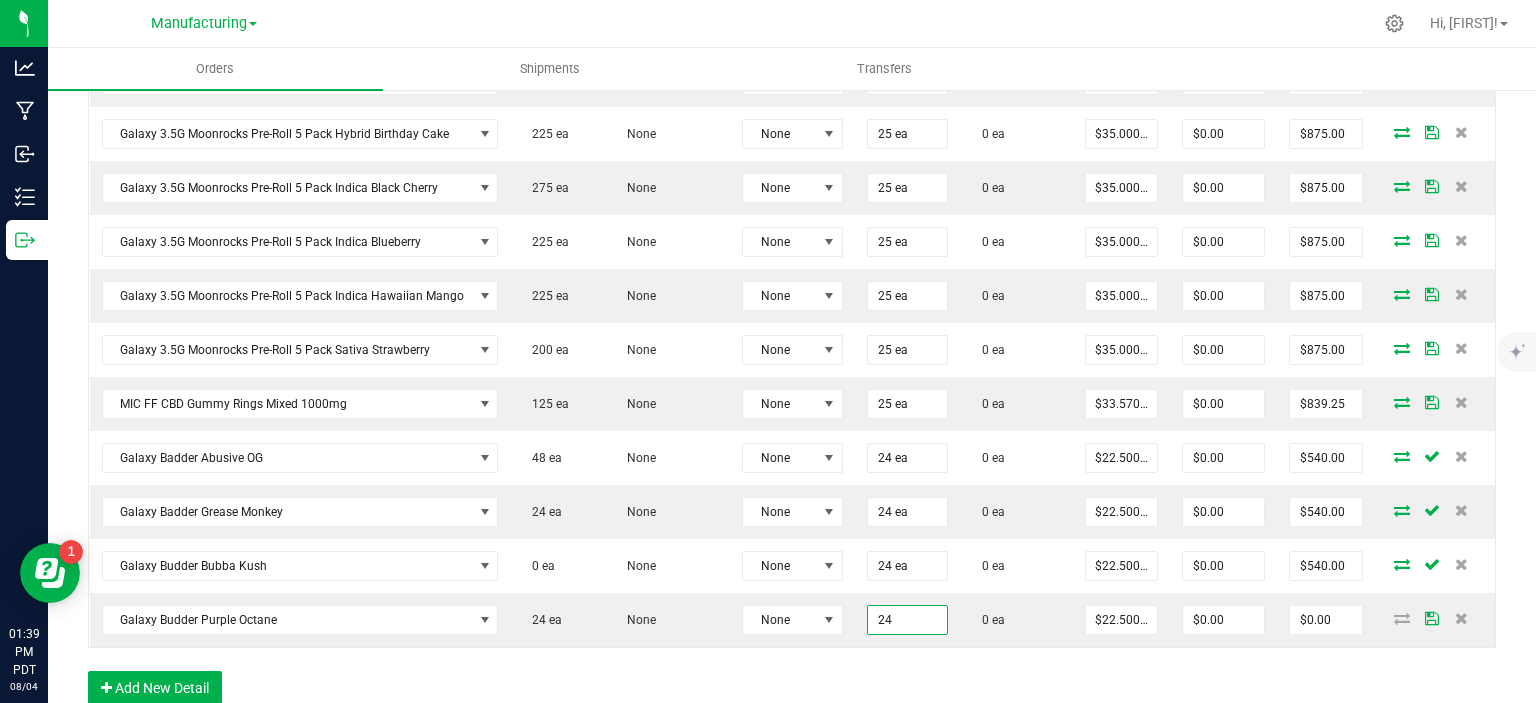 type on "24 ea" 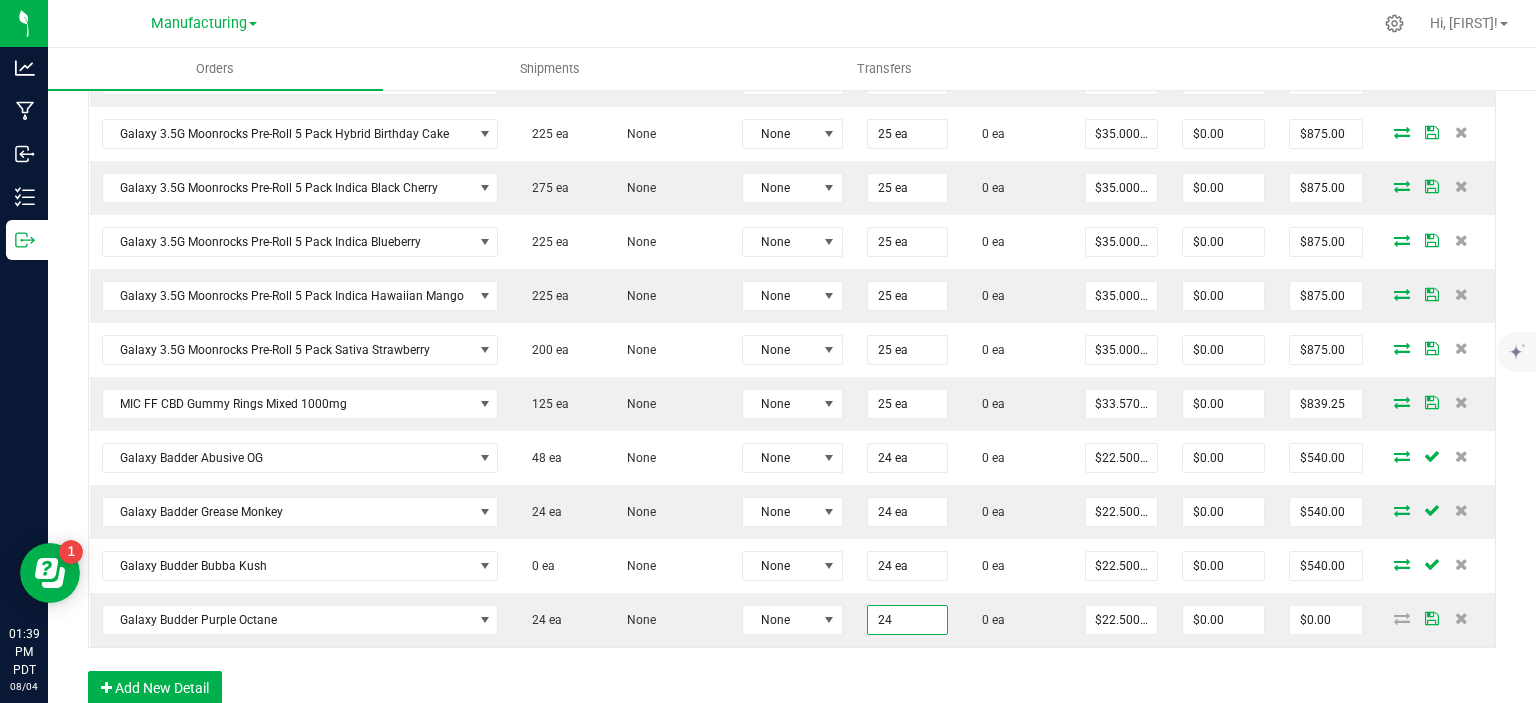 type on "$540.00" 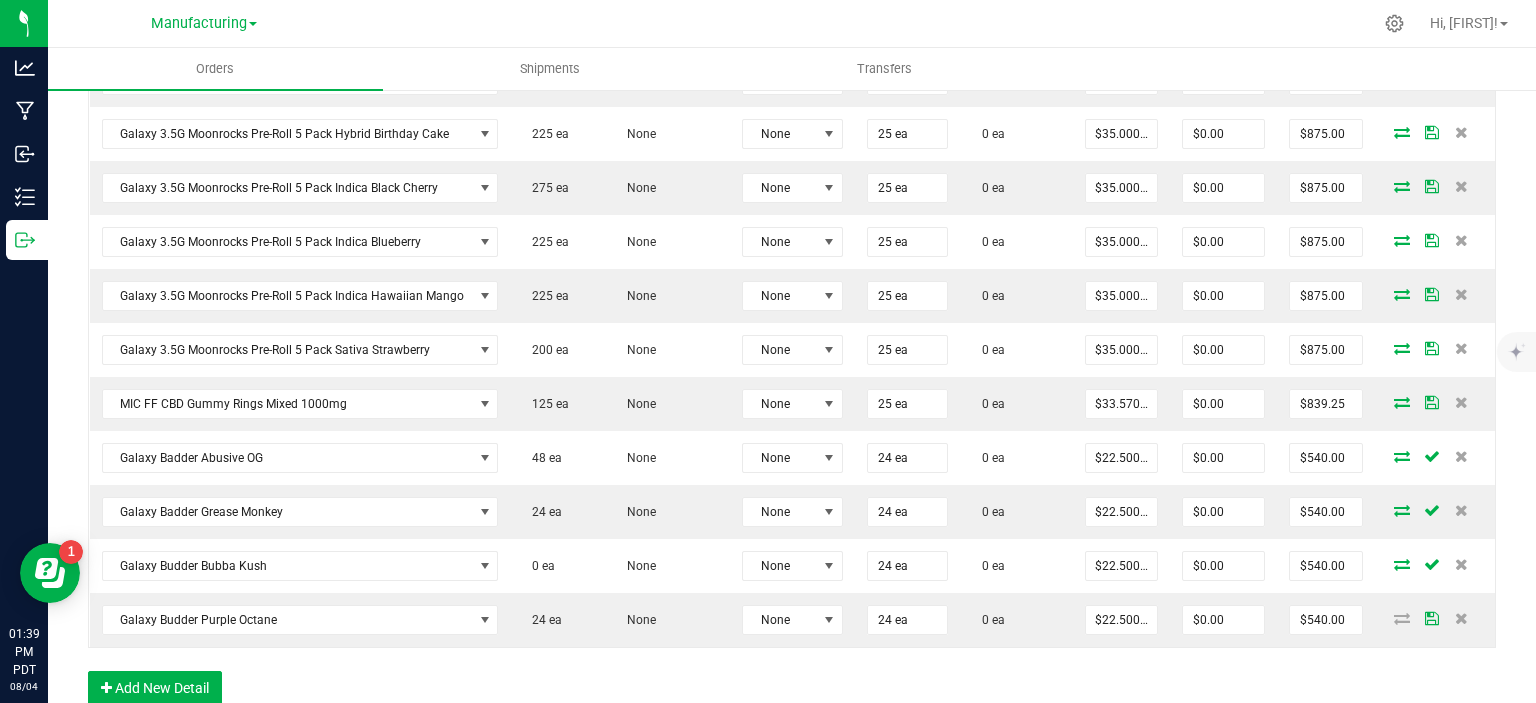 click on "Order Details Print All Labels Item  Sellable  Strain  Lot Number  Qty Ordered Qty Allocated Unit Price Line Discount Total Actions DVJ Oz Smalls Mint Cookie Dough  0 ea   None  None 50 ea  0 ea  $58.33000 $0.00 $2,916.50 DVJ OZ Smalls Zlushies Special  0 ea   None  None 51 ea  0 ea  $91.66000 $0.00 $4,674.66 DVJ OZ Smalls Permanent Marker x Purple push pop Special  0 ea   None  None 40 ea  0 ea  $96.66000 $0.00 $3,866.40 ENF 8th Biscotti x Do-Si-Do  0 ea   None  None 49 ea  0 ea  $16.67000 $0.00 $816.83 ENF 8th Nutter Butter  0 ea   None  None 65 ea  0 ea  $16.67000 $0.00 $1,083.55 ENF 8th RS 11  0 ea   None  None 64 ea  0 ea  $16.67000 $0.00 $1,066.88 ENF 8th Zootopia  0 ea   None  None 66 ea  0 ea  $16.67000 $0.00 $1,100.22 ENF 8th RS54 Zkittles  0 ea   None  None 65 ea  0 ea  $16.67000 $0.00 $1,083.55 TGR Pre-Roll Pack Apple Fritter  75 ea   None  None 25 ea  0 ea  $40.00000 $0.00 $1,000.00 TGR Pre-Roll Pack Grape Ape  50 ea   None  None 25 ea  0 ea  $40.00000 $0.00 None" at bounding box center [792, -231] 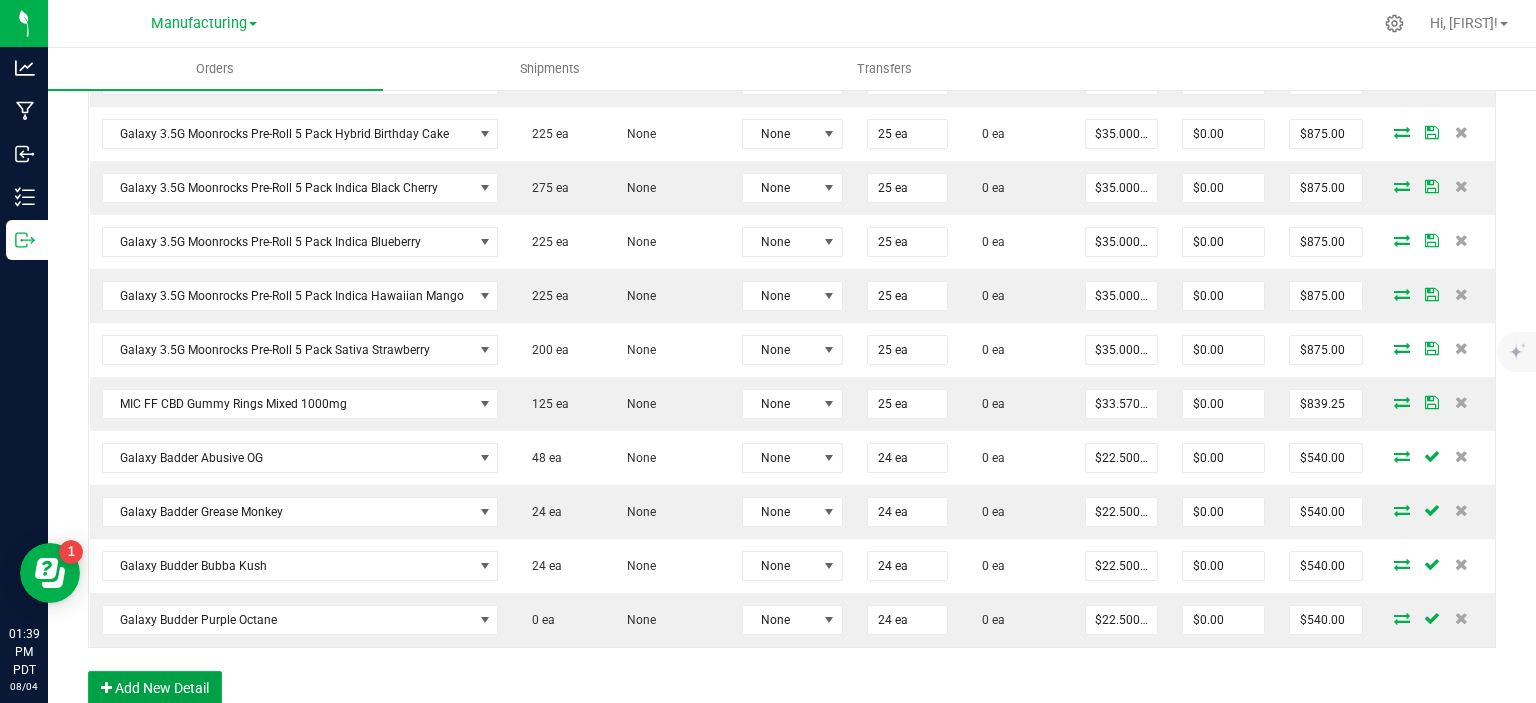 click on "Add New Detail" at bounding box center [155, 688] 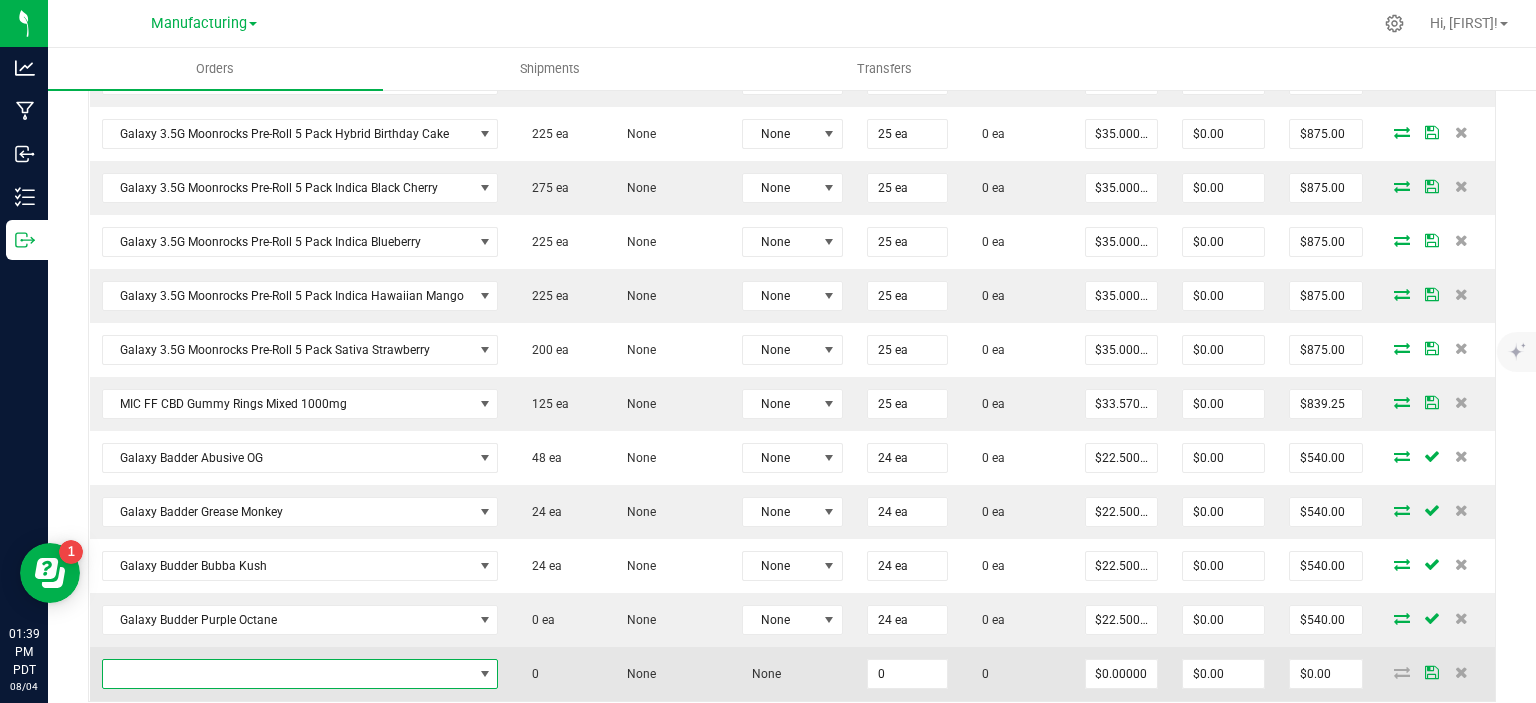 click at bounding box center [288, 674] 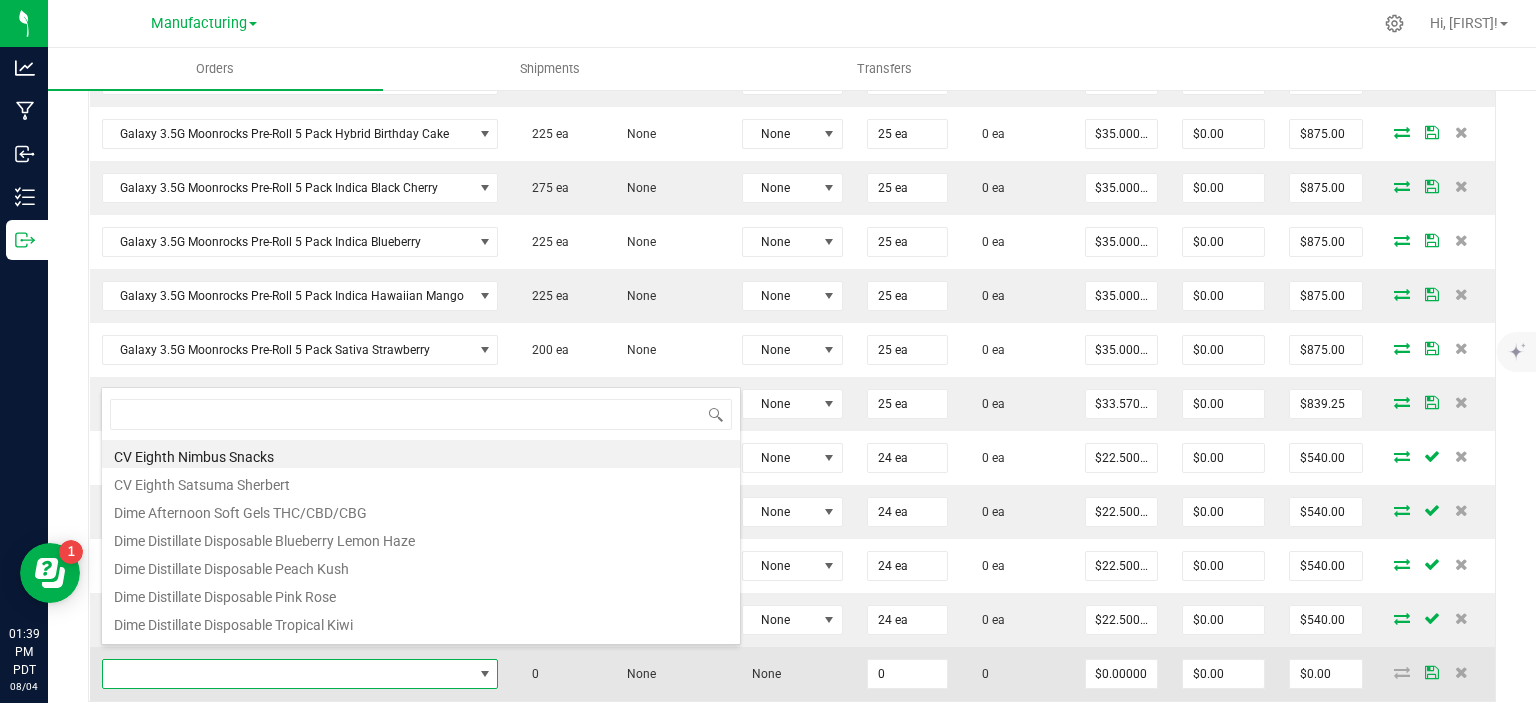 scroll, scrollTop: 99970, scrollLeft: 99608, axis: both 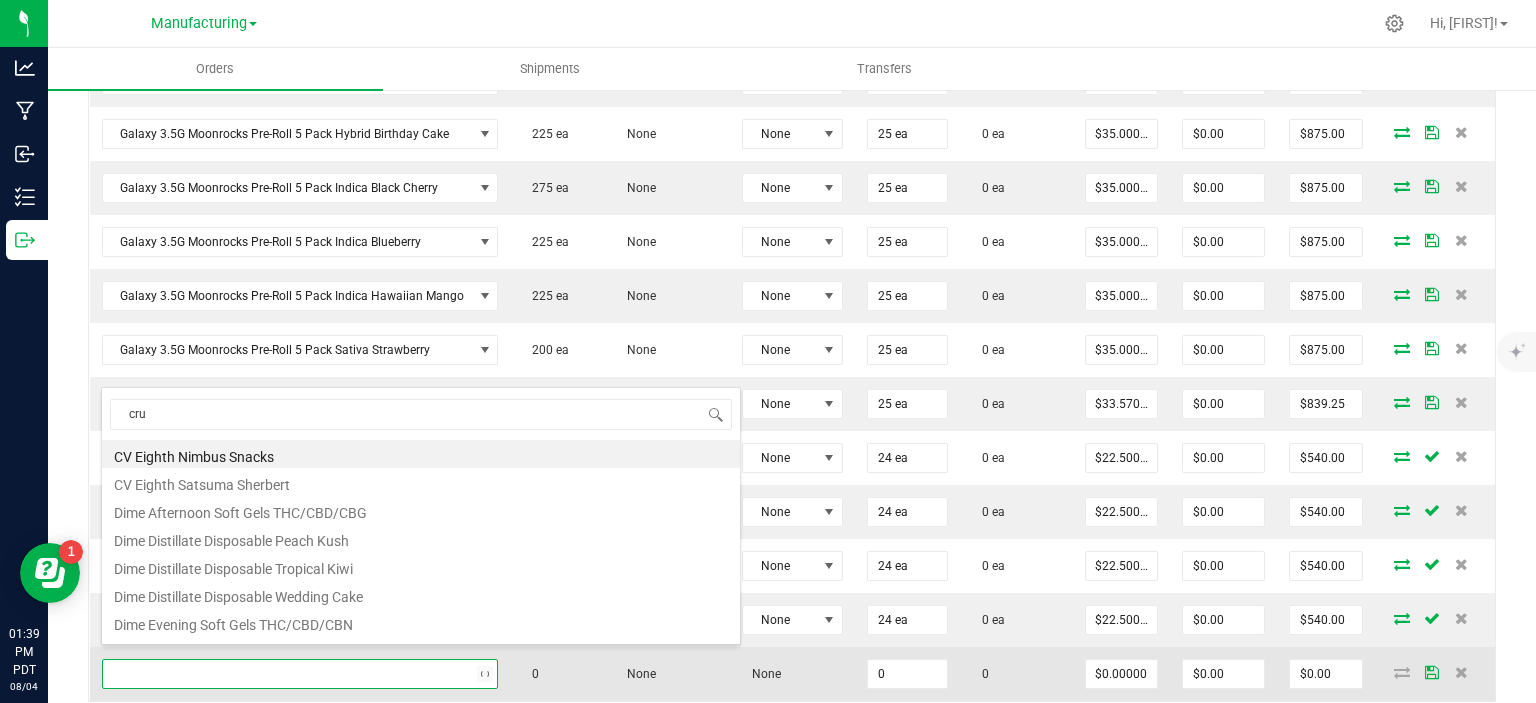 type on "crum" 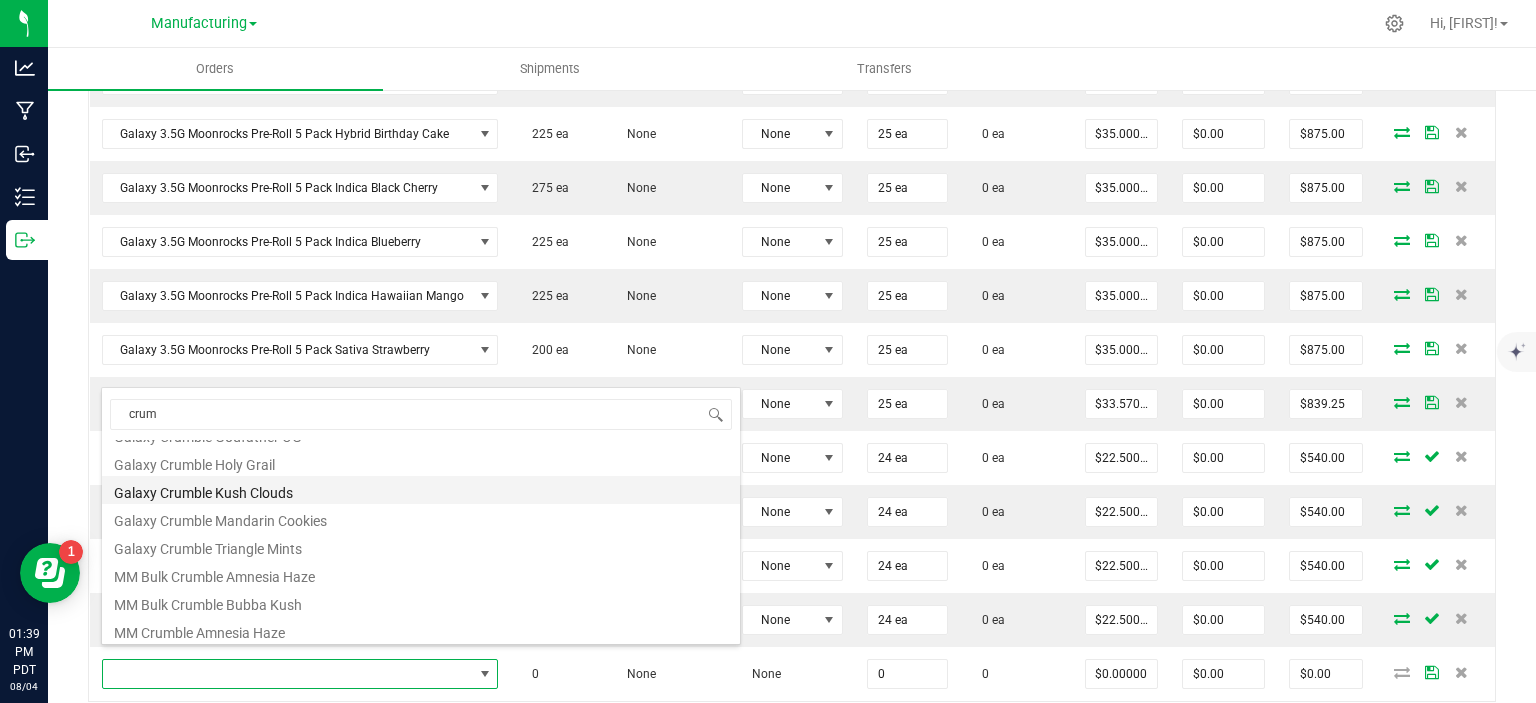 scroll, scrollTop: 0, scrollLeft: 0, axis: both 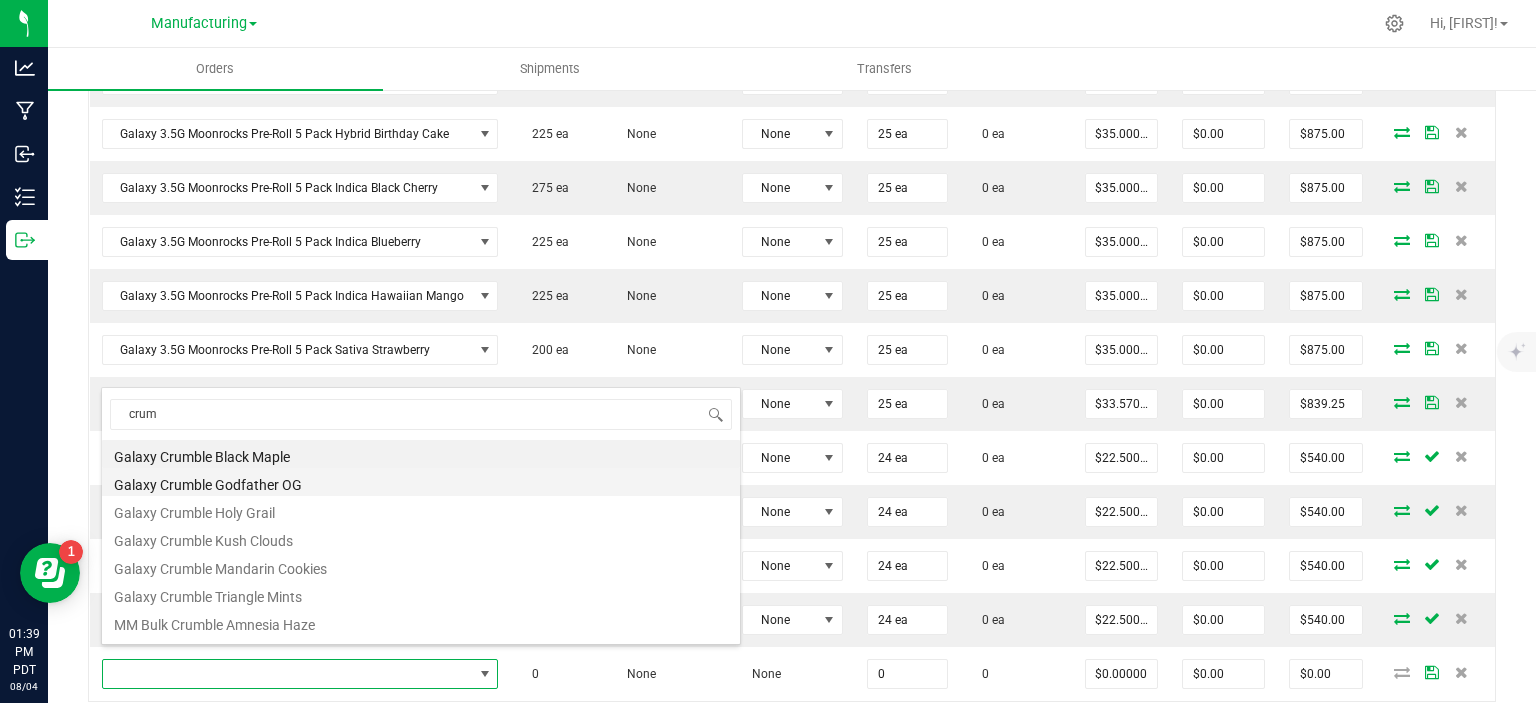 click on "Galaxy Crumble Godfather OG" at bounding box center [421, 482] 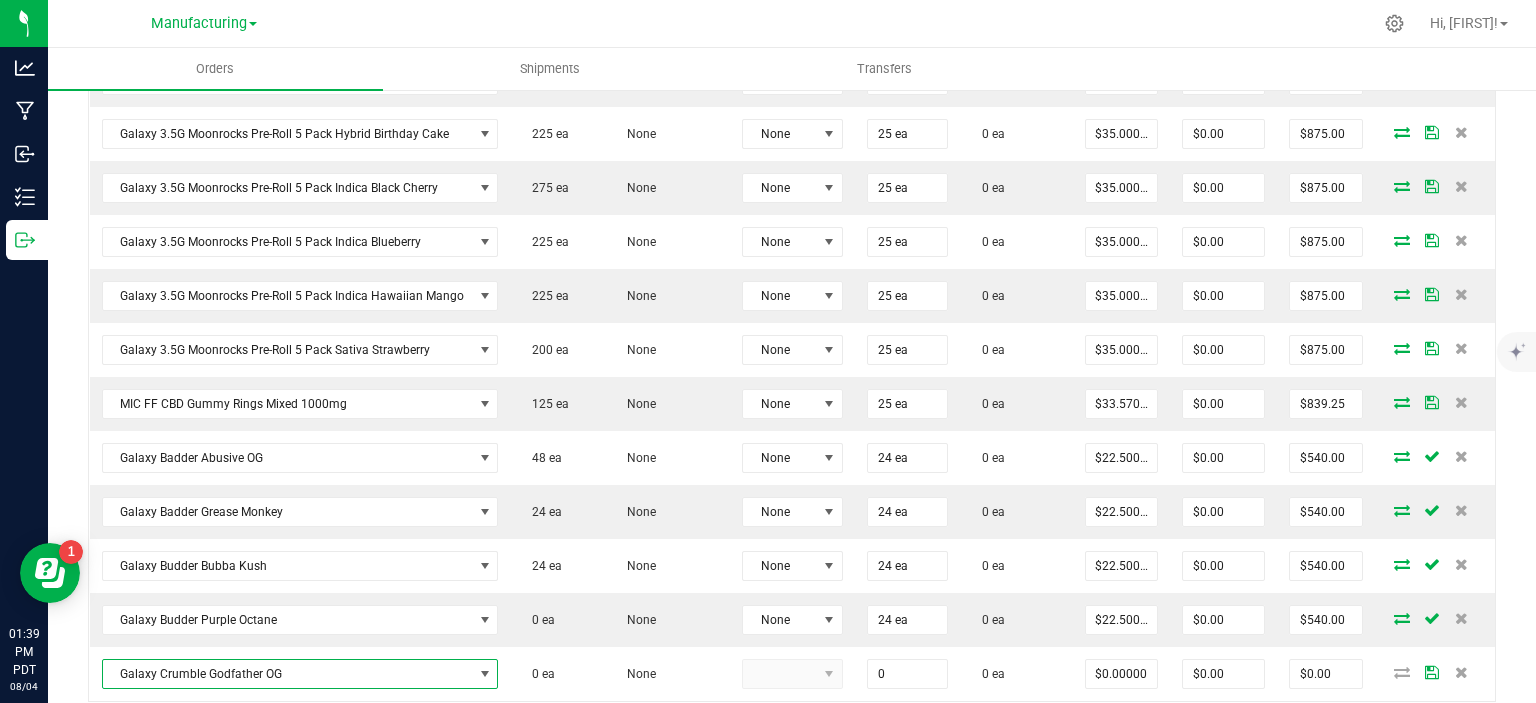 type on "0 ea" 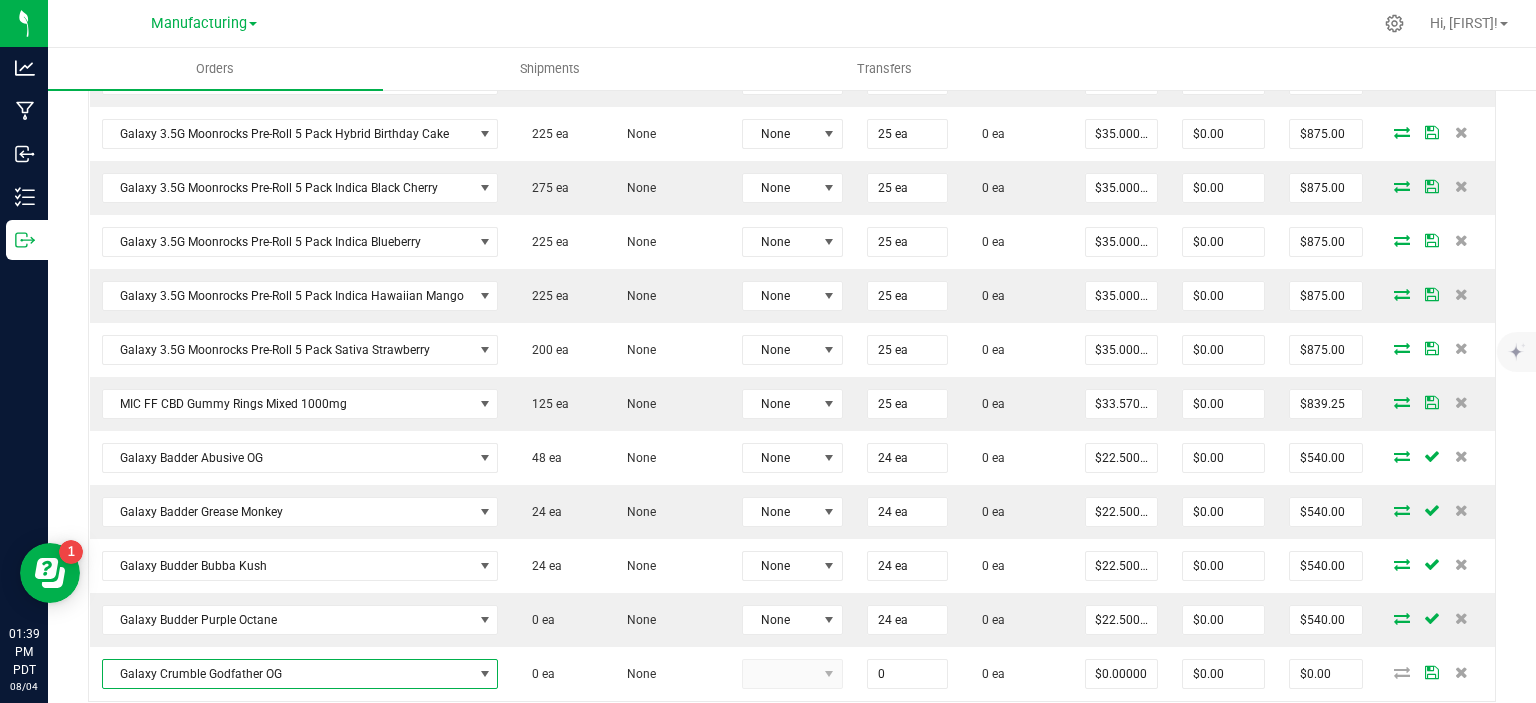 type on "$22.50000" 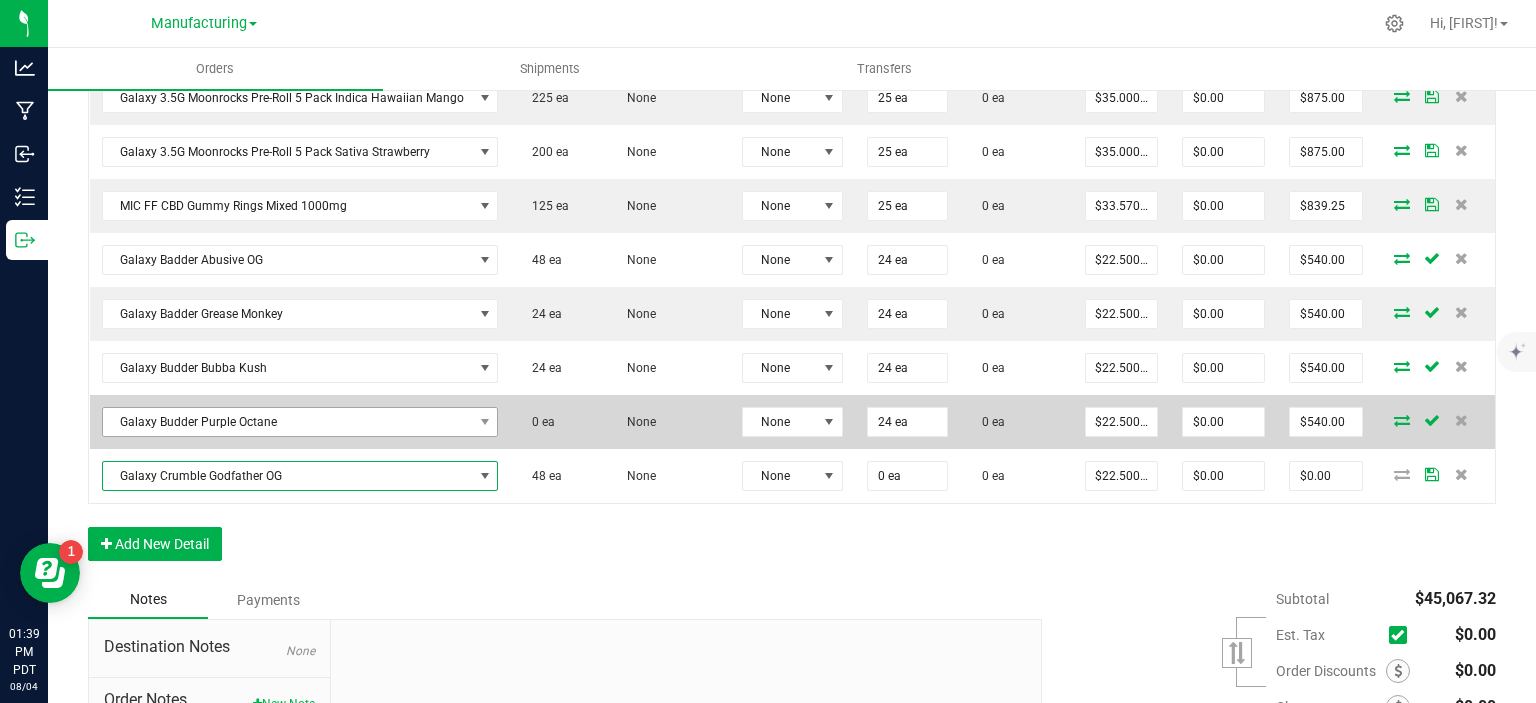 scroll, scrollTop: 2000, scrollLeft: 0, axis: vertical 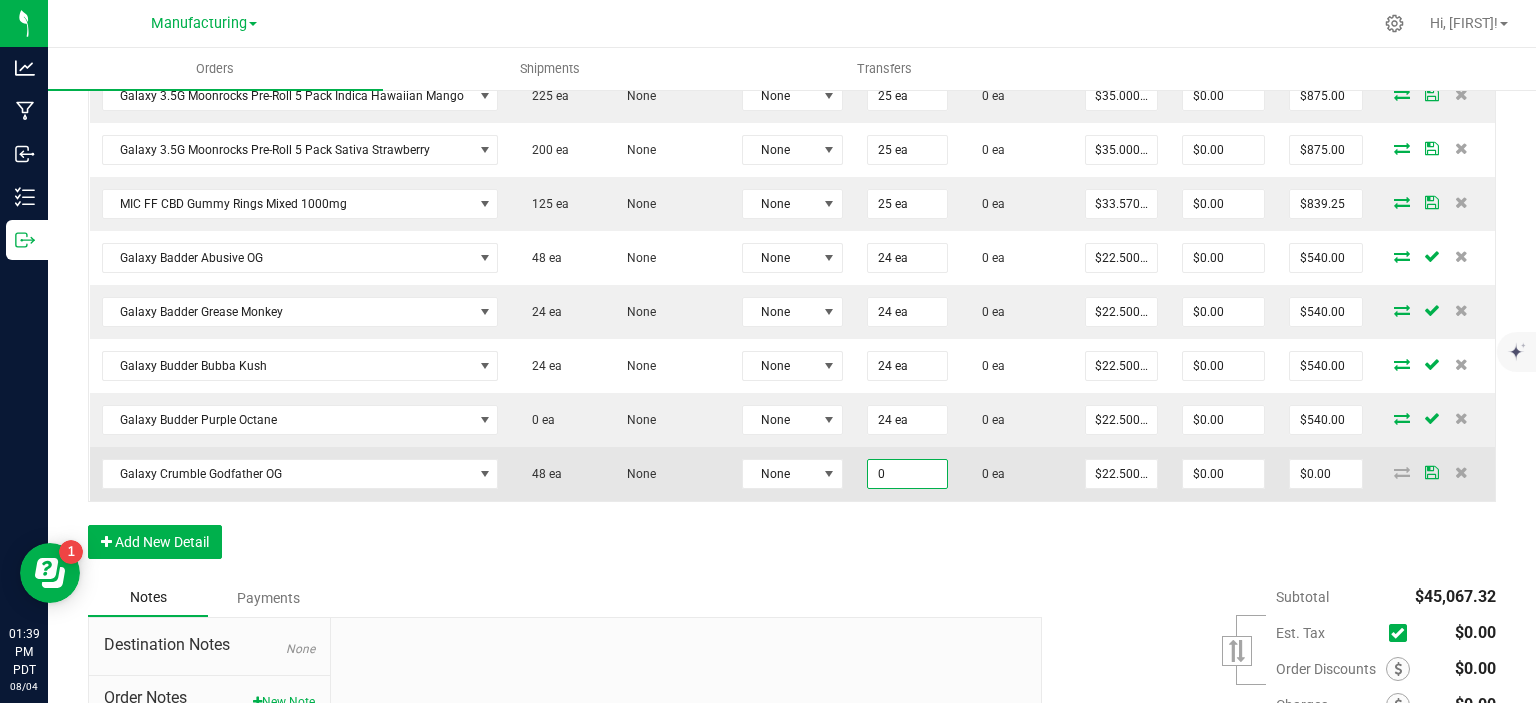click on "0" at bounding box center [907, 474] 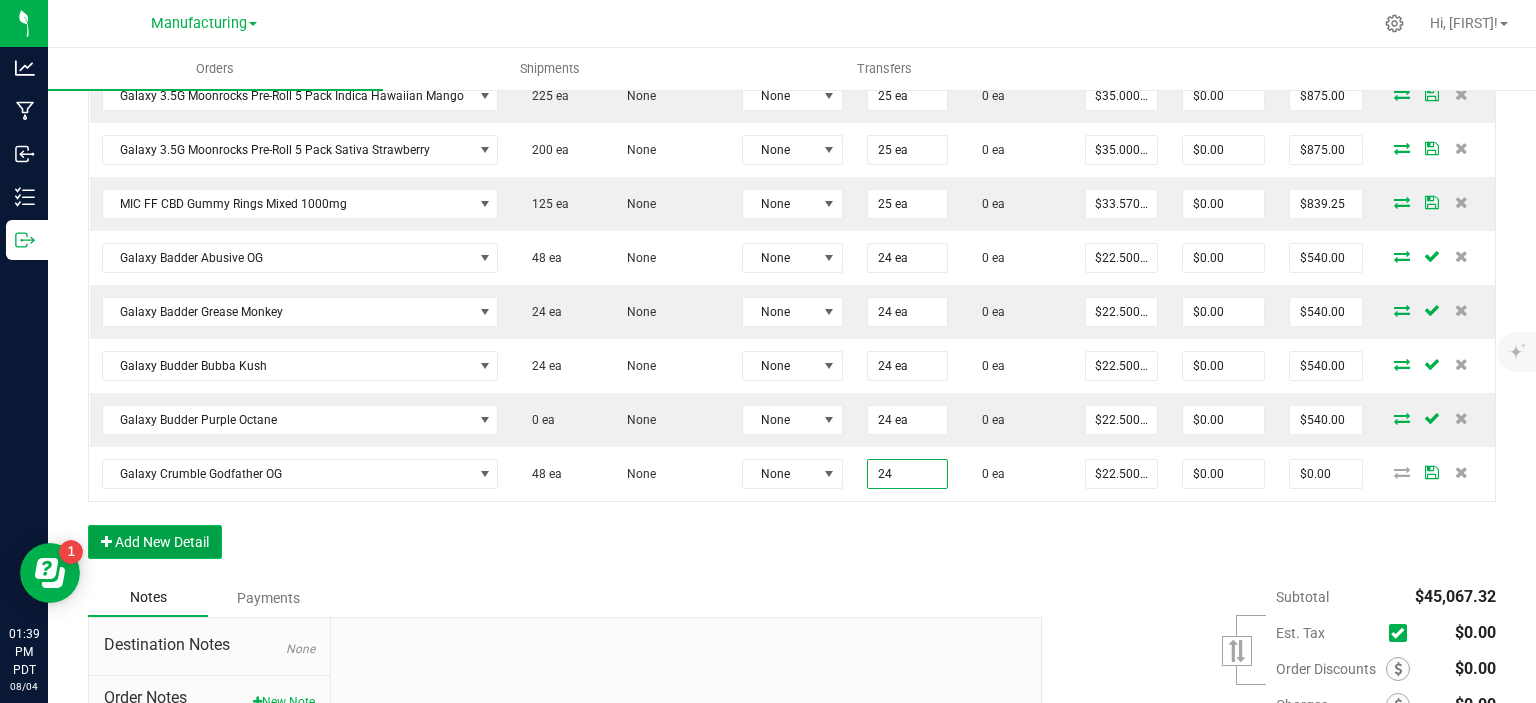 type on "24 ea" 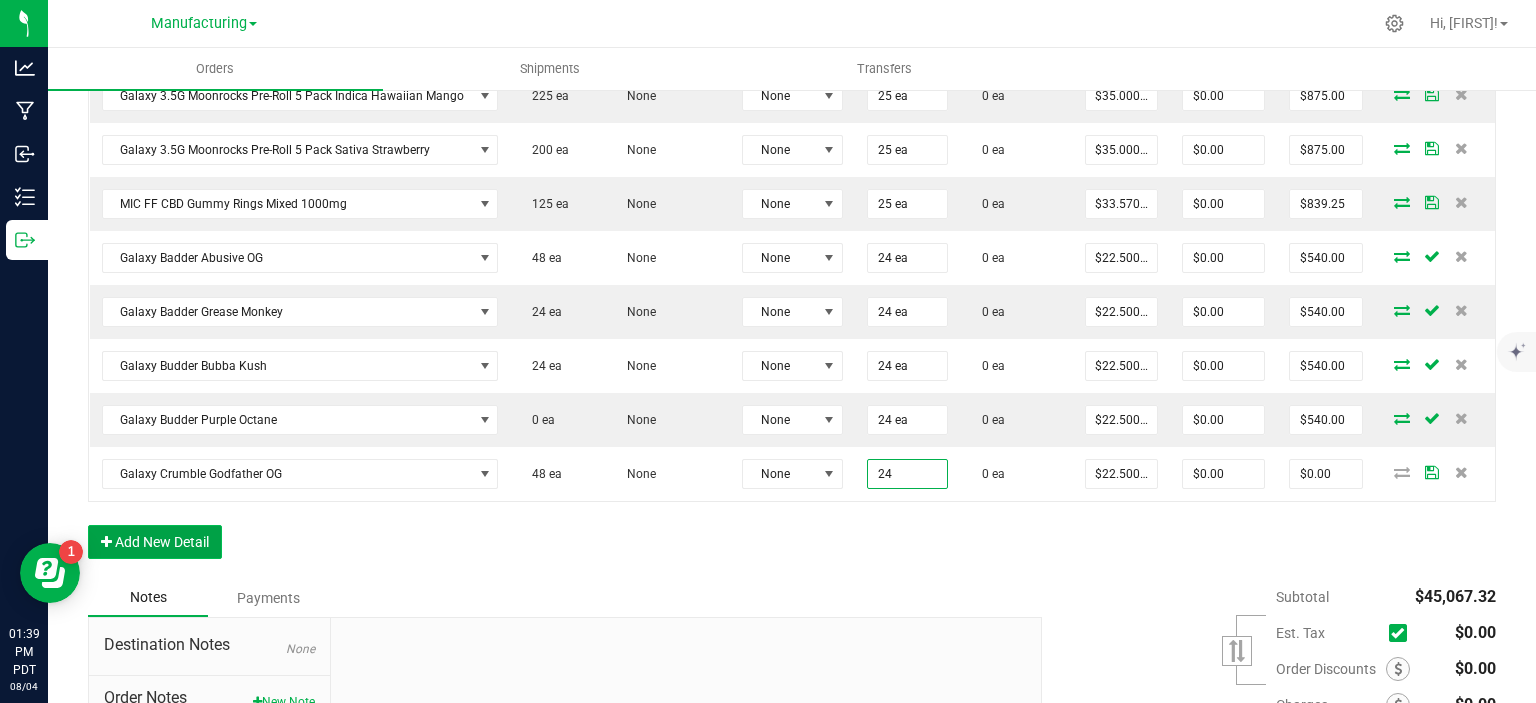 type on "$540.00" 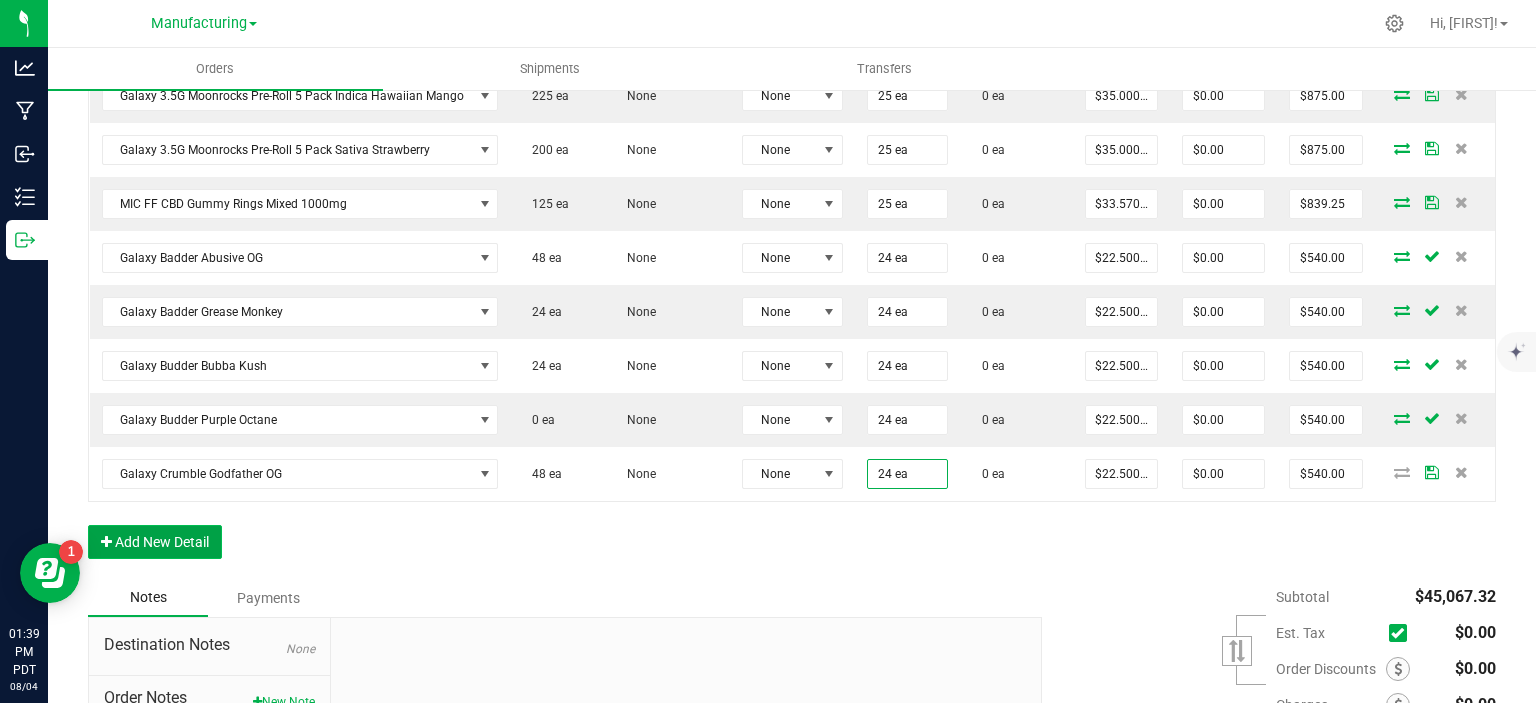 click on "Add New Detail" at bounding box center (155, 542) 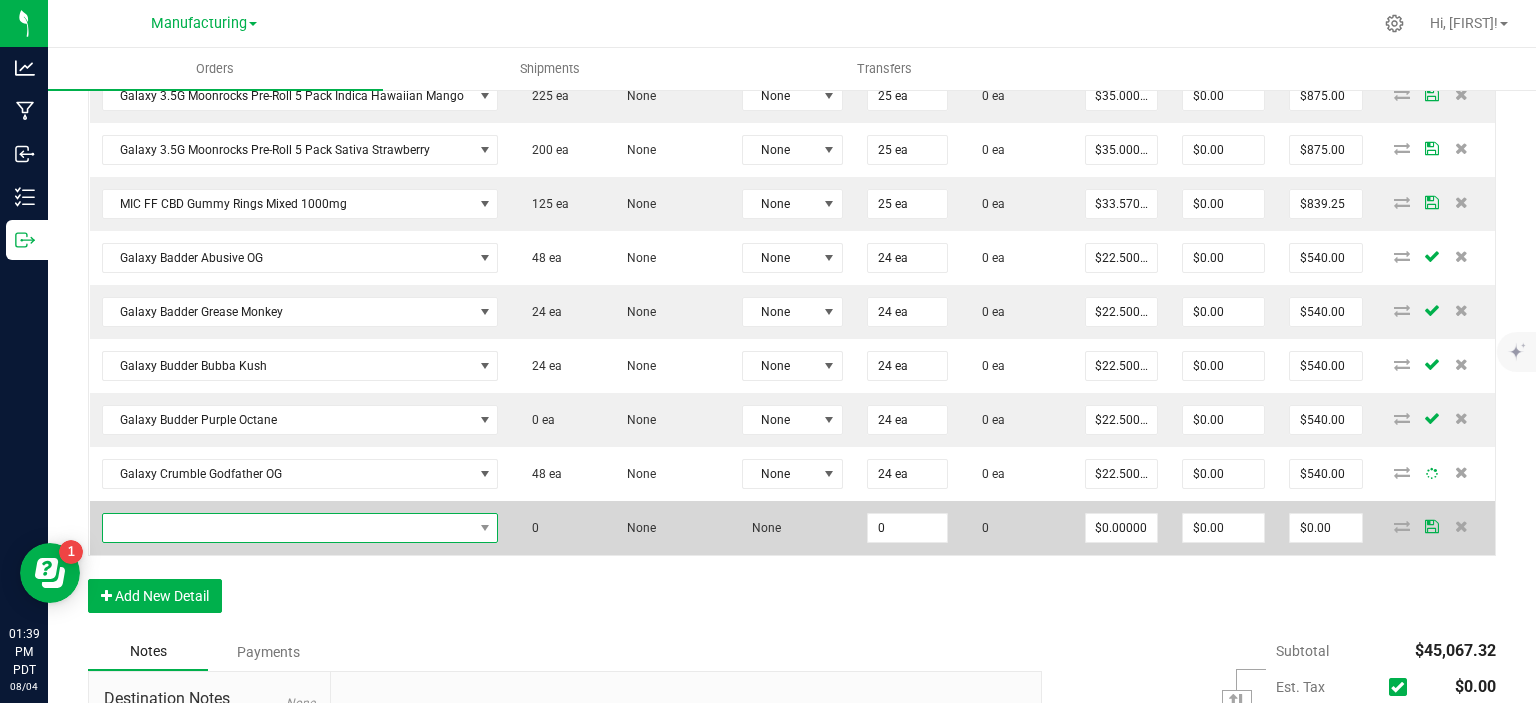 click at bounding box center [288, 528] 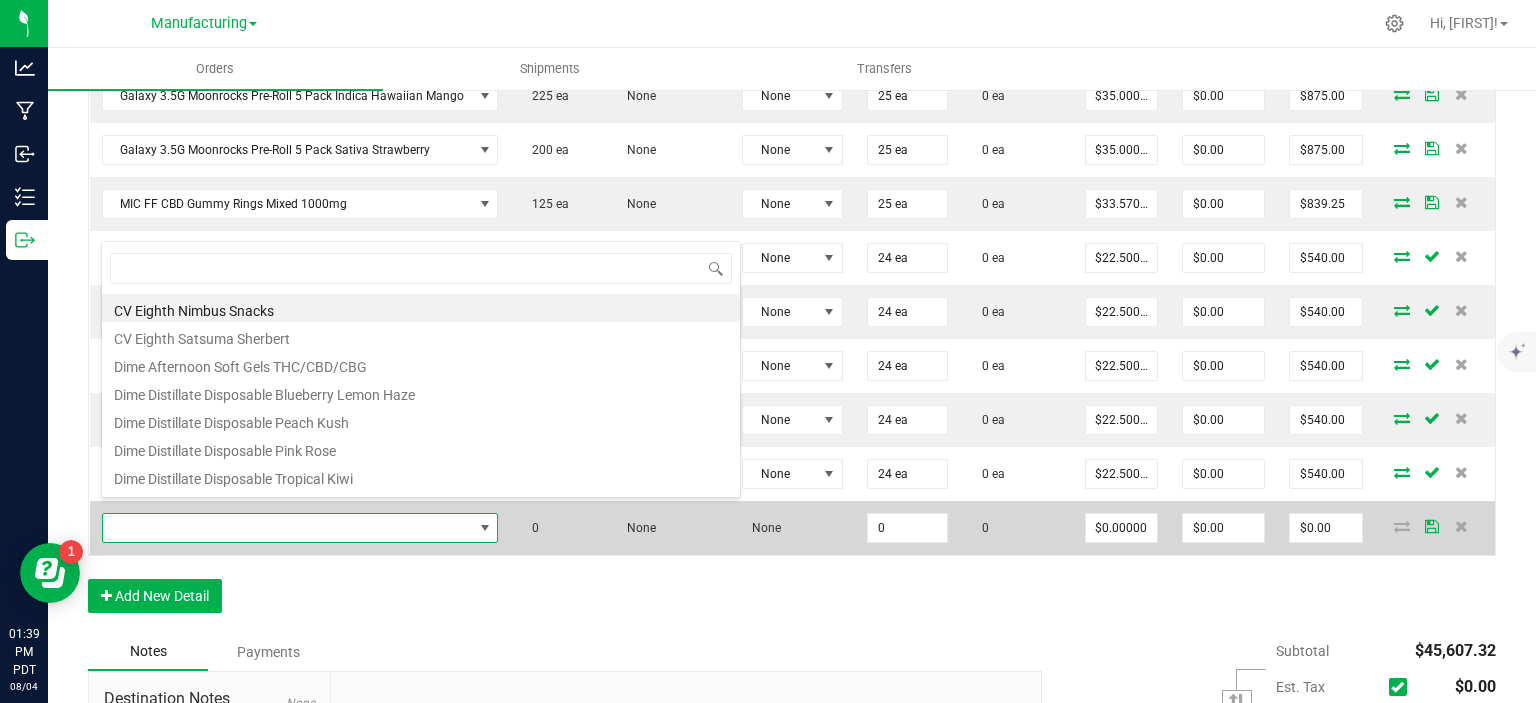 scroll, scrollTop: 0, scrollLeft: 0, axis: both 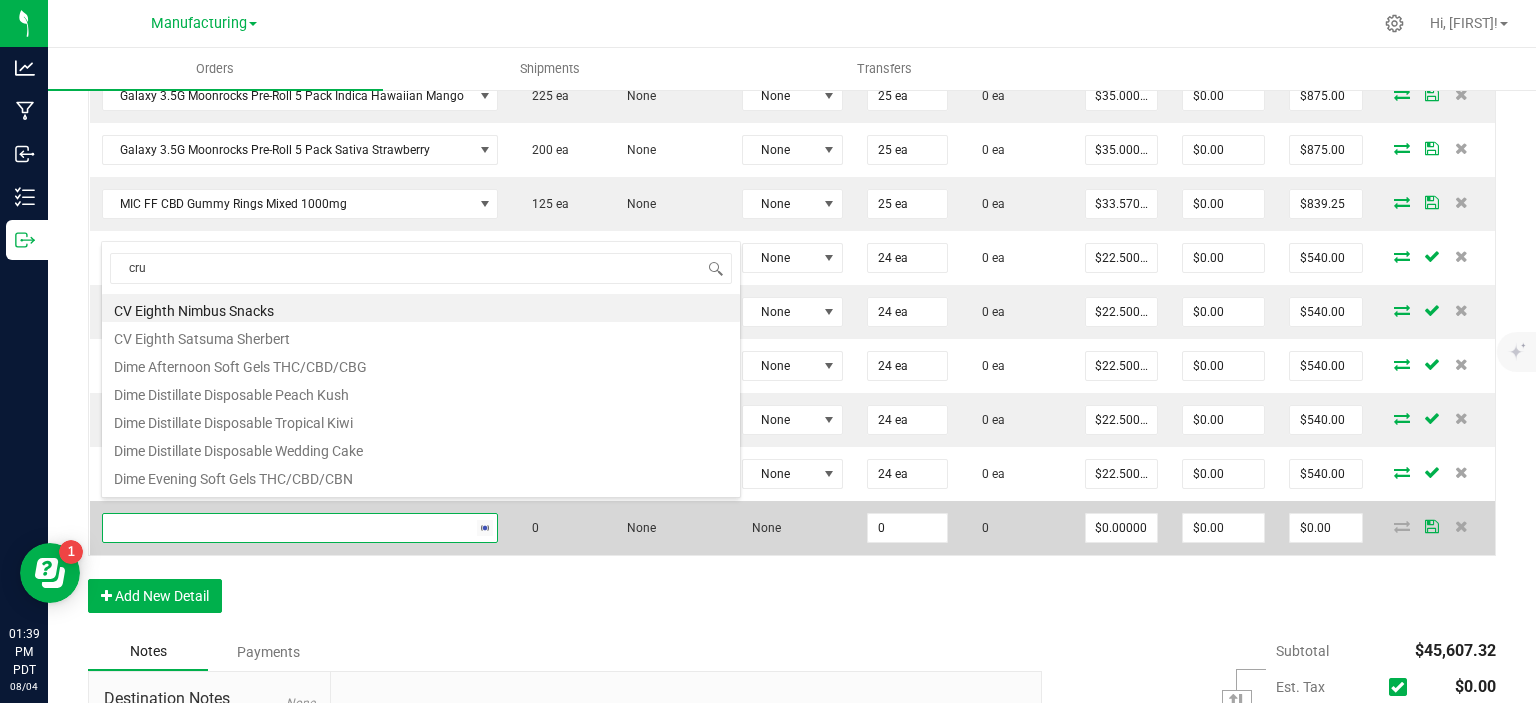 type on "crum" 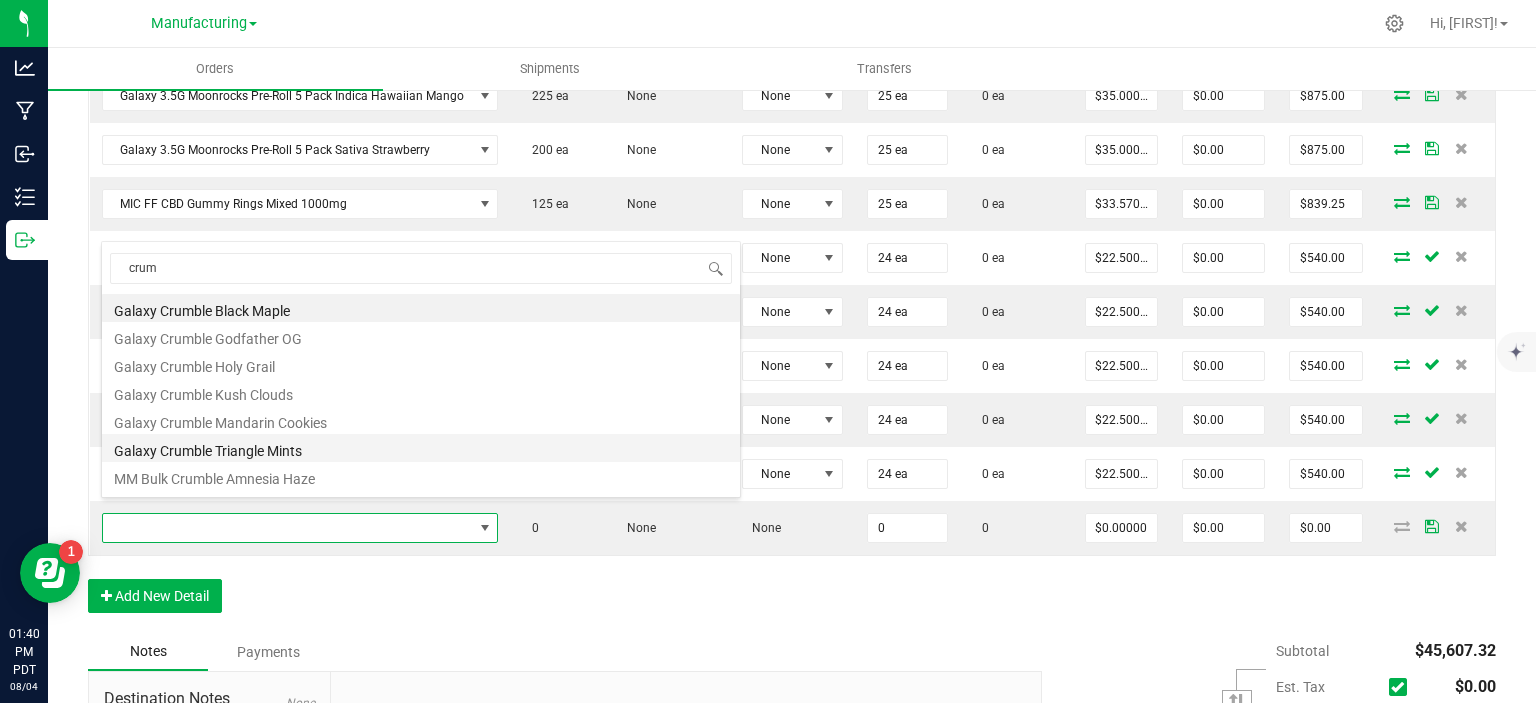 click on "Galaxy Crumble Triangle Mints" at bounding box center (421, 448) 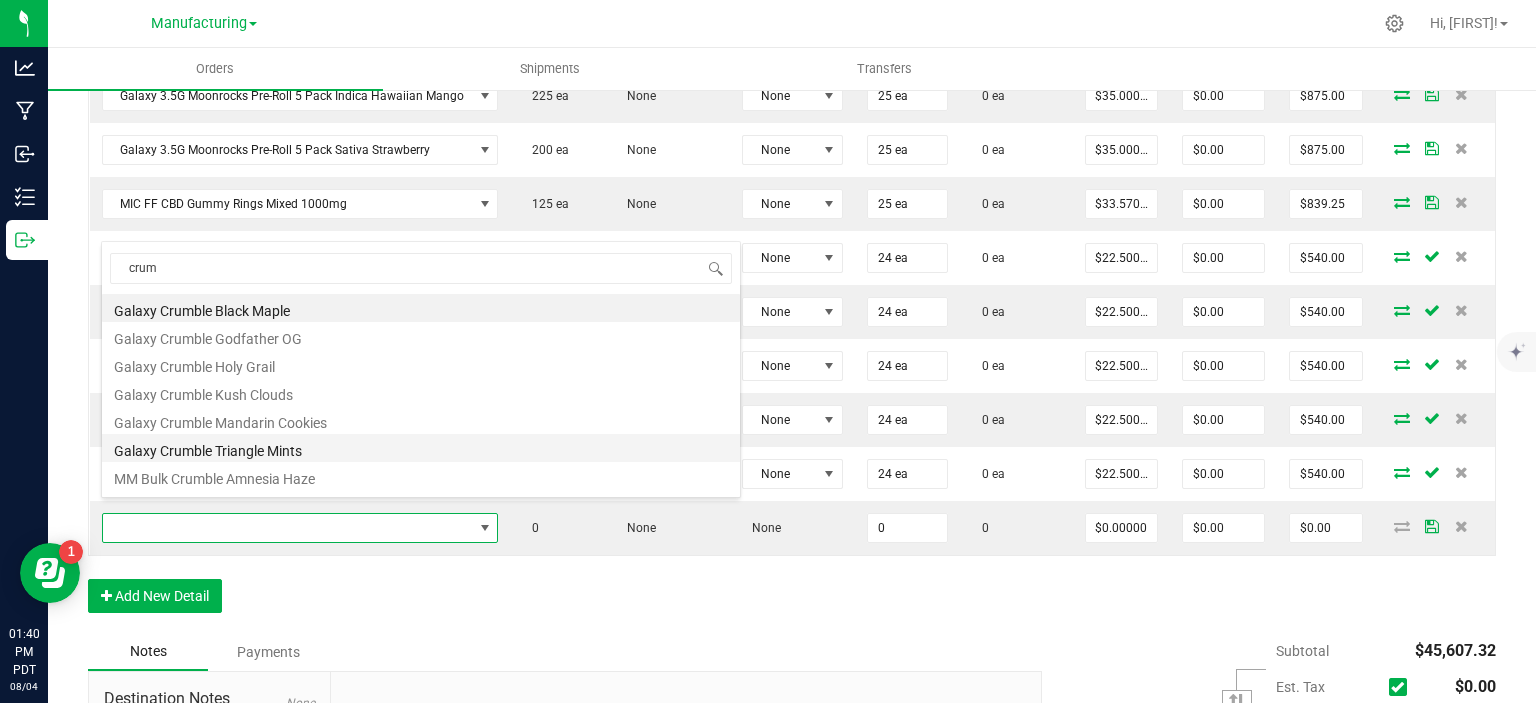 type on "0 ea" 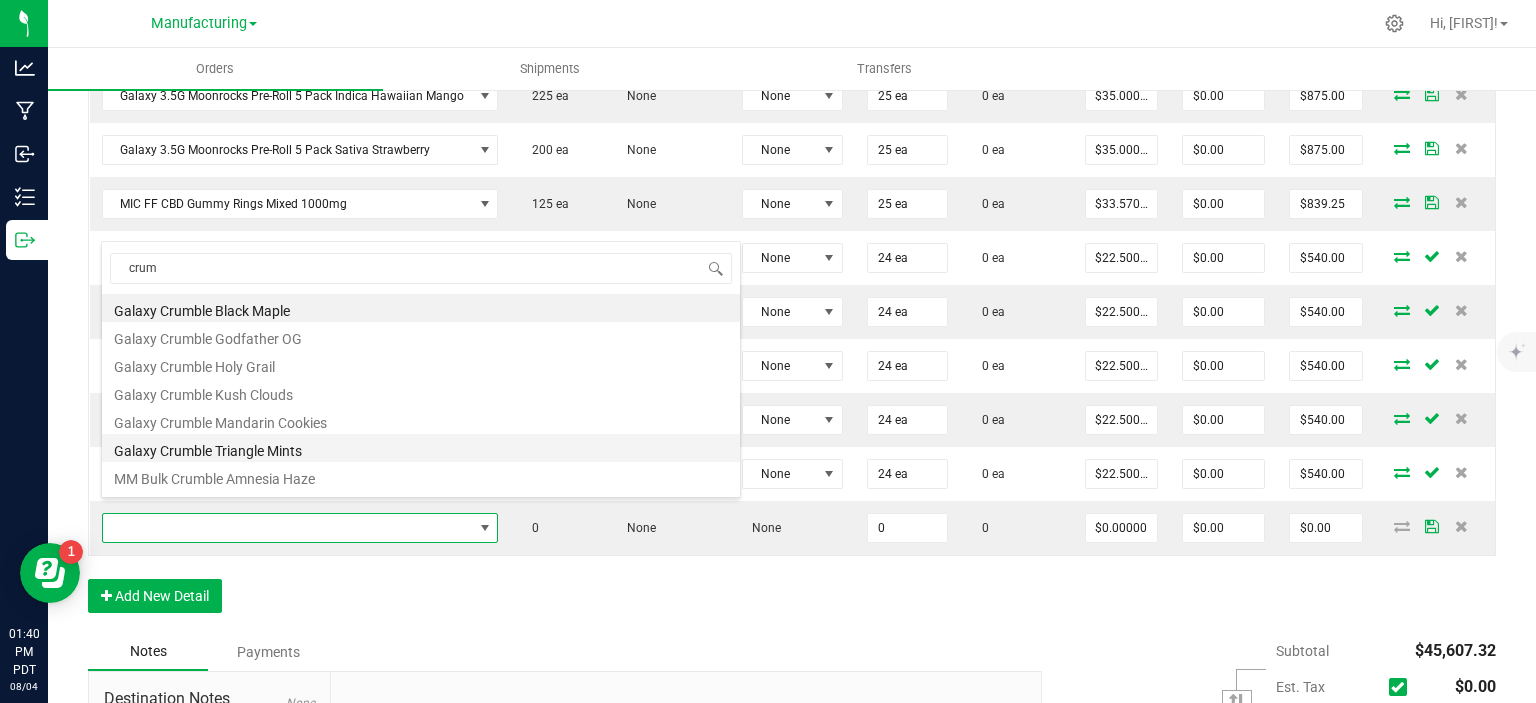 type on "$22.50000" 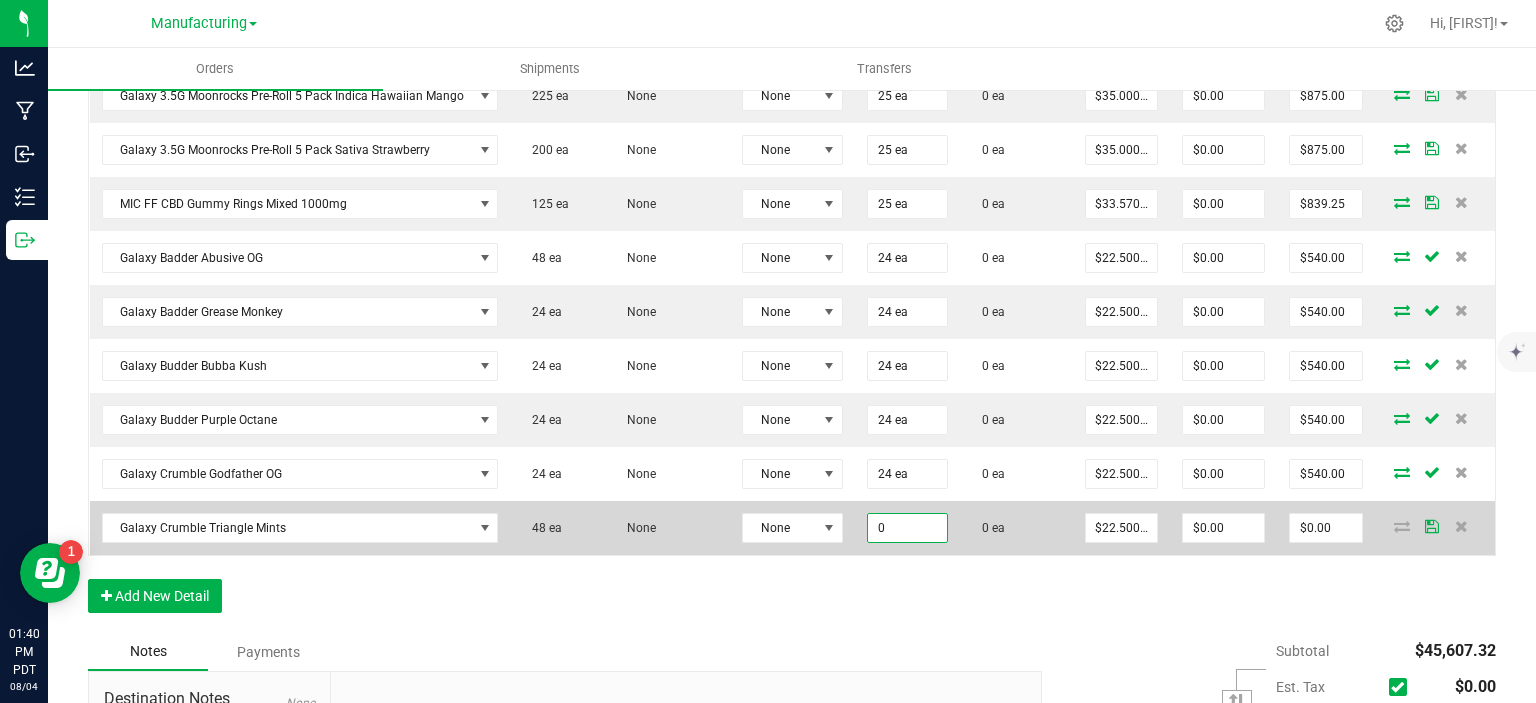 click on "0" at bounding box center (907, 528) 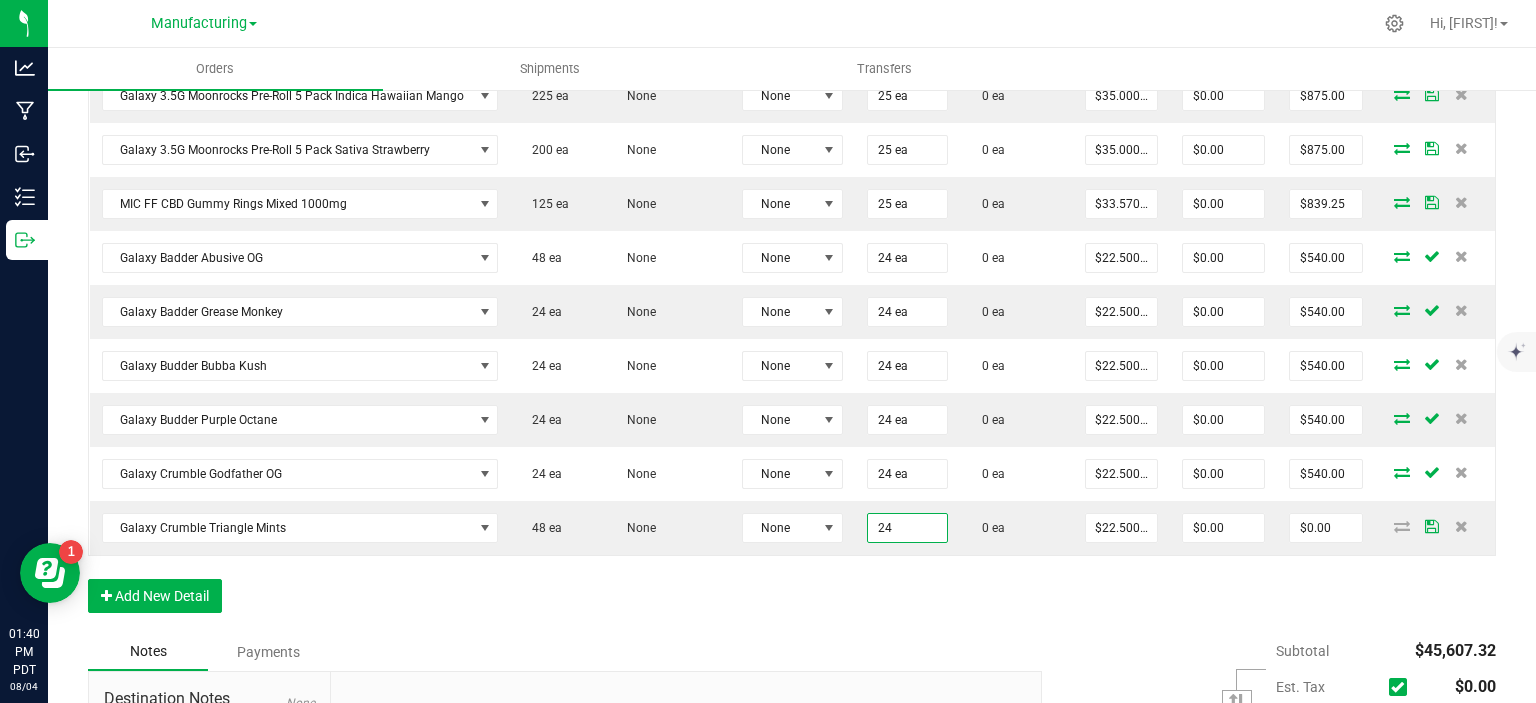type on "24 ea" 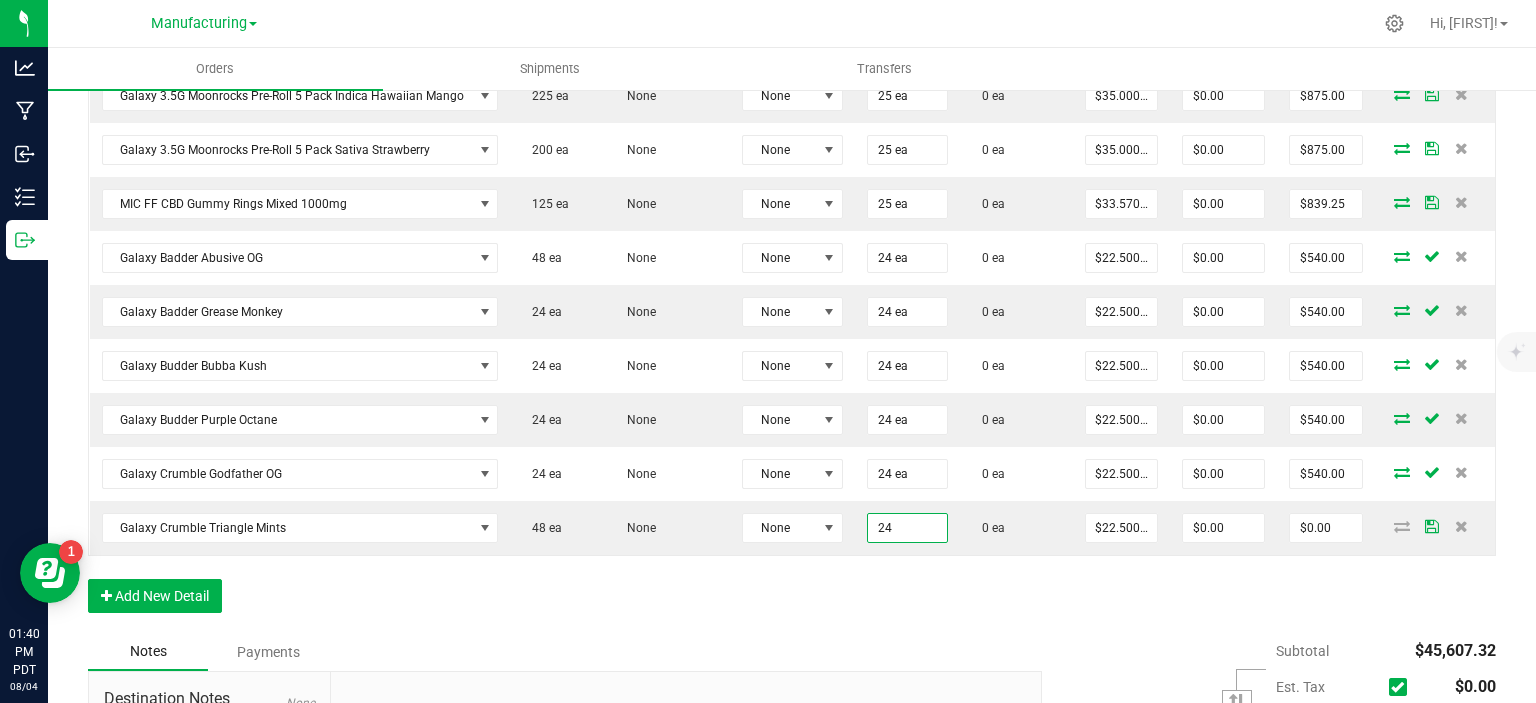 type on "$540.00" 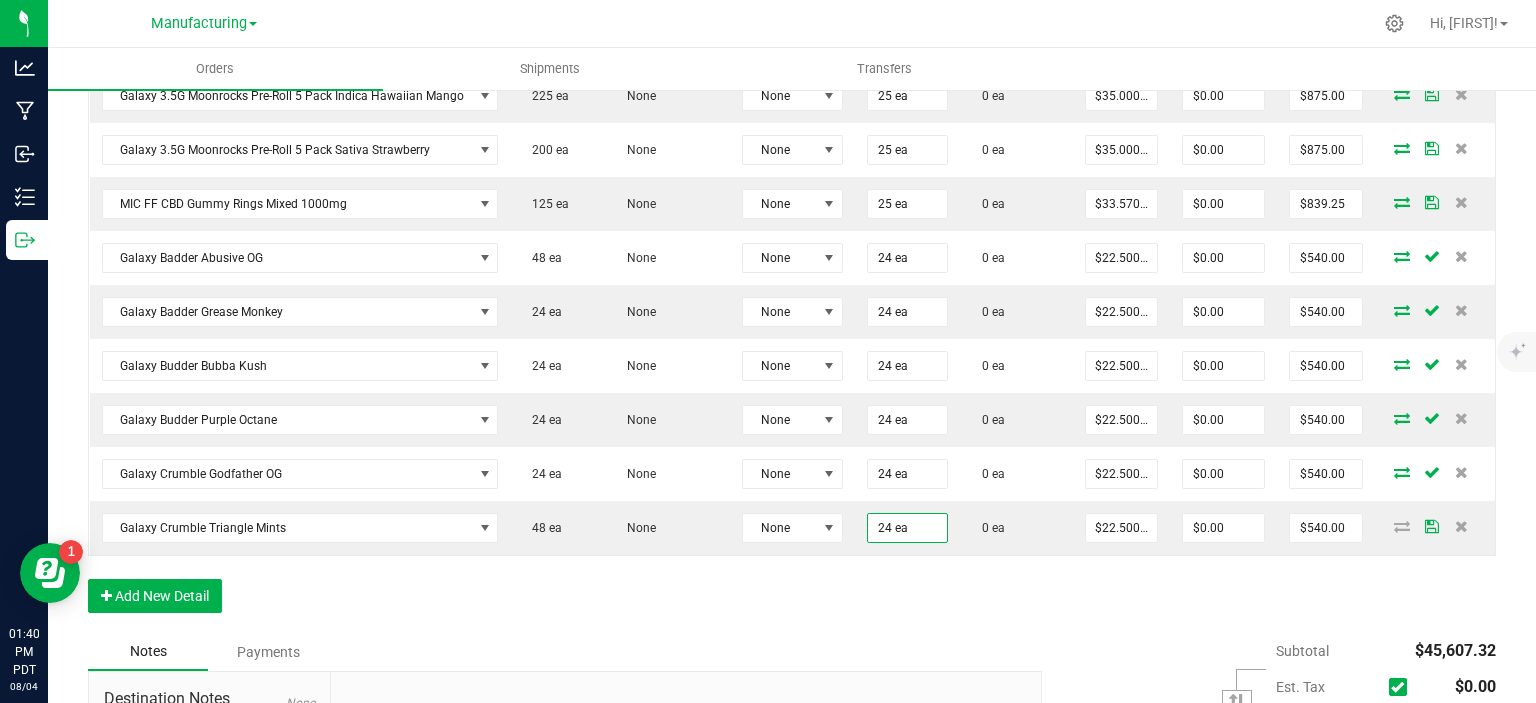 click on "Order Details Print All Labels Item  Sellable  Strain  Lot Number  Qty Ordered Qty Allocated Unit Price Line Discount Total Actions DVJ Oz Smalls Mint Cookie Dough  0 ea   None  None 50 ea  0 ea  $58.33000 $0.00 $2,916.50 DVJ OZ Smalls Zlushies Special  0 ea   None  None 51 ea  0 ea  $91.66000 $0.00 $4,674.66 DVJ OZ Smalls Permanent Marker x Purple push pop Special  0 ea   None  None 40 ea  0 ea  $96.66000 $0.00 $3,866.40 ENF 8th Biscotti x Do-Si-Do  0 ea   None  None 49 ea  0 ea  $16.67000 $0.00 $816.83 ENF 8th Nutter Butter  0 ea   None  None 65 ea  0 ea  $16.67000 $0.00 $1,083.55 ENF 8th RS 11  0 ea   None  None 64 ea  0 ea  $16.67000 $0.00 $1,066.88 ENF 8th Zootopia  0 ea   None  None 66 ea  0 ea  $16.67000 $0.00 $1,100.22 ENF 8th RS54 Zkittles  0 ea   None  None 65 ea  0 ea  $16.67000 $0.00 $1,083.55 TGR Pre-Roll Pack Apple Fritter  75 ea   None  None 25 ea  0 ea  $40.00000 $0.00 $1,000.00 TGR Pre-Roll Pack Grape Ape  50 ea   None  None 25 ea  0 ea  $40.00000 $0.00 None" at bounding box center (792, -377) 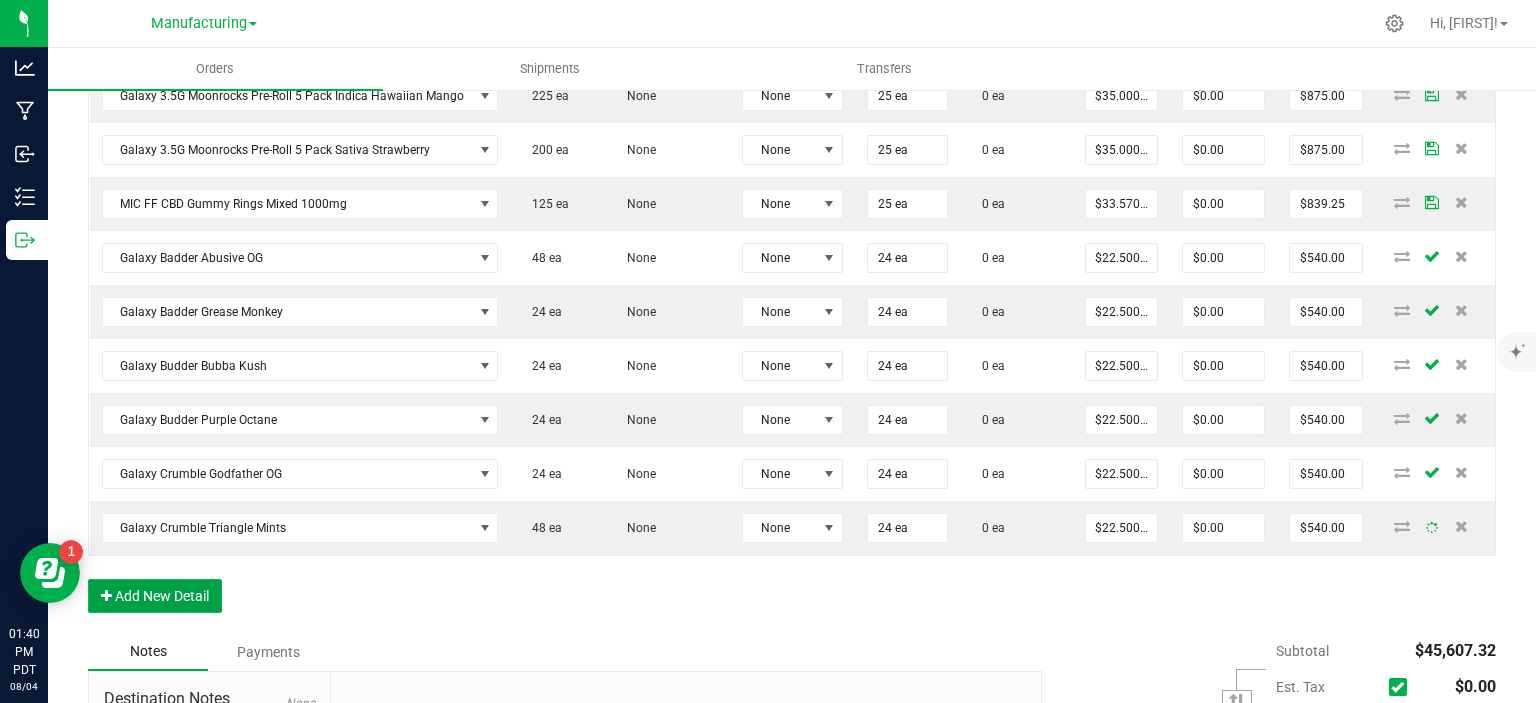 click on "Add New Detail" at bounding box center (155, 596) 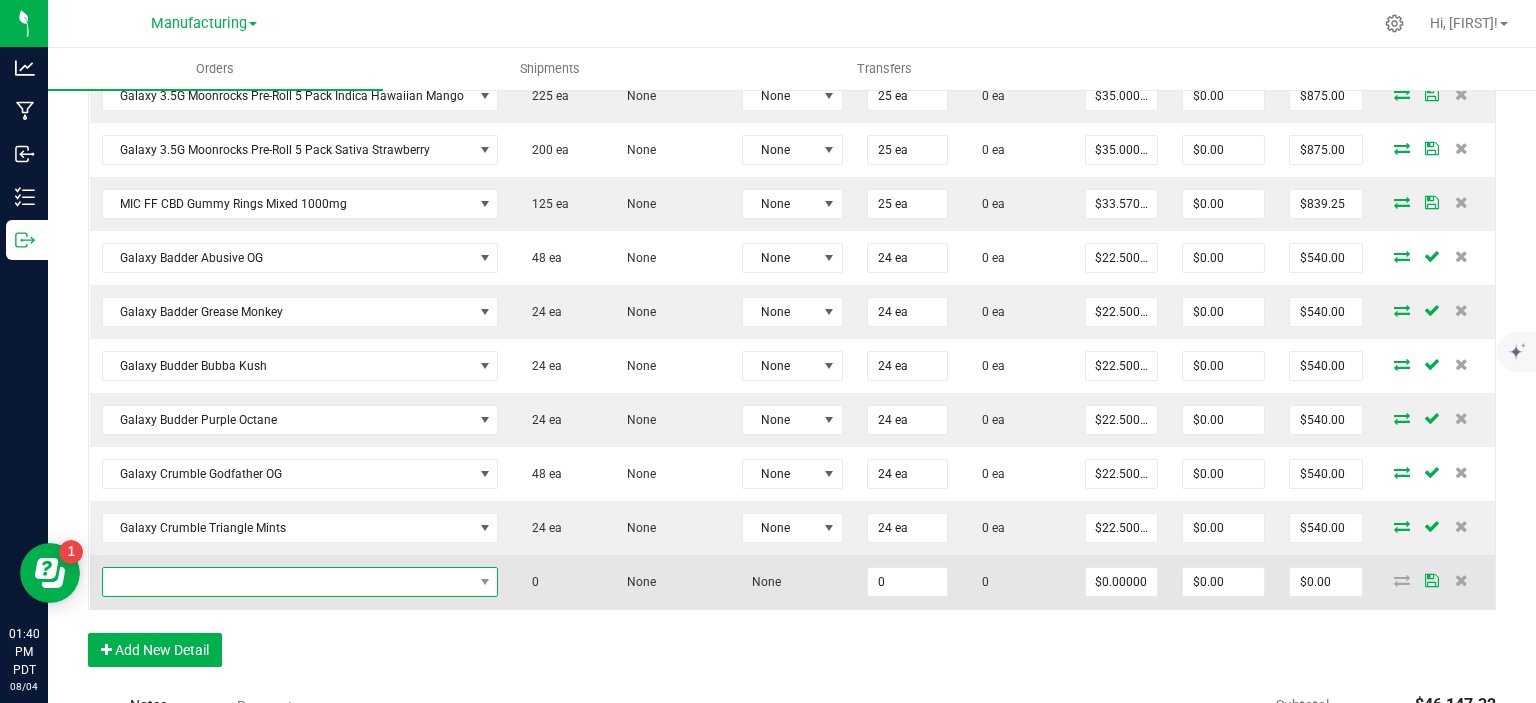 click at bounding box center (288, 582) 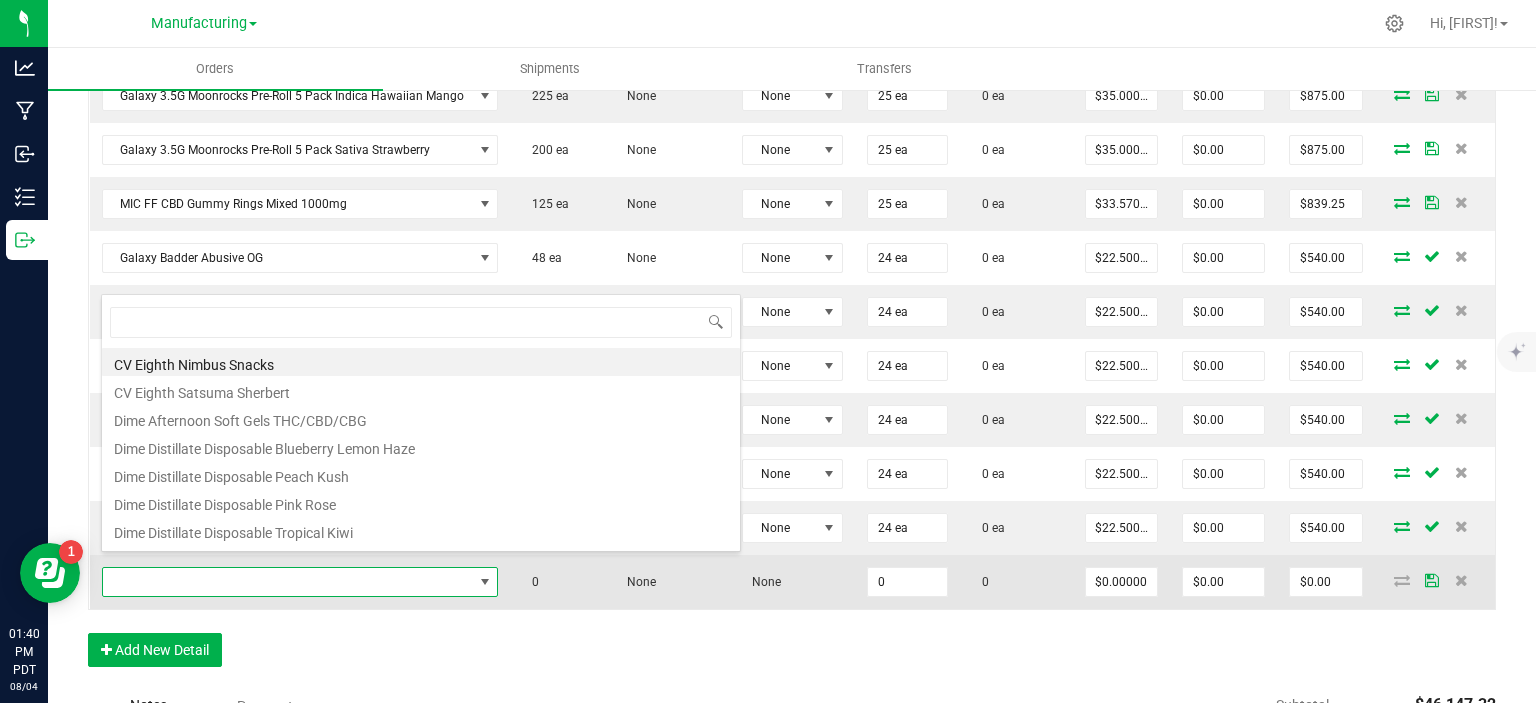 scroll, scrollTop: 99970, scrollLeft: 99608, axis: both 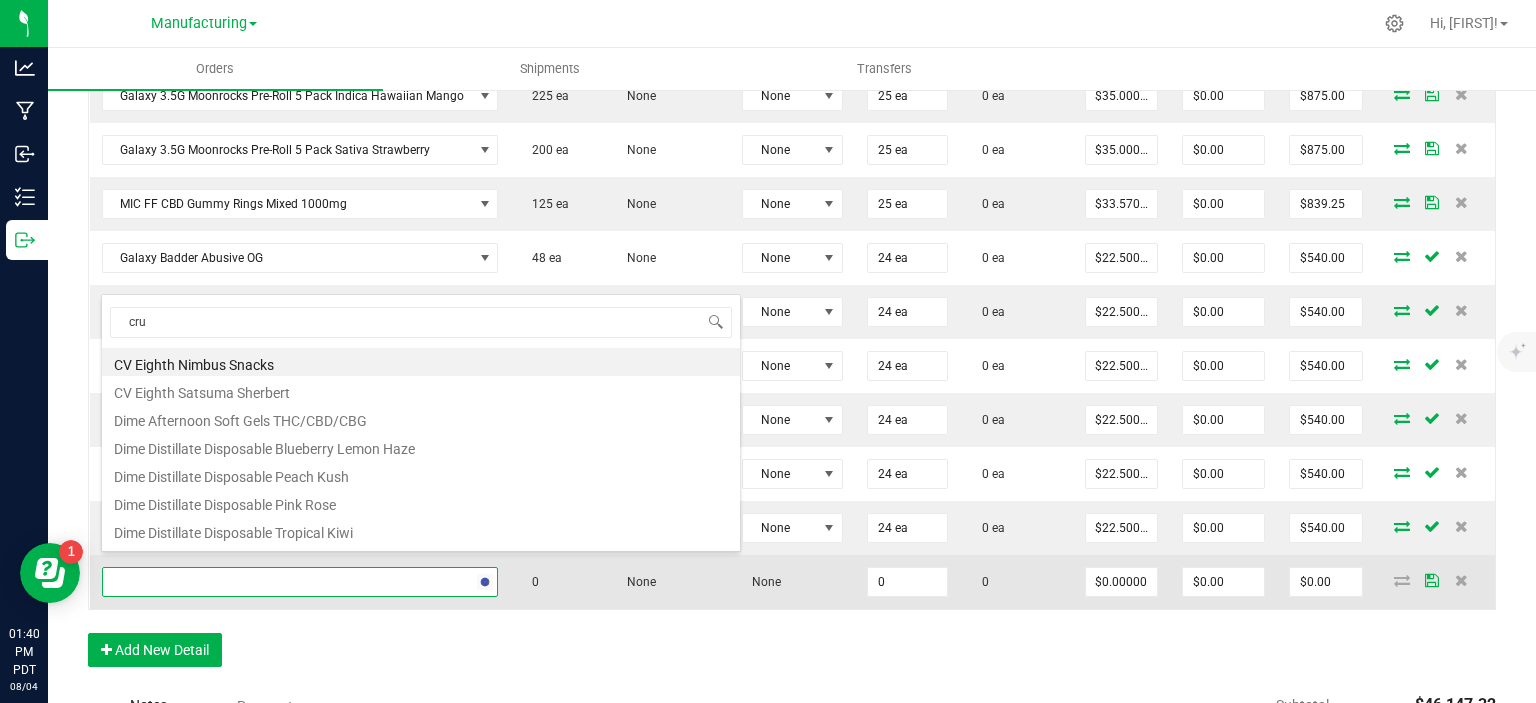 type on "crum" 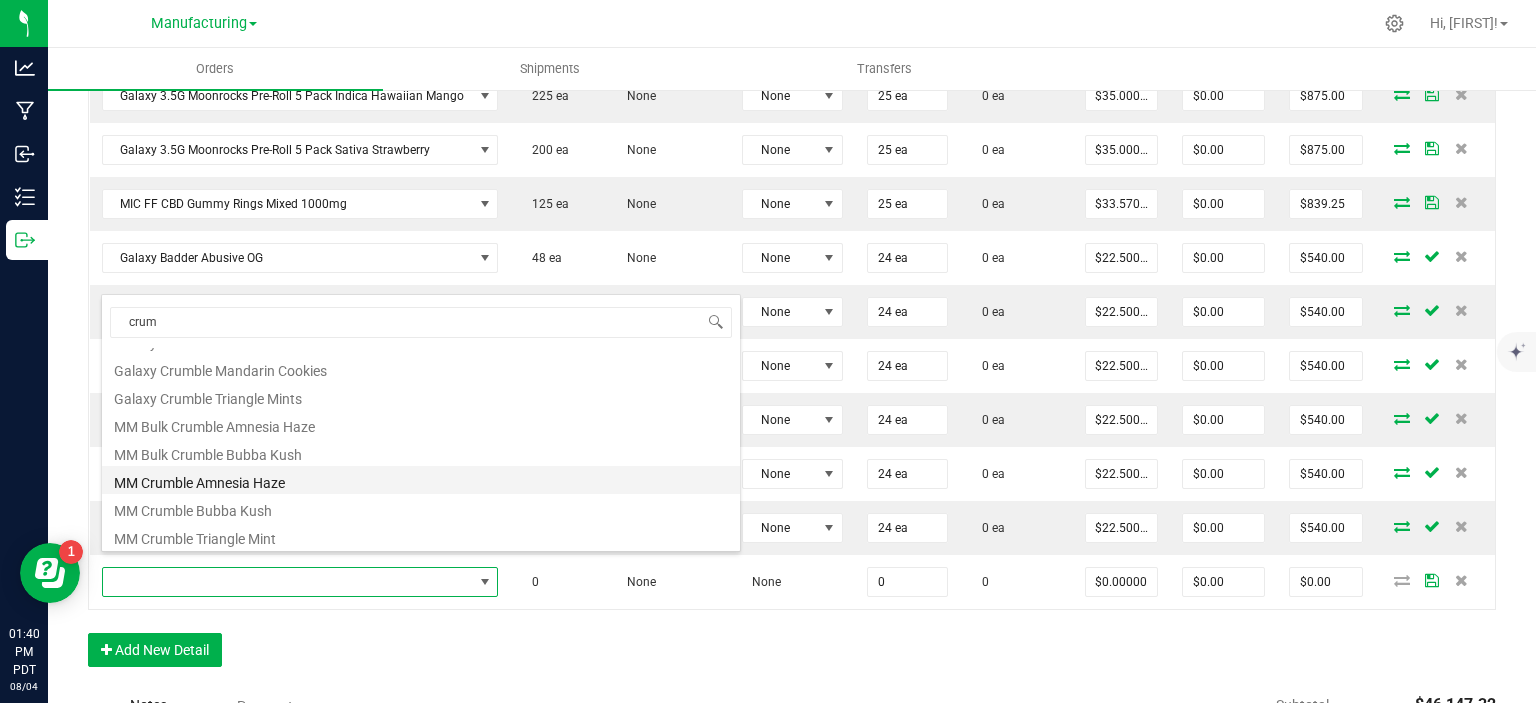 scroll, scrollTop: 108, scrollLeft: 0, axis: vertical 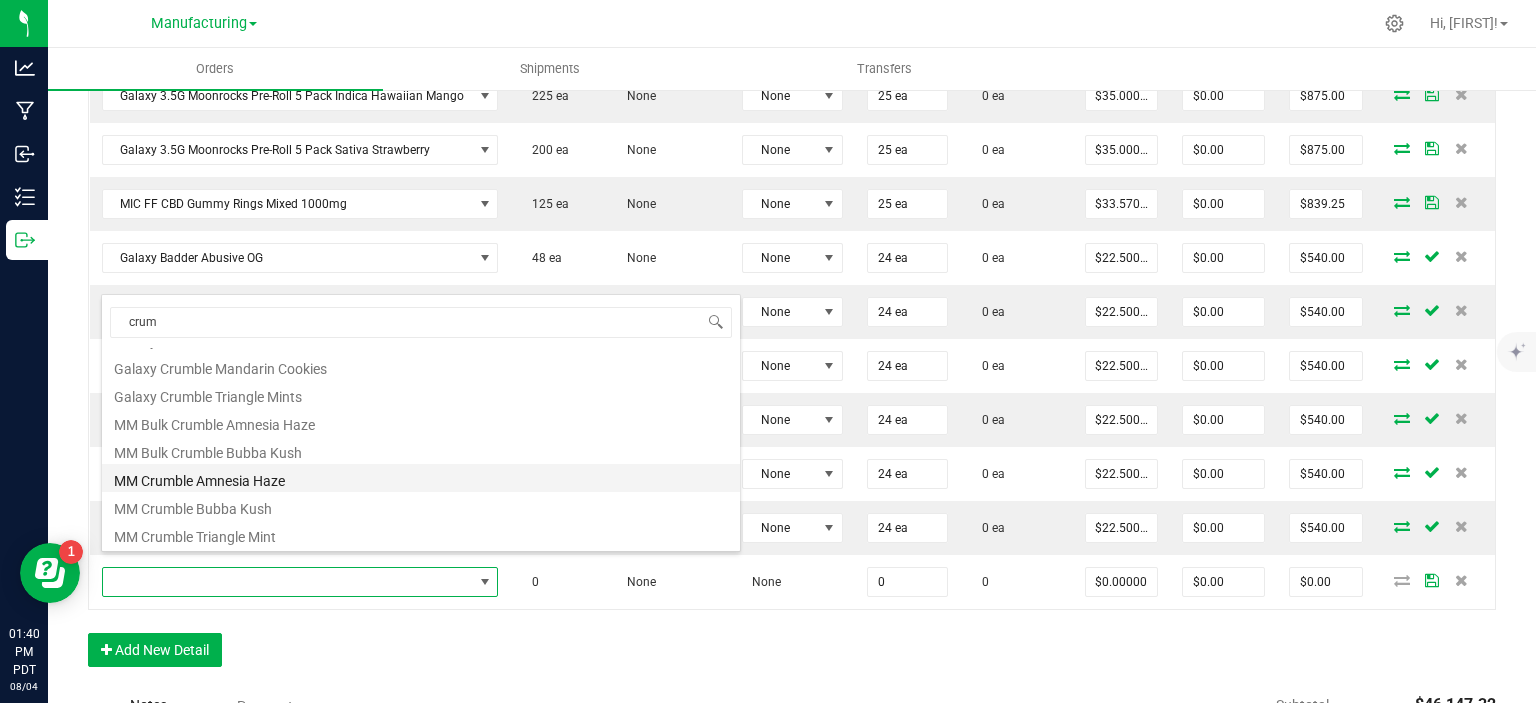 click on "MM Crumble Amnesia Haze" at bounding box center [421, 478] 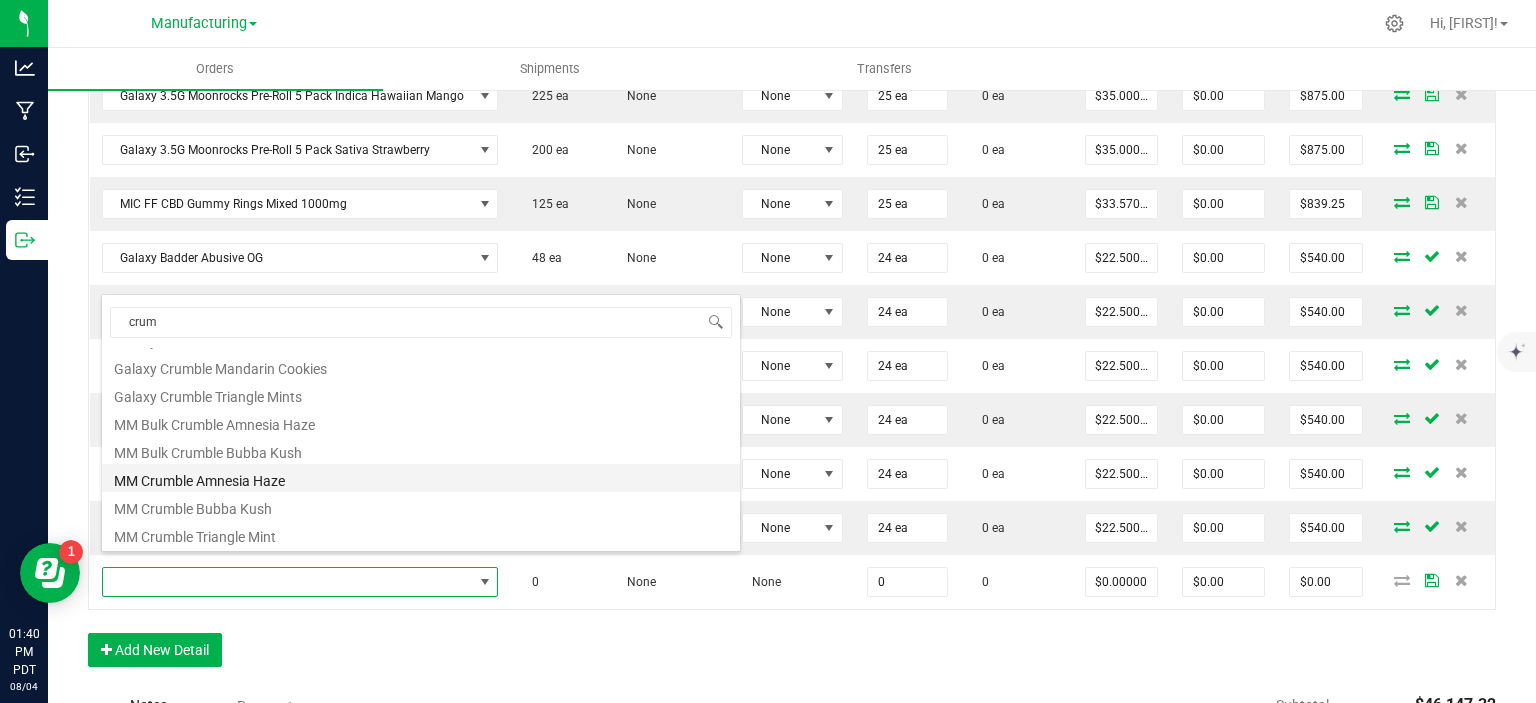 type on "0 ea" 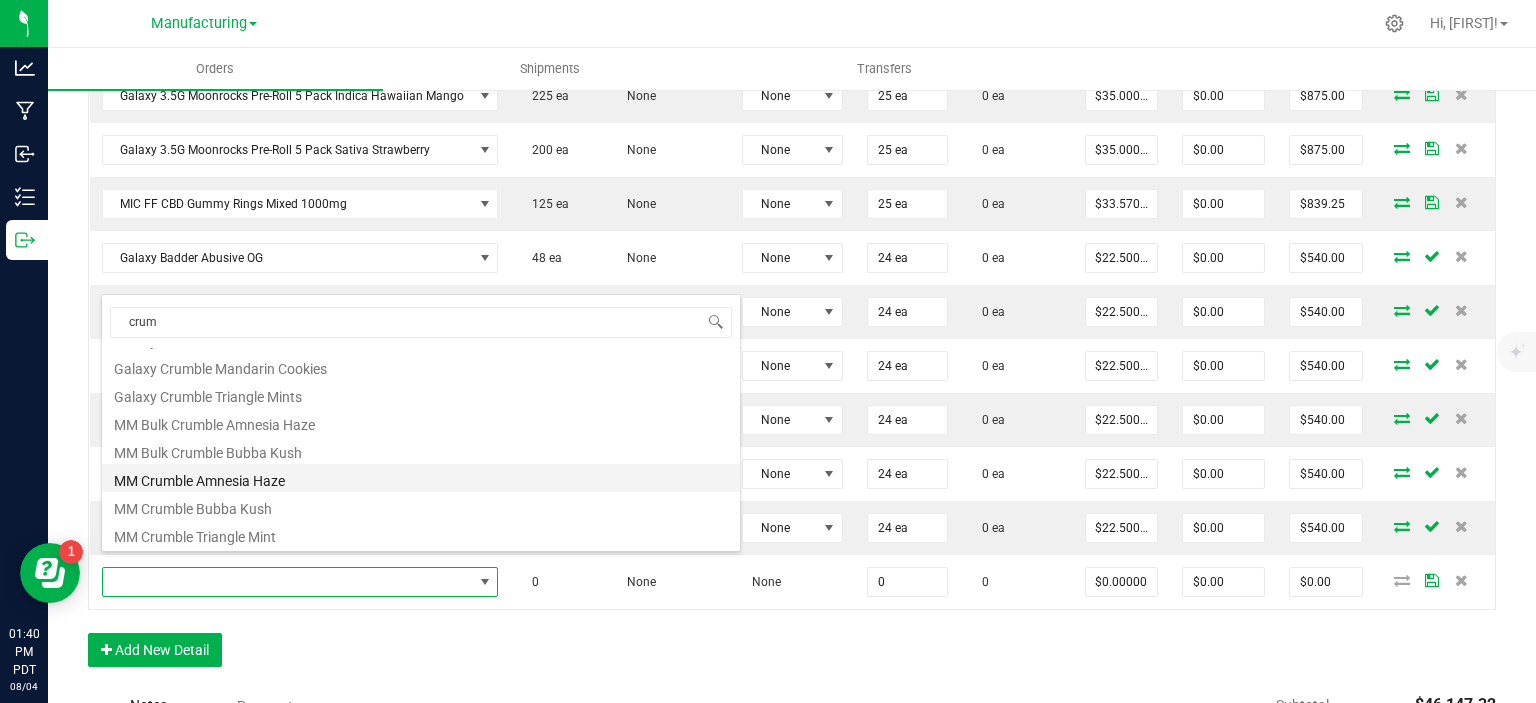 type on "$21.00000" 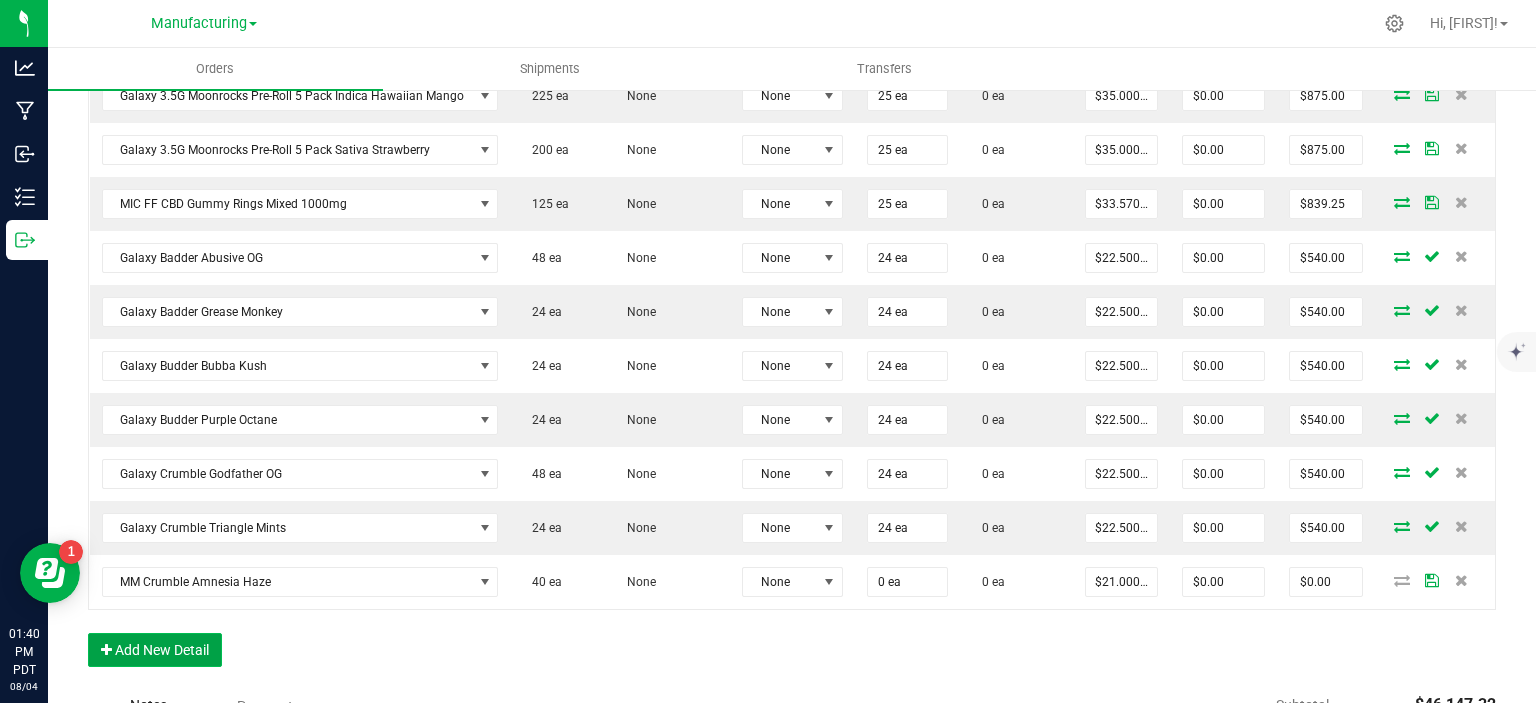 click on "Add New Detail" at bounding box center [155, 650] 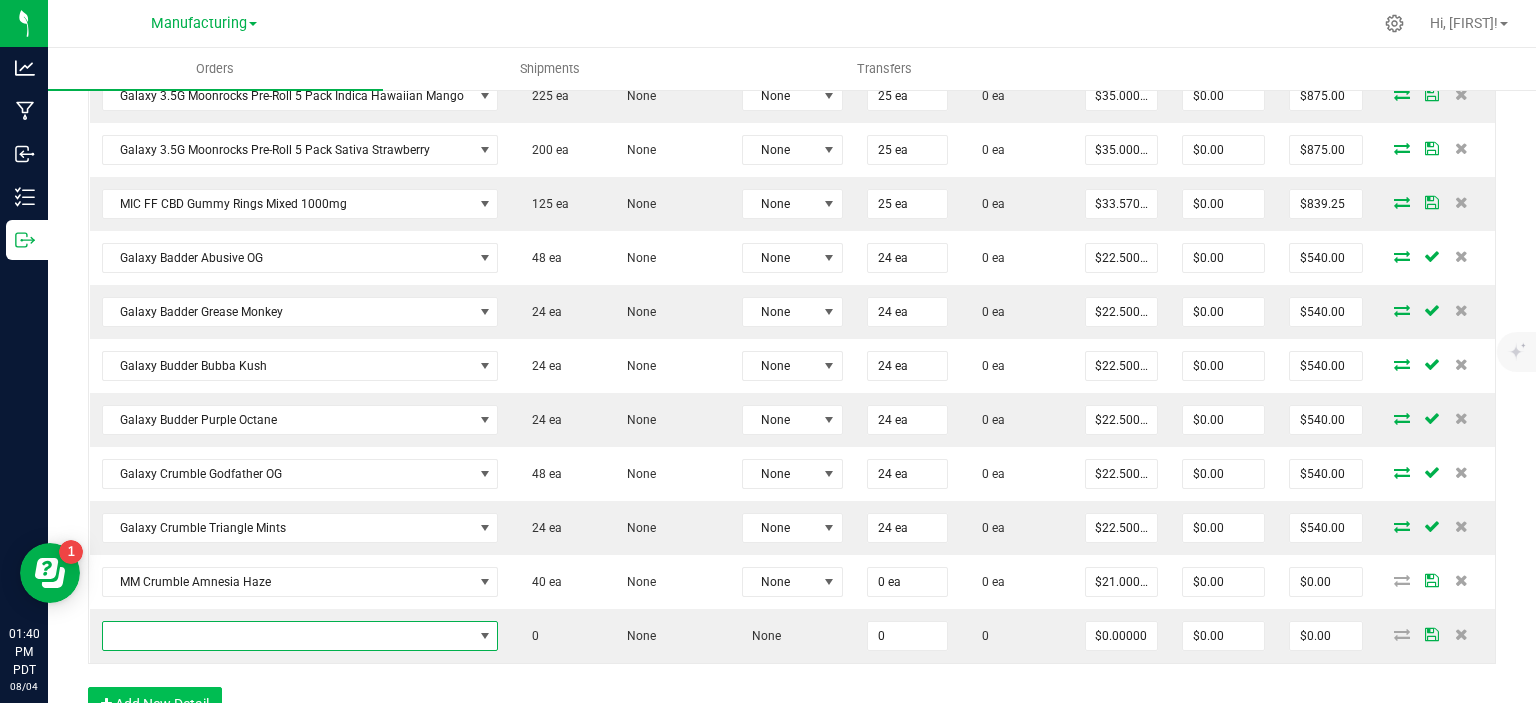 click at bounding box center (288, 636) 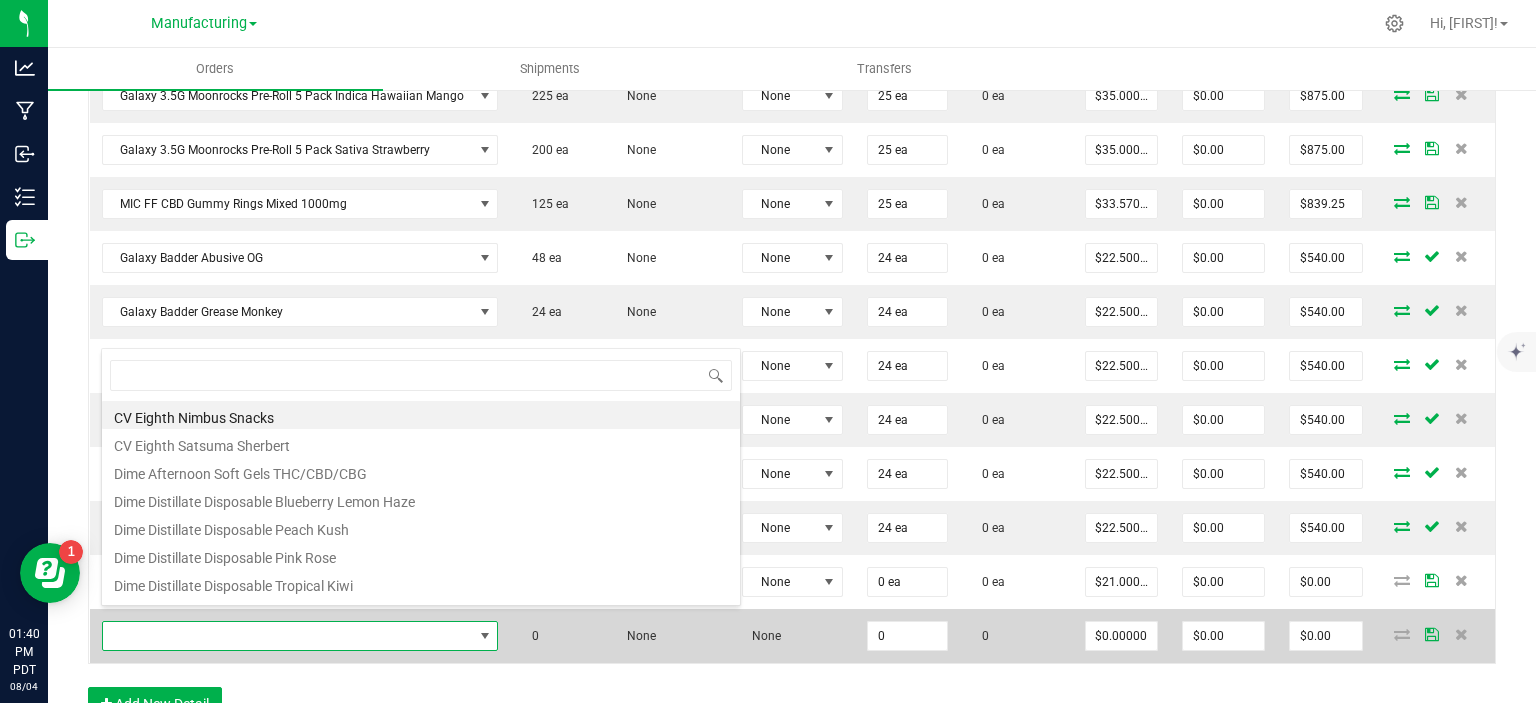 scroll, scrollTop: 0, scrollLeft: 0, axis: both 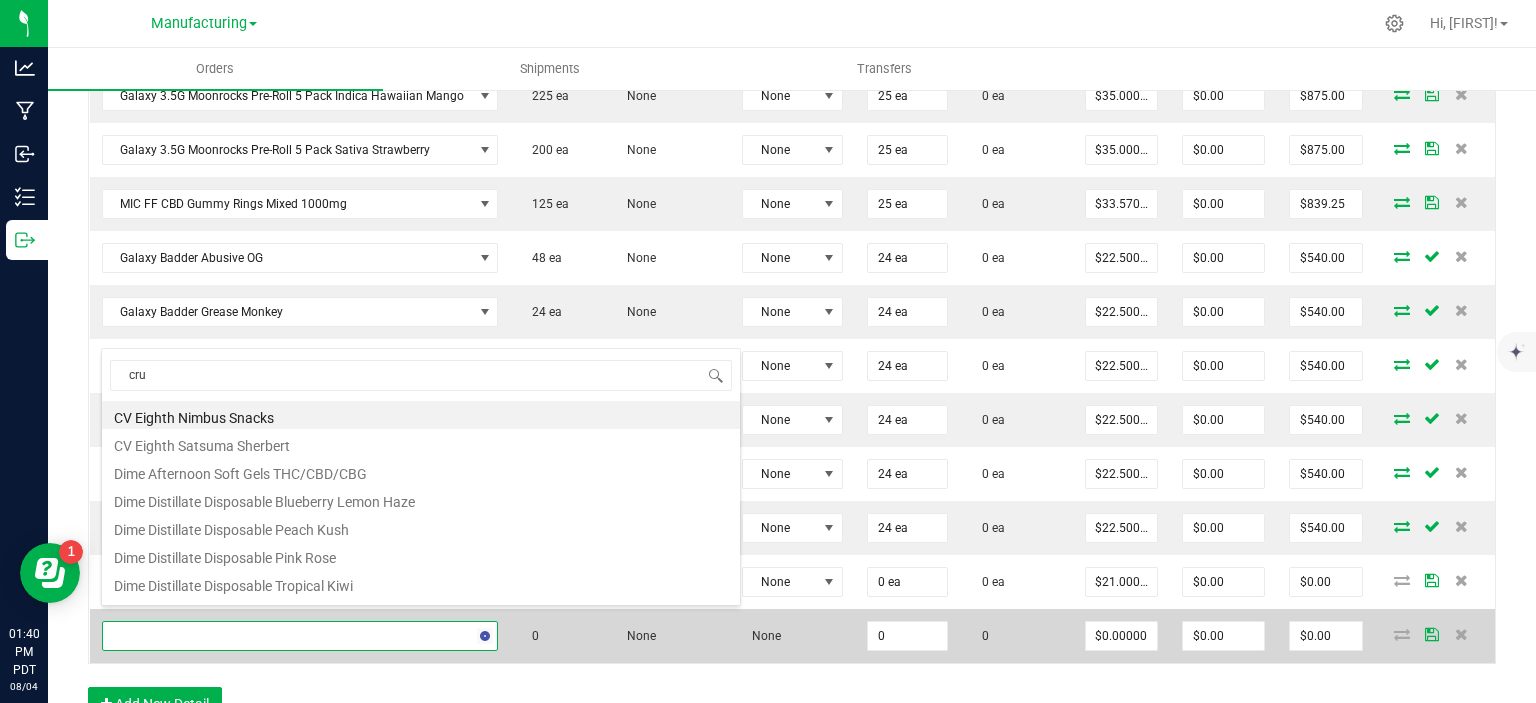 type on "crum" 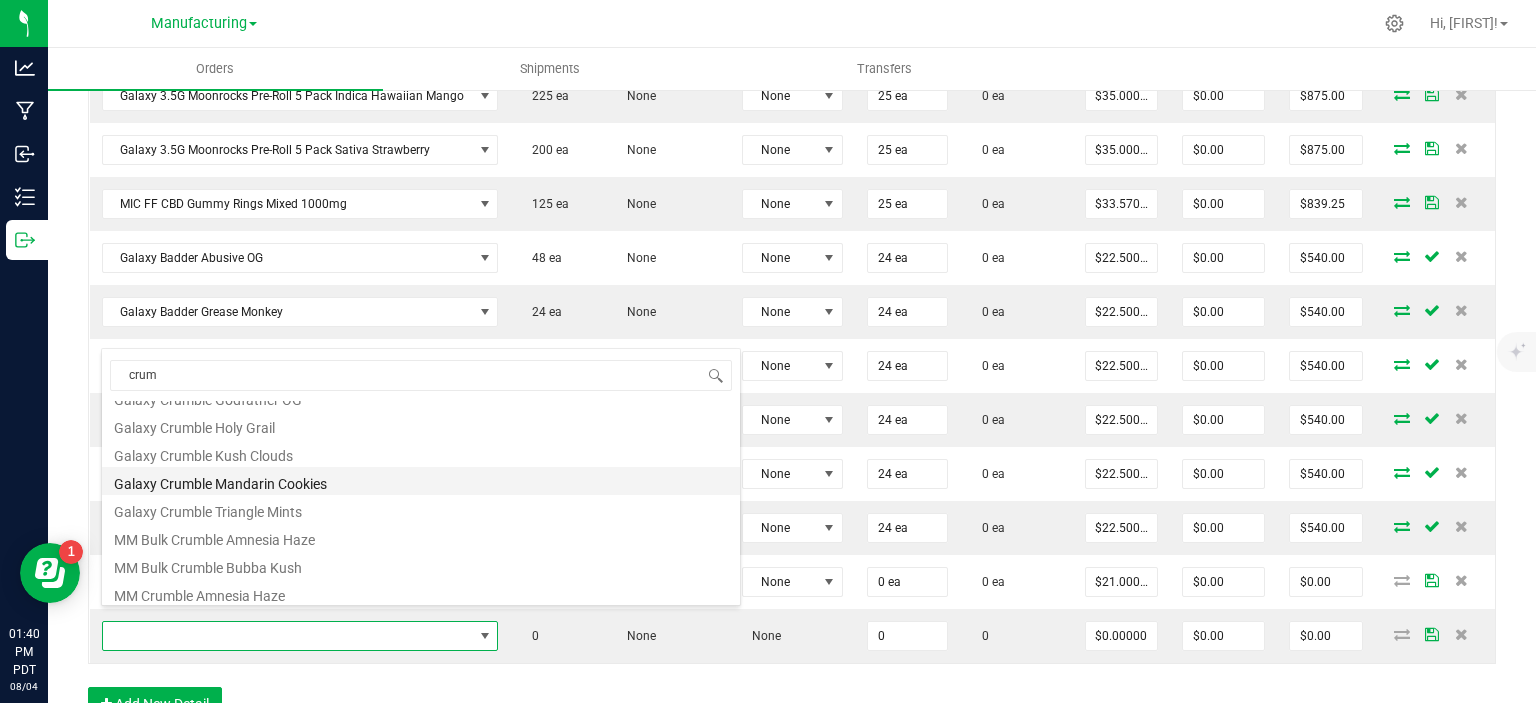 scroll, scrollTop: 108, scrollLeft: 0, axis: vertical 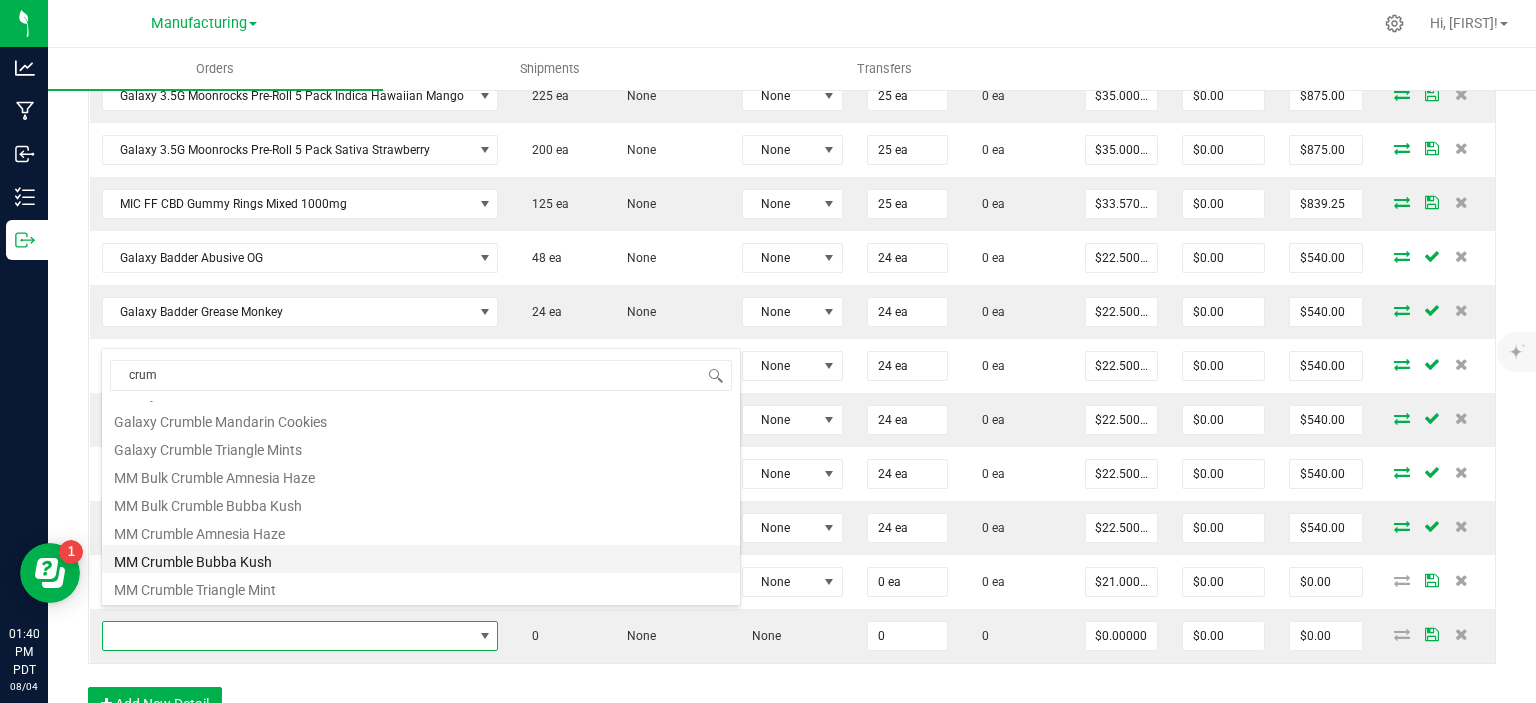 click on "MM Crumble Bubba Kush" at bounding box center (421, 559) 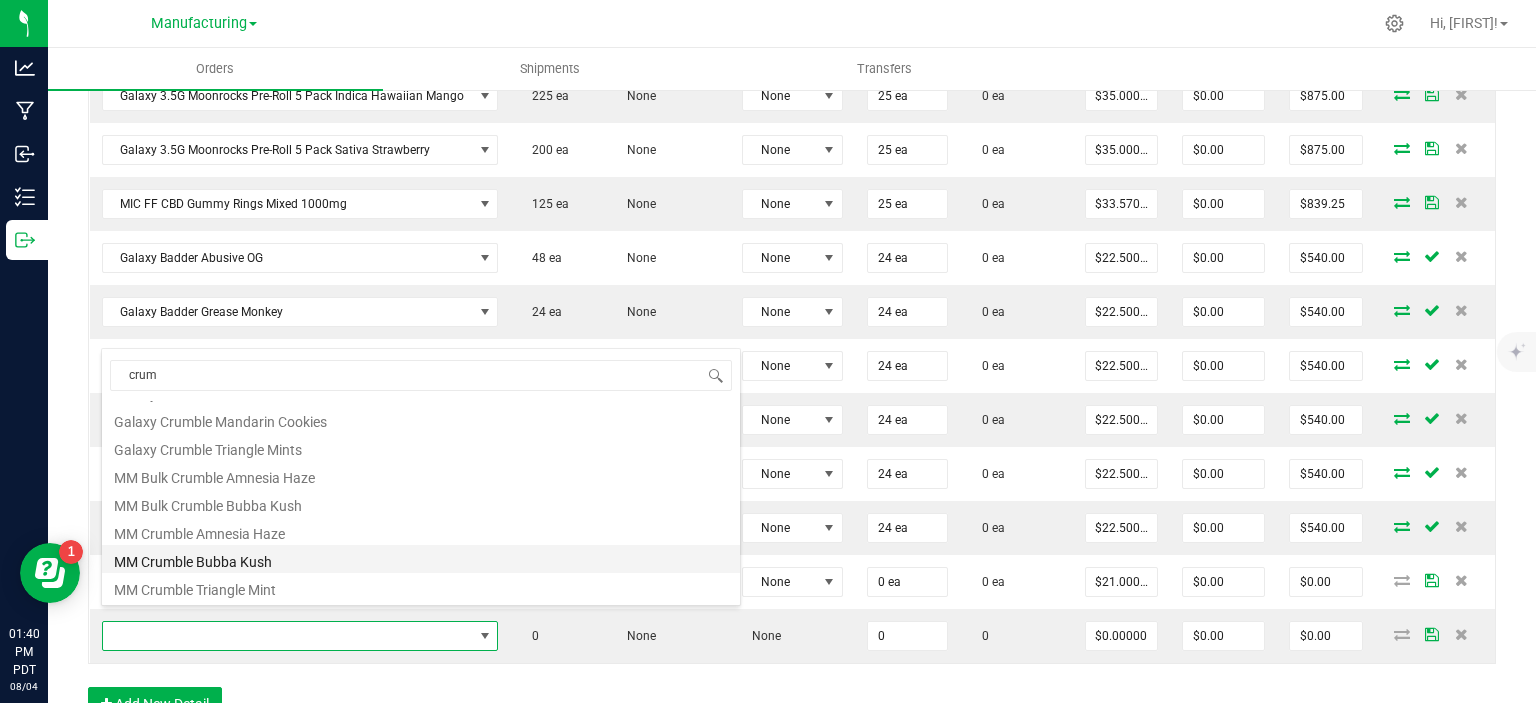 type on "0 ea" 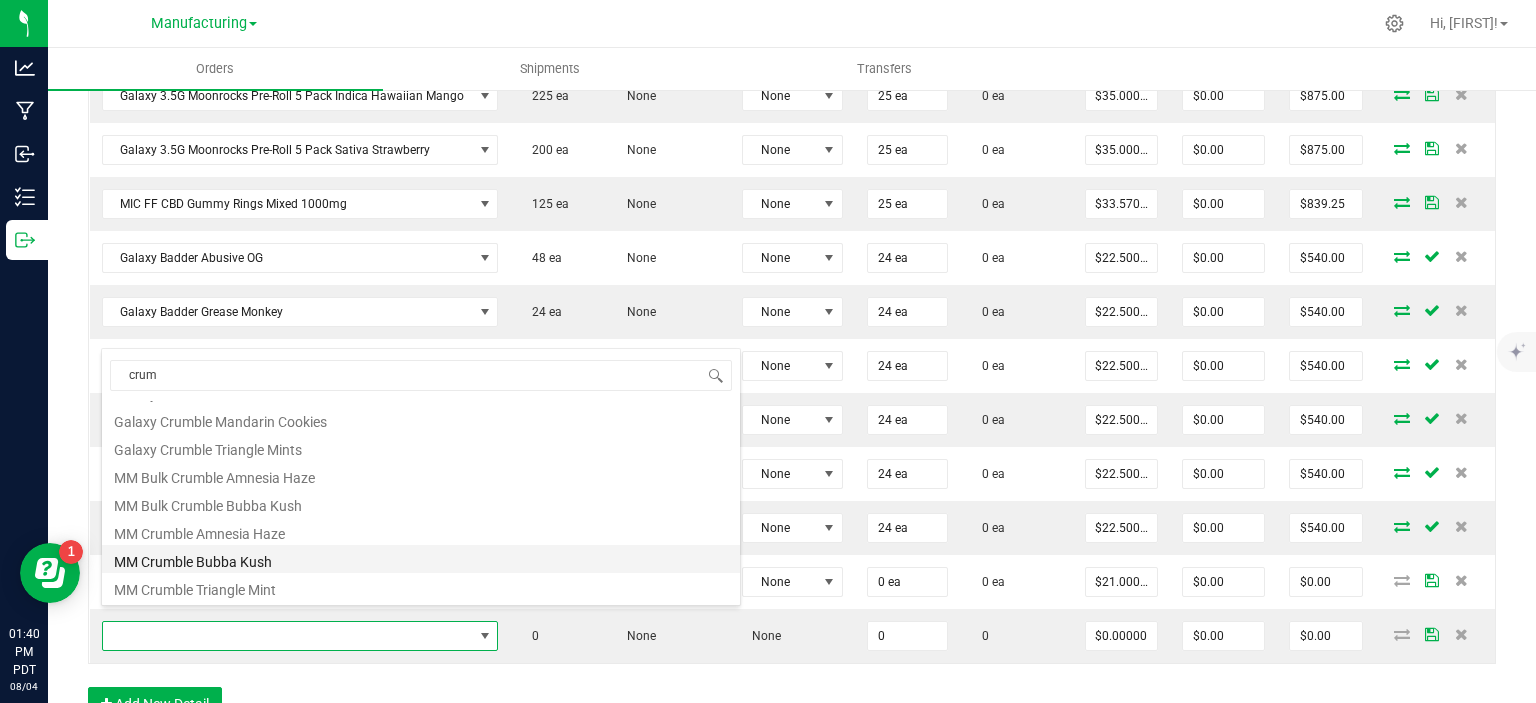 type on "$21.00000" 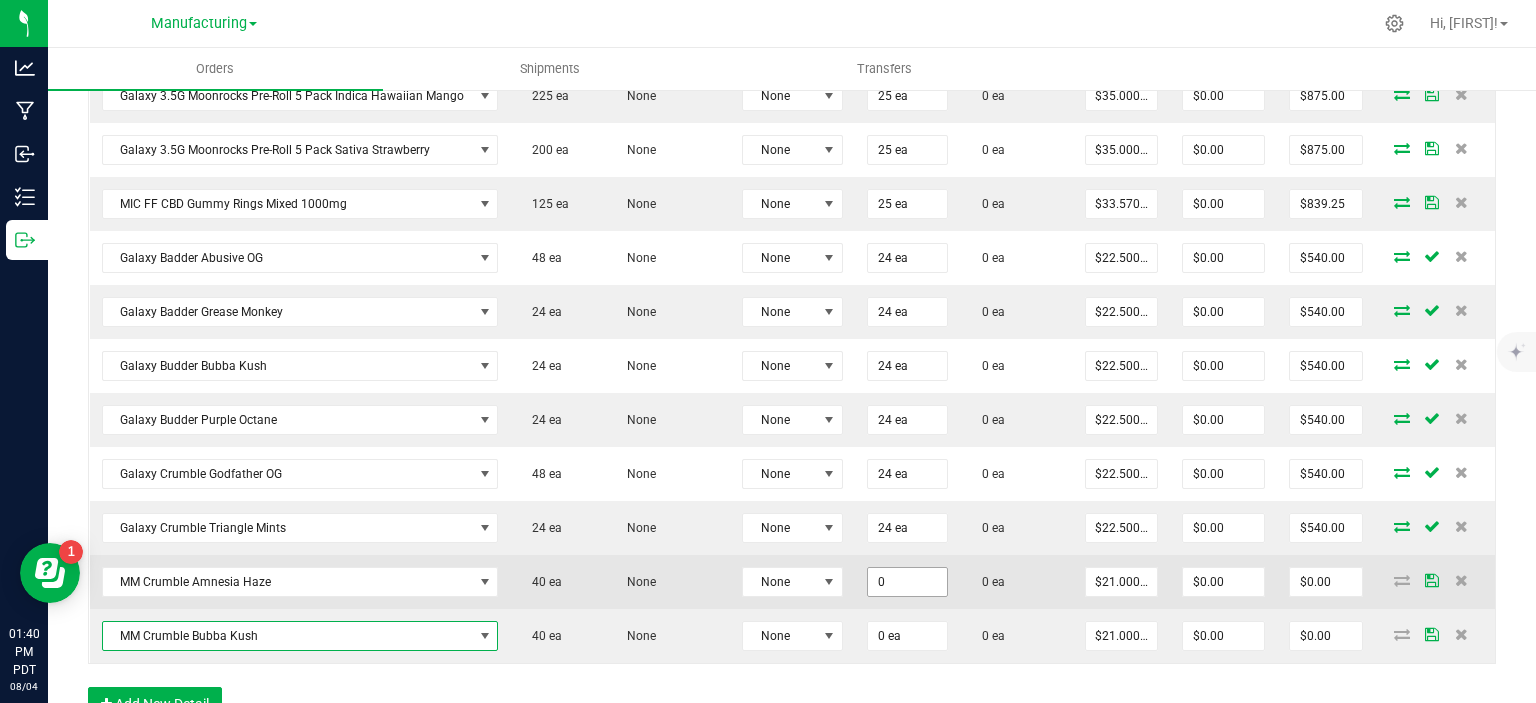 click on "0" at bounding box center (907, 582) 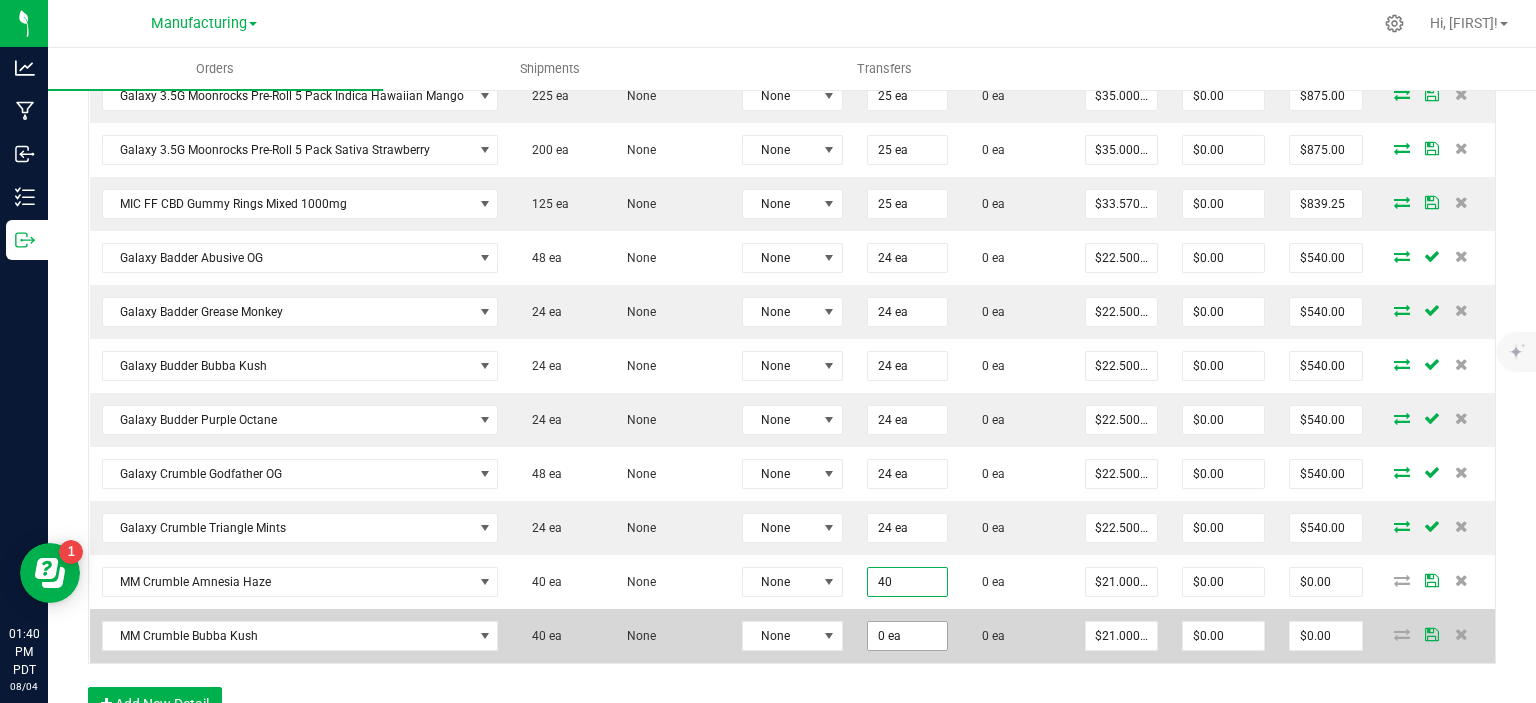 type on "40 ea" 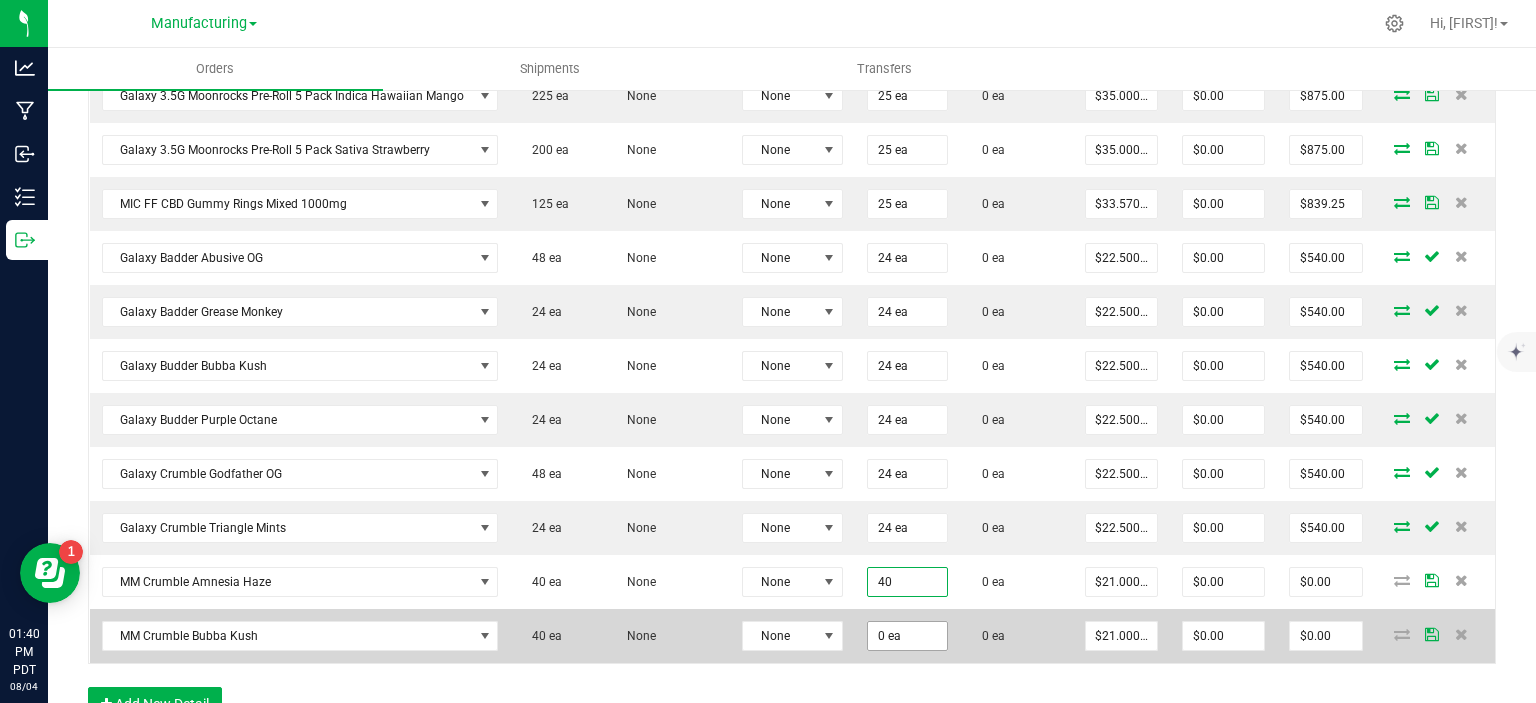 type on "$840.00" 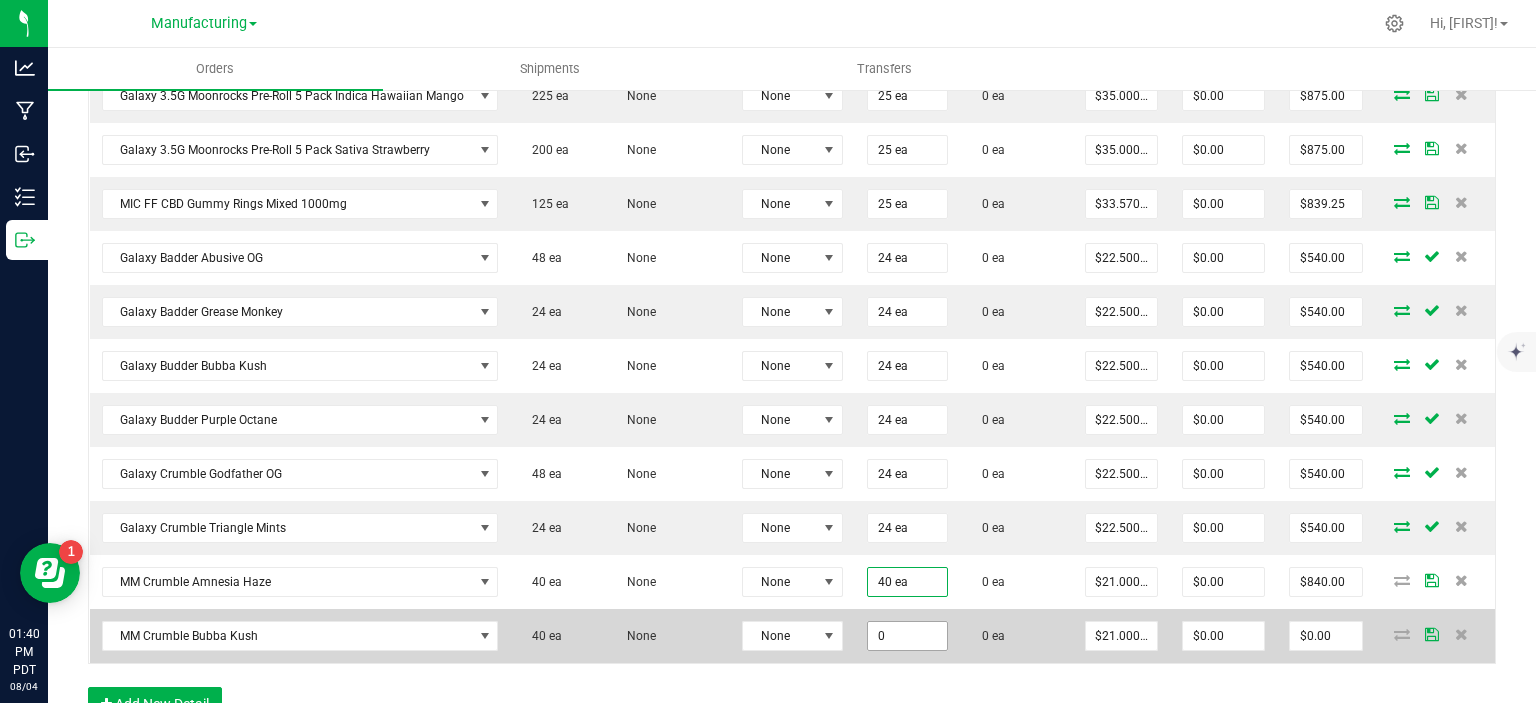 click on "0" at bounding box center [907, 636] 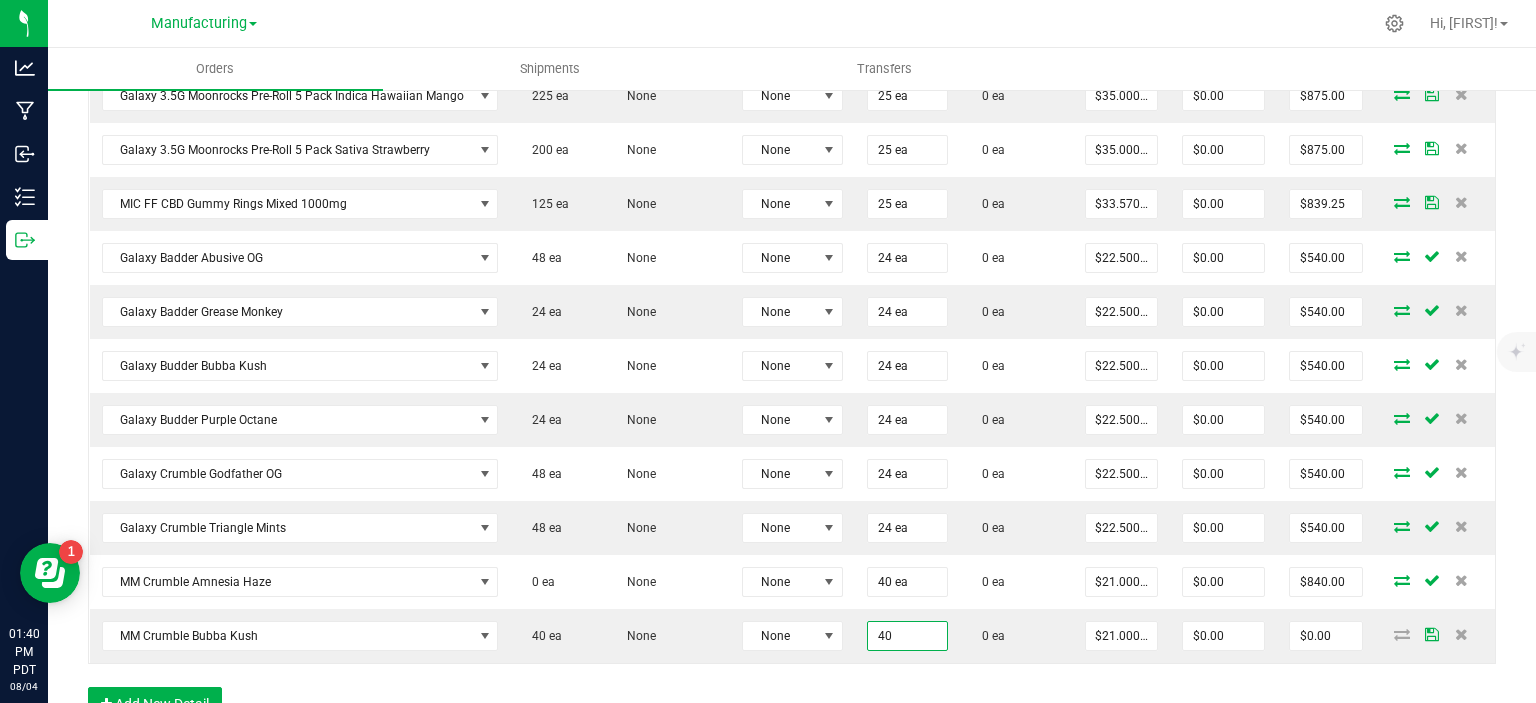 type on "40 ea" 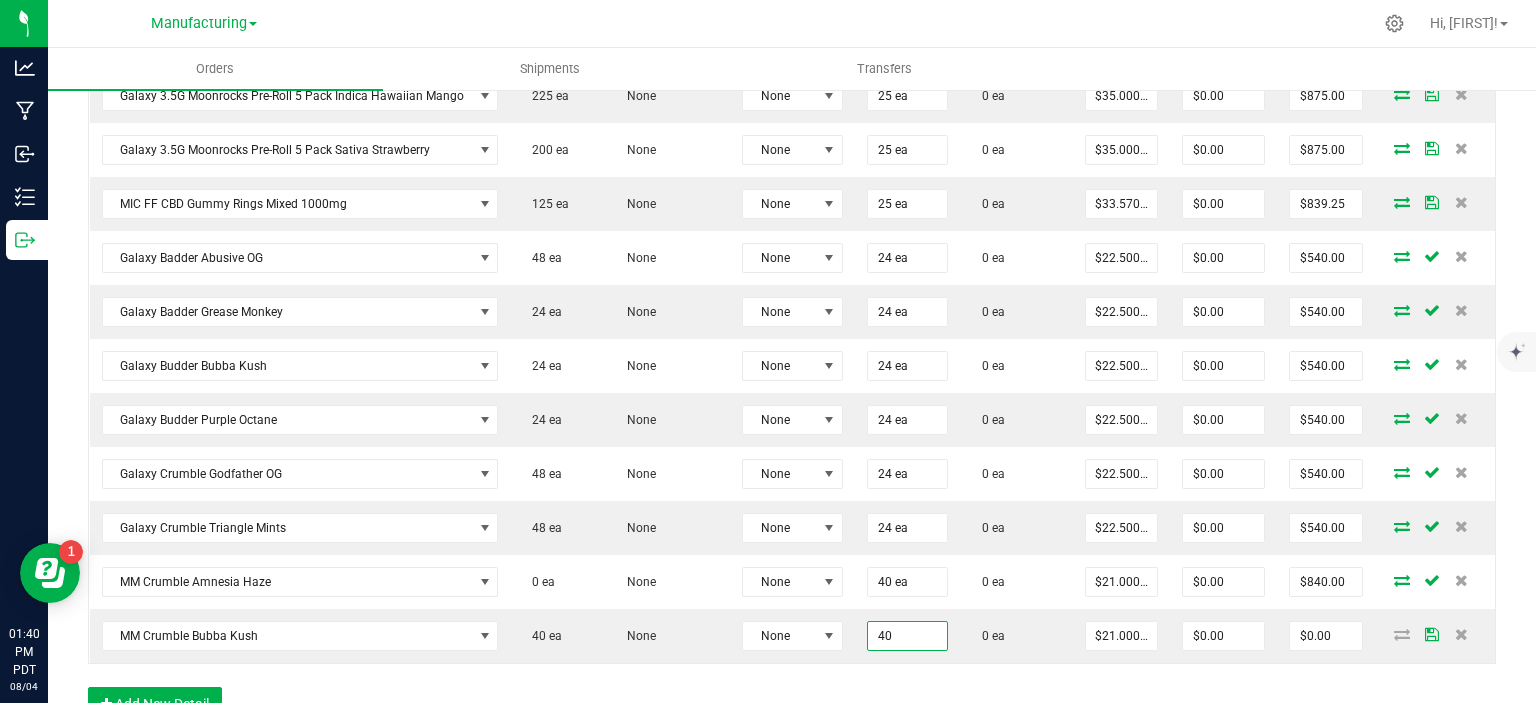 type on "$840.00" 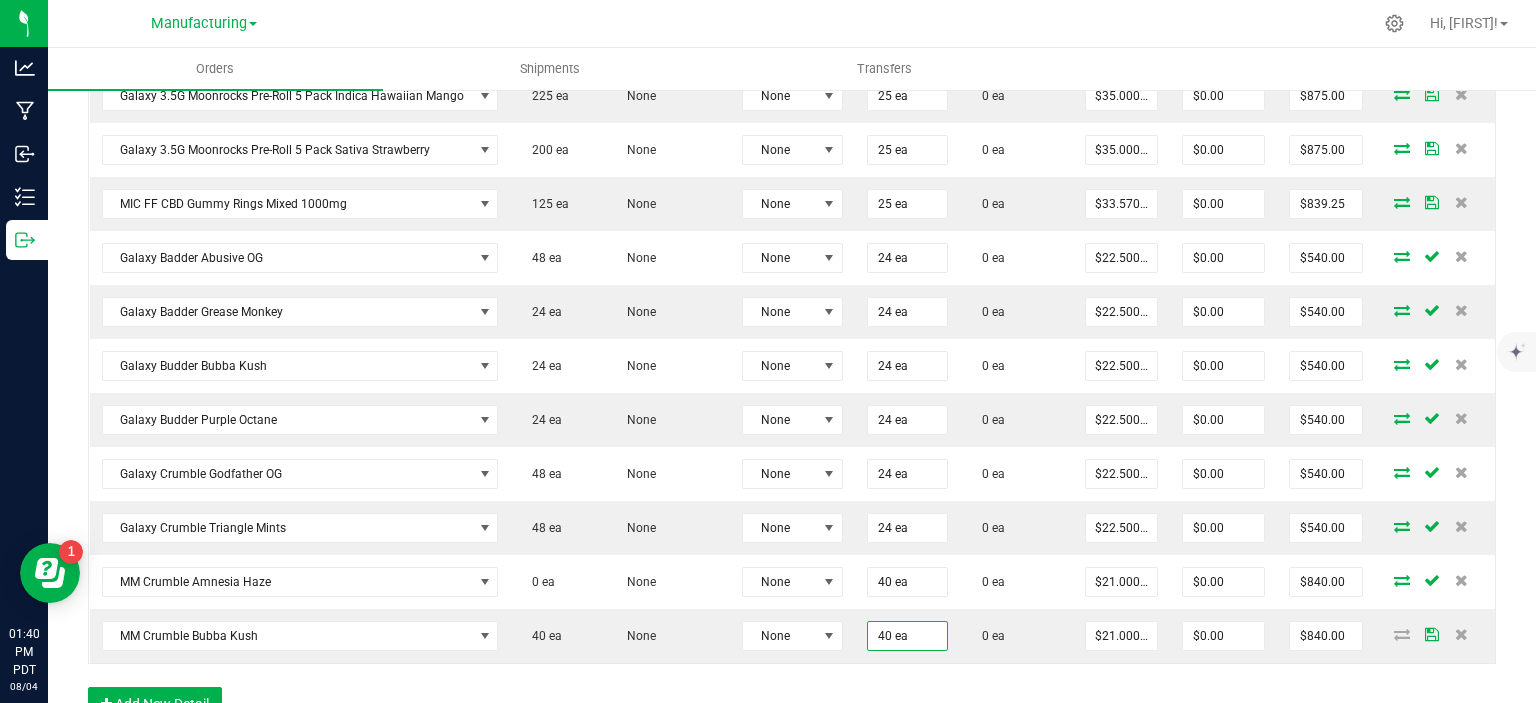 click on "Order Details Print All Labels Item  Sellable  Strain  Lot Number  Qty Ordered Qty Allocated Unit Price Line Discount Total Actions DVJ Oz Smalls Mint Cookie Dough  0 ea   None  None 50 ea  0 ea  $58.33000 $0.00 $2,916.50 DVJ OZ Smalls Zlushies Special  0 ea   None  None 51 ea  0 ea  $91.66000 $0.00 $4,674.66 DVJ OZ Smalls Permanent Marker x Purple push pop Special  0 ea   None  None 40 ea  0 ea  $96.66000 $0.00 $3,866.40 ENF 8th Biscotti x Do-Si-Do  0 ea   None  None 49 ea  0 ea  $16.67000 $0.00 $816.83 ENF 8th Nutter Butter  0 ea   None  None 65 ea  0 ea  $16.67000 $0.00 $1,083.55 ENF 8th RS 11  0 ea   None  None 64 ea  0 ea  $16.67000 $0.00 $1,066.88 ENF 8th Zootopia  0 ea   None  None 66 ea  0 ea  $16.67000 $0.00 $1,100.22 ENF 8th RS54 Zkittles  0 ea   None  None 65 ea  0 ea  $16.67000 $0.00 $1,083.55 TGR Pre-Roll Pack Apple Fritter  75 ea   None  None 25 ea  0 ea  $40.00000 $0.00 $1,000.00 TGR Pre-Roll Pack Grape Ape  50 ea   None  None 25 ea  0 ea  $40.00000 $0.00 None" at bounding box center (792, -323) 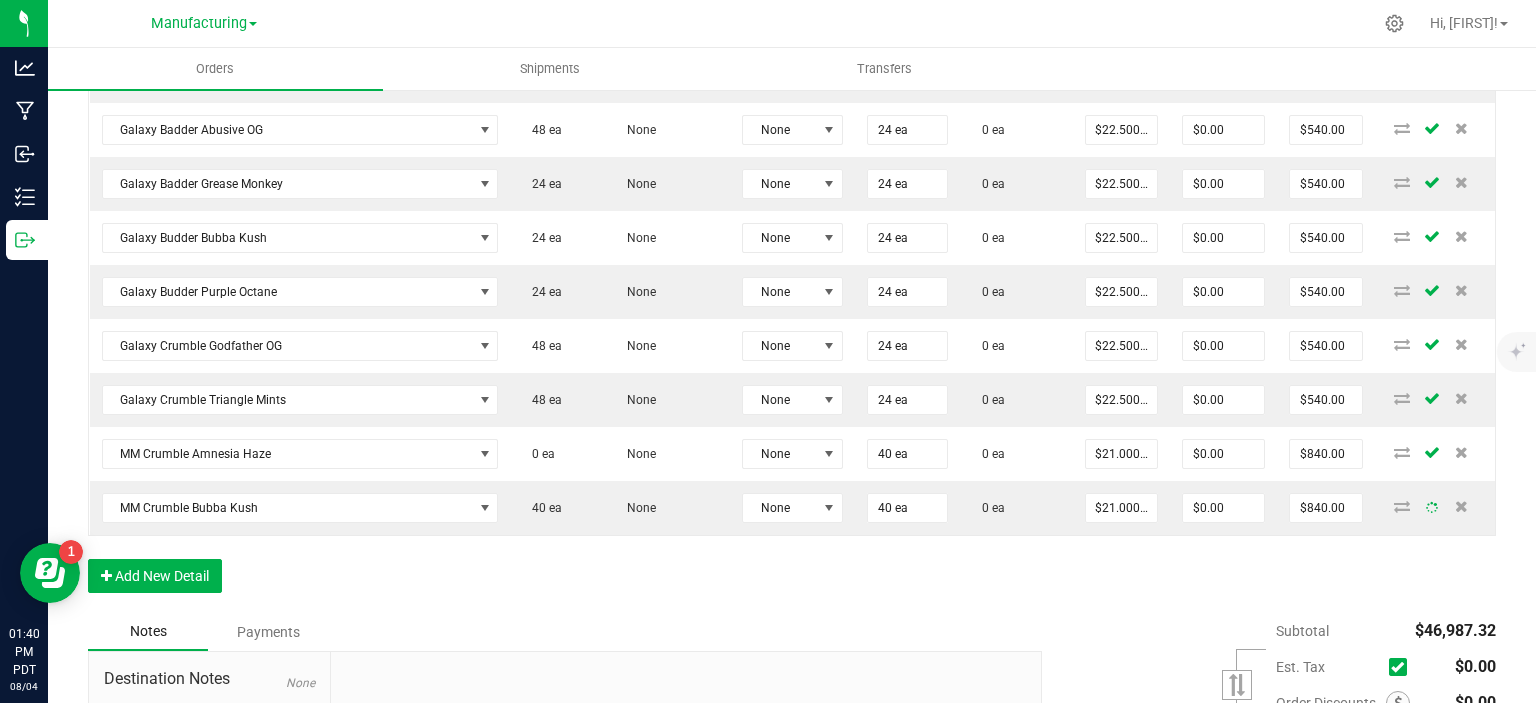 scroll, scrollTop: 2300, scrollLeft: 0, axis: vertical 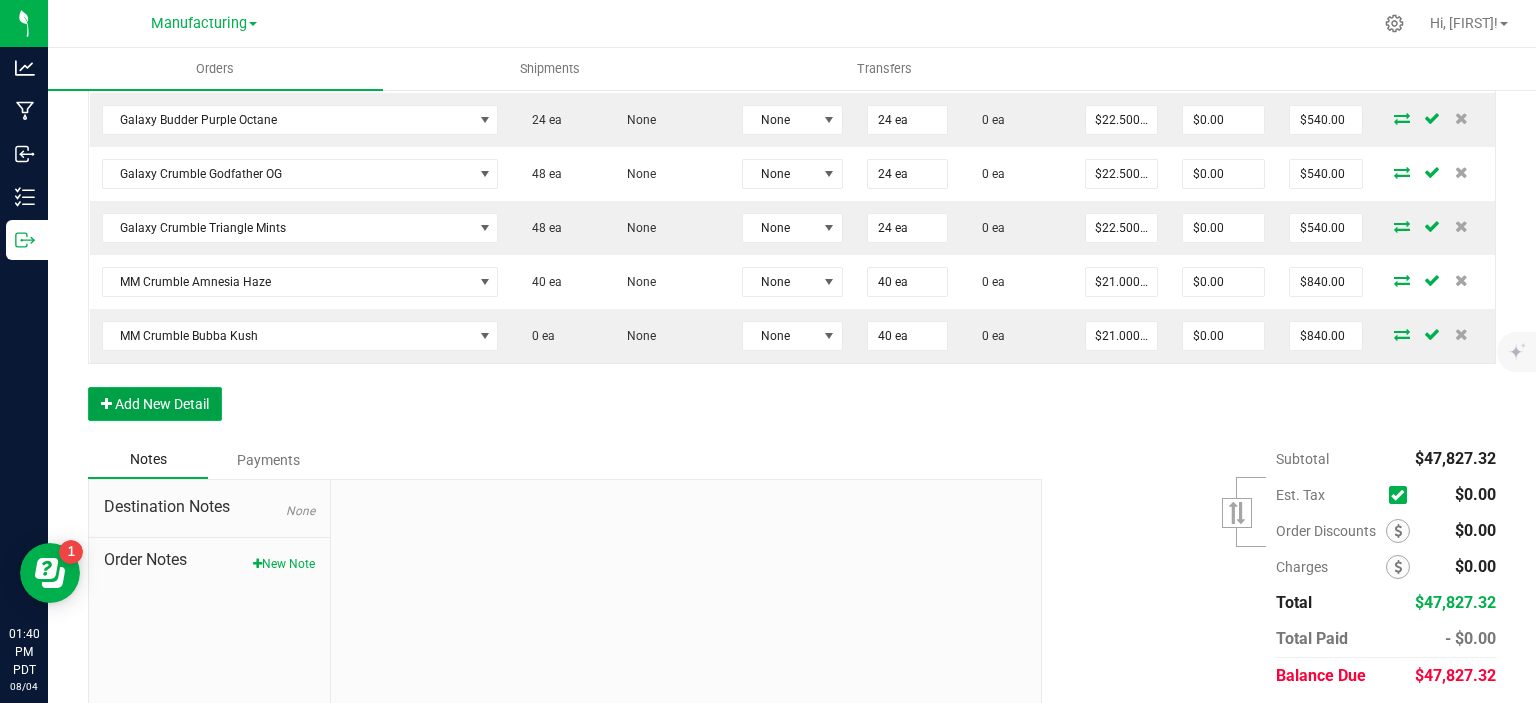 click on "Add New Detail" at bounding box center (155, 404) 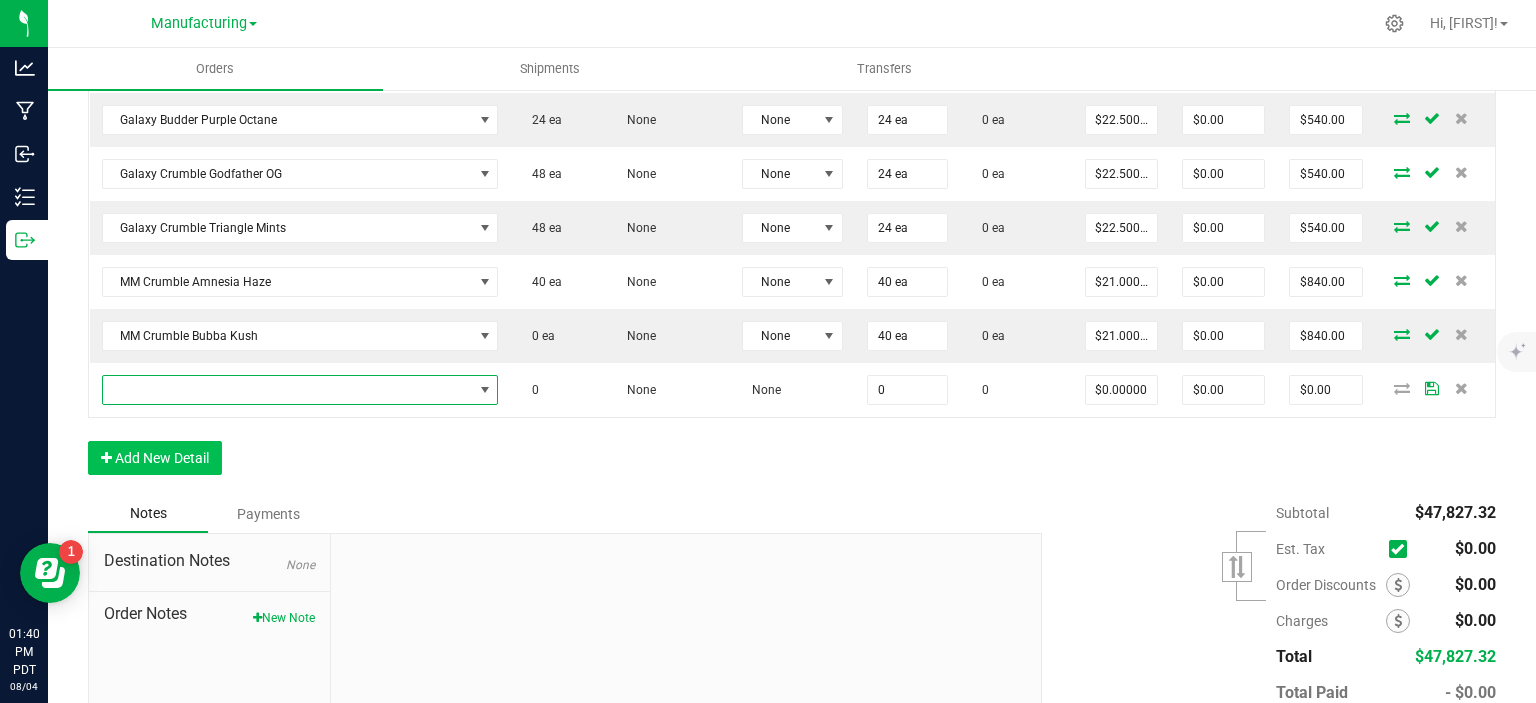 click at bounding box center [288, 390] 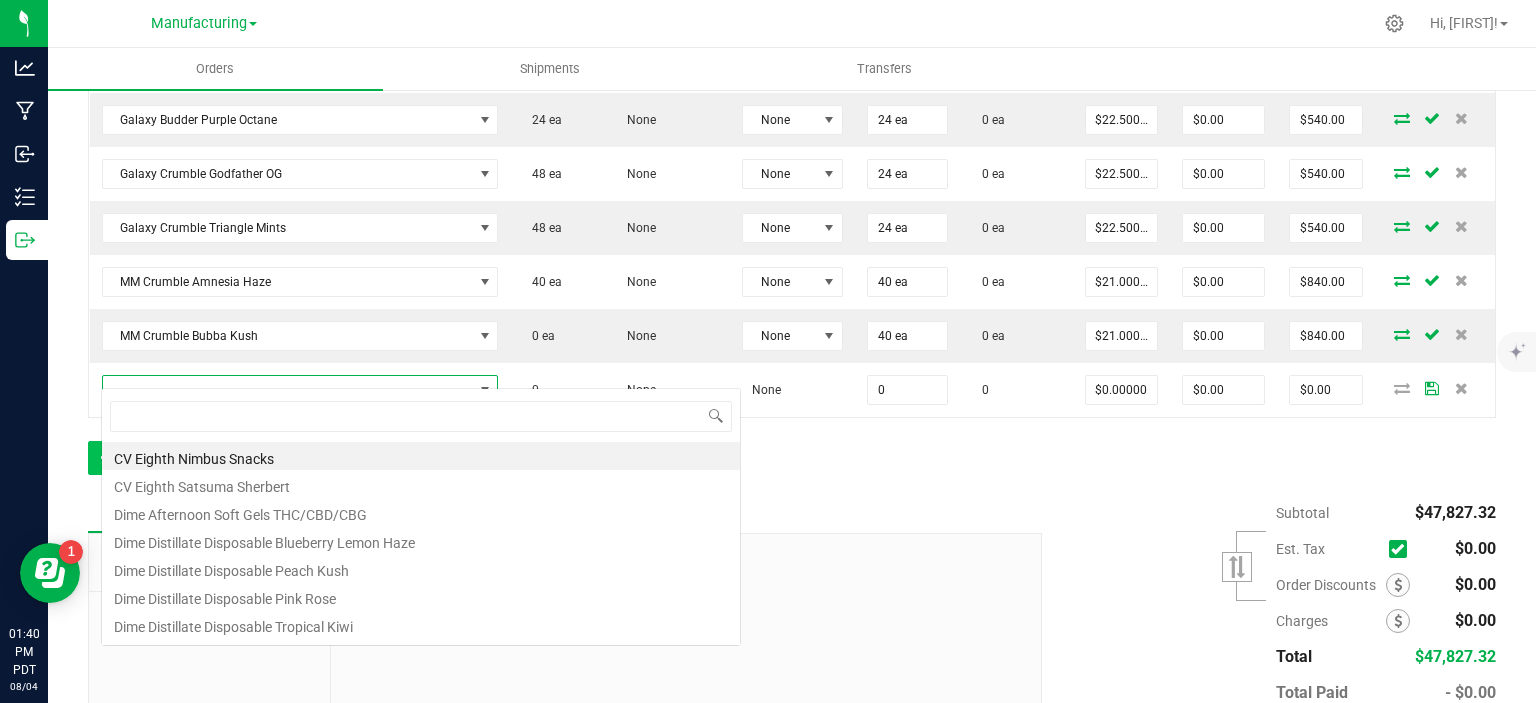 scroll, scrollTop: 99970, scrollLeft: 99608, axis: both 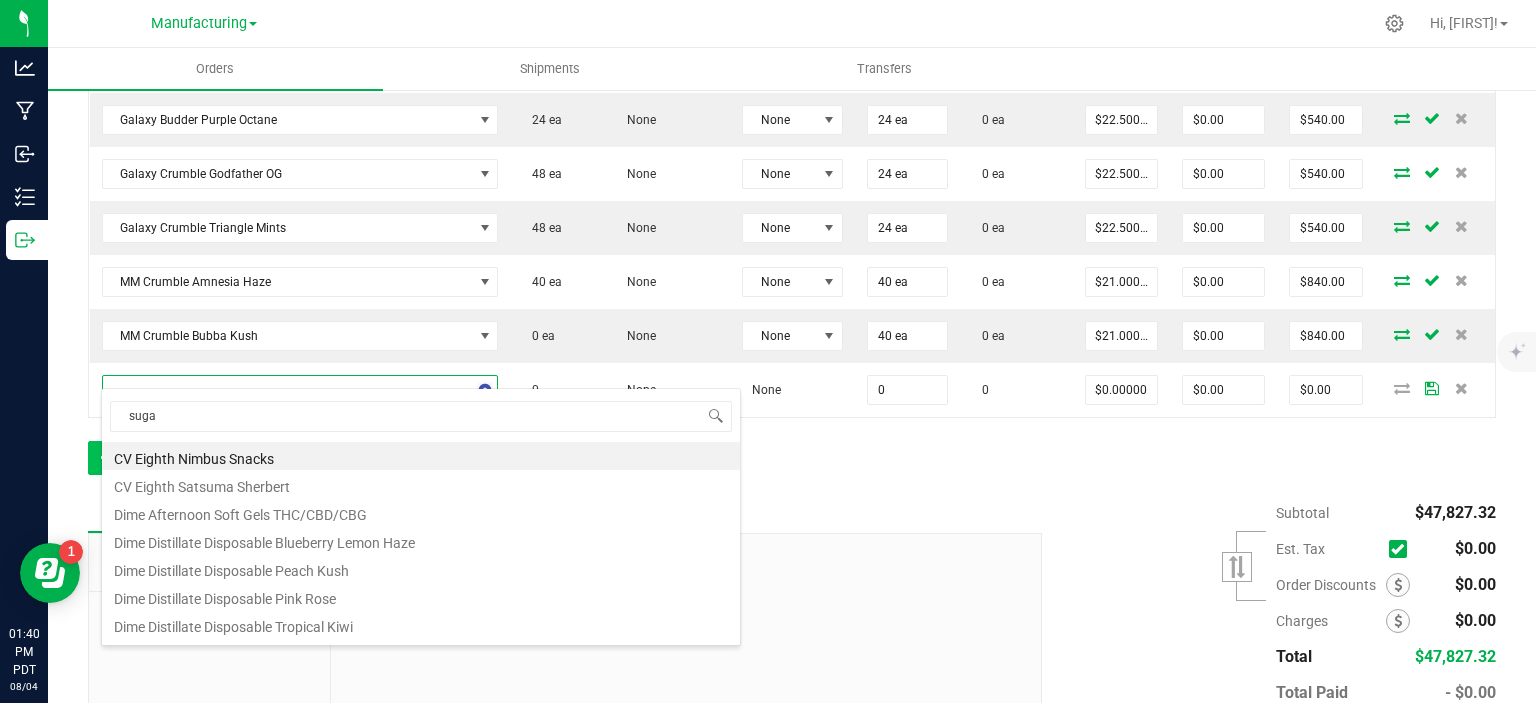 type on "sugar" 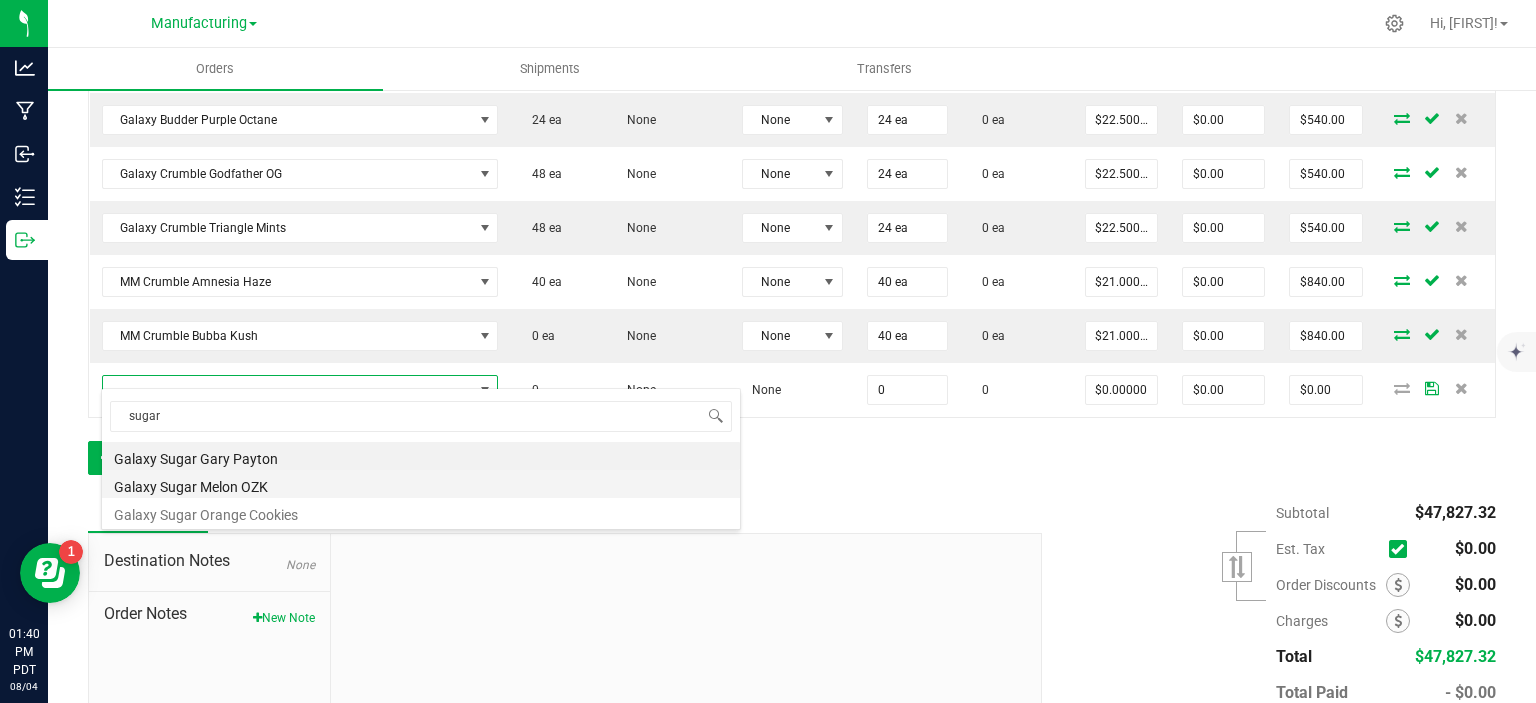 click on "Galaxy Sugar Melon OZK" at bounding box center [421, 484] 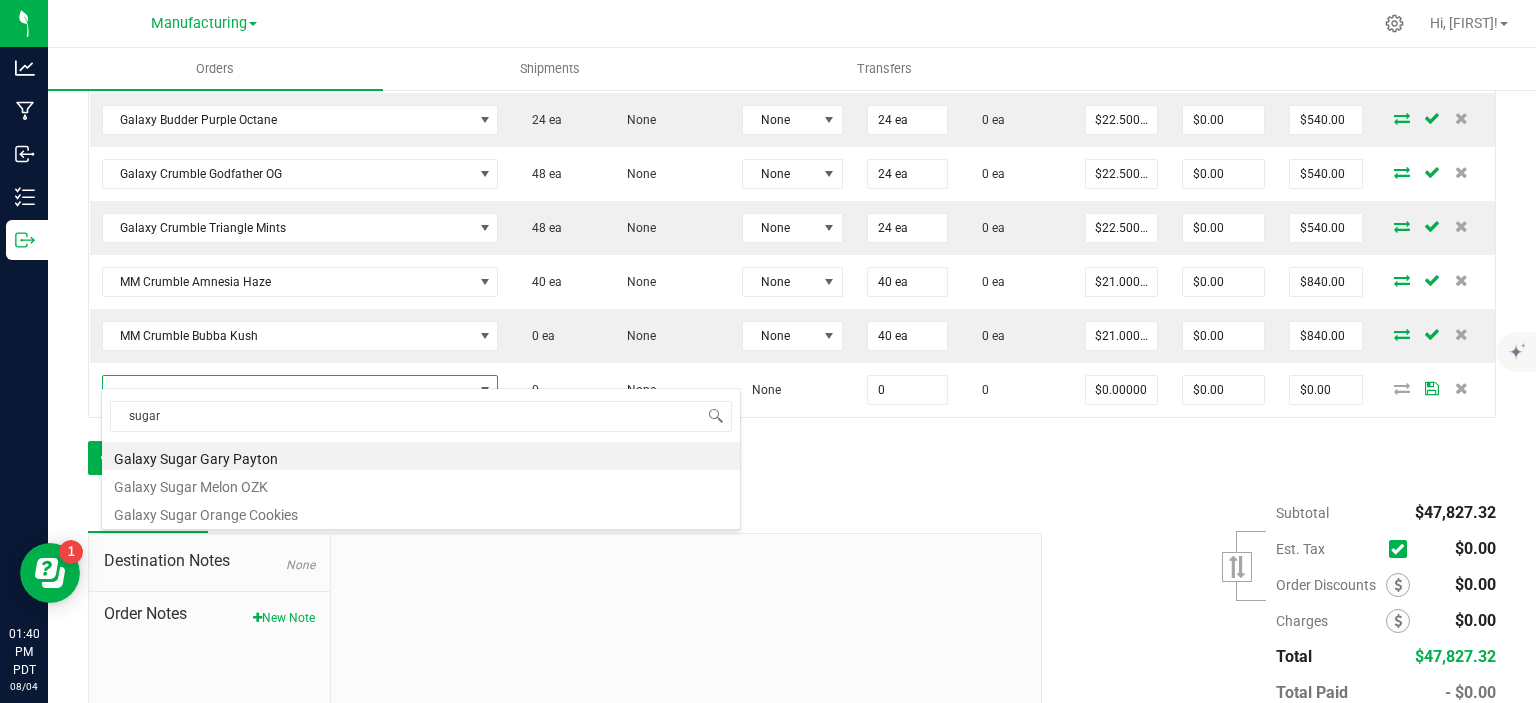 type on "0 ea" 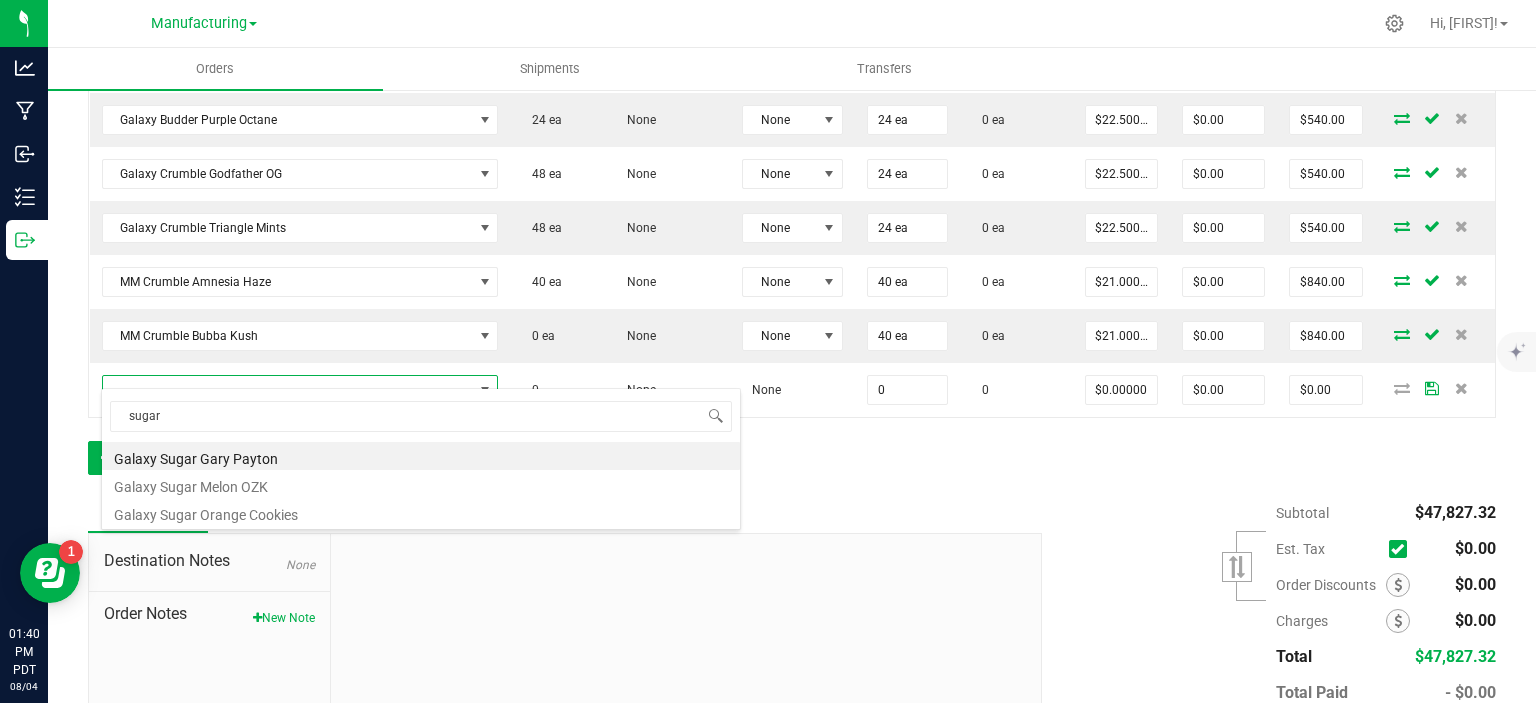 type on "$22.50000" 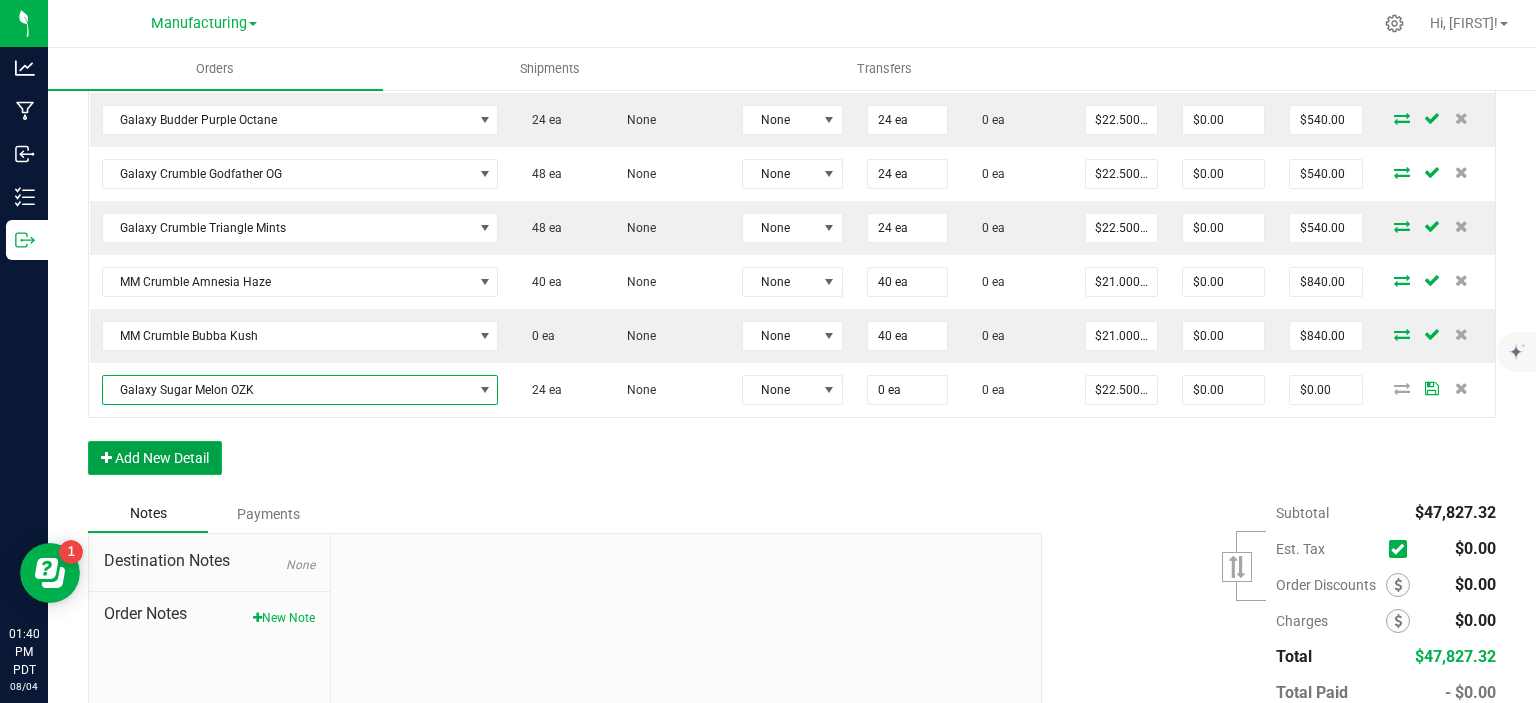 click on "Add New Detail" at bounding box center (155, 458) 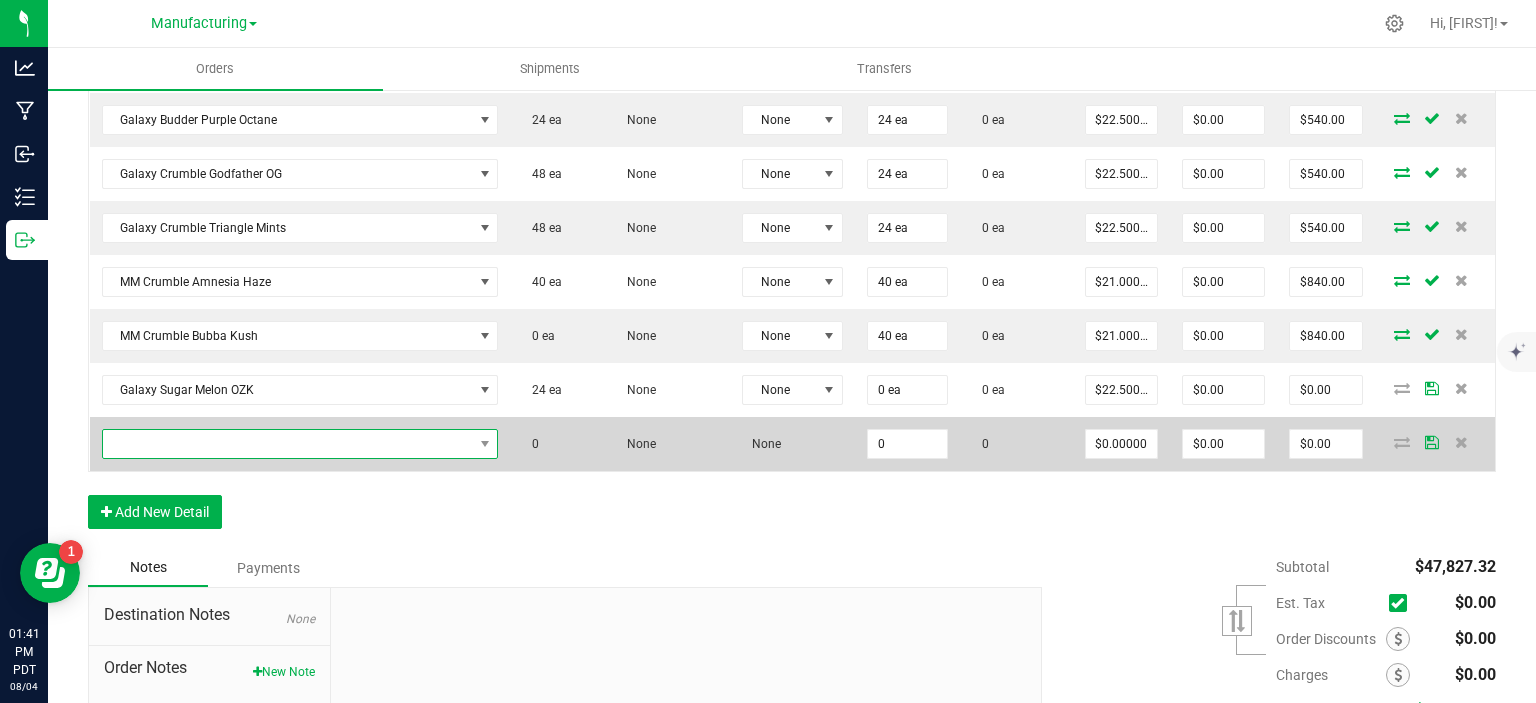 click at bounding box center [288, 444] 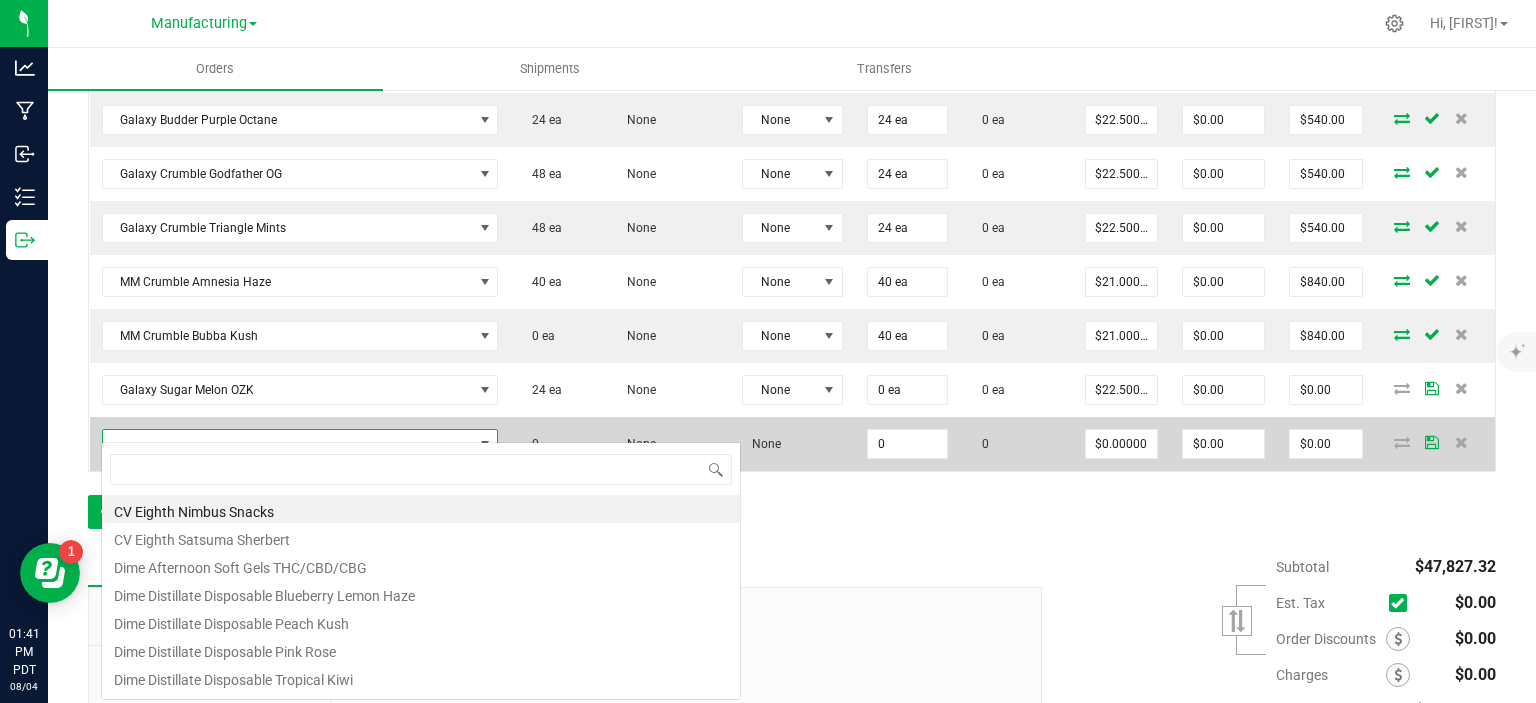 scroll, scrollTop: 99970, scrollLeft: 99608, axis: both 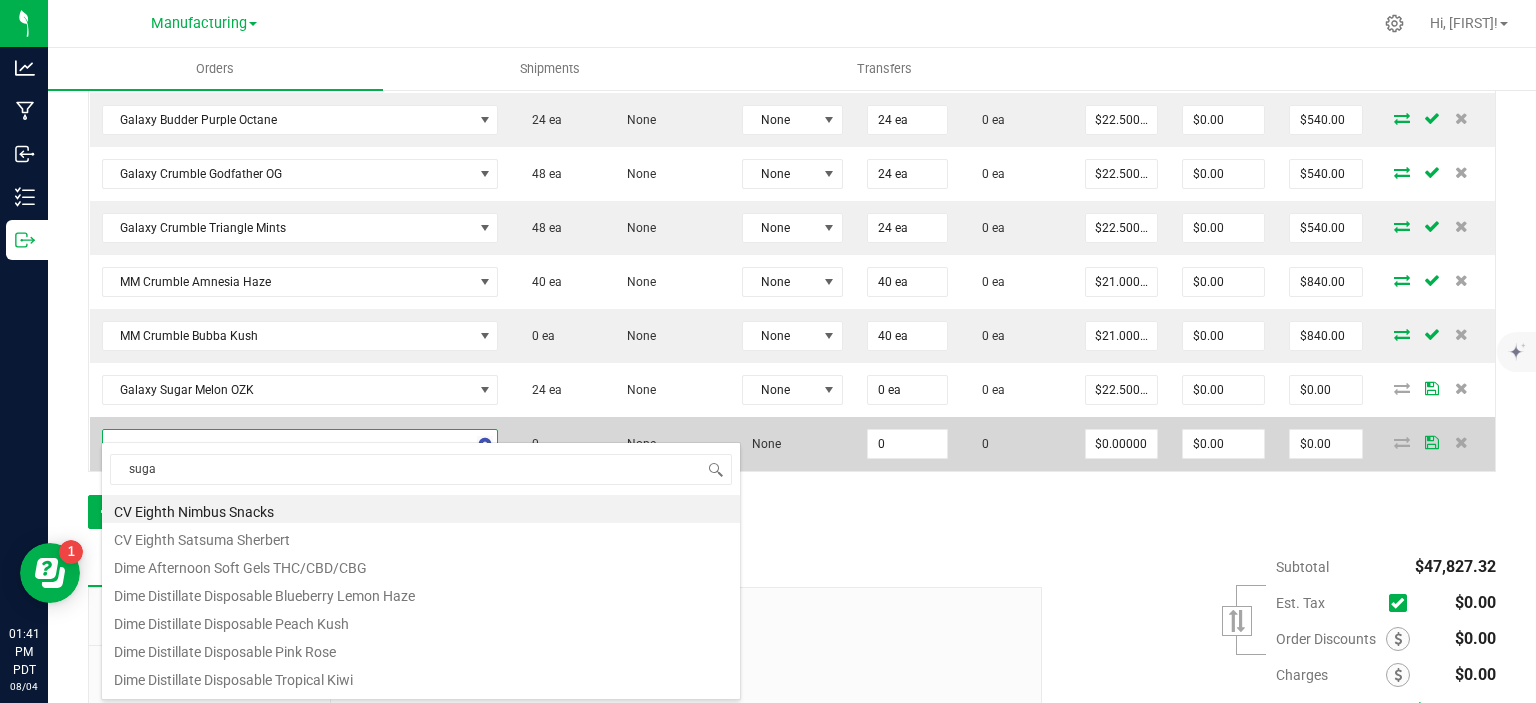 type on "sugar" 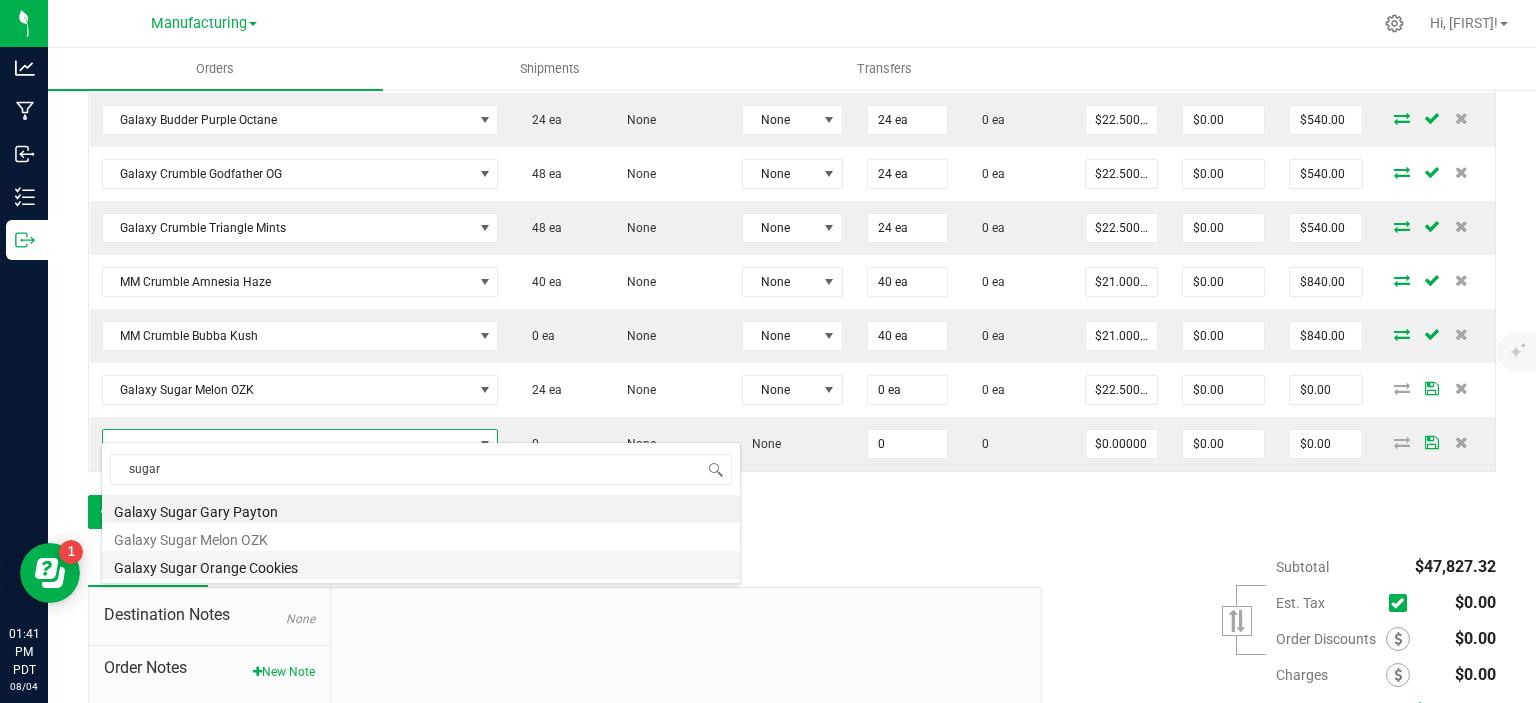 drag, startPoint x: 226, startPoint y: 557, endPoint x: 241, endPoint y: 555, distance: 15.132746 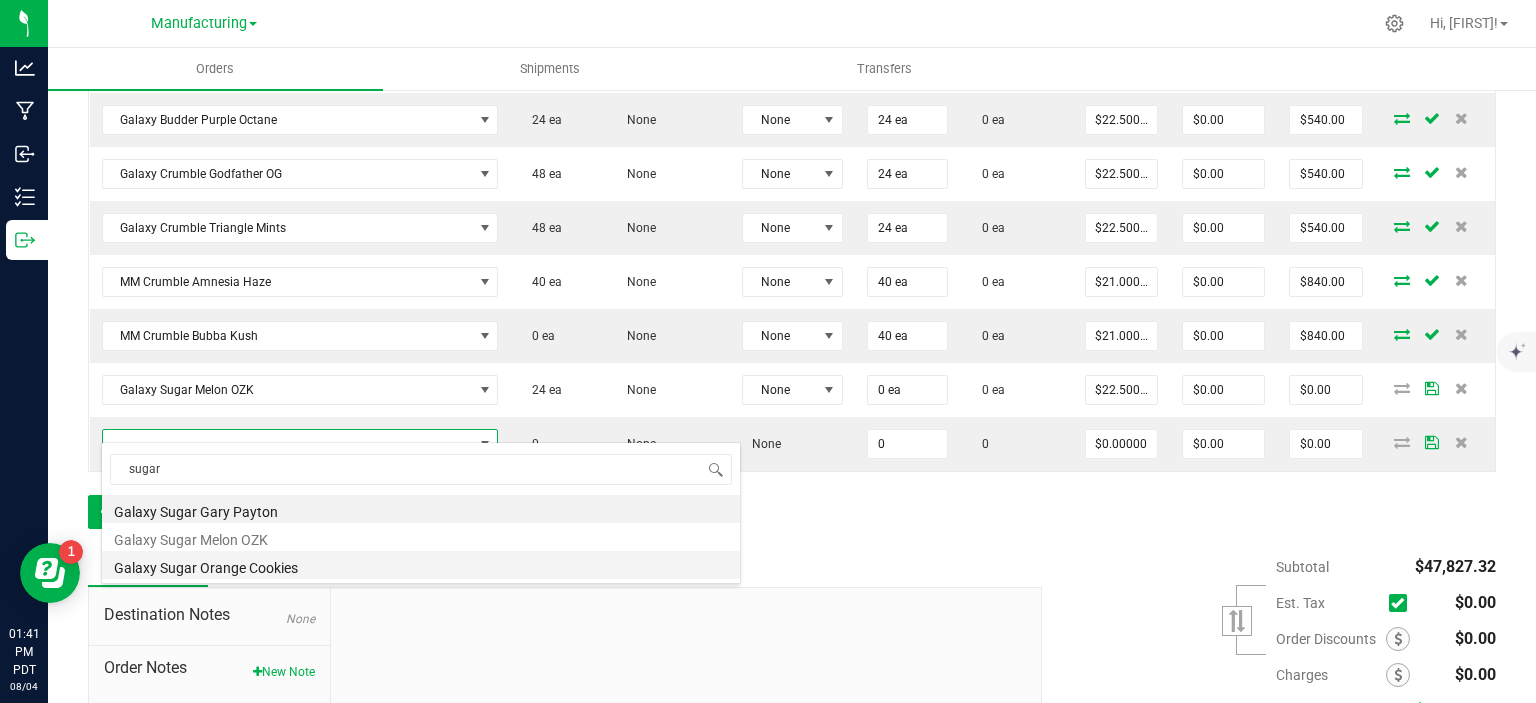 click on "Galaxy Sugar Orange Cookies" at bounding box center [421, 565] 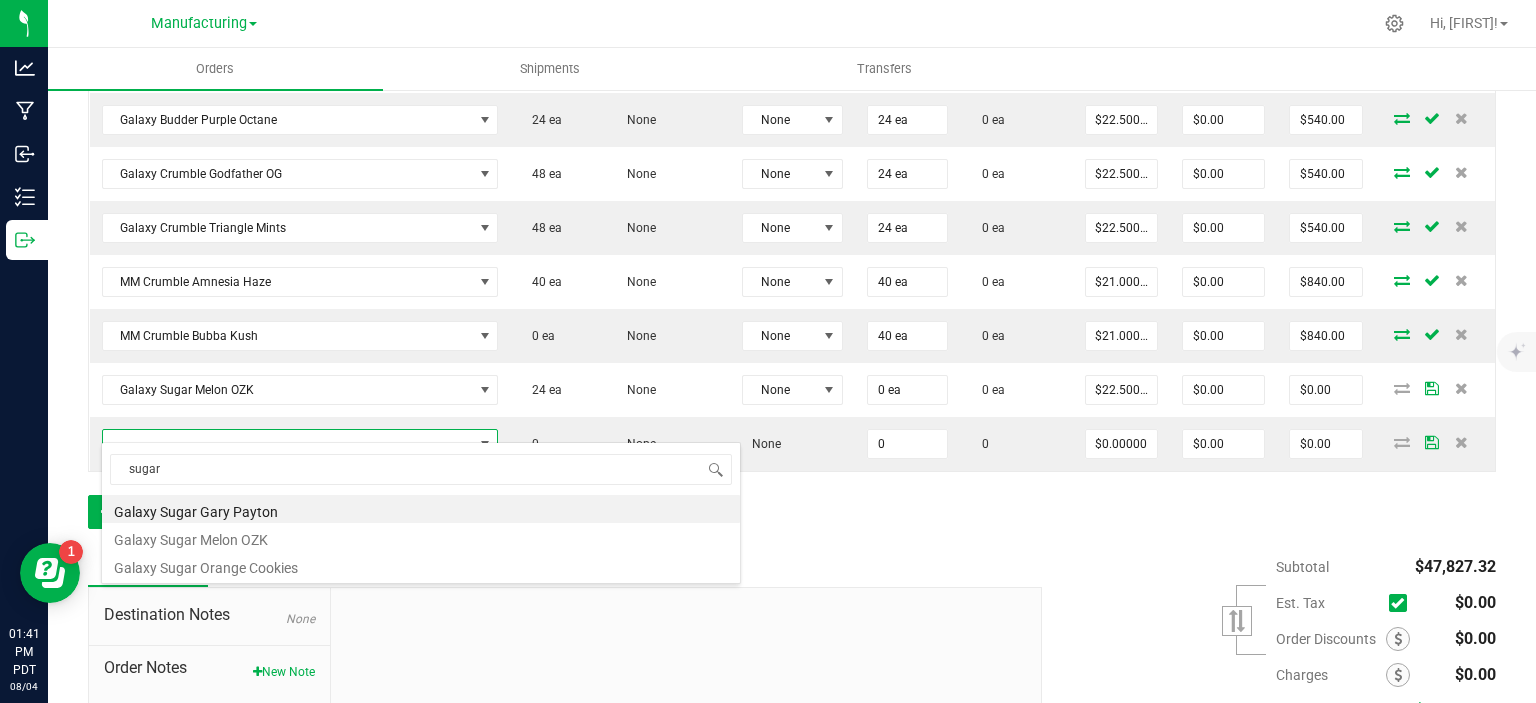 type on "0 ea" 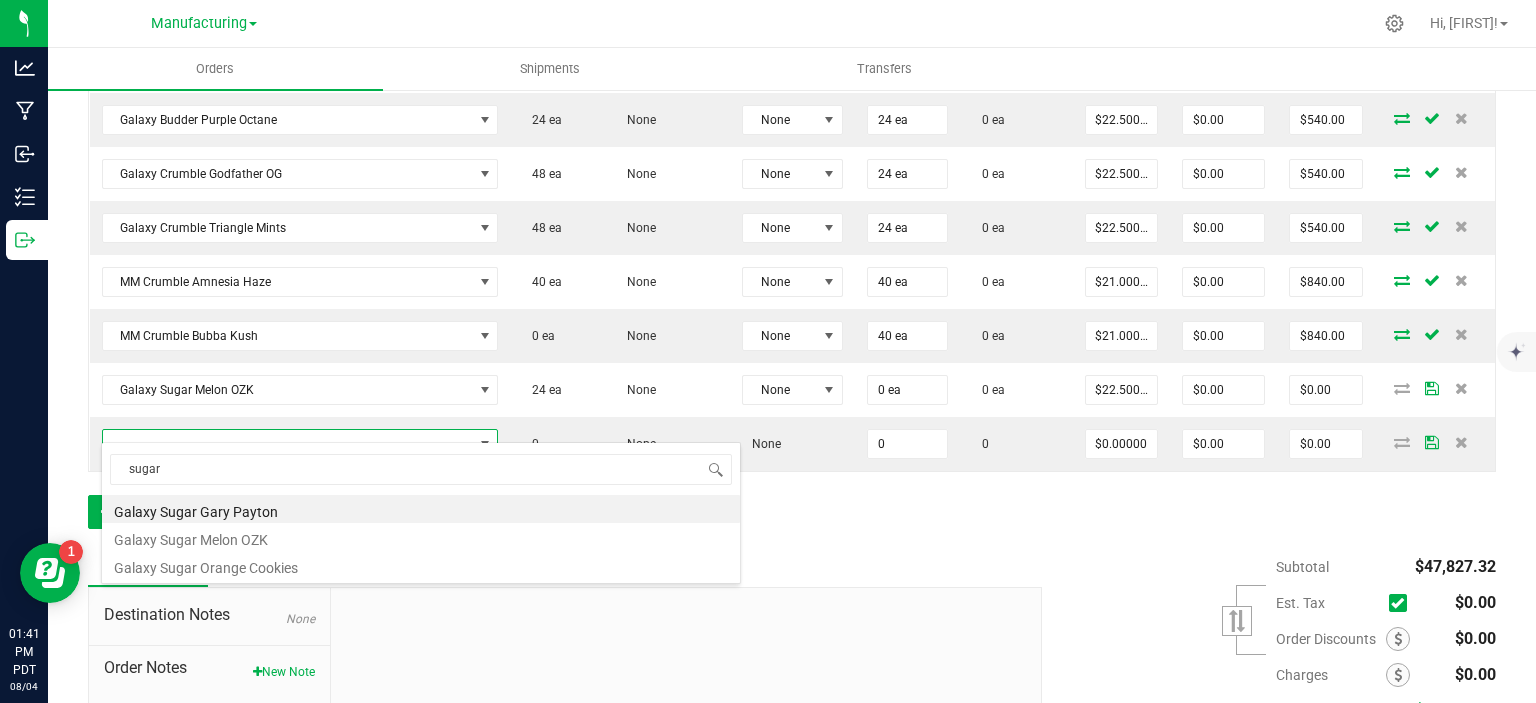 type on "$22.50000" 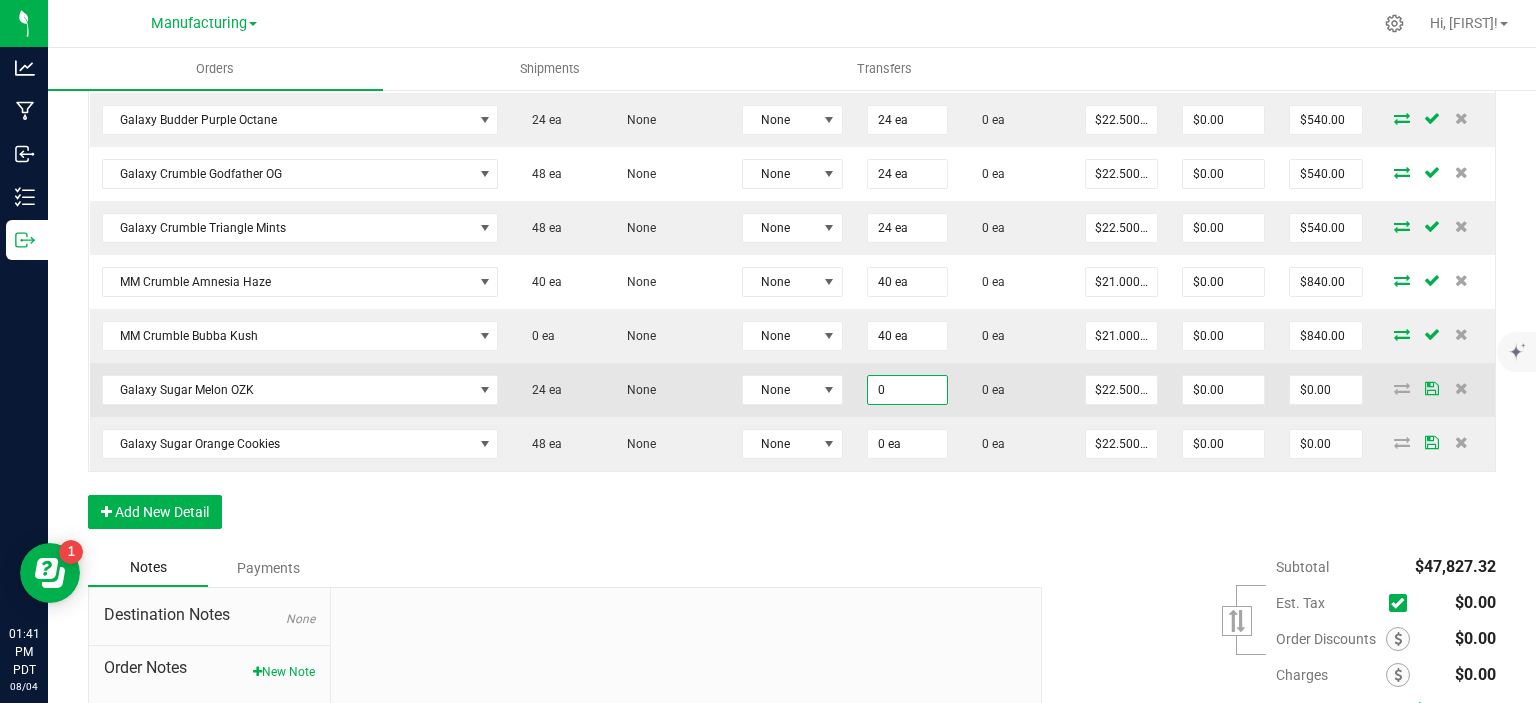 click on "0" at bounding box center (907, 390) 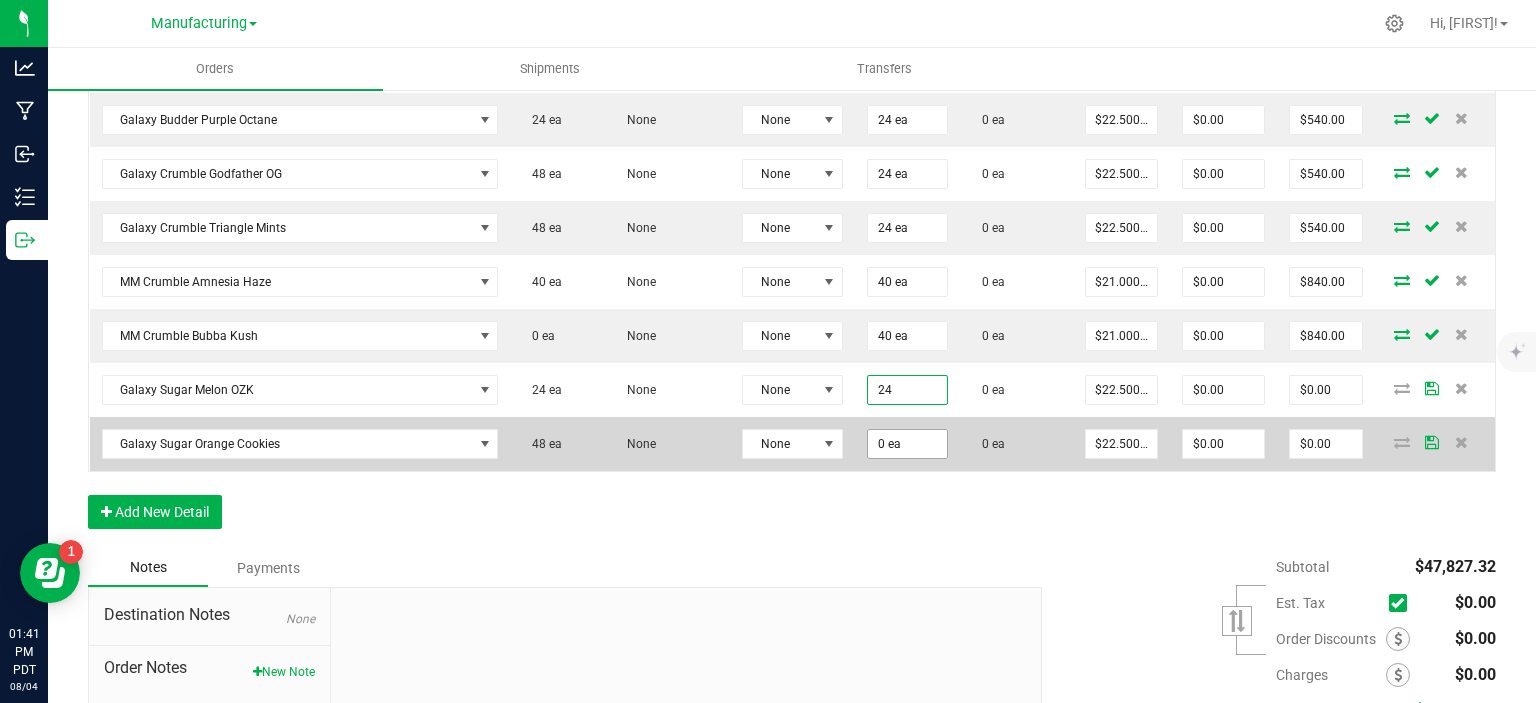 type on "24 ea" 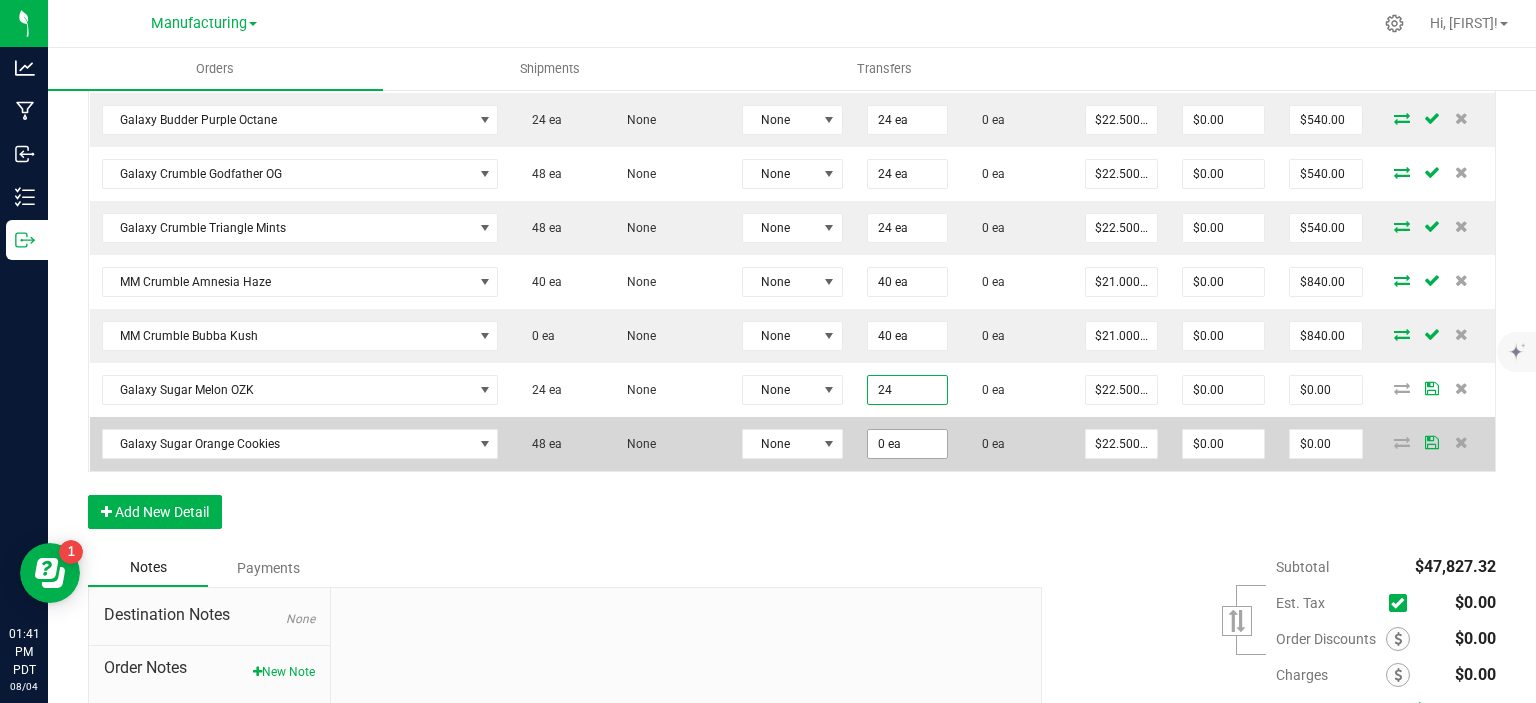 type on "$540.00" 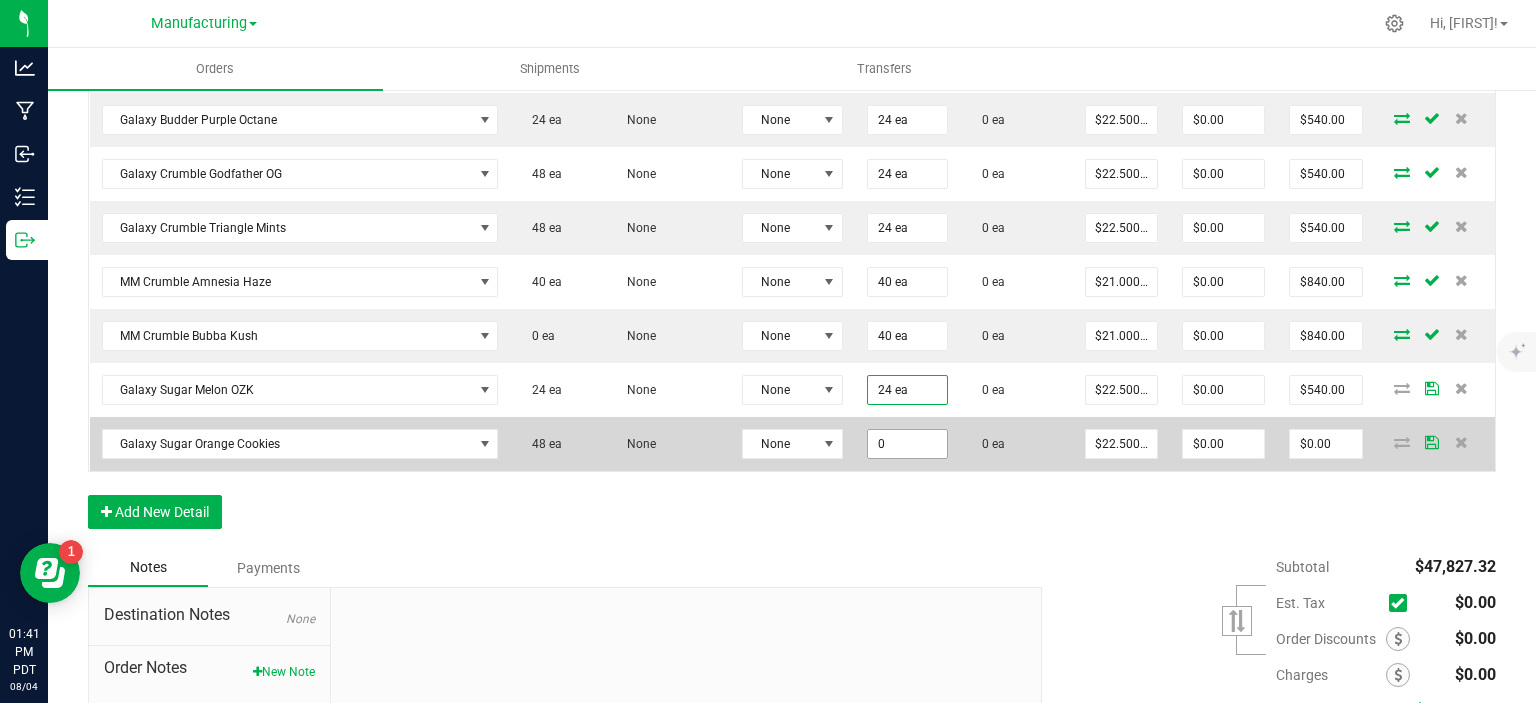 click on "0" at bounding box center (907, 444) 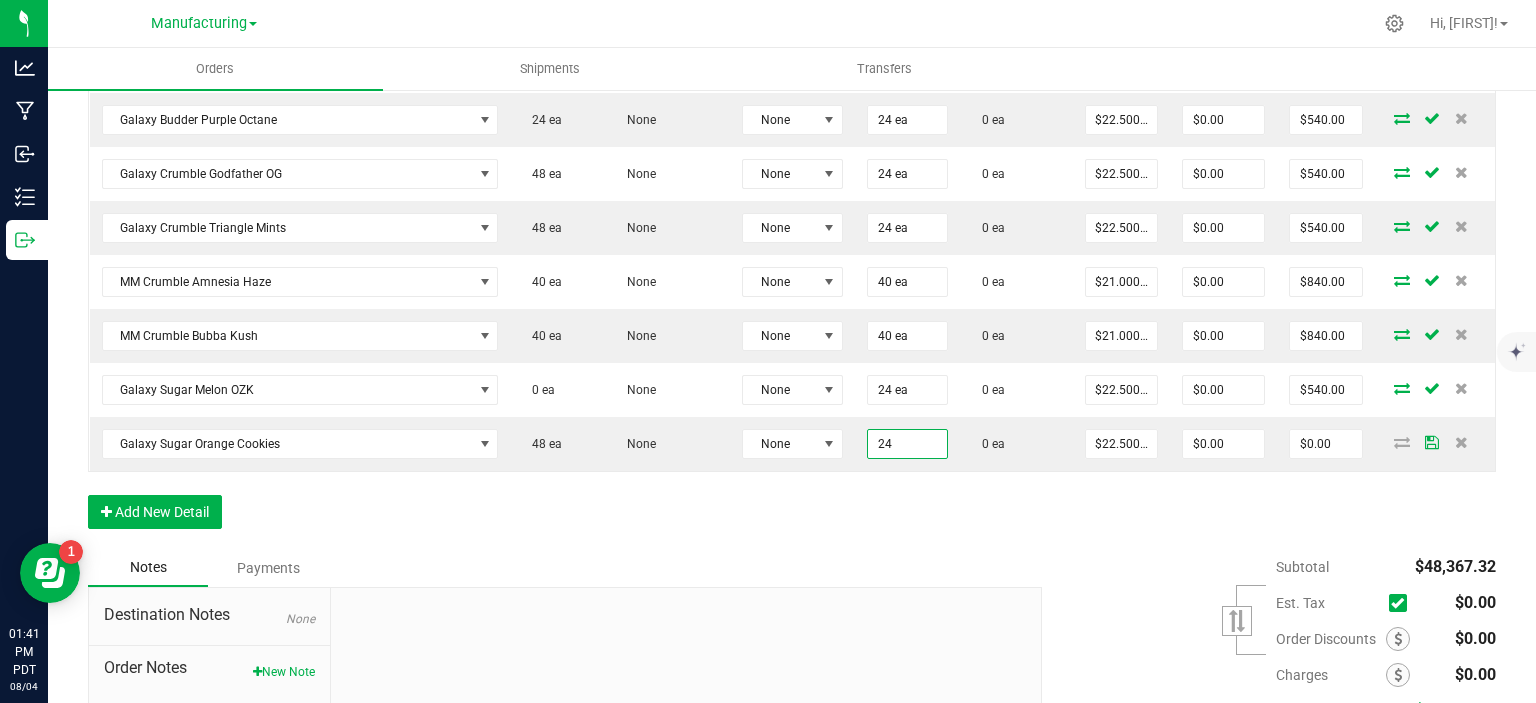 type on "24 ea" 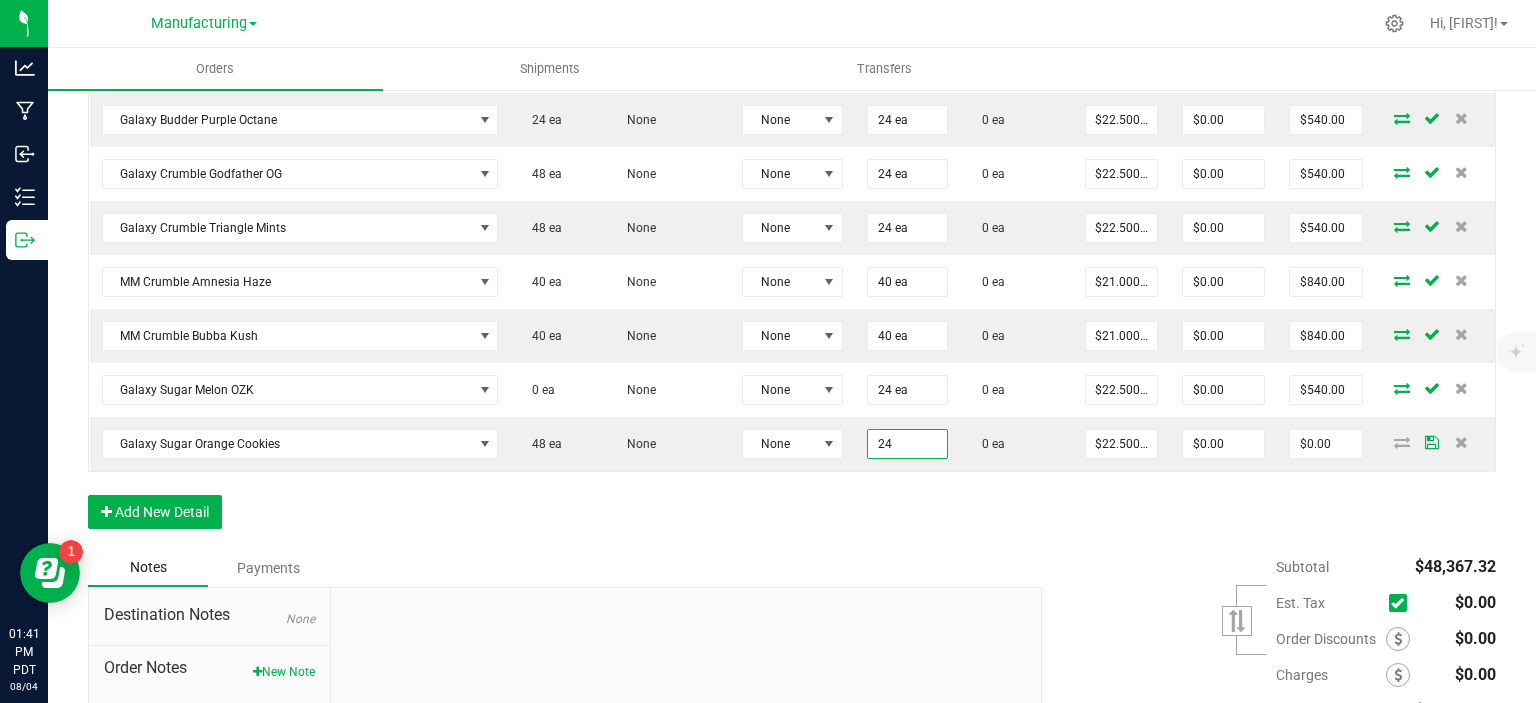 type on "$540.00" 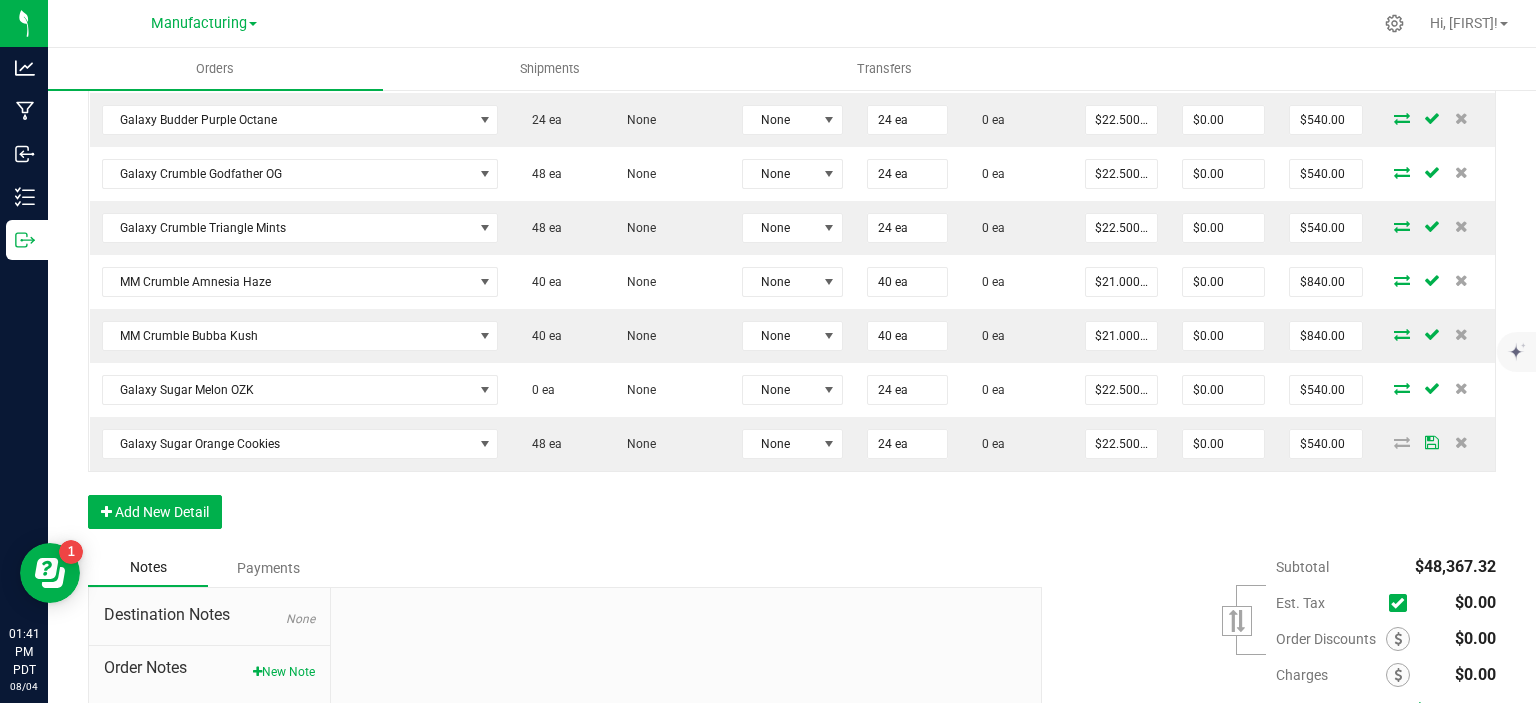 click on "Order Details Print All Labels Item  Sellable  Strain  Lot Number  Qty Ordered Qty Allocated Unit Price Line Discount Total Actions DVJ Oz Smalls Mint Cookie Dough  0 ea   None  None 50 ea  0 ea  $58.33000 $0.00 $2,916.50 DVJ OZ Smalls Zlushies Special  0 ea   None  None 51 ea  0 ea  $91.66000 $0.00 $4,674.66 DVJ OZ Smalls Permanent Marker x Purple push pop Special  0 ea   None  None 40 ea  0 ea  $96.66000 $0.00 $3,866.40 ENF 8th Biscotti x Do-Si-Do  0 ea   None  None 49 ea  0 ea  $16.67000 $0.00 $816.83 ENF 8th Nutter Butter  0 ea   None  None 65 ea  0 ea  $16.67000 $0.00 $1,083.55 ENF 8th RS 11  0 ea   None  None 64 ea  0 ea  $16.67000 $0.00 $1,066.88 ENF 8th Zootopia  0 ea   None  None 66 ea  0 ea  $16.67000 $0.00 $1,100.22 ENF 8th RS54 Zkittles  0 ea   None  None 65 ea  0 ea  $16.67000 $0.00 $1,083.55 TGR Pre-Roll Pack Apple Fritter  75 ea   None  None 25 ea  0 ea  $40.00000 $0.00 $1,000.00 TGR Pre-Roll Pack Grape Ape  50 ea   None  None 25 ea  0 ea  $40.00000 $0.00 None" at bounding box center (792, -569) 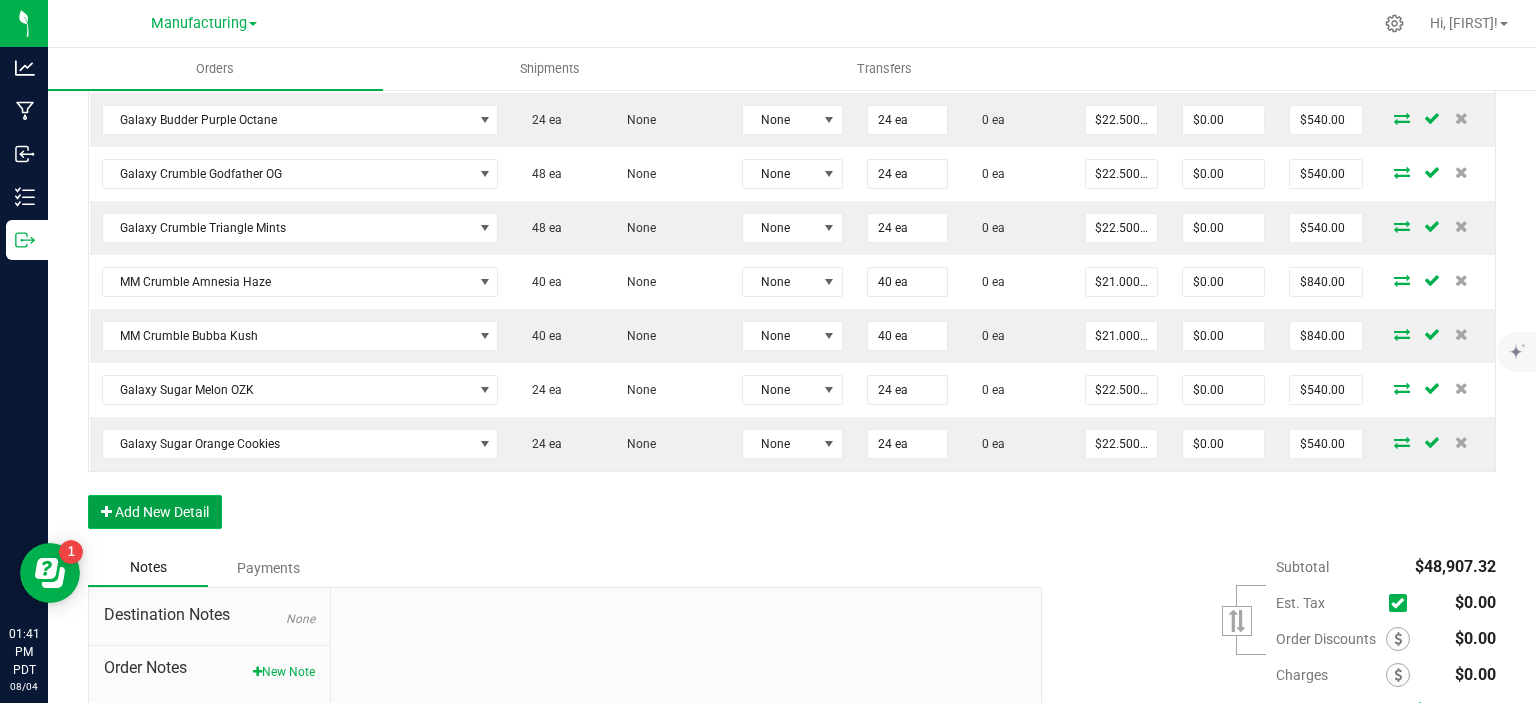 click on "Add New Detail" at bounding box center (155, 512) 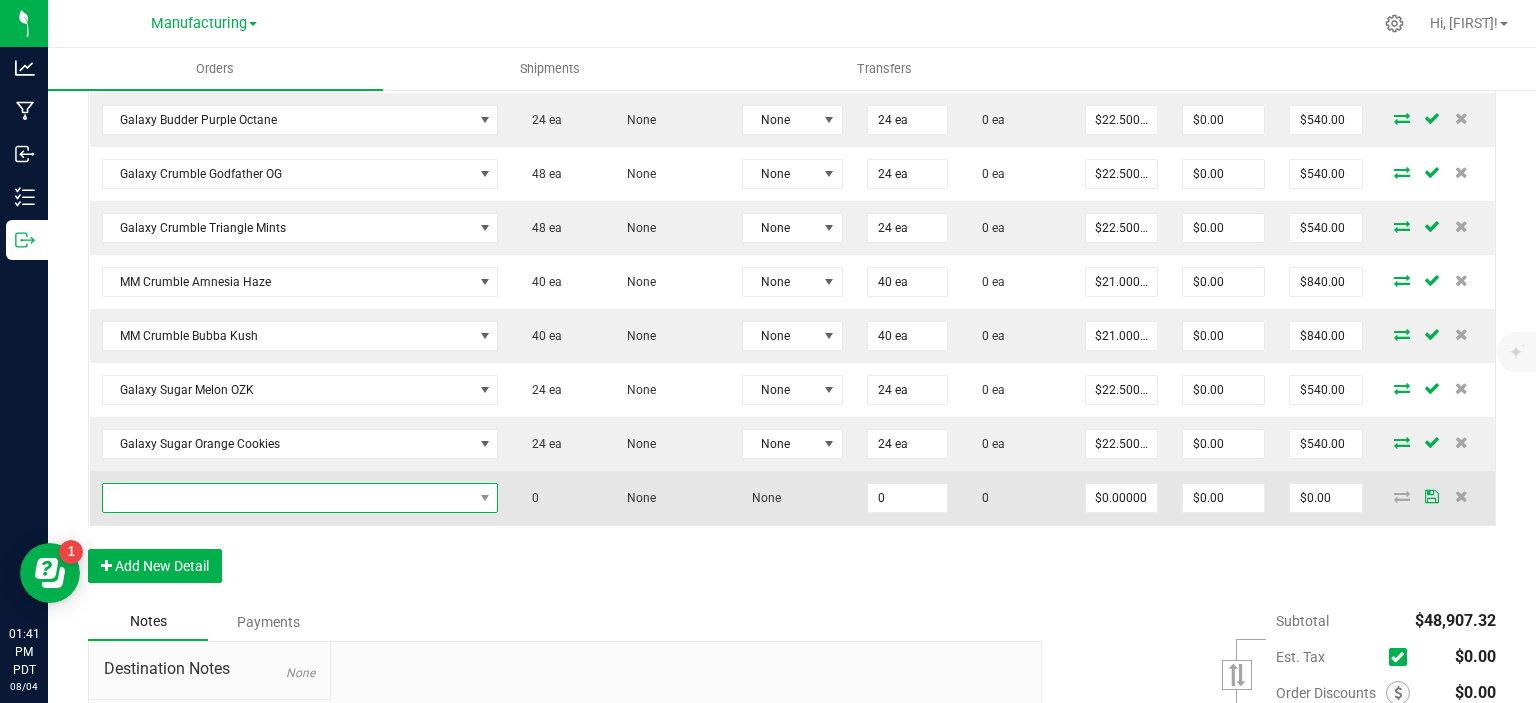 click at bounding box center (288, 498) 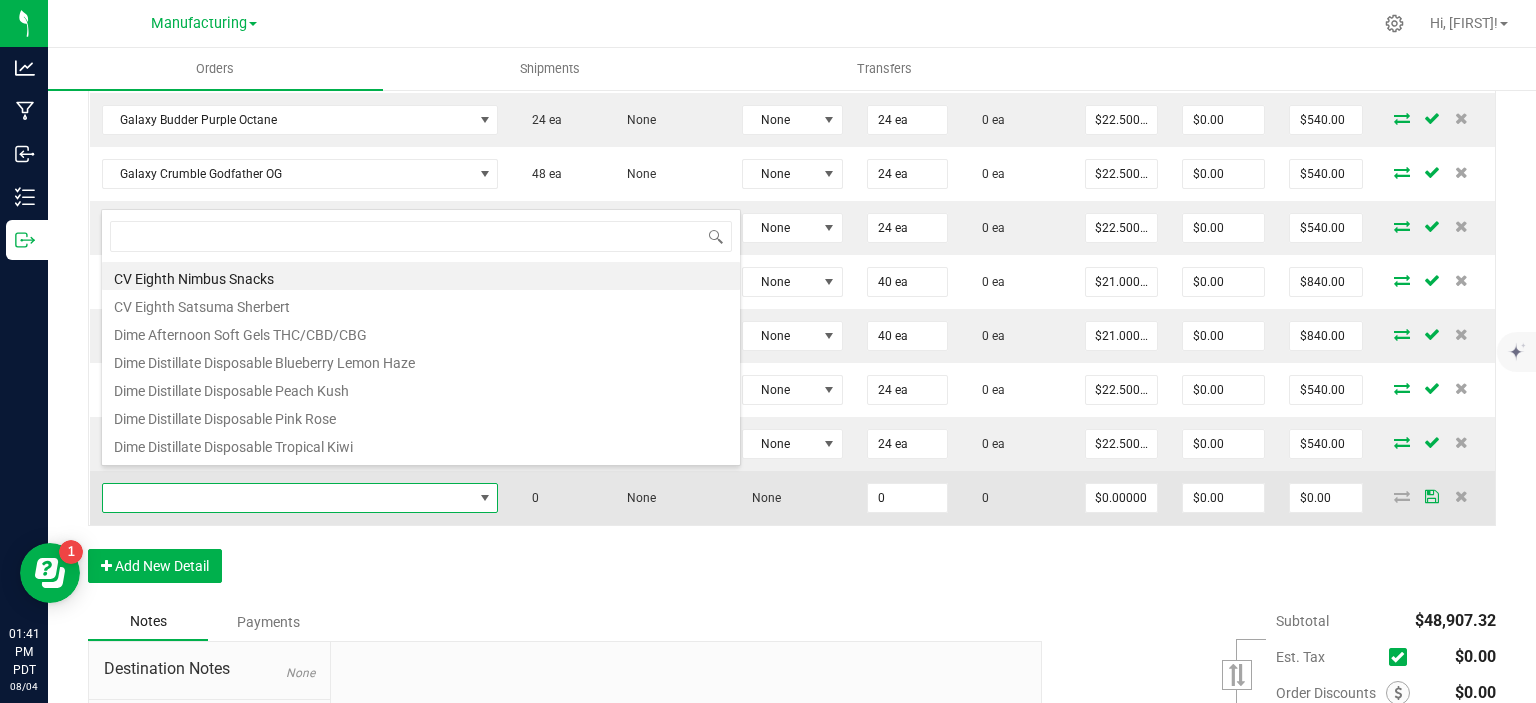 scroll, scrollTop: 99970, scrollLeft: 99608, axis: both 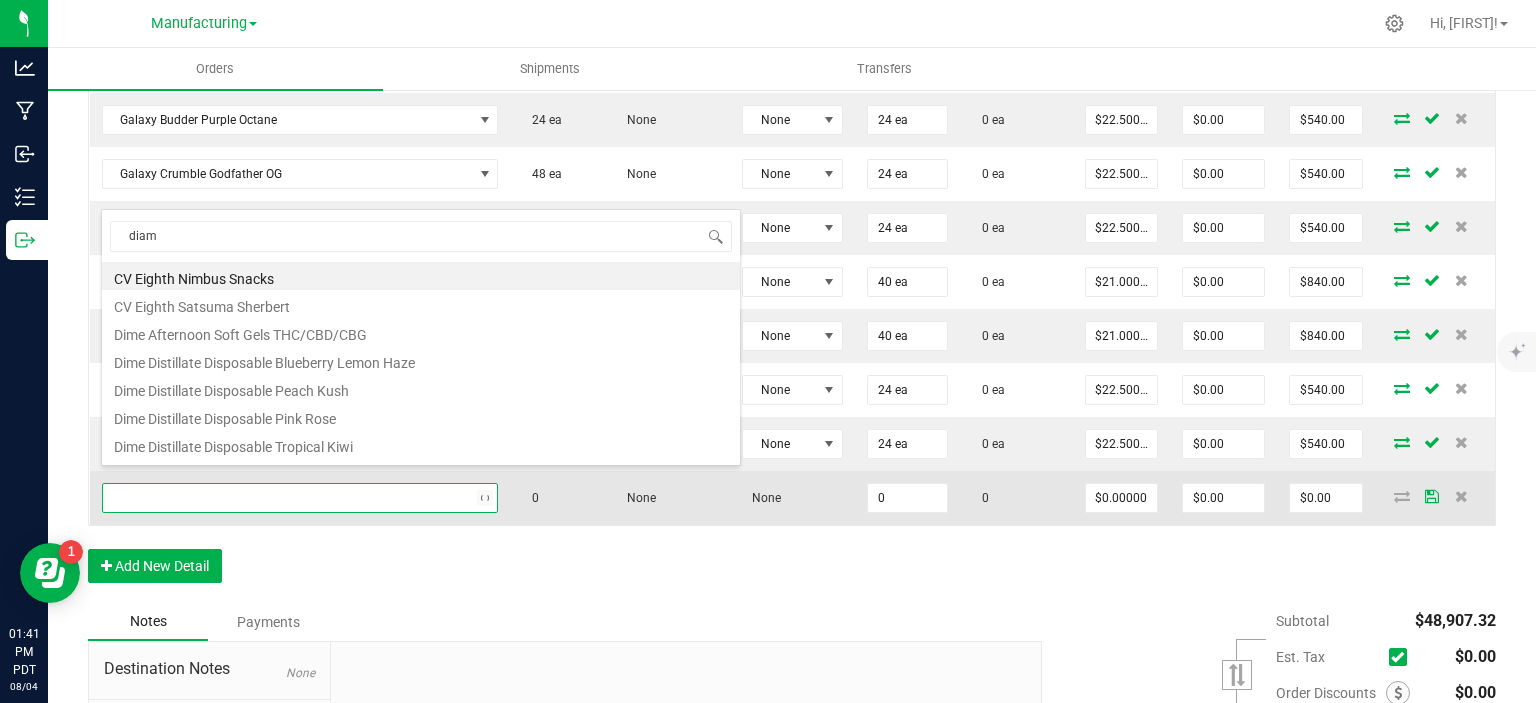 type on "[FIRST]" 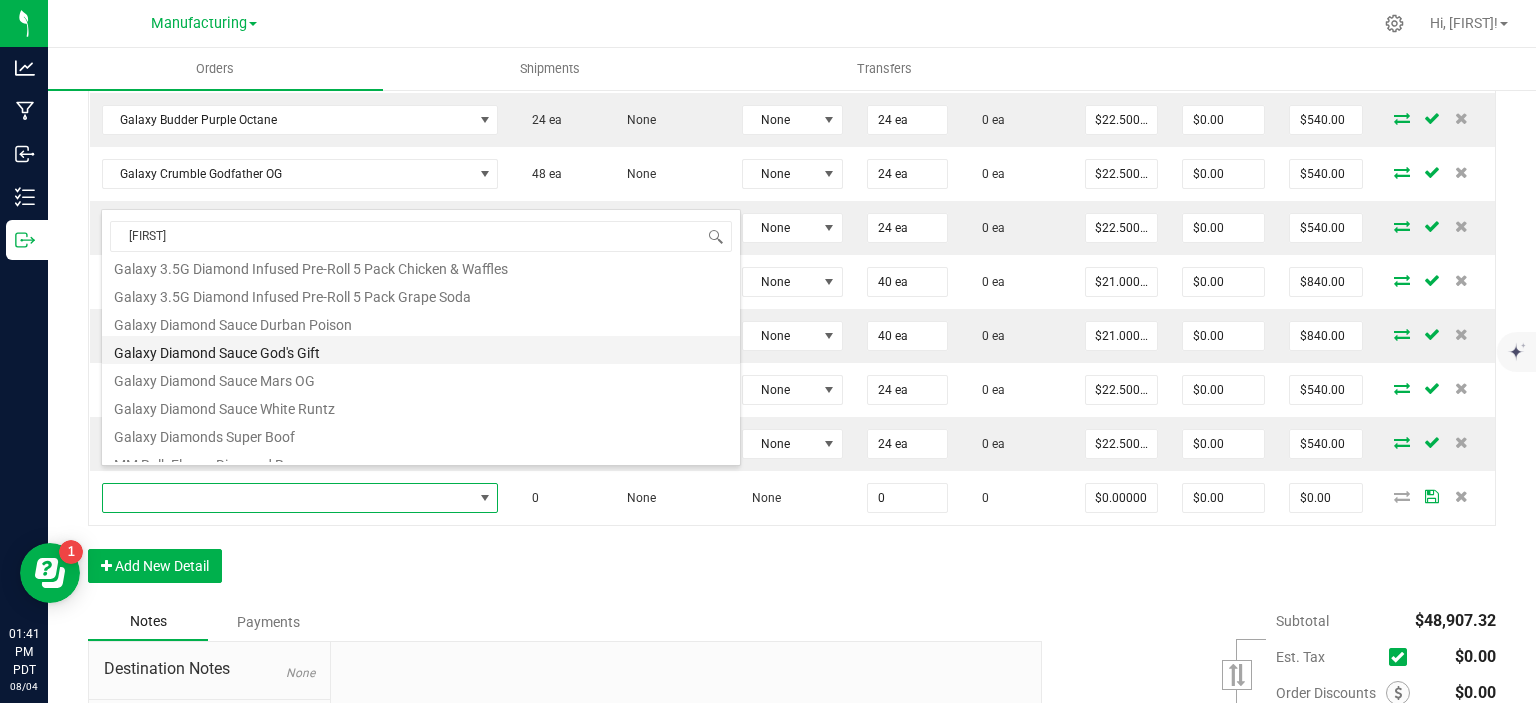 scroll, scrollTop: 100, scrollLeft: 0, axis: vertical 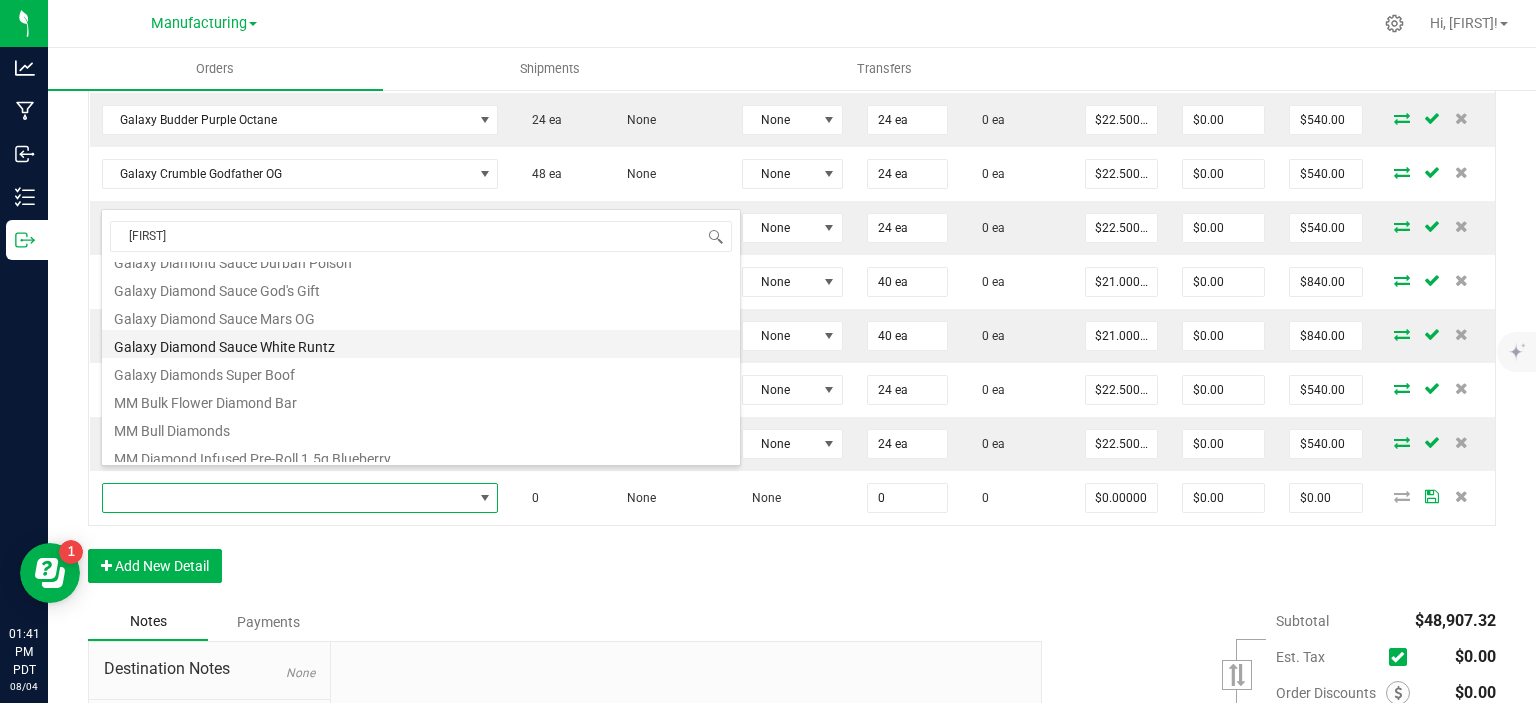 click on "Galaxy Diamond Sauce White Runtz" at bounding box center (421, 344) 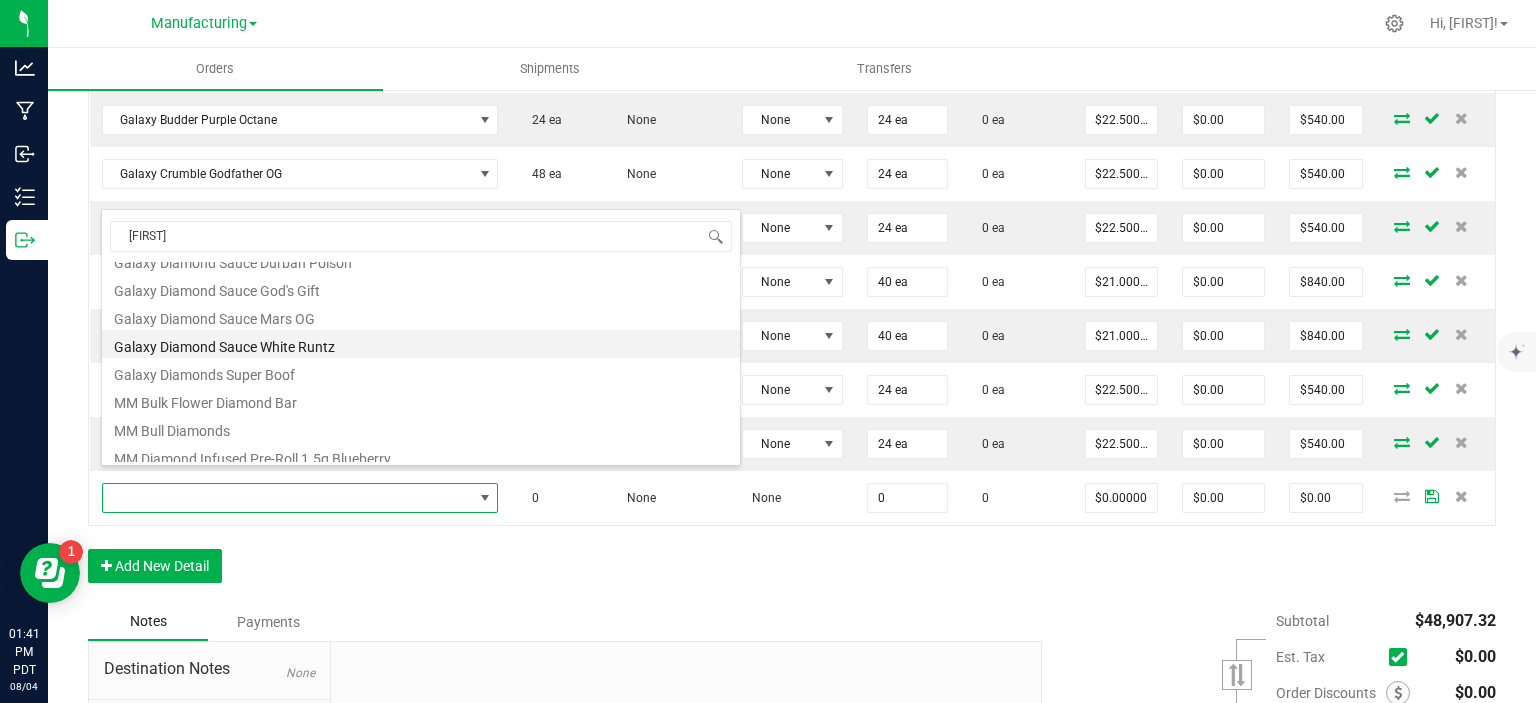 type on "0 ea" 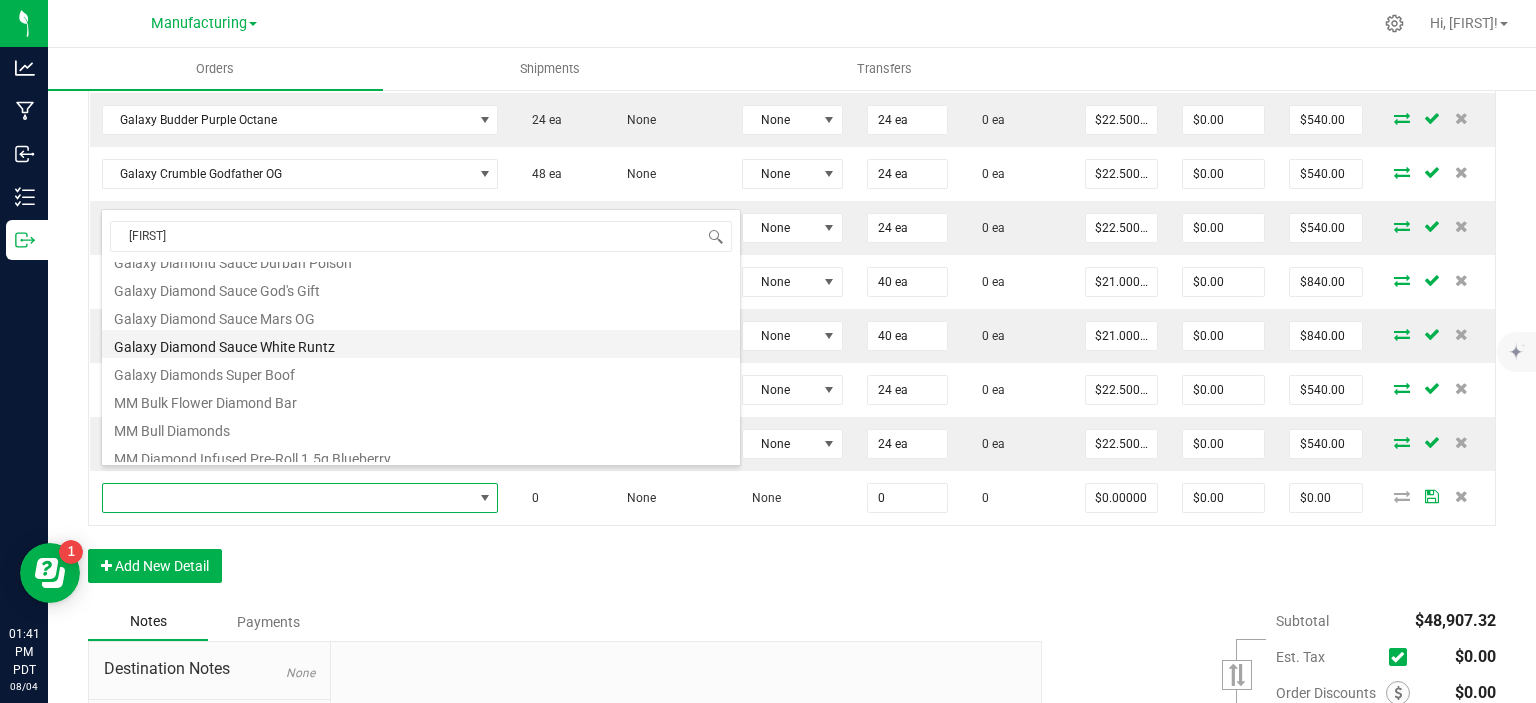 type on "$22.50000" 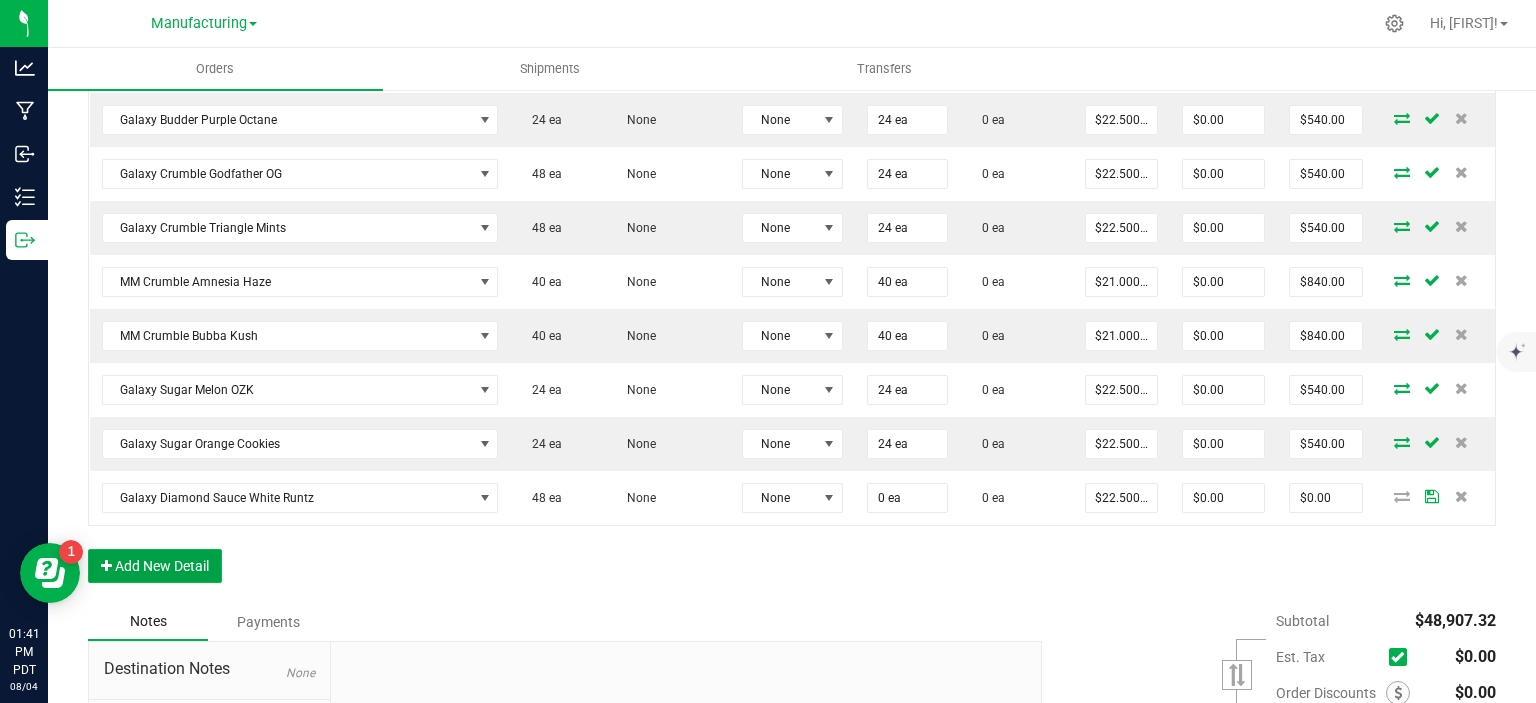 click on "Add New Detail" at bounding box center [155, 566] 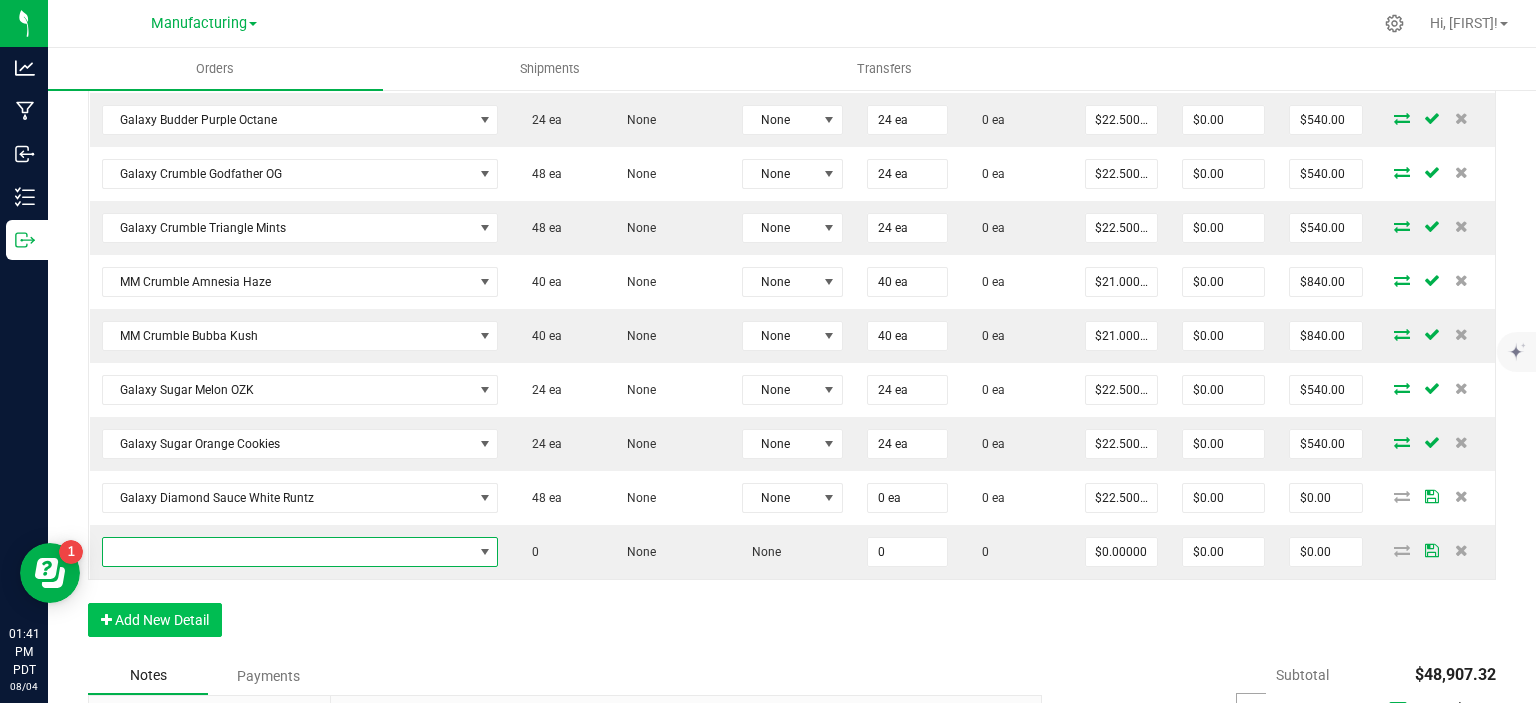 click at bounding box center [288, 552] 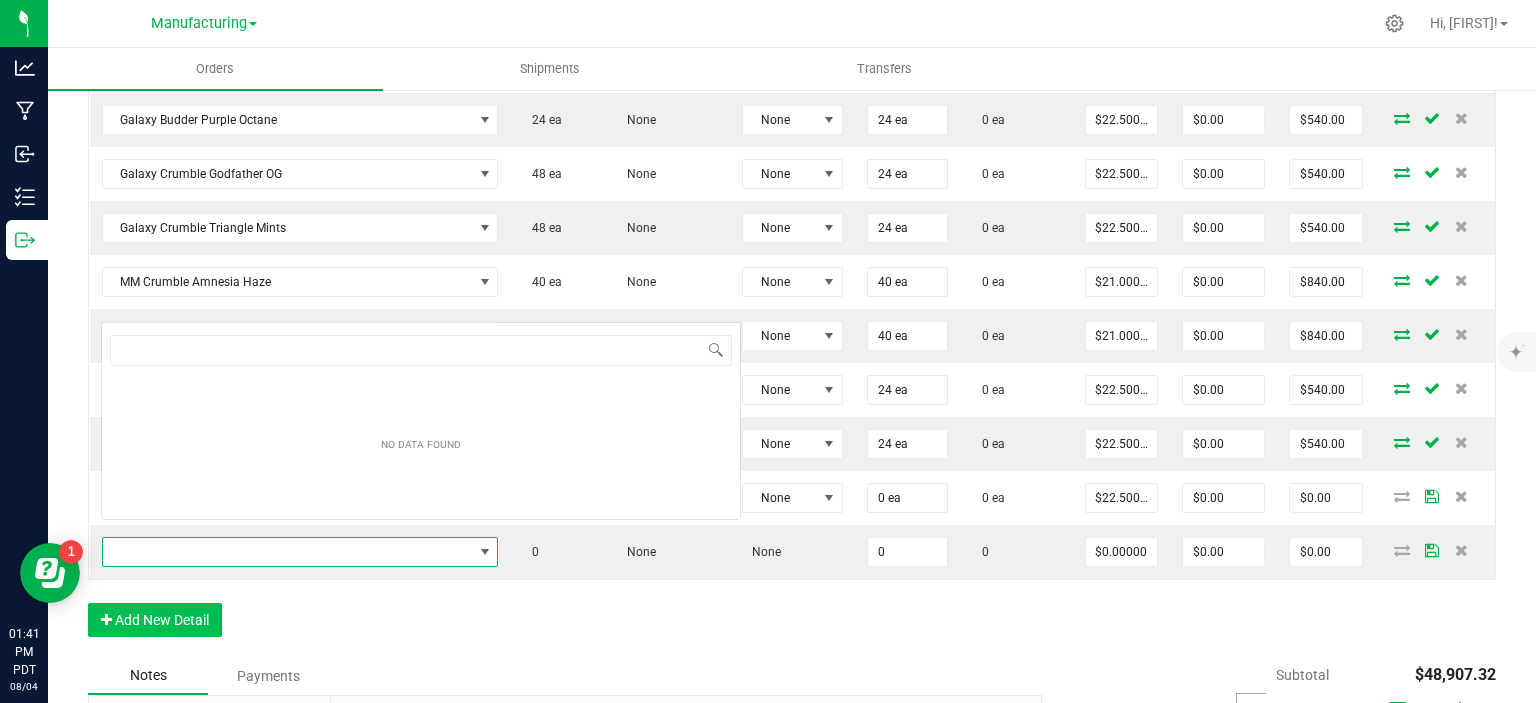 scroll, scrollTop: 99970, scrollLeft: 99608, axis: both 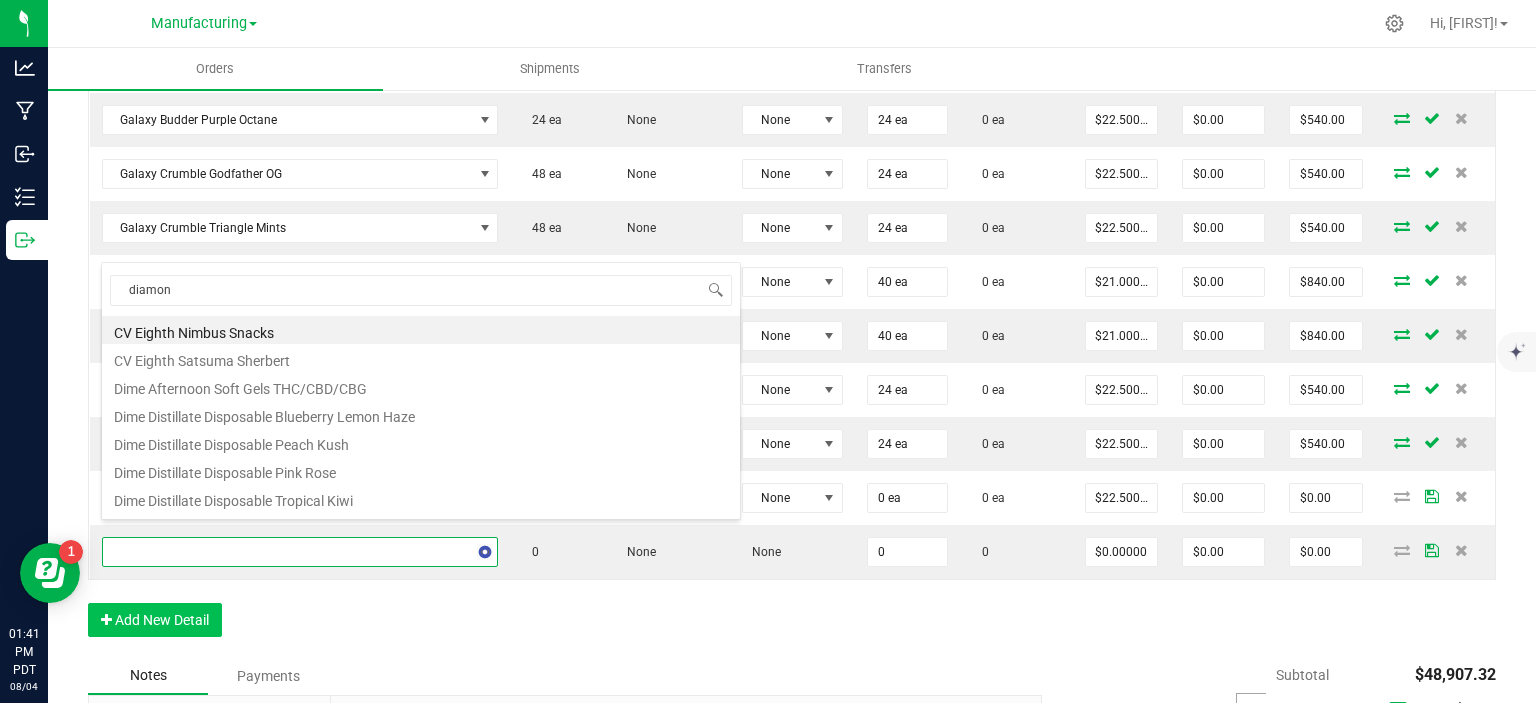 type on "diamond" 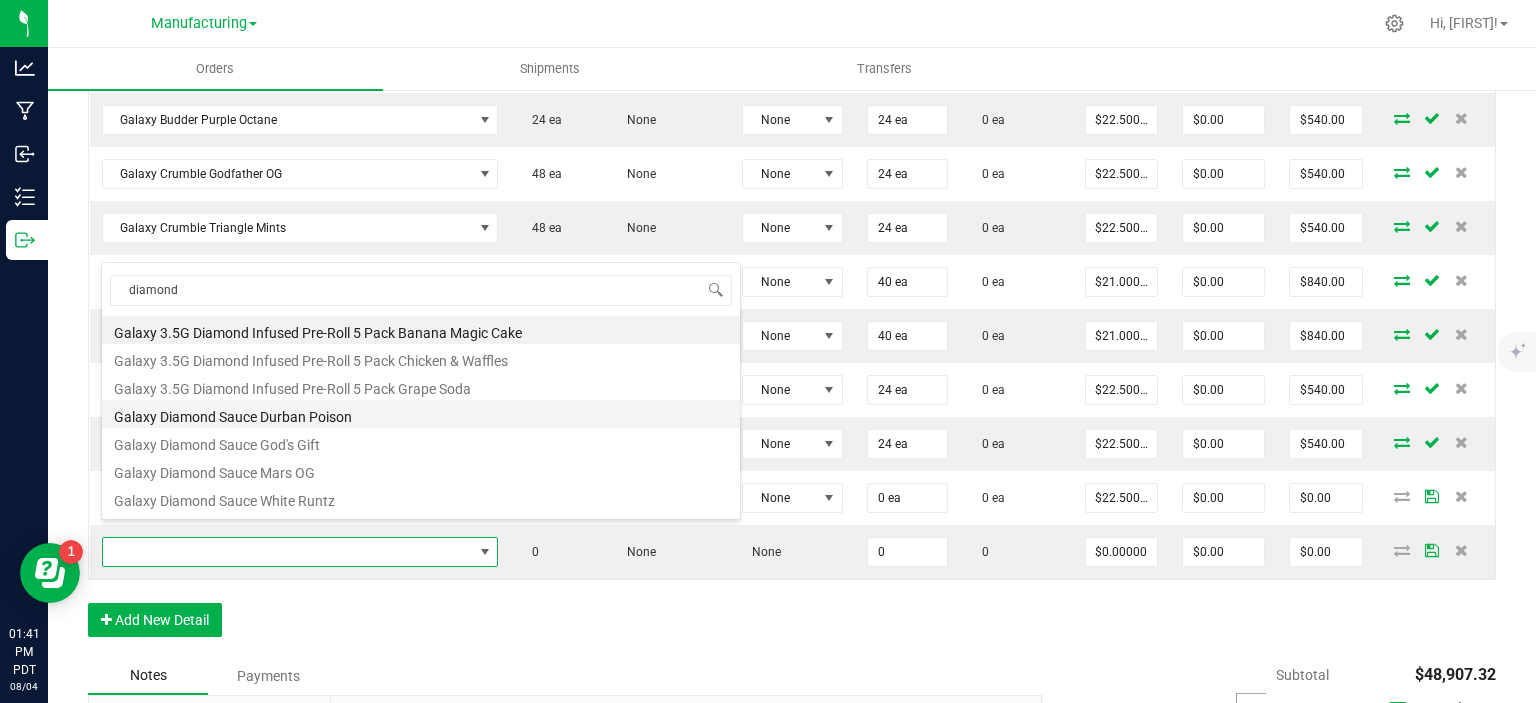 click on "Galaxy Diamond Sauce Durban Poison" at bounding box center [421, 414] 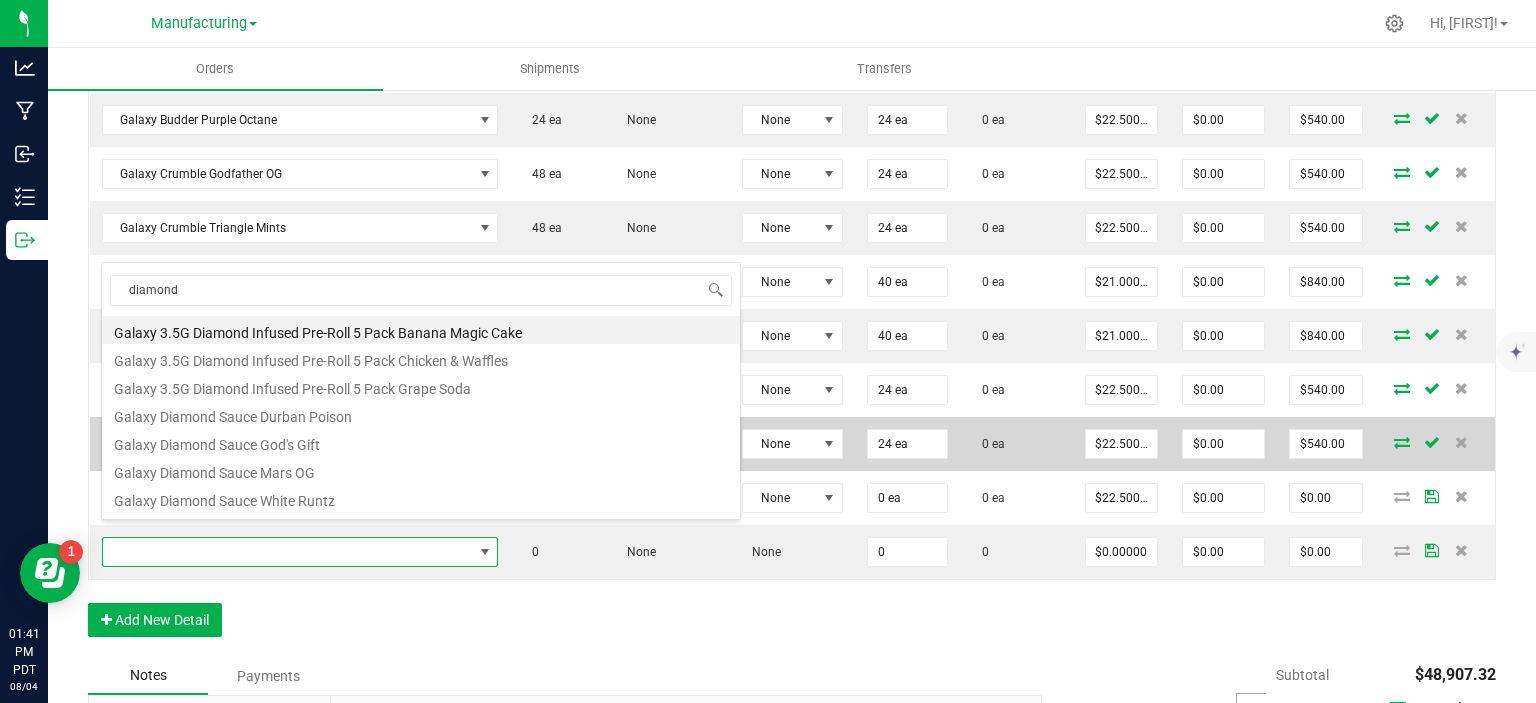 type on "0 ea" 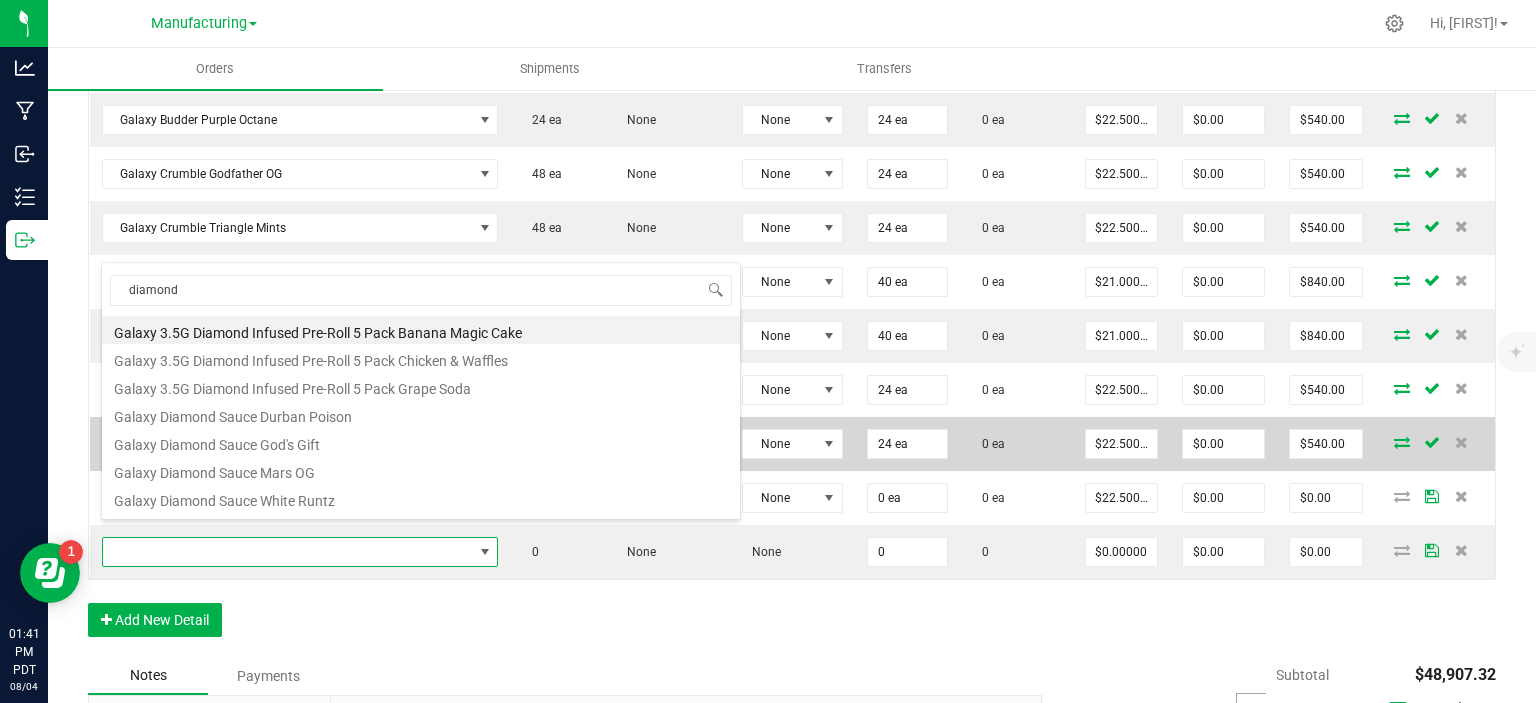 type on "$22.50000" 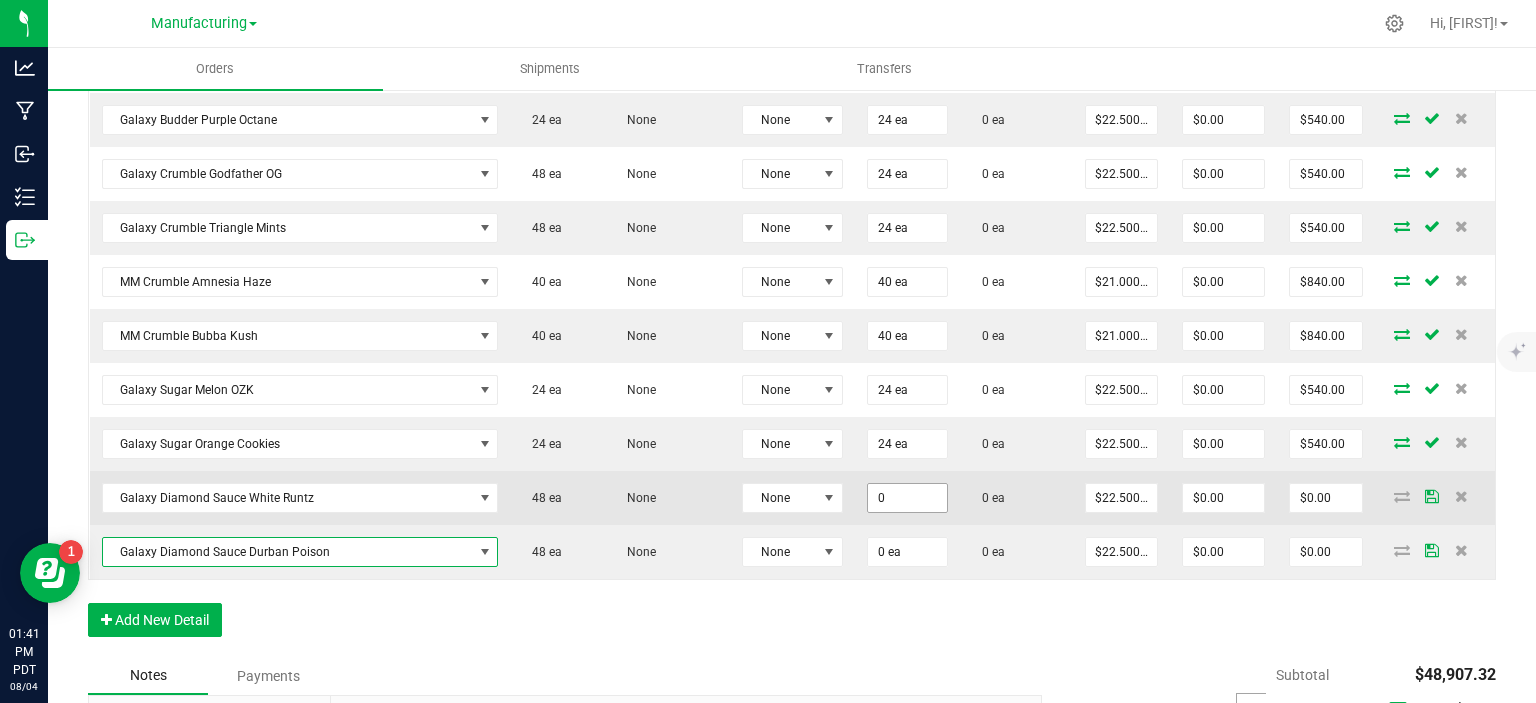 click on "0" at bounding box center [907, 498] 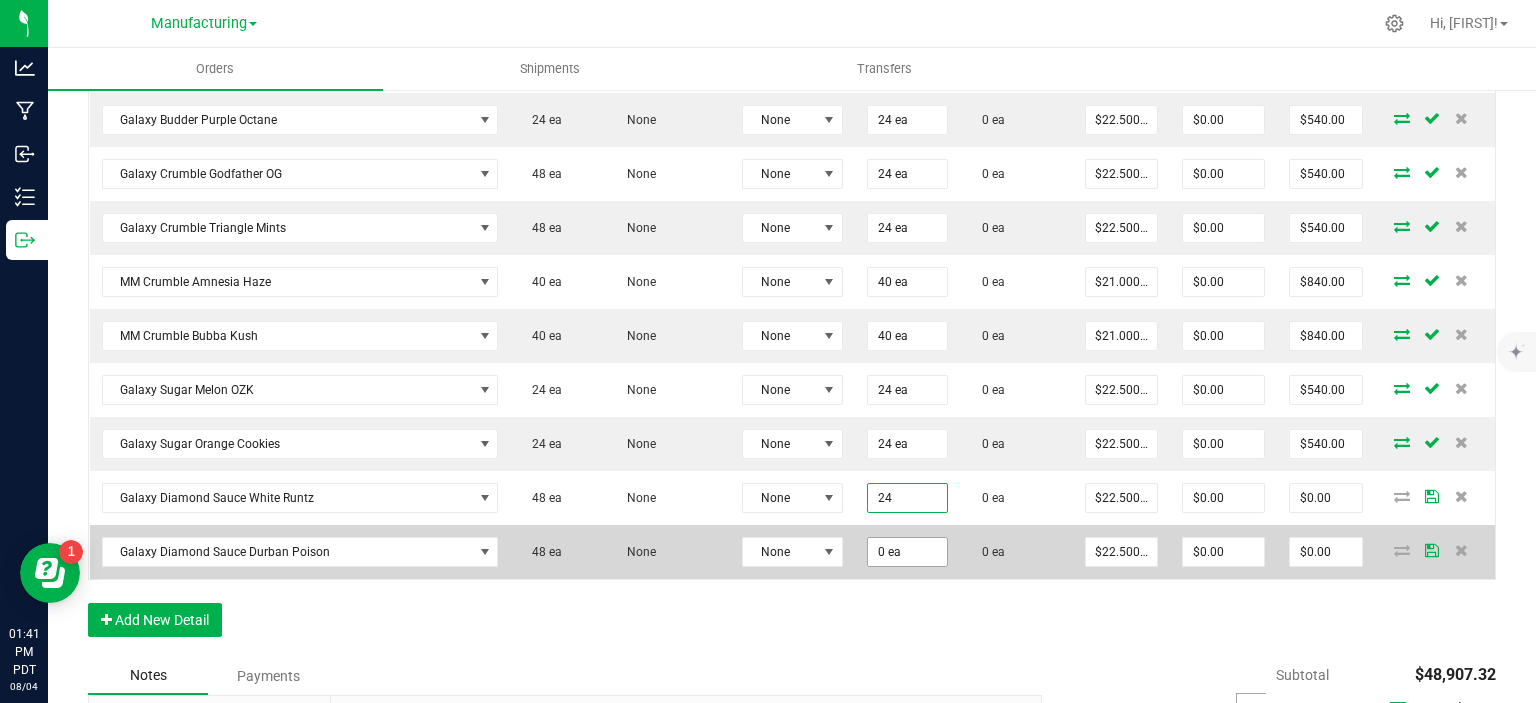 type on "24 ea" 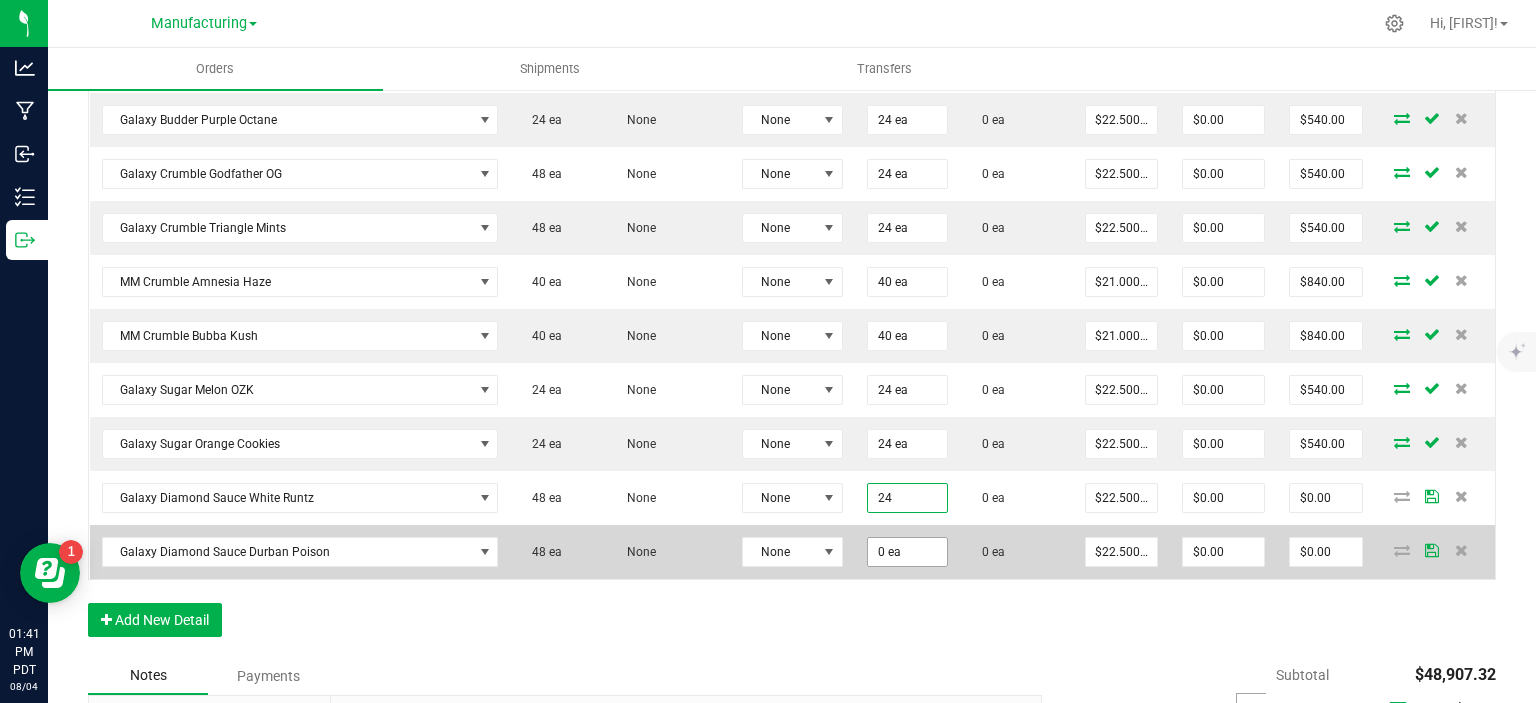 type on "$540.00" 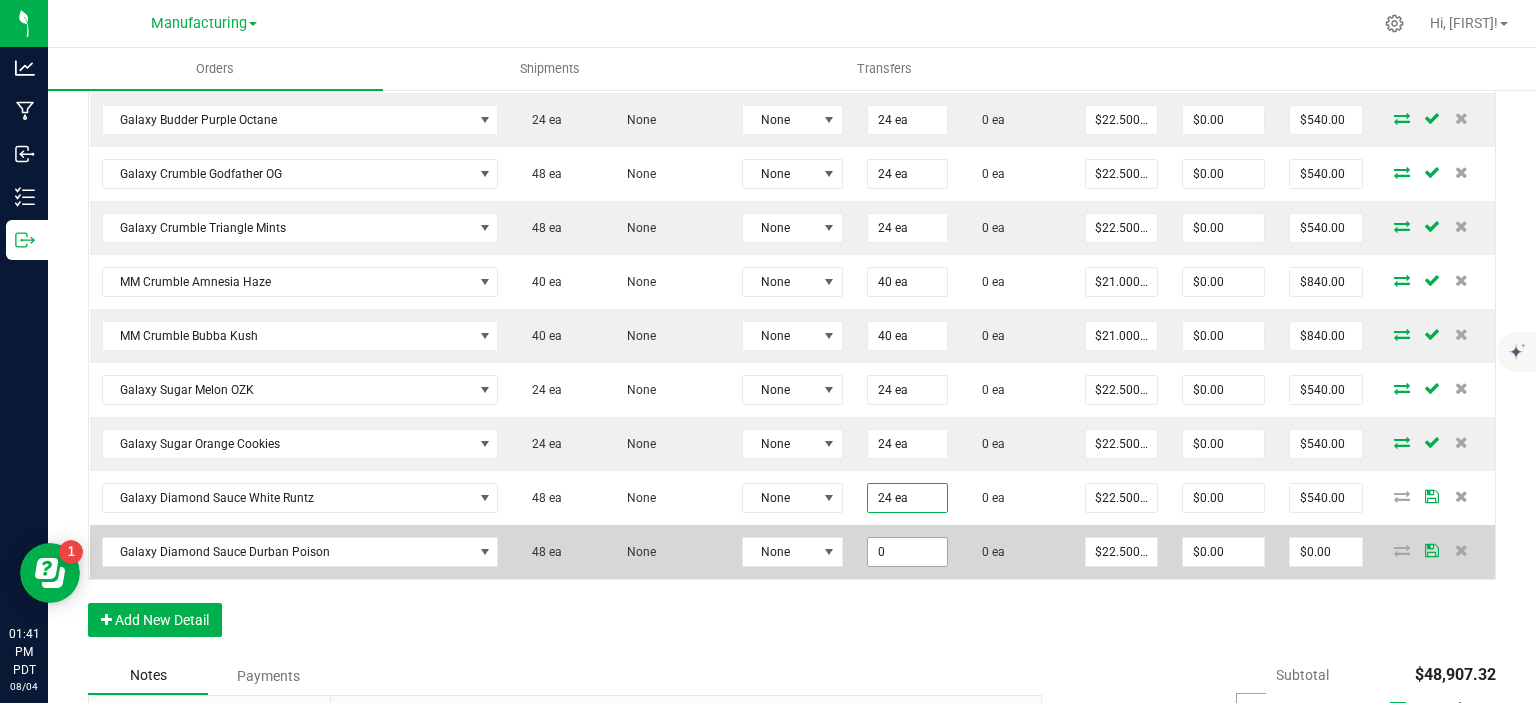 click on "0" at bounding box center (907, 552) 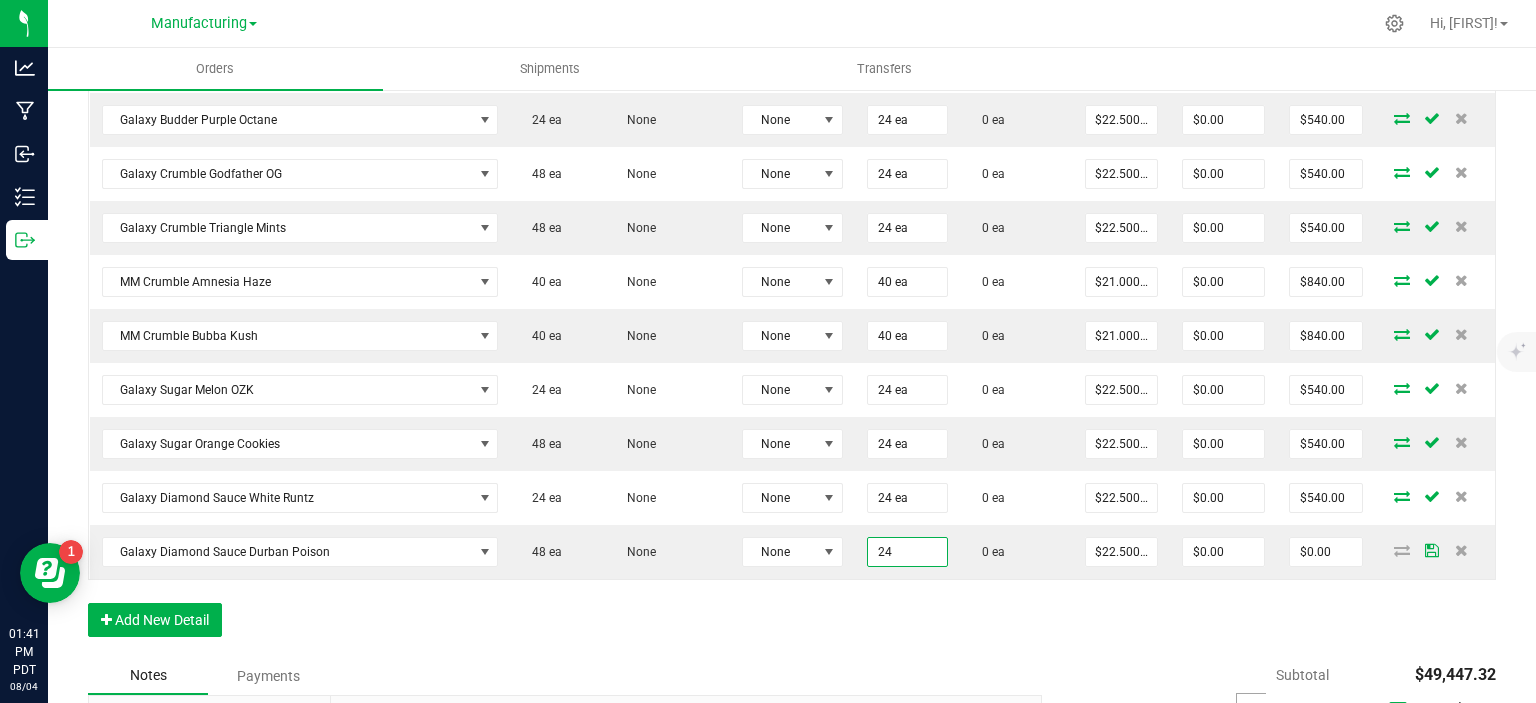 type on "24 ea" 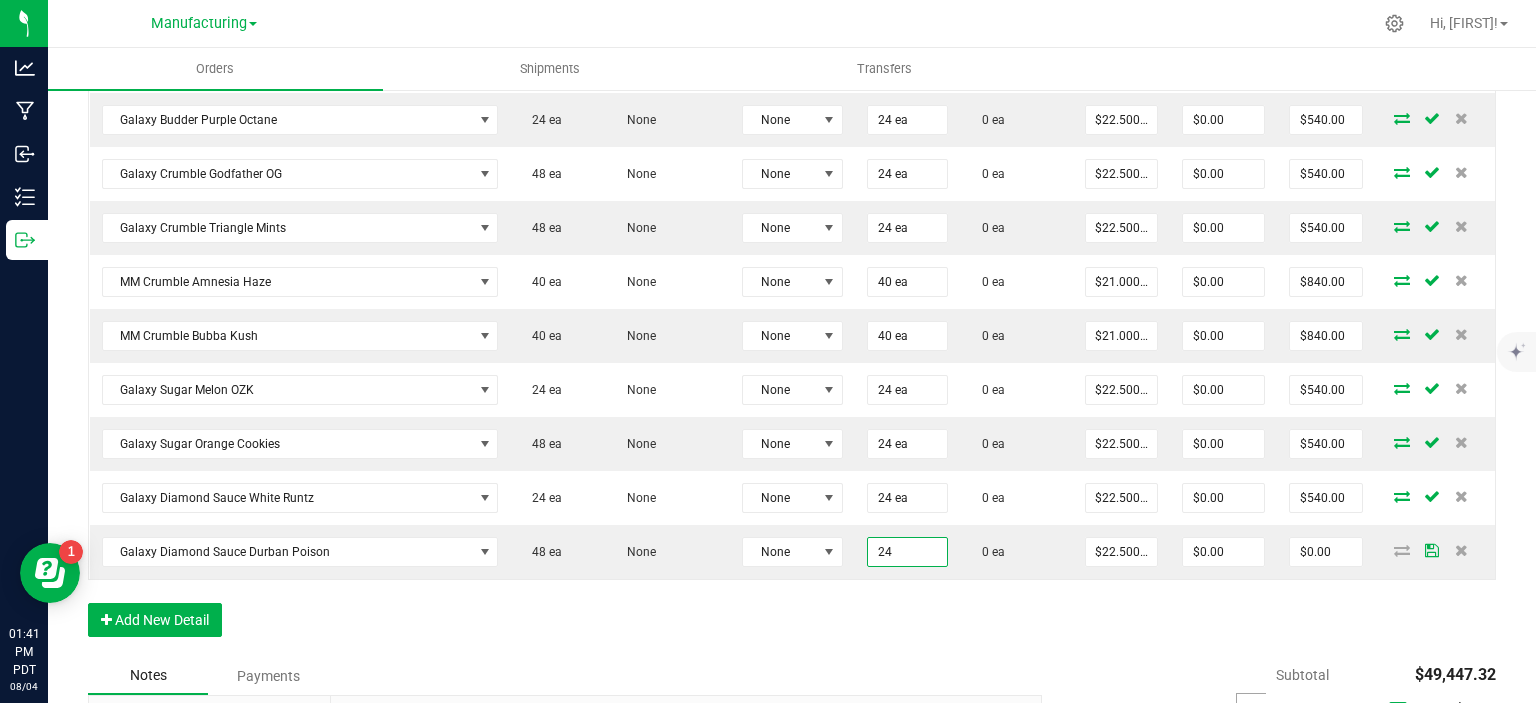 type on "$540.00" 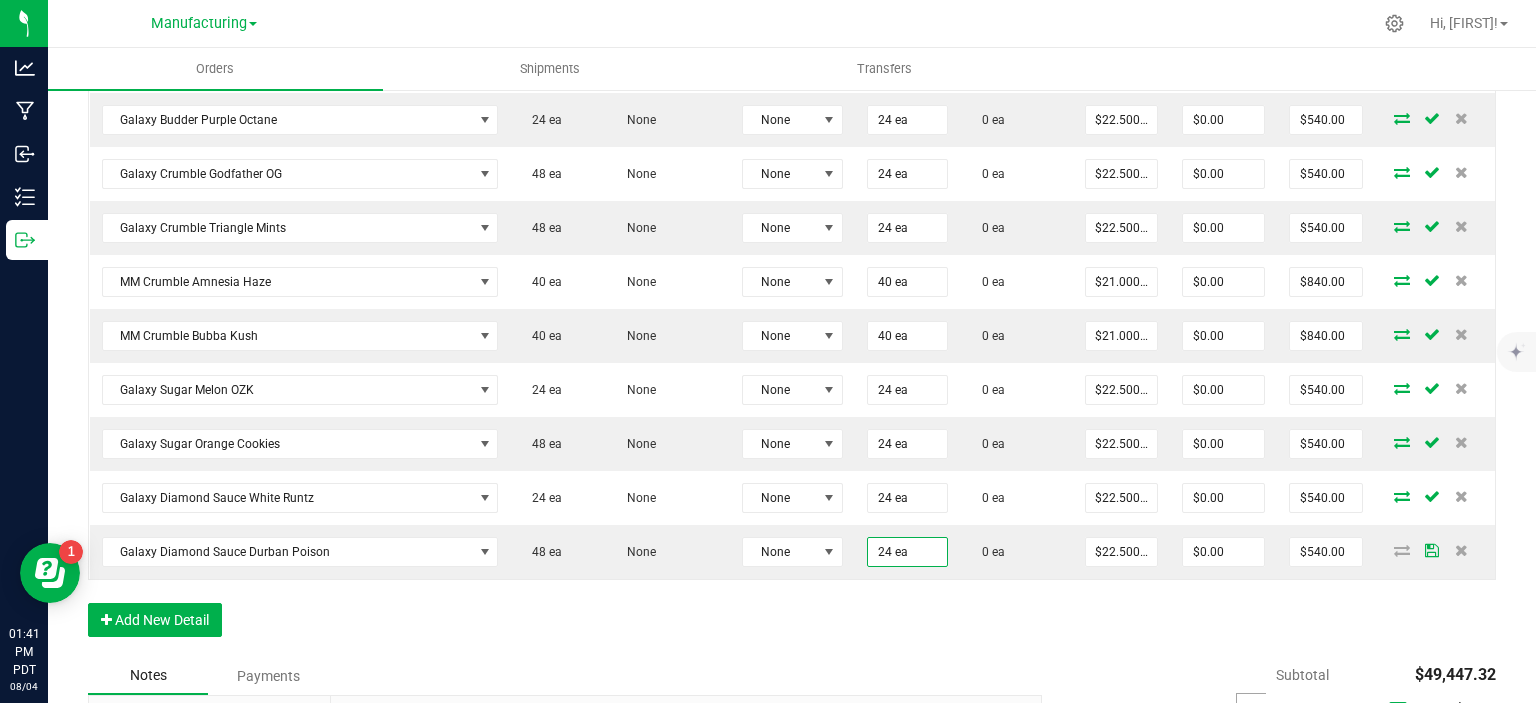 click on "Order Details Print All Labels Item  Sellable  Strain  Lot Number  Qty Ordered Qty Allocated Unit Price Line Discount Total Actions DVJ Oz Smalls Mint Cookie Dough  0 ea   None  None 50 ea  0 ea  $58.33000 $0.00 $2,916.50 DVJ OZ Smalls Zlushies Special  0 ea   None  None 51 ea  0 ea  $91.66000 $0.00 $4,674.66 DVJ OZ Smalls Permanent Marker x Purple push pop Special  0 ea   None  None 40 ea  0 ea  $96.66000 $0.00 $3,866.40 ENF 8th Biscotti x Do-Si-Do  0 ea   None  None 49 ea  0 ea  $16.67000 $0.00 $816.83 ENF 8th Nutter Butter  0 ea   None  None 65 ea  0 ea  $16.67000 $0.00 $1,083.55 ENF 8th RS 11  0 ea   None  None 64 ea  0 ea  $16.67000 $0.00 $1,066.88 ENF 8th Zootopia  0 ea   None  None 66 ea  0 ea  $16.67000 $0.00 $1,100.22 ENF 8th RS54 Zkittles  0 ea   None  None 65 ea  0 ea  $16.67000 $0.00 $1,083.55 TGR Pre-Roll Pack Apple Fritter  75 ea   None  None 25 ea  0 ea  $40.00000 $0.00 $1,000.00 TGR Pre-Roll Pack Grape Ape  50 ea   None  None 25 ea  0 ea  $40.00000 $0.00 None" at bounding box center [792, -515] 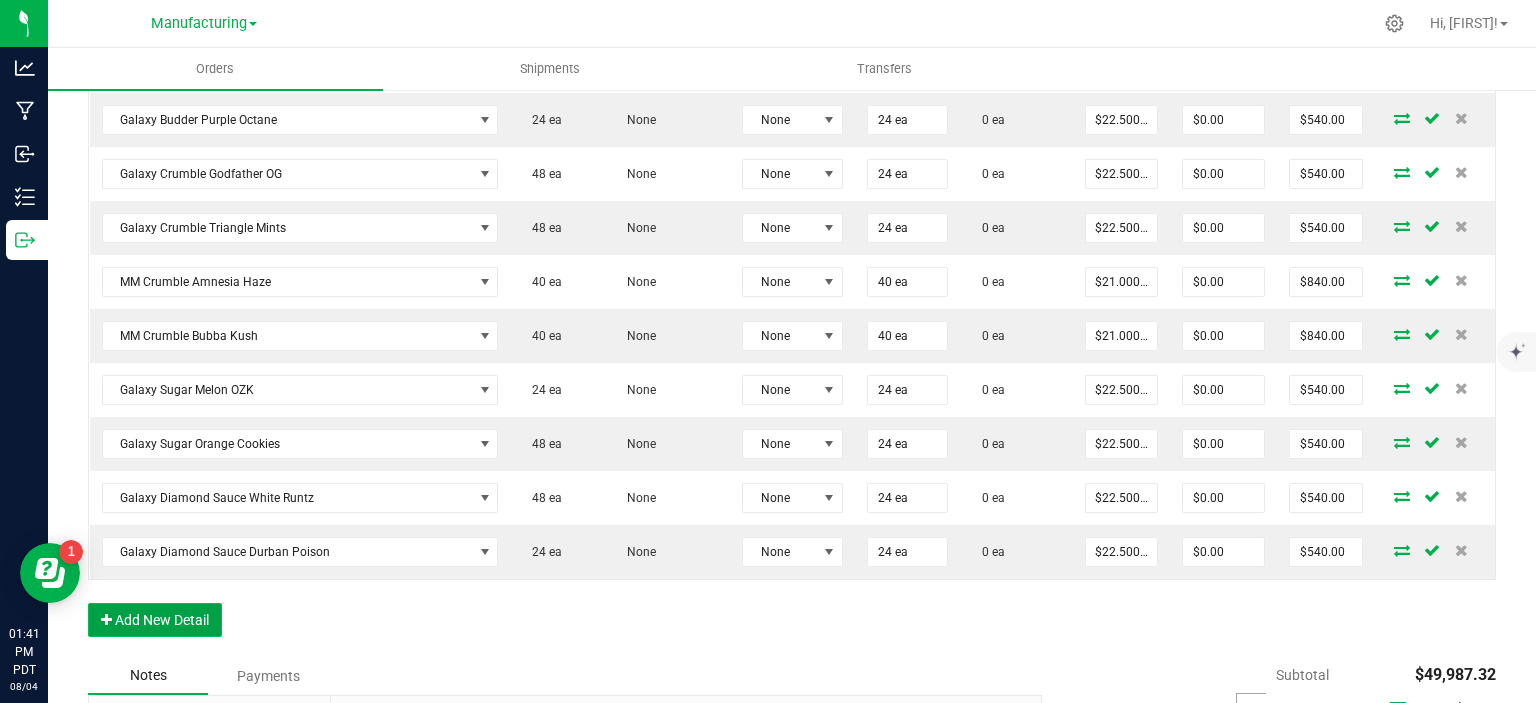 click on "Add New Detail" at bounding box center (155, 620) 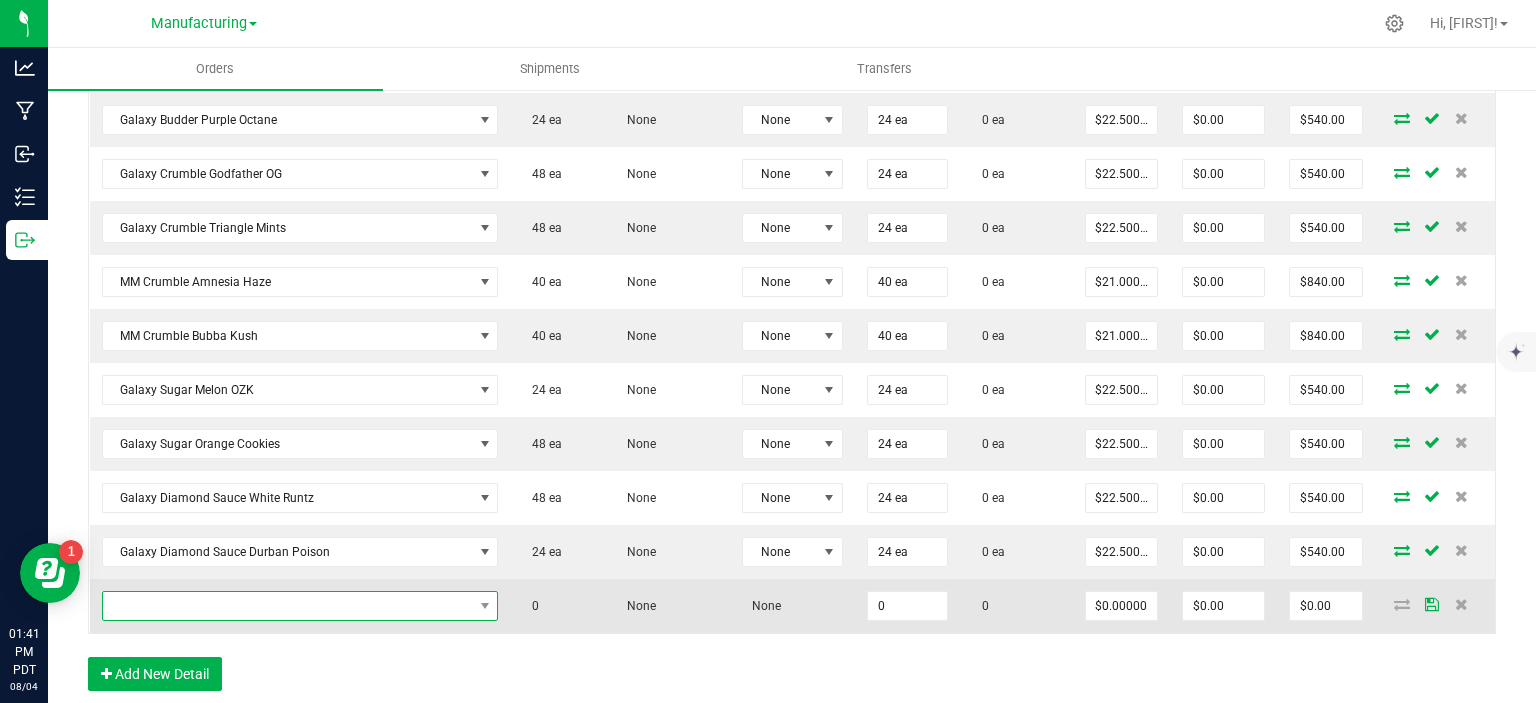 click at bounding box center (288, 606) 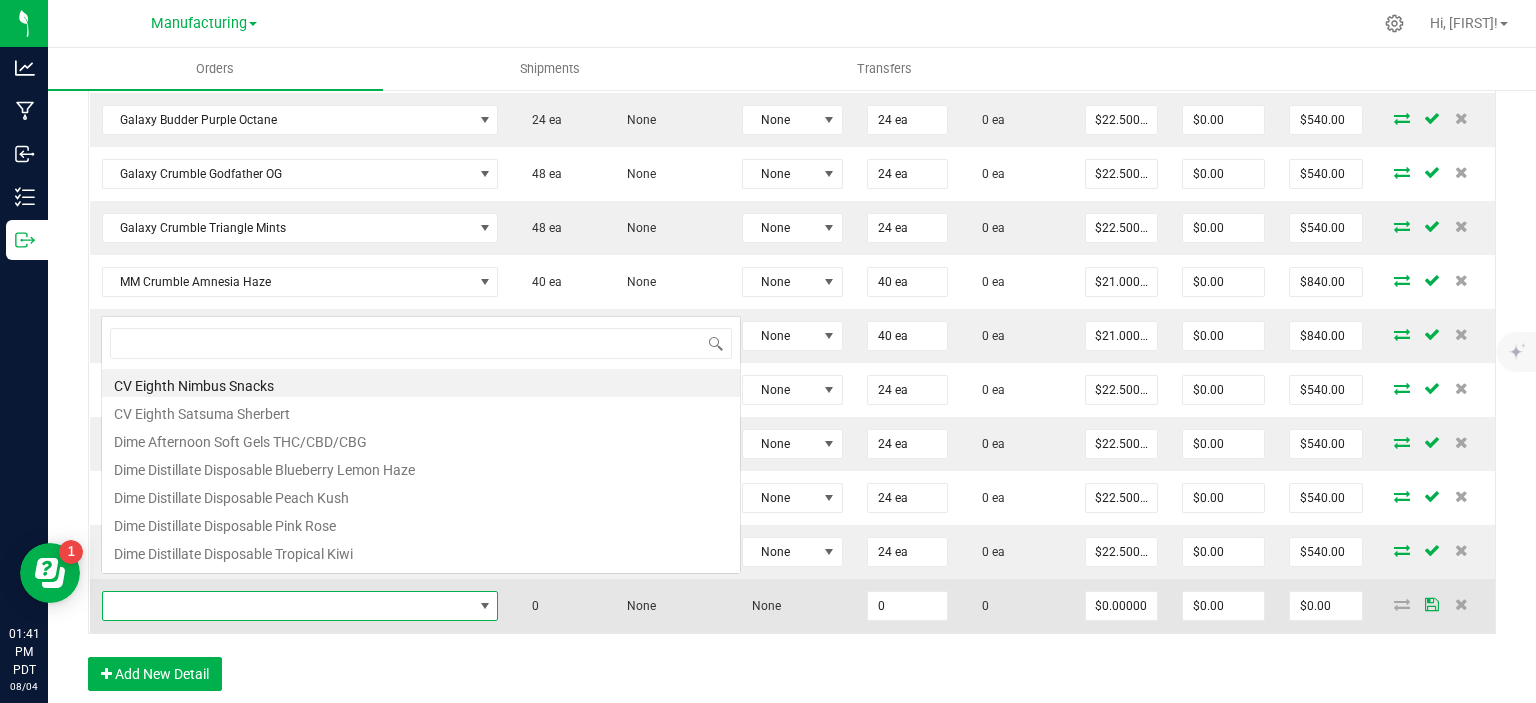 scroll, scrollTop: 0, scrollLeft: 0, axis: both 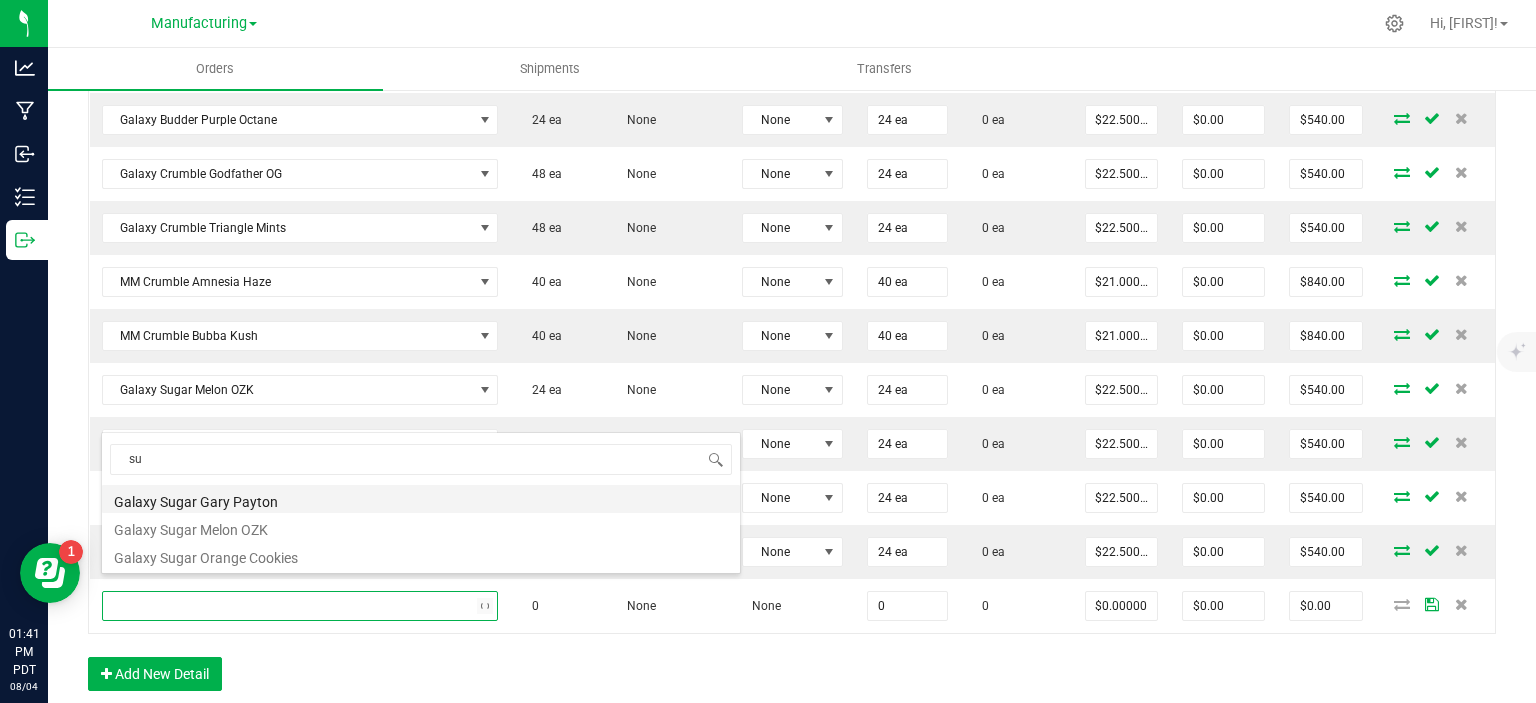 type on "s" 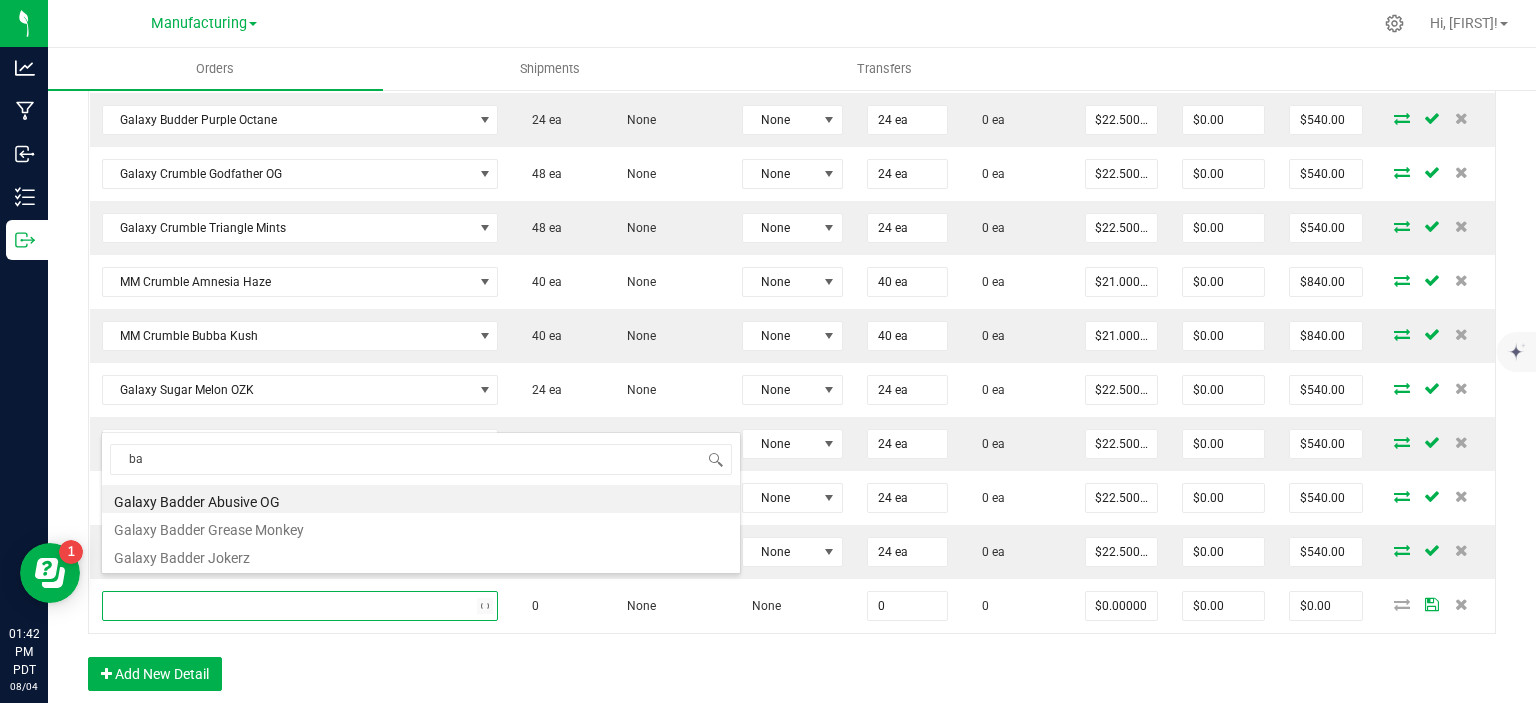 type on "b" 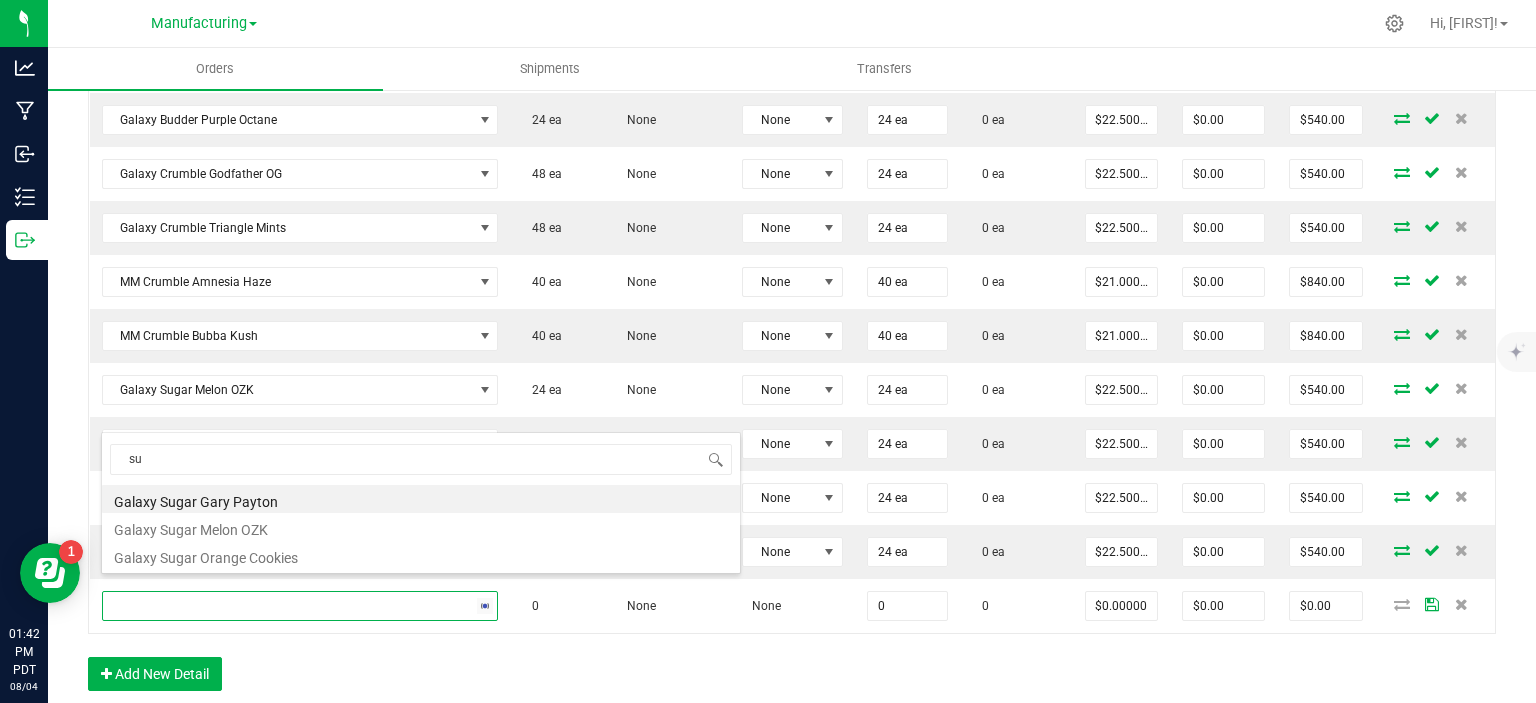 type on "s" 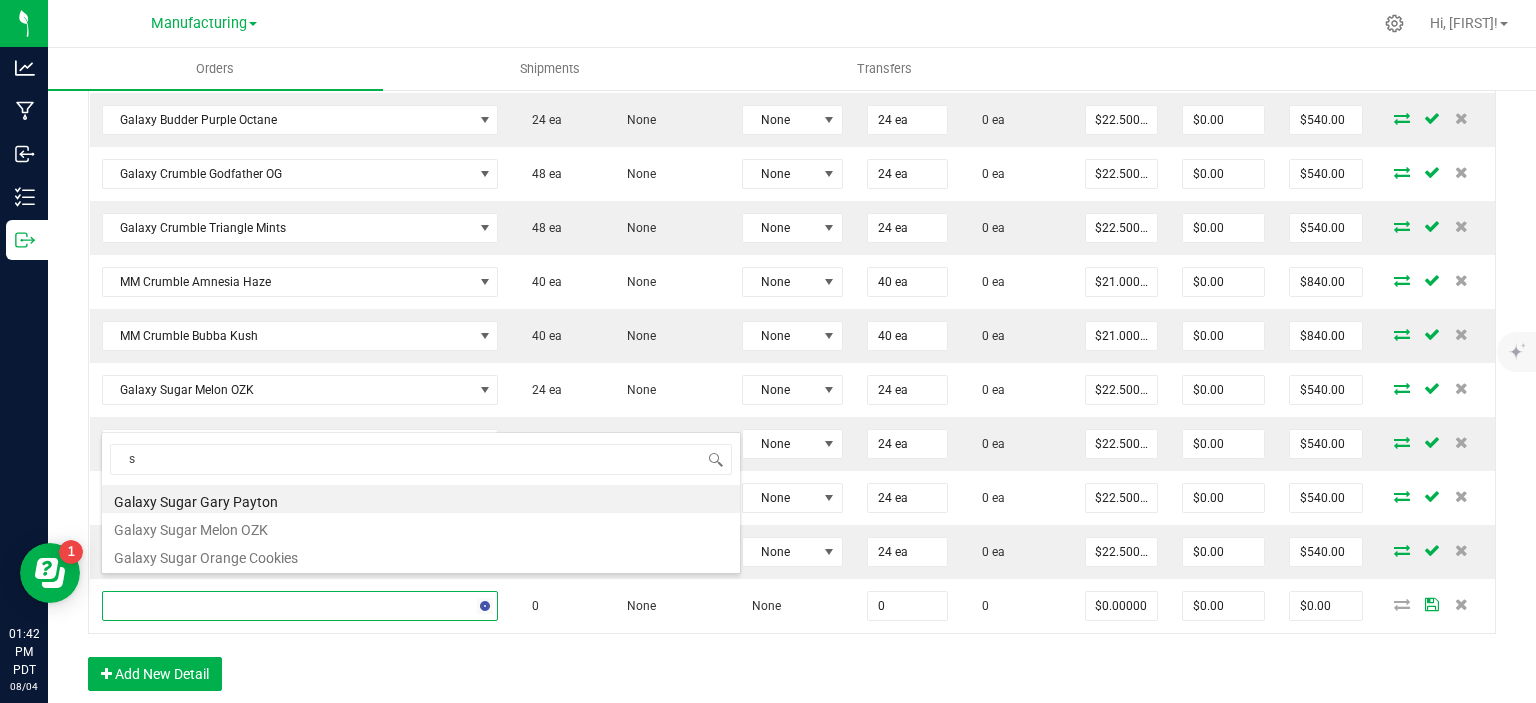 type 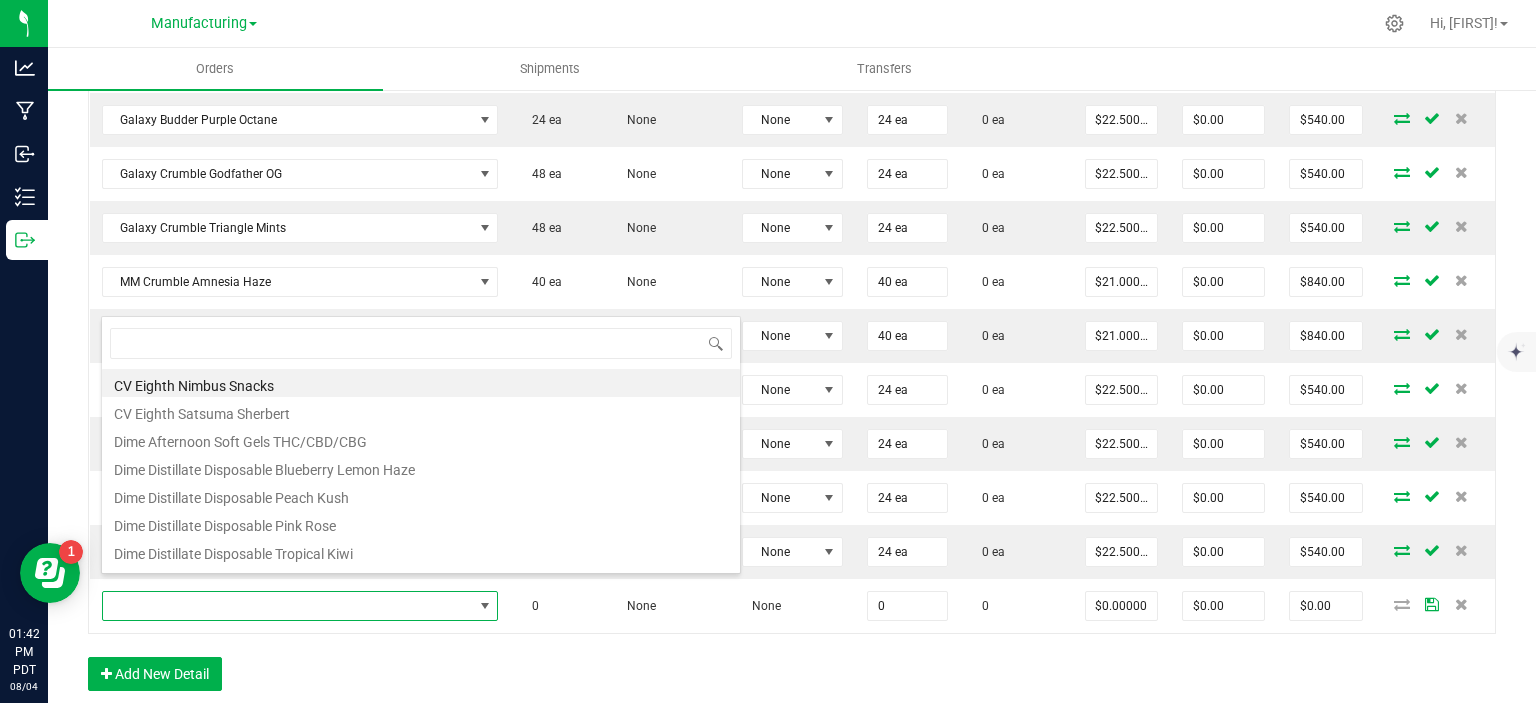 click on "Order Details Print All Labels Item  Sellable  Strain  Lot Number  Qty Ordered Qty Allocated Unit Price Line Discount Total Actions DVJ Oz Smalls Mint Cookie Dough  0 ea   None  None 50 ea  0 ea  $58.33000 $0.00 $2,916.50 DVJ OZ Smalls Zlushies Special  0 ea   None  None 51 ea  0 ea  $91.66000 $0.00 $4,674.66 DVJ OZ Smalls Permanent Marker x Purple push pop Special  0 ea   None  None 40 ea  0 ea  $96.66000 $0.00 $3,866.40 ENF 8th Biscotti x Do-Si-Do  0 ea   None  None 49 ea  0 ea  $16.67000 $0.00 $816.83 ENF 8th Nutter Butter  0 ea   None  None 65 ea  0 ea  $16.67000 $0.00 $1,083.55 ENF 8th RS 11  0 ea   None  None 64 ea  0 ea  $16.67000 $0.00 $1,066.88 ENF 8th Zootopia  0 ea   None  None 66 ea  0 ea  $16.67000 $0.00 $1,100.22 ENF 8th RS54 Zkittles  0 ea   None  None 65 ea  0 ea  $16.67000 $0.00 $1,083.55 TGR Pre-Roll Pack Apple Fritter  75 ea   None  None 25 ea  0 ea  $40.00000 $0.00 $1,000.00 TGR Pre-Roll Pack Grape Ape  50 ea   None  None 25 ea  0 ea  $40.00000 $0.00 None" at bounding box center (792, -488) 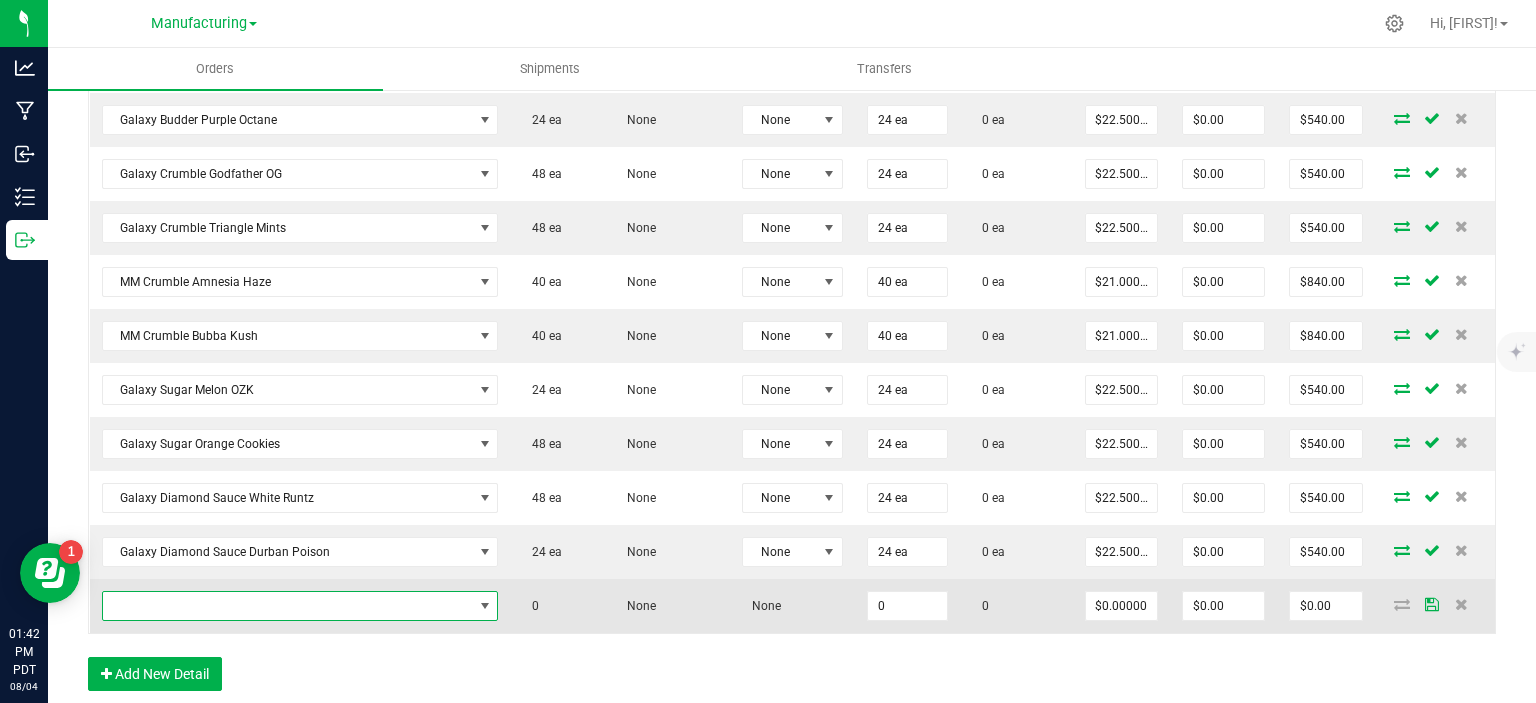 click at bounding box center (288, 606) 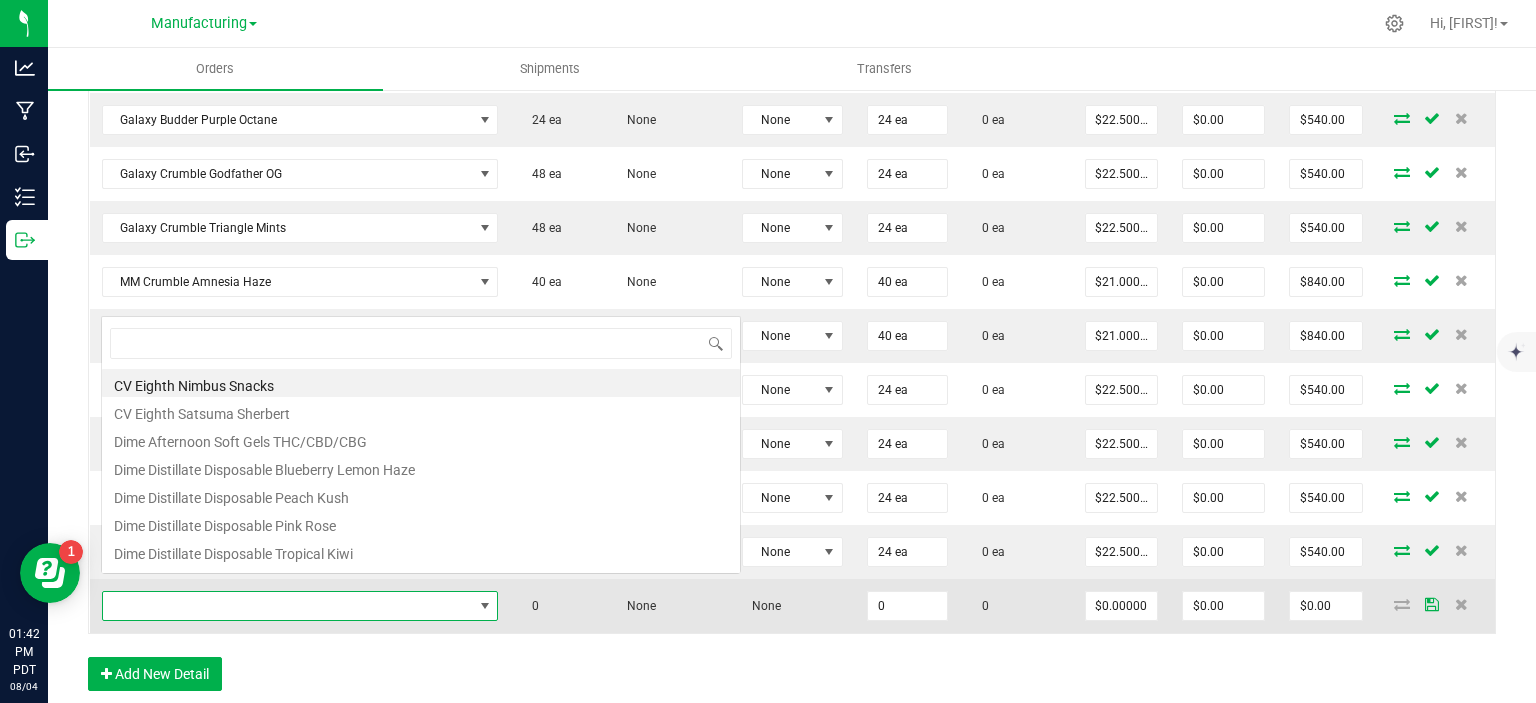 scroll, scrollTop: 0, scrollLeft: 0, axis: both 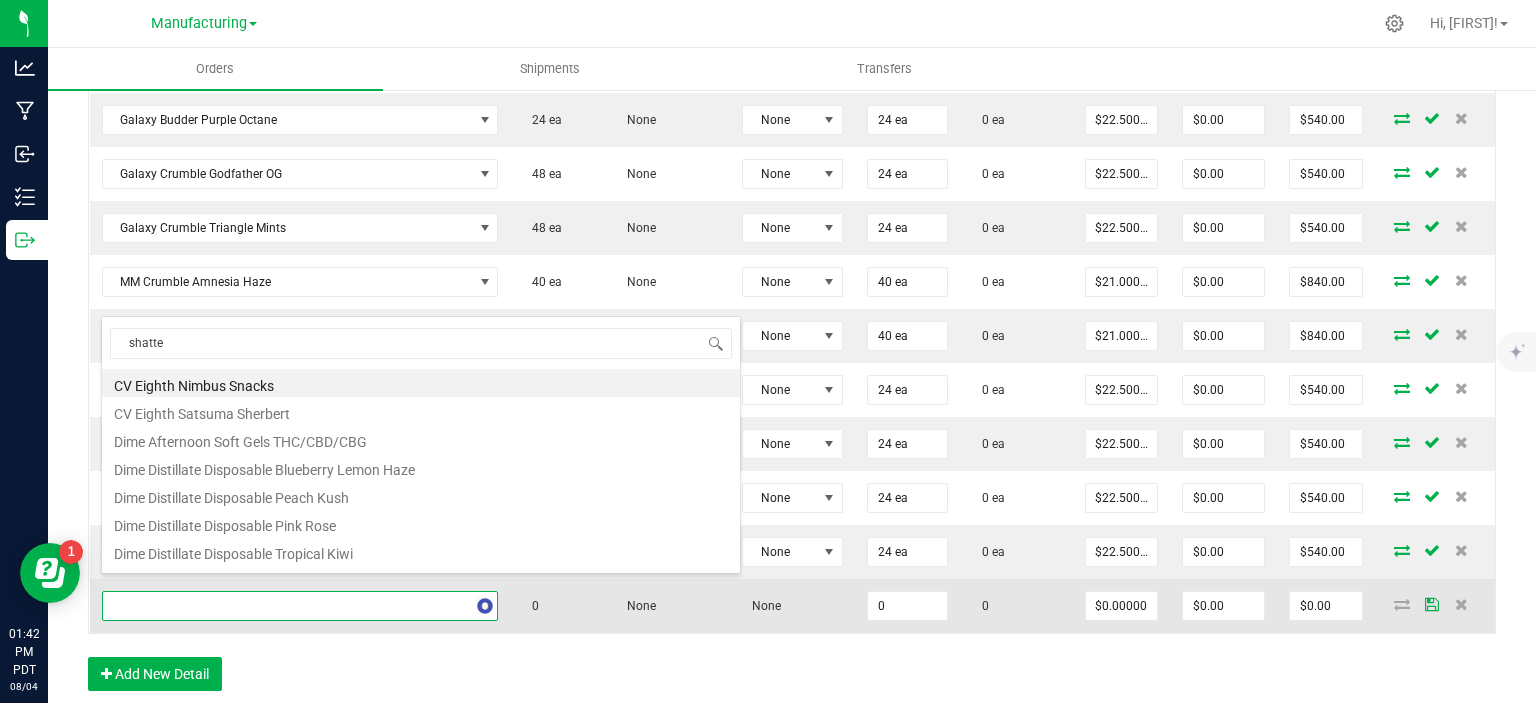 type on "shatter" 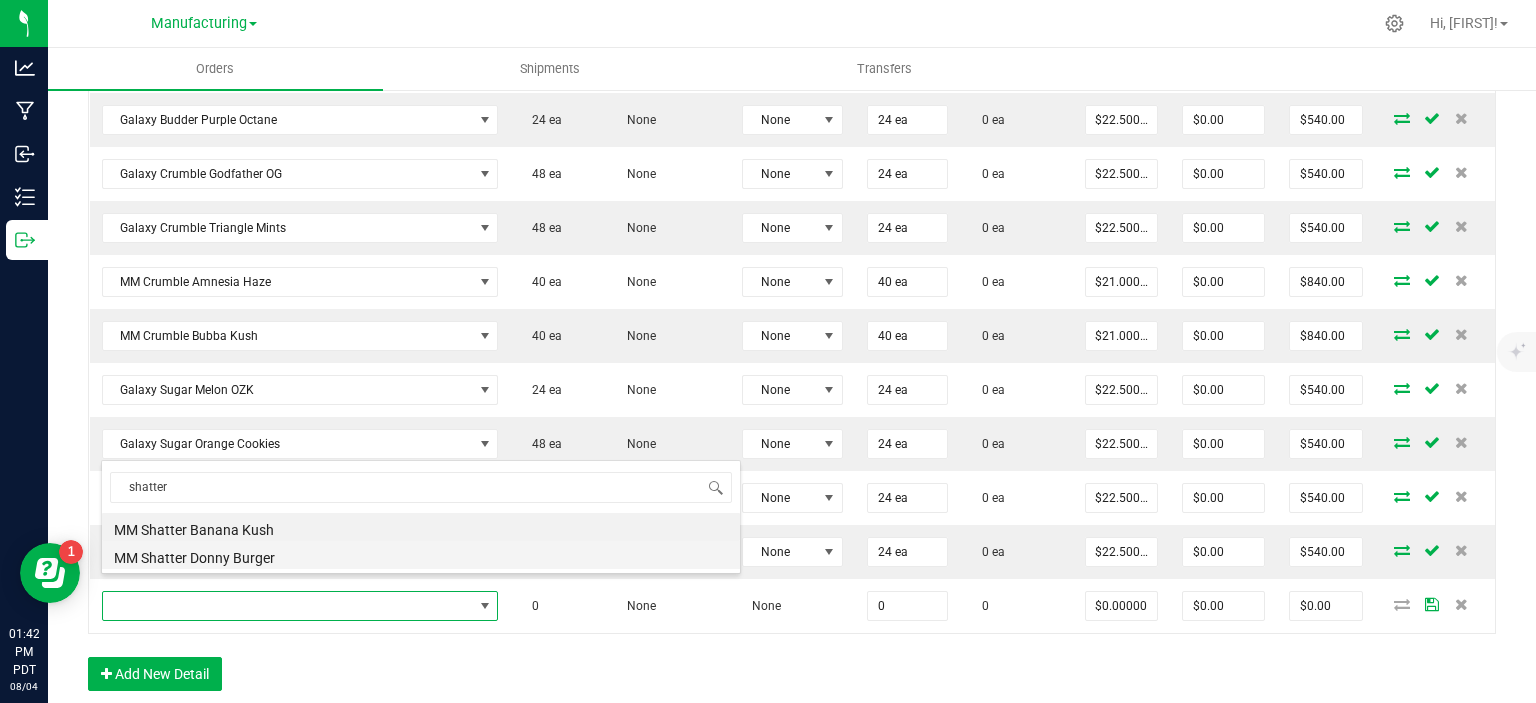 click on "MM Shatter Donny Burger" at bounding box center [421, 555] 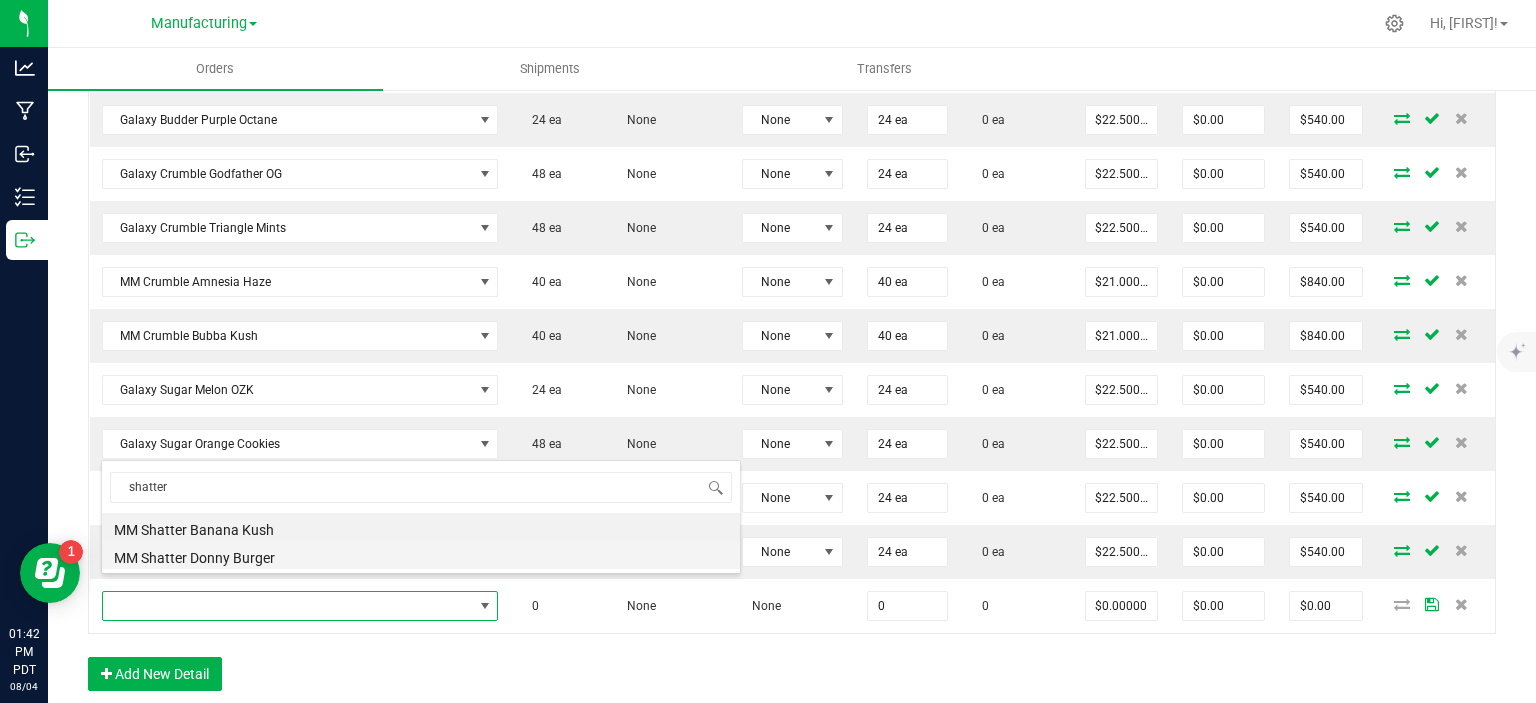 type on "0 ea" 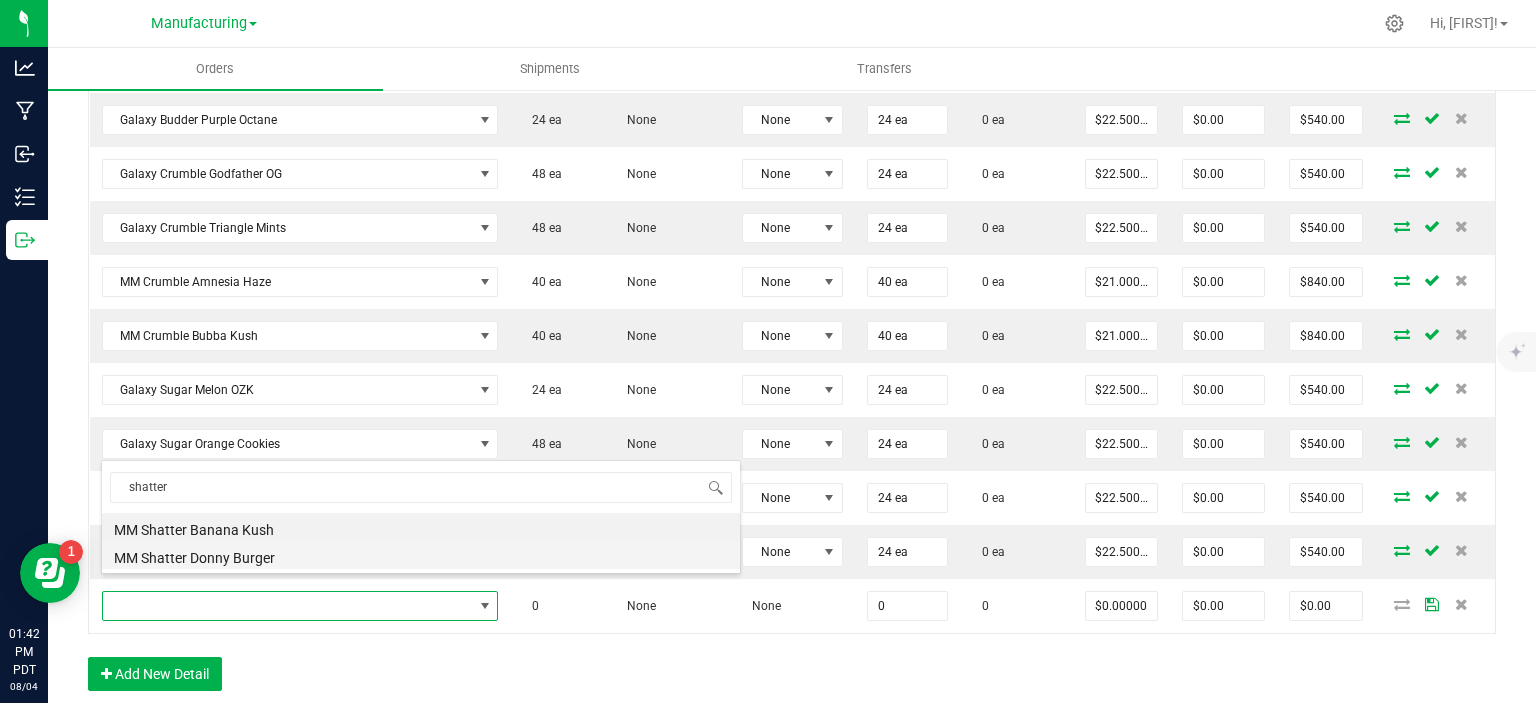 type on "$21.00000" 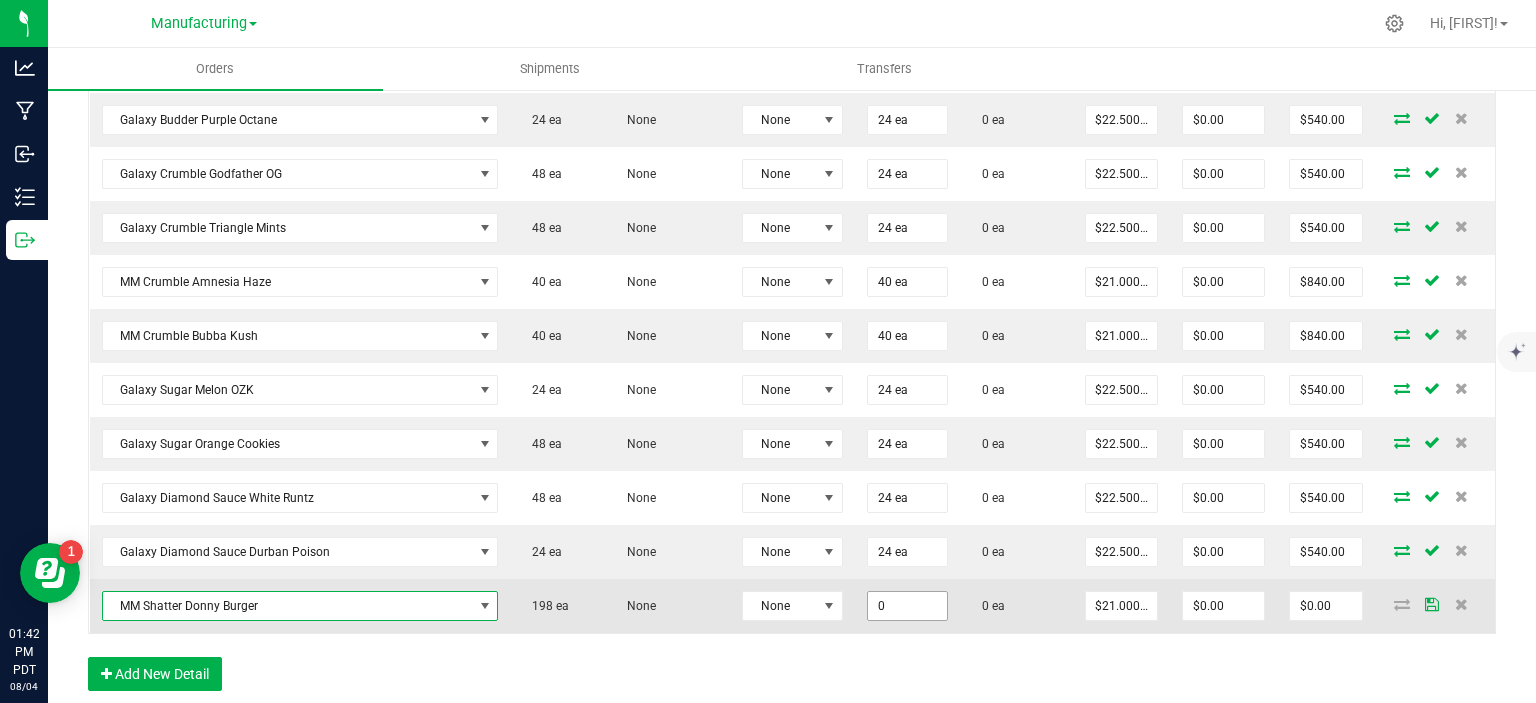 click on "0" at bounding box center [907, 606] 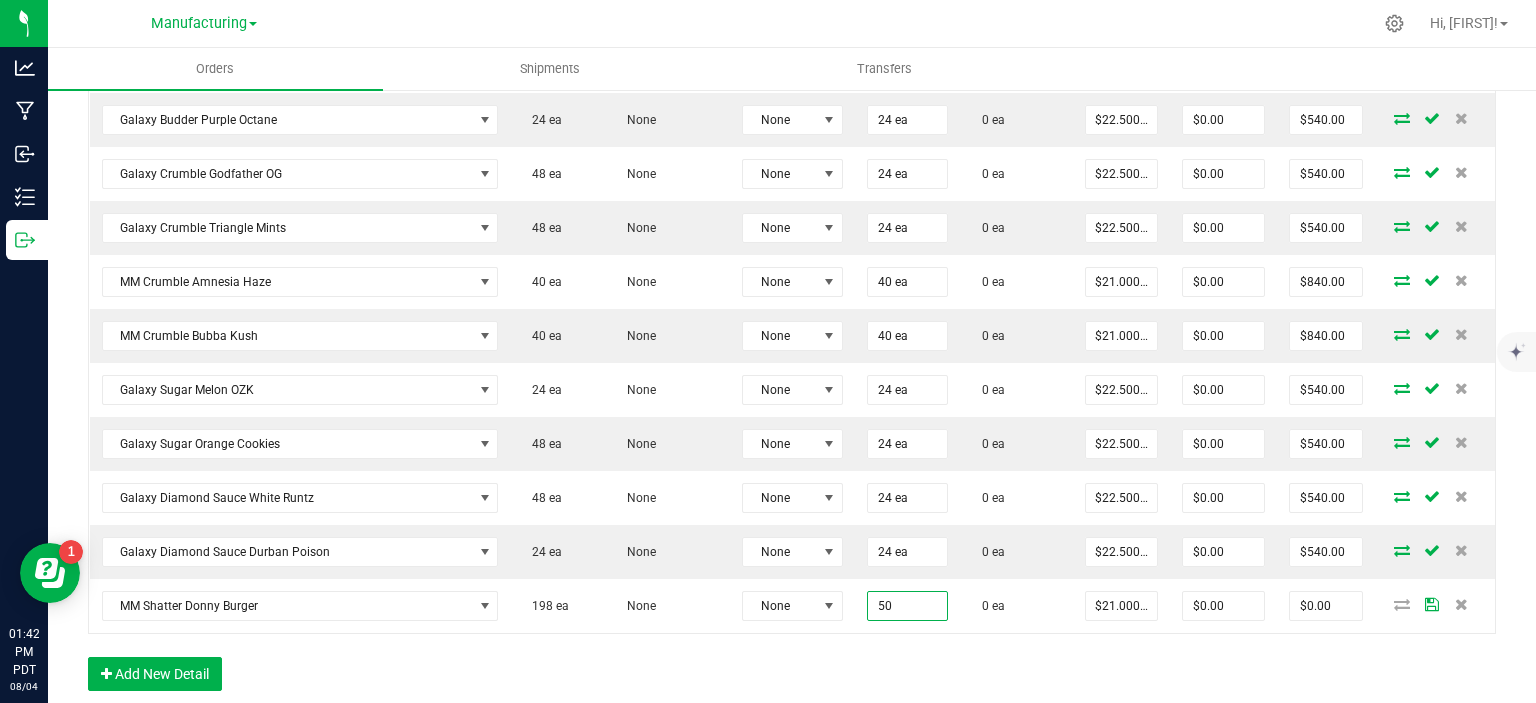 type on "50 ea" 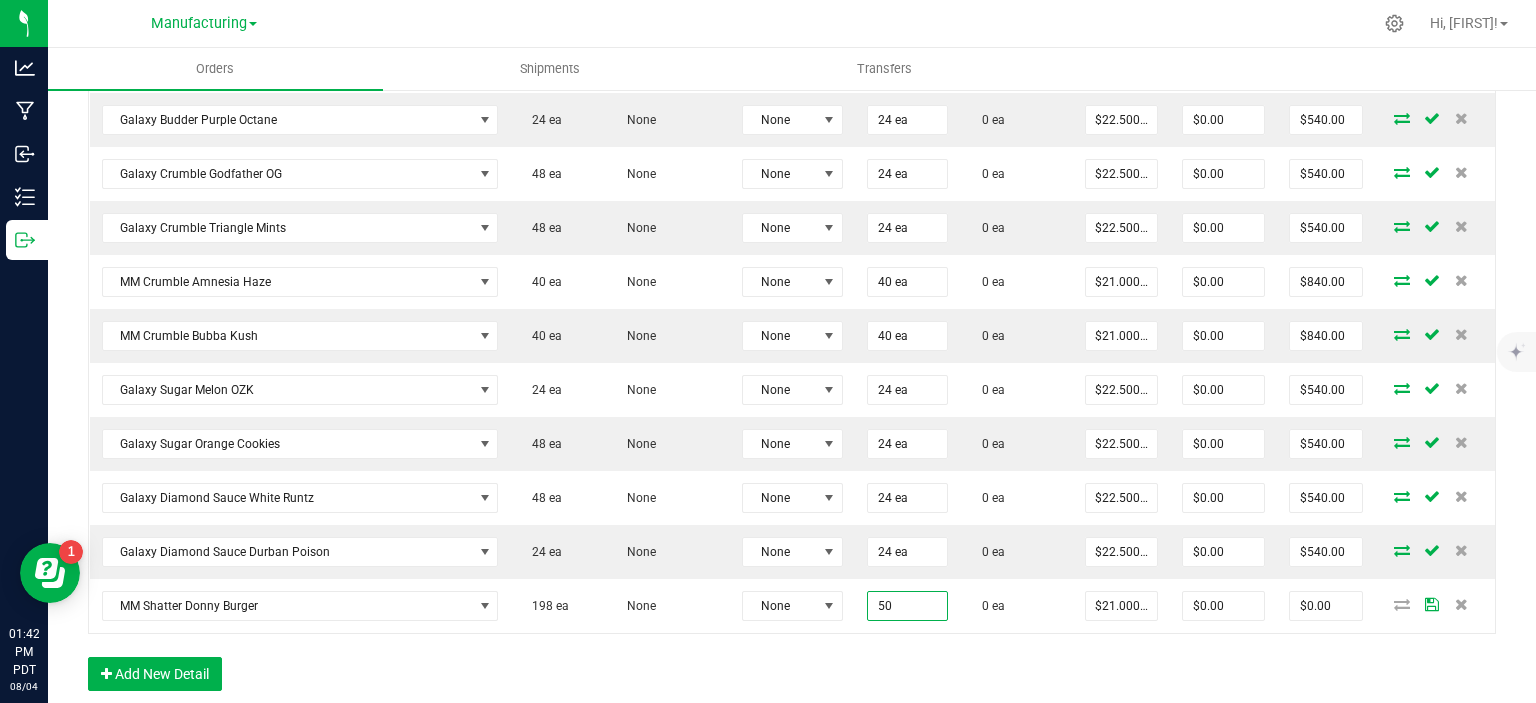 type on "$1,050.00" 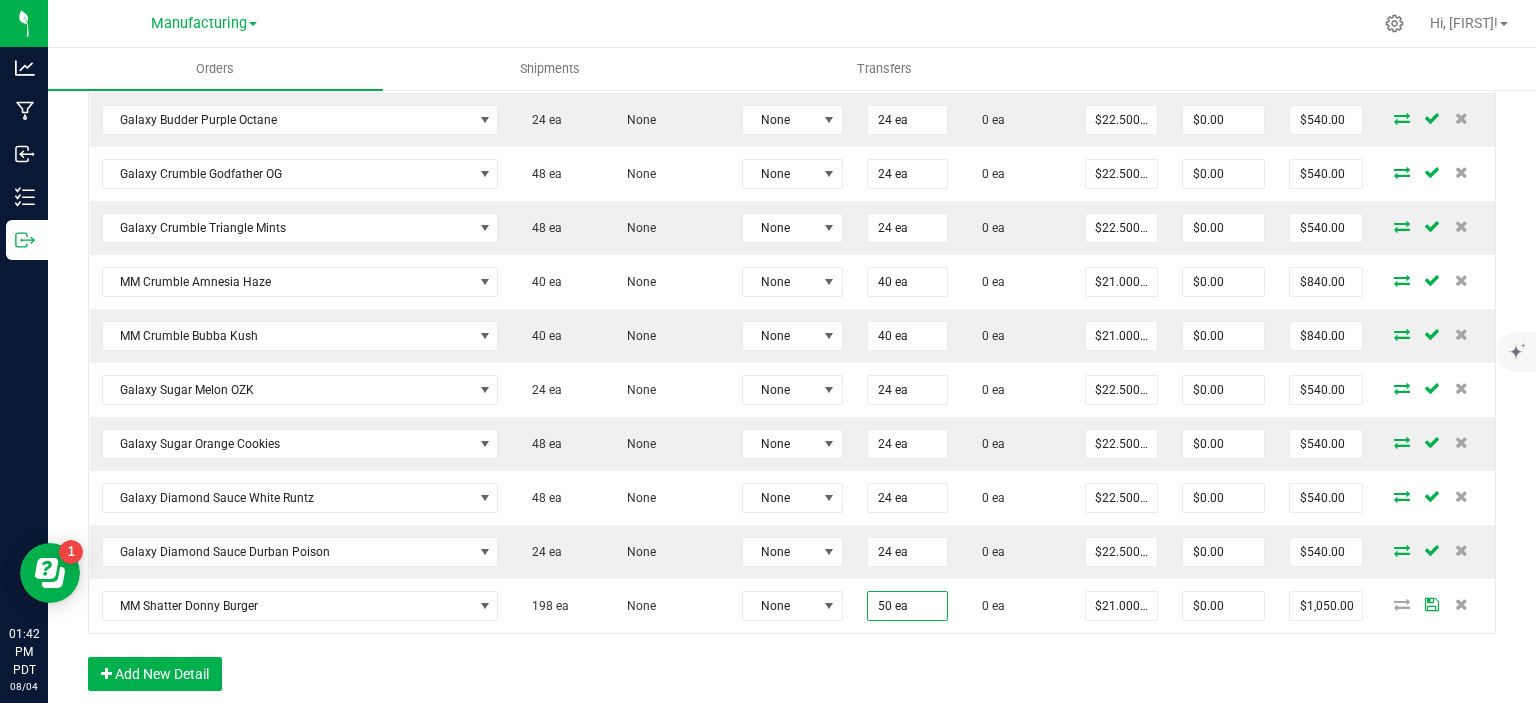 click on "Order Details Print All Labels Item  Sellable  Strain  Lot Number  Qty Ordered Qty Allocated Unit Price Line Discount Total Actions DVJ Oz Smalls Mint Cookie Dough  0 ea   None  None 50 ea  0 ea  $58.33000 $0.00 $2,916.50 DVJ OZ Smalls Zlushies Special  0 ea   None  None 51 ea  0 ea  $91.66000 $0.00 $4,674.66 DVJ OZ Smalls Permanent Marker x Purple push pop Special  0 ea   None  None 40 ea  0 ea  $96.66000 $0.00 $3,866.40 ENF 8th Biscotti x Do-Si-Do  0 ea   None  None 49 ea  0 ea  $16.67000 $0.00 $816.83 ENF 8th Nutter Butter  0 ea   None  None 65 ea  0 ea  $16.67000 $0.00 $1,083.55 ENF 8th RS 11  0 ea   None  None 64 ea  0 ea  $16.67000 $0.00 $1,066.88 ENF 8th Zootopia  0 ea   None  None 66 ea  0 ea  $16.67000 $0.00 $1,100.22 ENF 8th RS54 Zkittles  0 ea   None  None 65 ea  0 ea  $16.67000 $0.00 $1,083.55 TGR Pre-Roll Pack Apple Fritter  75 ea   None  None 25 ea  0 ea  $40.00000 $0.00 $1,000.00 TGR Pre-Roll Pack Grape Ape  50 ea   None  None 25 ea  0 ea  $40.00000 $0.00 None" at bounding box center [792, -488] 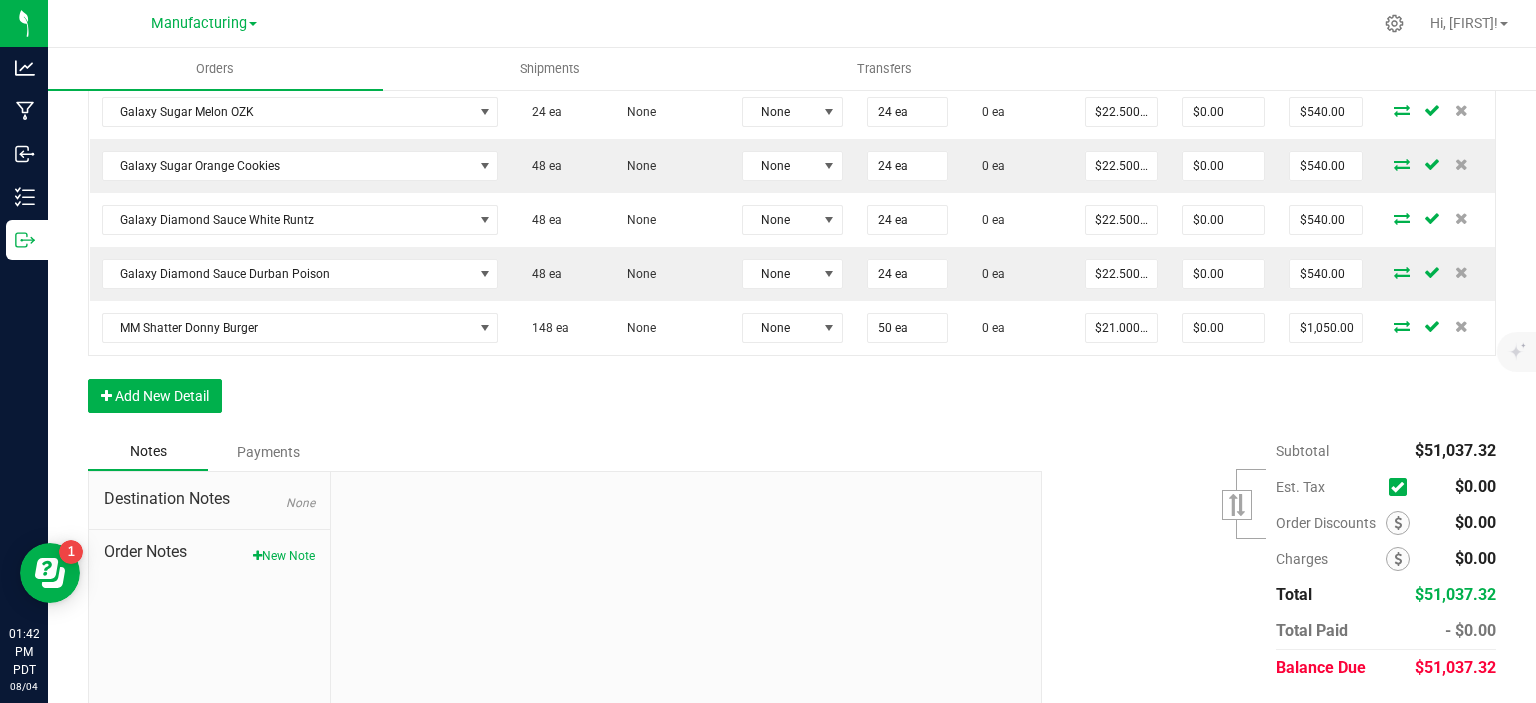 scroll, scrollTop: 2600, scrollLeft: 0, axis: vertical 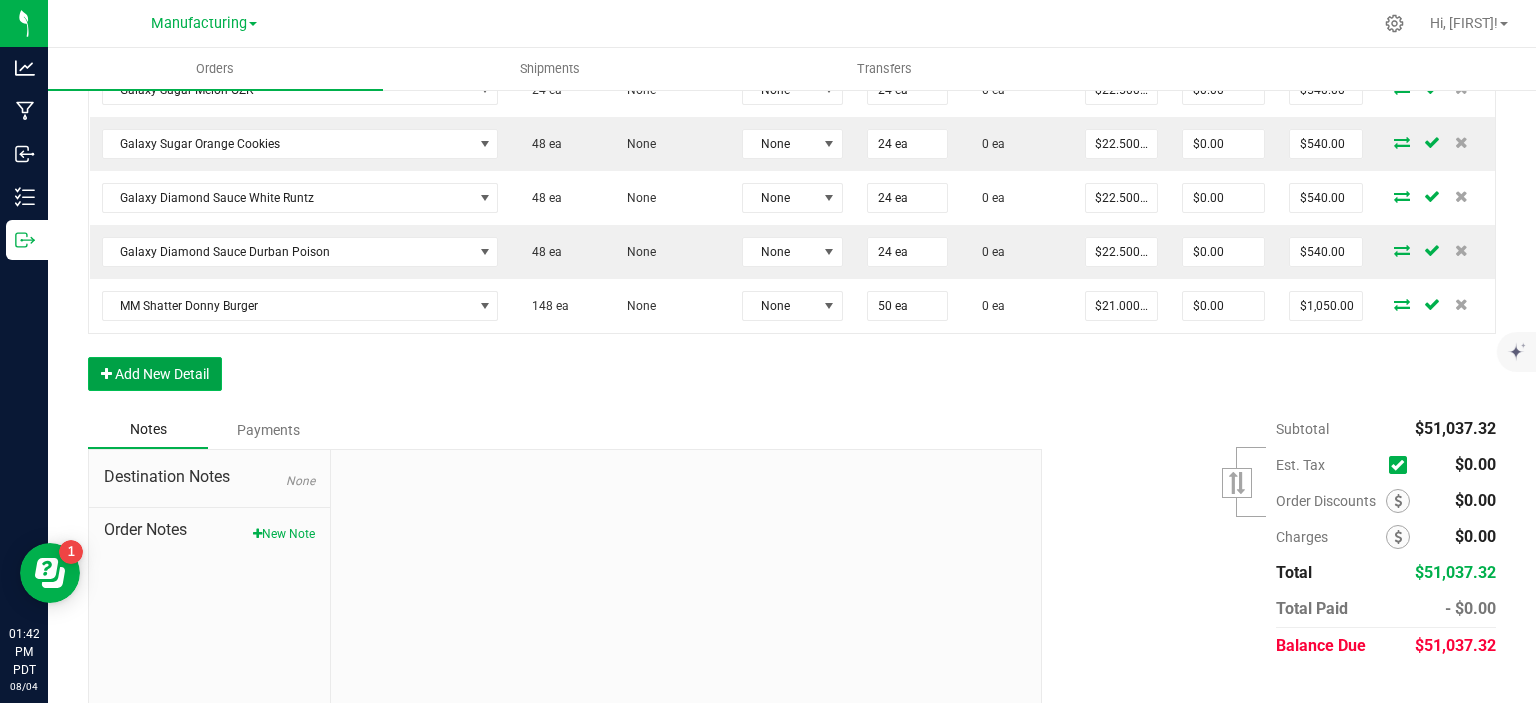 click on "Add New Detail" at bounding box center [155, 374] 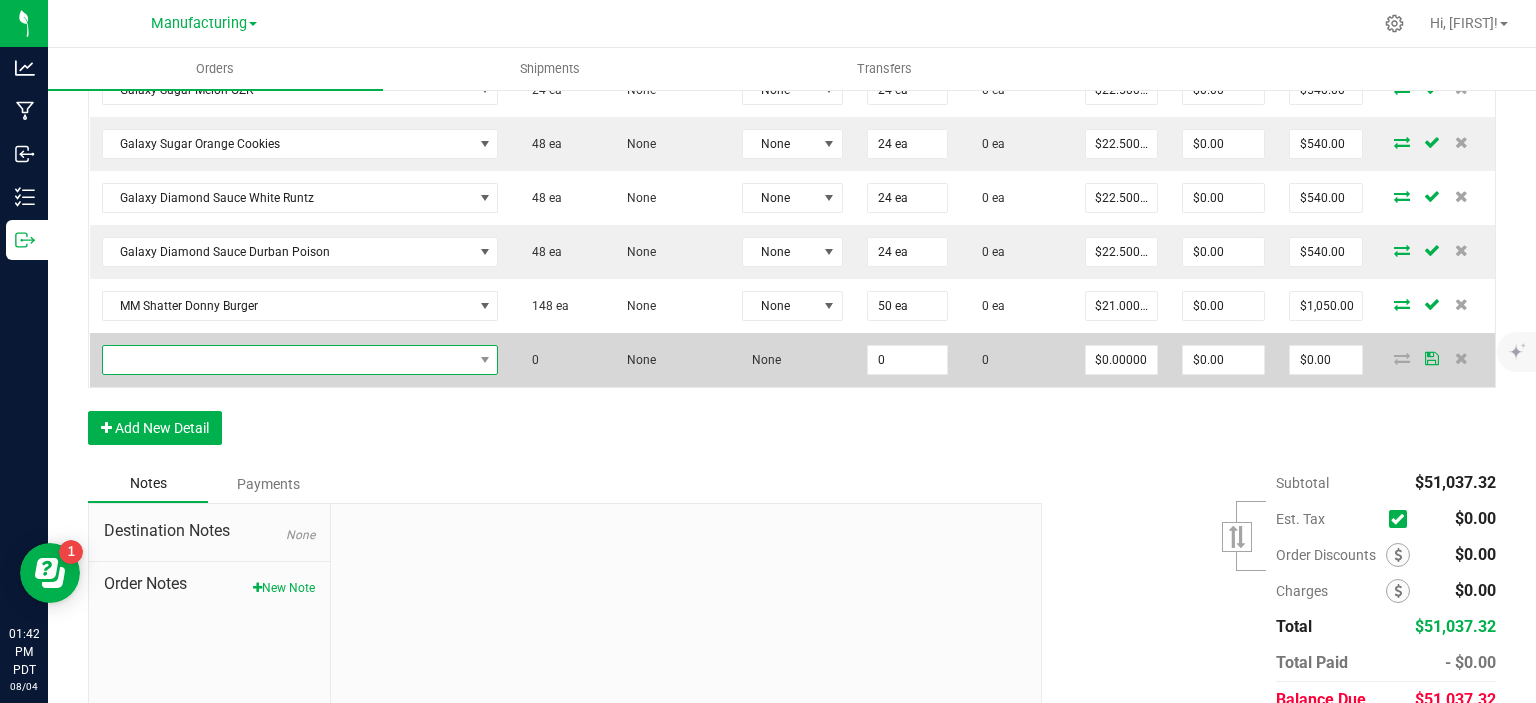 click at bounding box center [288, 360] 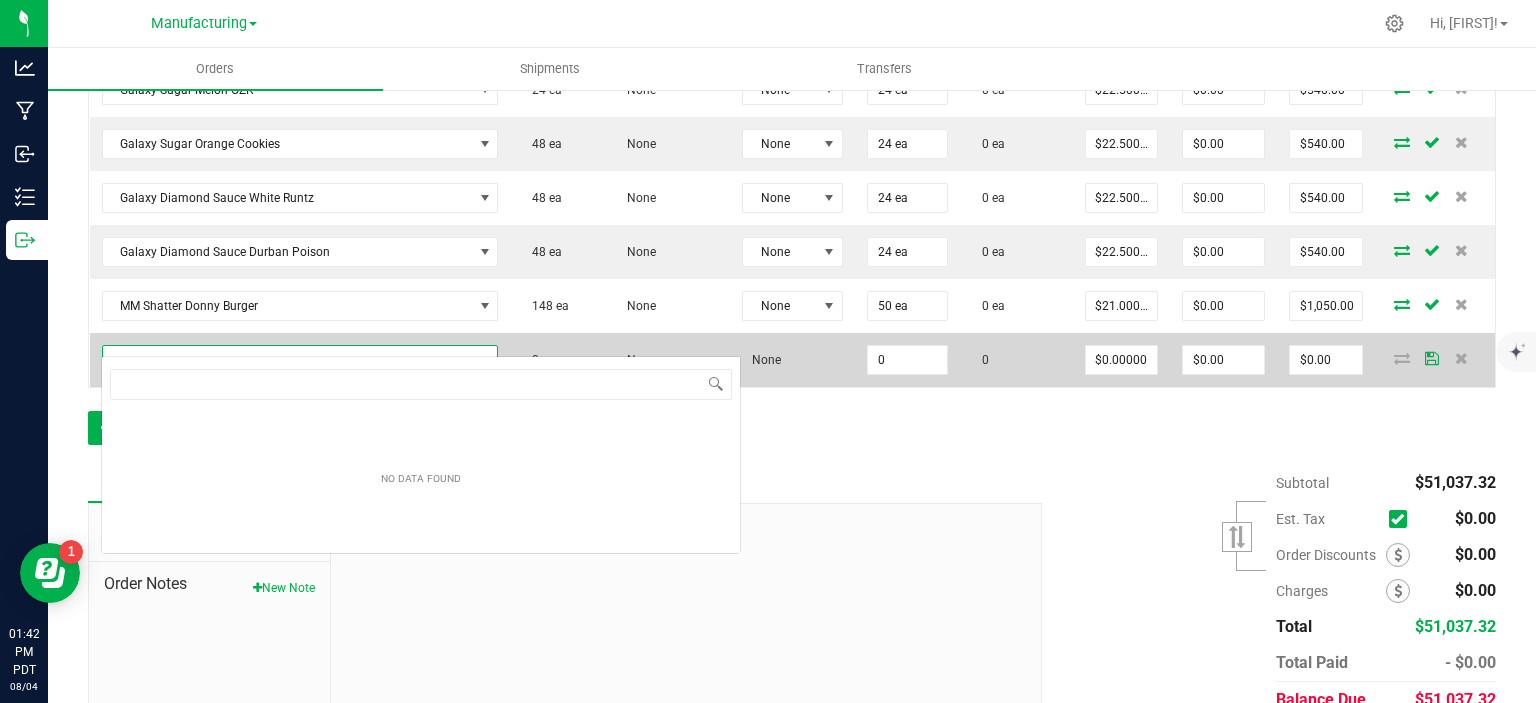 scroll, scrollTop: 99970, scrollLeft: 99608, axis: both 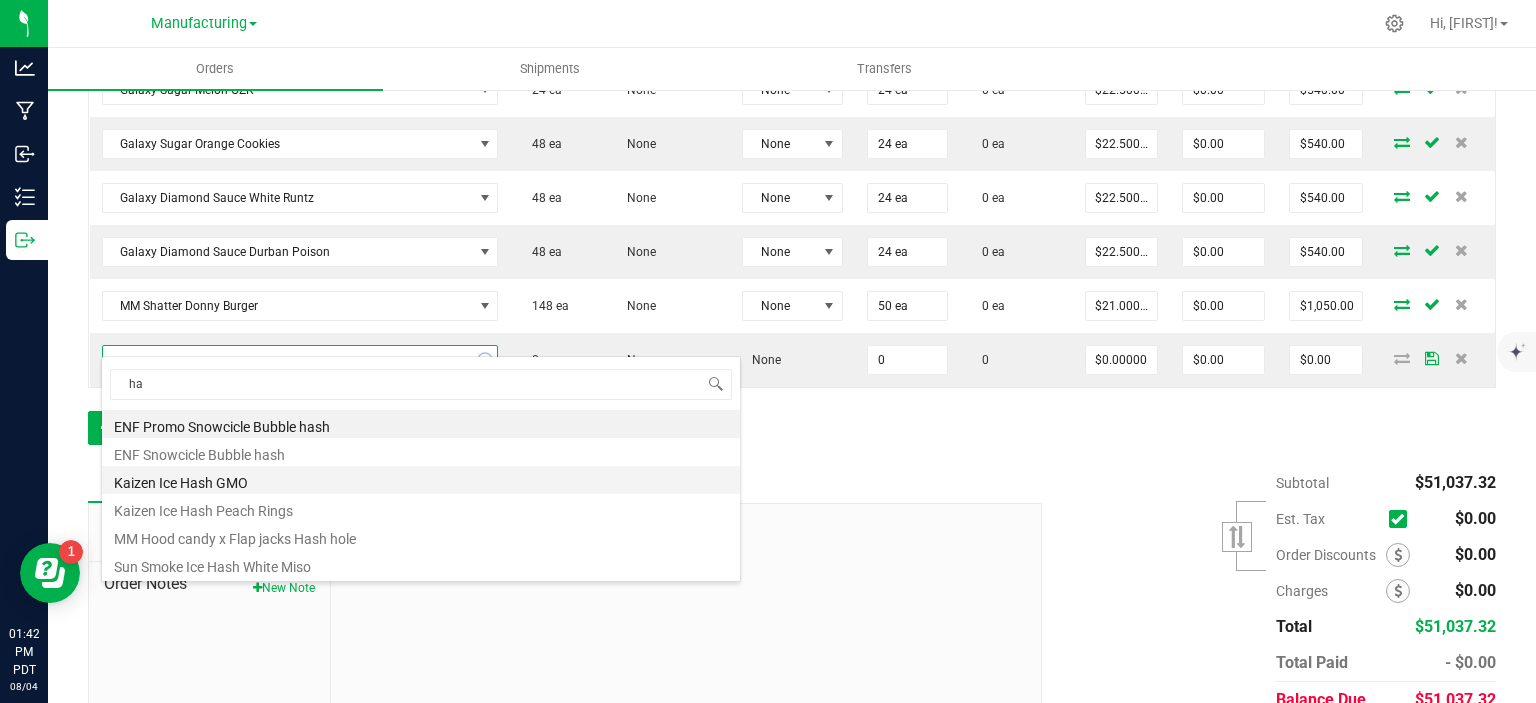 type on "h" 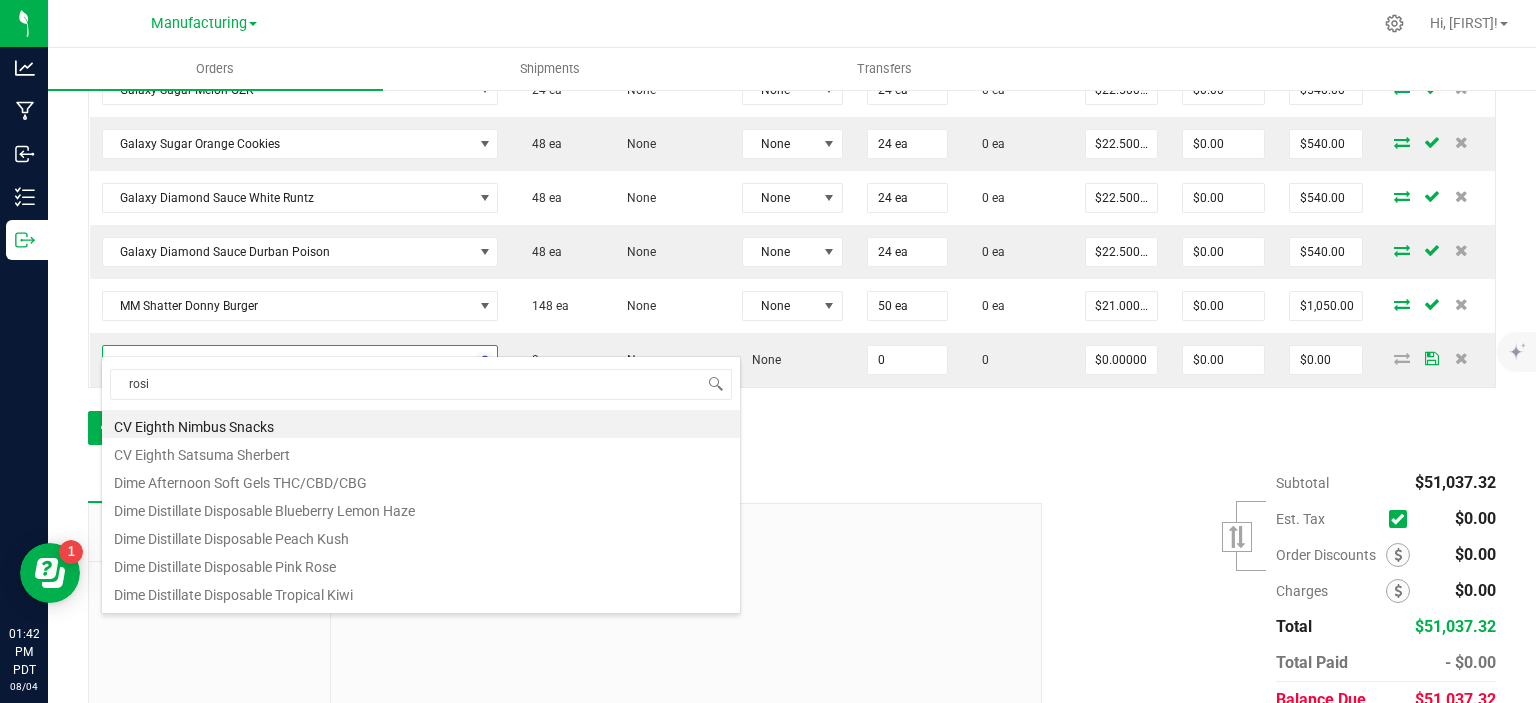 type on "rosin" 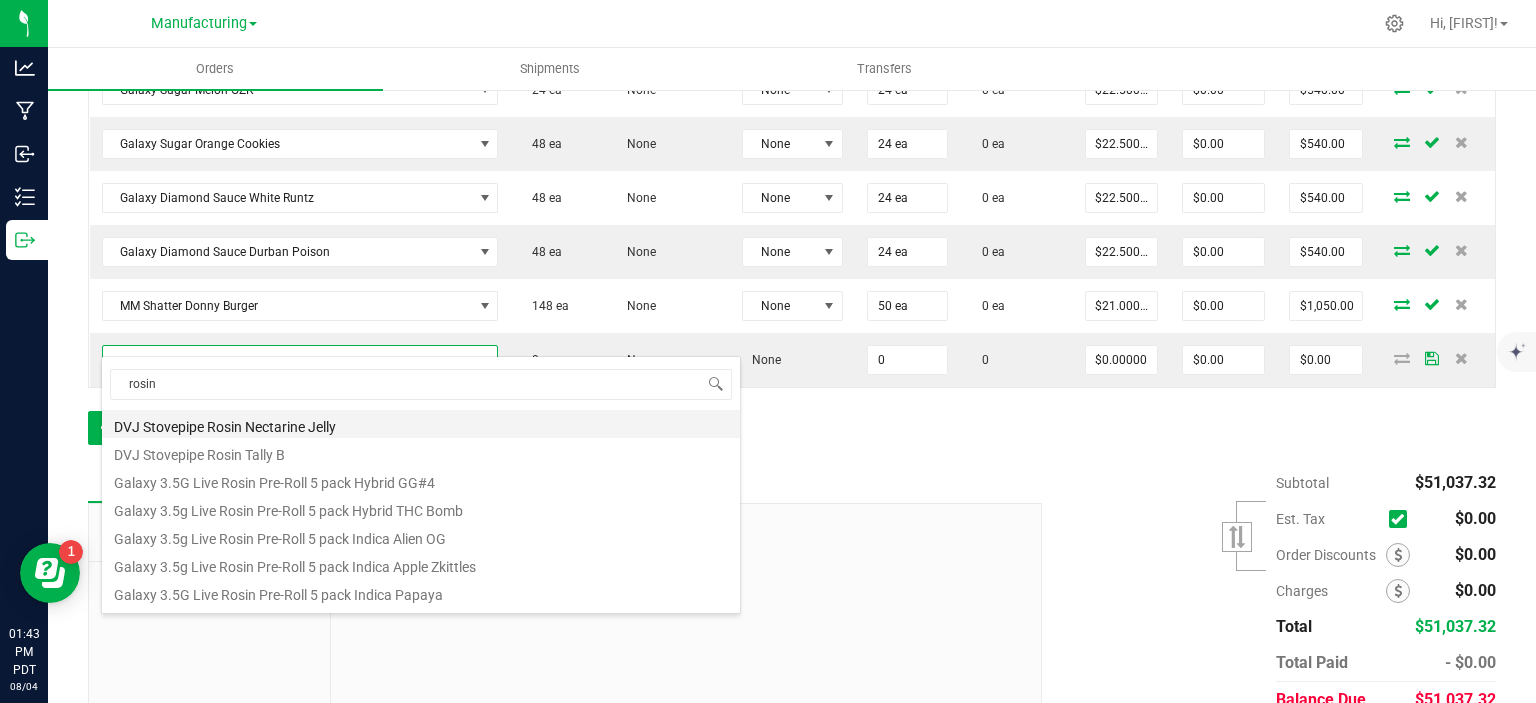 click on "DVJ Stovepipe Rosin Nectarine Jelly" at bounding box center (421, 424) 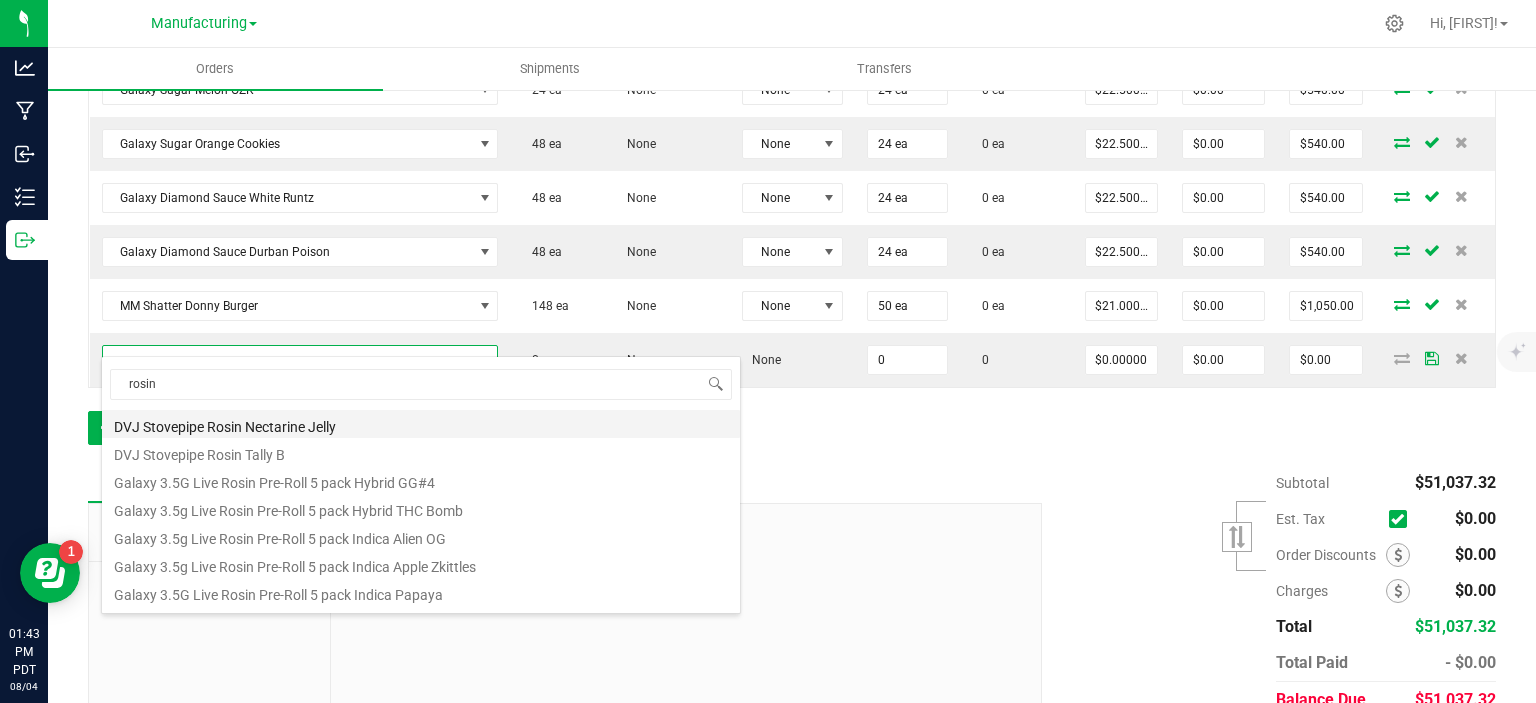 type on "0 ea" 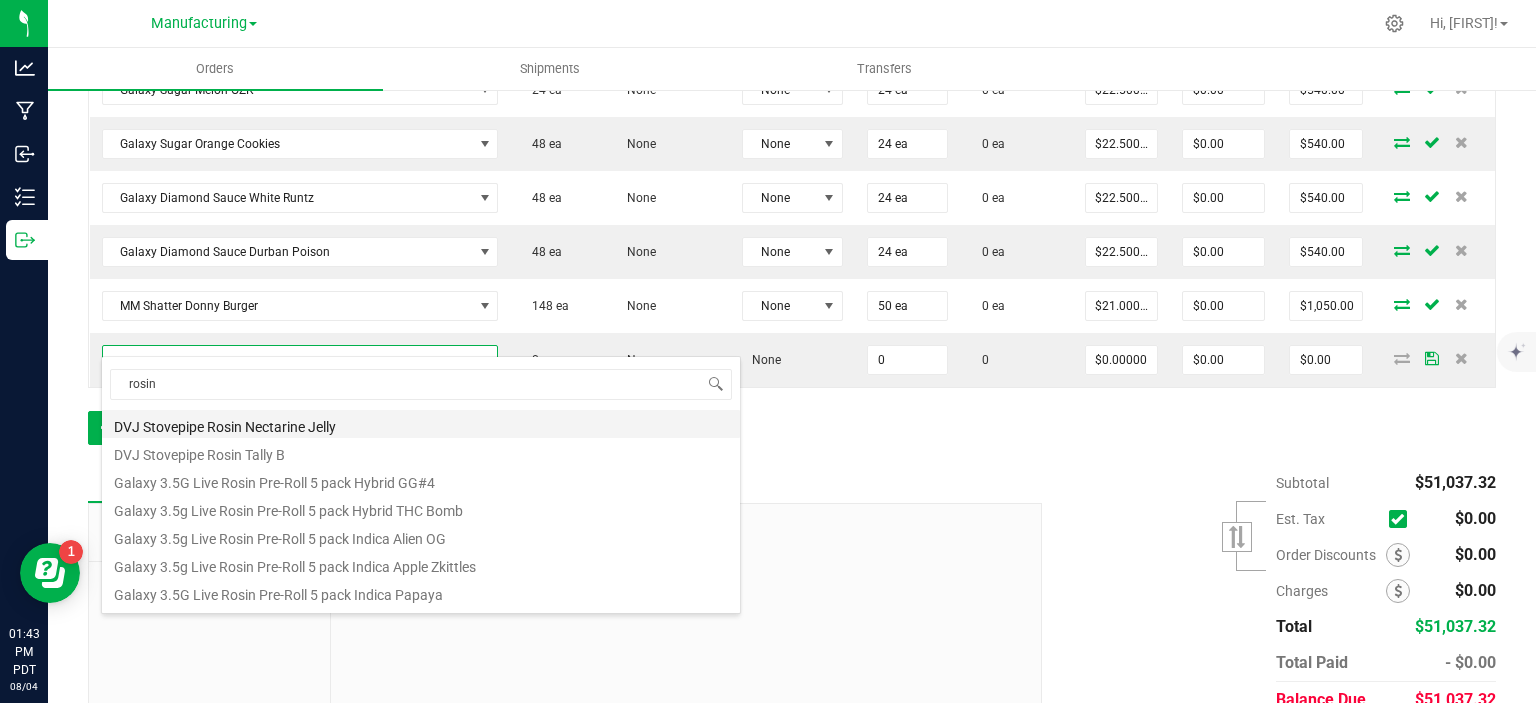 type on "$37.50000" 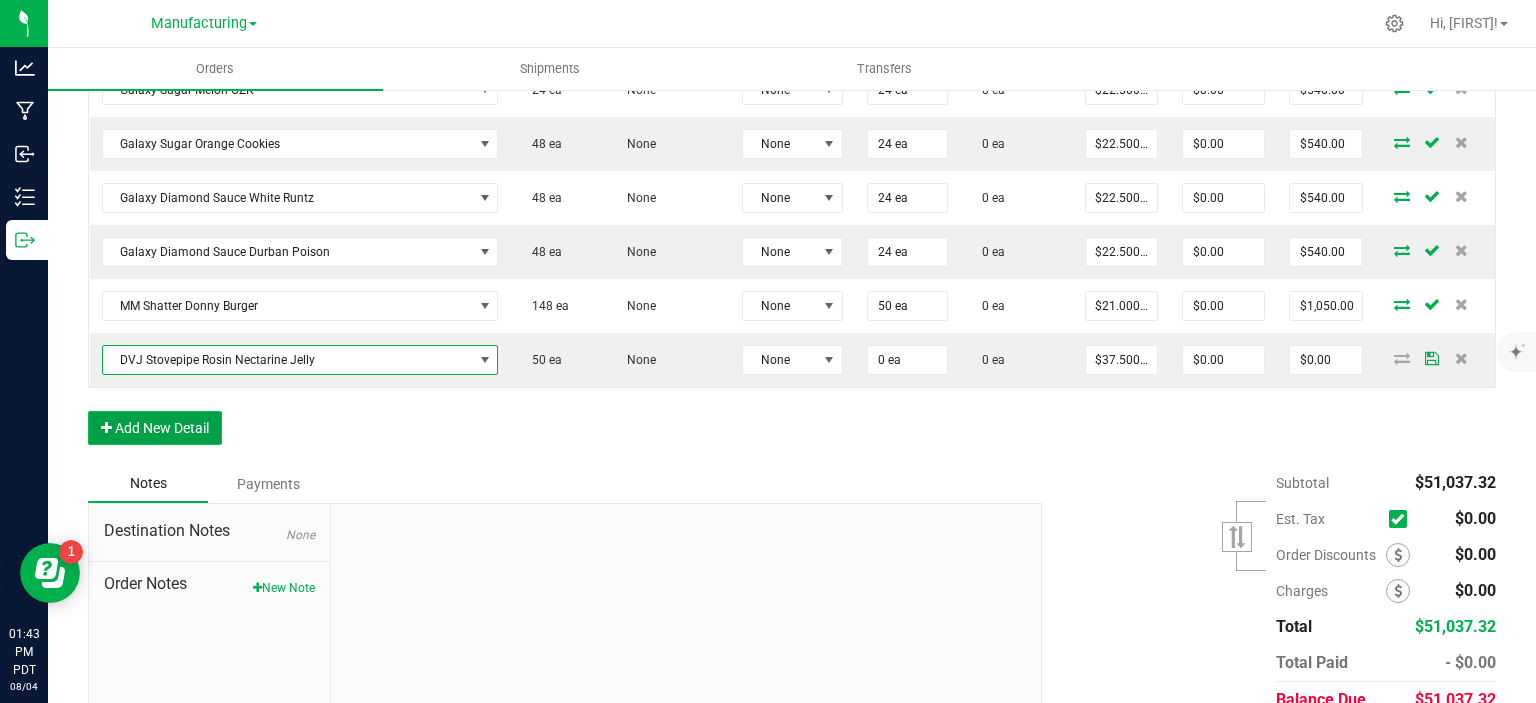 click on "Add New Detail" at bounding box center [155, 428] 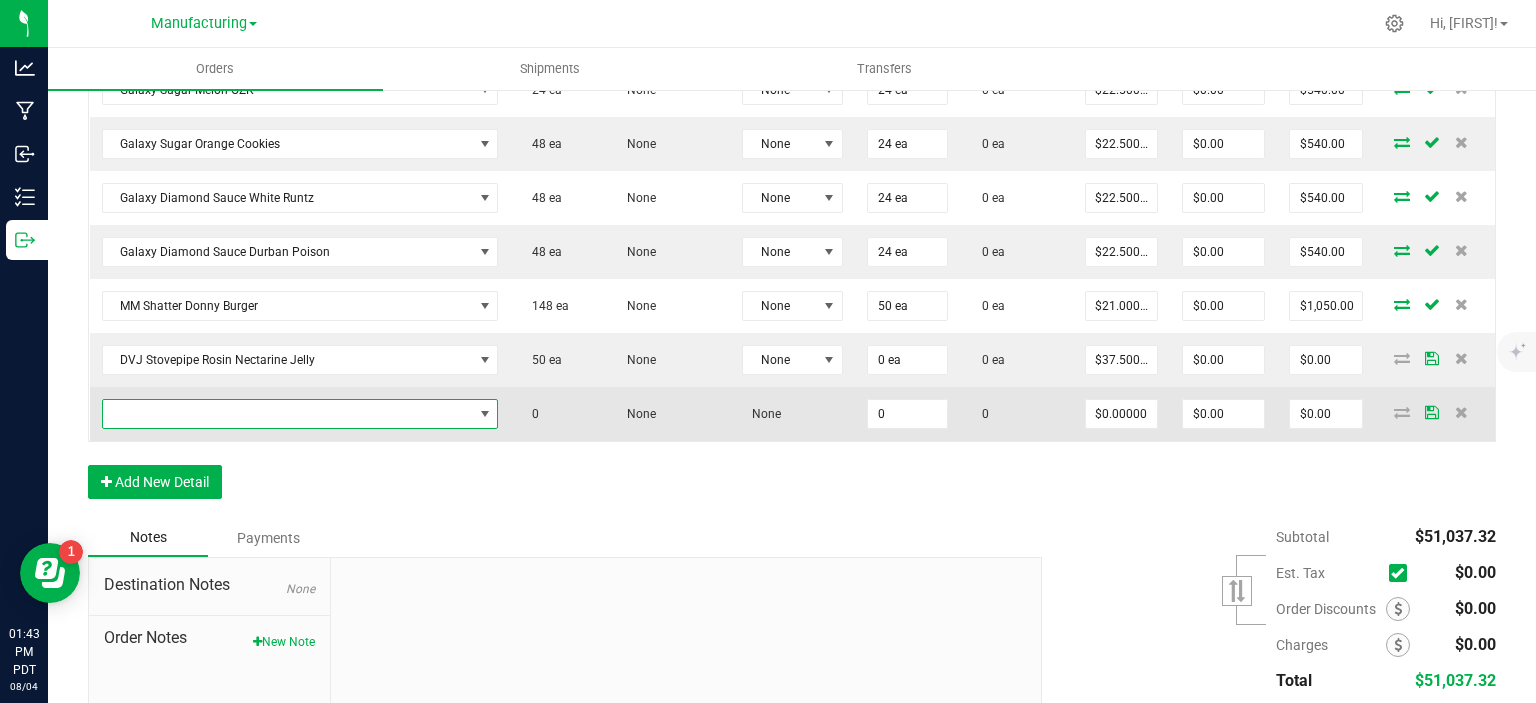 click at bounding box center [288, 414] 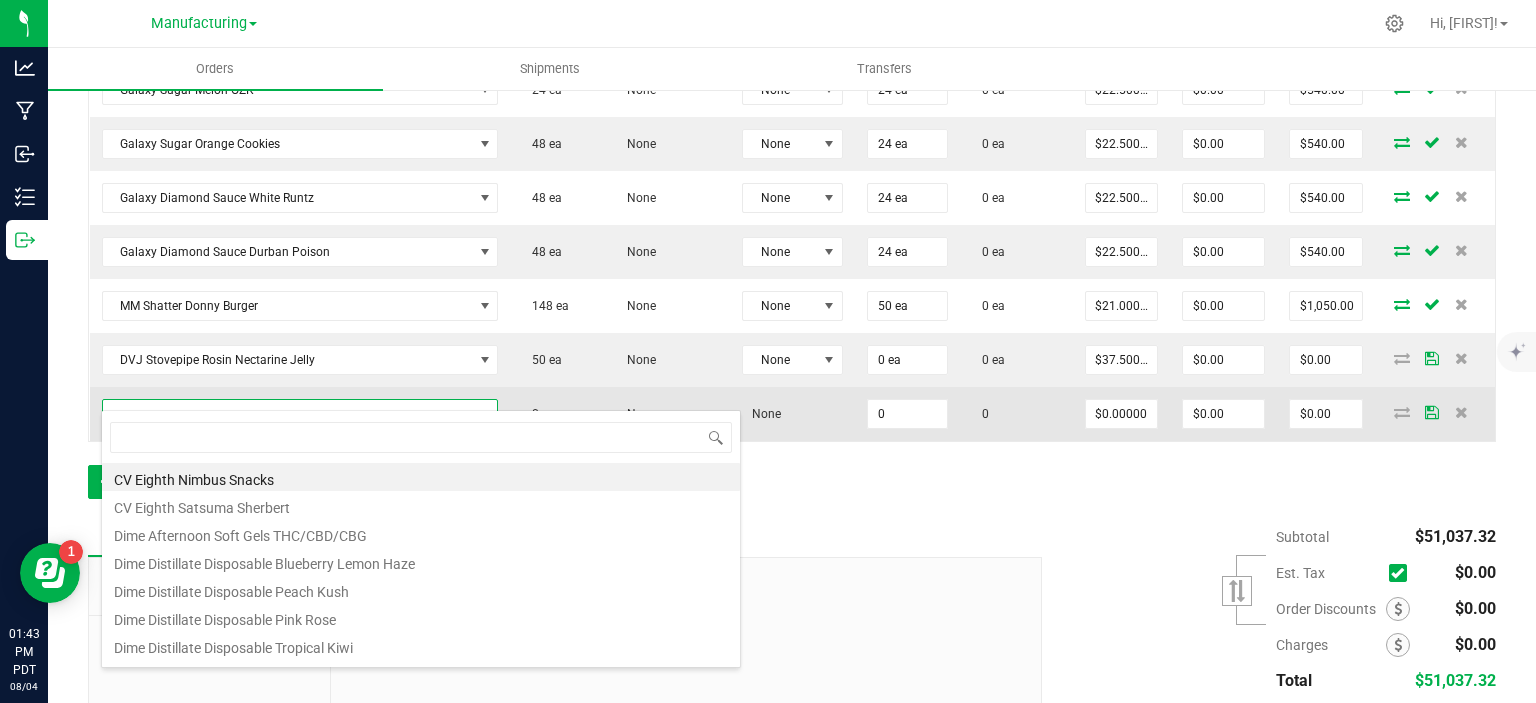 scroll, scrollTop: 99970, scrollLeft: 99608, axis: both 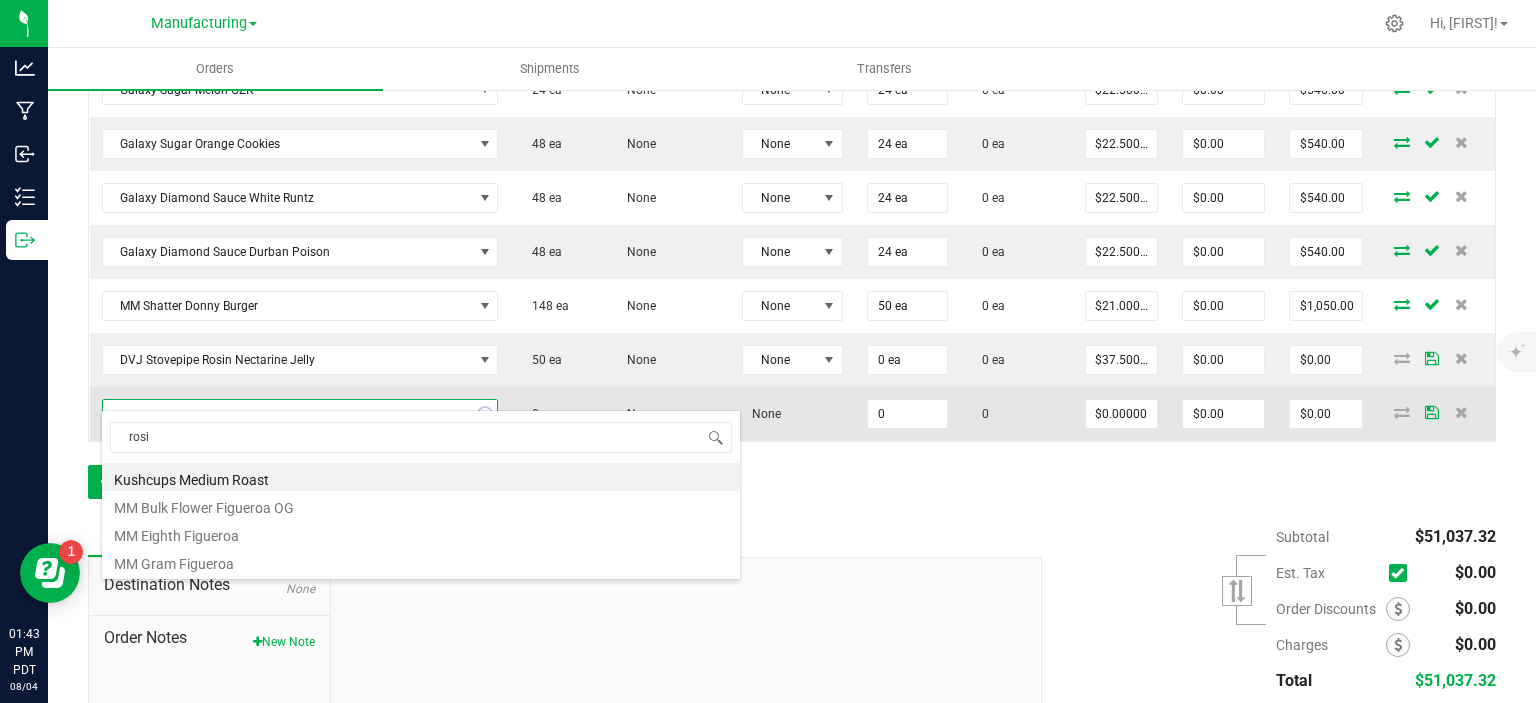 type on "rosin" 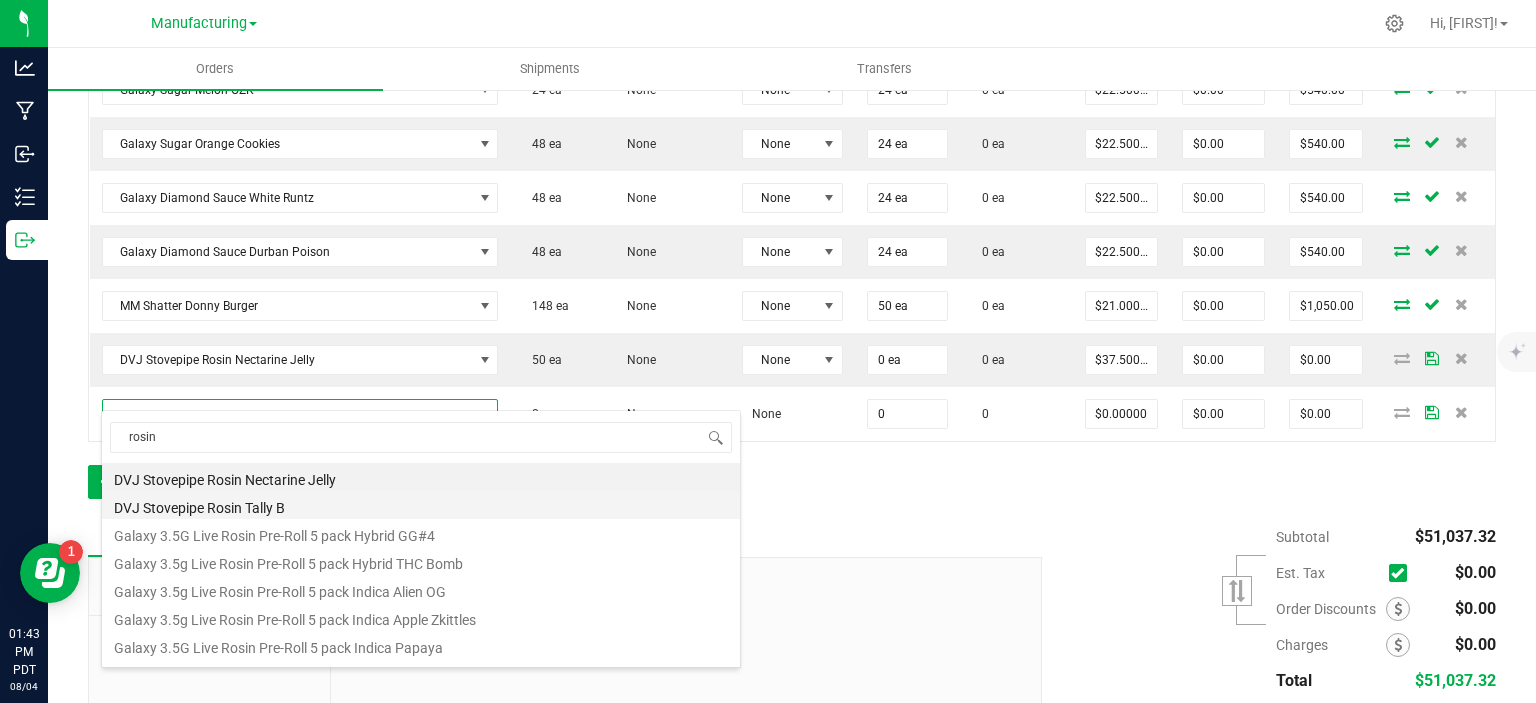 click on "DVJ Stovepipe Rosin Tally B" at bounding box center [421, 505] 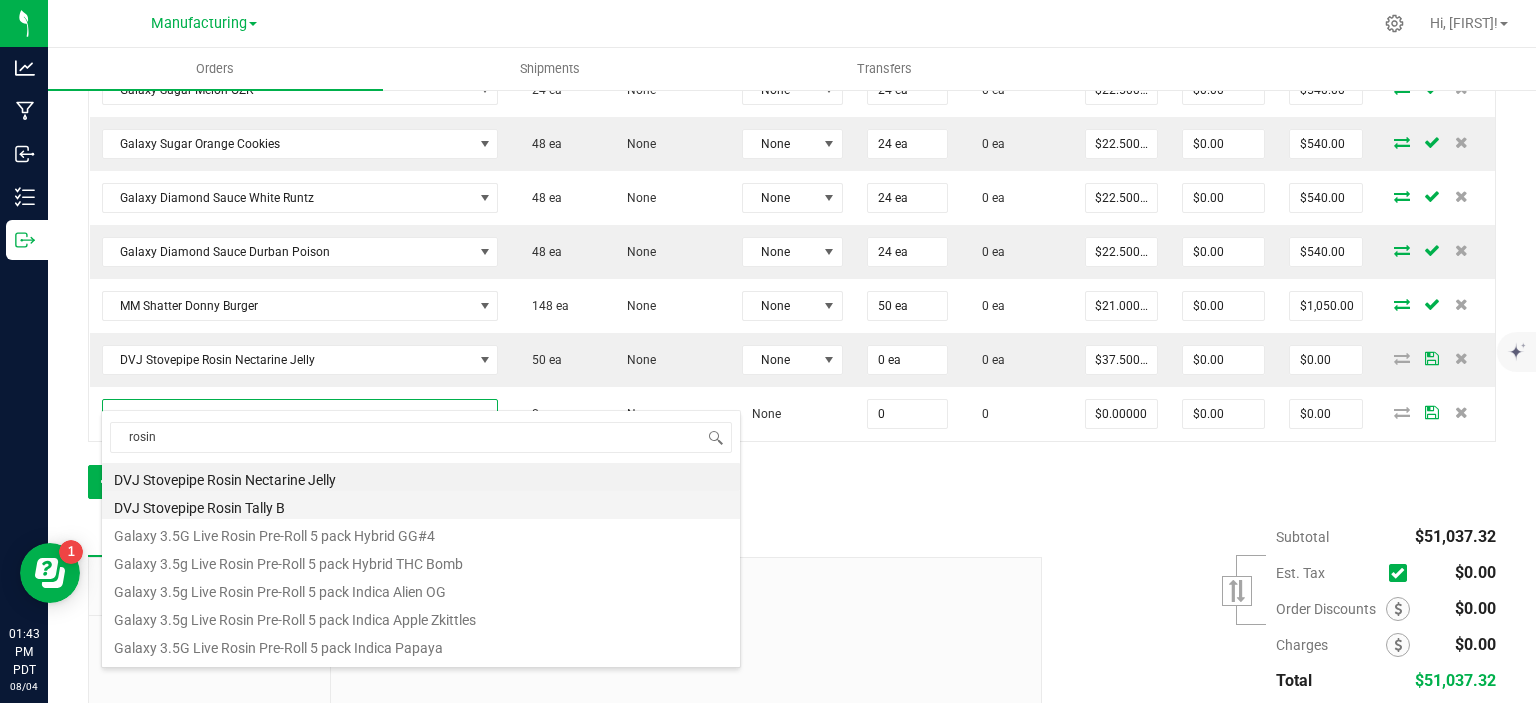 type on "0 ea" 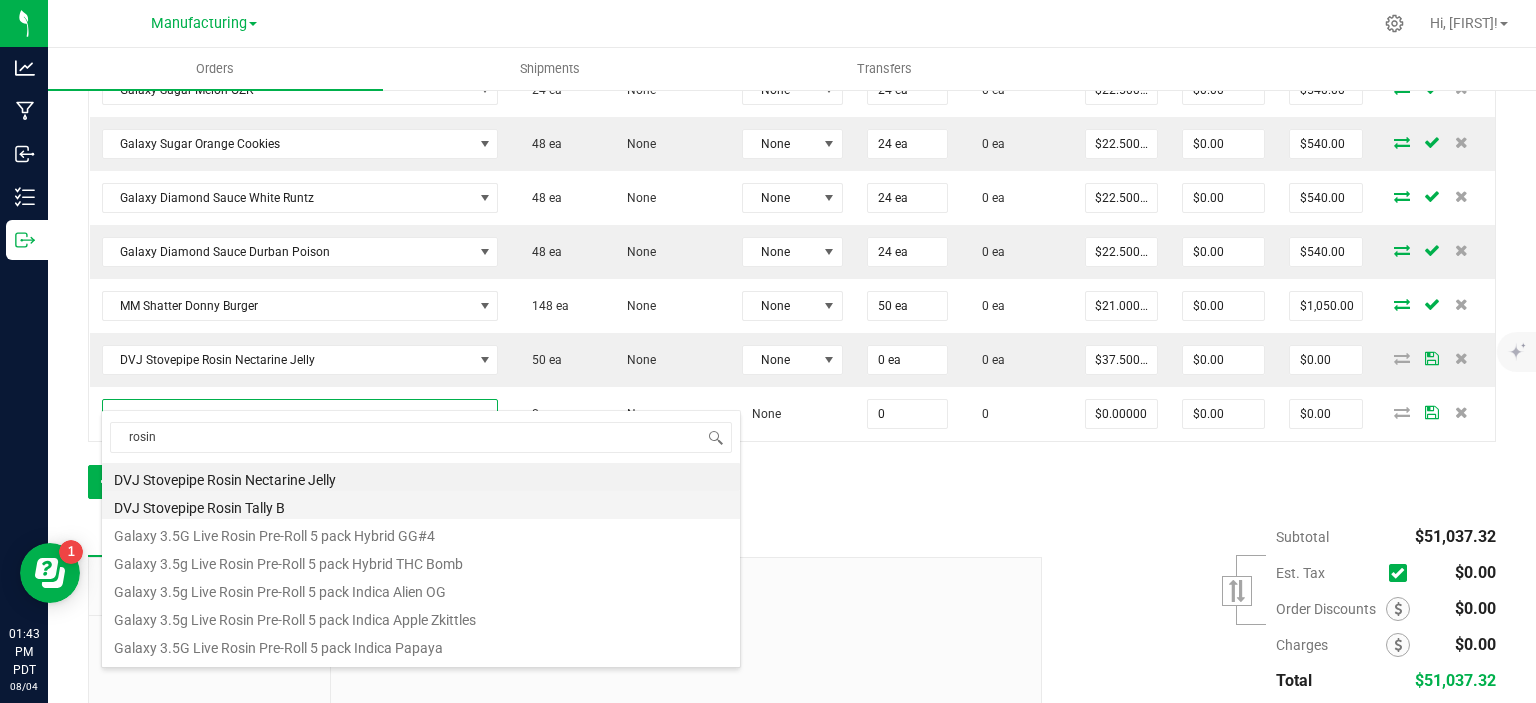 type on "$37.50000" 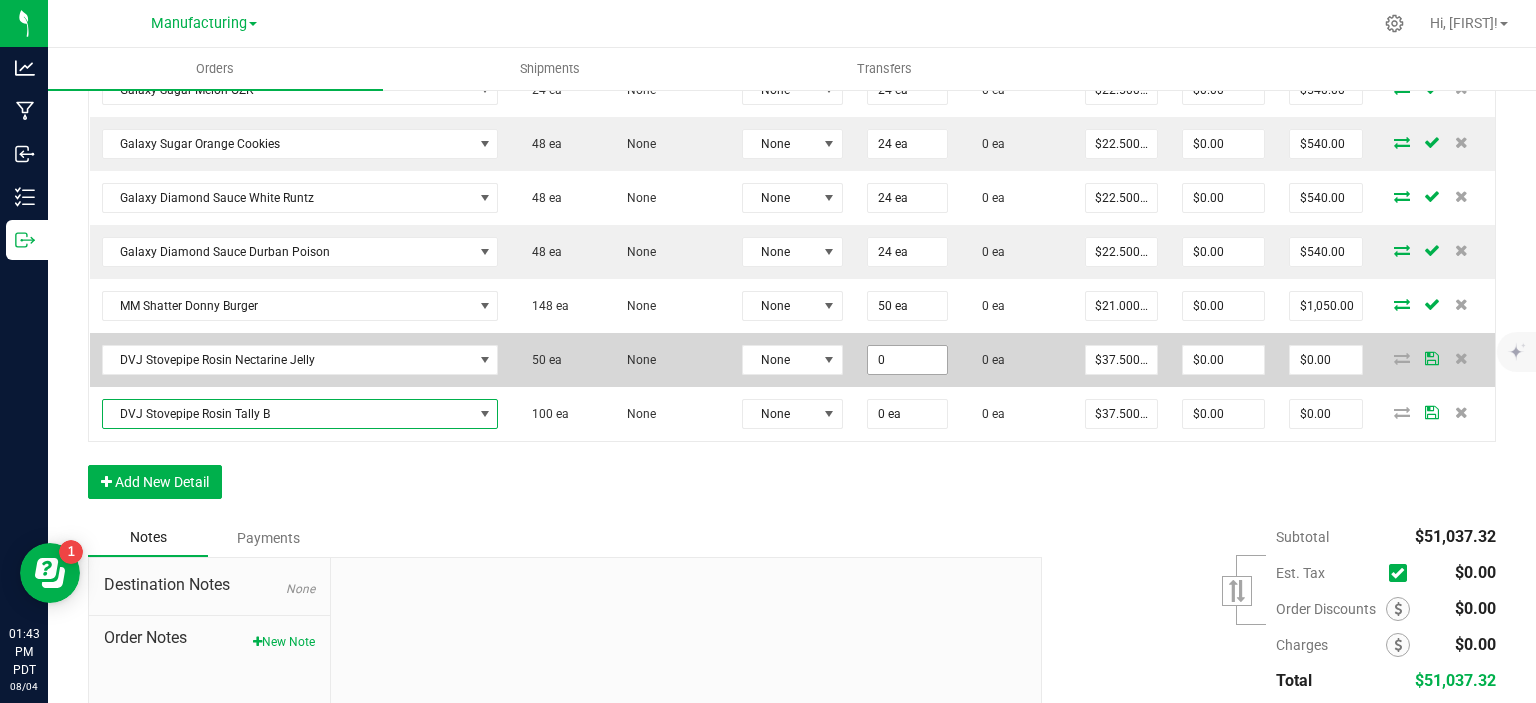 click on "0" at bounding box center (907, 360) 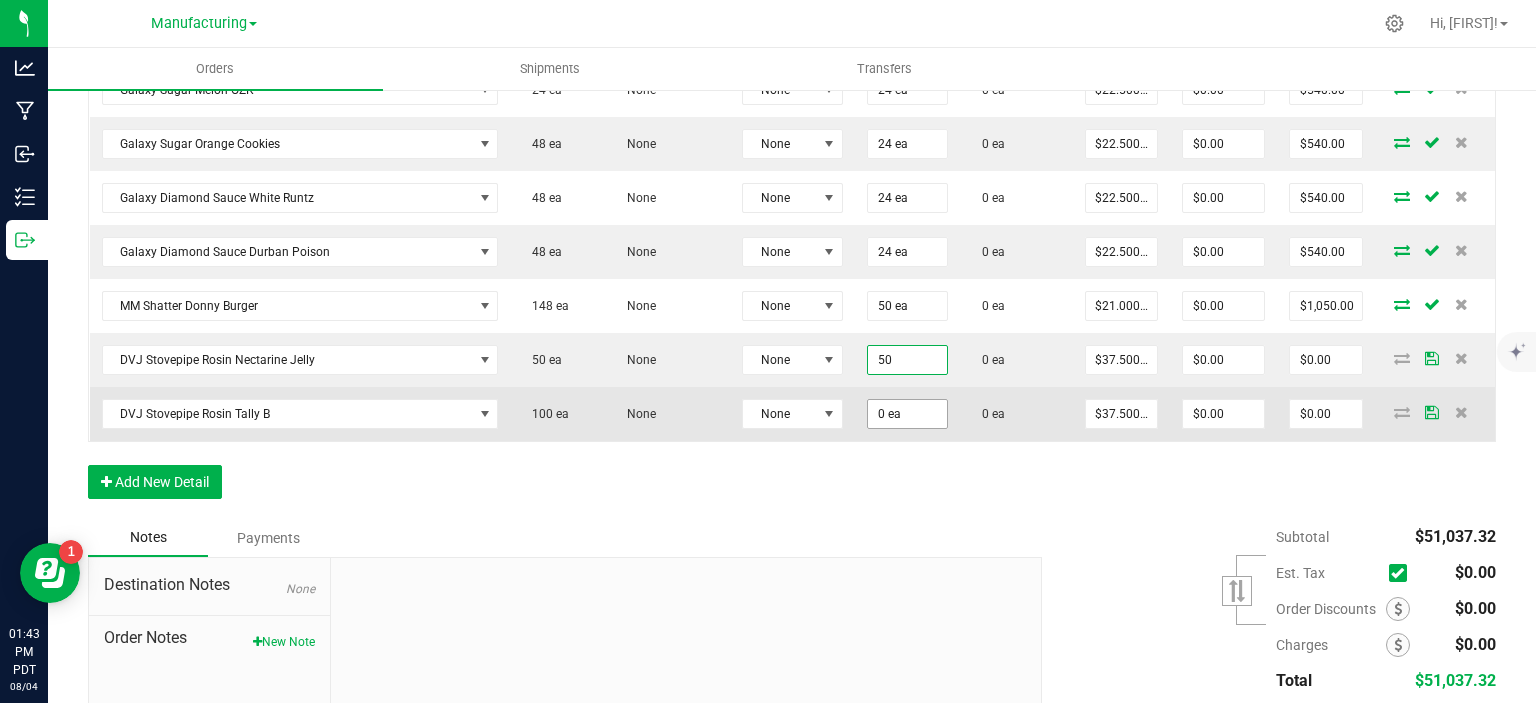 type on "50 ea" 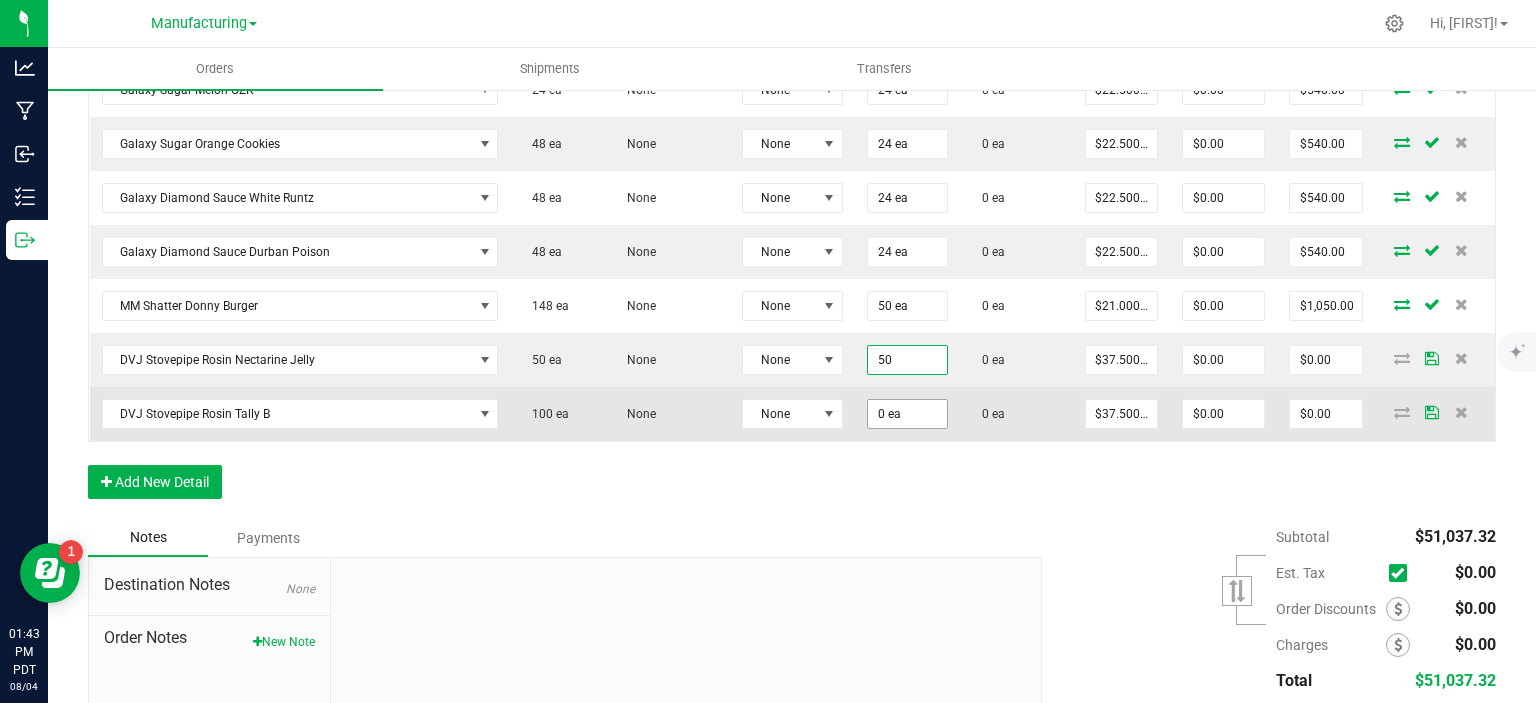 type on "$1,875.00" 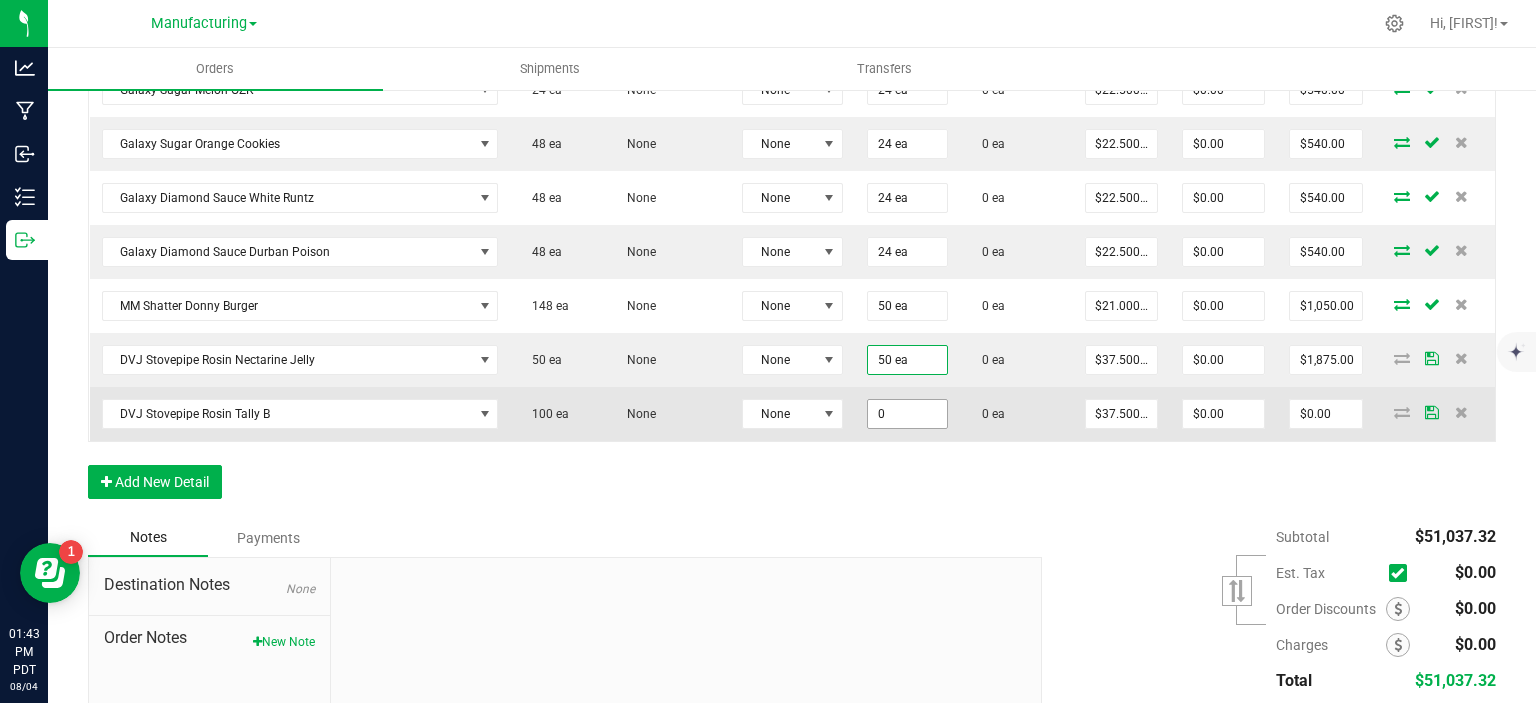 click on "0" at bounding box center (907, 414) 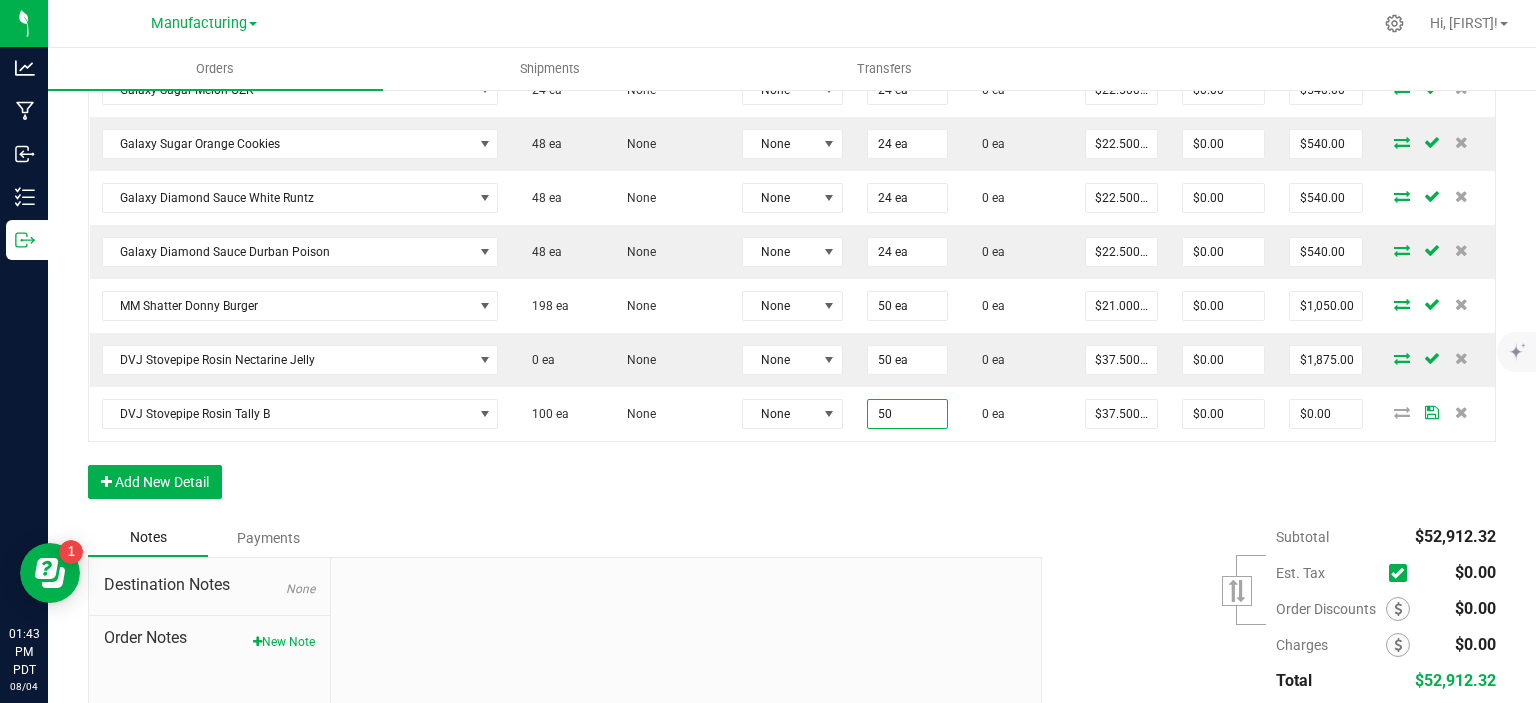 type on "50 ea" 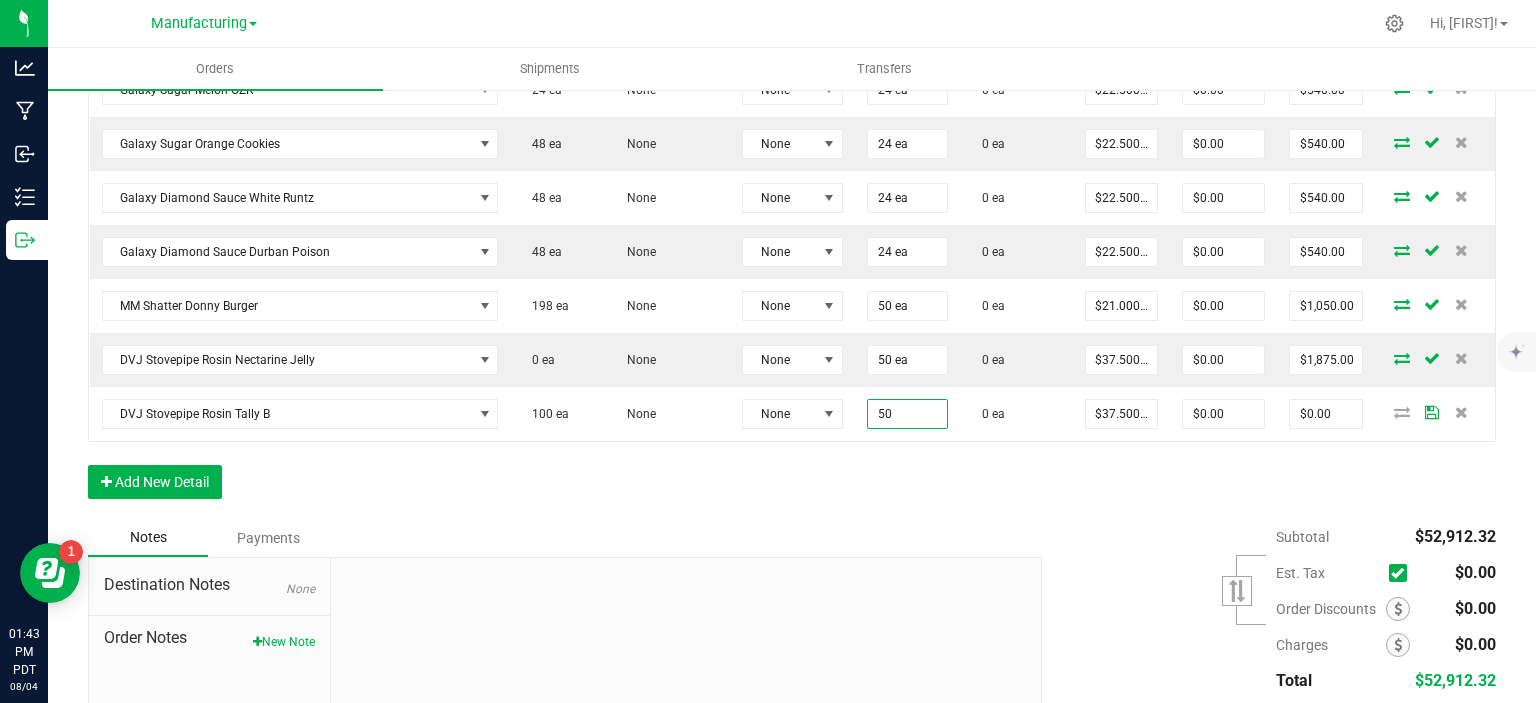 type on "$1,875.00" 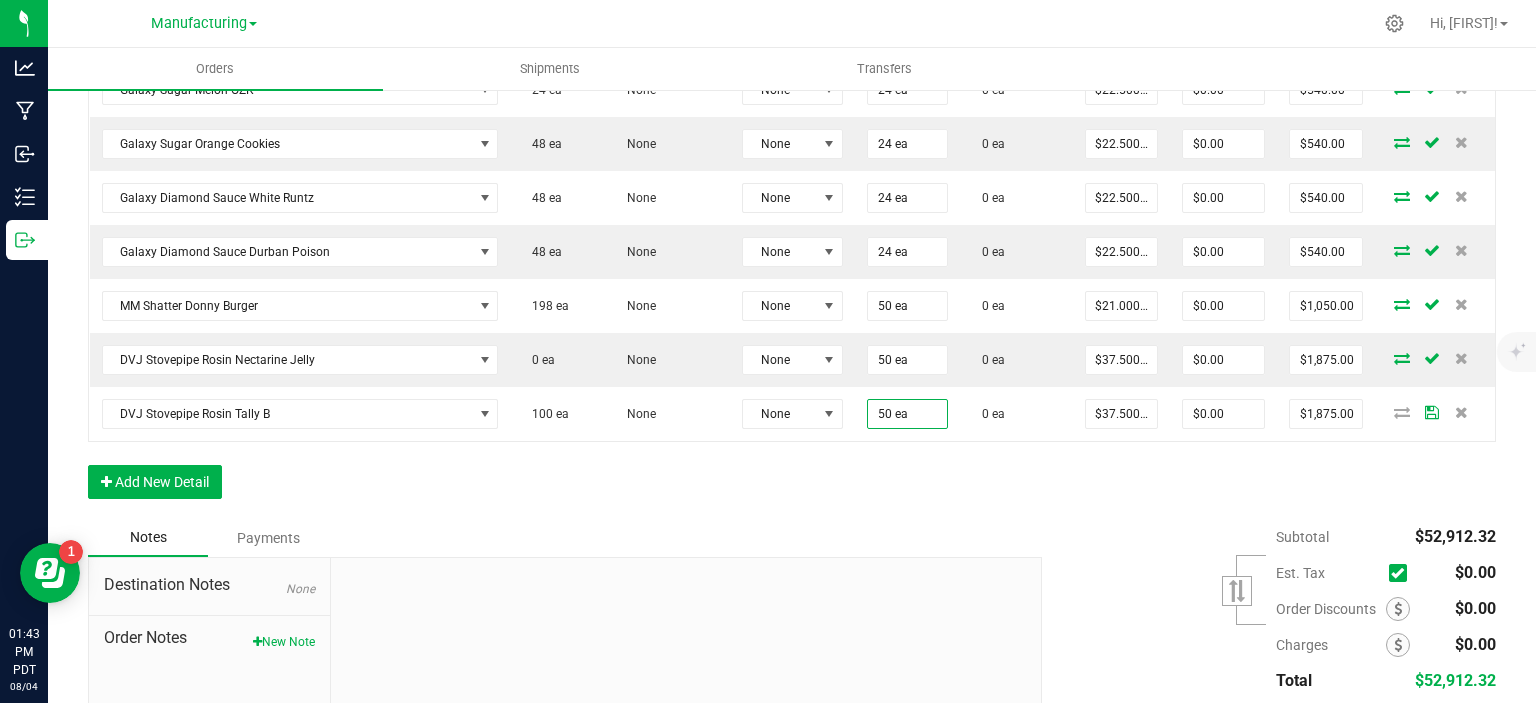 click on "Order Details Print All Labels Item  Sellable  Strain  Lot Number  Qty Ordered Qty Allocated Unit Price Line Discount Total Actions DVJ Oz Smalls Mint Cookie Dough  0 ea   None  None 50 ea  0 ea  $58.33000 $0.00 $2,916.50 DVJ OZ Smalls Zlushies Special  0 ea   None  None 51 ea  0 ea  $91.66000 $0.00 $4,674.66 DVJ OZ Smalls Permanent Marker x Purple push pop Special  0 ea   None  None 40 ea  0 ea  $96.66000 $0.00 $3,866.40 ENF 8th Biscotti x Do-Si-Do  0 ea   None  None 49 ea  0 ea  $16.67000 $0.00 $816.83 ENF 8th Nutter Butter  0 ea   None  None 65 ea  0 ea  $16.67000 $0.00 $1,083.55 ENF 8th RS 11  0 ea   None  None 64 ea  0 ea  $16.67000 $0.00 $1,066.88 ENF 8th Zootopia  0 ea   None  None 66 ea  0 ea  $16.67000 $0.00 $1,100.22 ENF 8th RS54 Zkittles  0 ea   None  None 65 ea  0 ea  $16.67000 $0.00 $1,083.55 TGR Pre-Roll Pack Apple Fritter  75 ea   None  None 25 ea  0 ea  $40.00000 $0.00 $1,000.00 TGR Pre-Roll Pack Grape Ape  50 ea   None  None 25 ea  0 ea  $40.00000 $0.00 None" at bounding box center (792, -734) 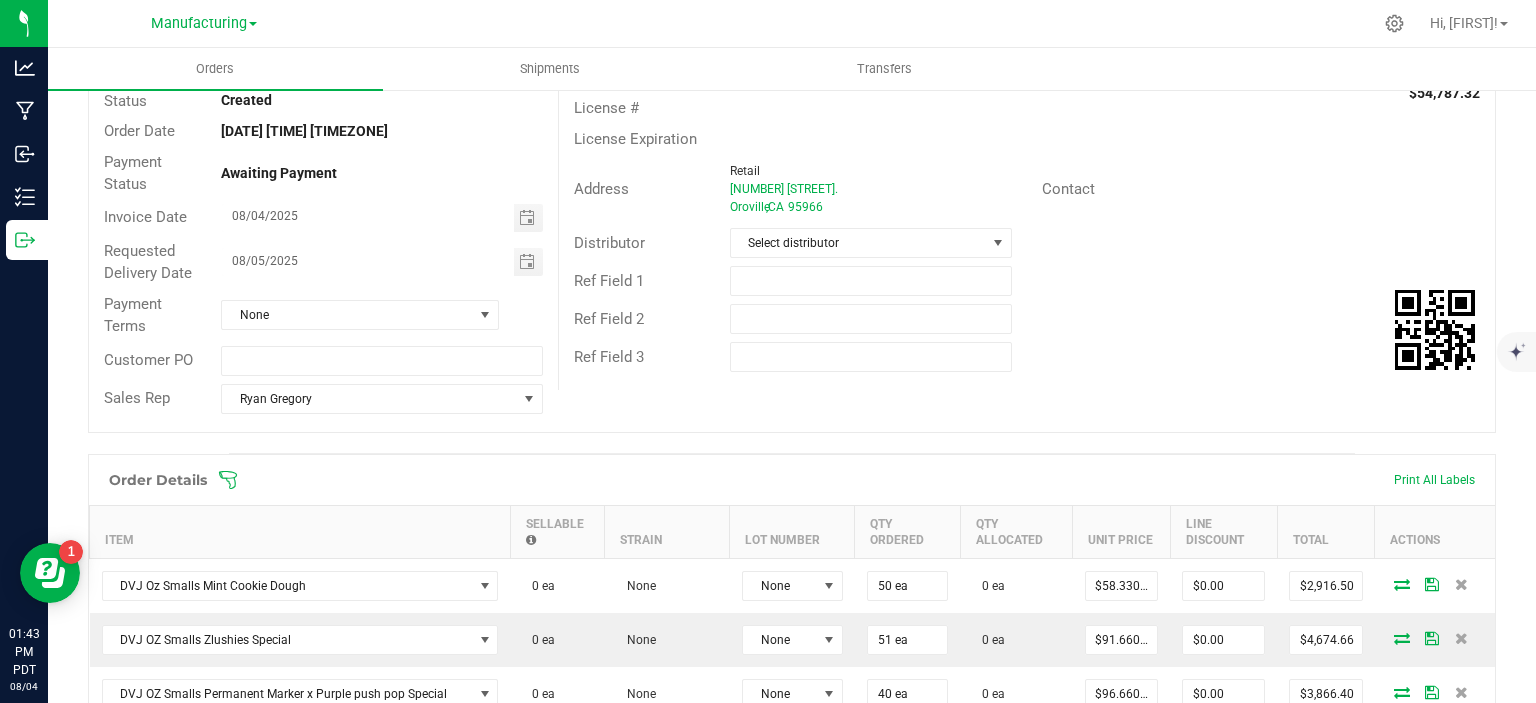 scroll, scrollTop: 0, scrollLeft: 0, axis: both 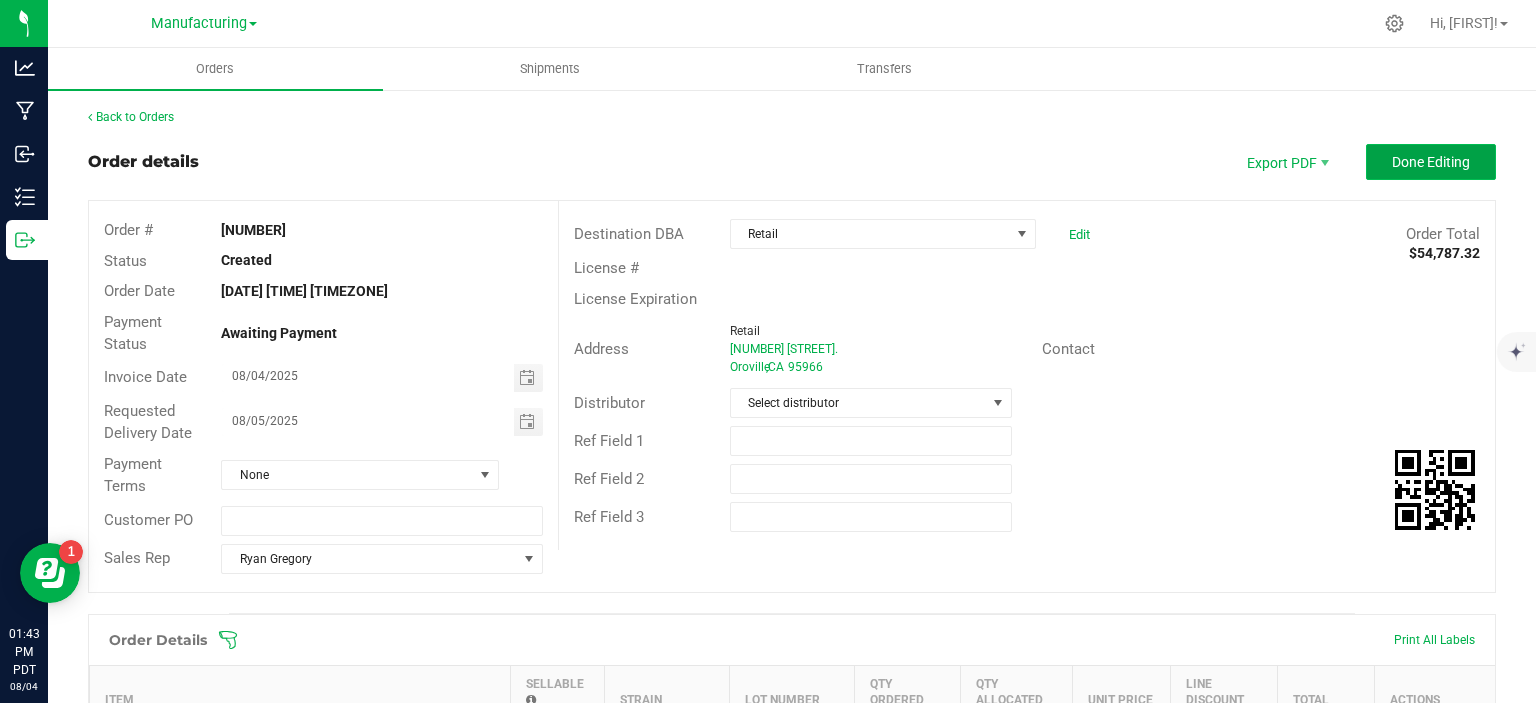 click on "Done Editing" at bounding box center [1431, 162] 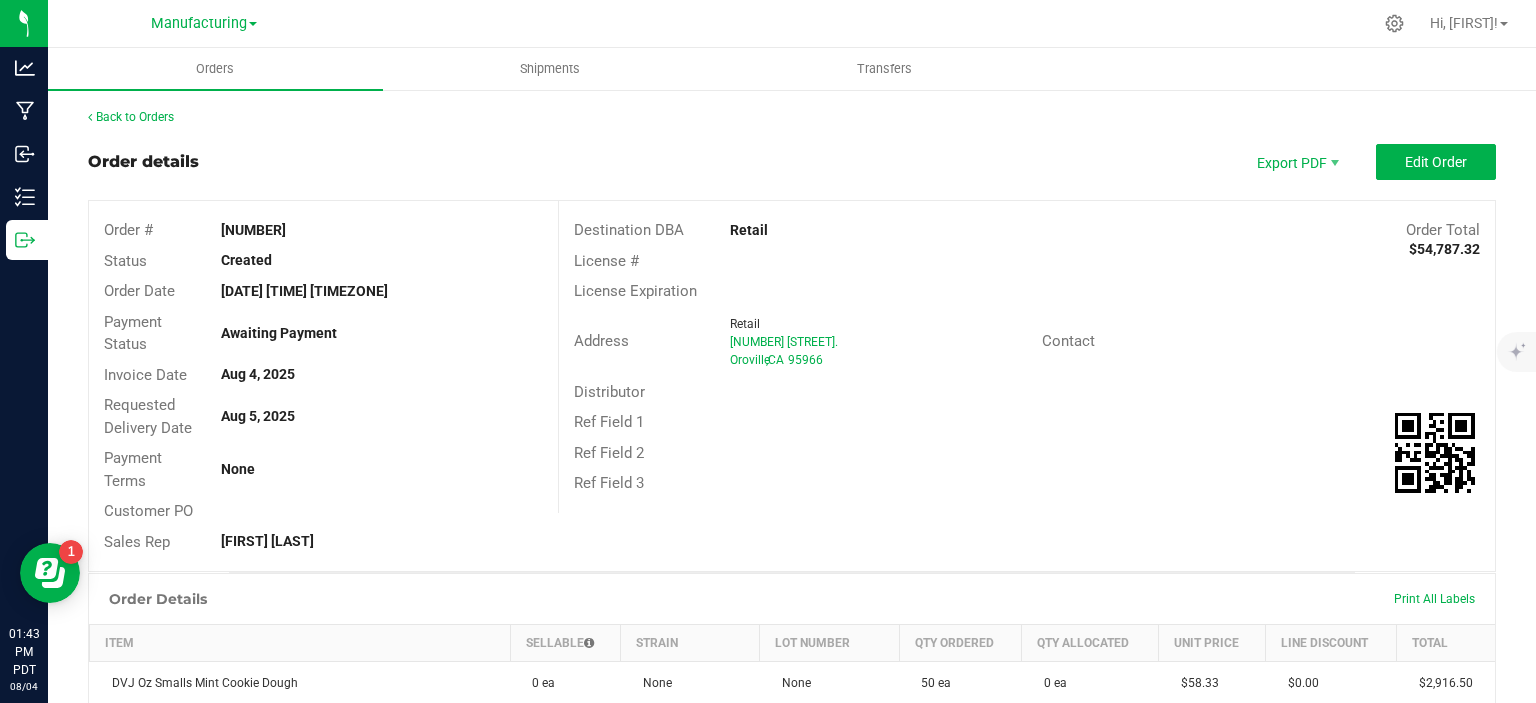 click on "Manufacturing" at bounding box center [199, 23] 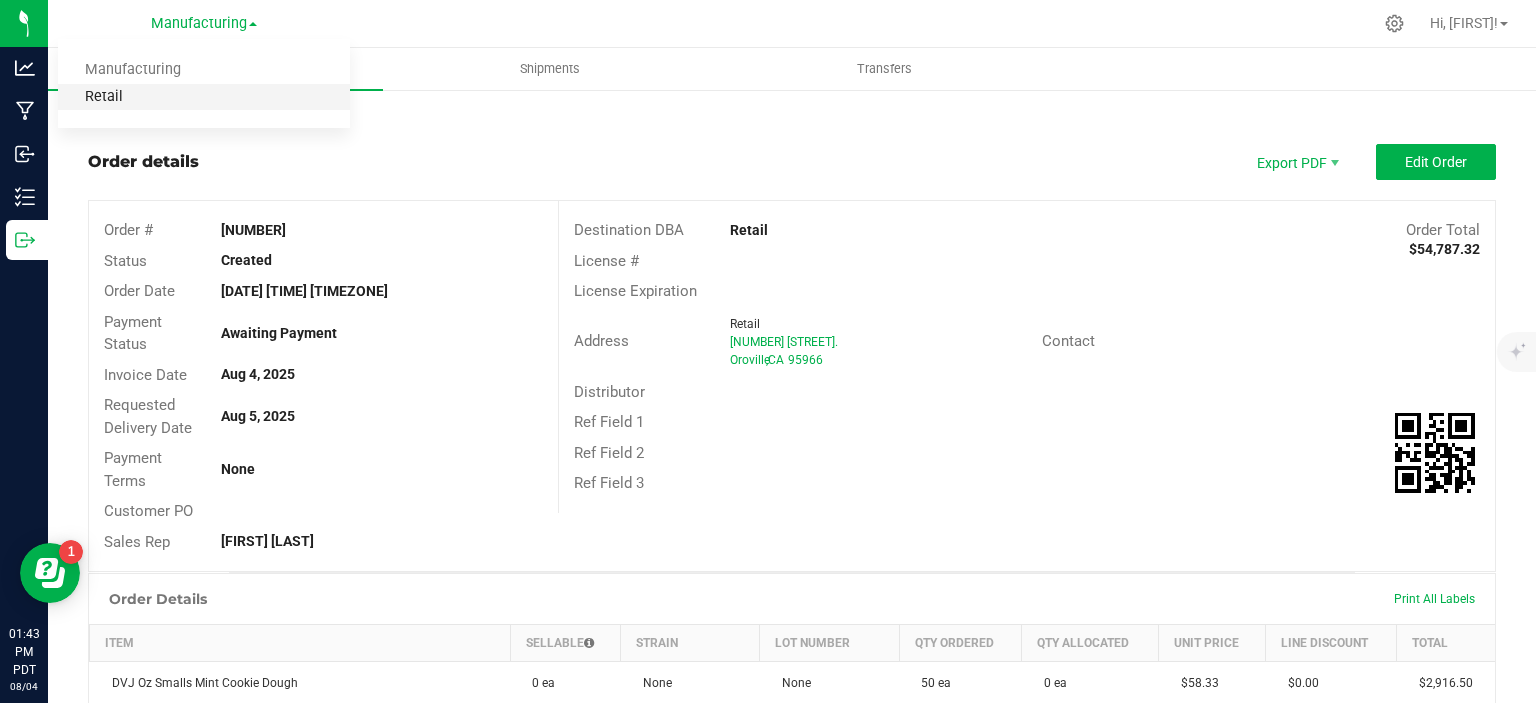 click on "Retail" at bounding box center [204, 97] 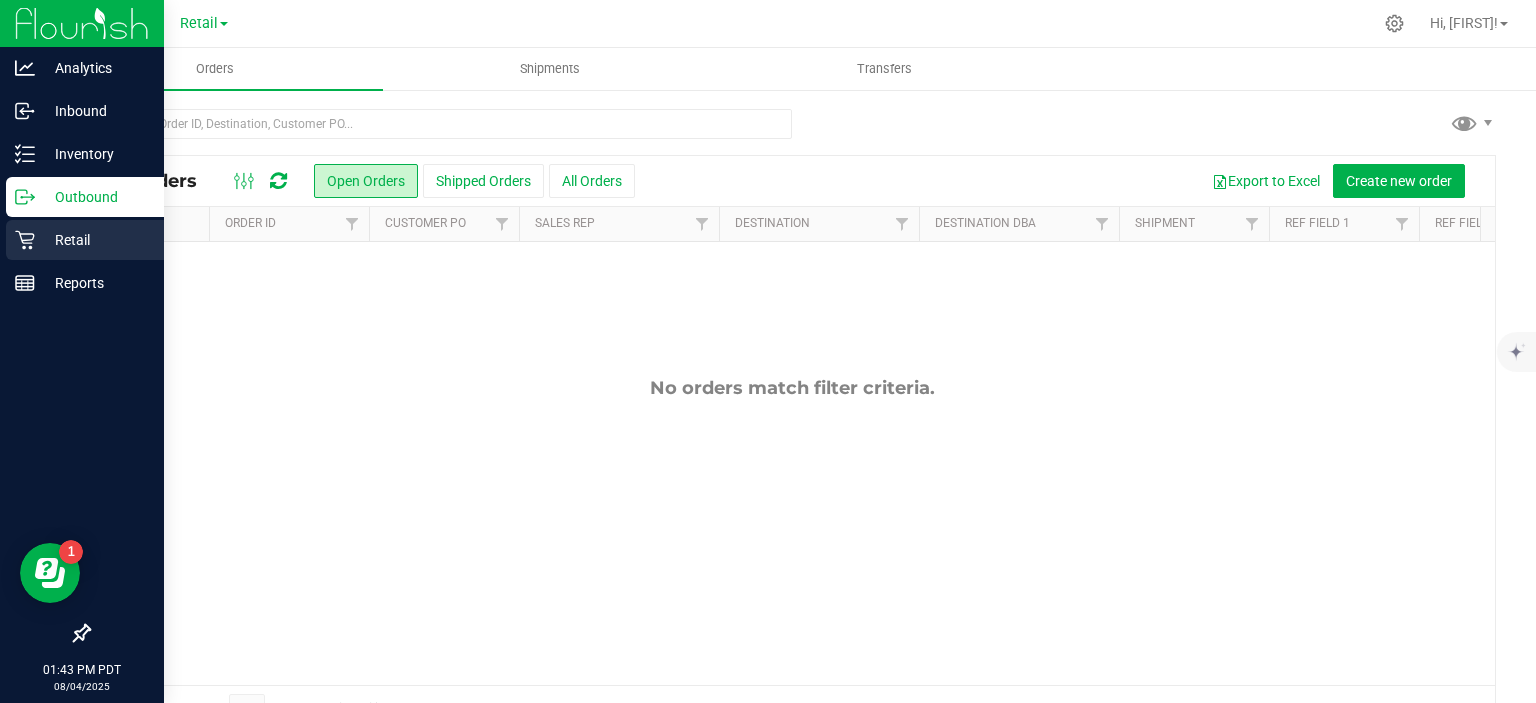 click on "Retail" at bounding box center (95, 240) 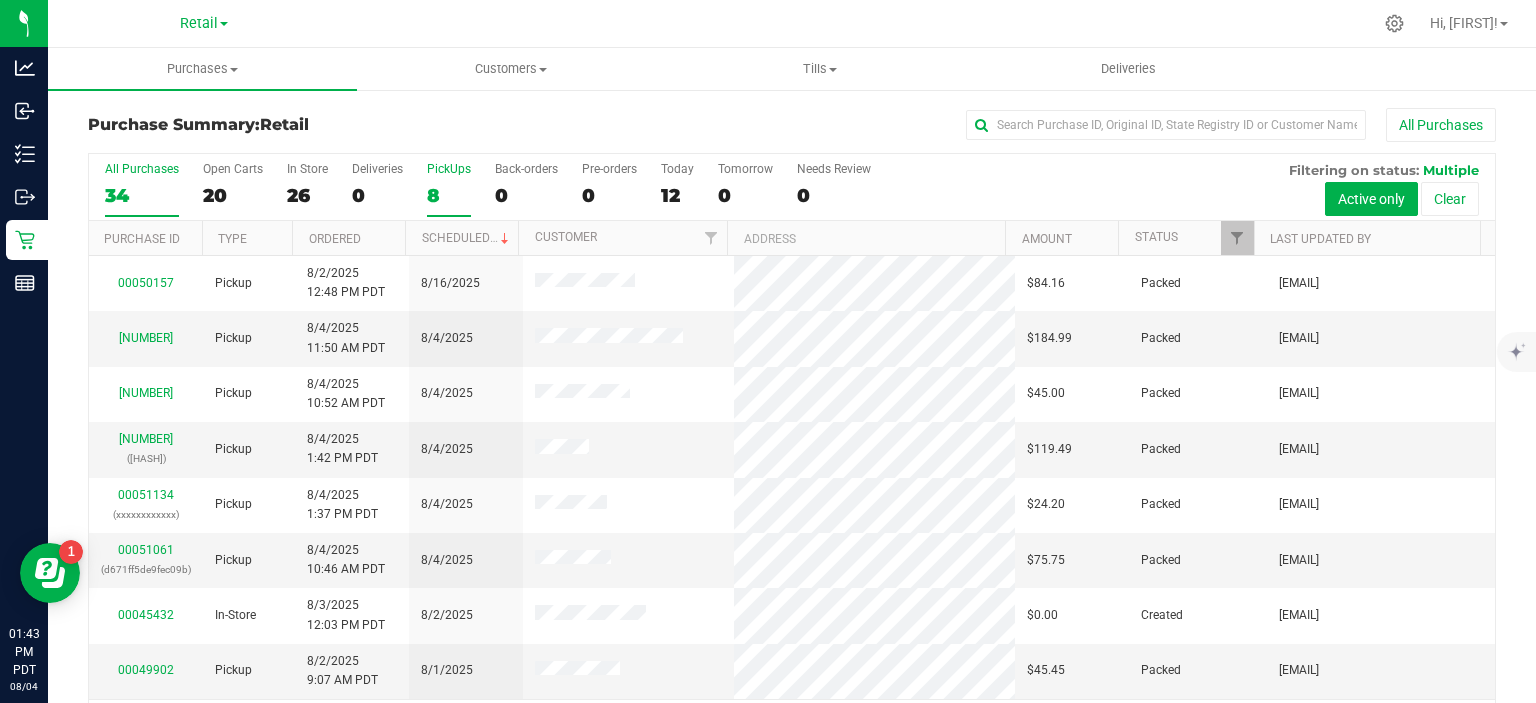 click on "8" at bounding box center [449, 195] 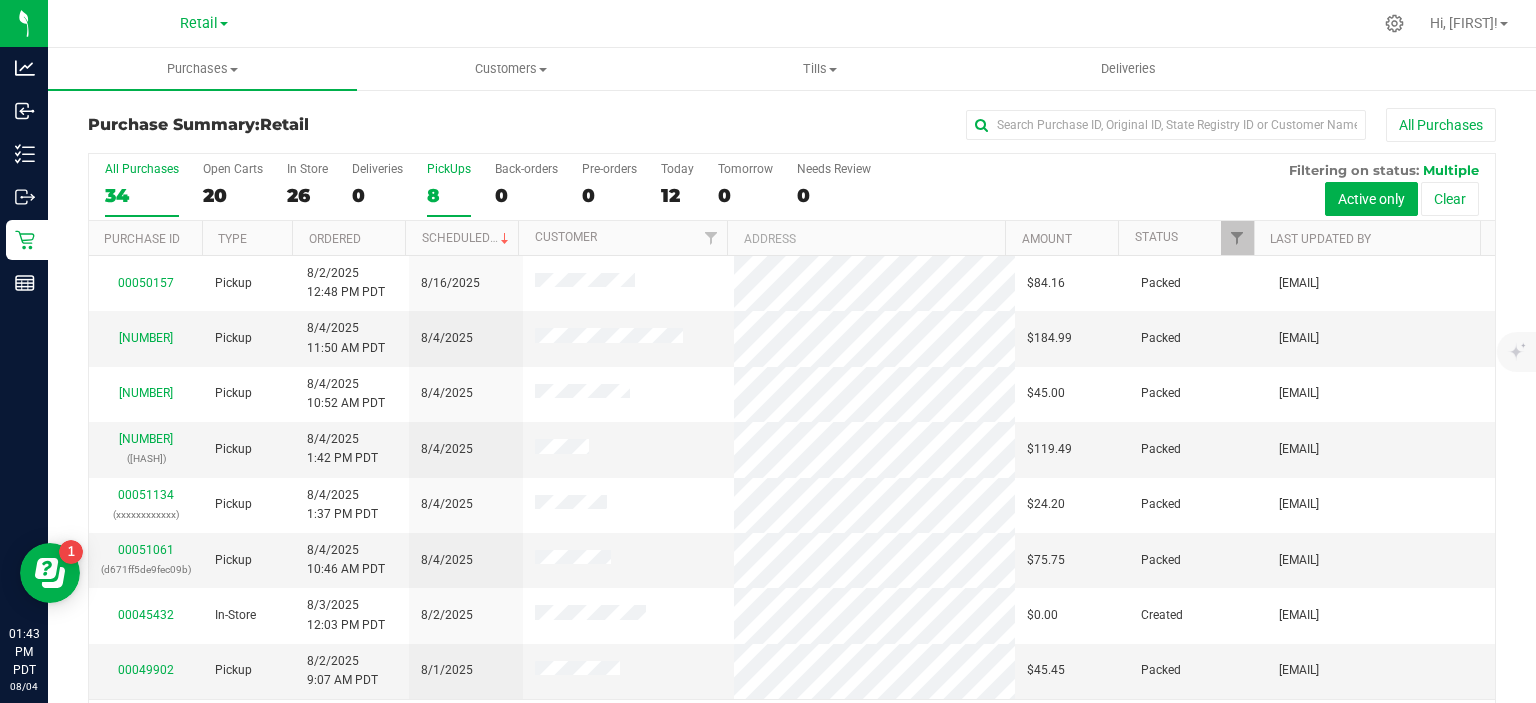click on "PickUps
8" at bounding box center [0, 0] 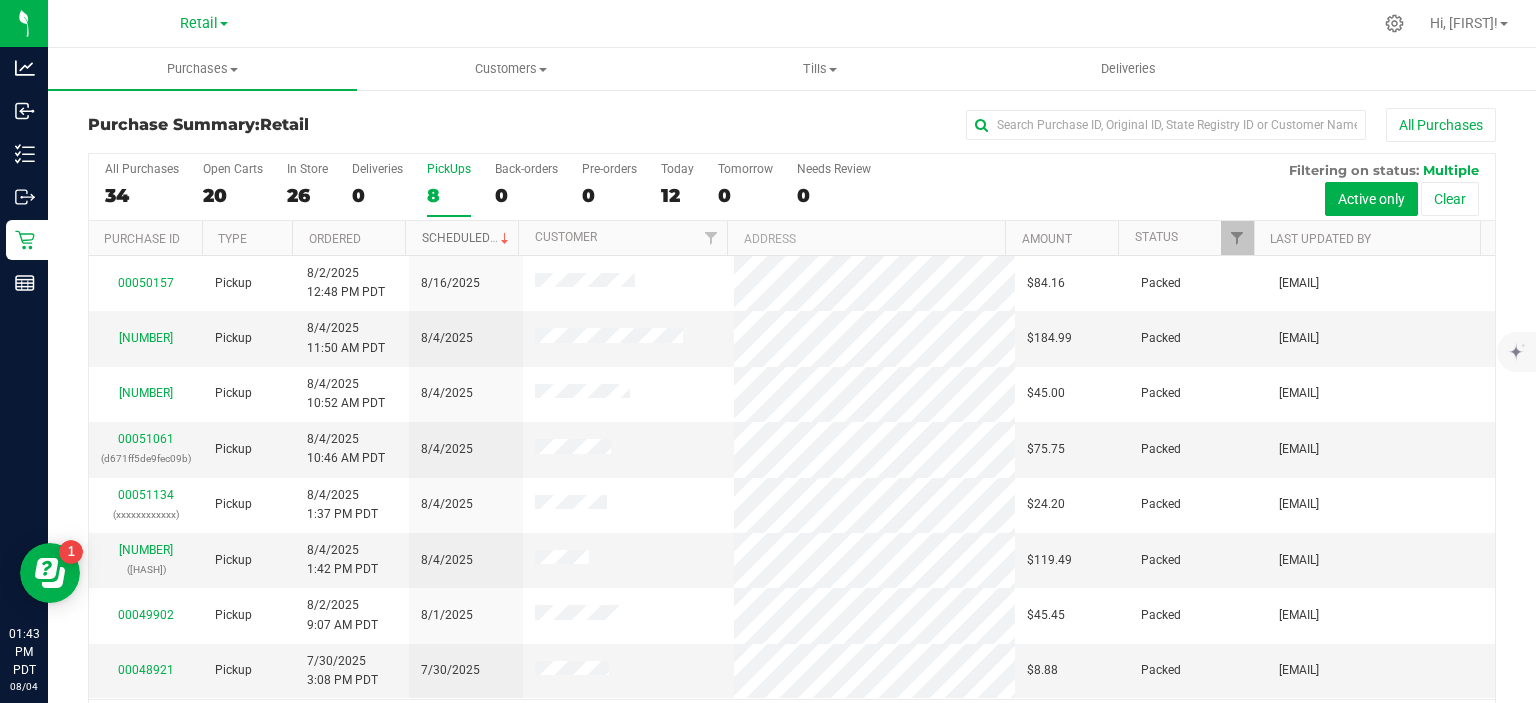 click on "Scheduled" at bounding box center (467, 238) 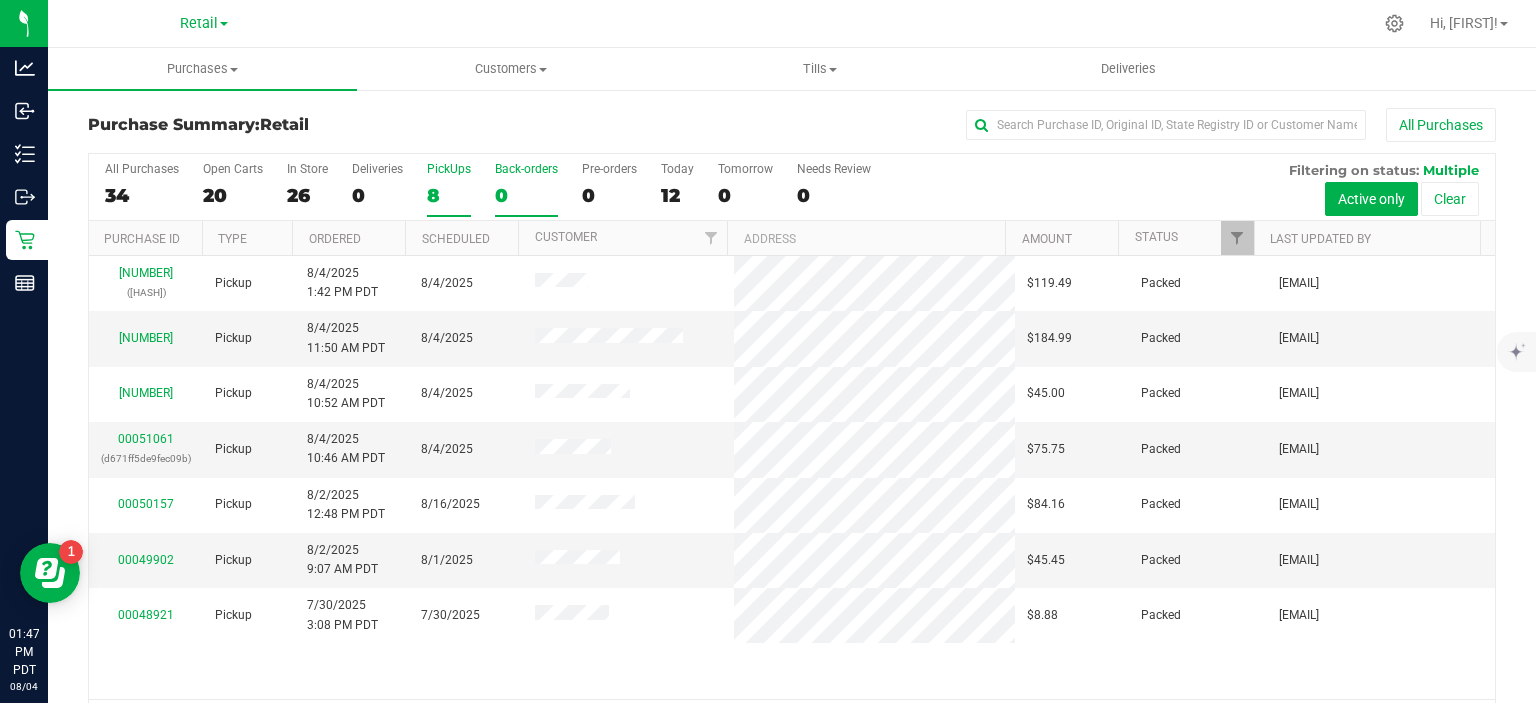 click on "Back-orders
0" at bounding box center [526, 189] 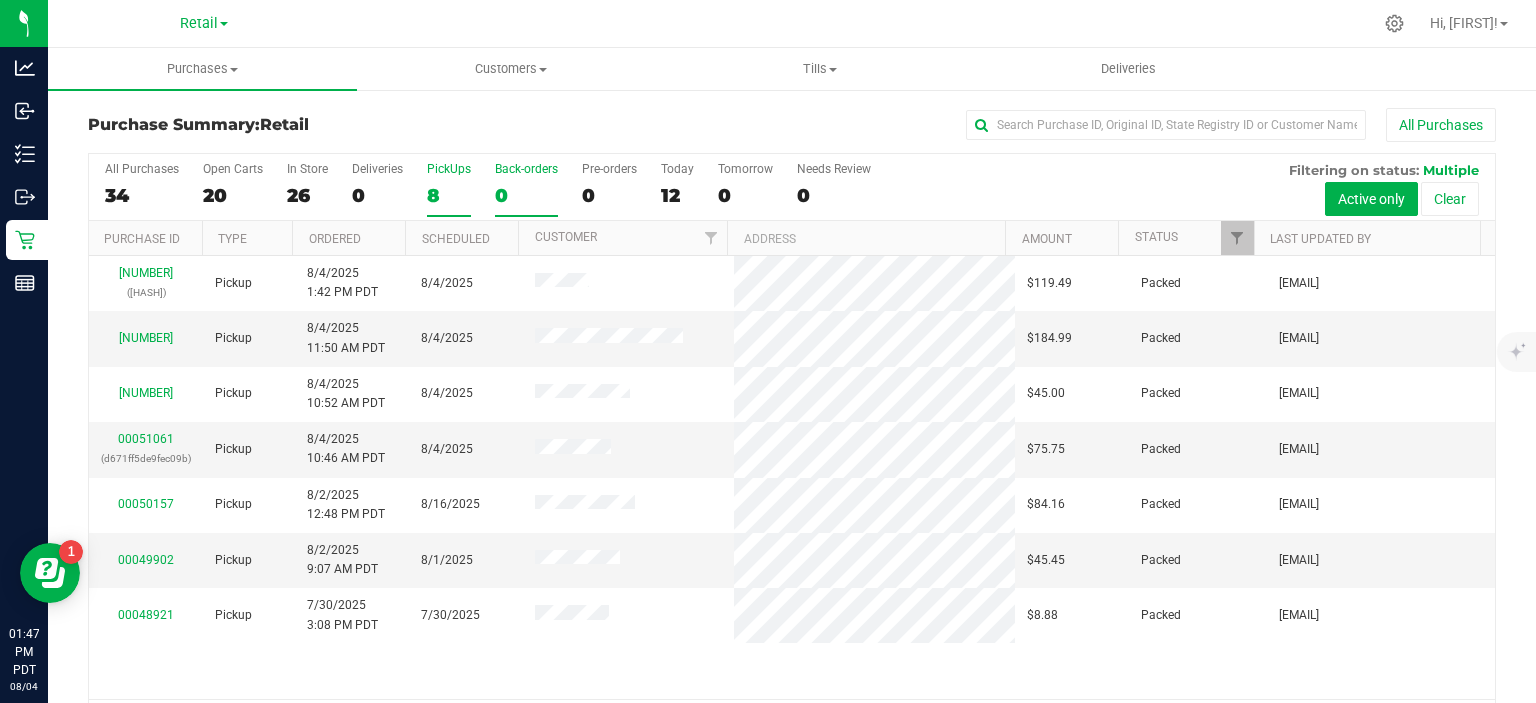 click on "Back-orders
0" at bounding box center [0, 0] 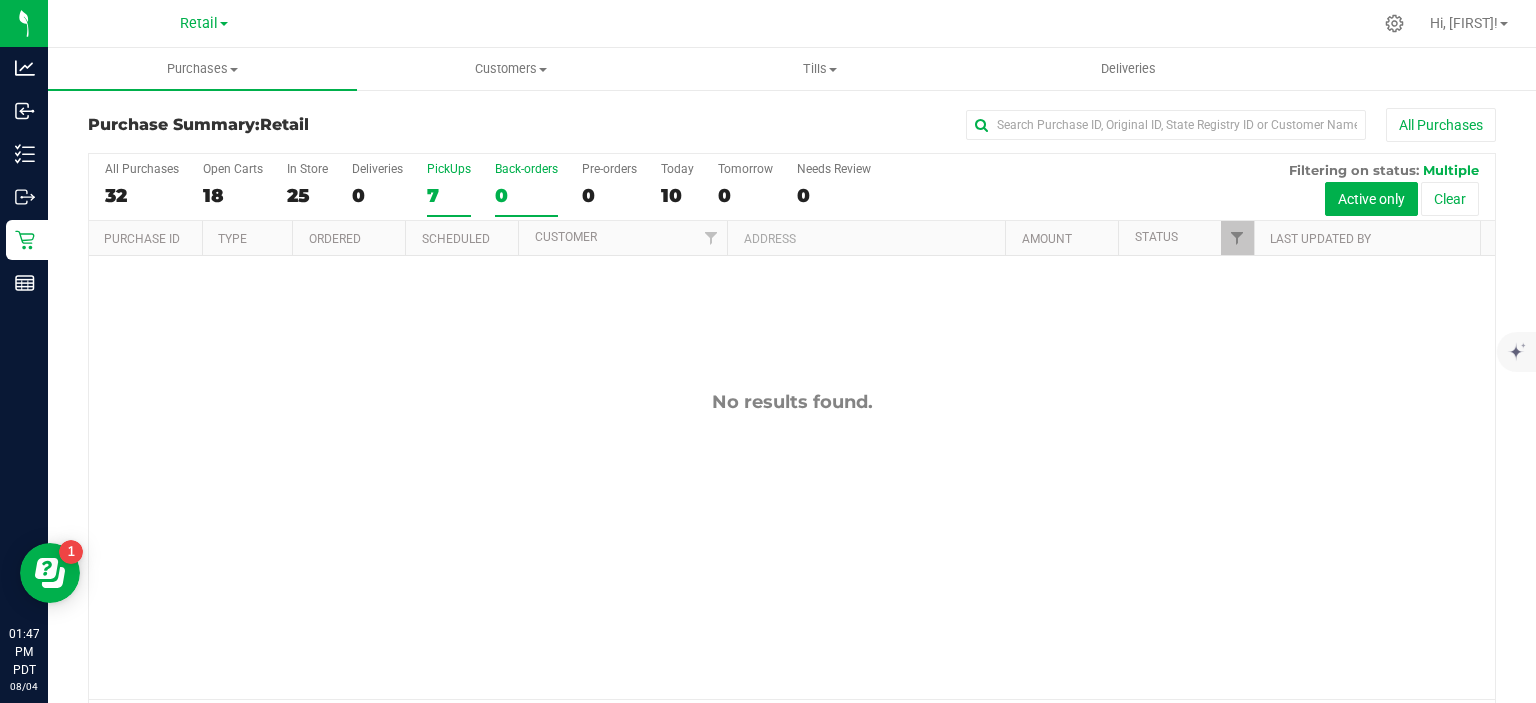 click on "PickUps
7" at bounding box center [449, 189] 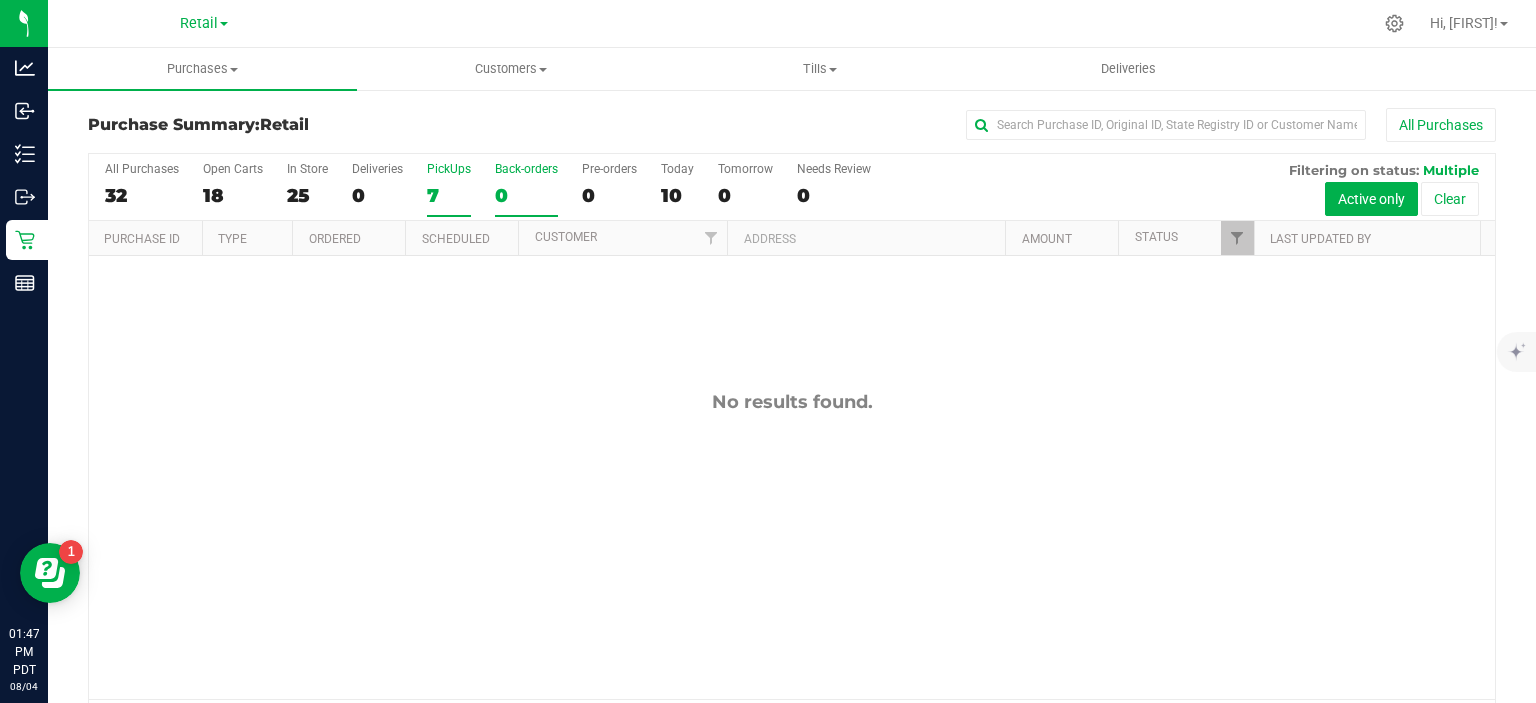 click on "PickUps
7" at bounding box center (0, 0) 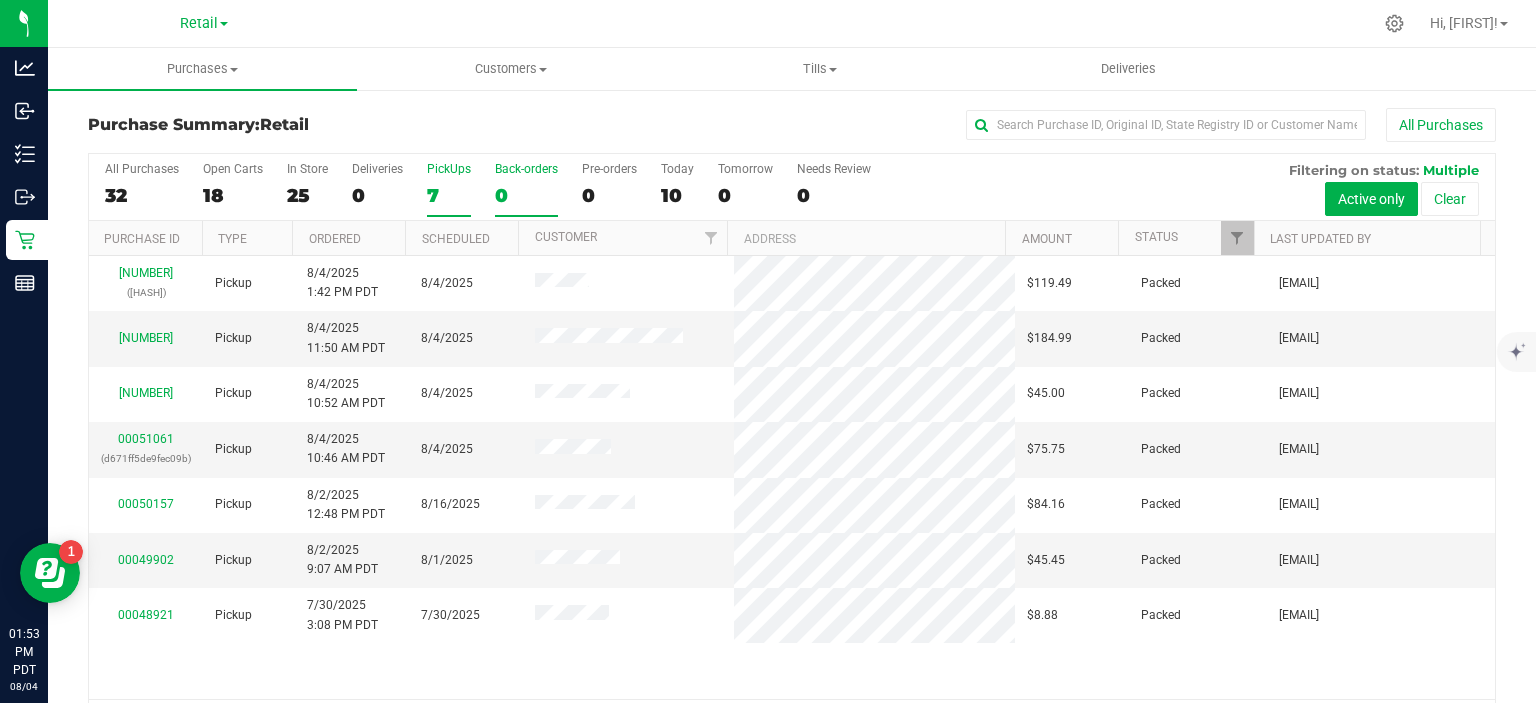 click on "0" at bounding box center [526, 195] 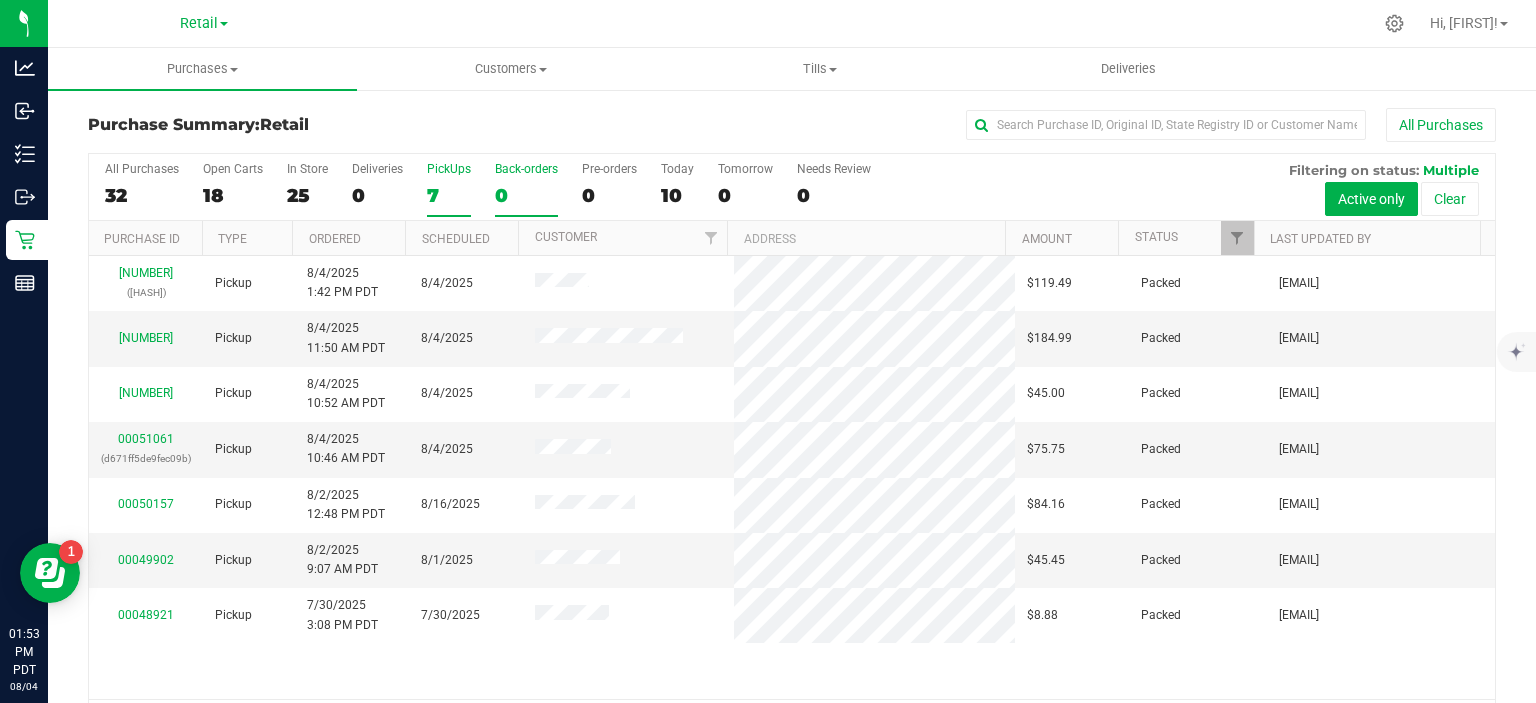 click on "Back-orders
0" at bounding box center [0, 0] 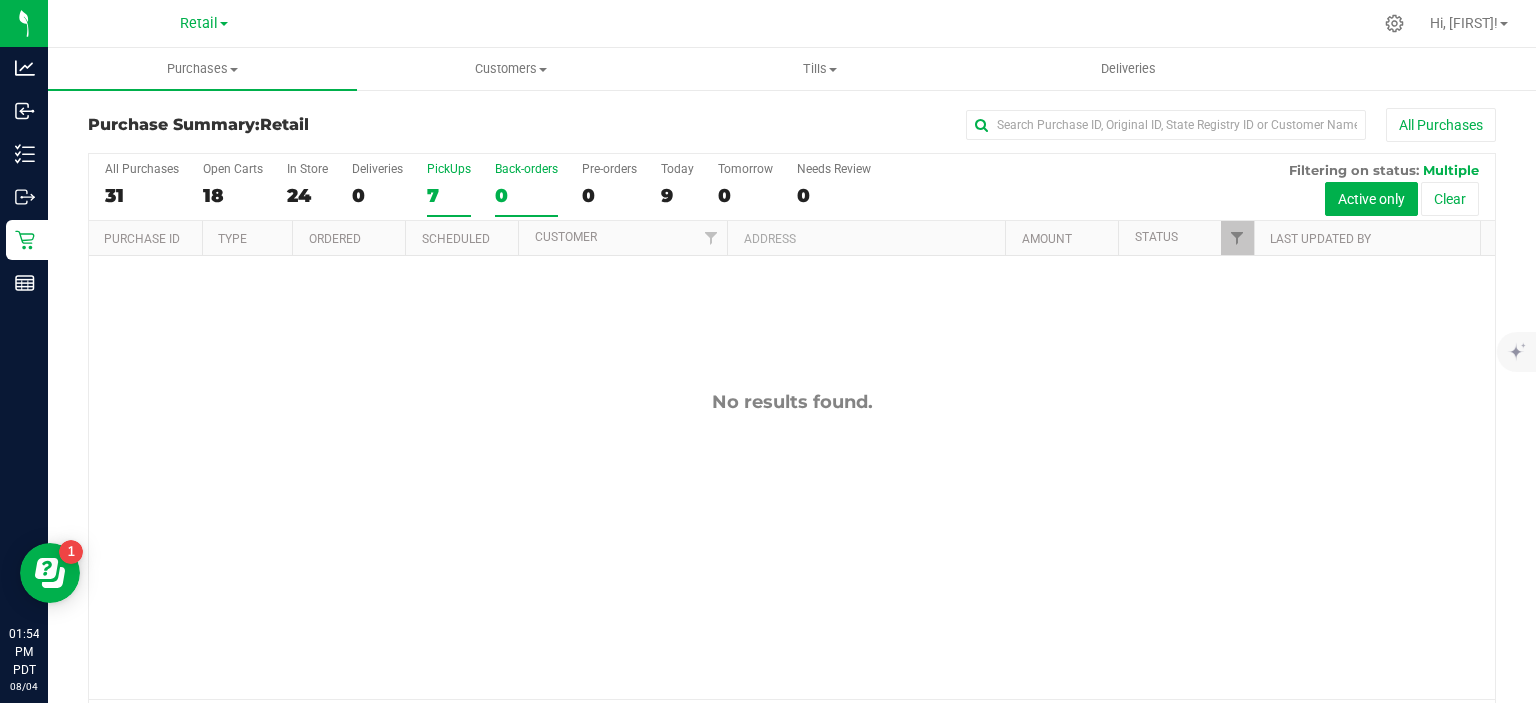 click on "7" at bounding box center [449, 195] 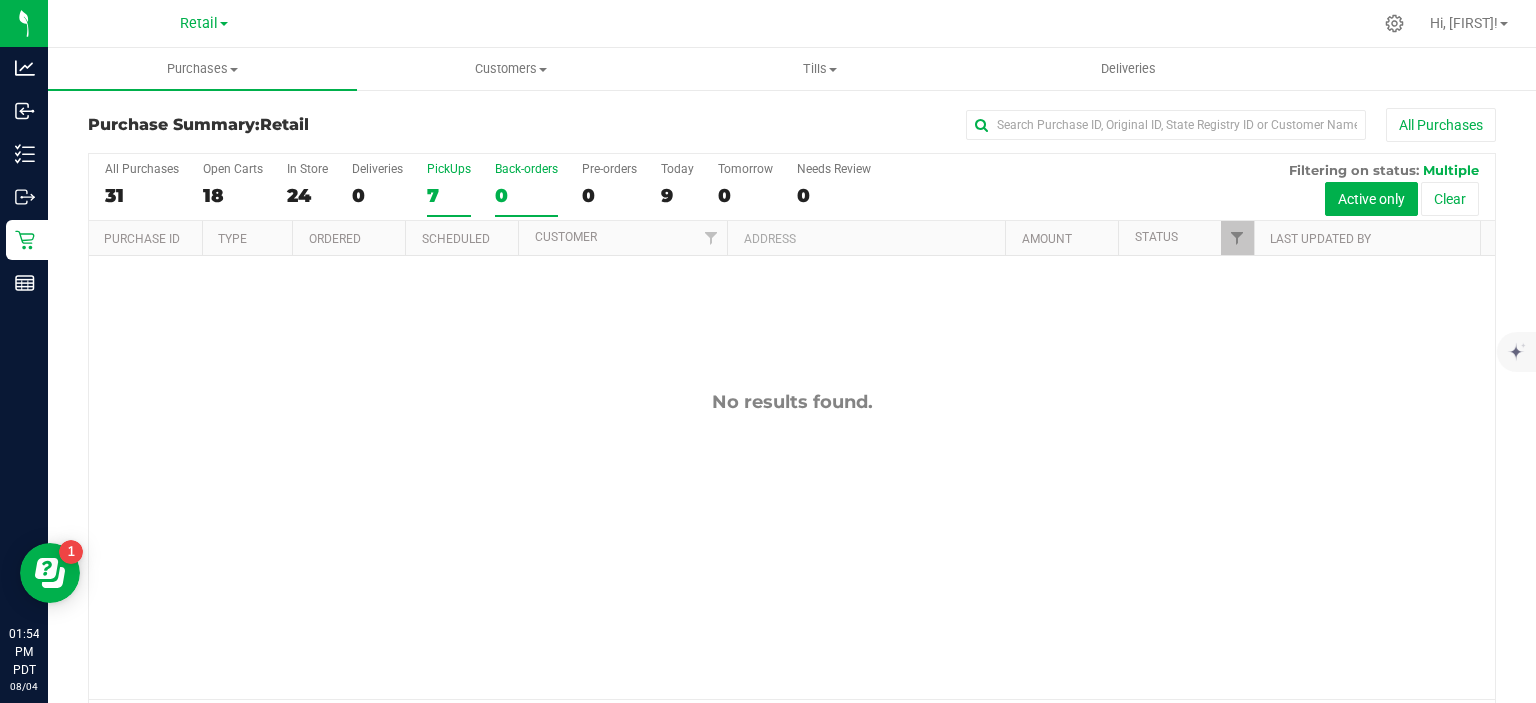 click on "PickUps
7" at bounding box center (0, 0) 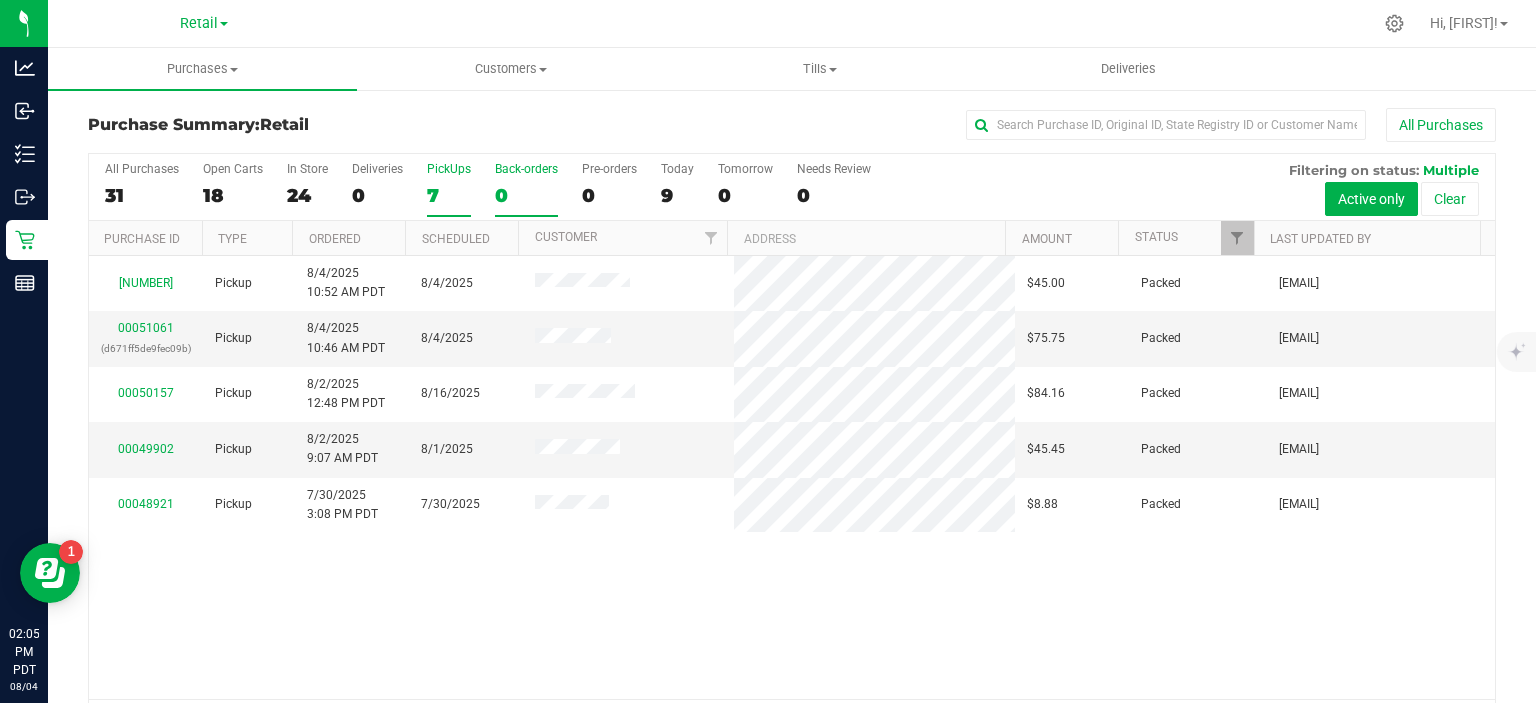 click on "0" at bounding box center [526, 195] 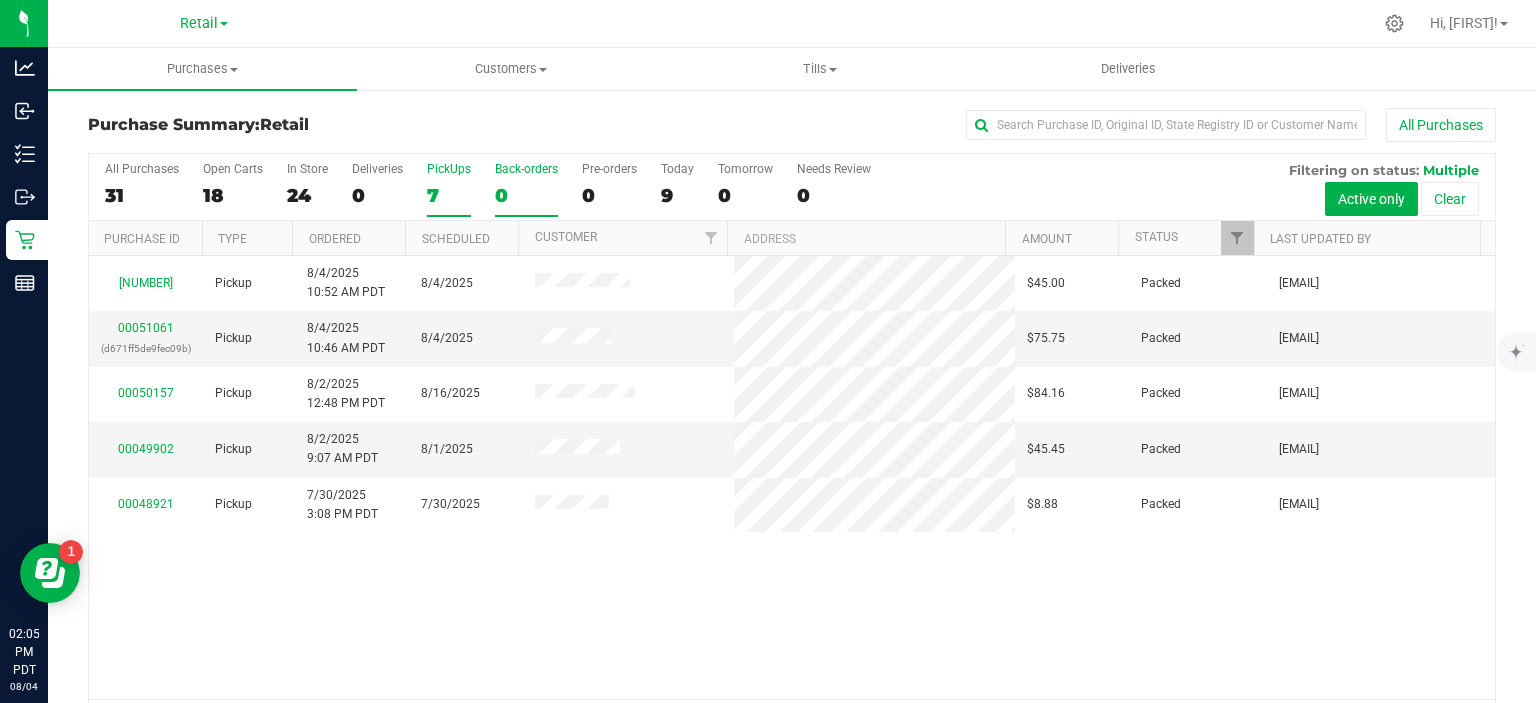 click on "Back-orders
0" at bounding box center (0, 0) 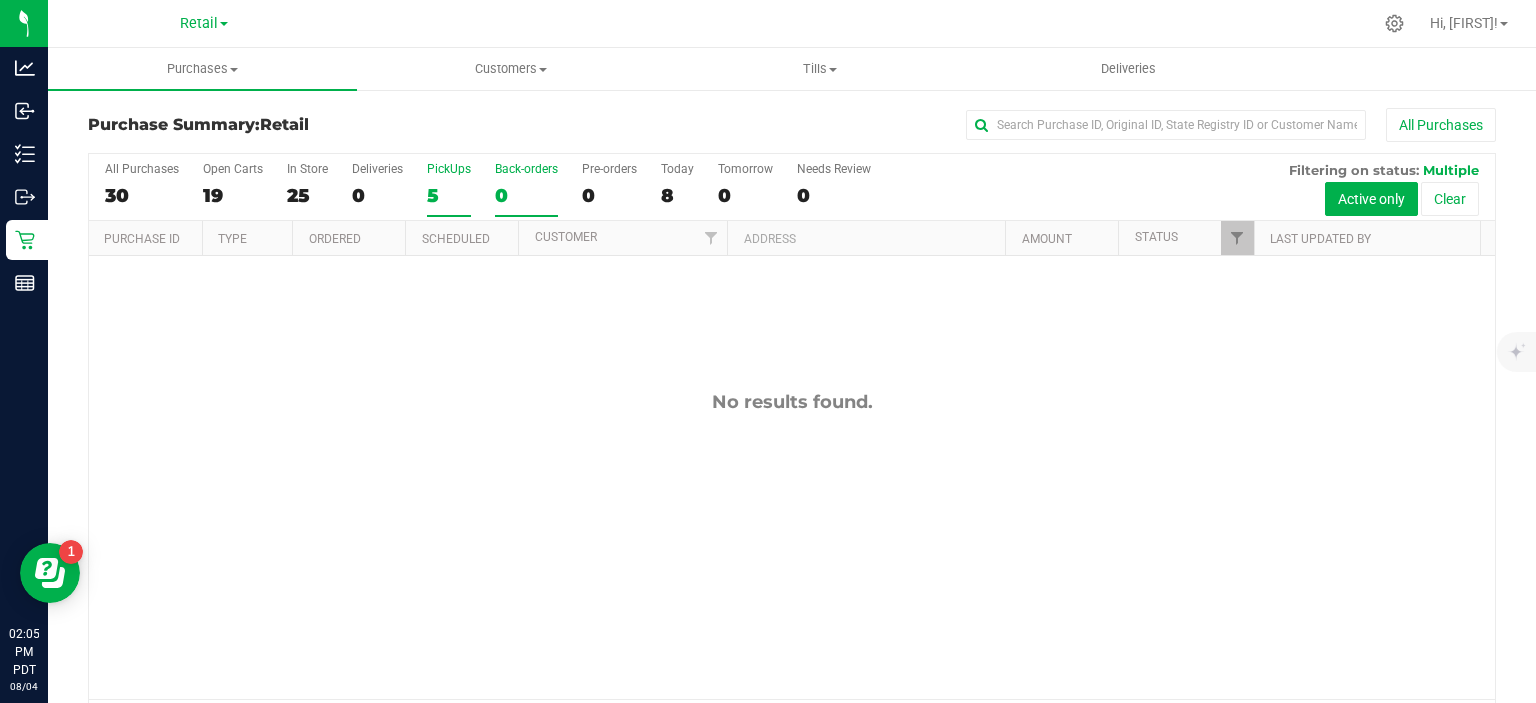 click on "5" at bounding box center (449, 195) 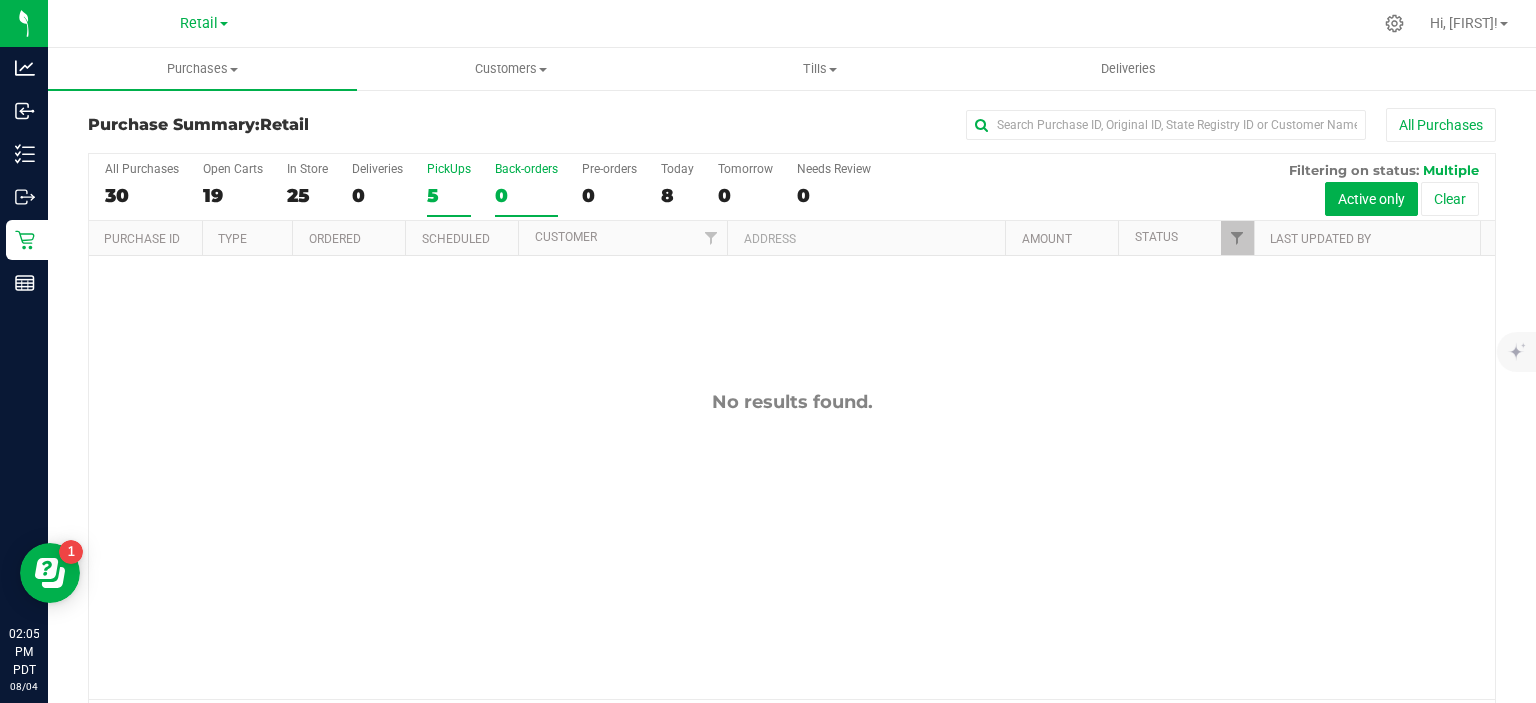 click on "PickUps
5" at bounding box center [0, 0] 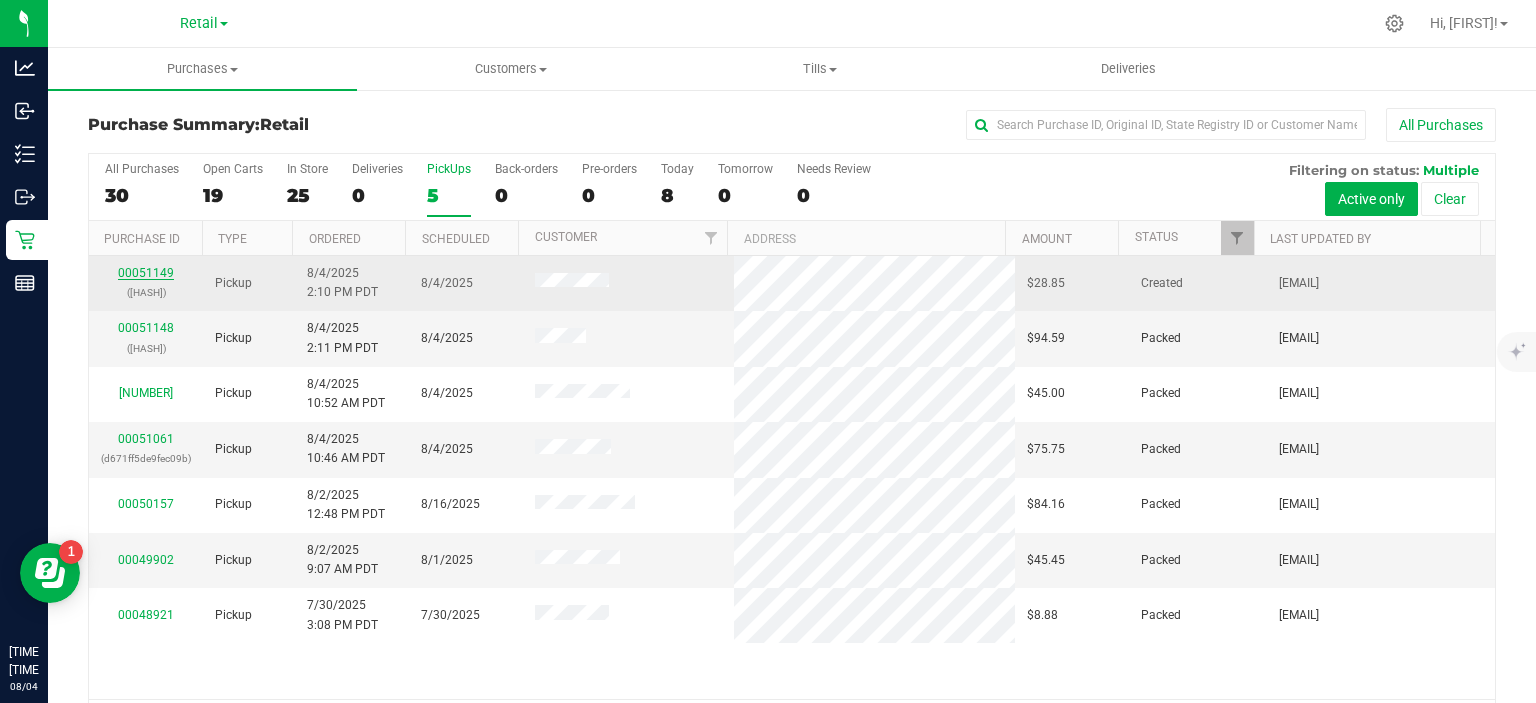 click on "00051149" at bounding box center [146, 273] 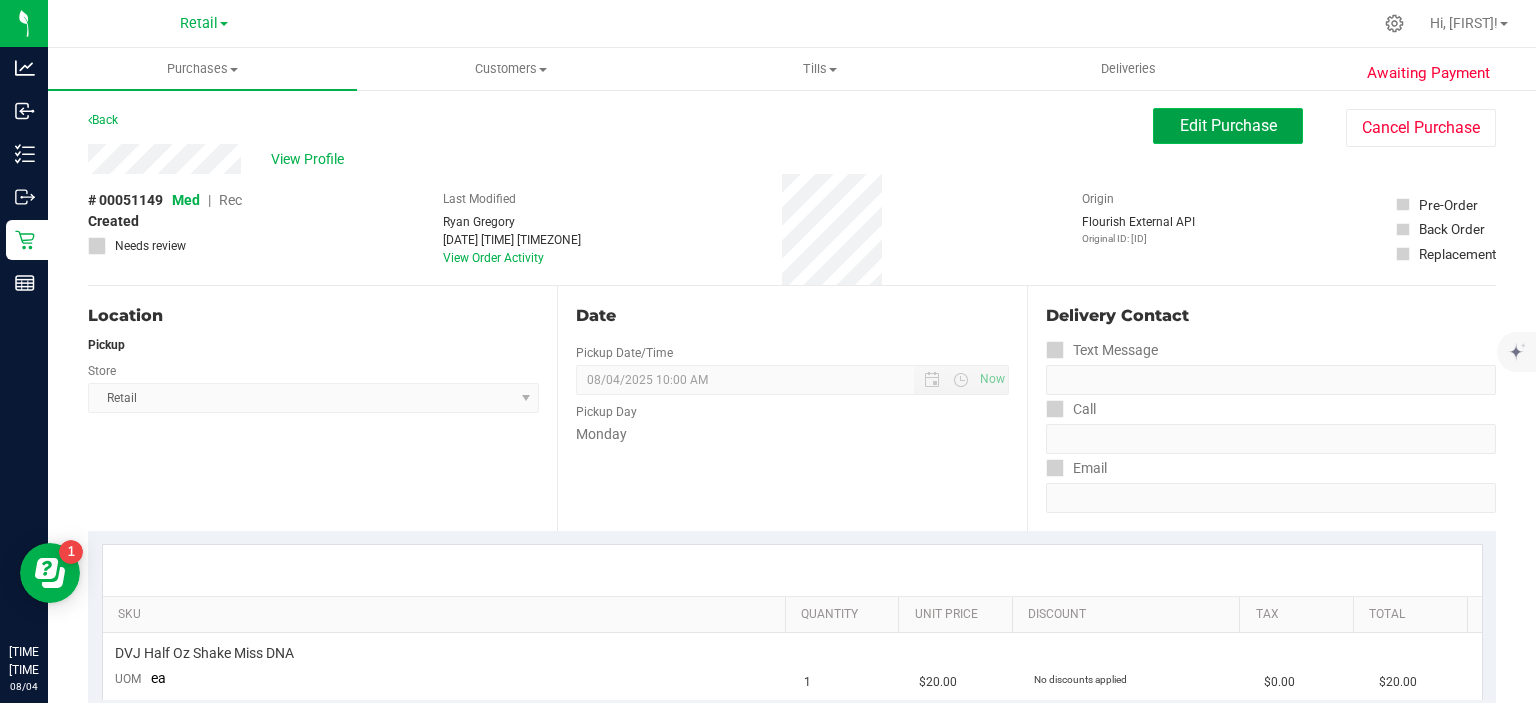click on "Edit Purchase" at bounding box center [1228, 125] 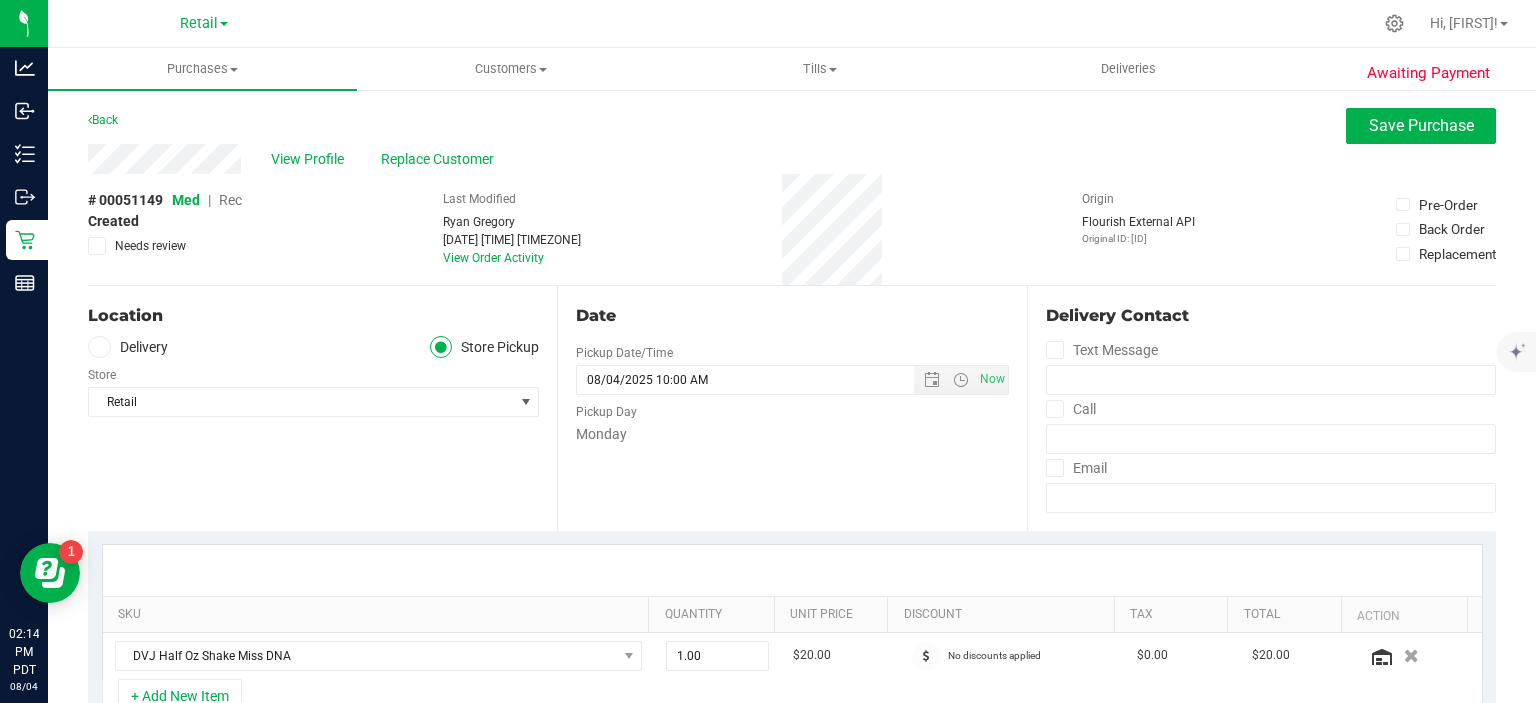 click on "Rec" at bounding box center [230, 200] 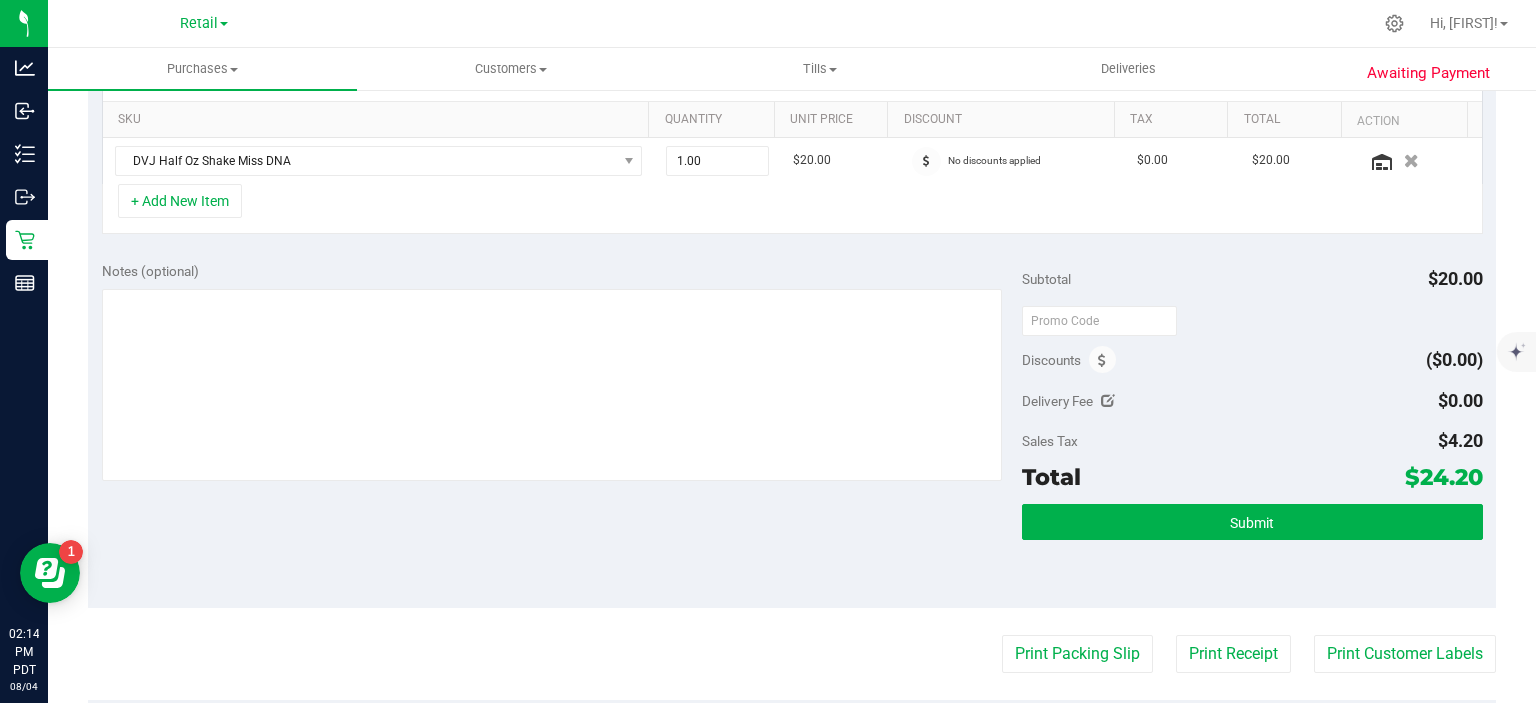 scroll, scrollTop: 527, scrollLeft: 0, axis: vertical 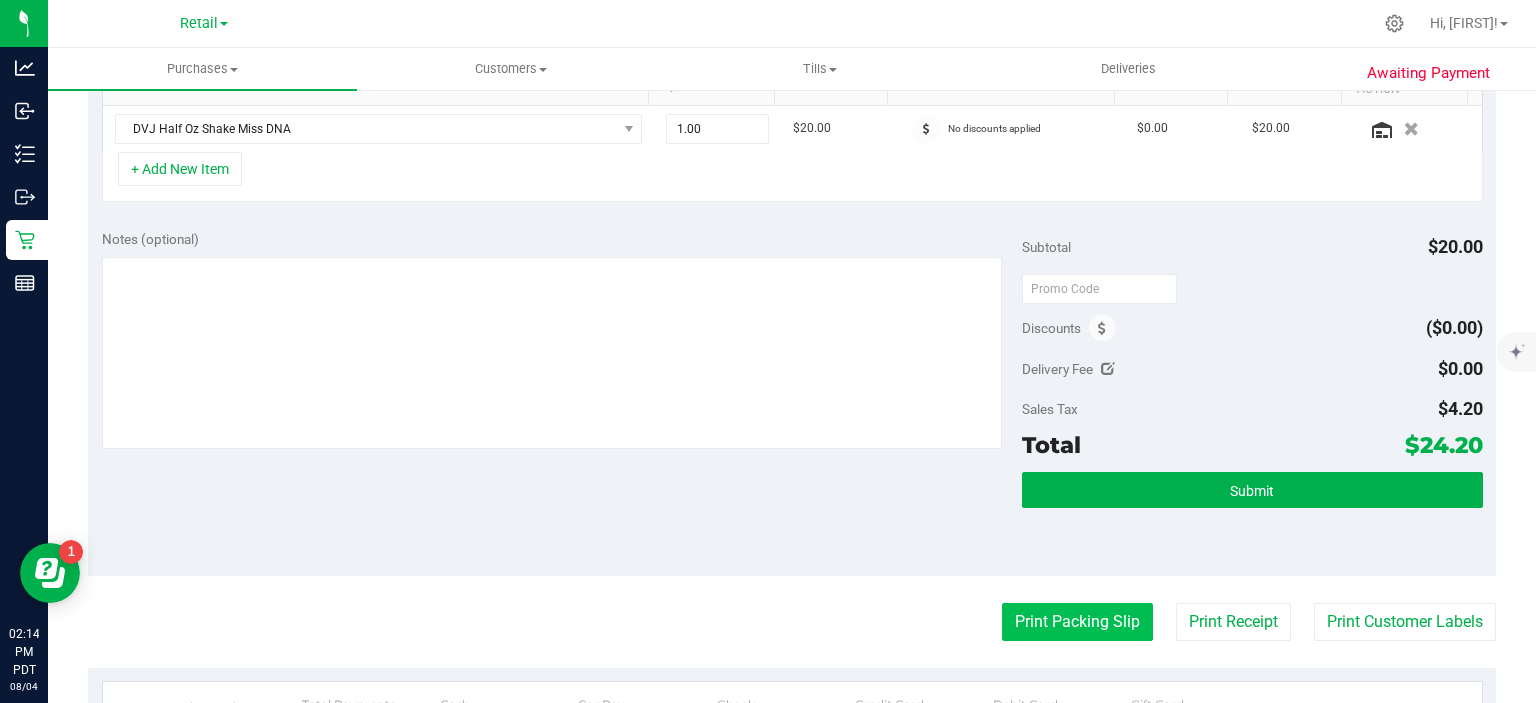 click on "Print Packing Slip" at bounding box center (1077, 622) 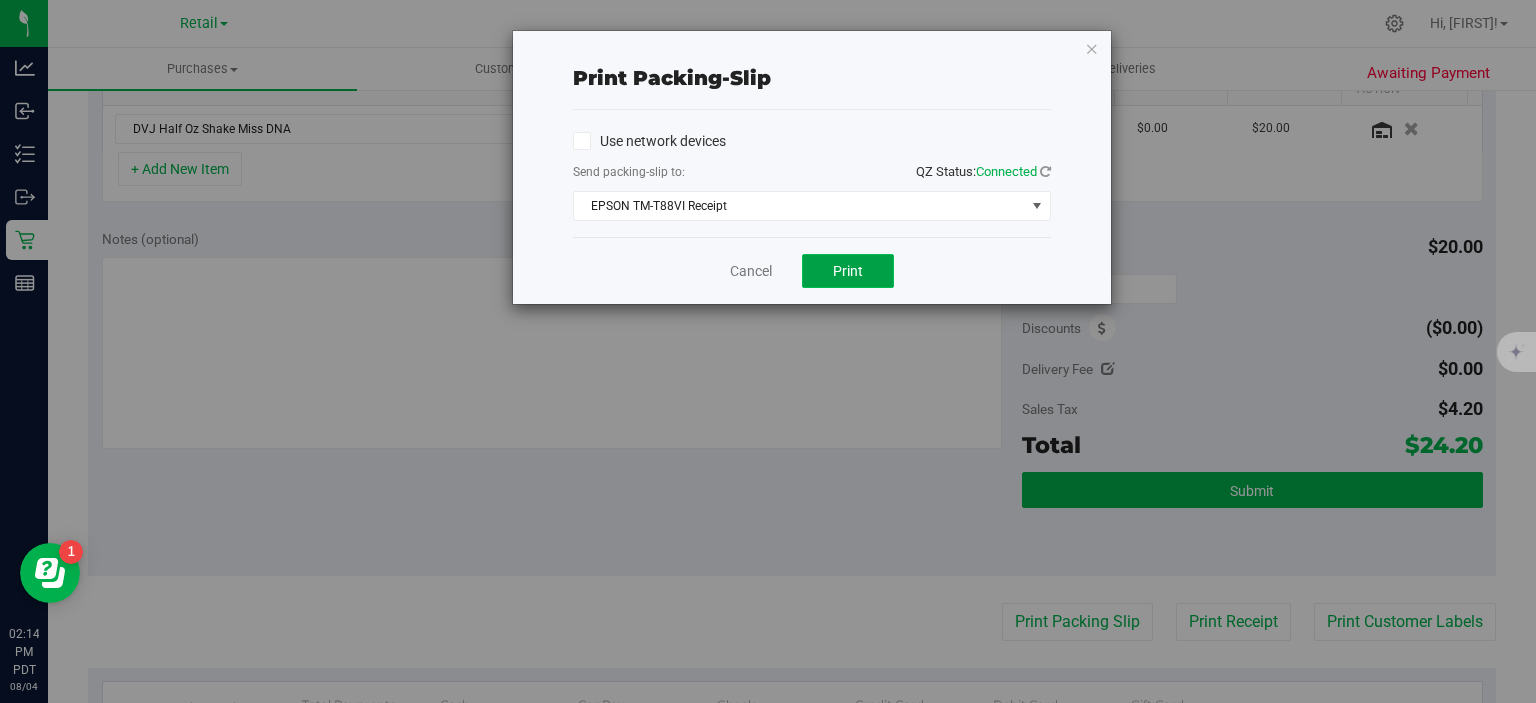 click on "Print" at bounding box center [848, 271] 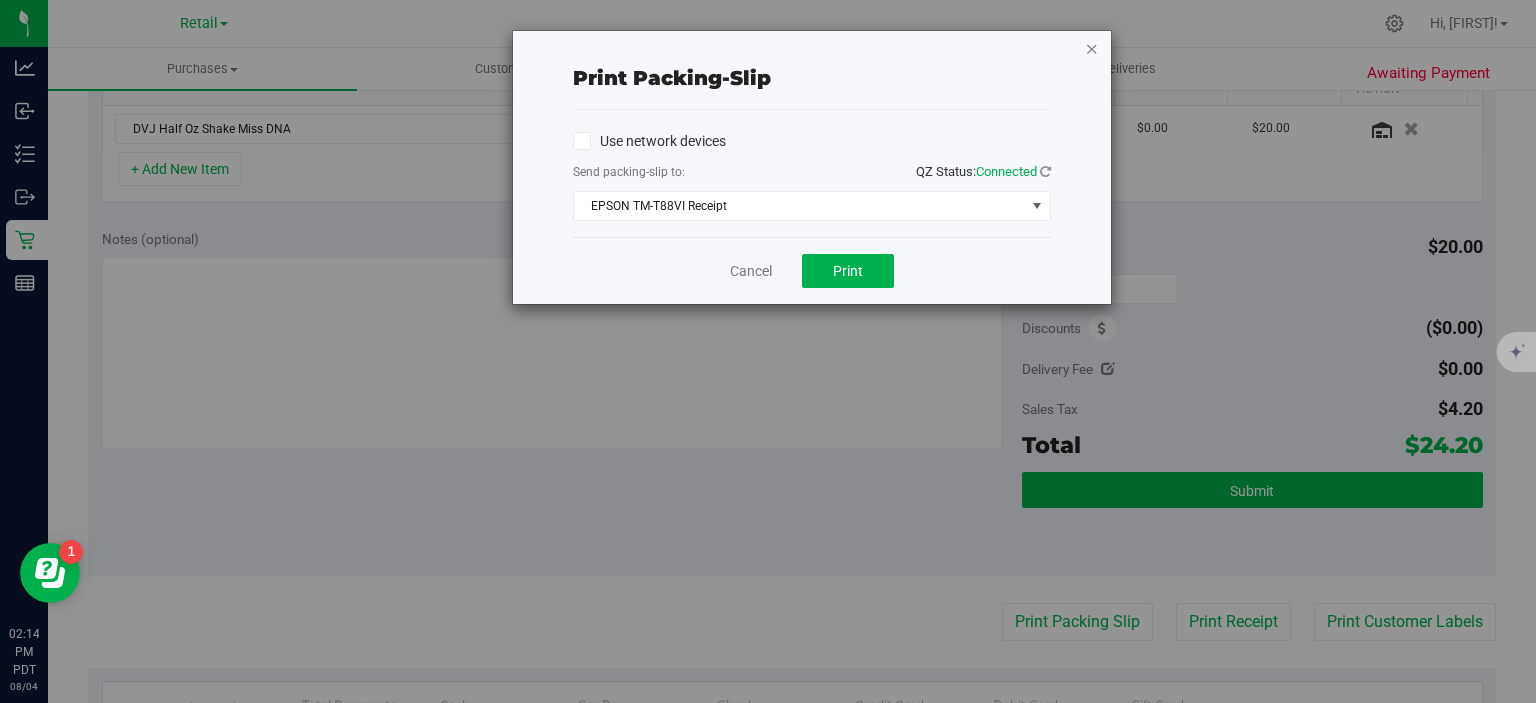 click at bounding box center [1092, 48] 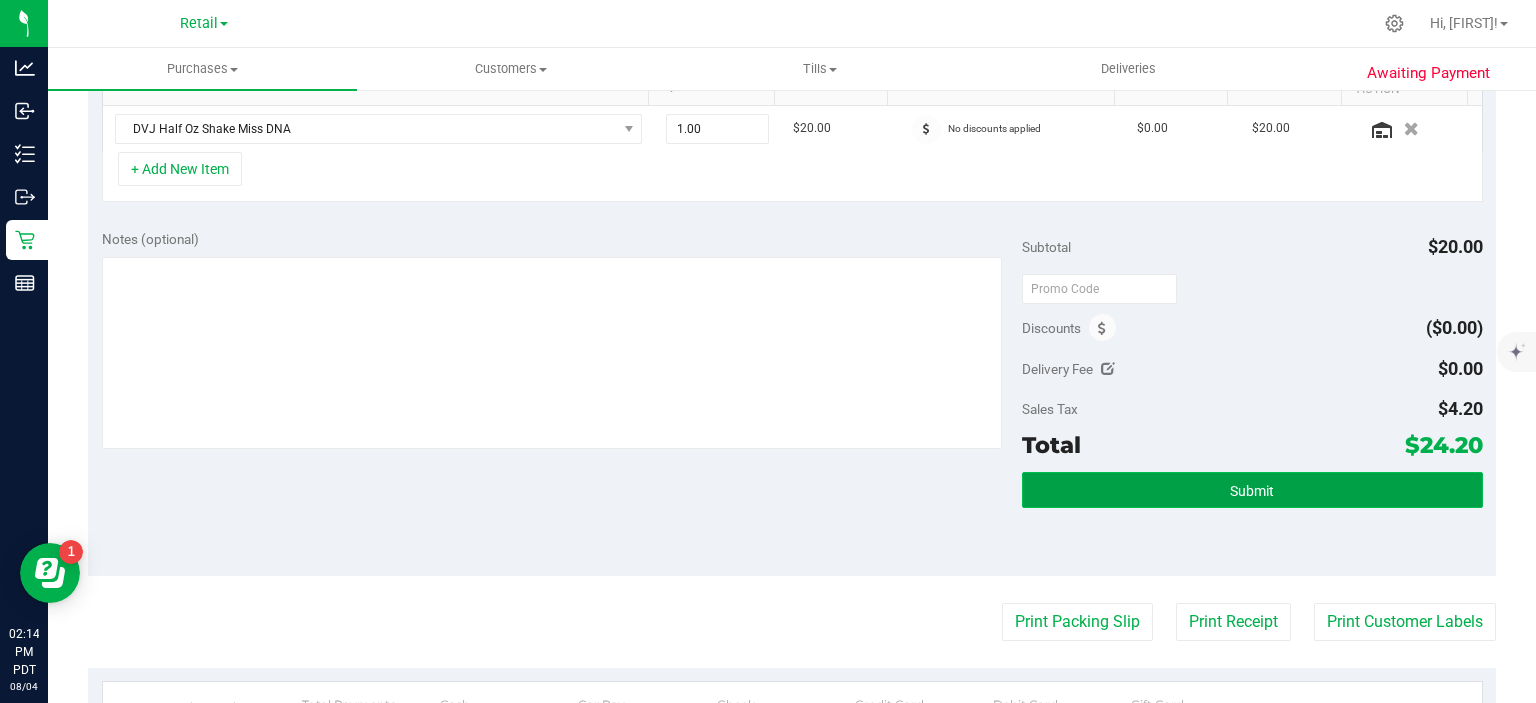 click on "Submit" at bounding box center (1252, 490) 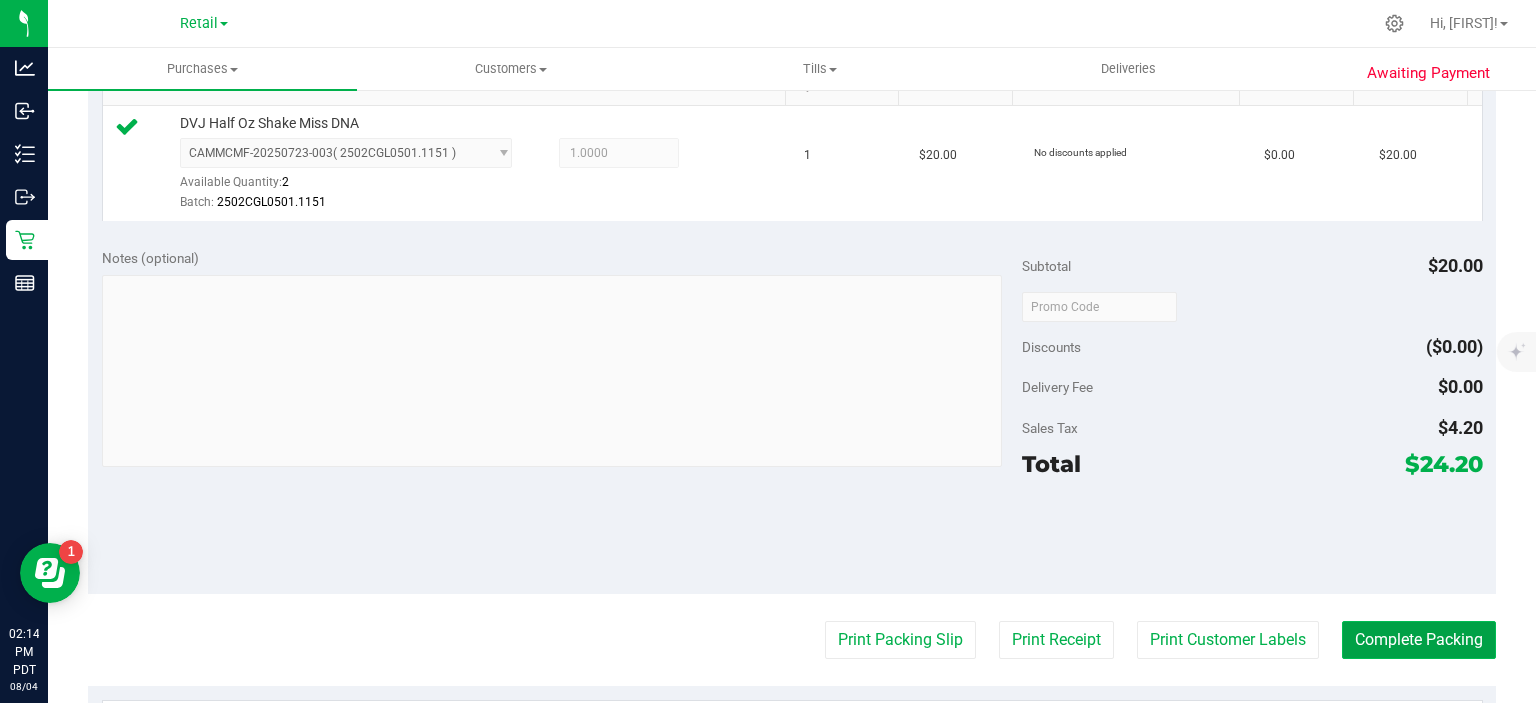 click on "Complete Packing" at bounding box center [1419, 640] 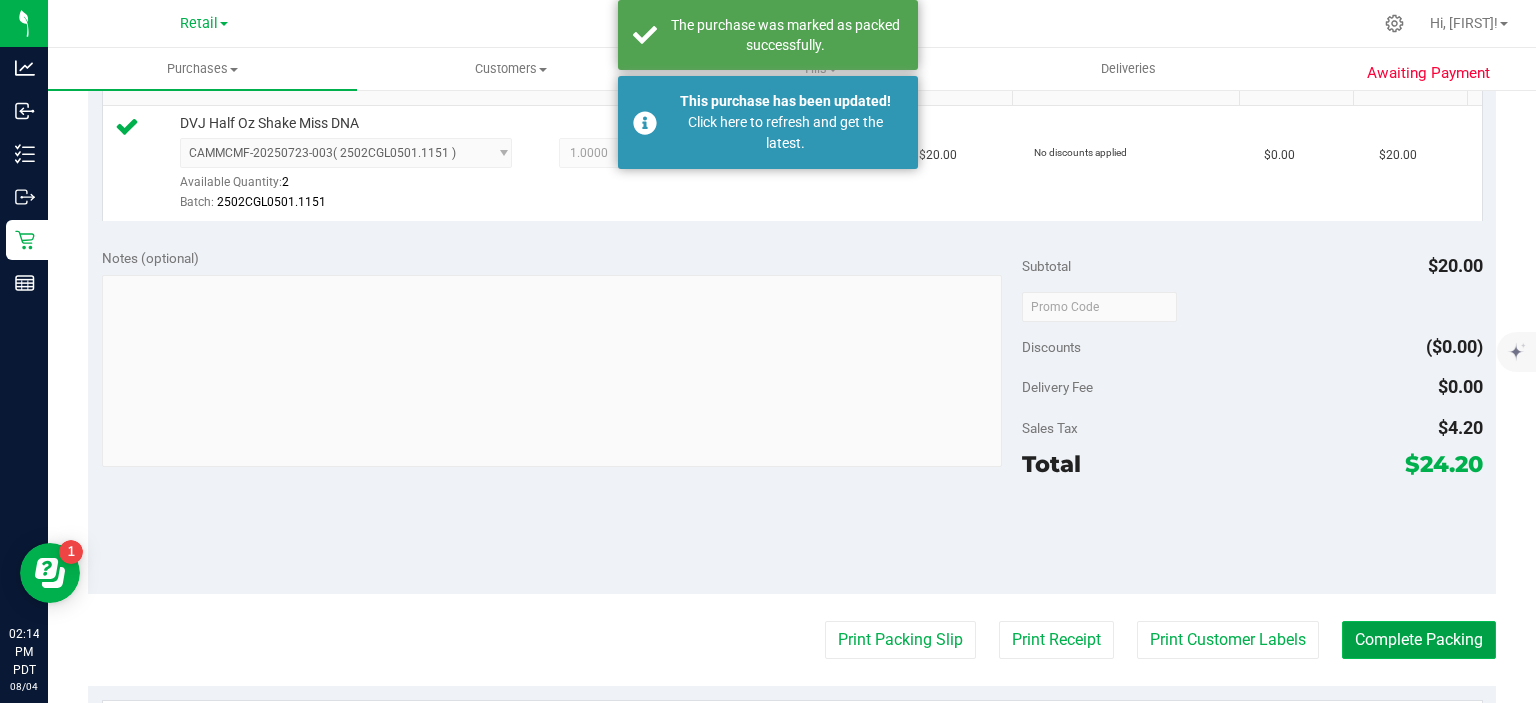 click on "Complete Packing" at bounding box center (1419, 640) 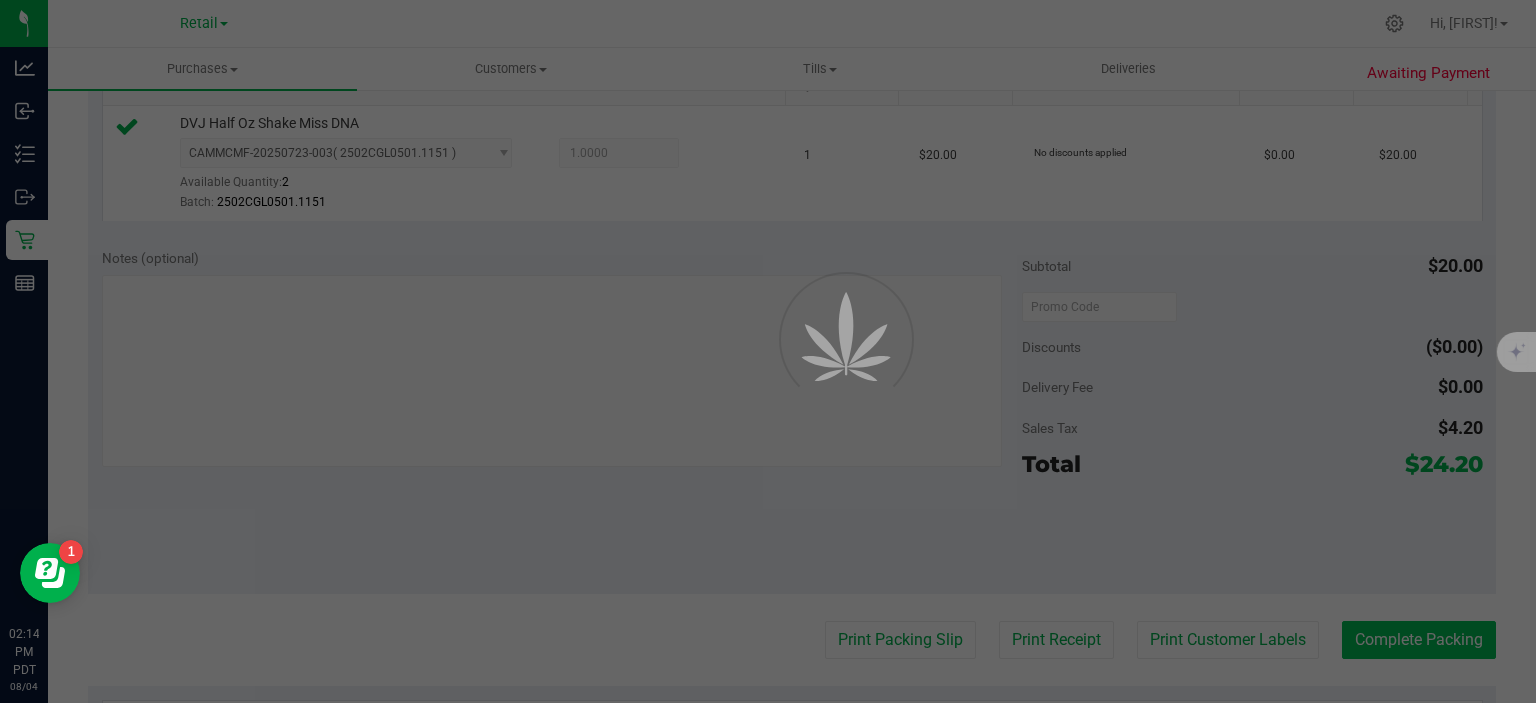 scroll, scrollTop: 0, scrollLeft: 0, axis: both 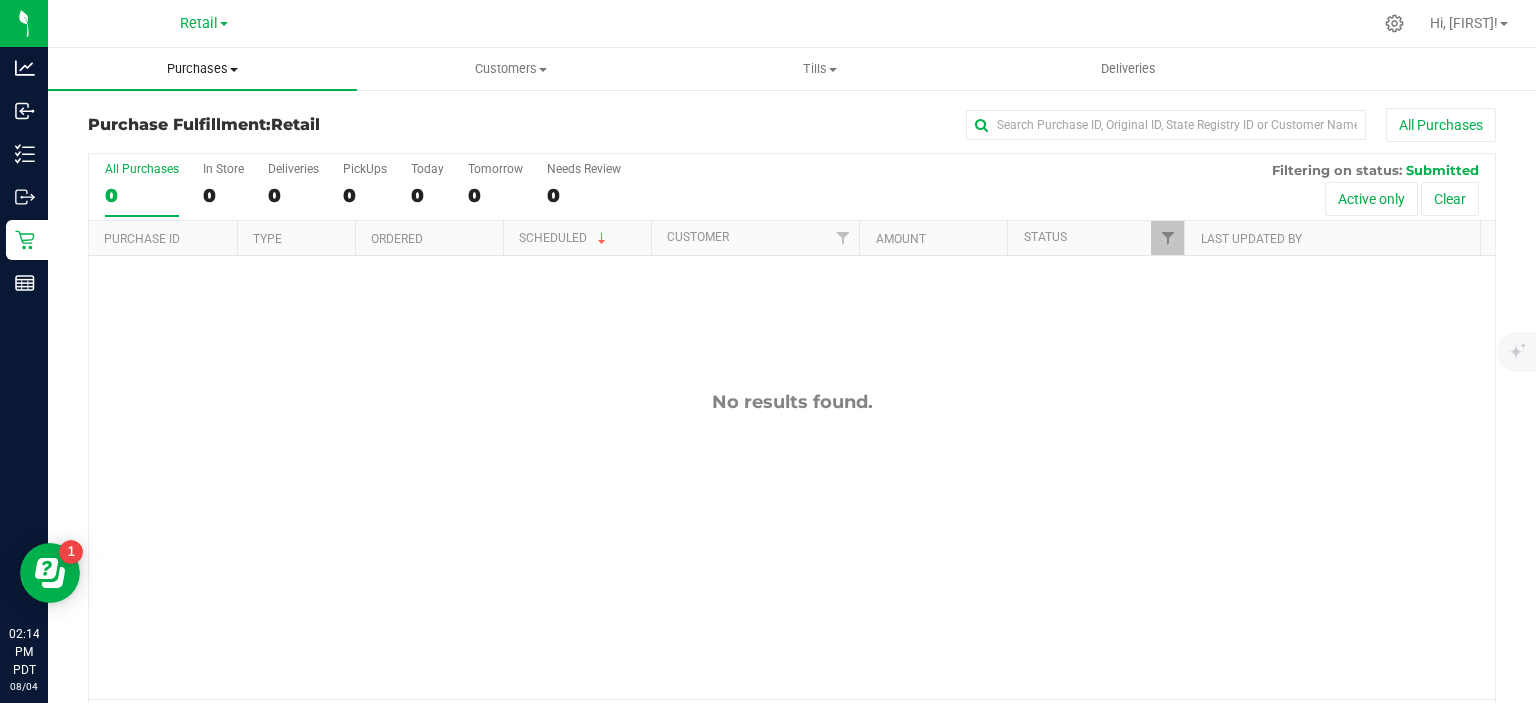 click on "Purchases" at bounding box center [202, 69] 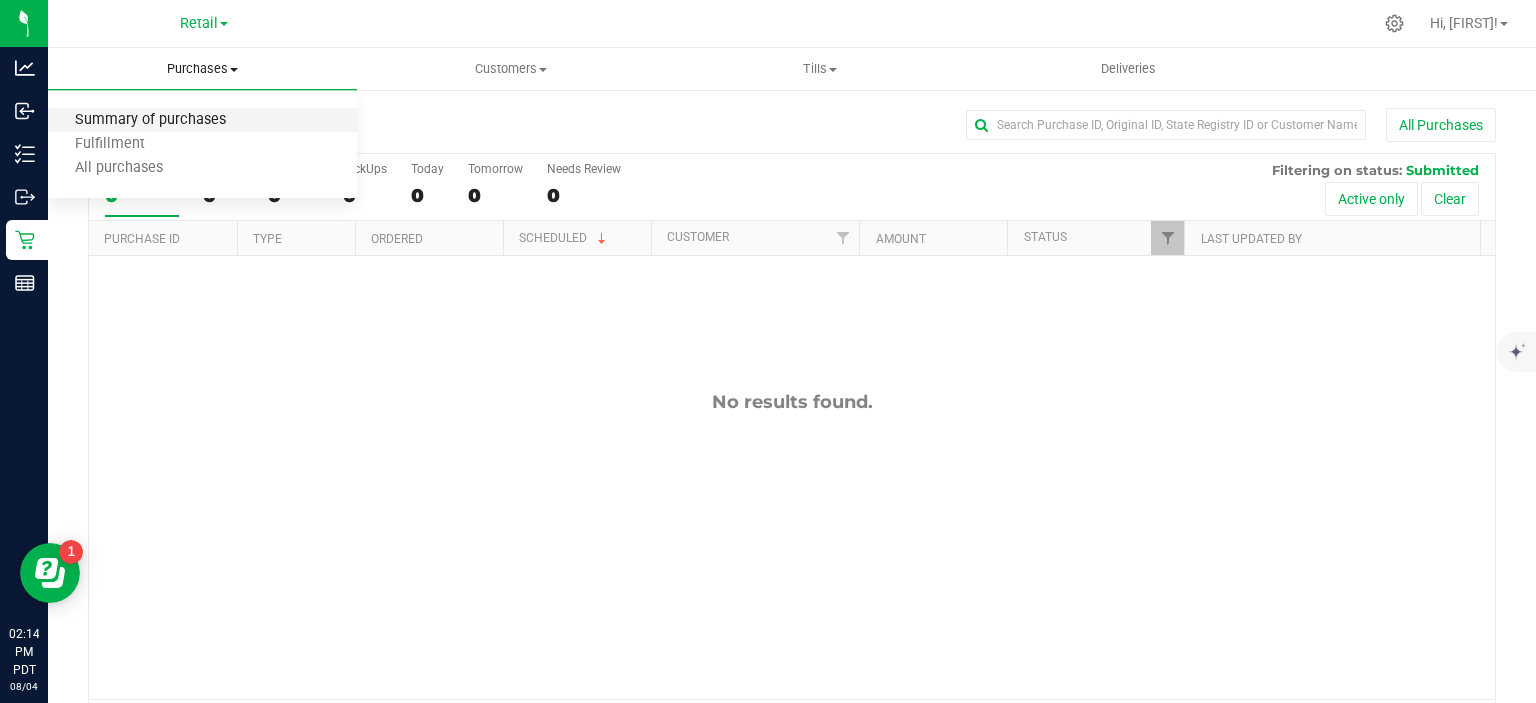 click on "Summary of purchases" at bounding box center (150, 120) 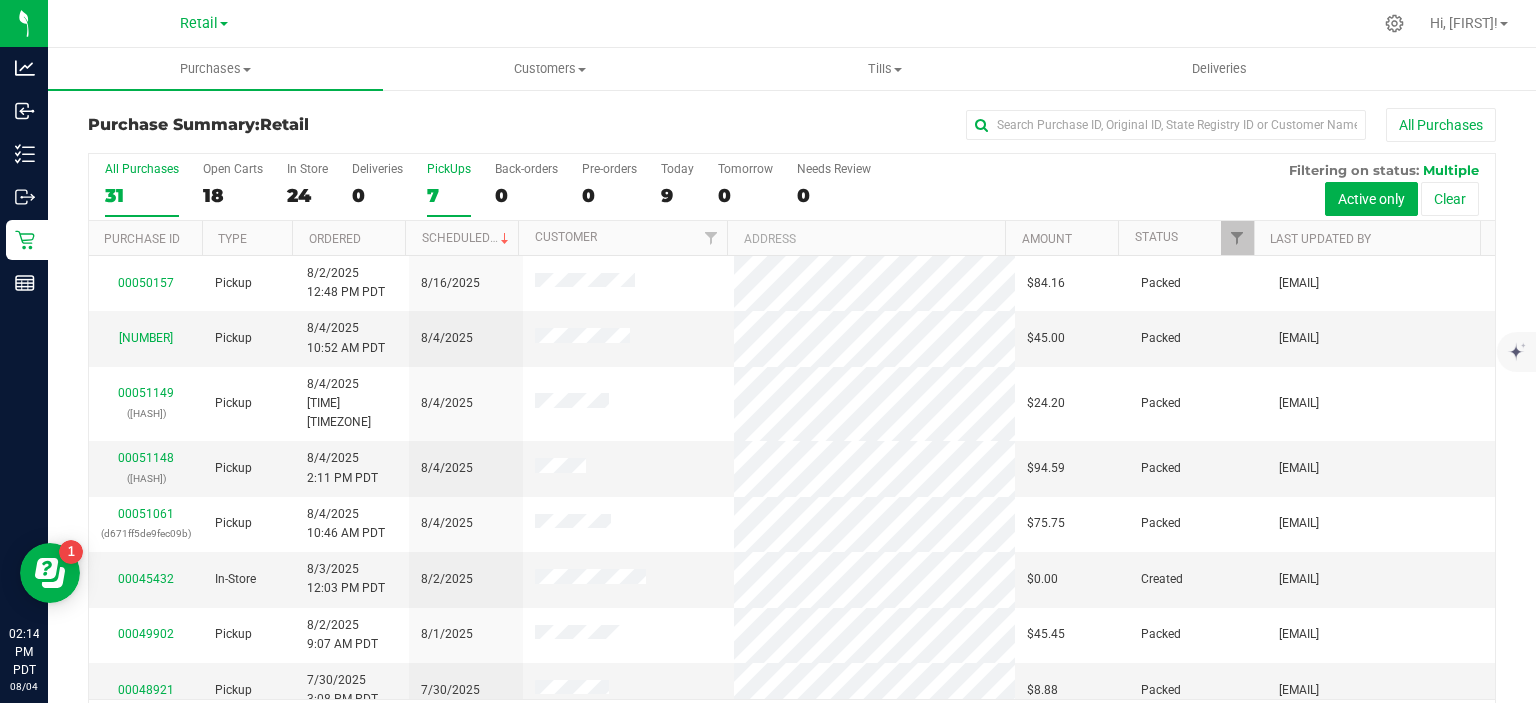 click on "7" at bounding box center (449, 195) 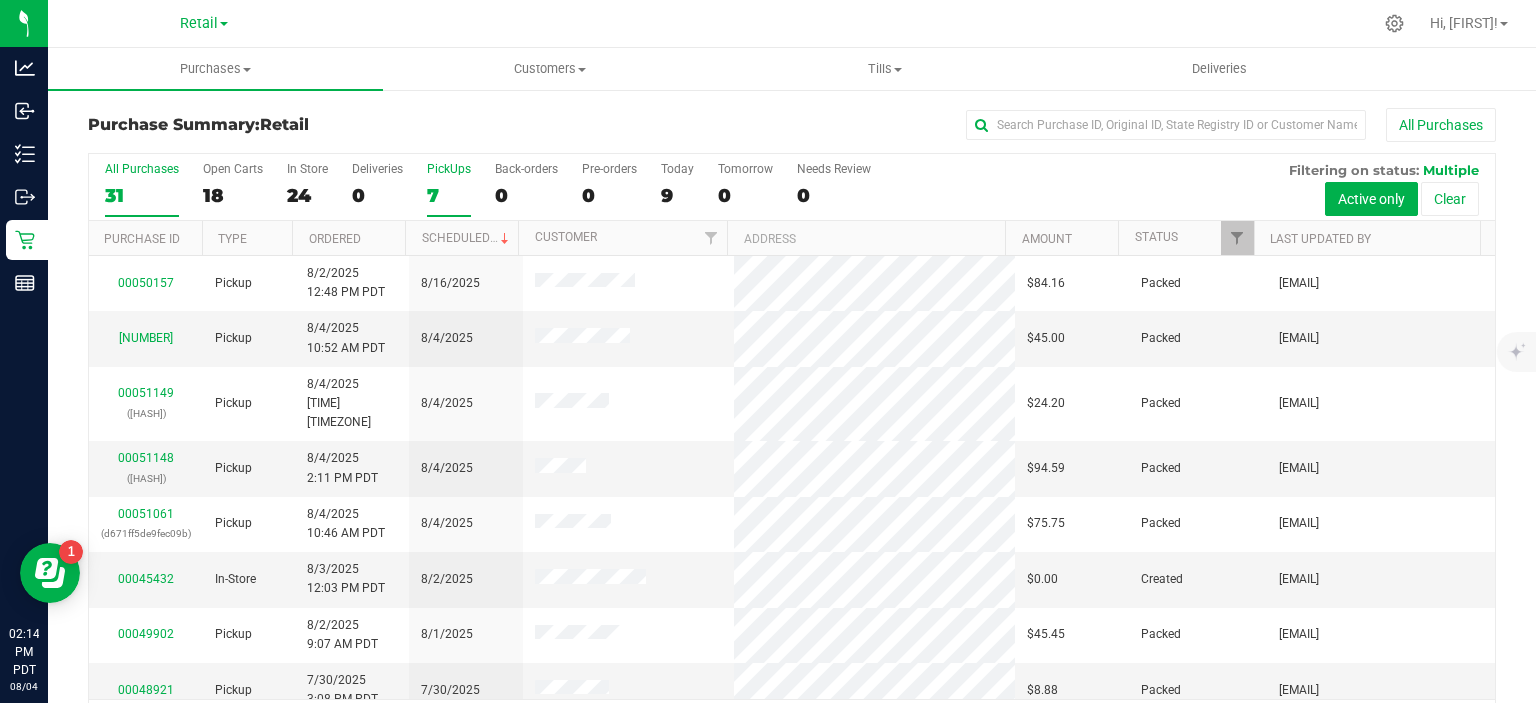 click on "PickUps
7" at bounding box center (0, 0) 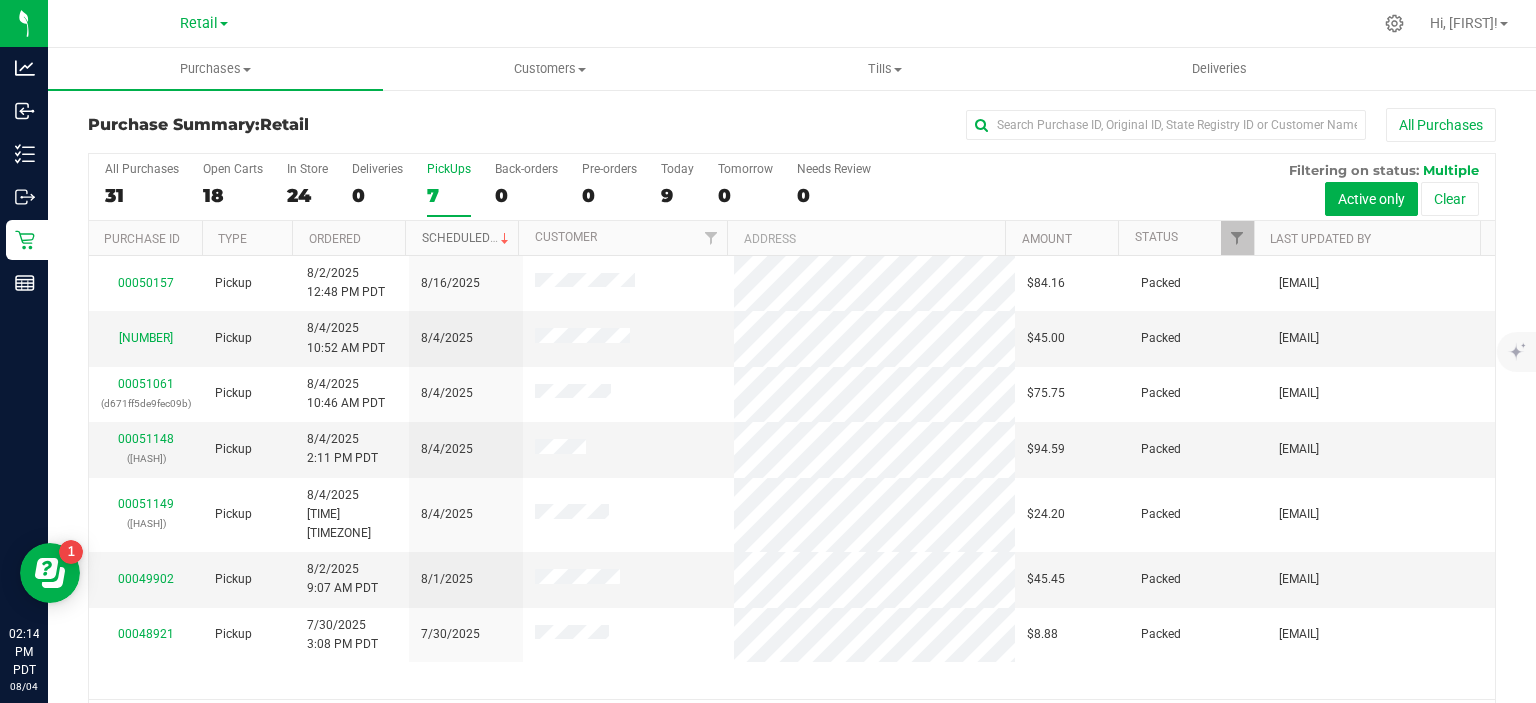 click on "Scheduled" at bounding box center (467, 238) 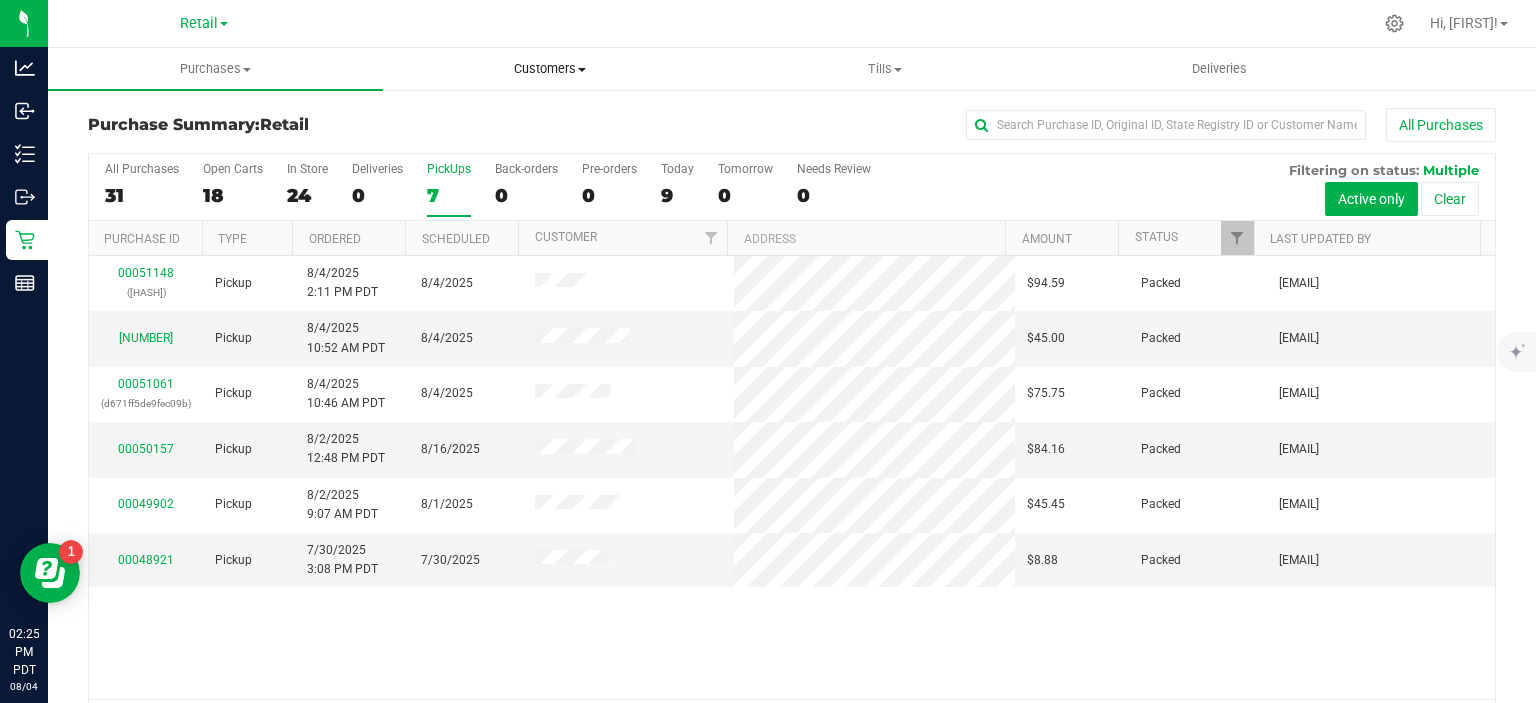 click on "Customers
All customers
Add a new customer" at bounding box center [550, 69] 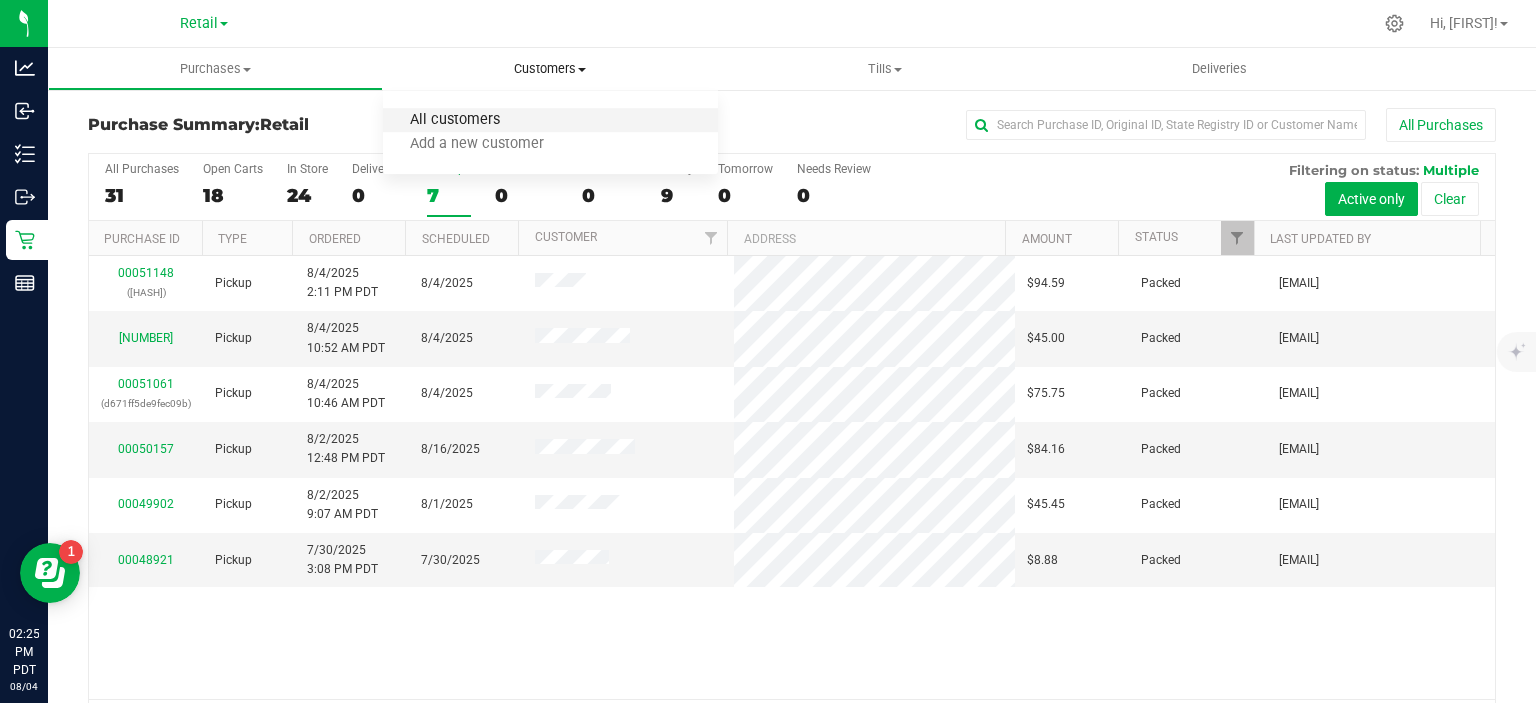 click on "All customers" at bounding box center (455, 120) 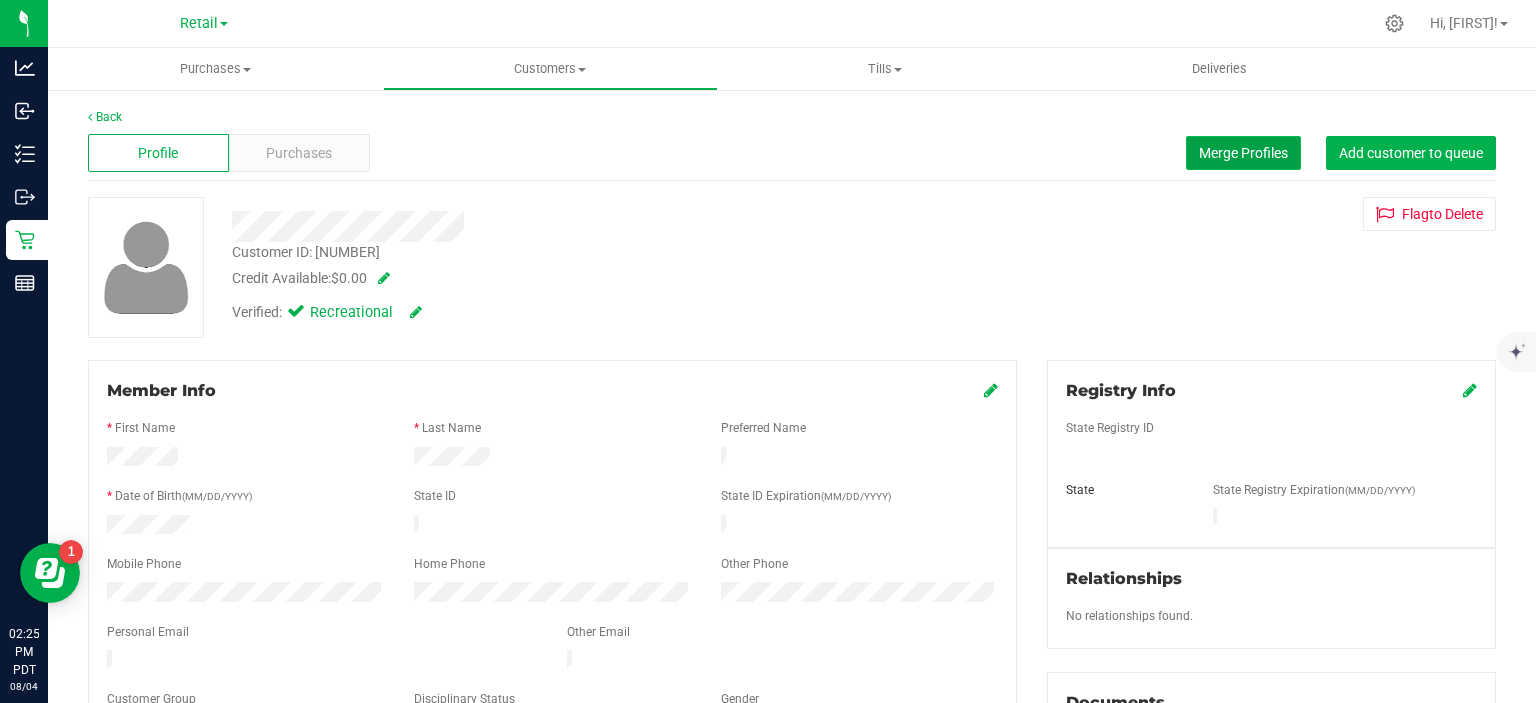 click on "Merge Profiles" at bounding box center [1243, 153] 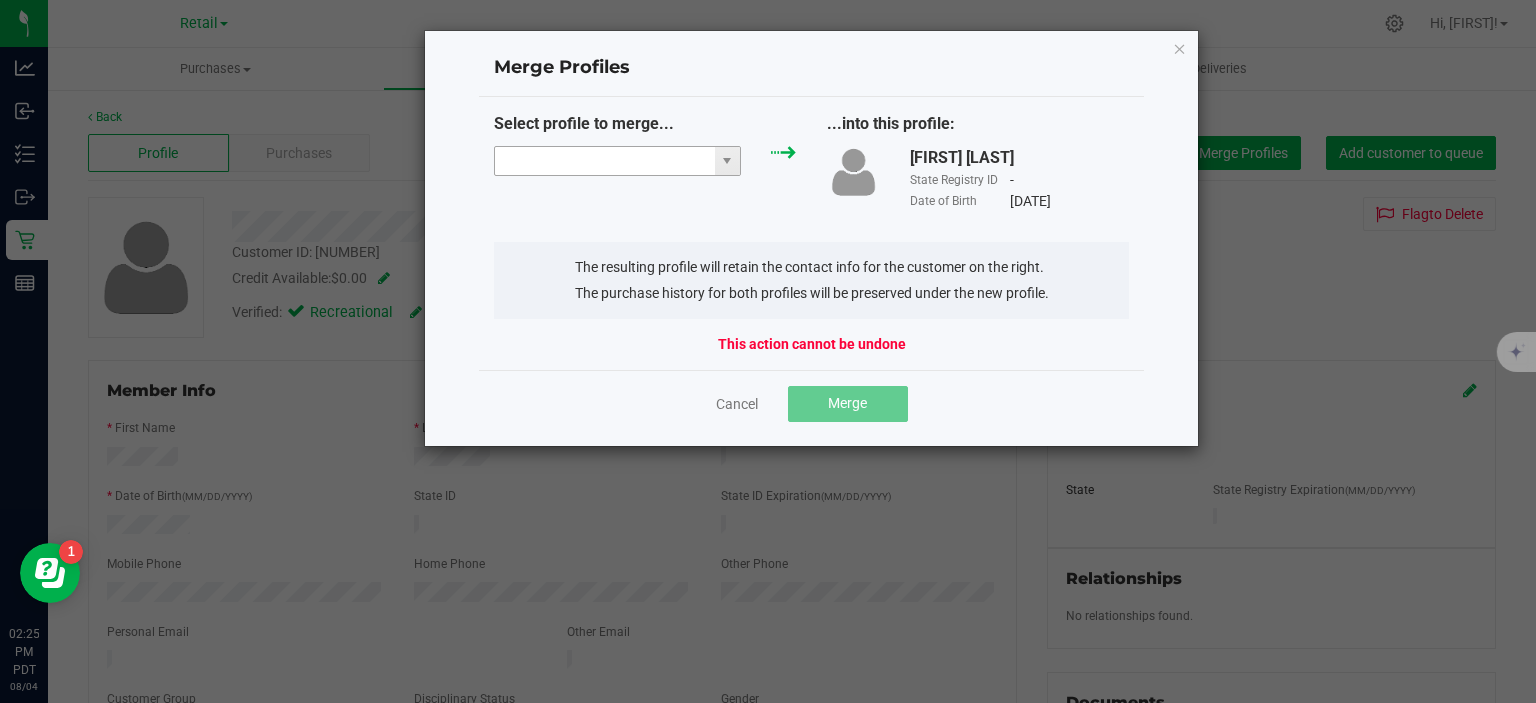 click at bounding box center [605, 161] 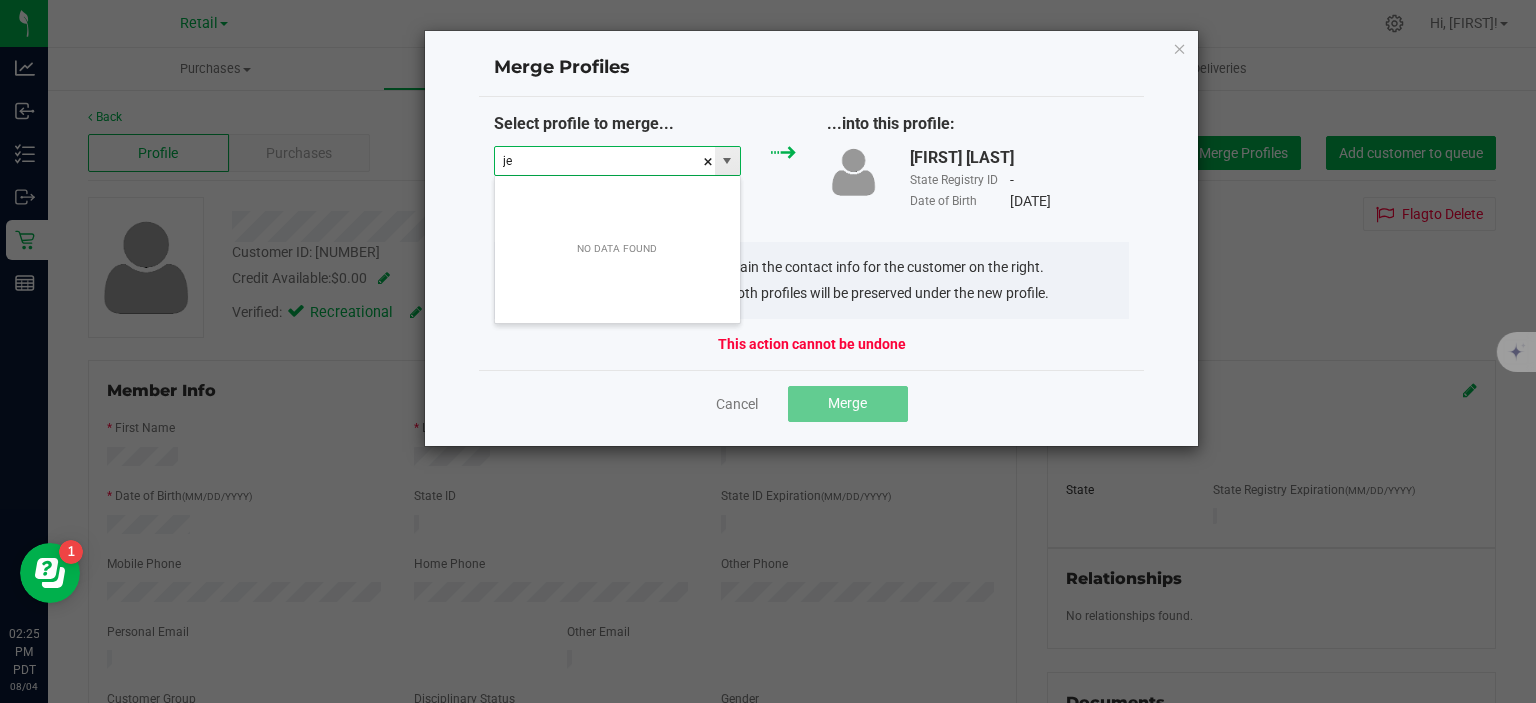 scroll, scrollTop: 99970, scrollLeft: 99752, axis: both 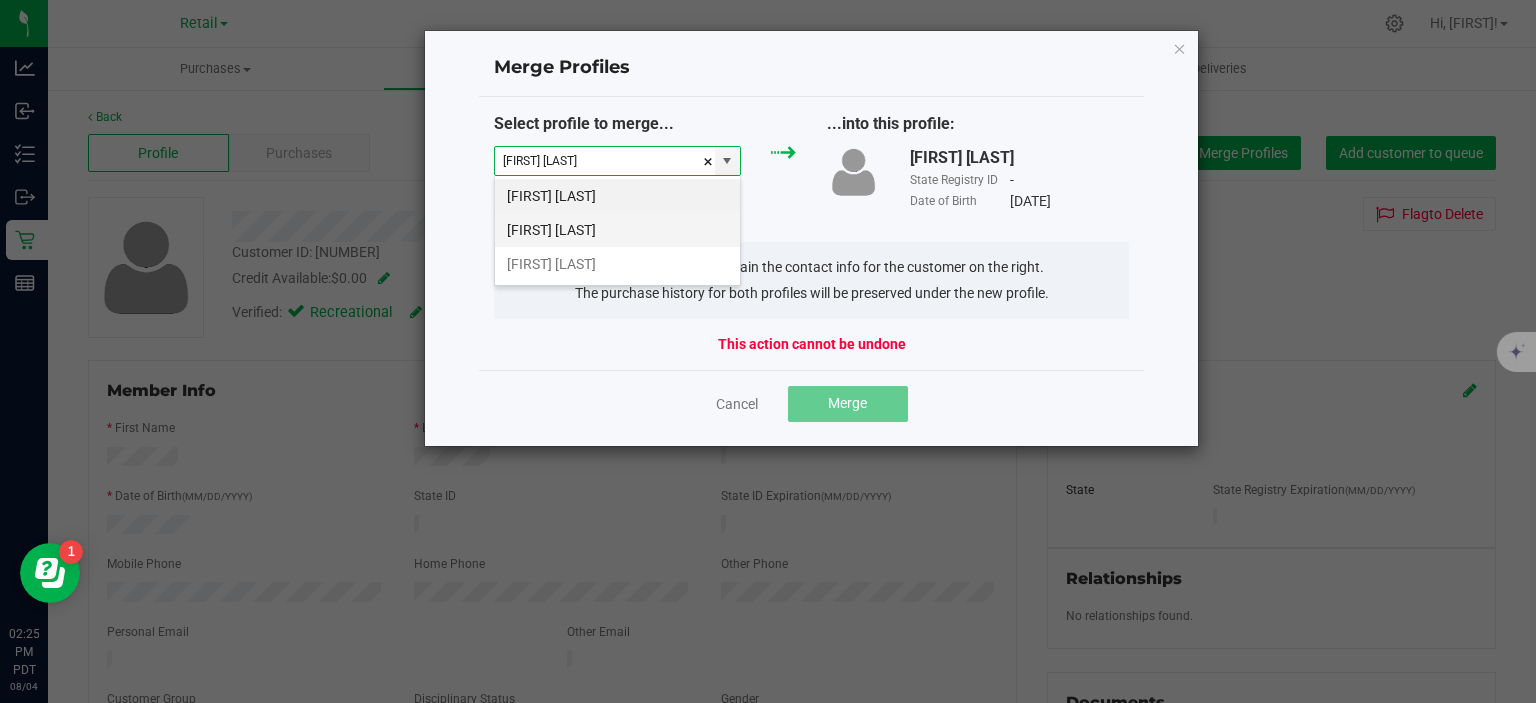 click on "[FIRST] [LAST]" at bounding box center (617, 230) 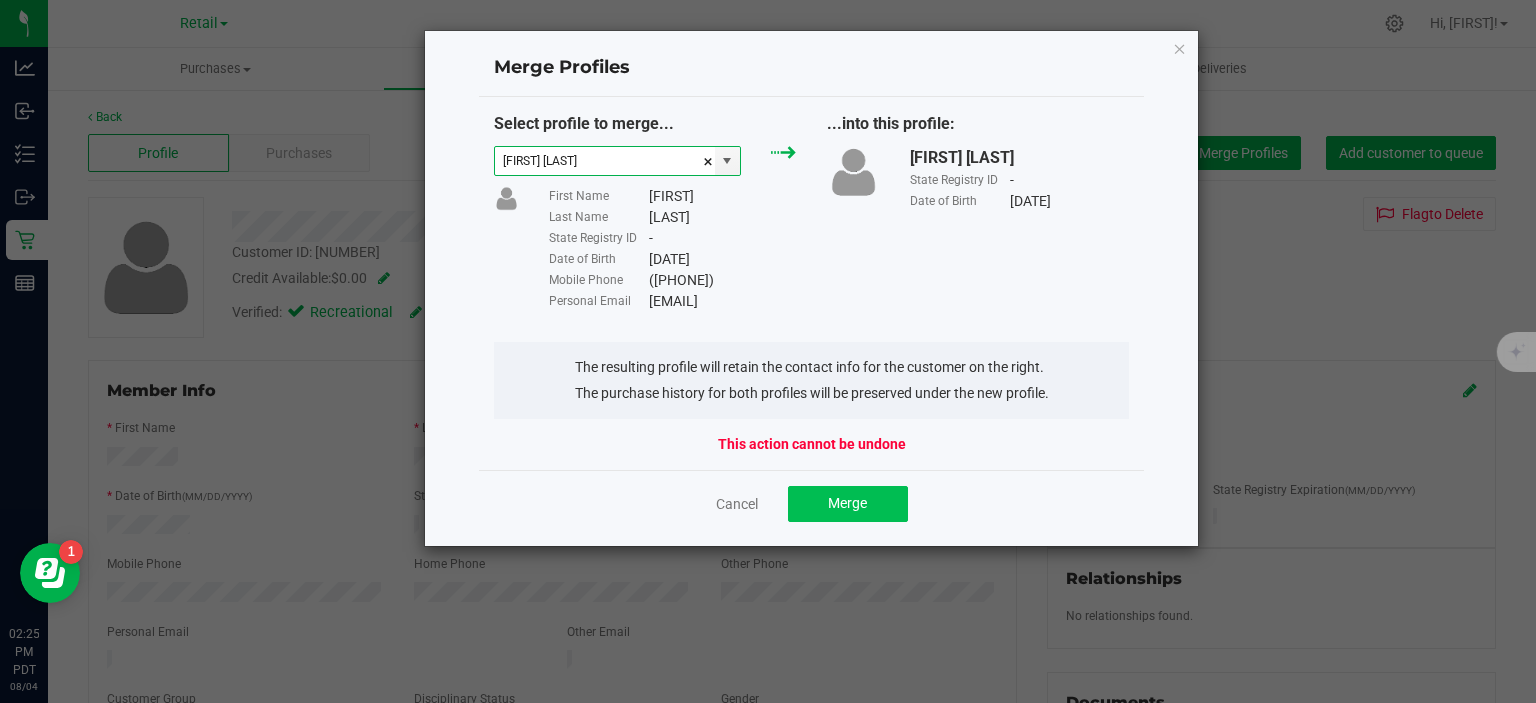 type on "[FIRST] [LAST]" 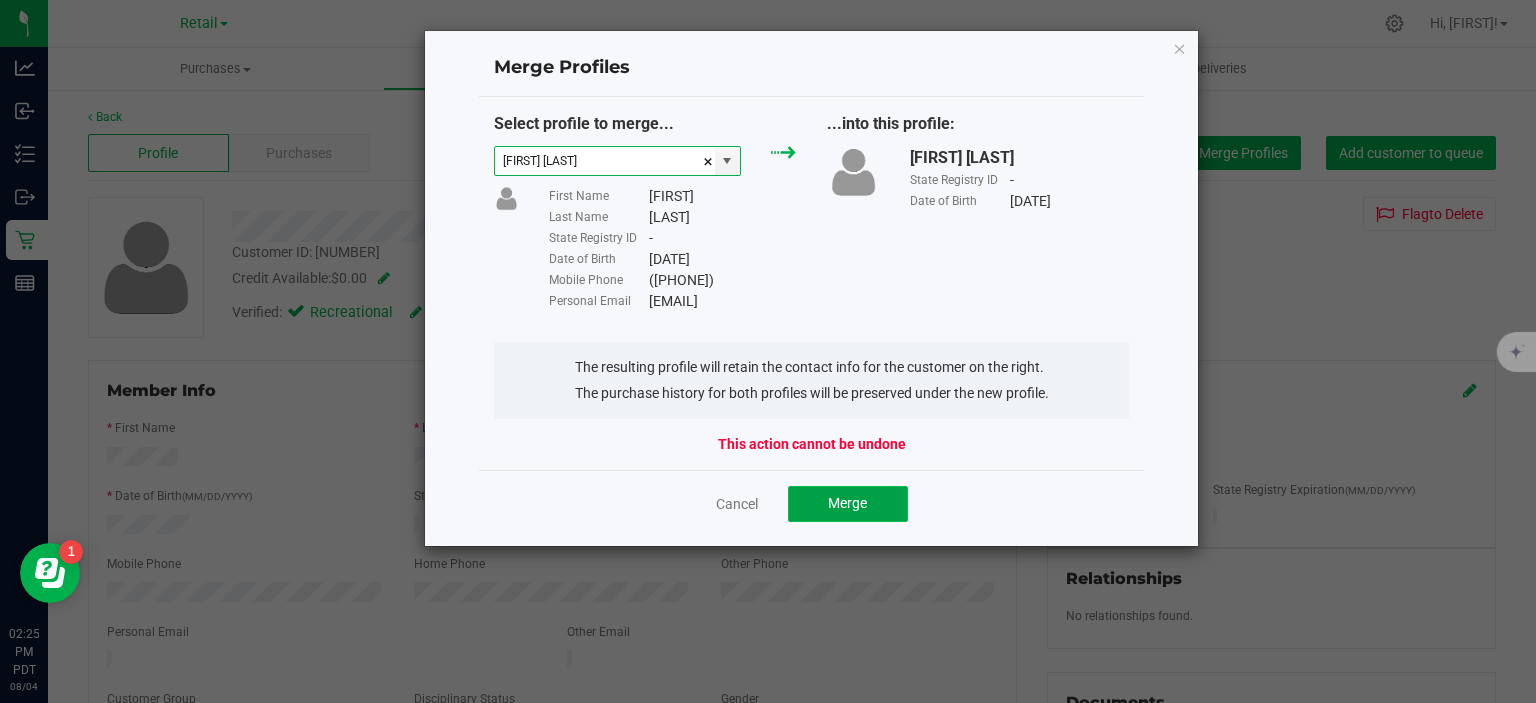 click on "Merge" 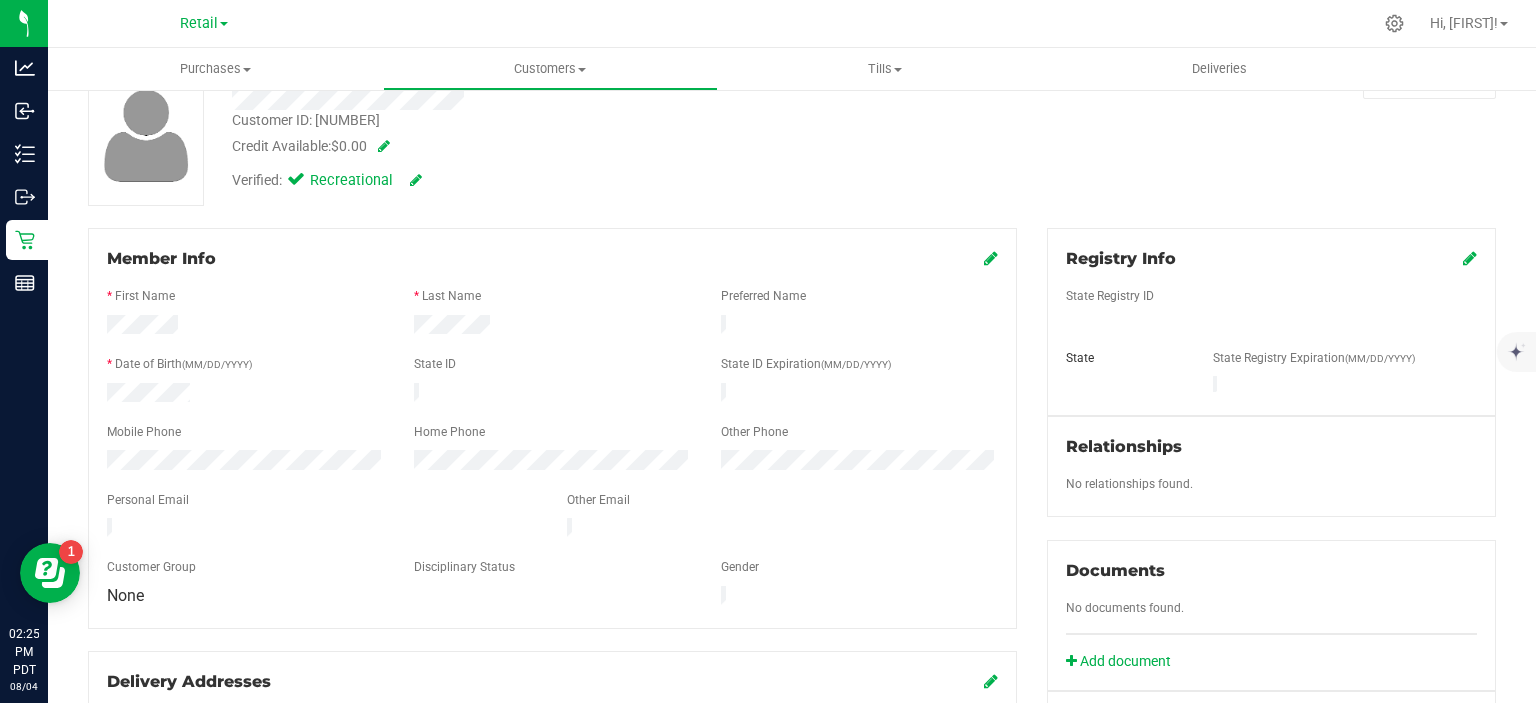 scroll, scrollTop: 133, scrollLeft: 0, axis: vertical 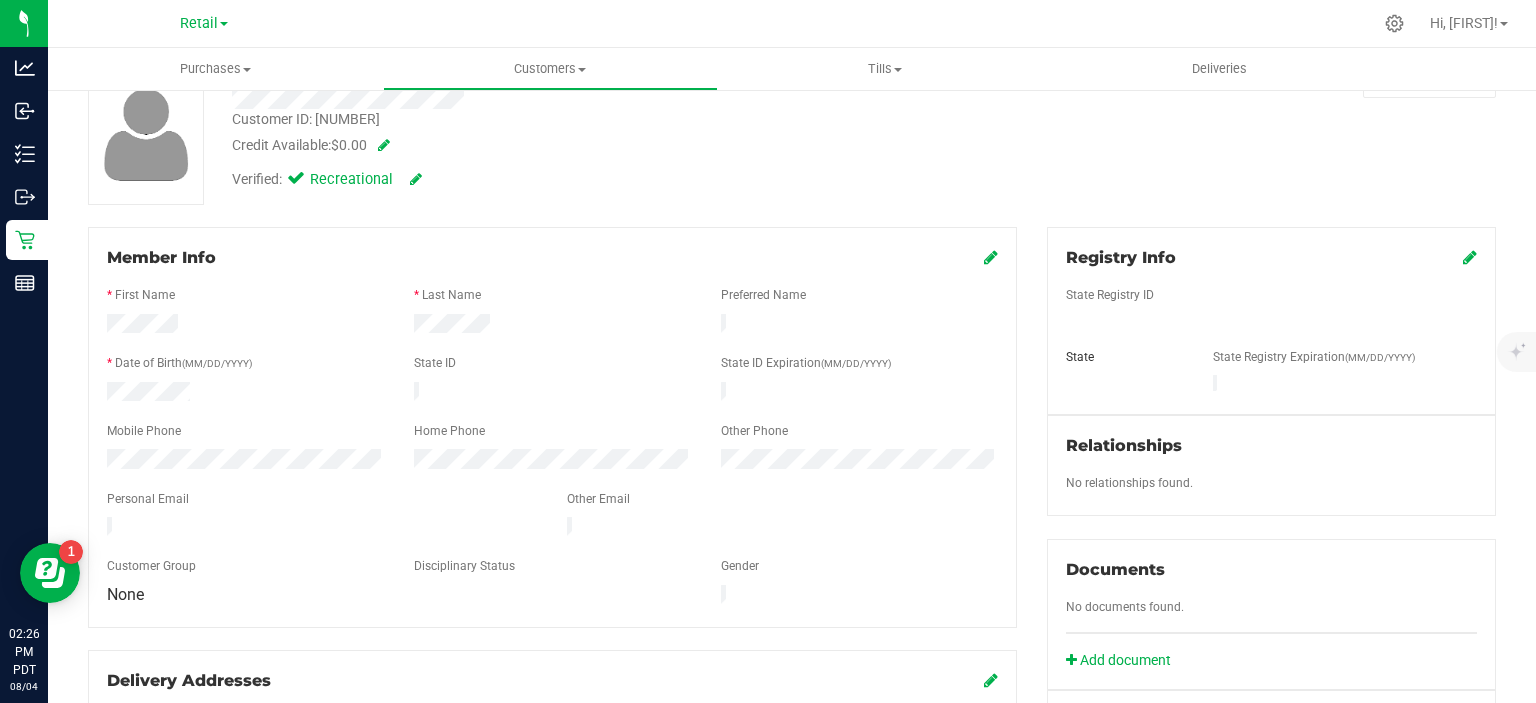 click at bounding box center (991, 257) 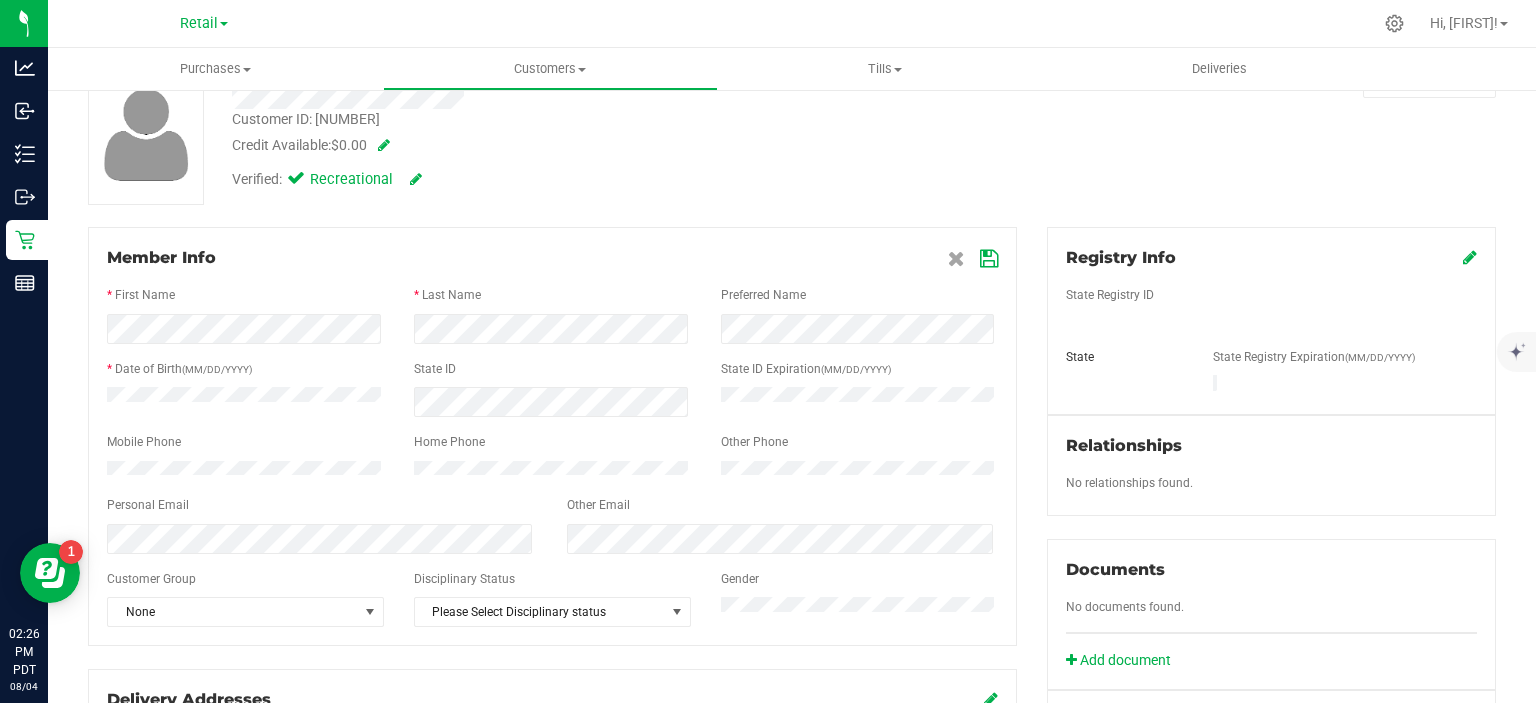 click at bounding box center (989, 259) 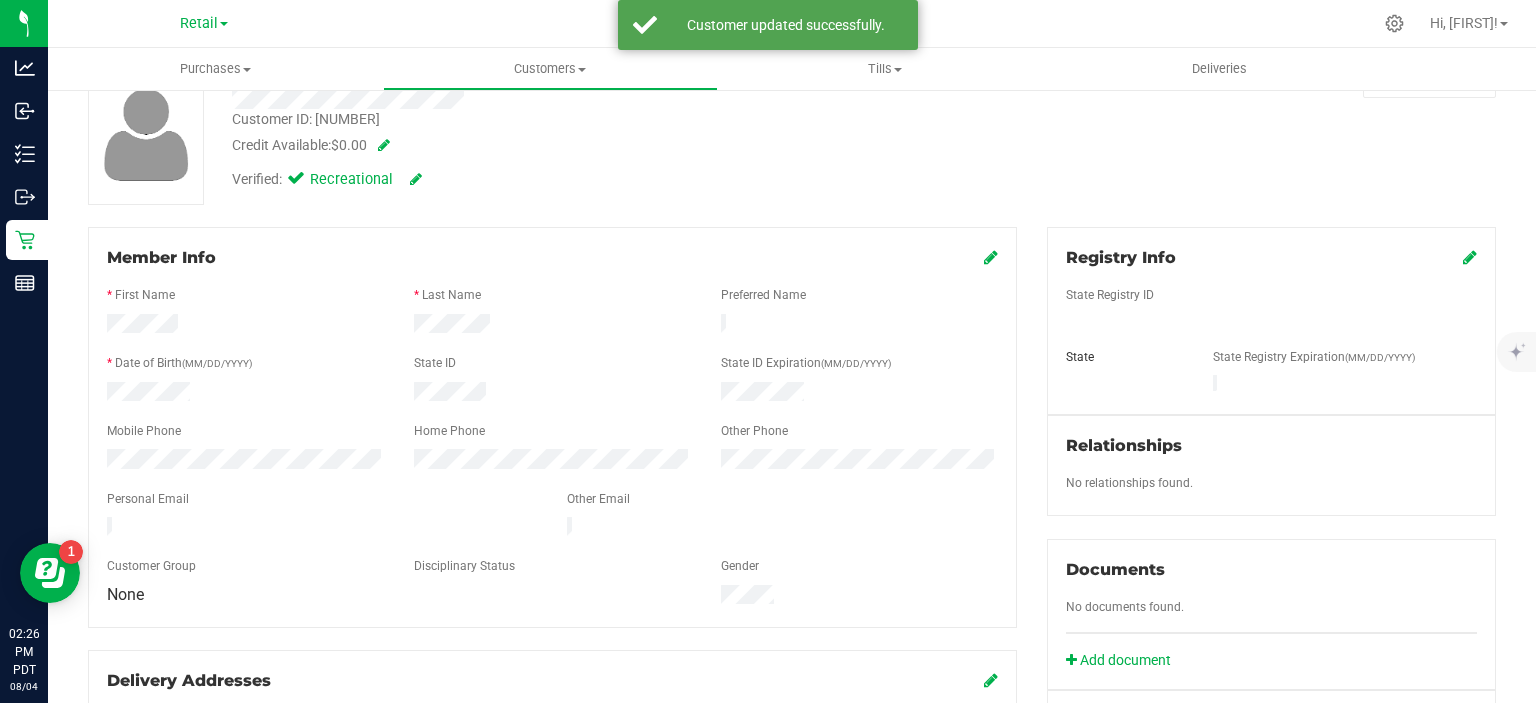 scroll, scrollTop: 0, scrollLeft: 0, axis: both 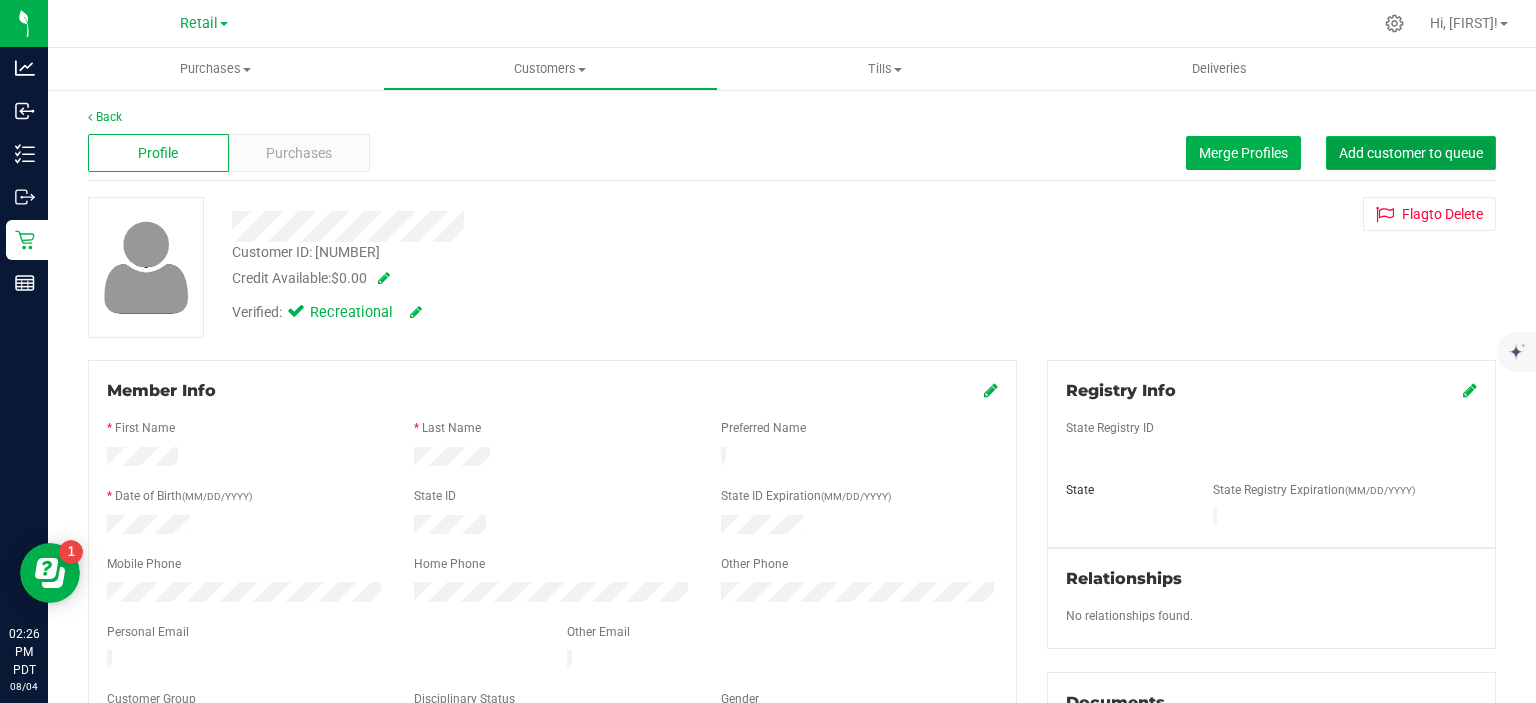 click on "Add customer to queue" at bounding box center [1411, 153] 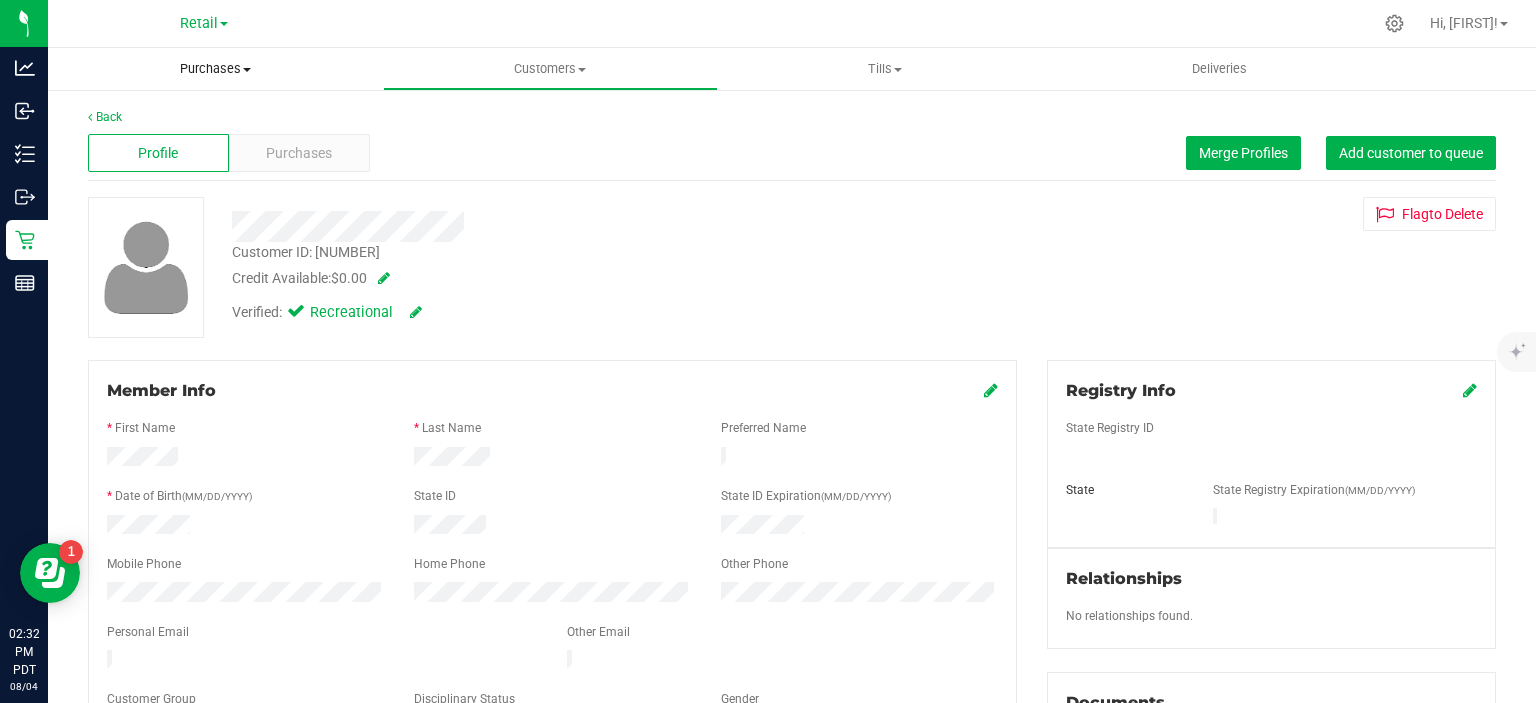 click on "Purchases" at bounding box center [215, 69] 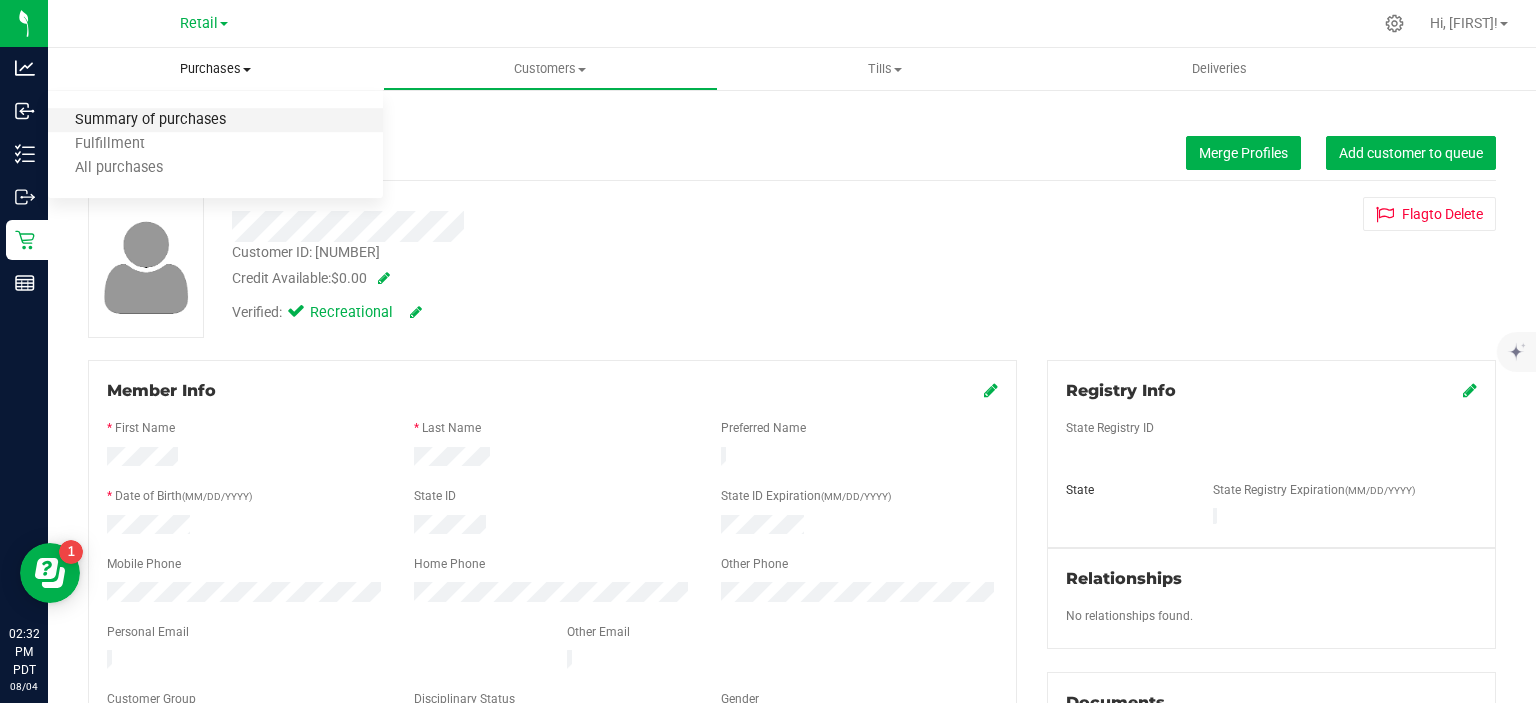 click on "Summary of purchases" at bounding box center [150, 120] 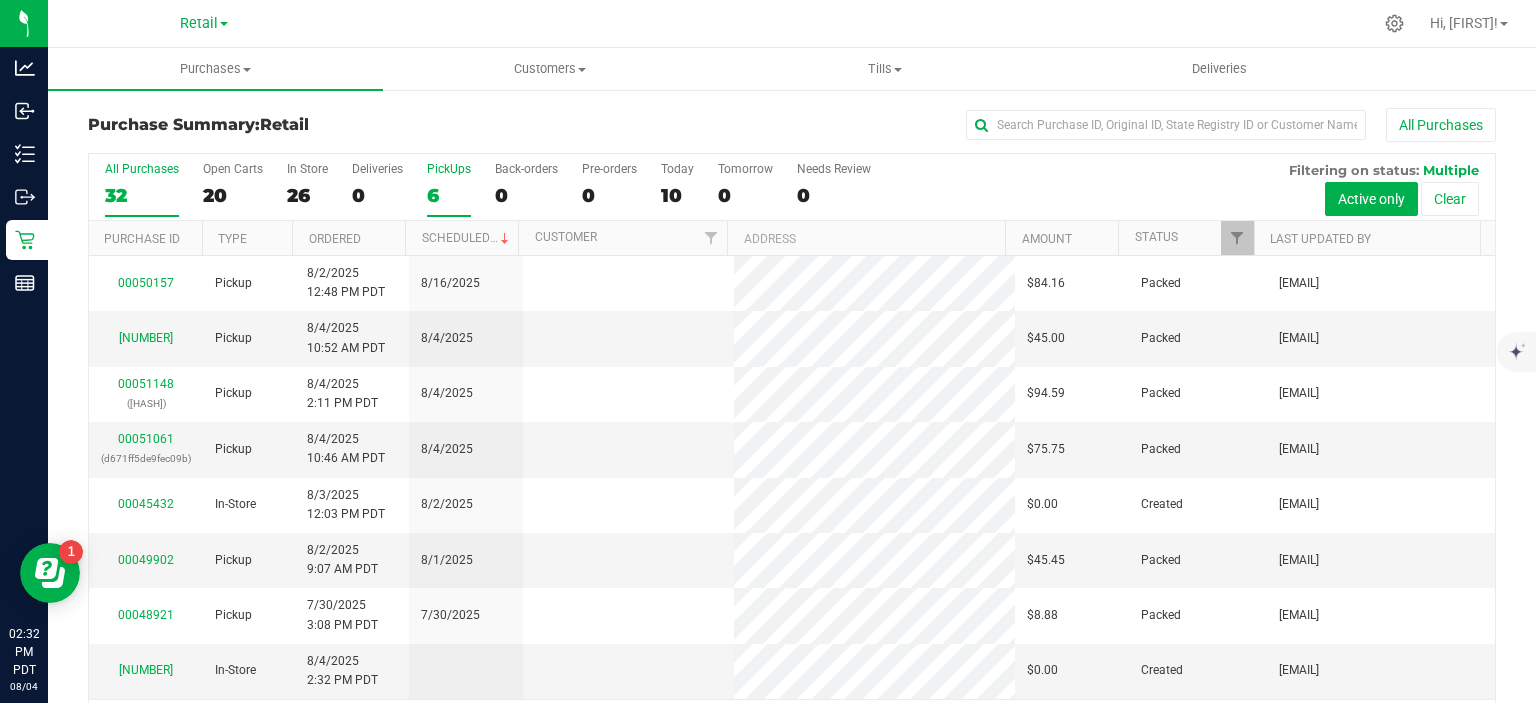 click on "6" at bounding box center [449, 195] 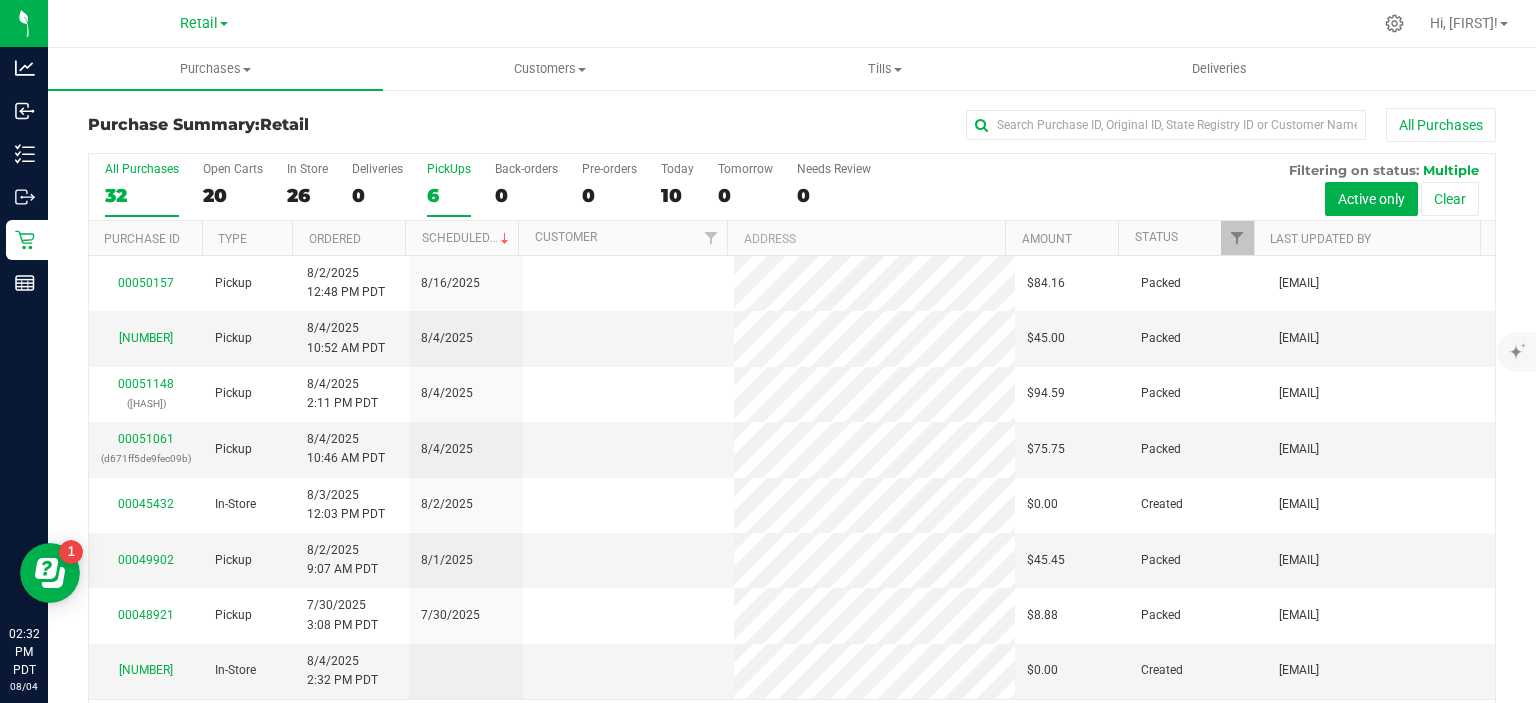 click on "PickUps
6" at bounding box center [0, 0] 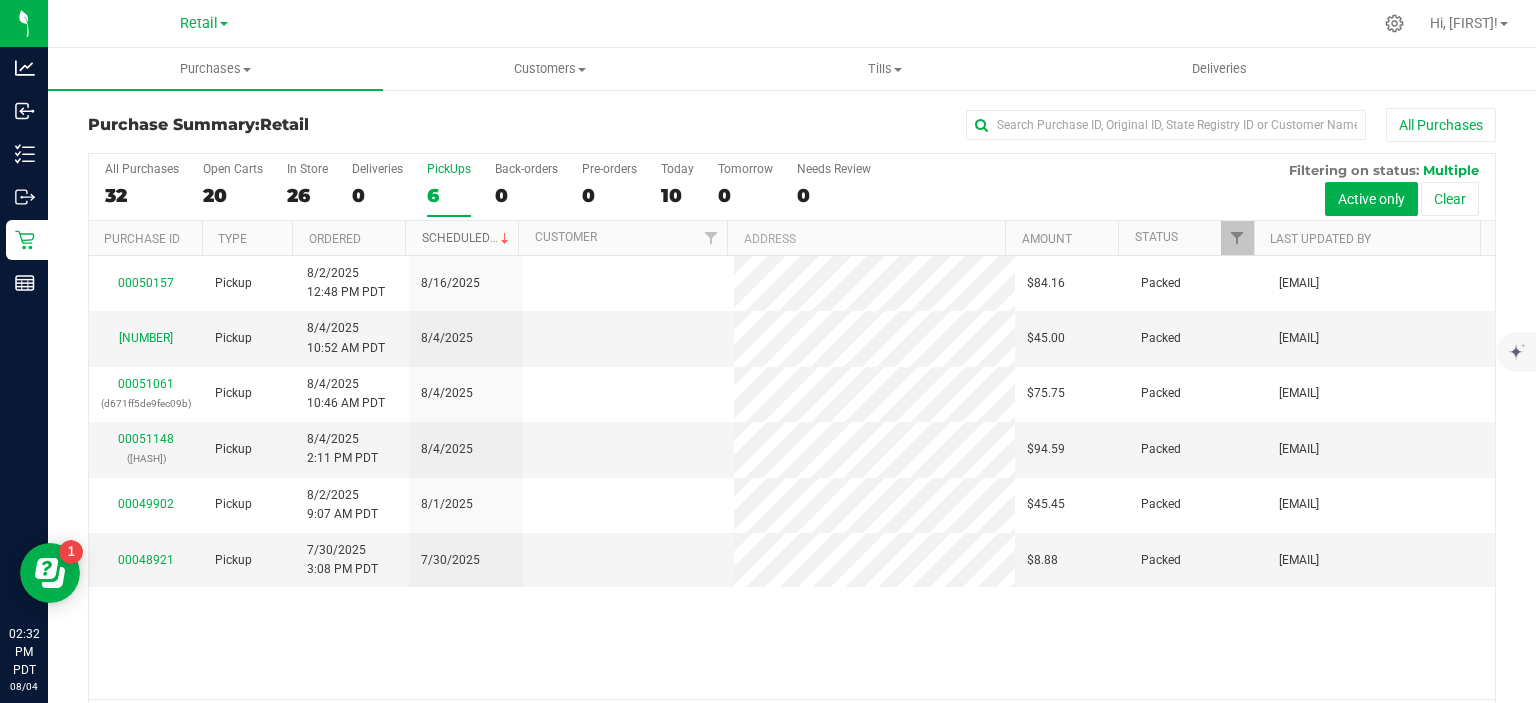 click on "Scheduled" at bounding box center (467, 238) 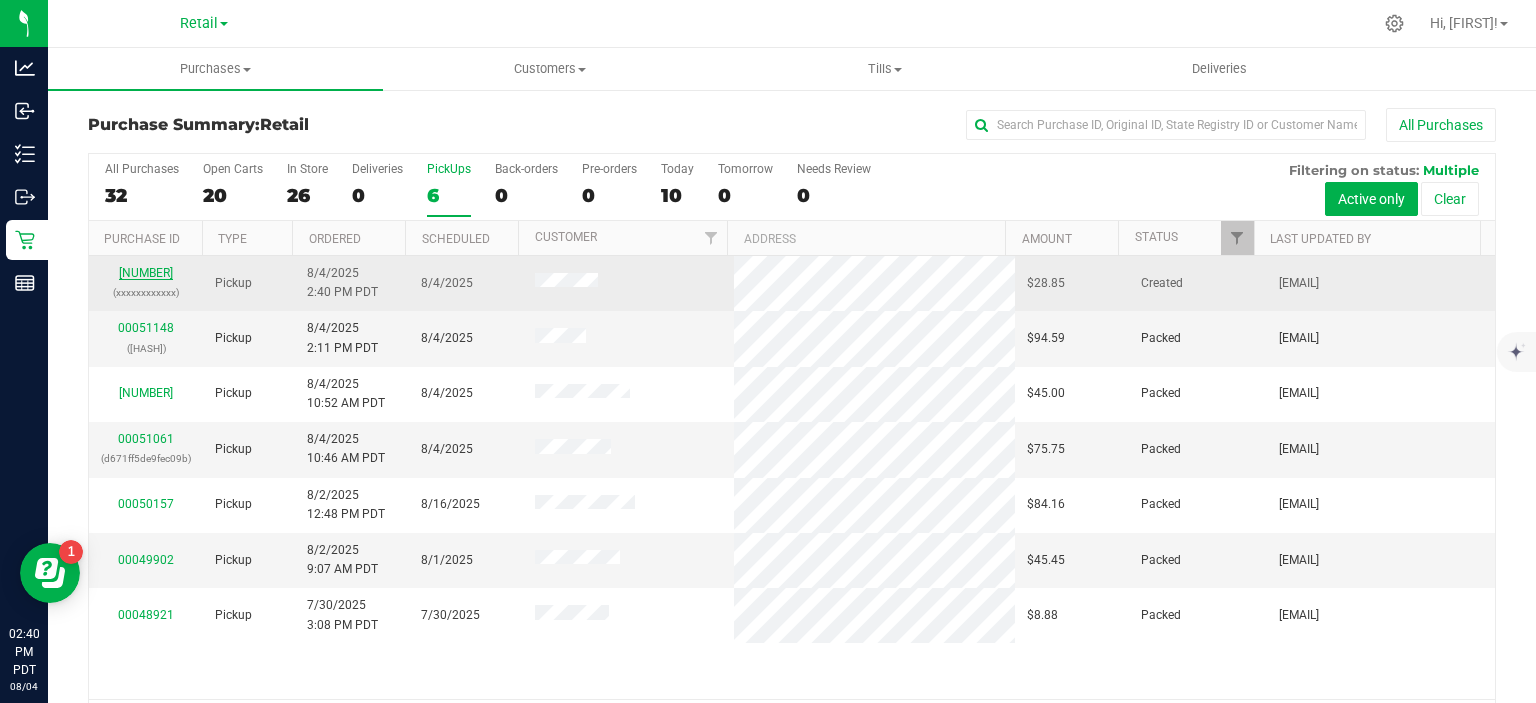 click on "[NUMBER]" at bounding box center [146, 273] 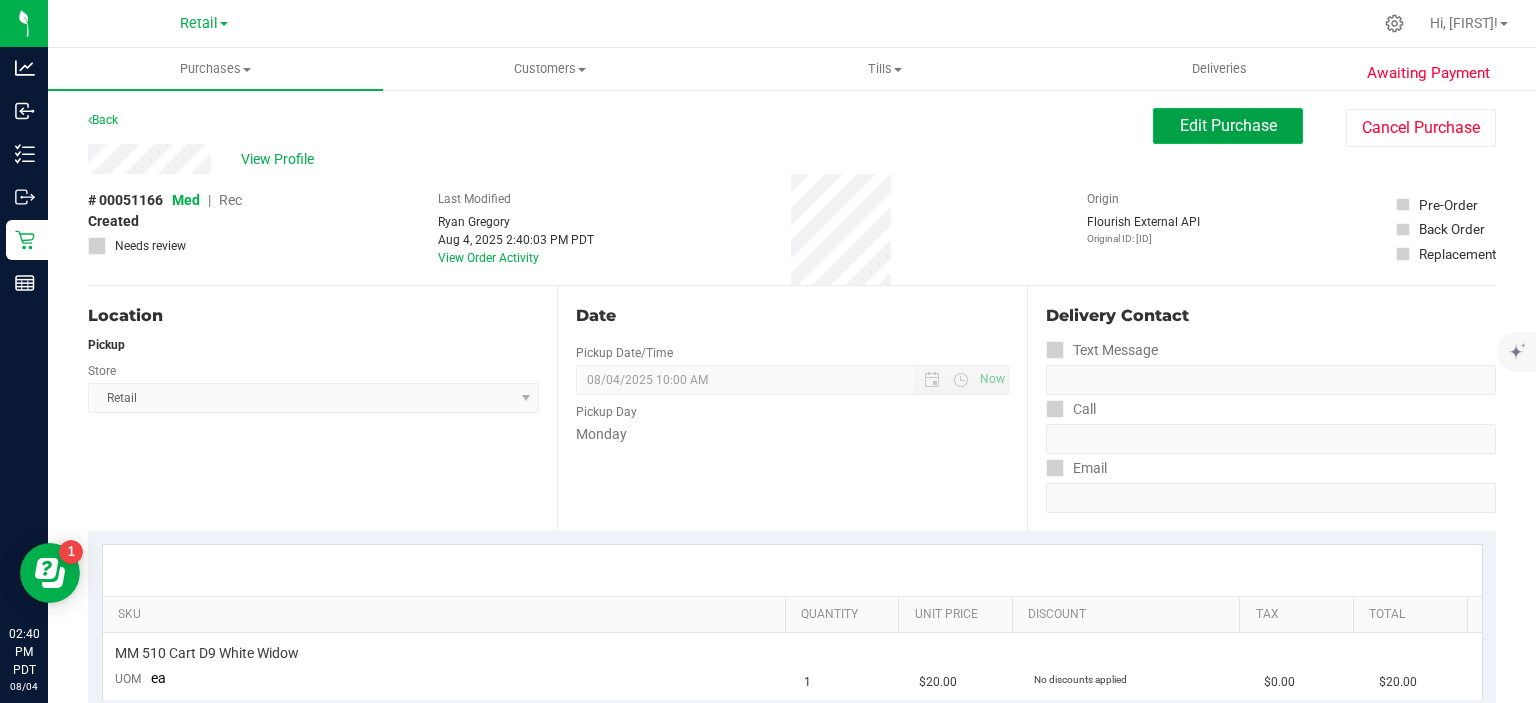 click on "Edit Purchase" at bounding box center [1228, 125] 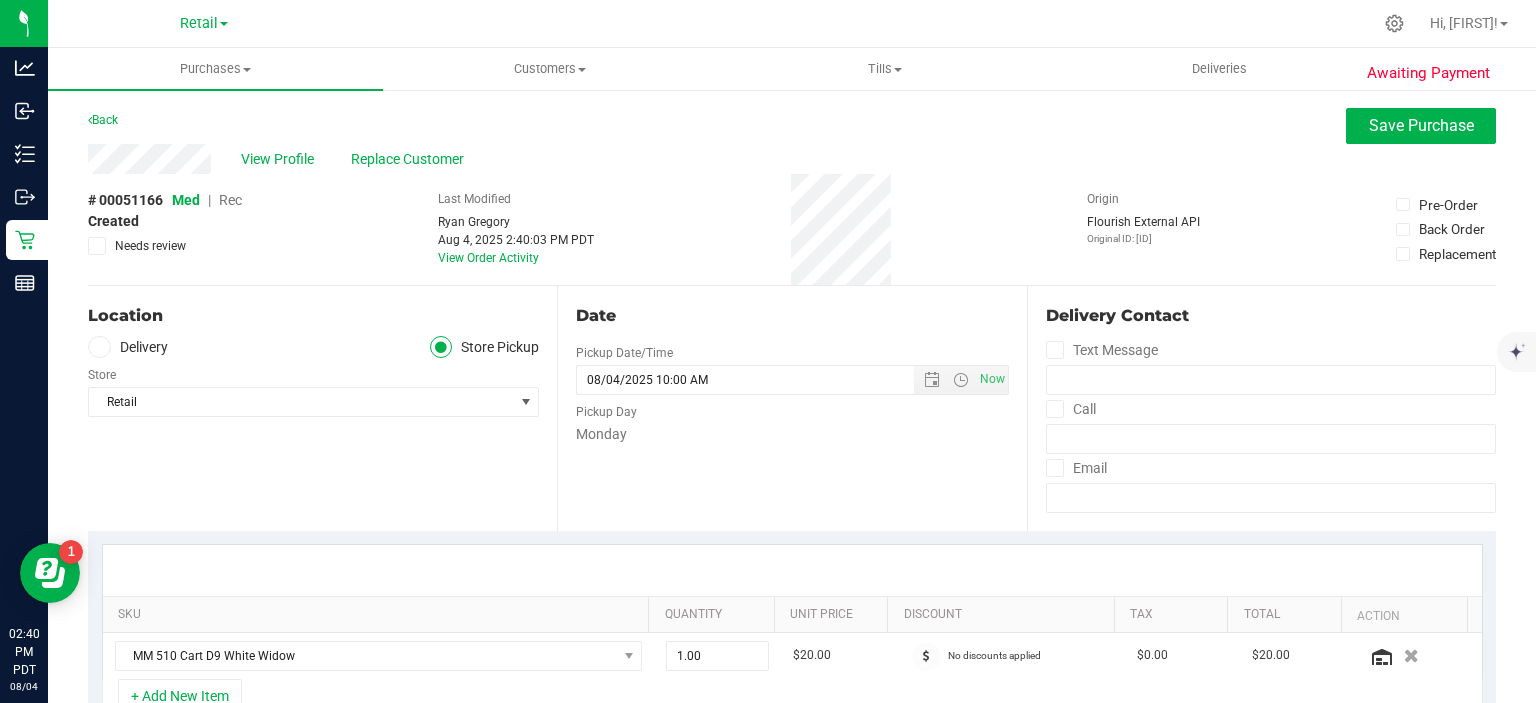 click on "Rec" at bounding box center (230, 200) 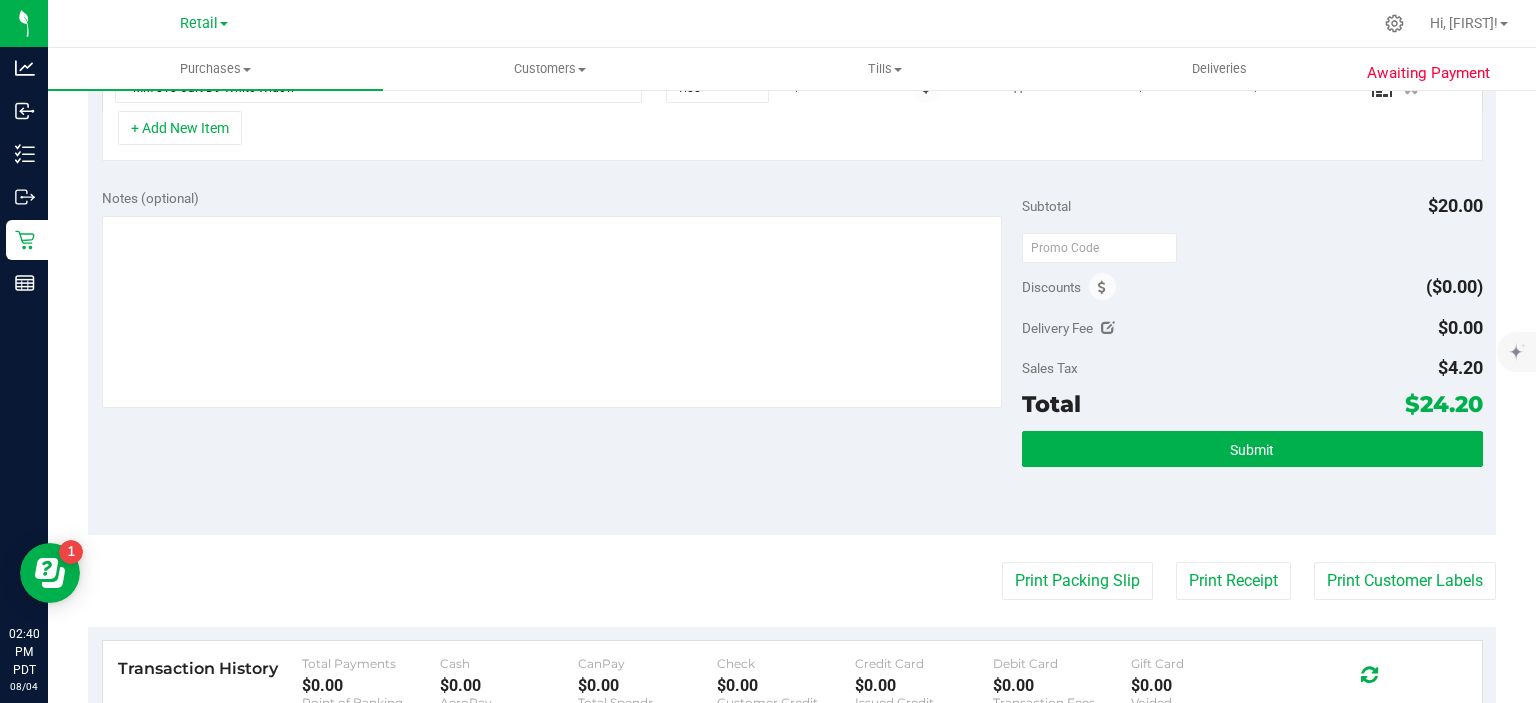 scroll, scrollTop: 615, scrollLeft: 0, axis: vertical 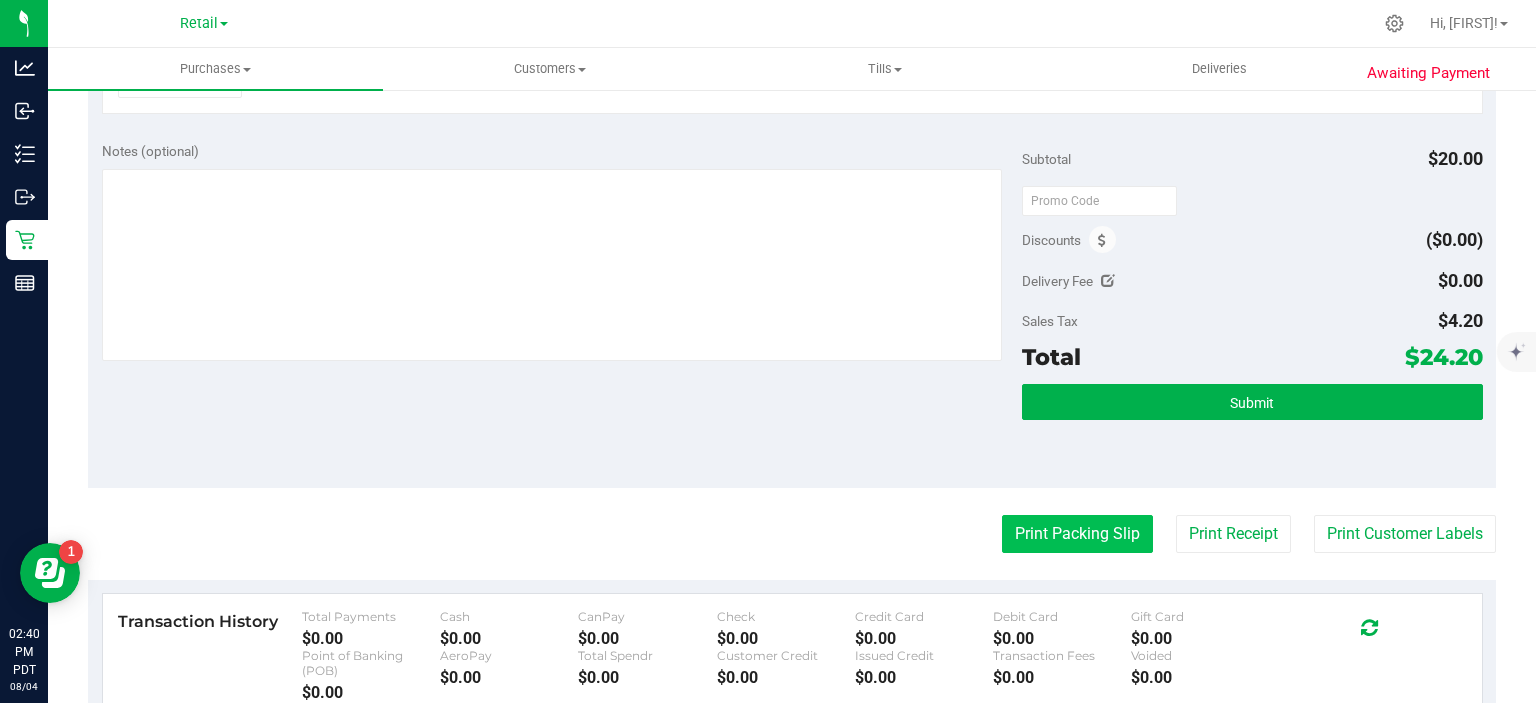 click on "Print Packing Slip" at bounding box center (1077, 534) 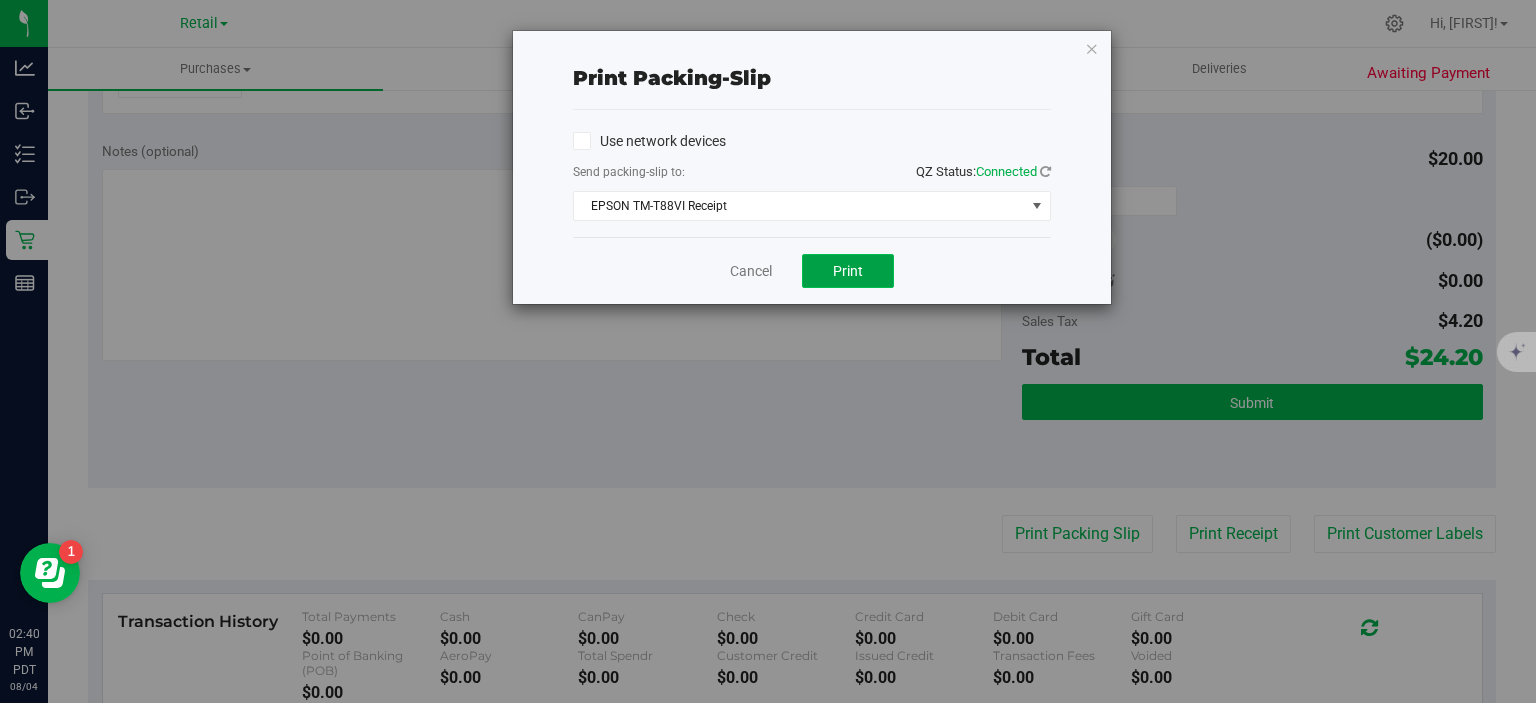click on "Print" at bounding box center [848, 271] 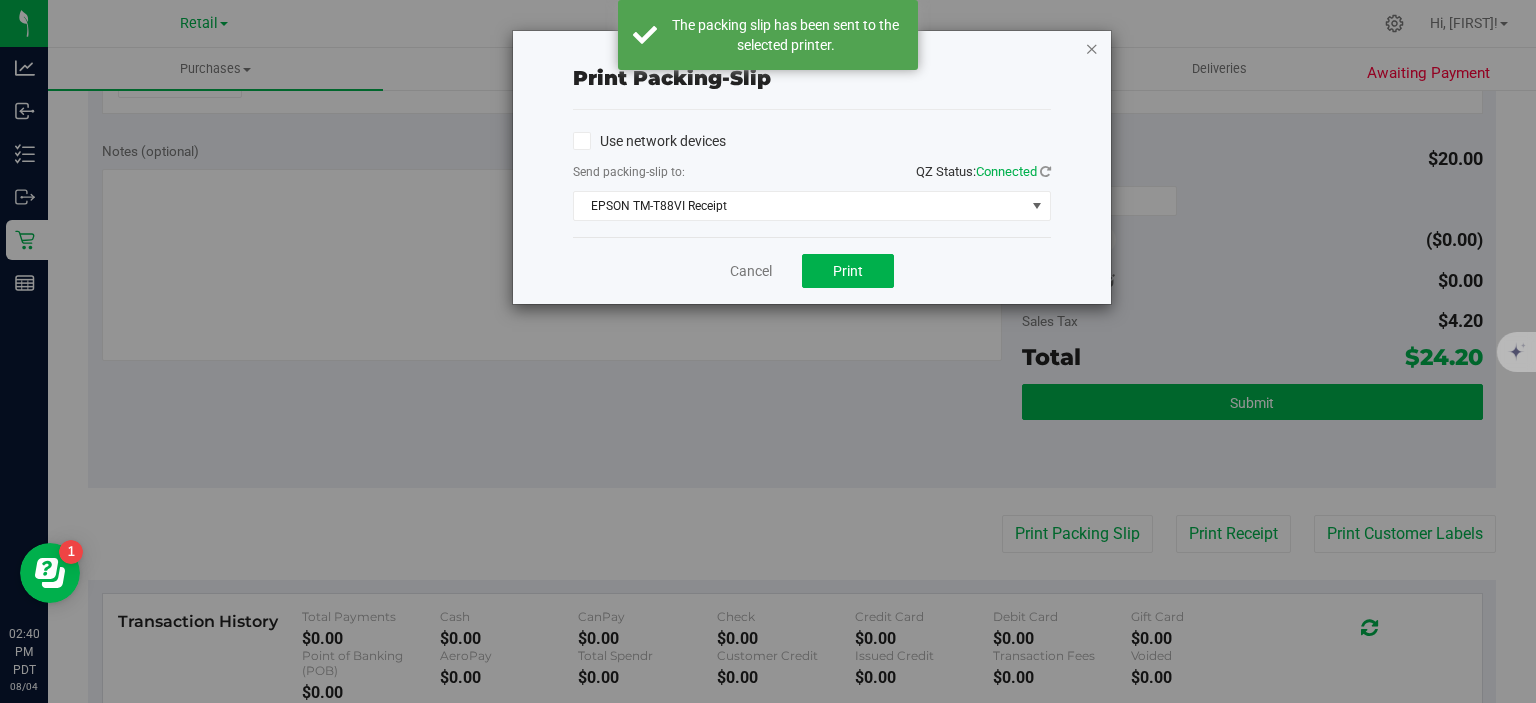 click at bounding box center [1092, 48] 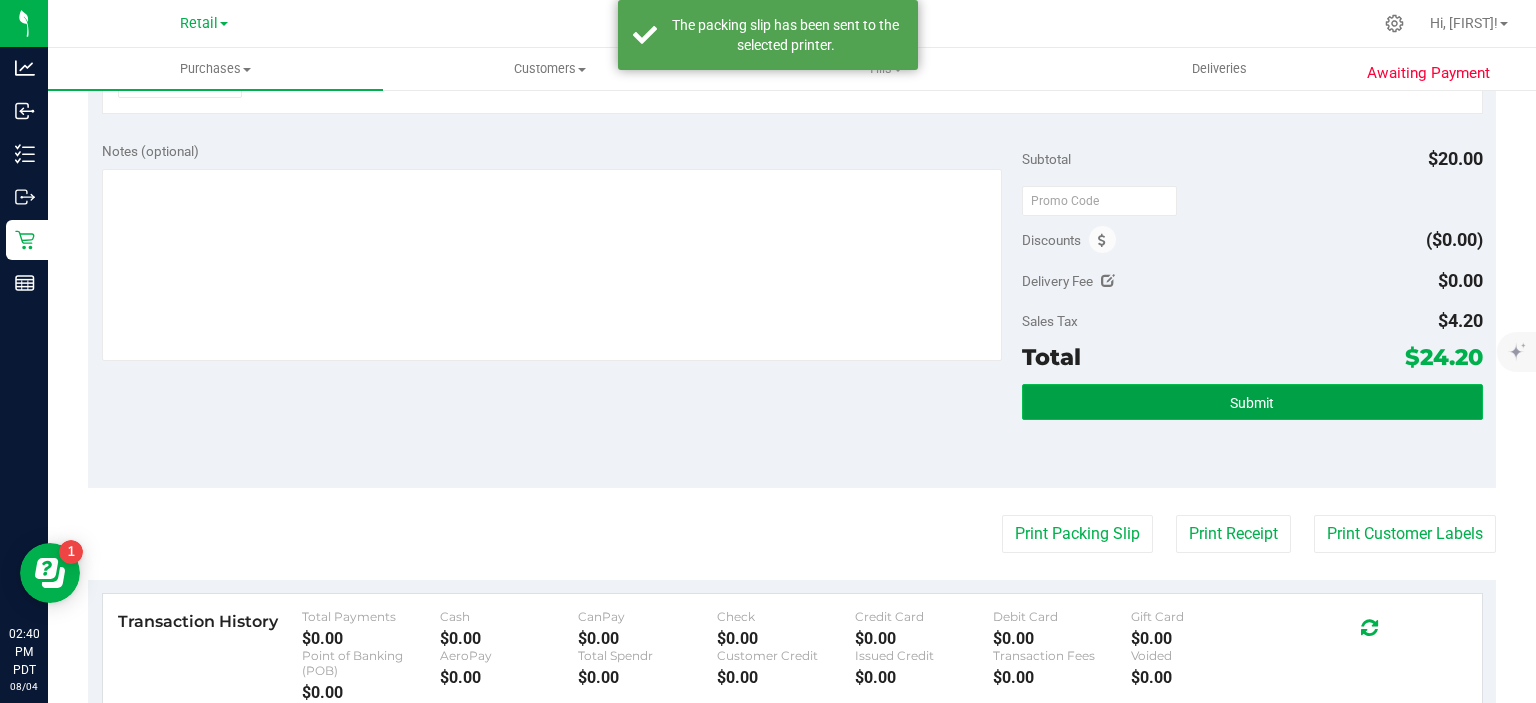 click on "Submit" at bounding box center (1252, 402) 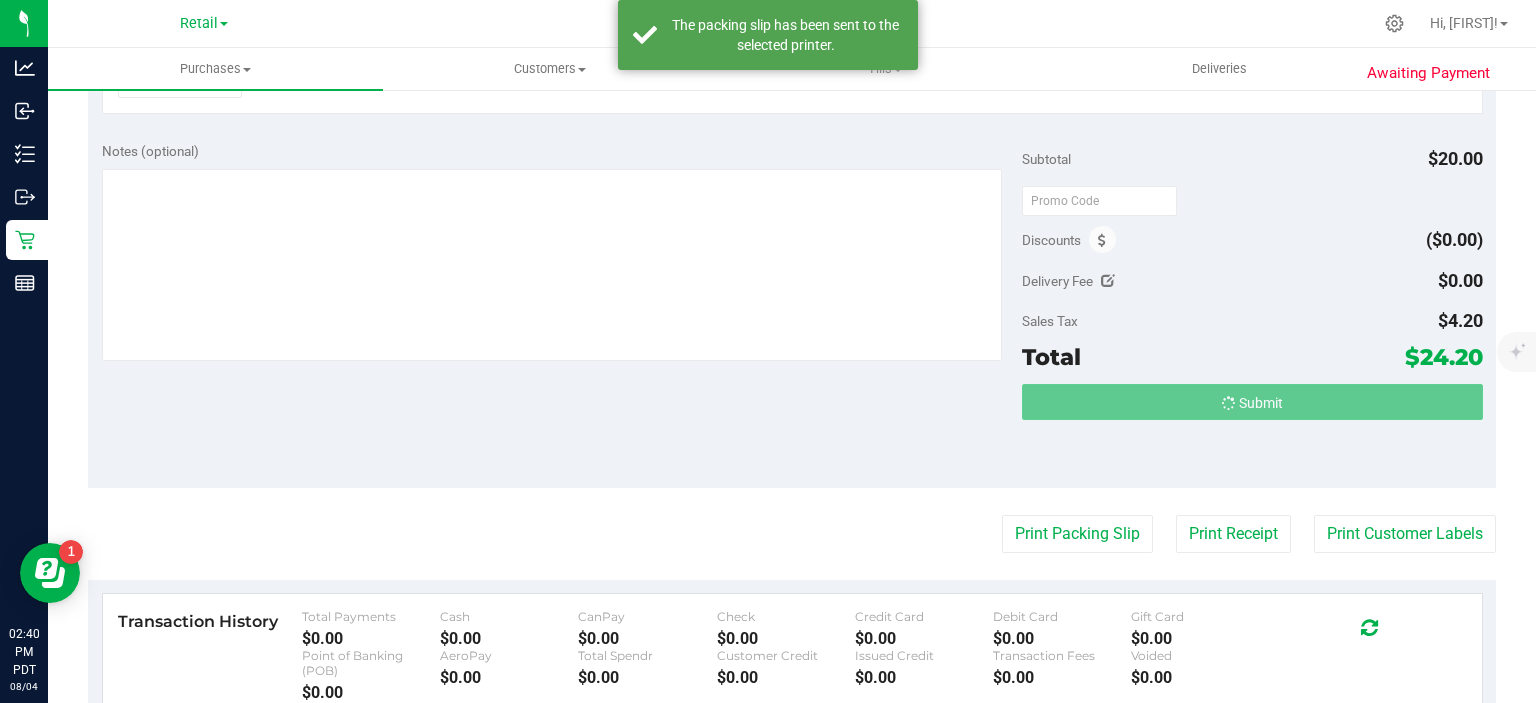 scroll, scrollTop: 584, scrollLeft: 0, axis: vertical 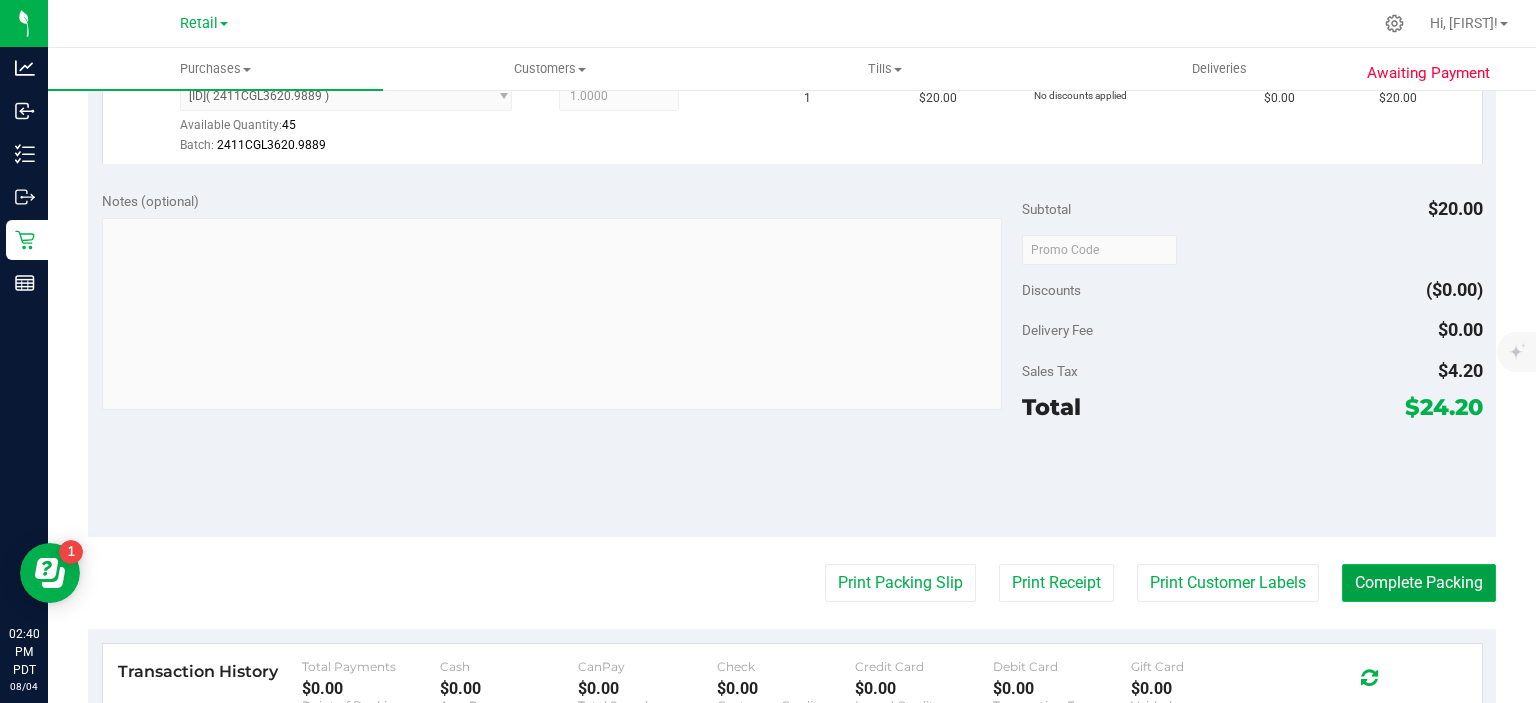 click on "Complete Packing" at bounding box center [1419, 583] 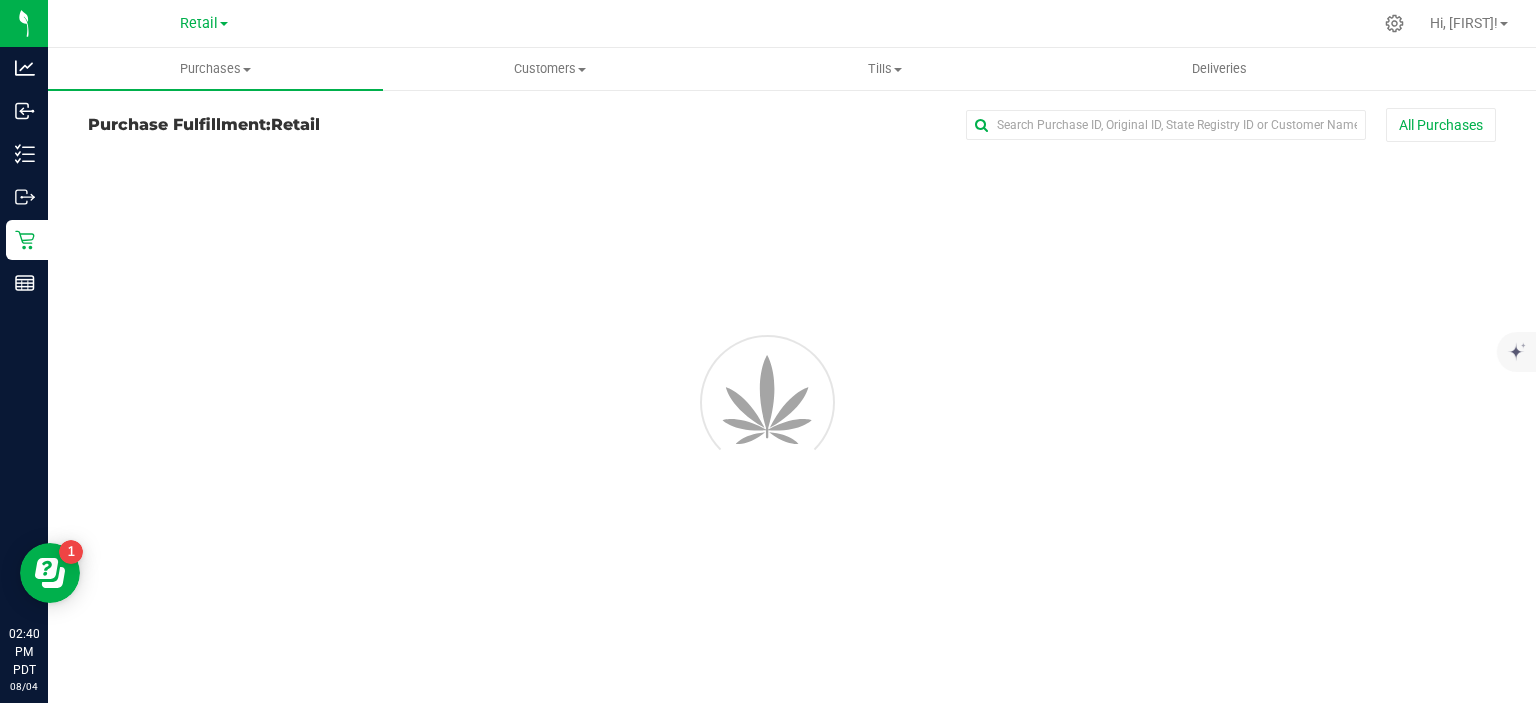 scroll, scrollTop: 0, scrollLeft: 0, axis: both 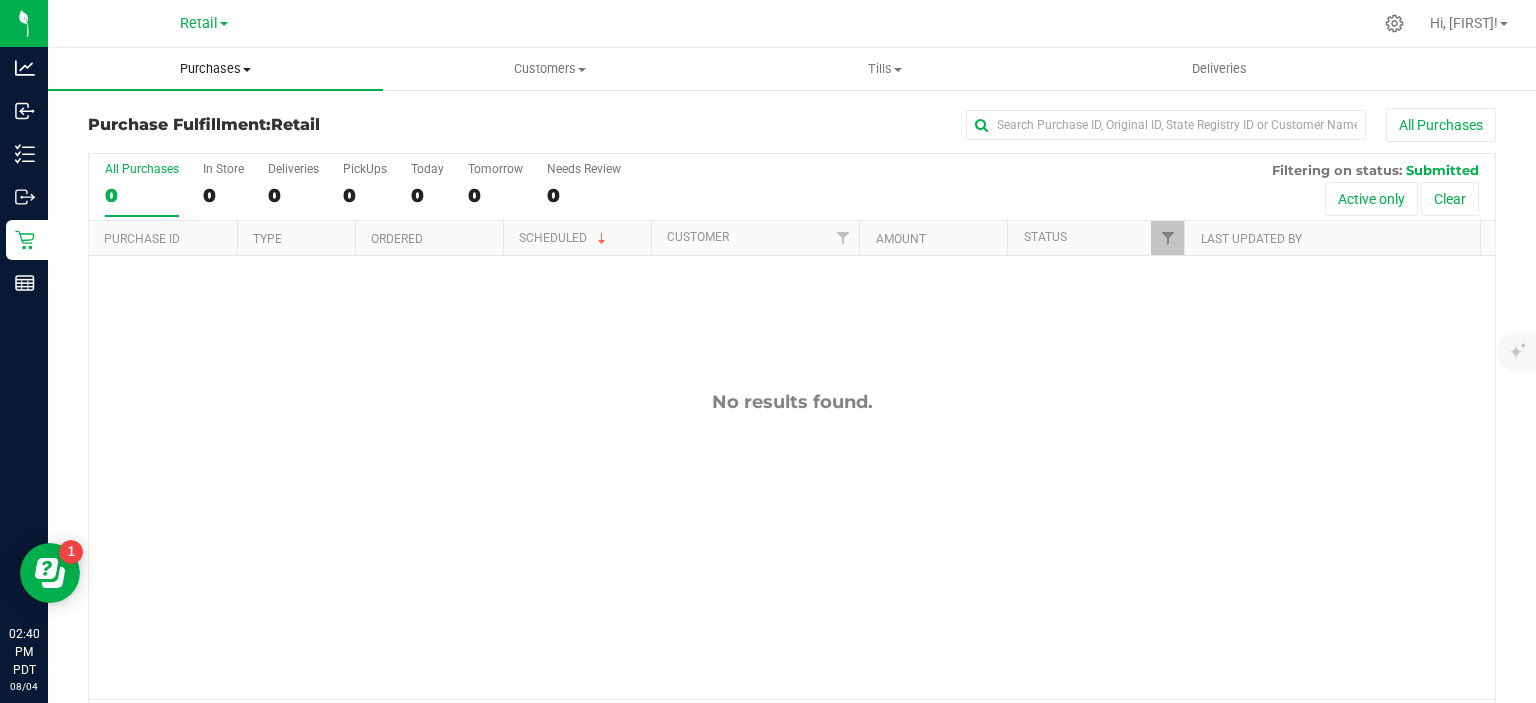 click on "Purchases" at bounding box center (215, 69) 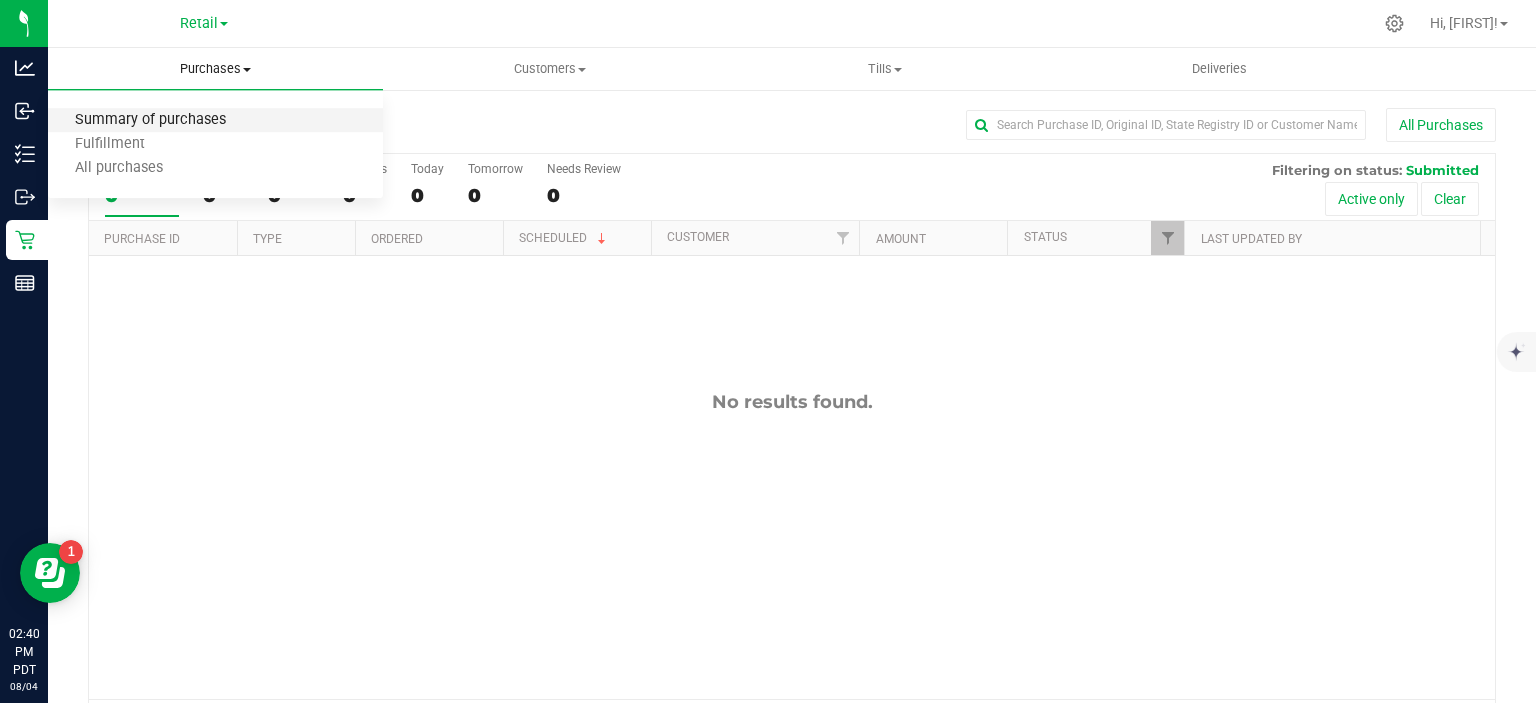 click on "Summary of purchases" at bounding box center (150, 120) 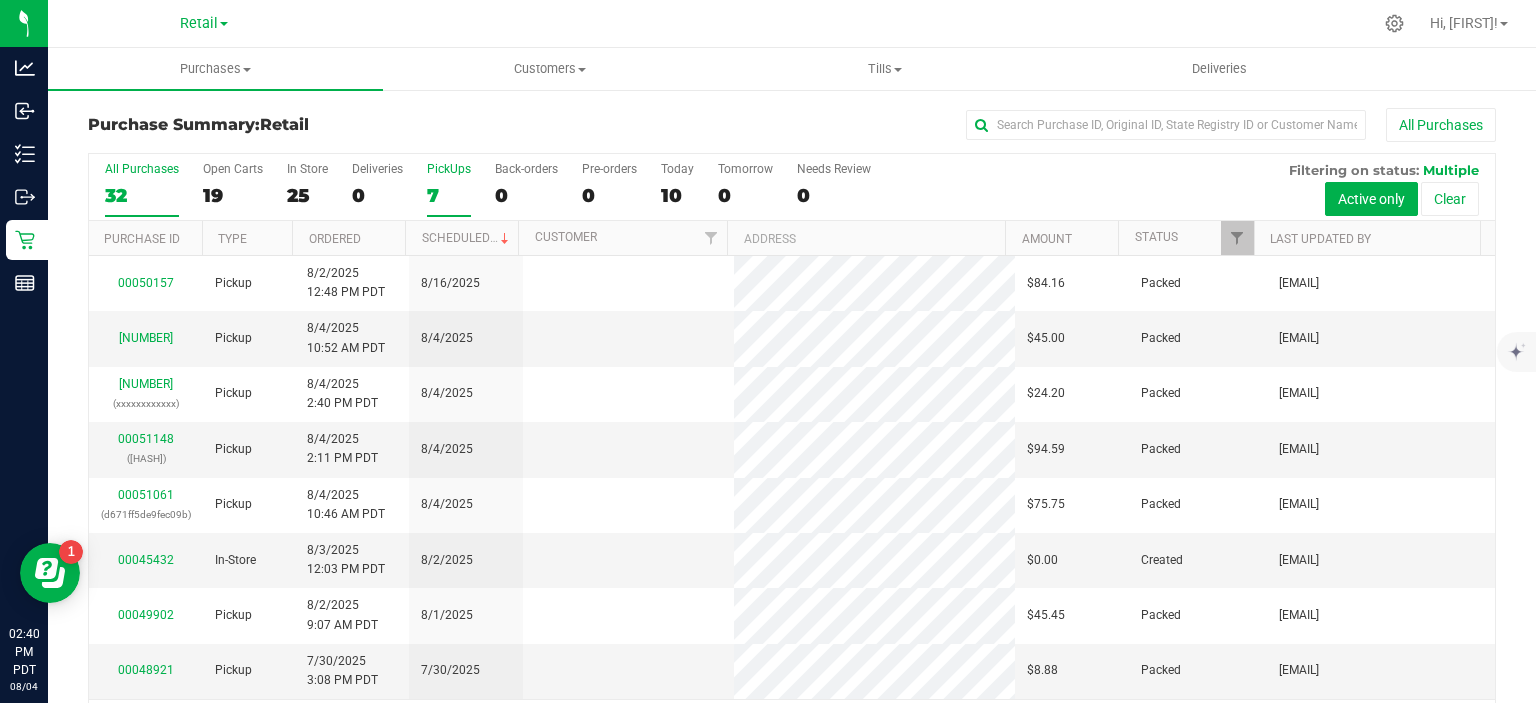 click on "7" at bounding box center (449, 195) 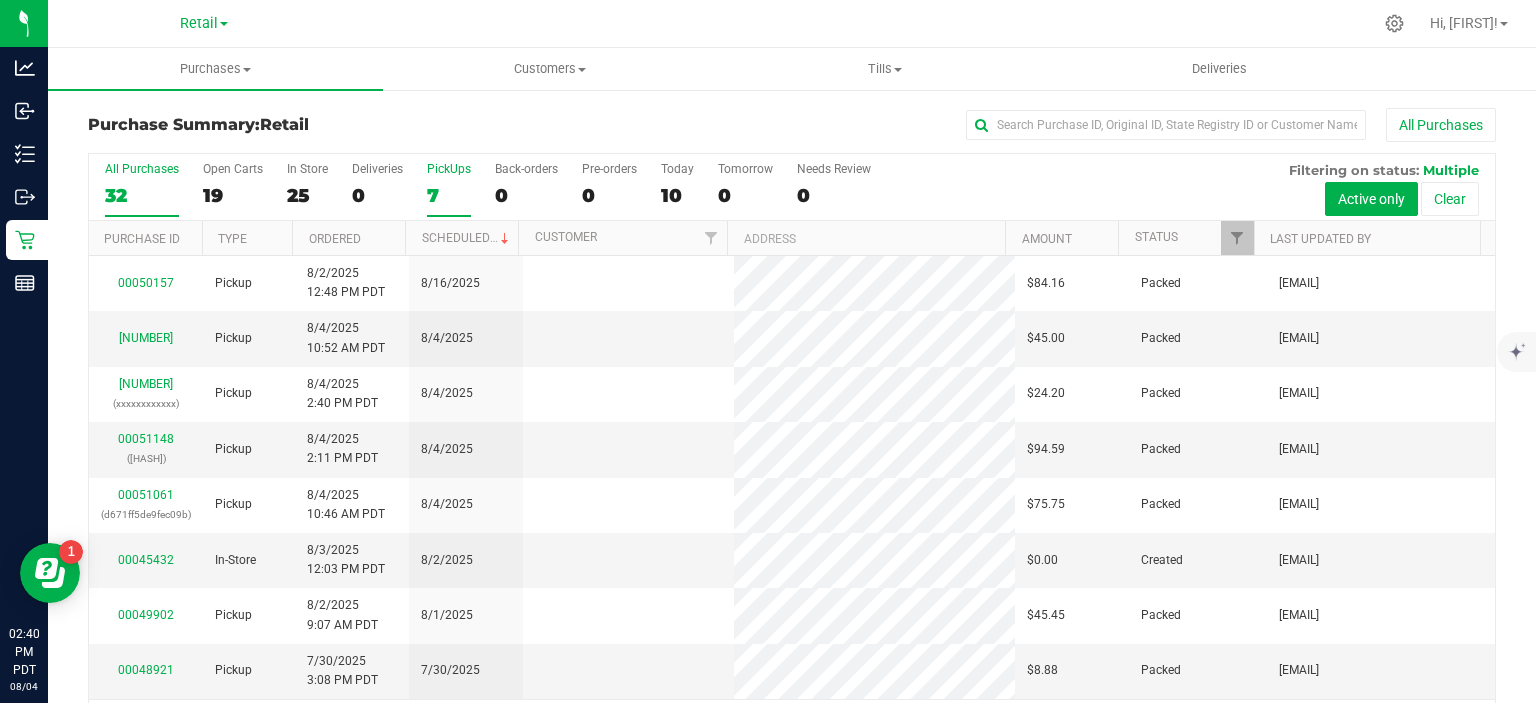 click on "PickUps
7" at bounding box center [0, 0] 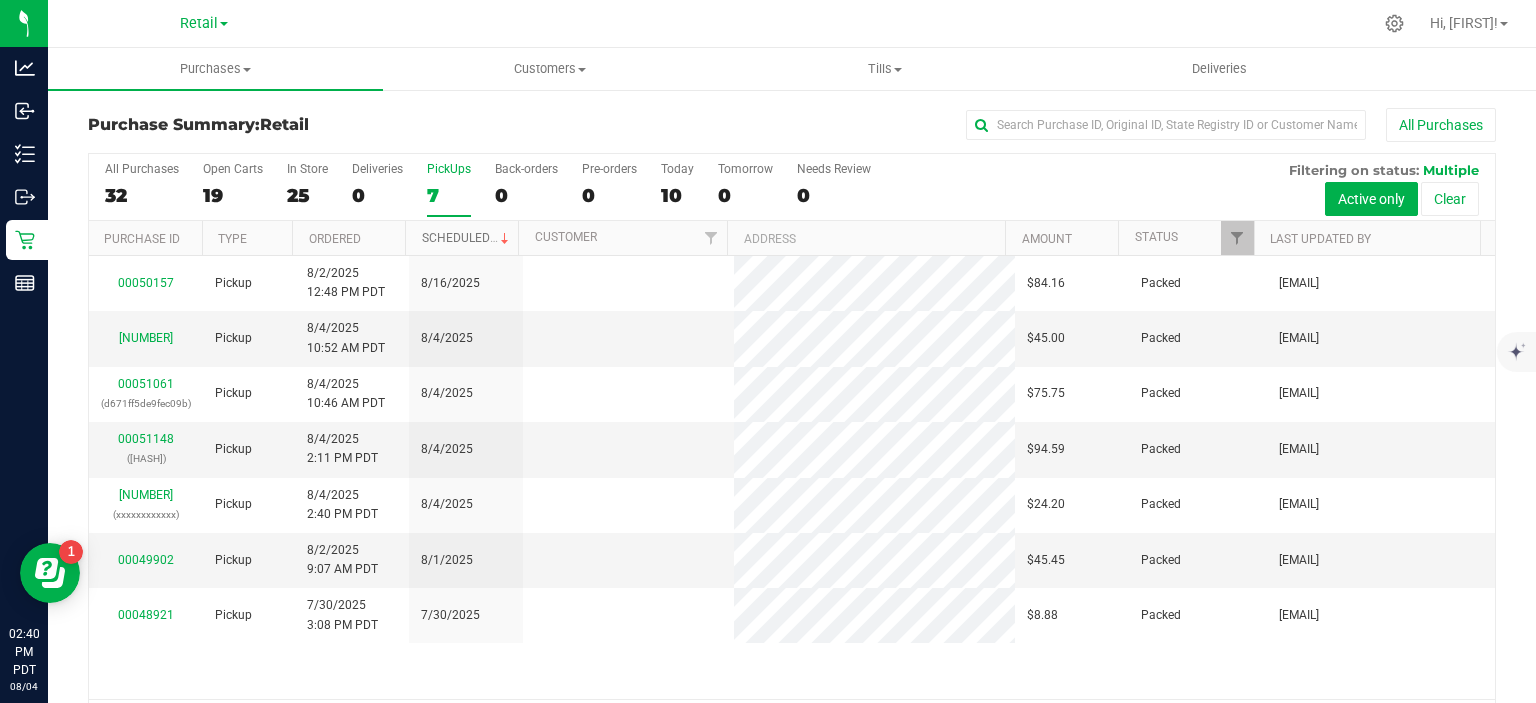 click on "Scheduled" at bounding box center (467, 238) 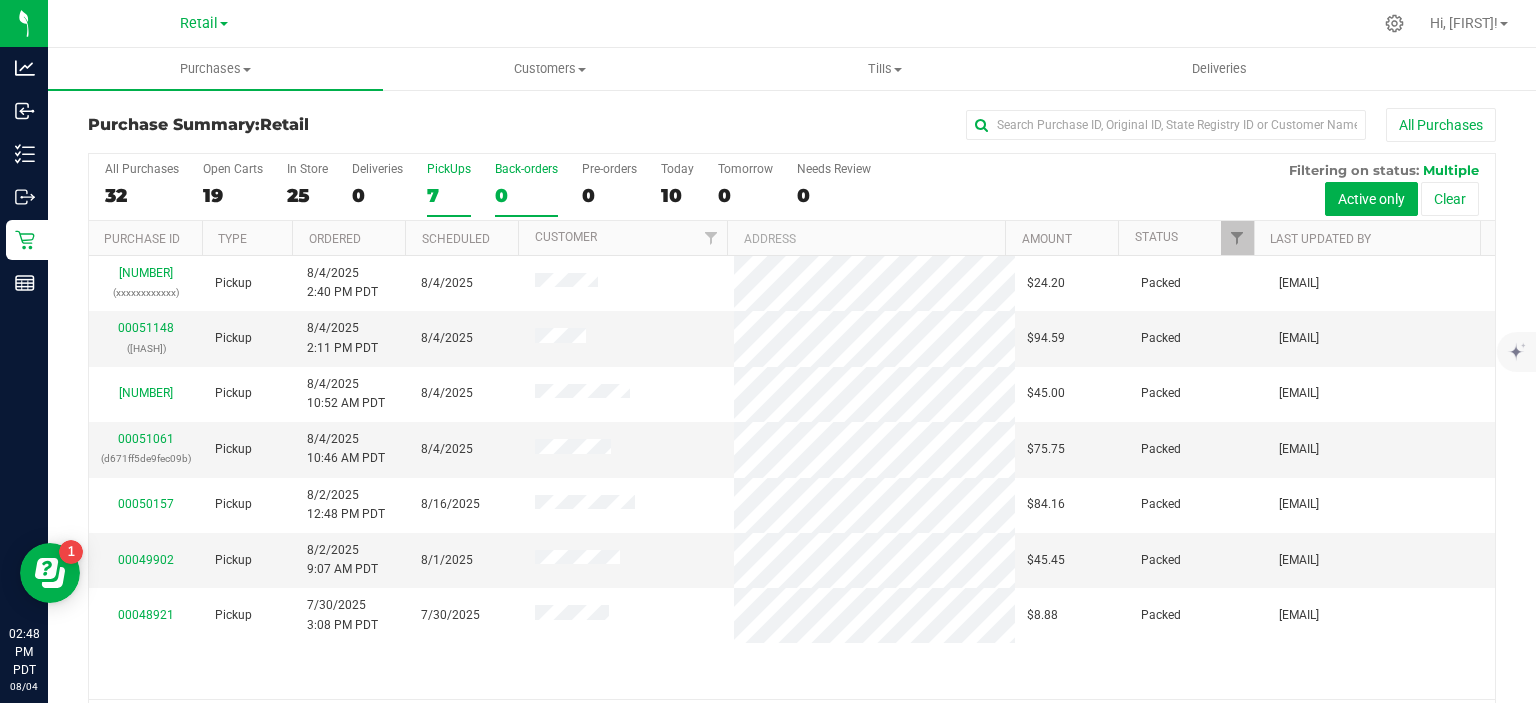 click on "Back-orders" at bounding box center (526, 169) 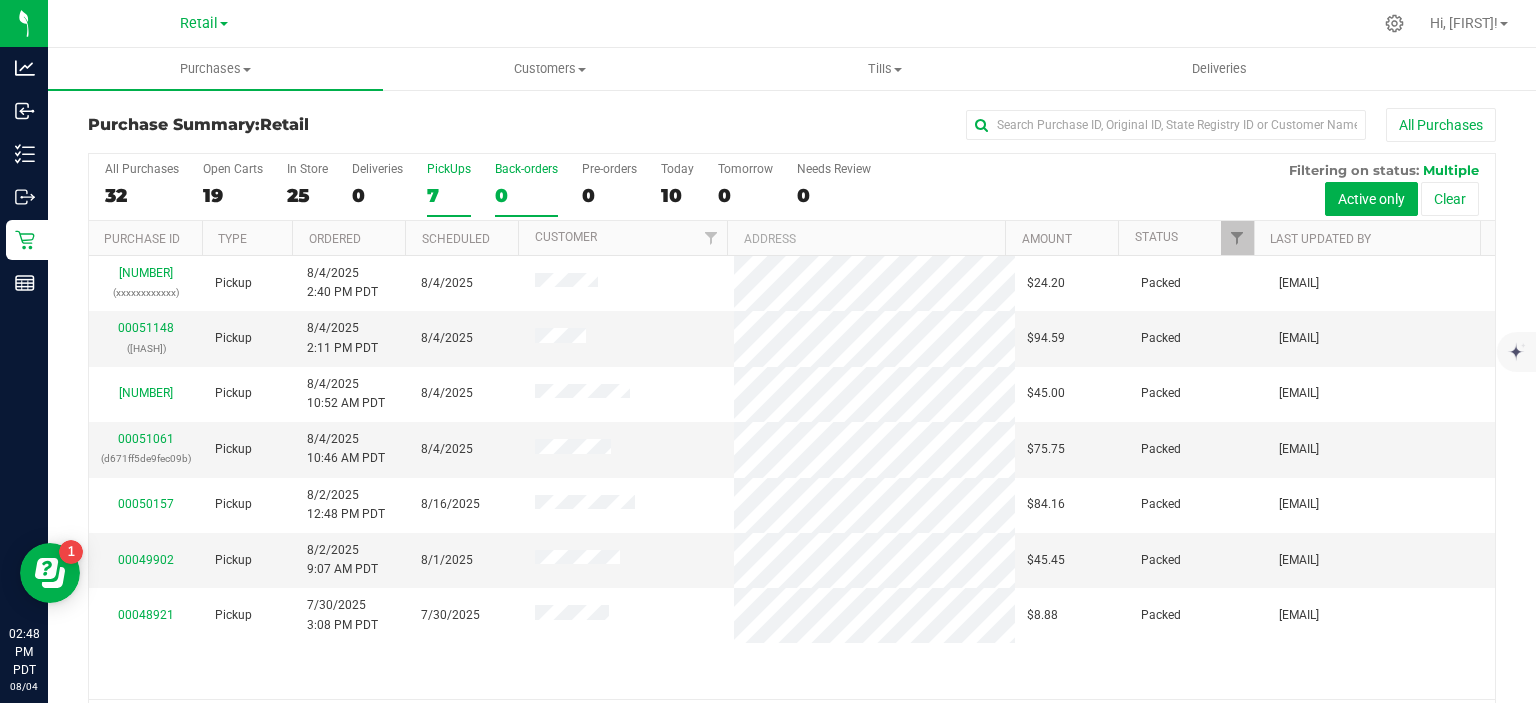 click on "Back-orders
0" at bounding box center (0, 0) 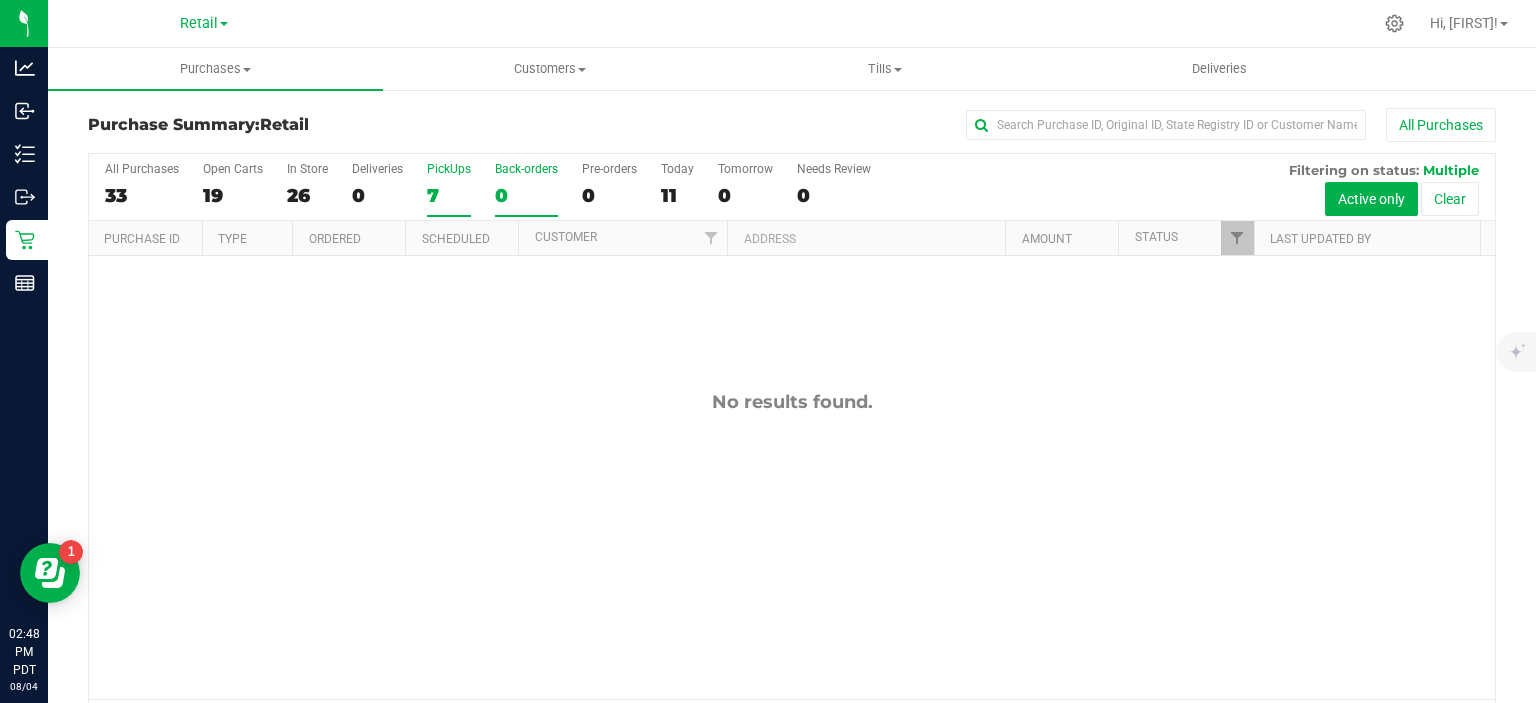 click on "PickUps
7" at bounding box center (449, 189) 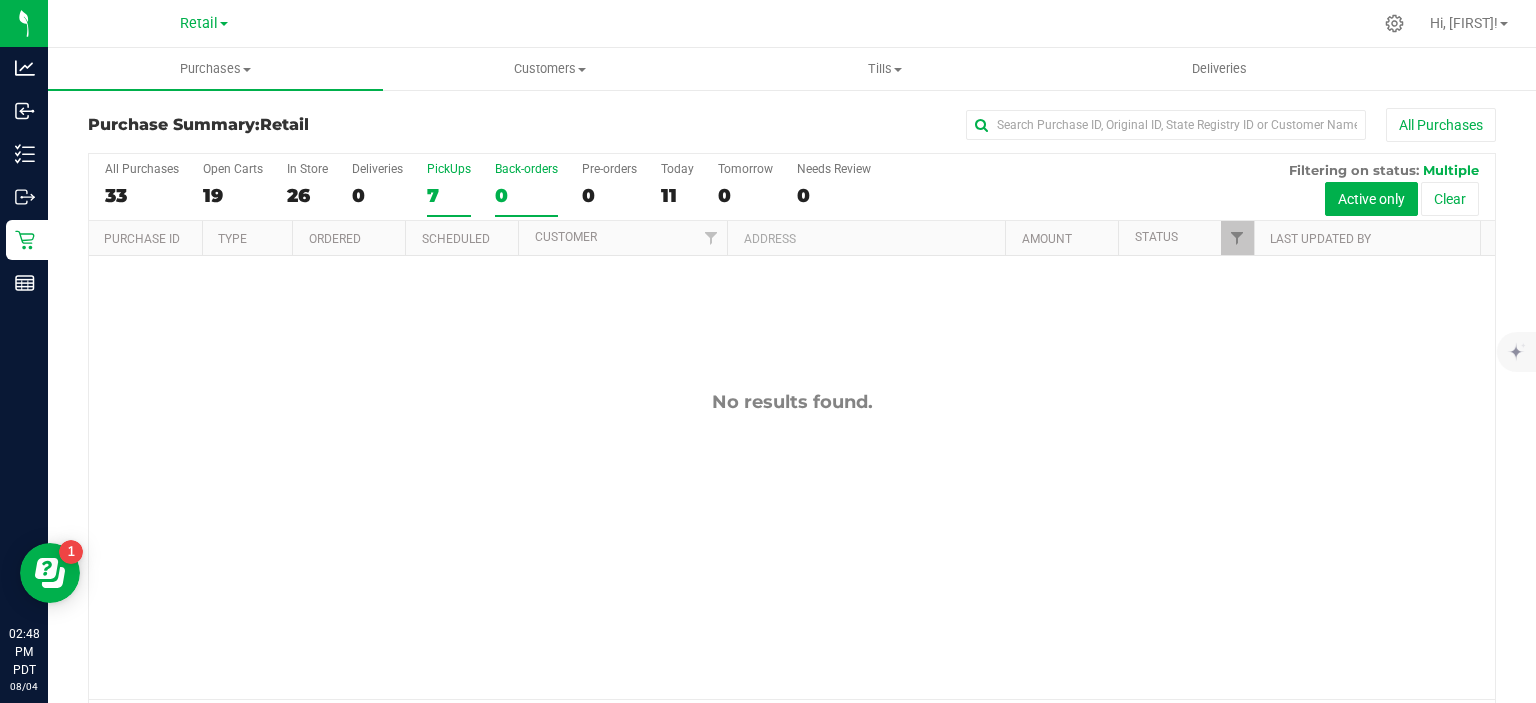 click on "PickUps
7" at bounding box center [0, 0] 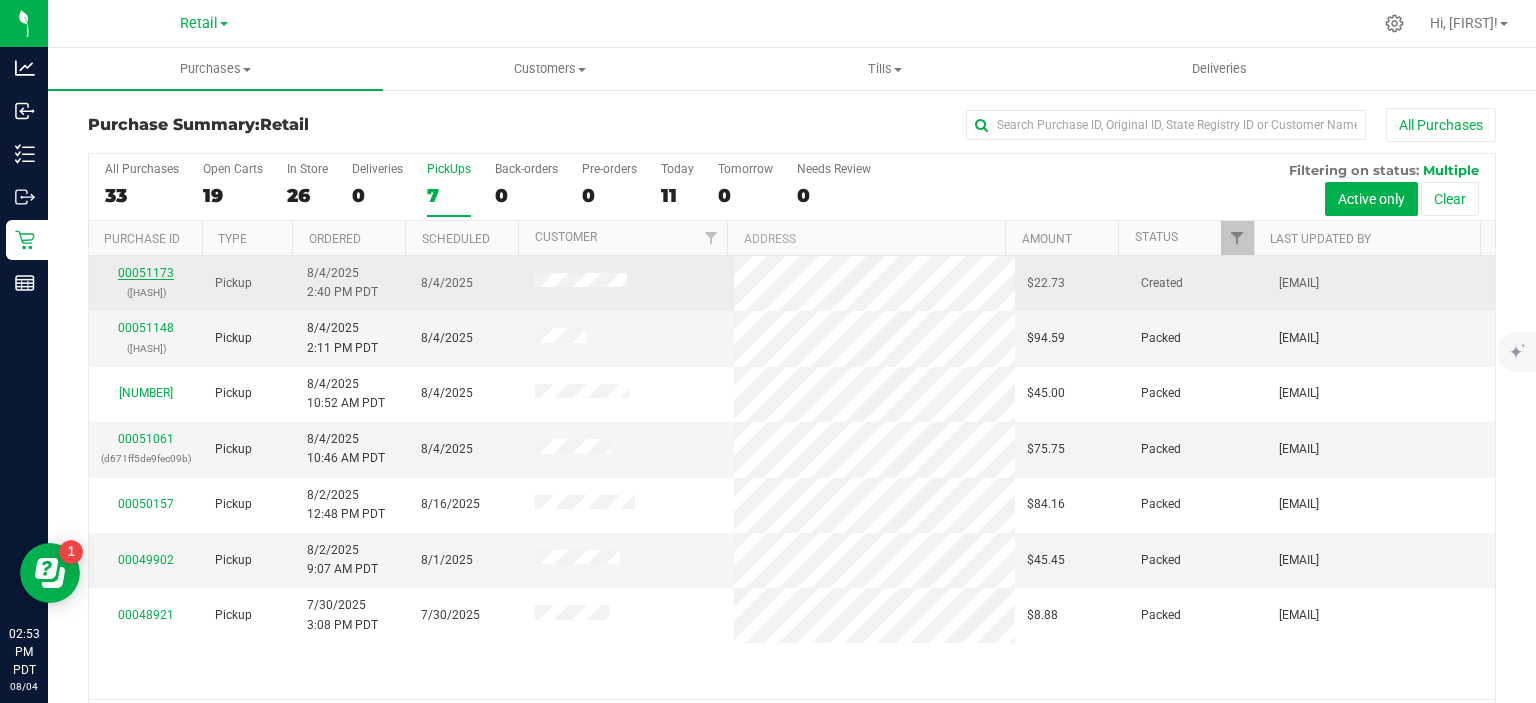 click on "00051173" at bounding box center [146, 273] 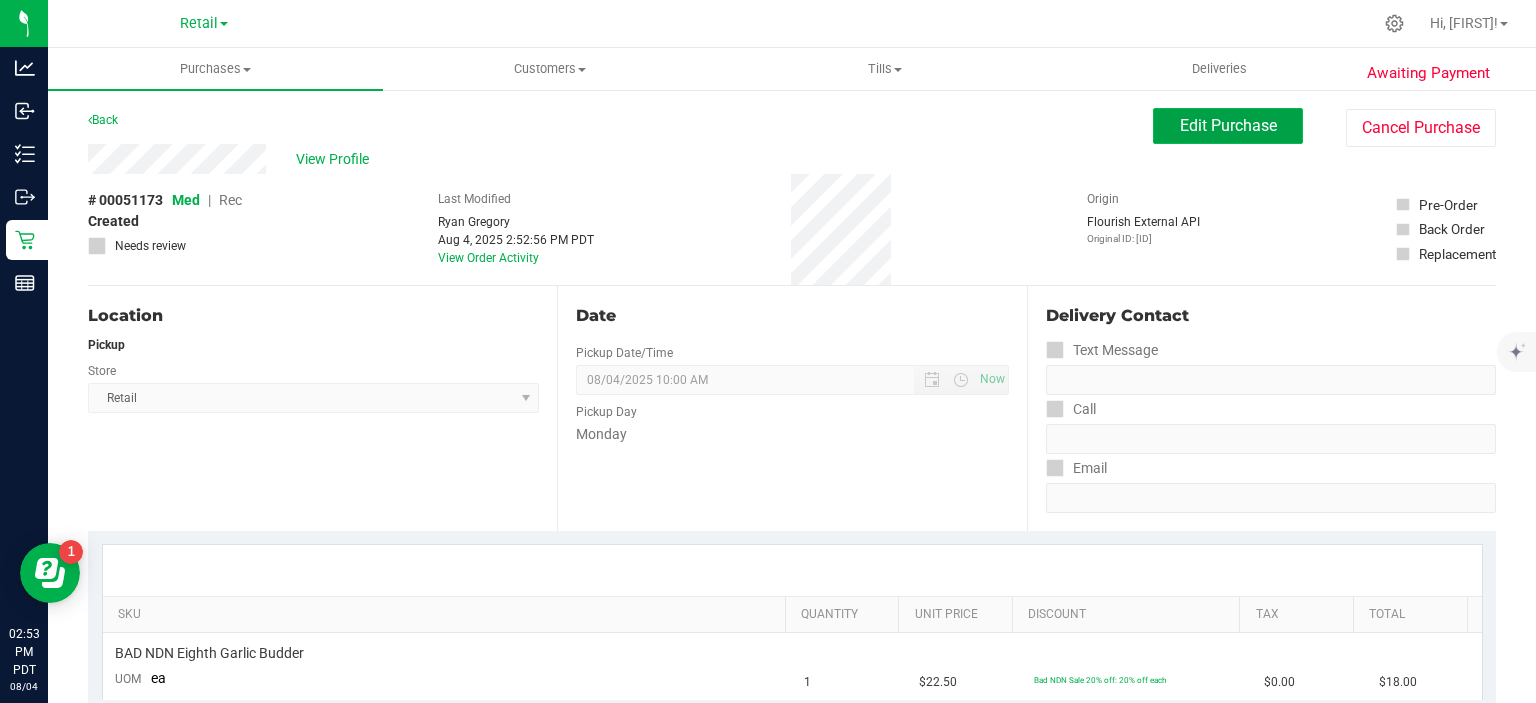 click on "Edit Purchase" at bounding box center [1228, 125] 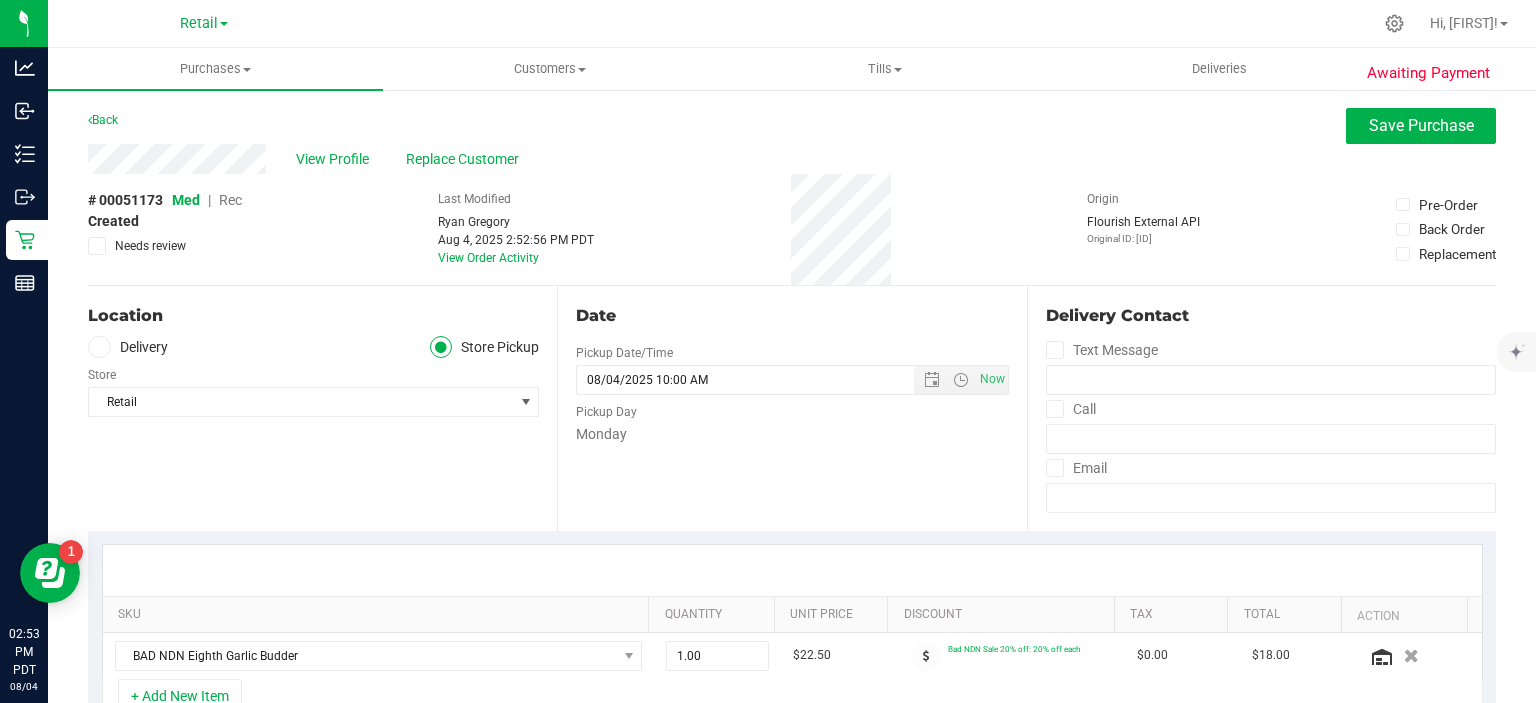 click on "Rec" at bounding box center [230, 200] 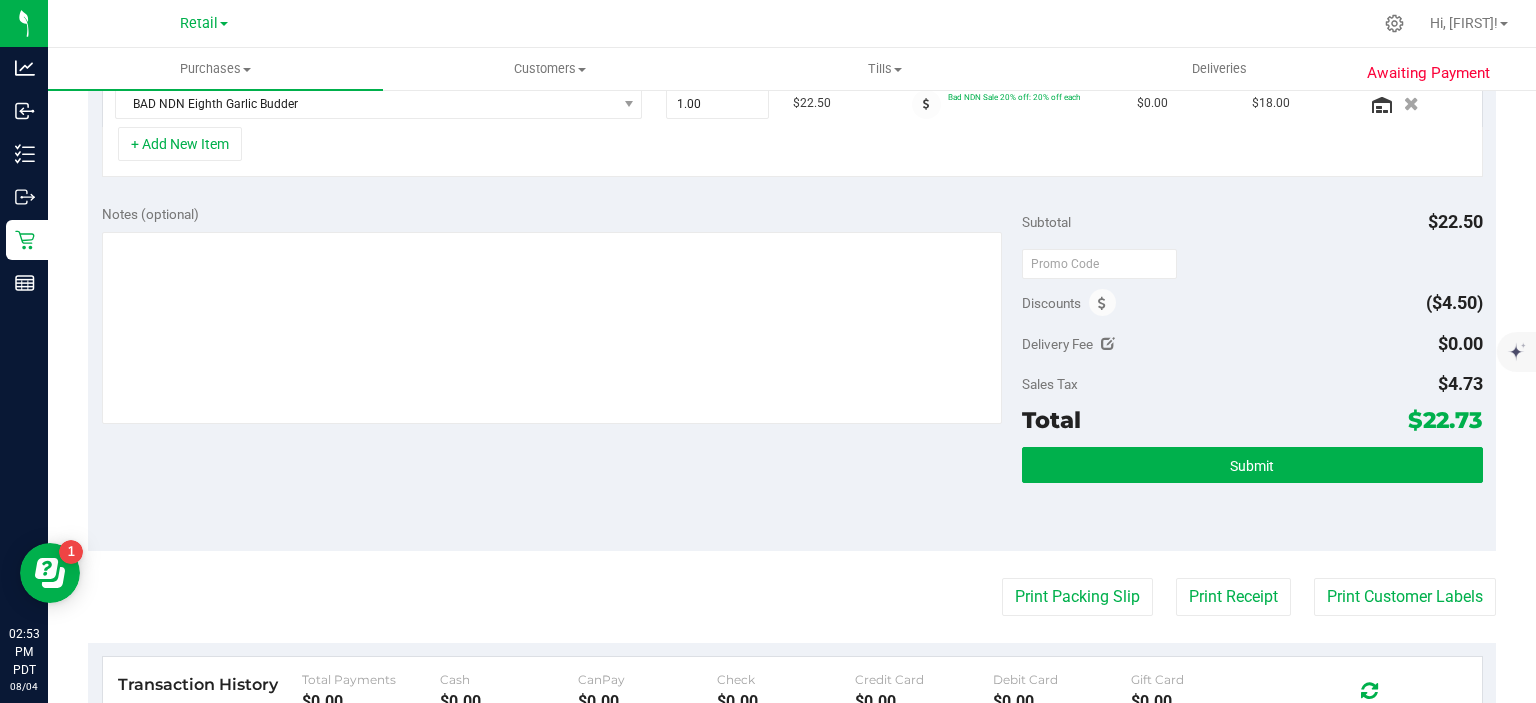 scroll, scrollTop: 579, scrollLeft: 0, axis: vertical 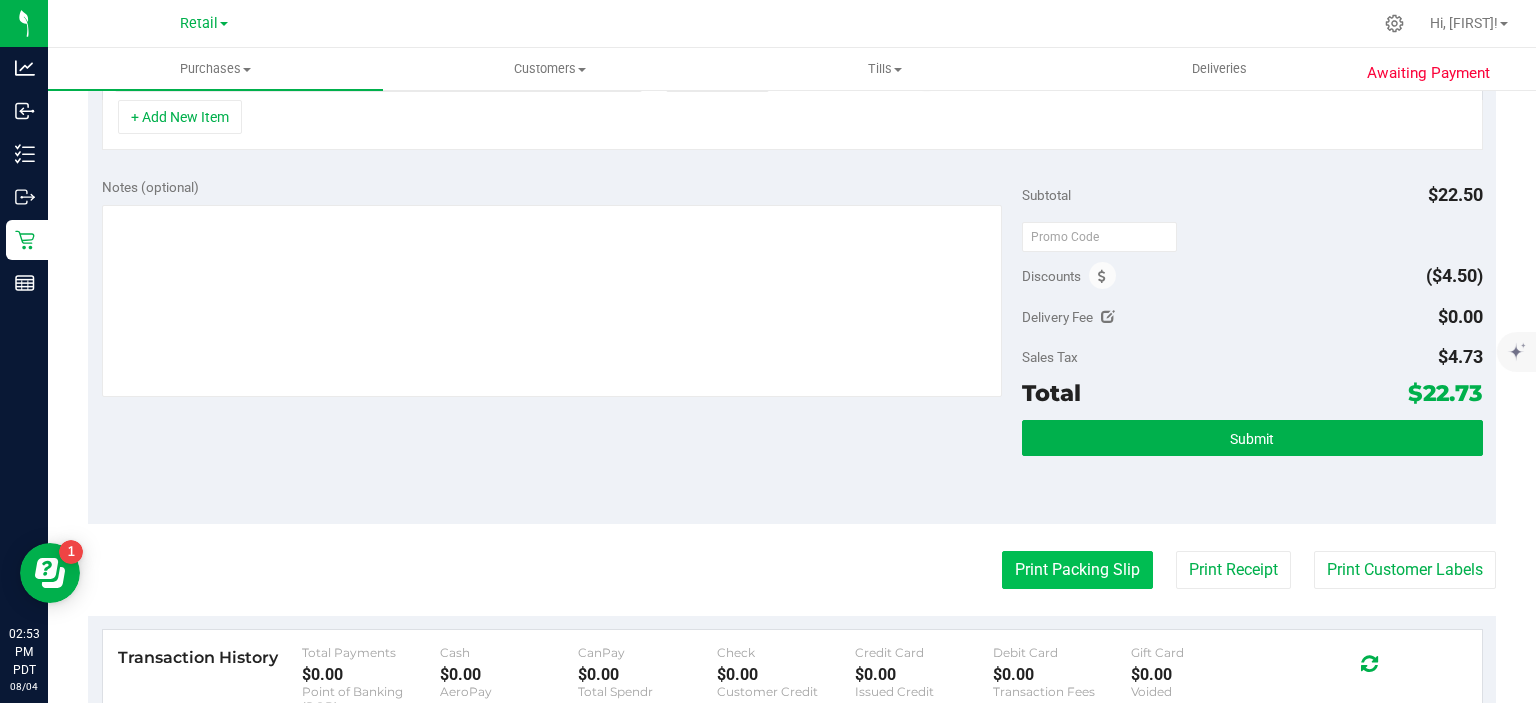 click on "Print Packing Slip" at bounding box center (1077, 570) 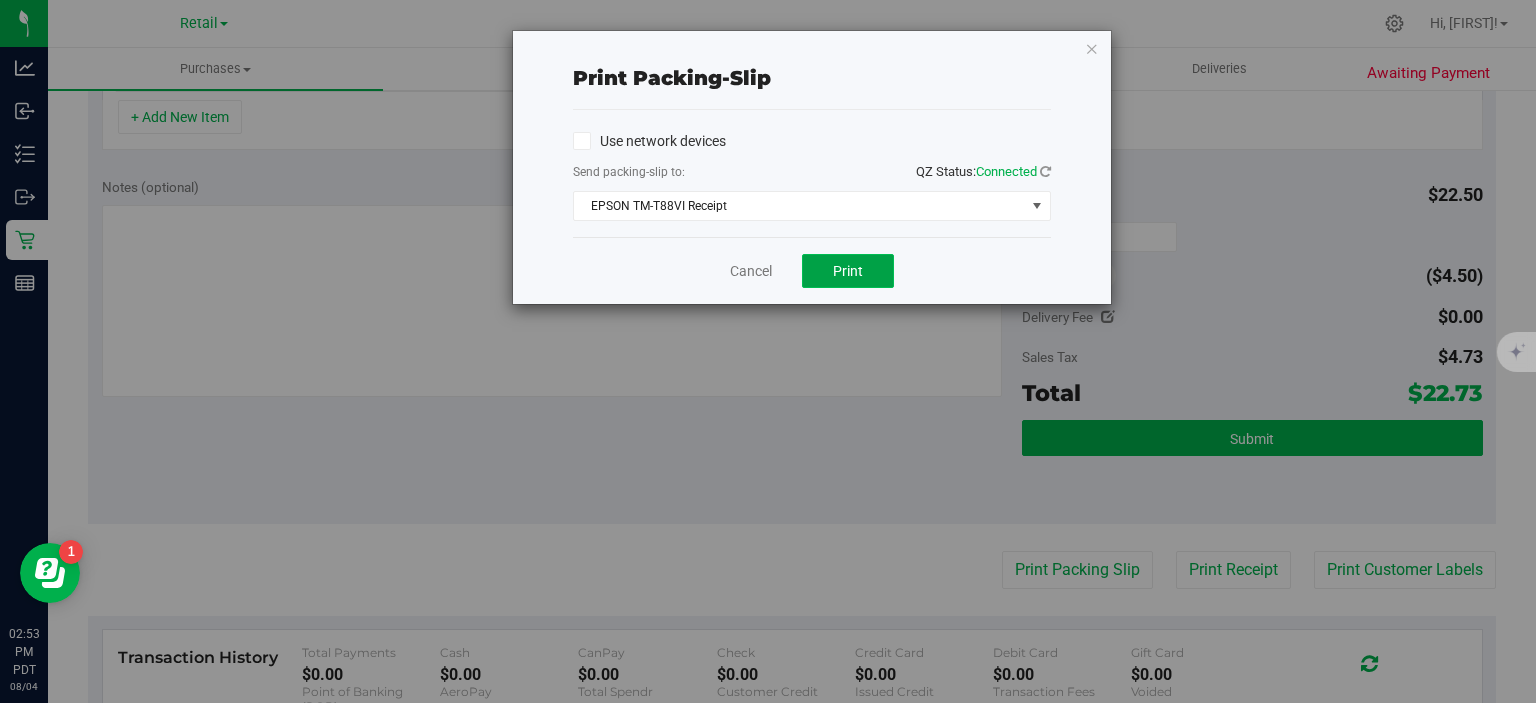 click on "Print" at bounding box center [848, 271] 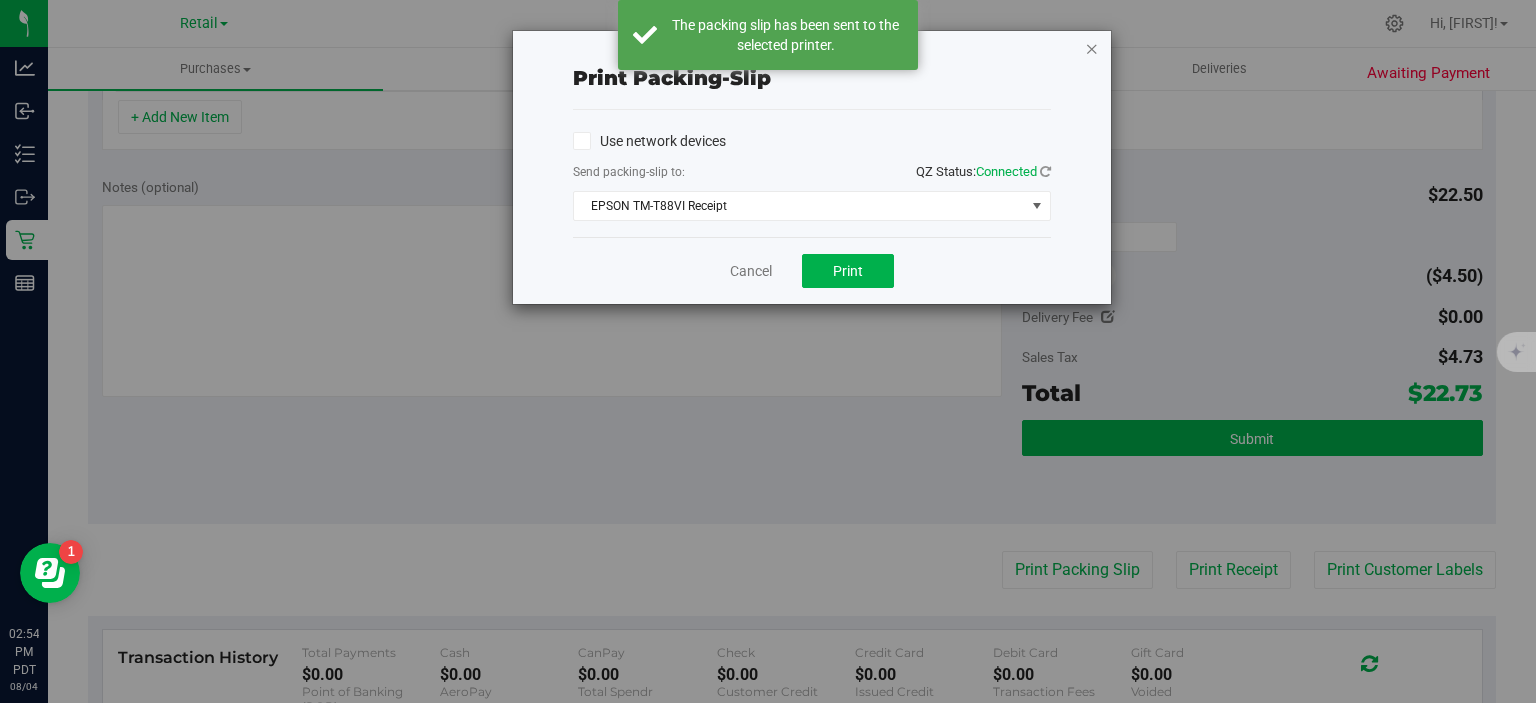 click at bounding box center [1092, 48] 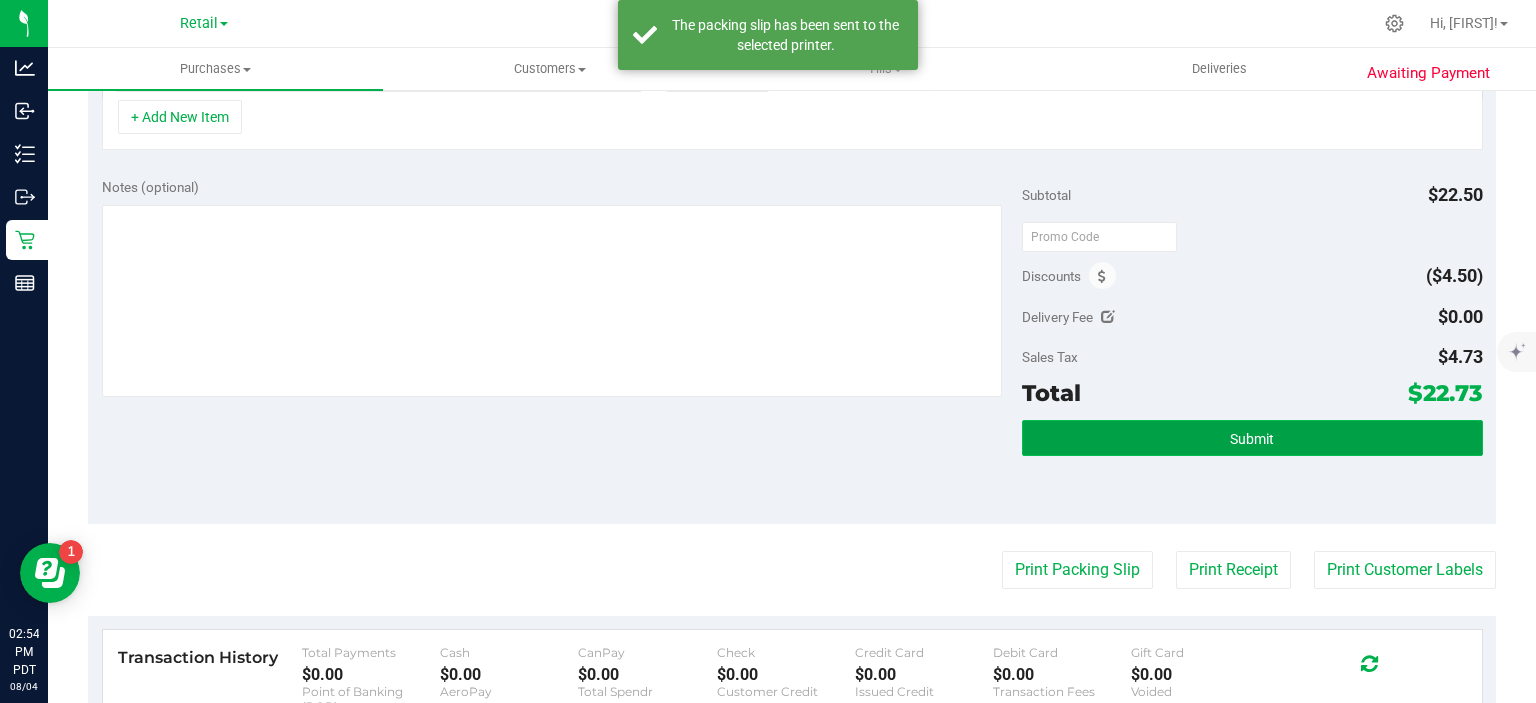 click on "Submit" at bounding box center (1252, 438) 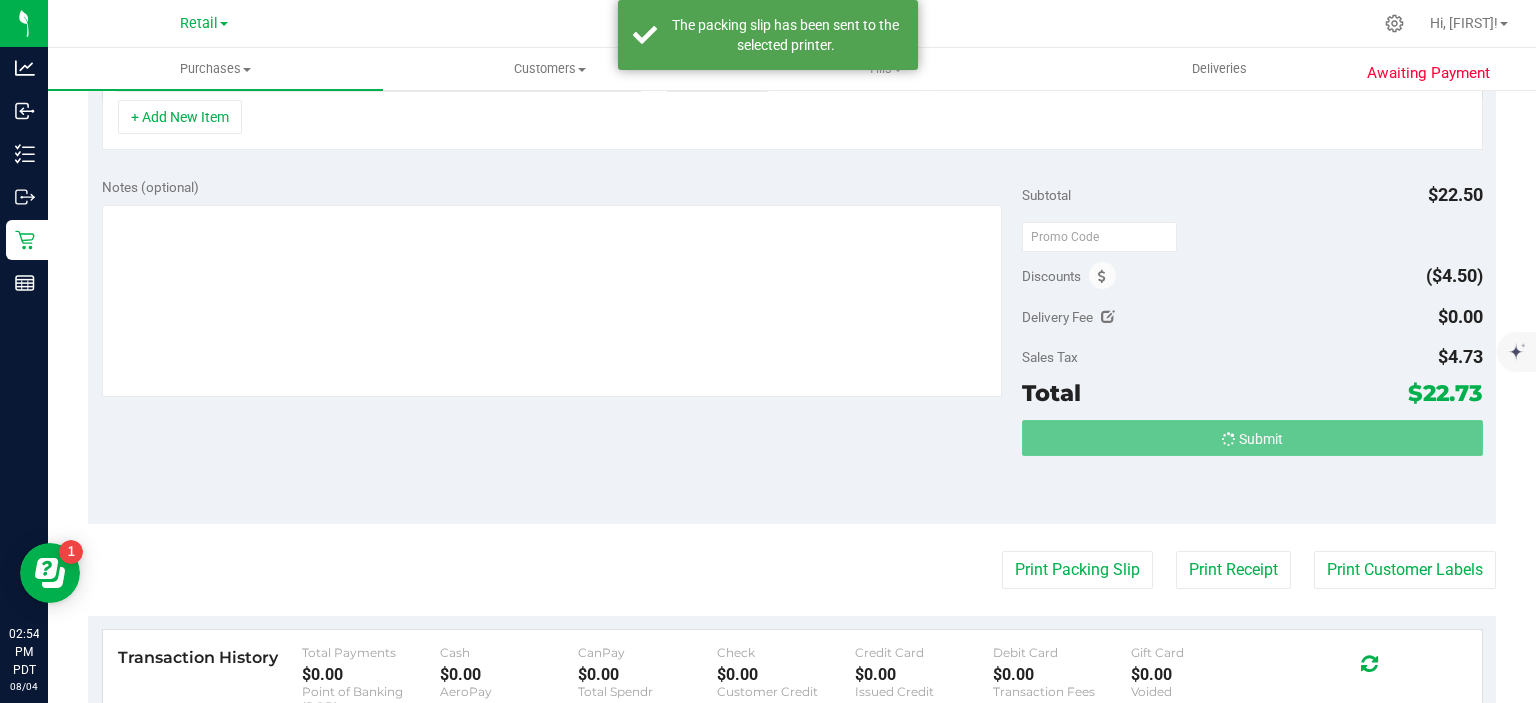 scroll, scrollTop: 582, scrollLeft: 0, axis: vertical 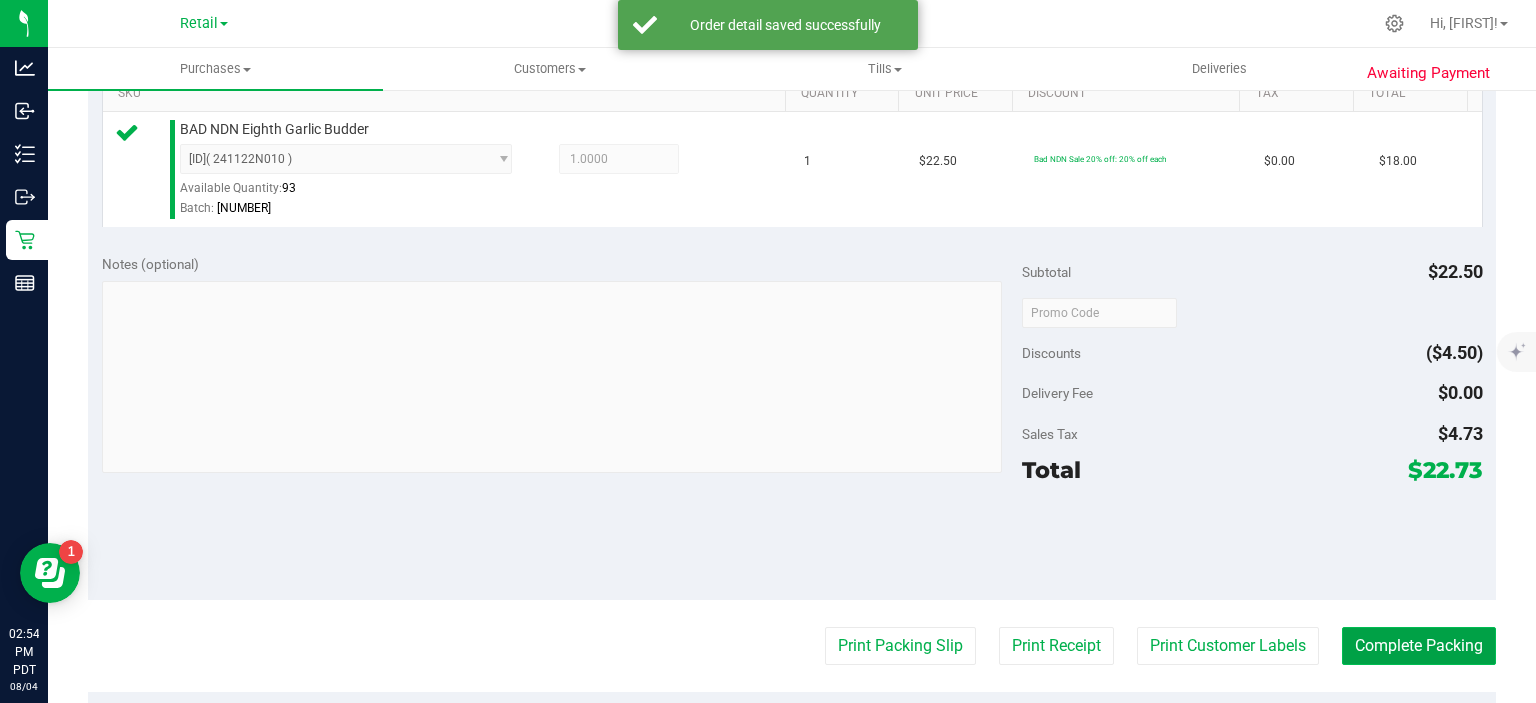 click on "Complete Packing" at bounding box center (1419, 646) 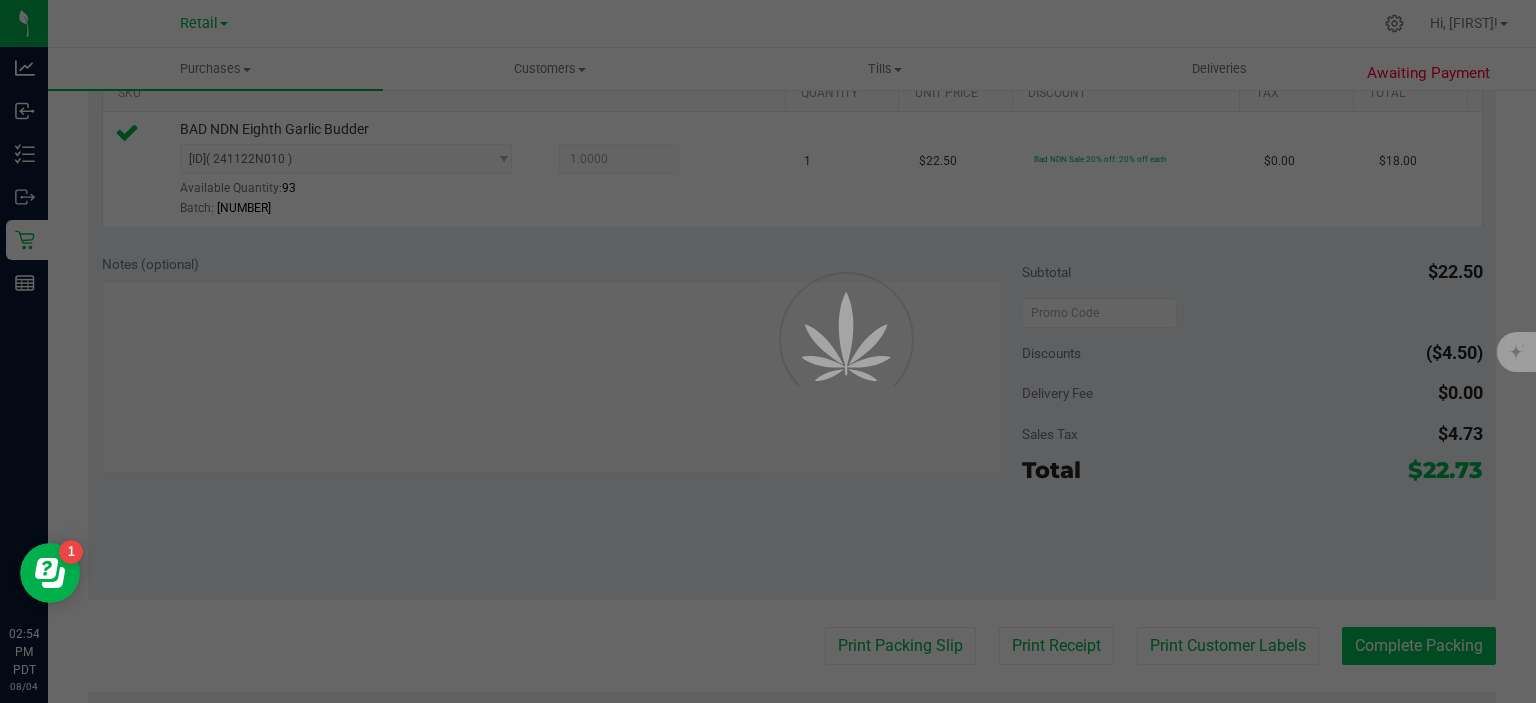 scroll, scrollTop: 0, scrollLeft: 0, axis: both 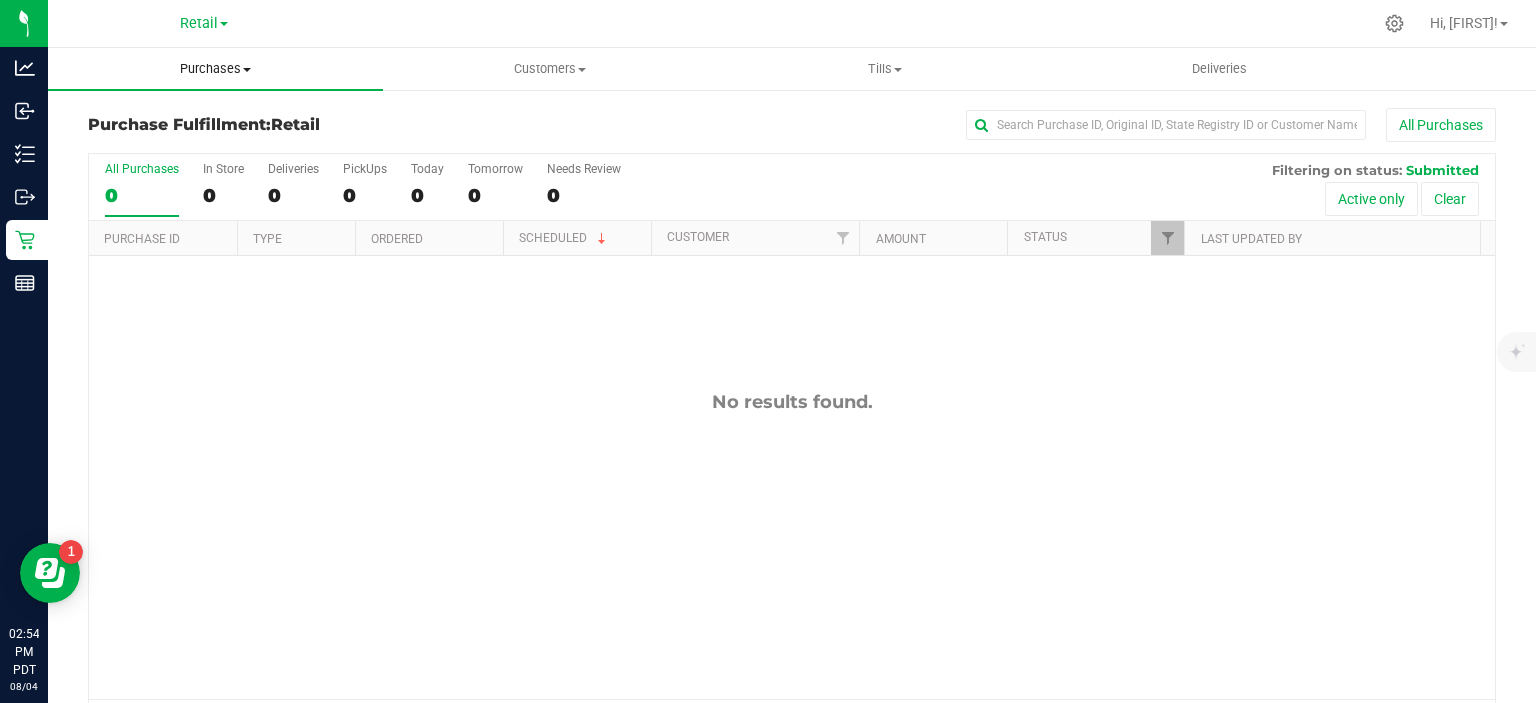 click on "Purchases" at bounding box center (215, 69) 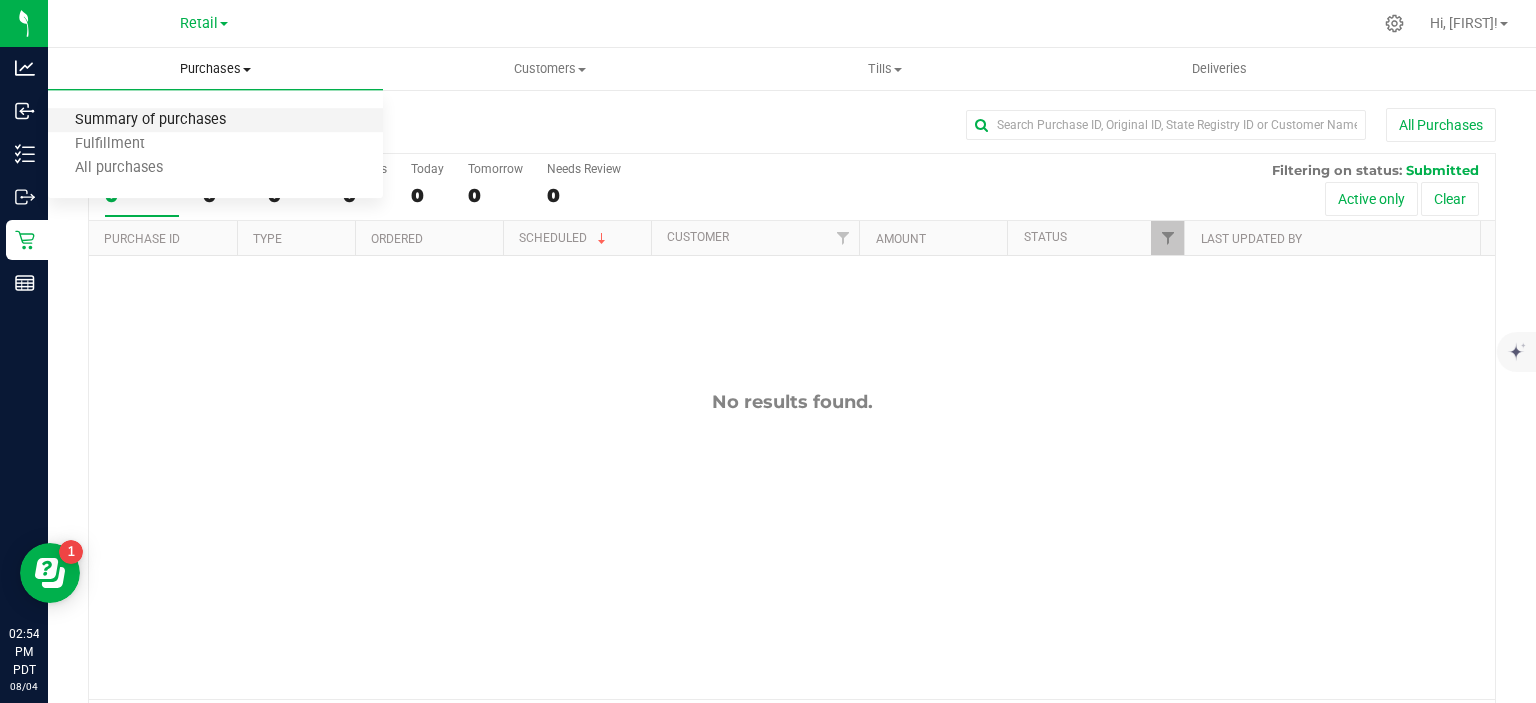 click on "Summary of purchases" at bounding box center (150, 120) 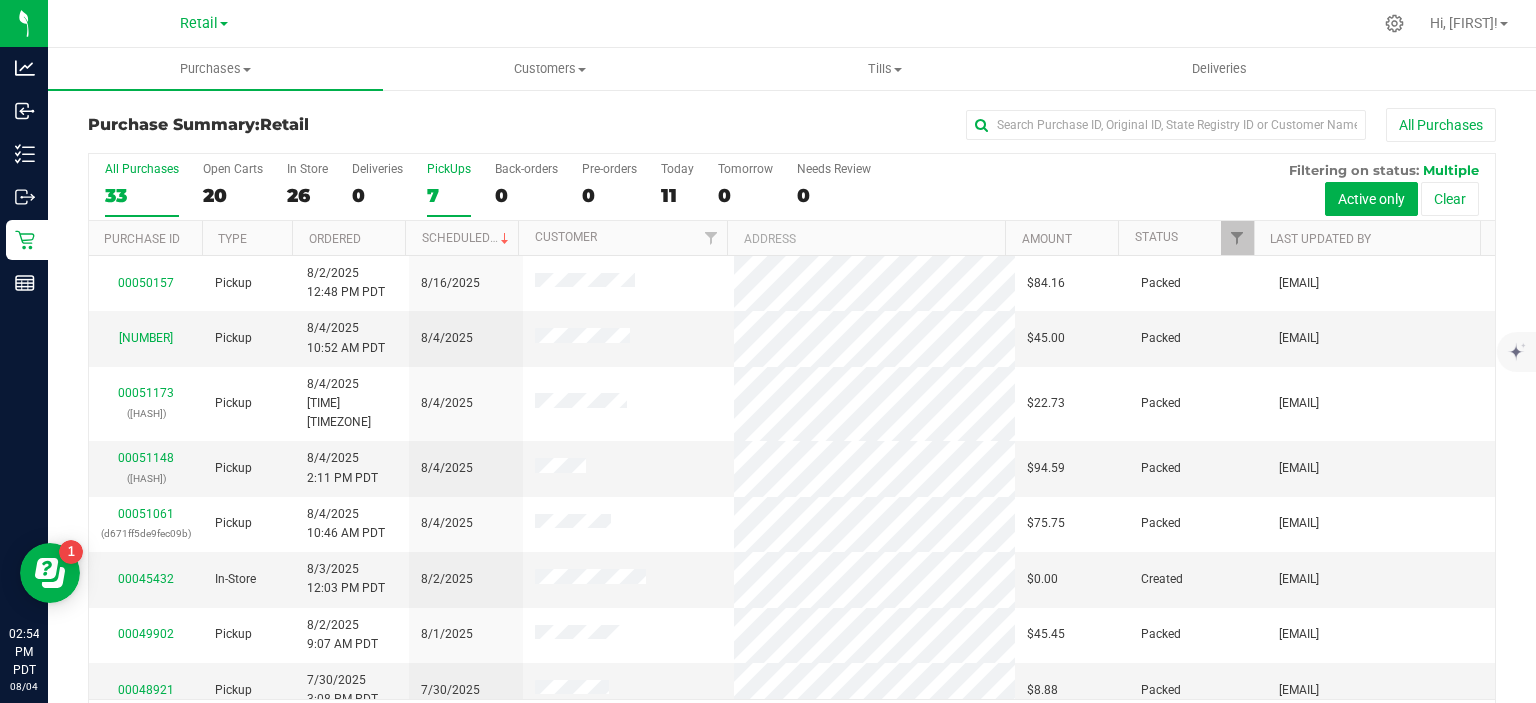 click on "7" at bounding box center (449, 195) 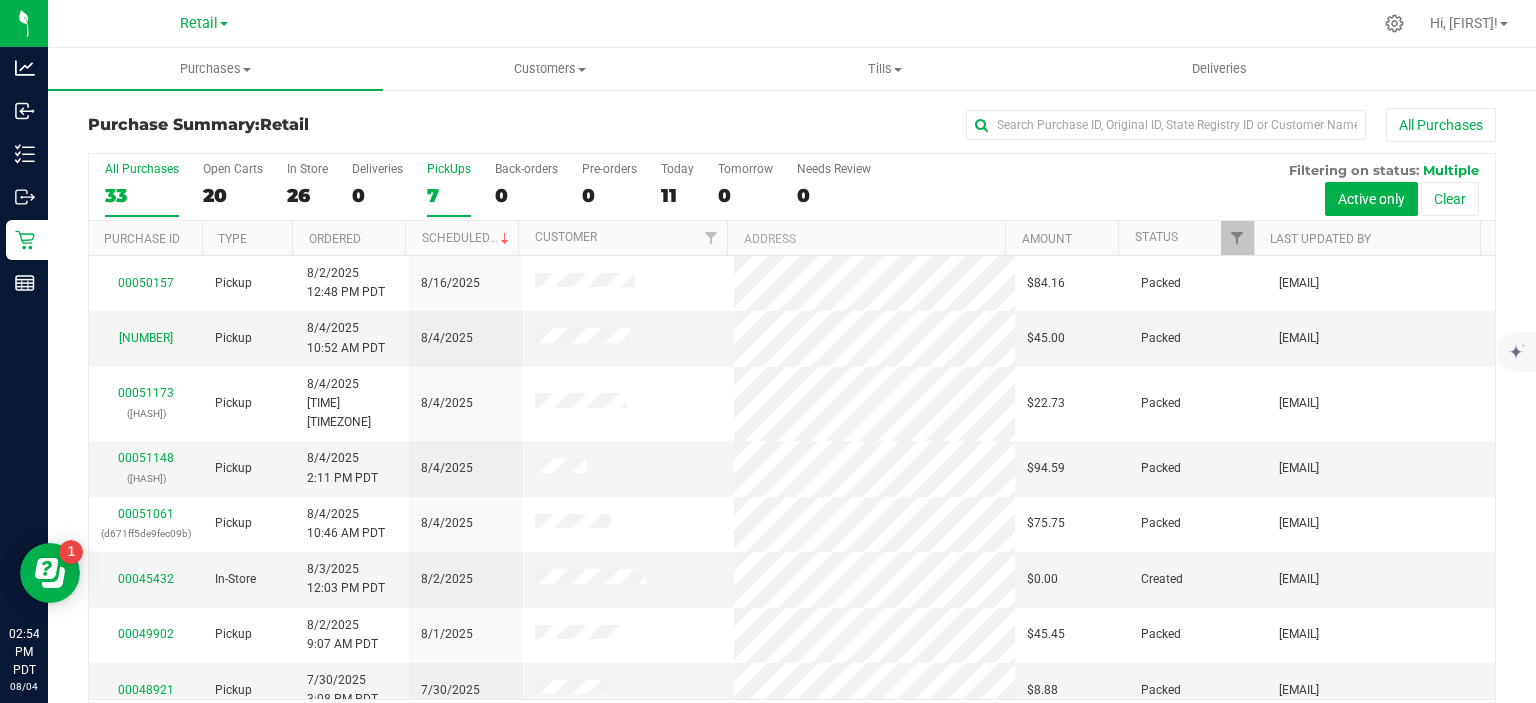 click on "PickUps
7" at bounding box center [0, 0] 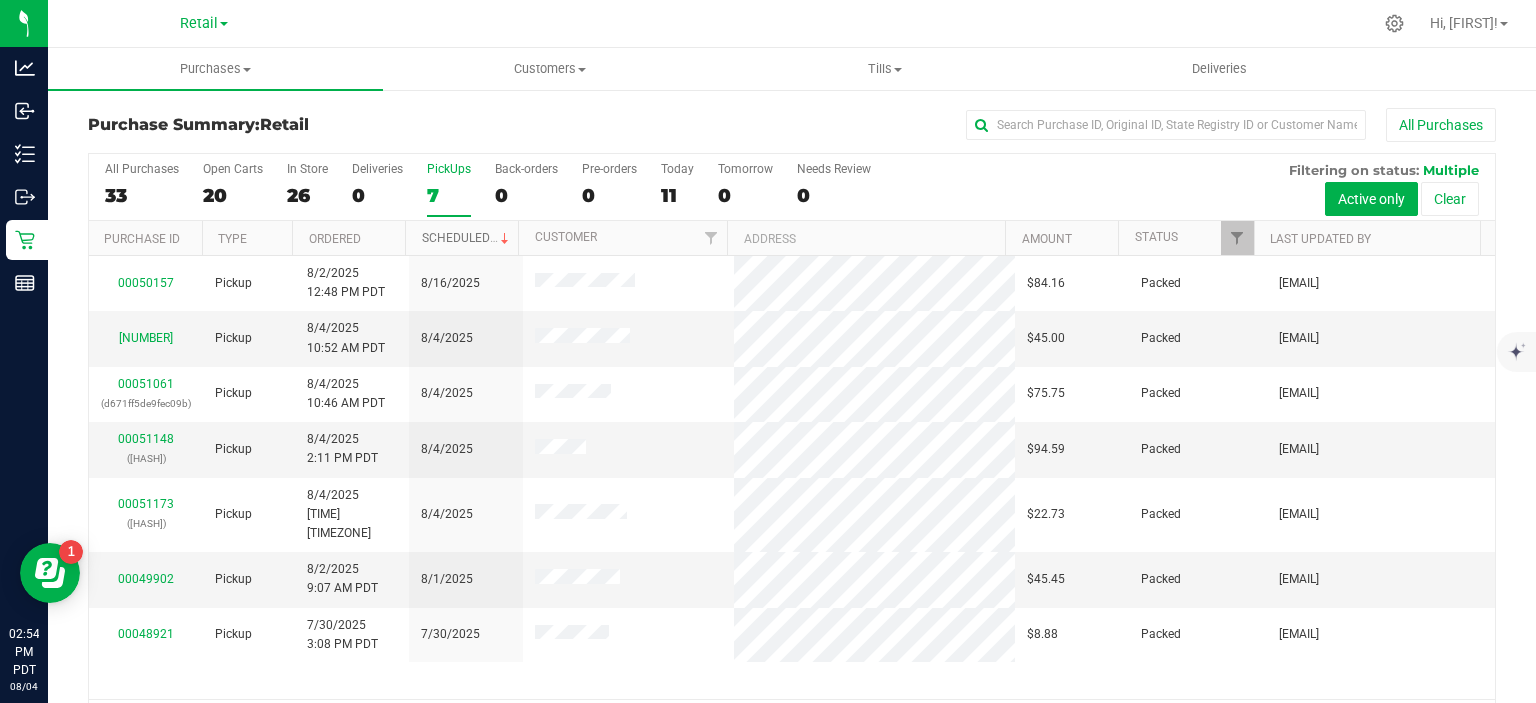 click at bounding box center [505, 239] 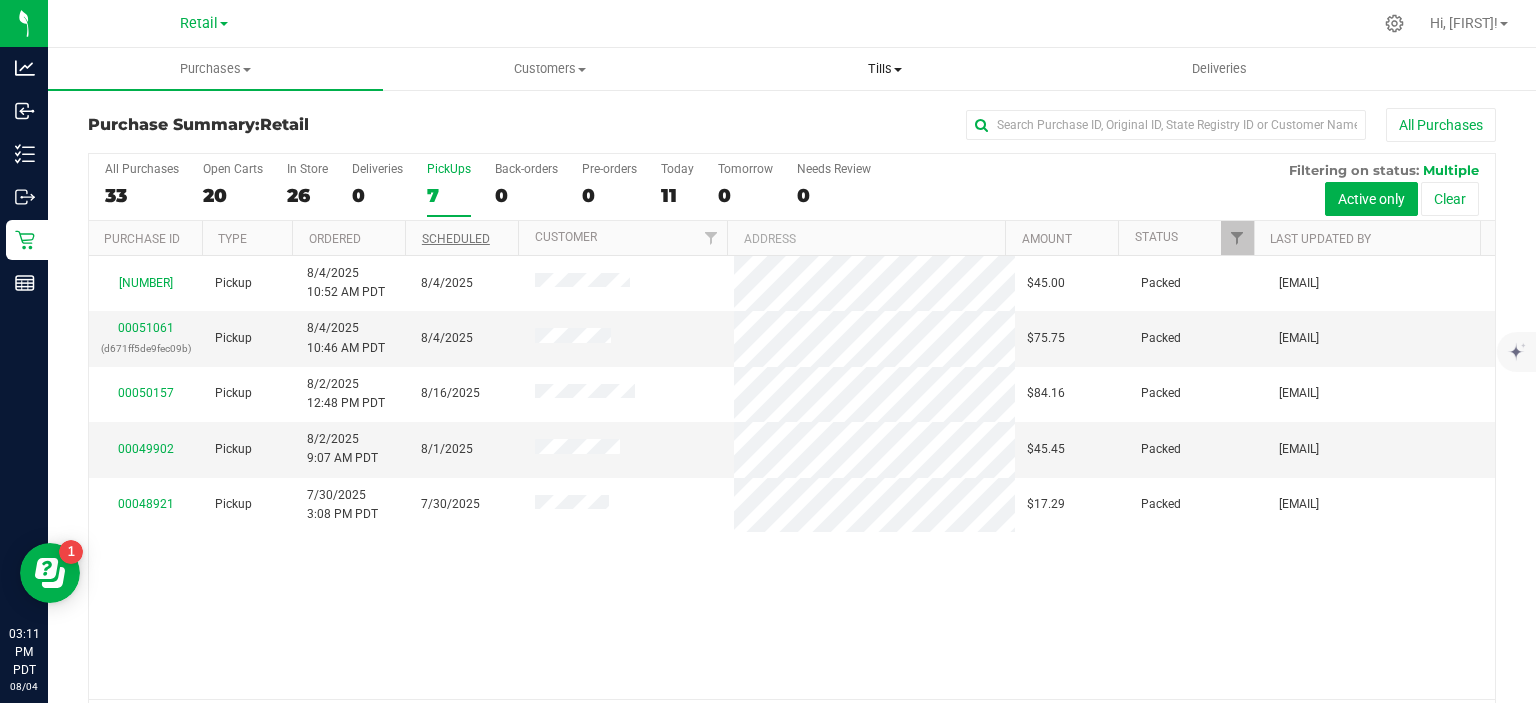 click at bounding box center (898, 70) 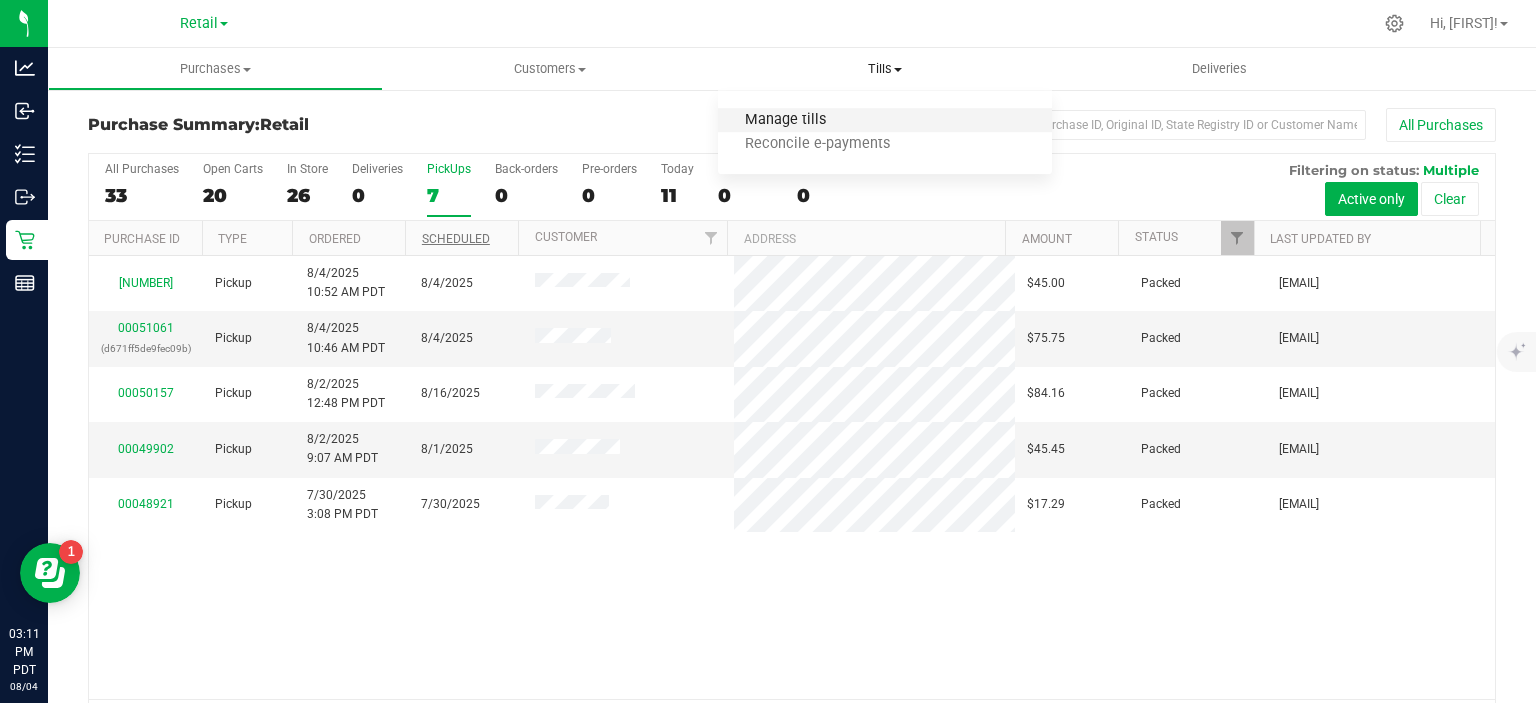 click on "Manage tills" at bounding box center (785, 120) 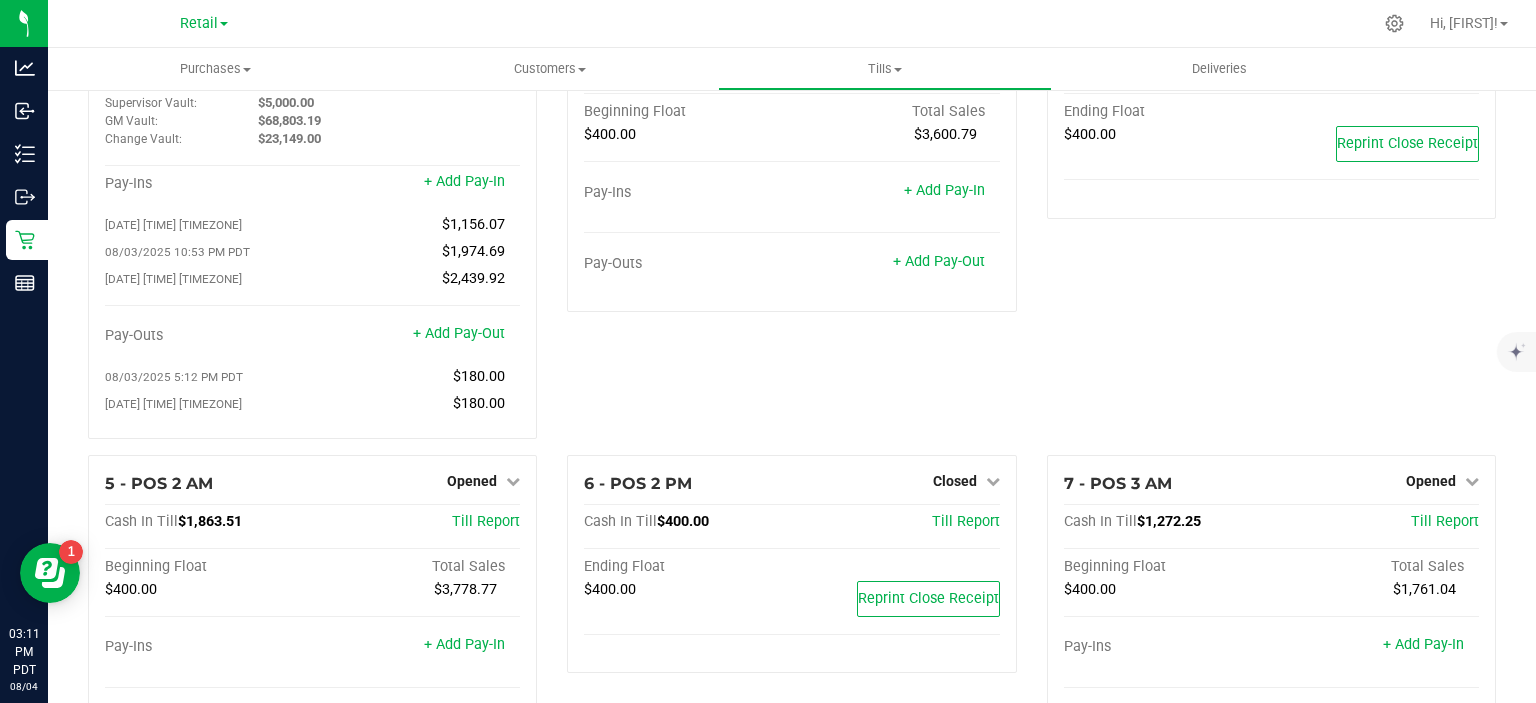 scroll, scrollTop: 109, scrollLeft: 0, axis: vertical 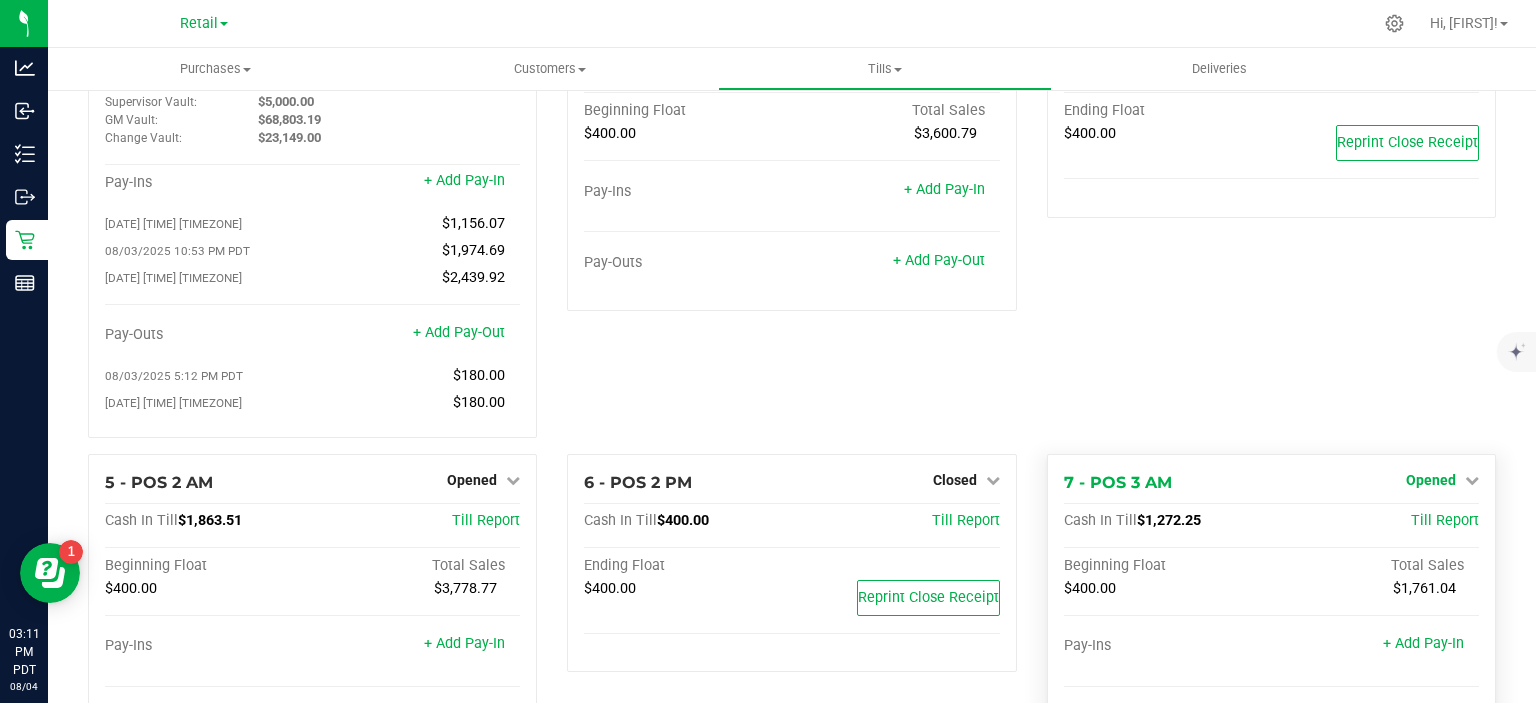 click at bounding box center [1472, 480] 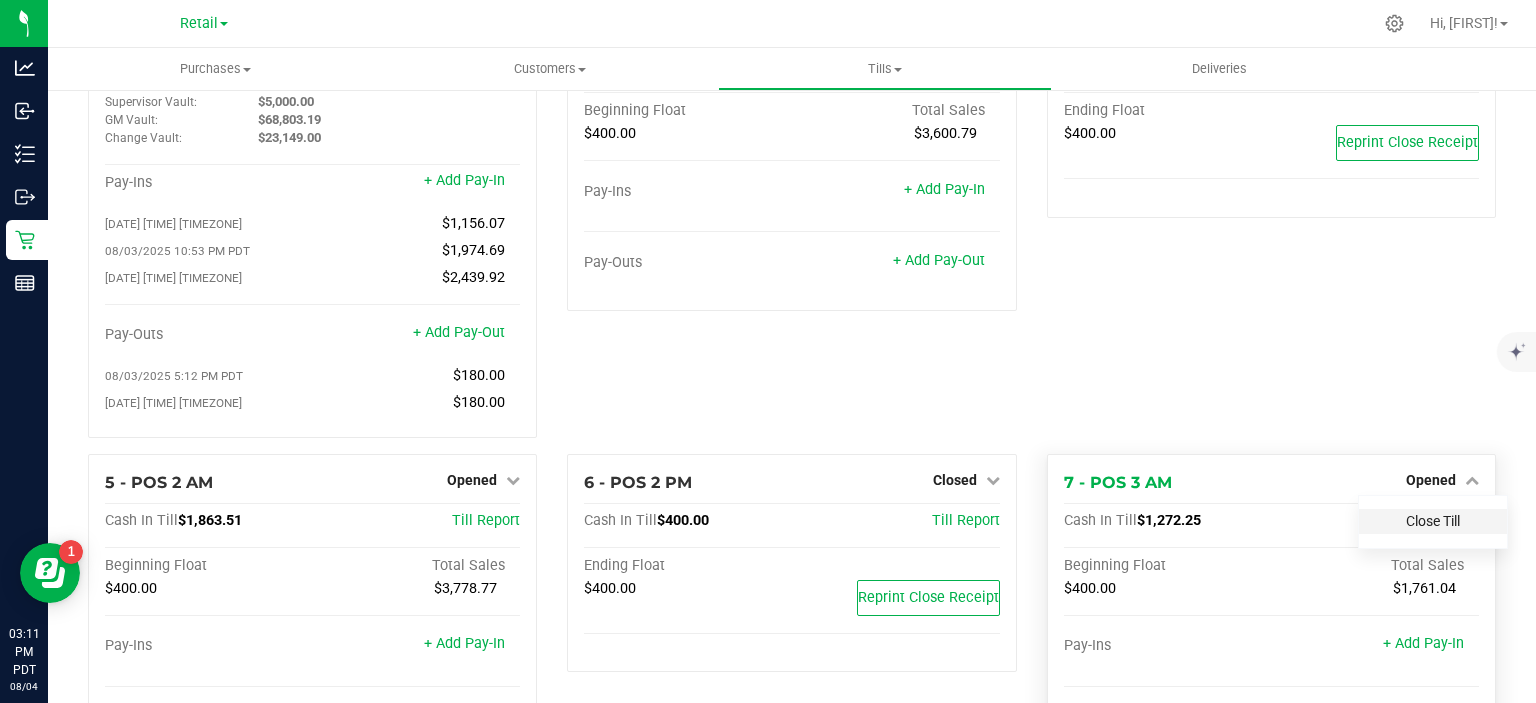 click on "Close Till" at bounding box center [1433, 521] 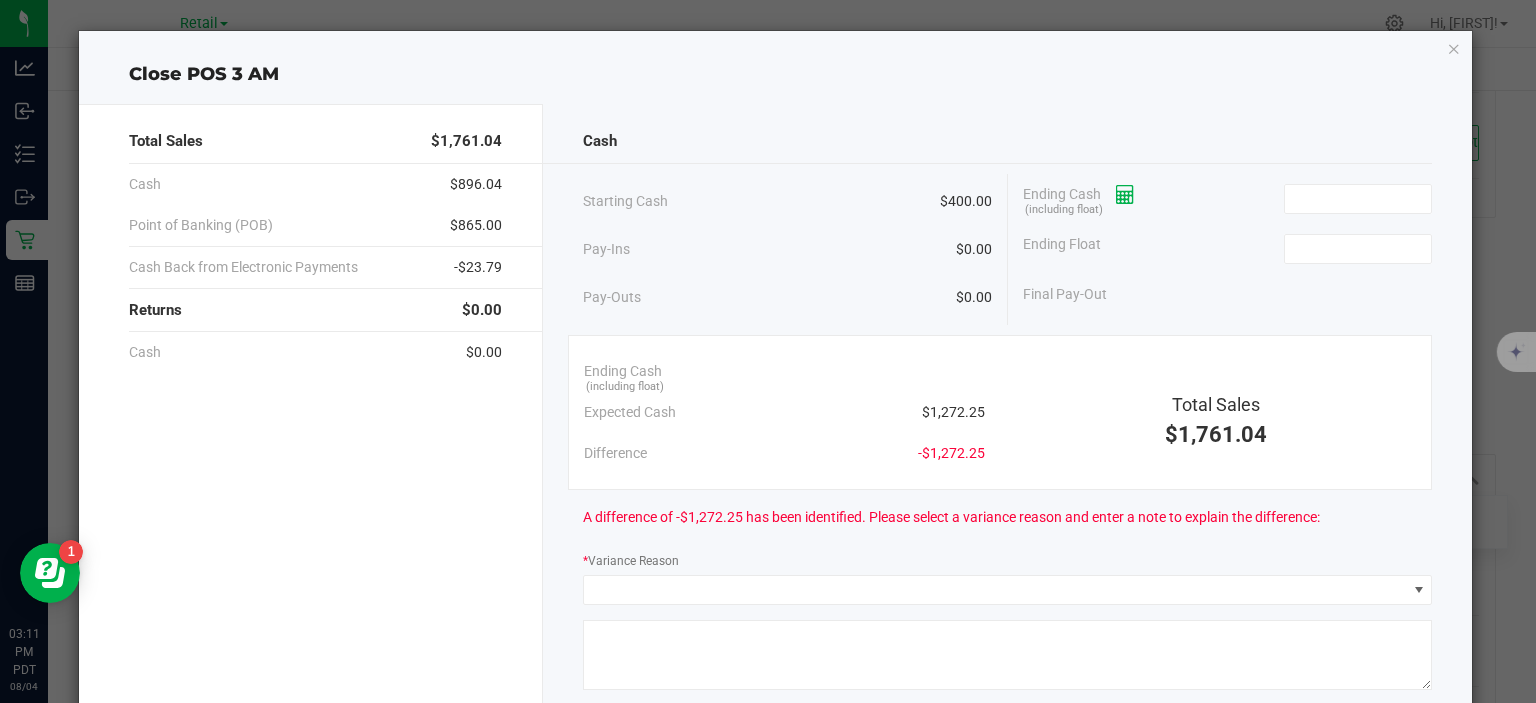 click 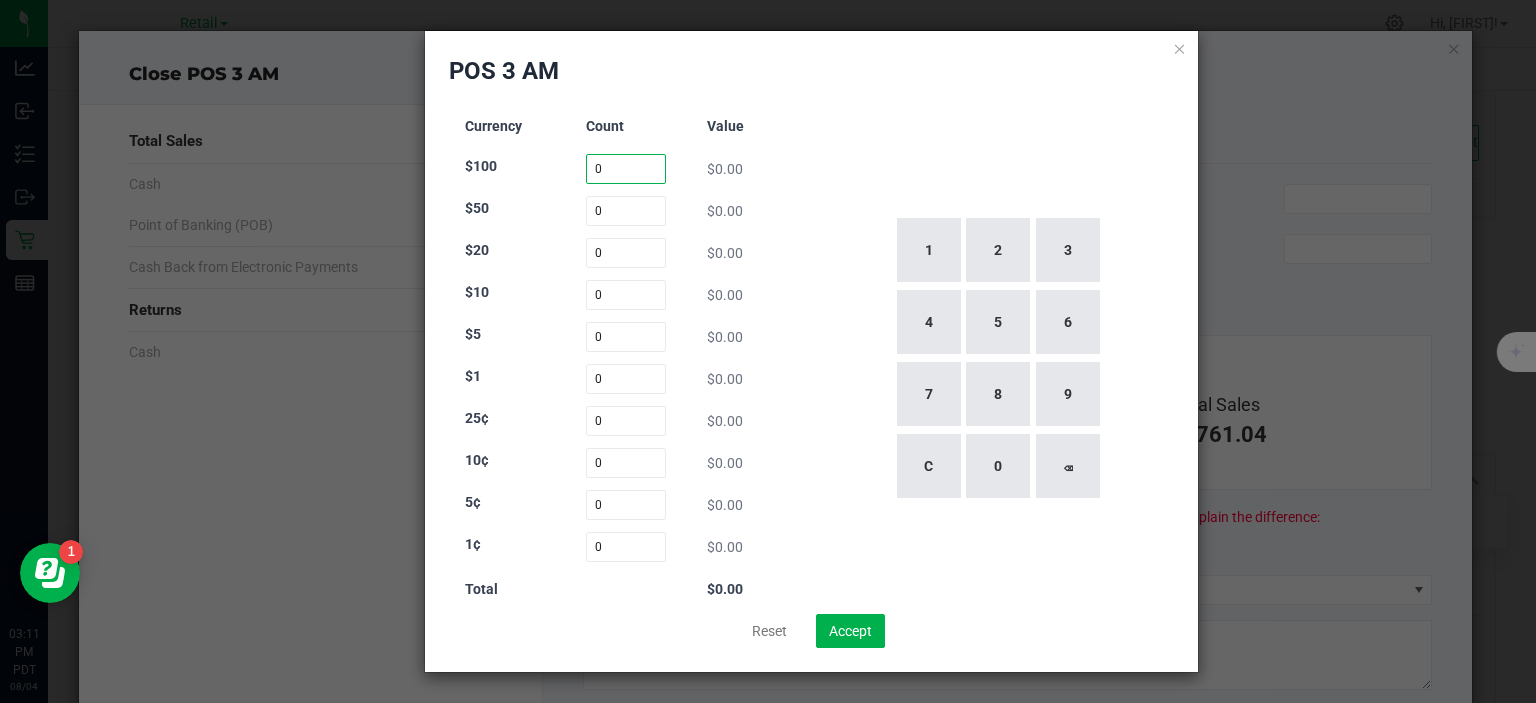 click on "0" at bounding box center [626, 169] 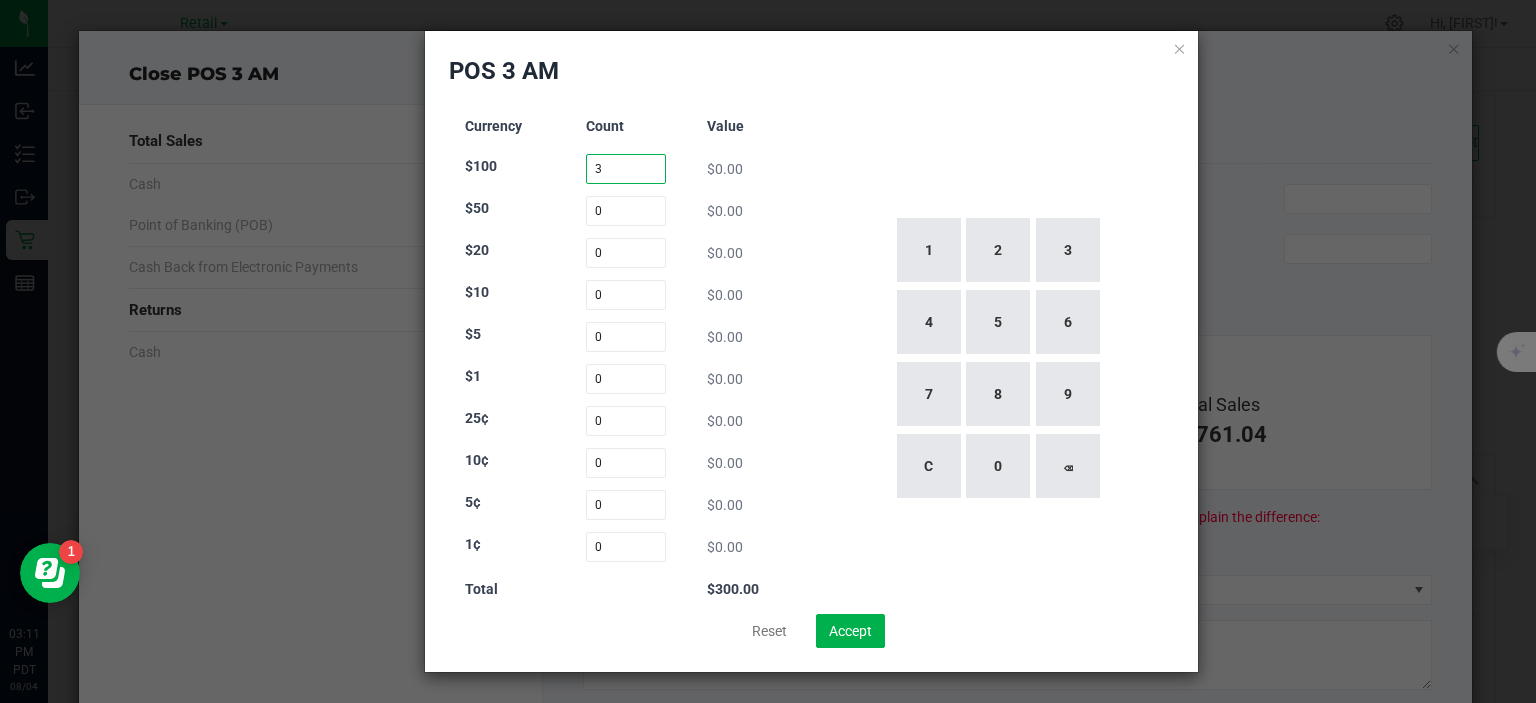 type on "3" 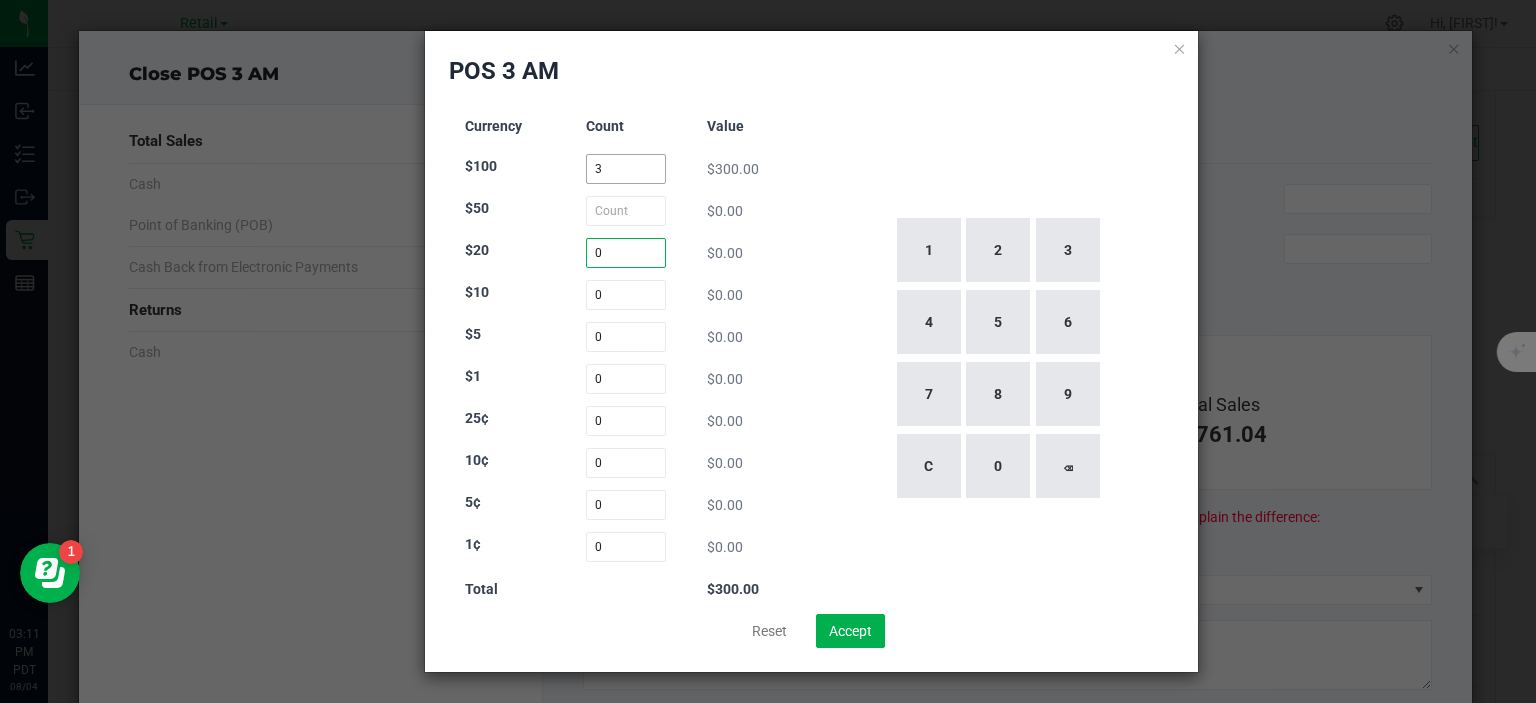 type on "0" 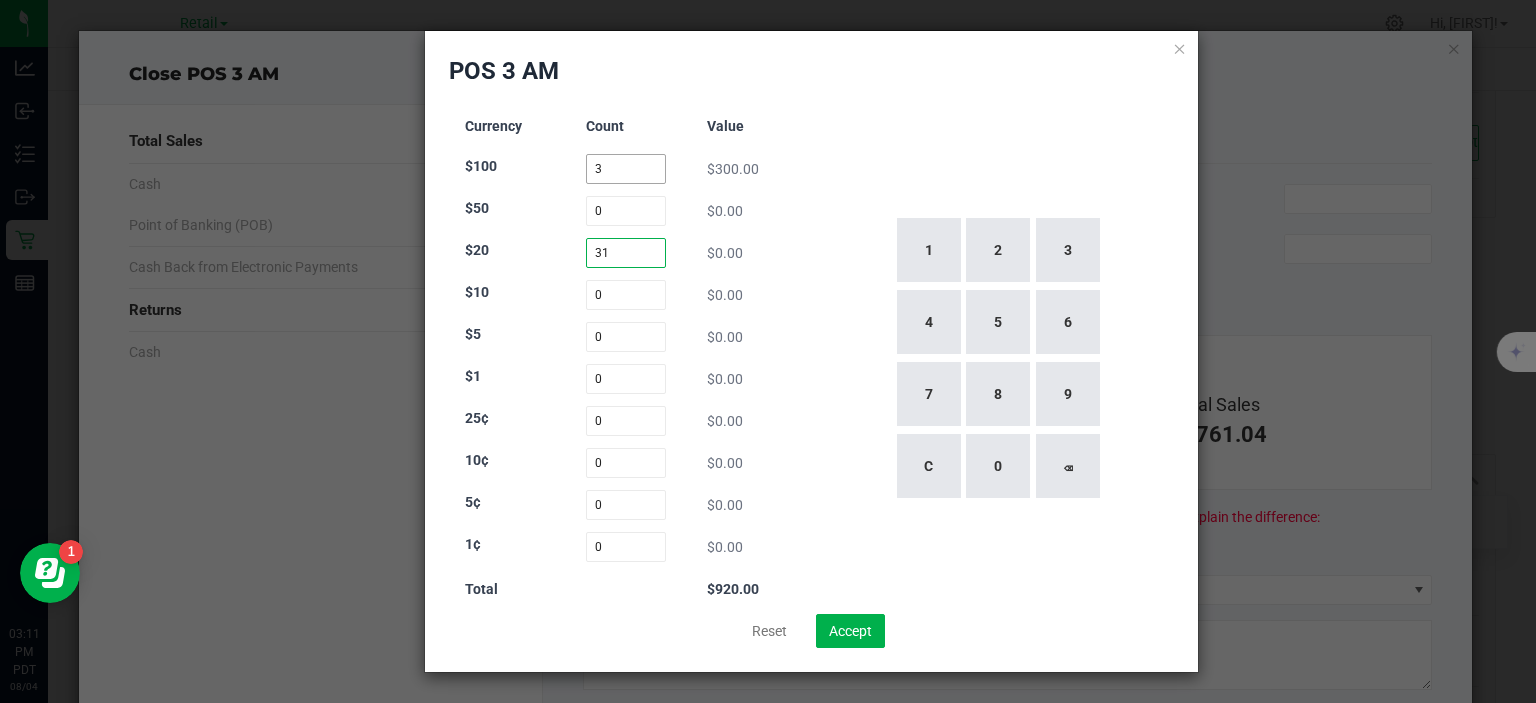 type on "31" 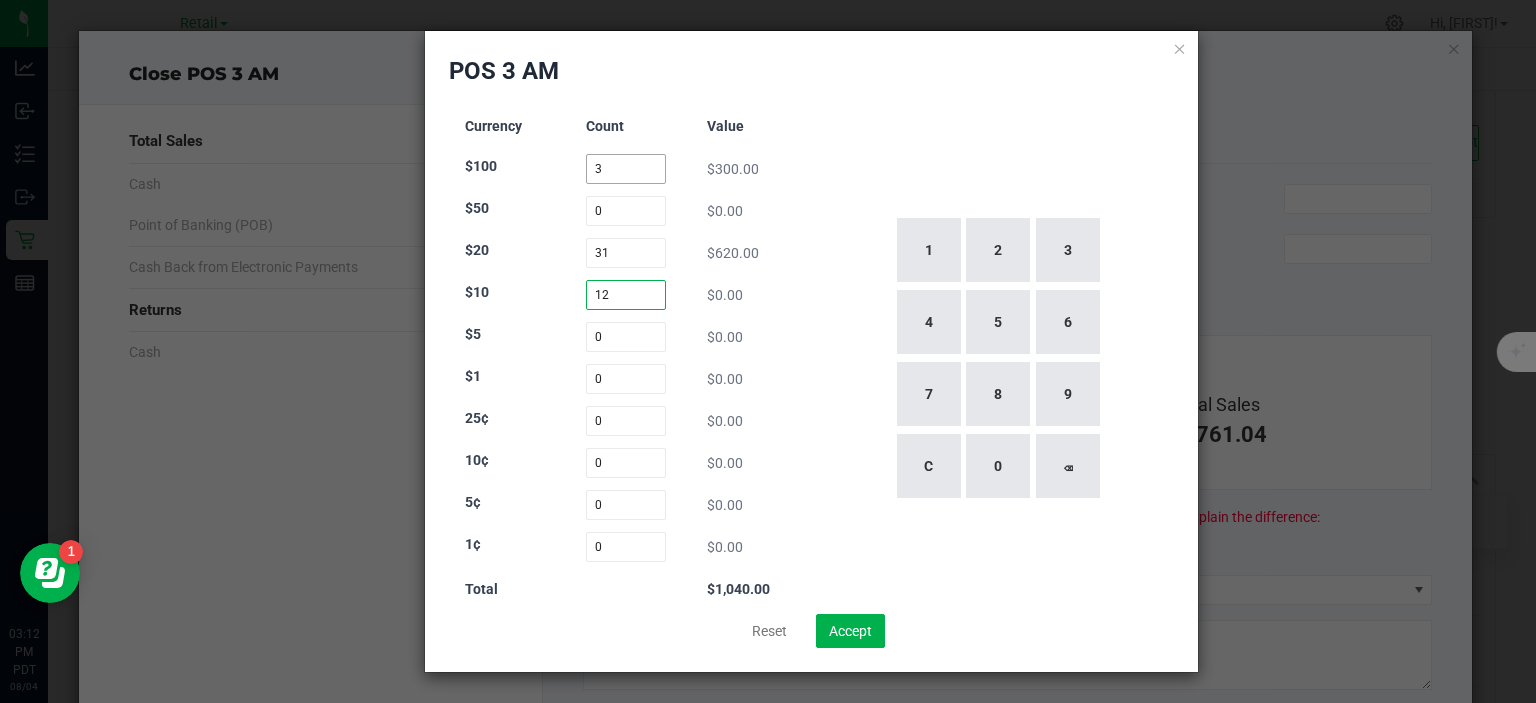 type on "12" 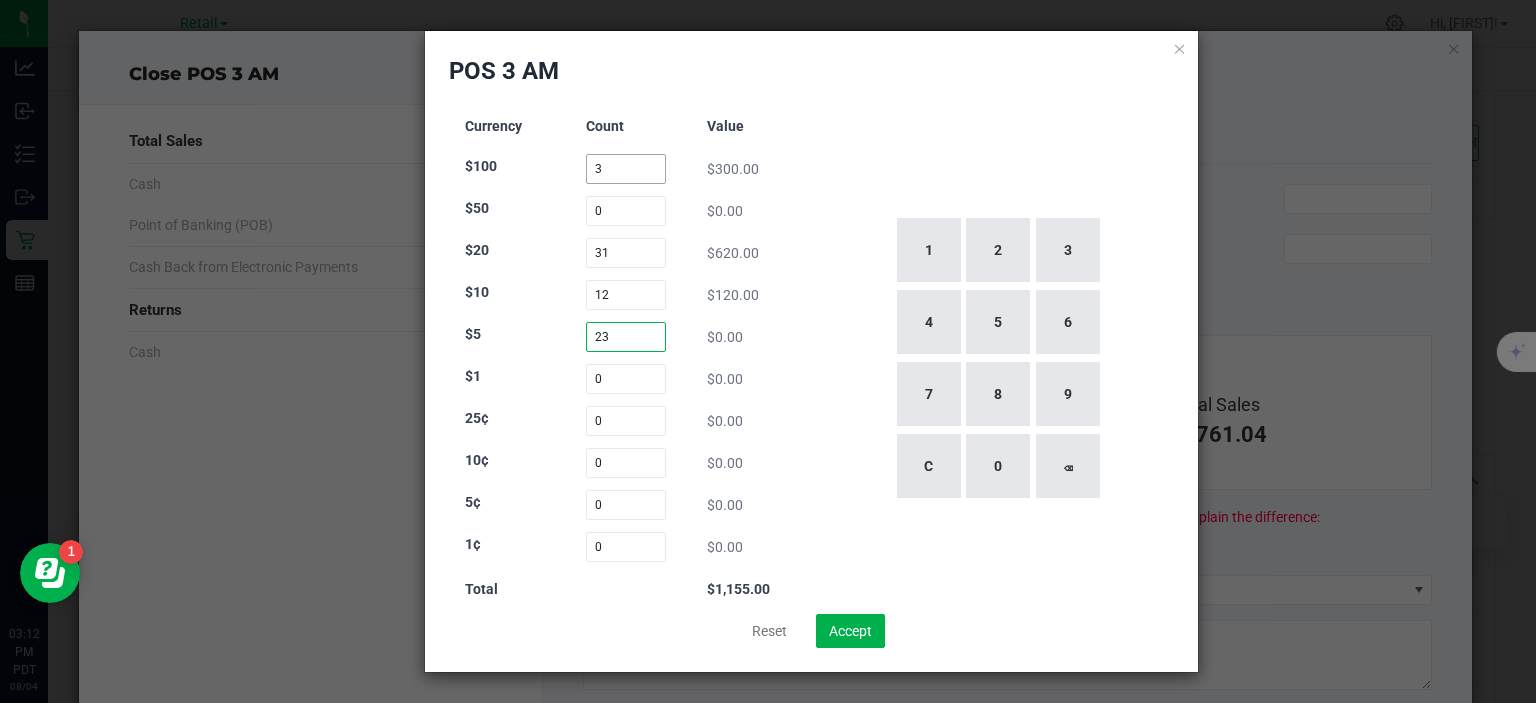 type on "23" 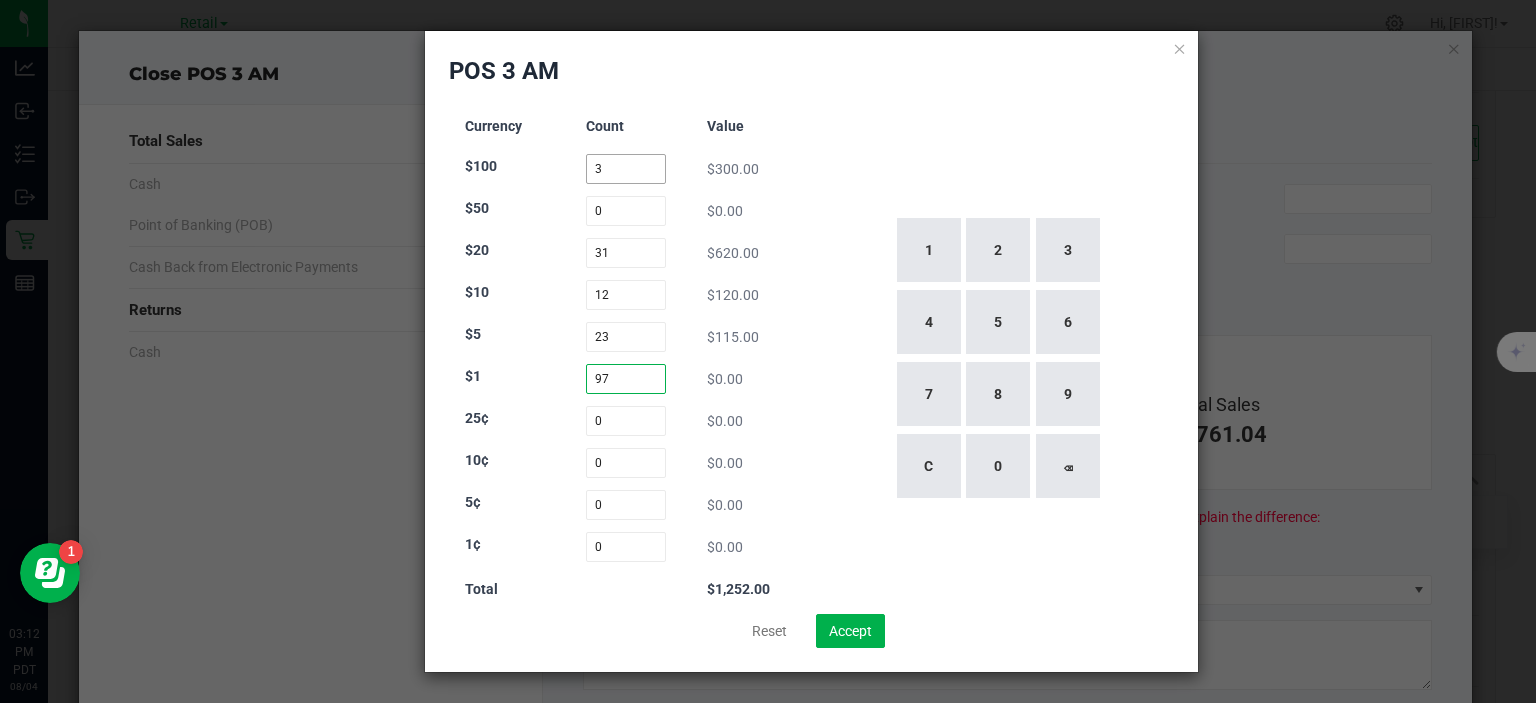 type on "97" 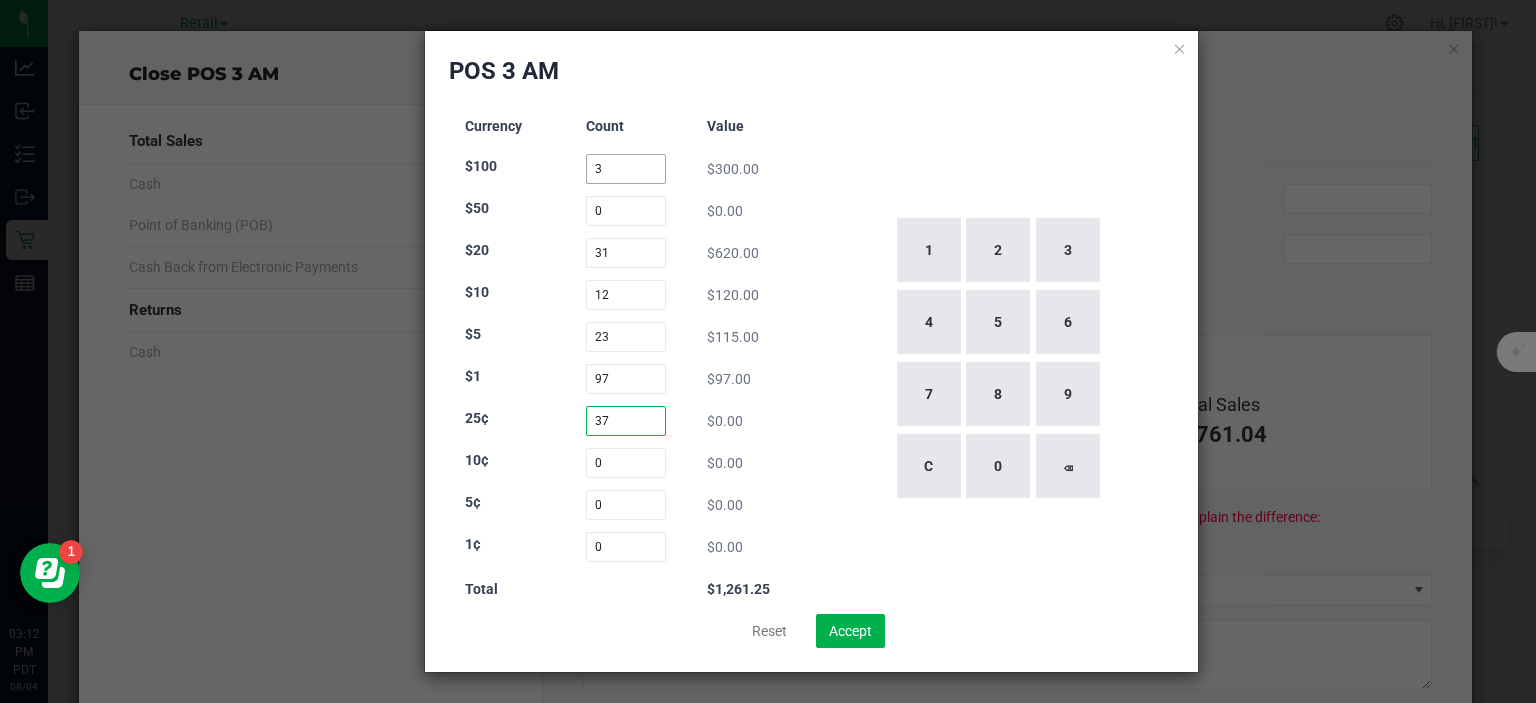 type on "37" 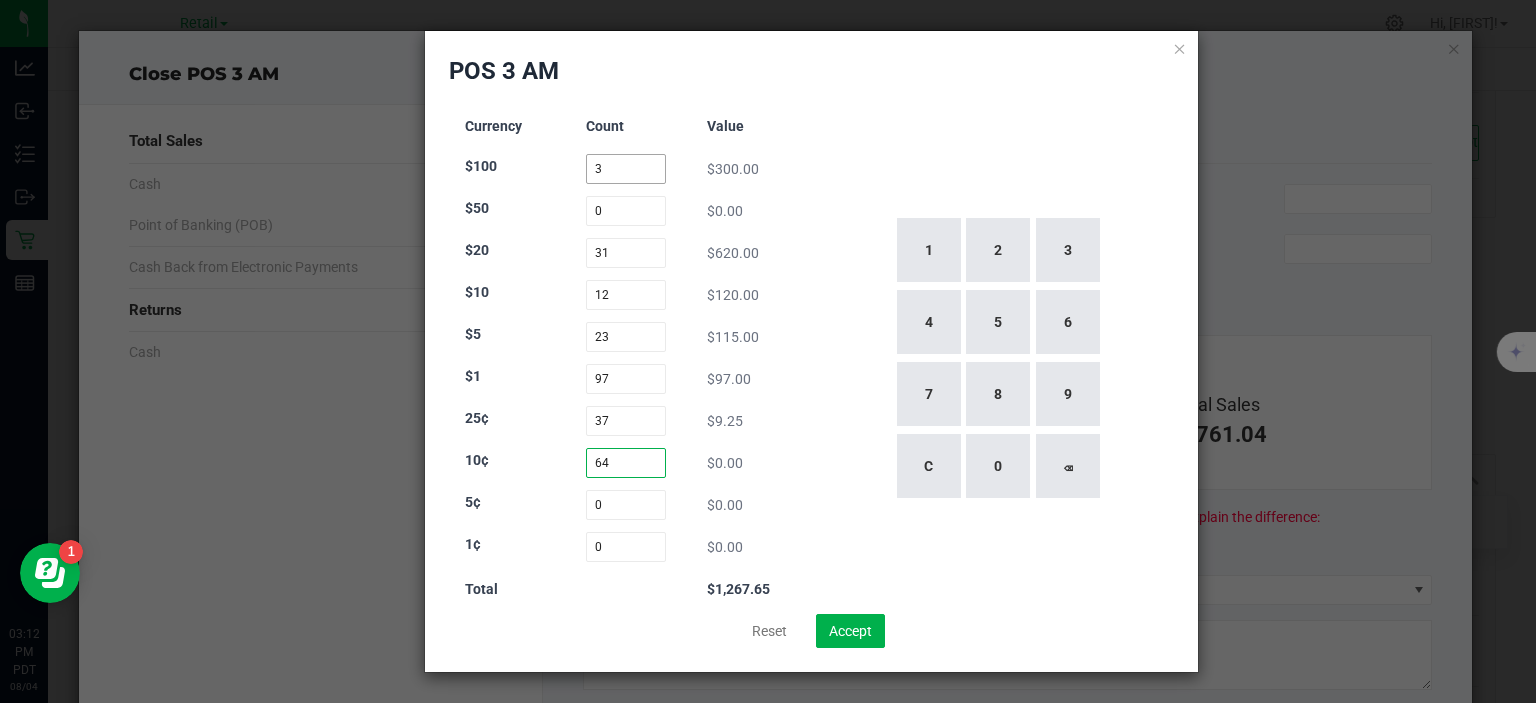 type on "64" 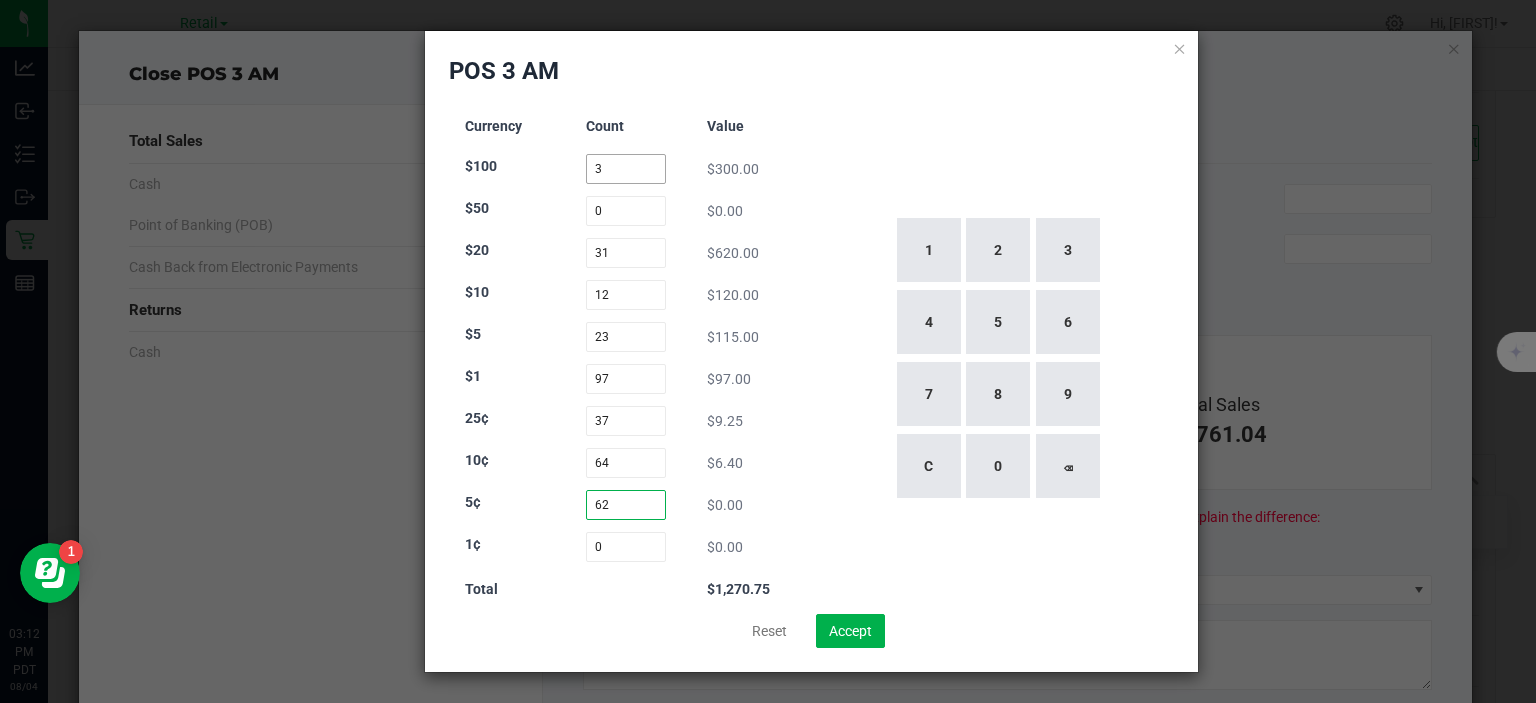 type on "62" 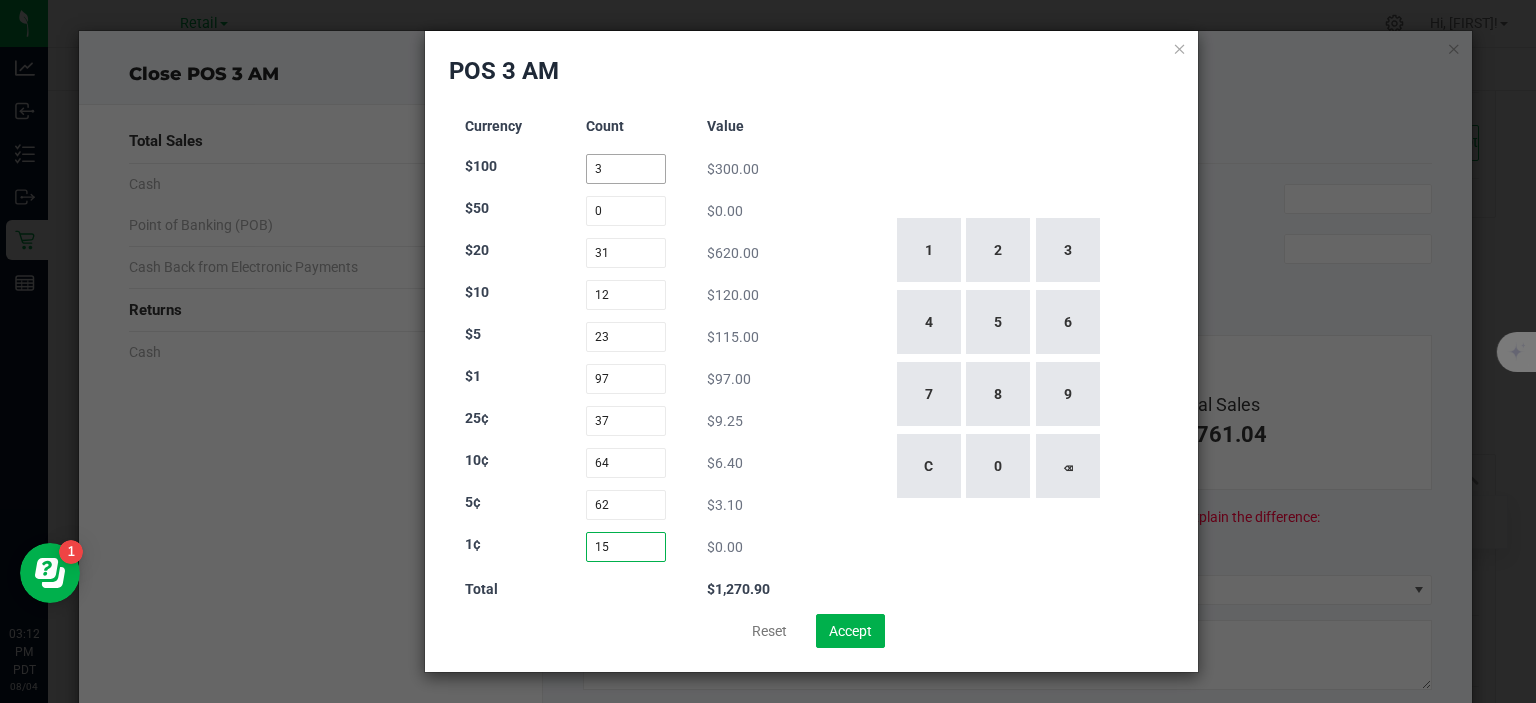type on "150" 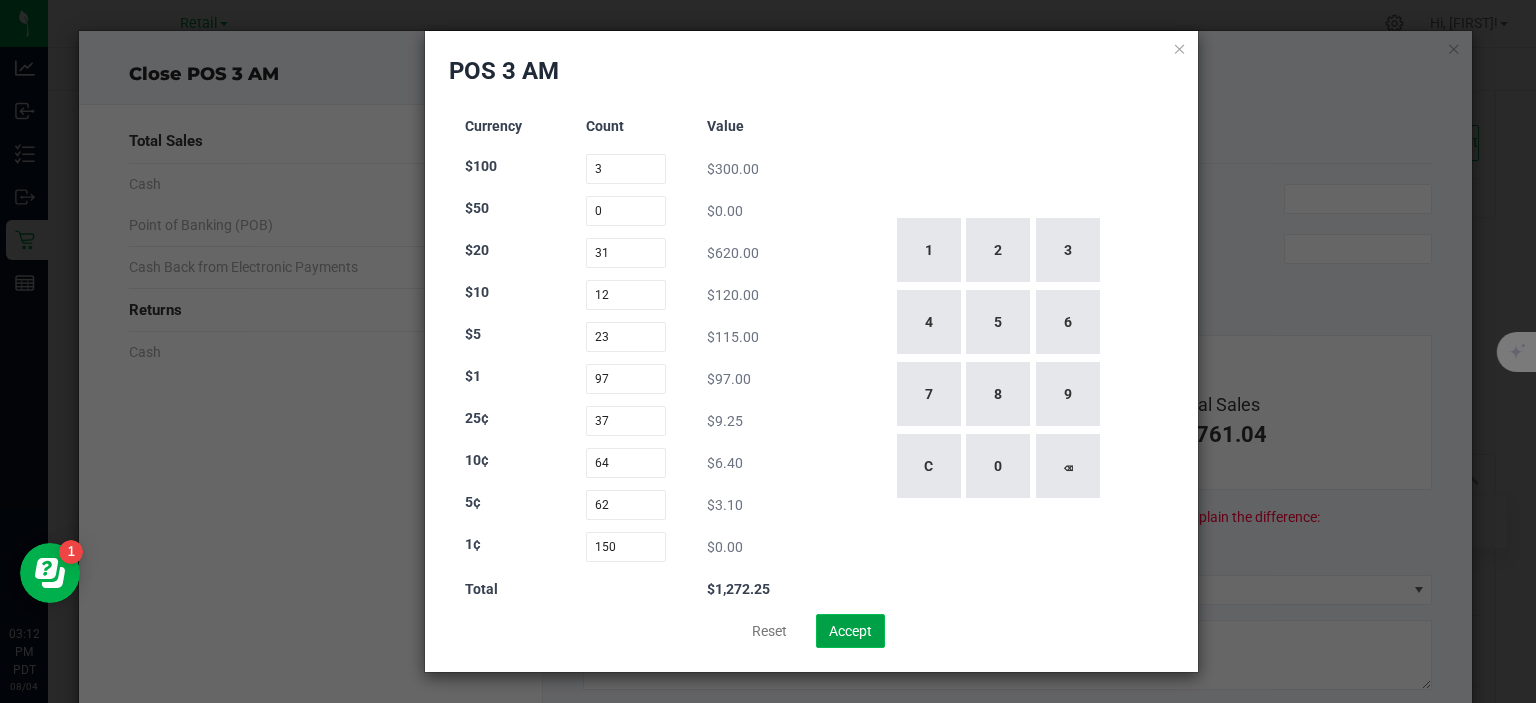 click on "Accept" 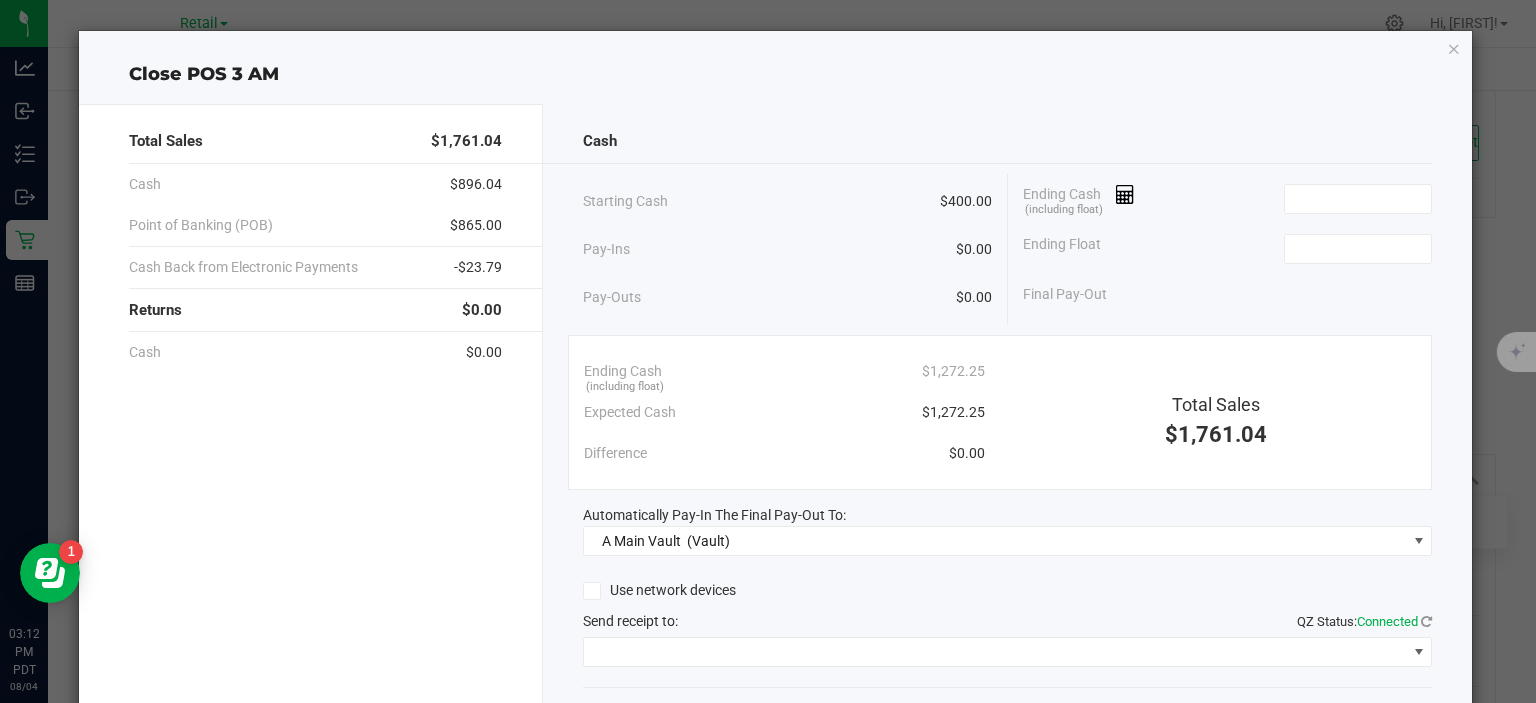 type on "$1,272.25" 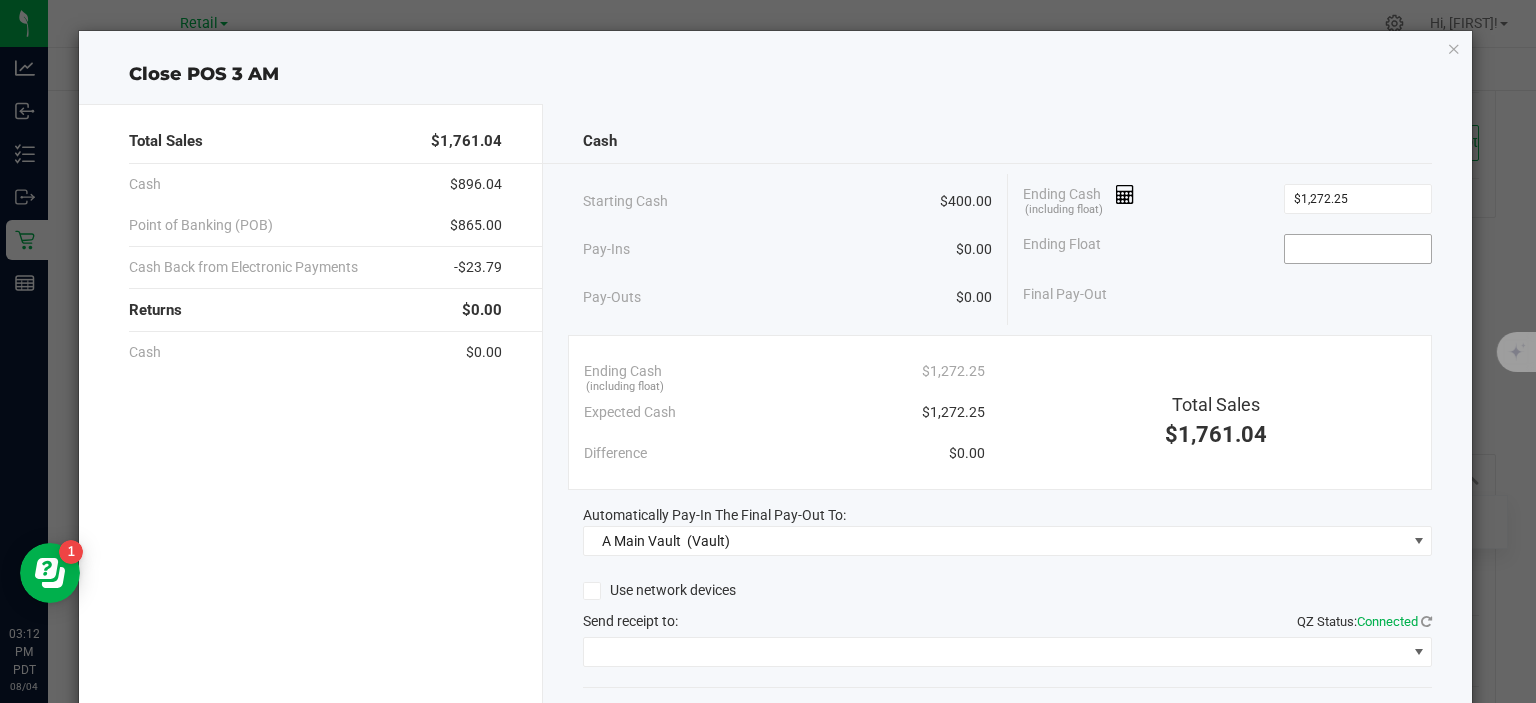 click at bounding box center [1358, 249] 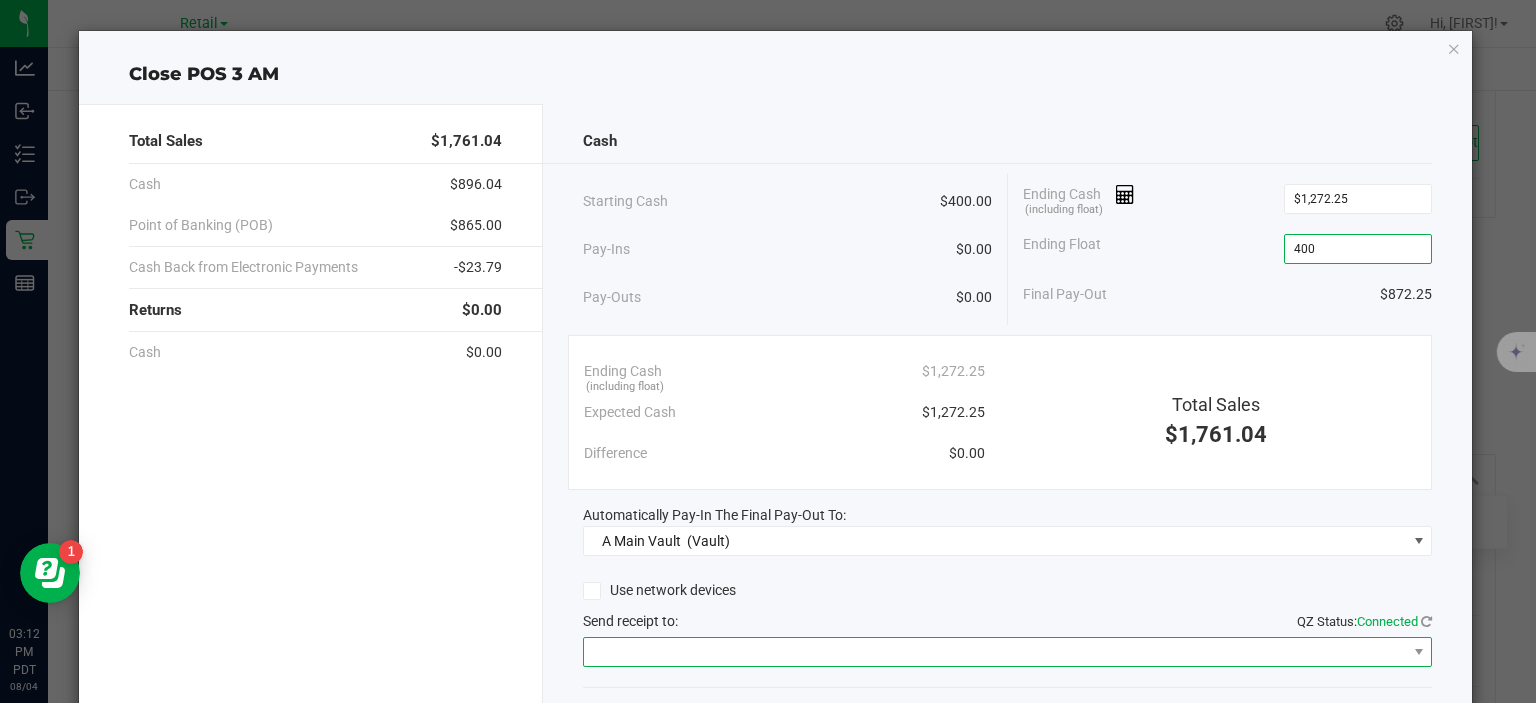 click at bounding box center (995, 652) 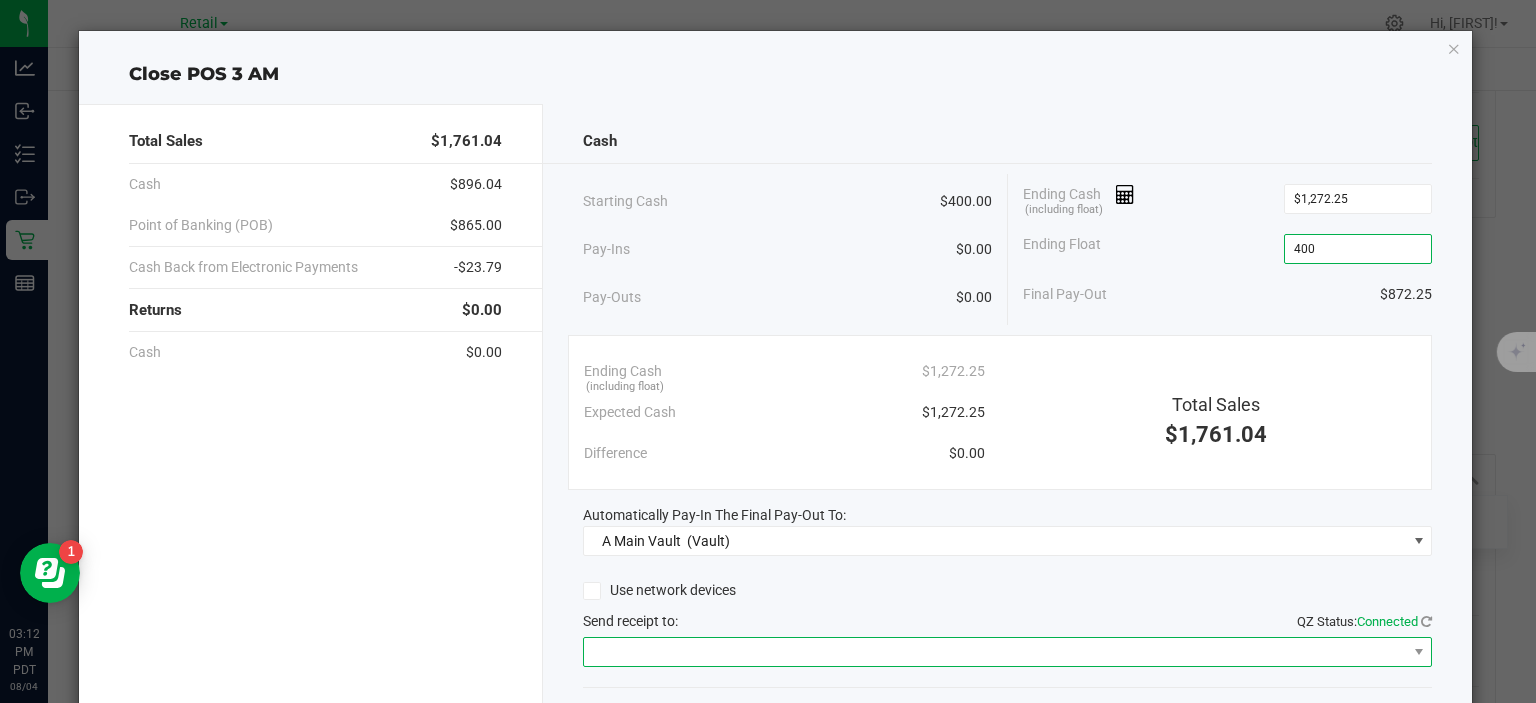 type on "$400.00" 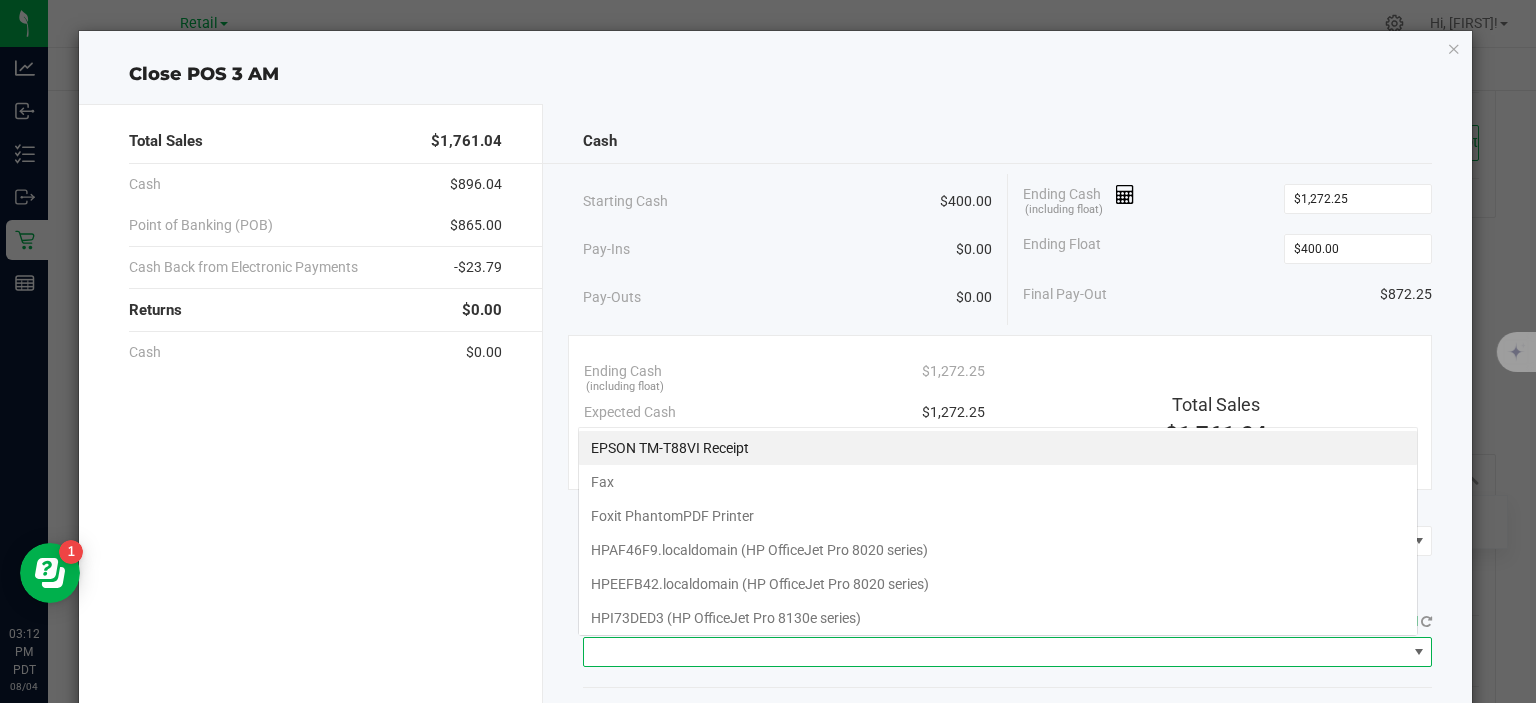 scroll, scrollTop: 99970, scrollLeft: 99159, axis: both 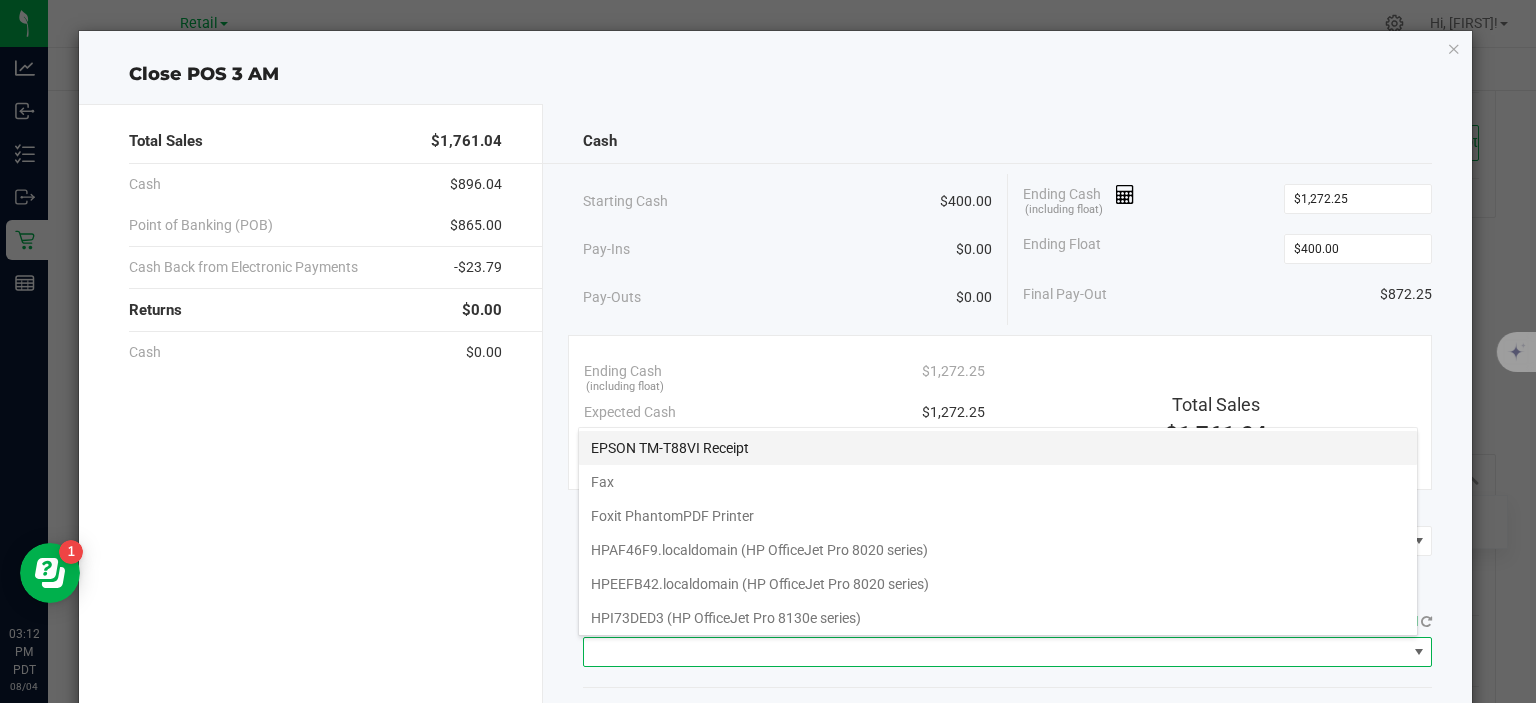 click on "EPSON TM-T88VI Receipt" at bounding box center [998, 448] 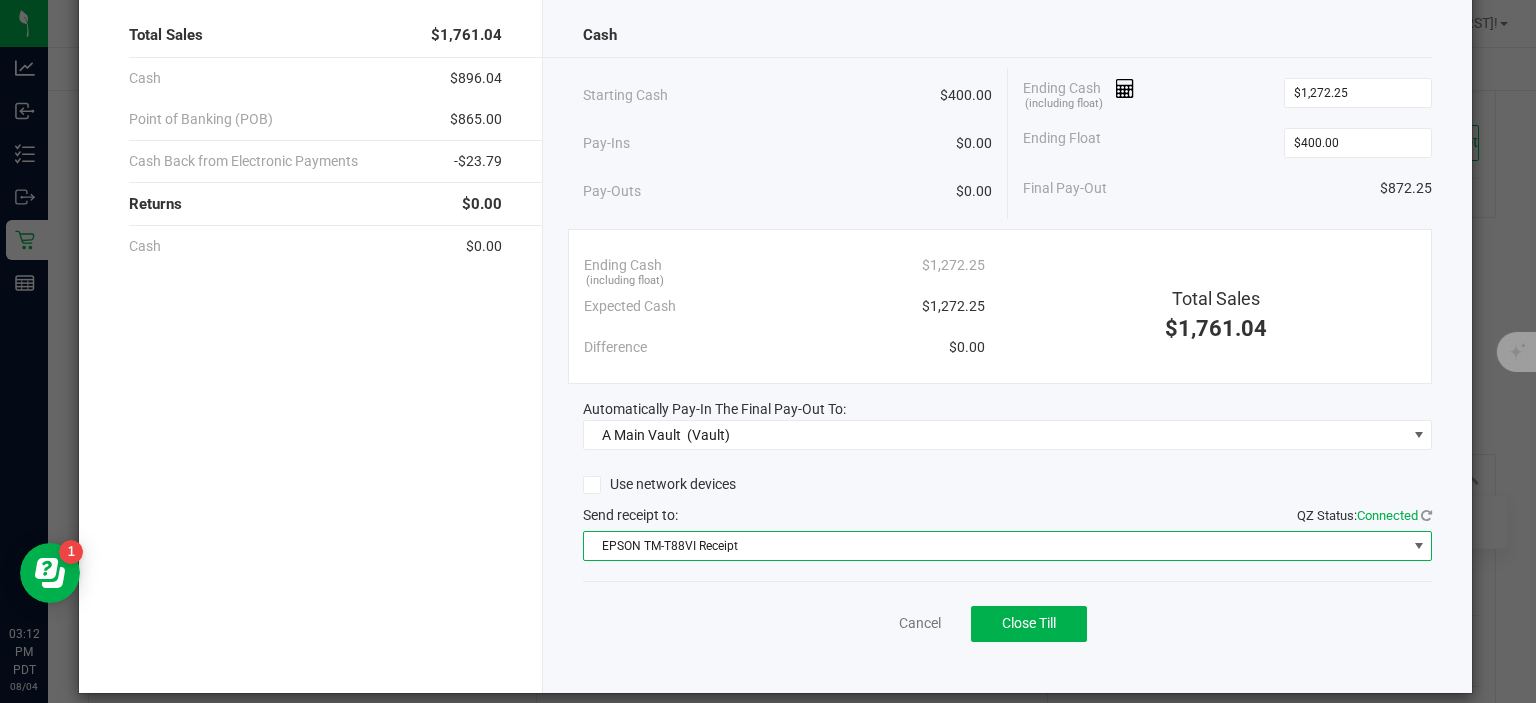 scroll, scrollTop: 124, scrollLeft: 0, axis: vertical 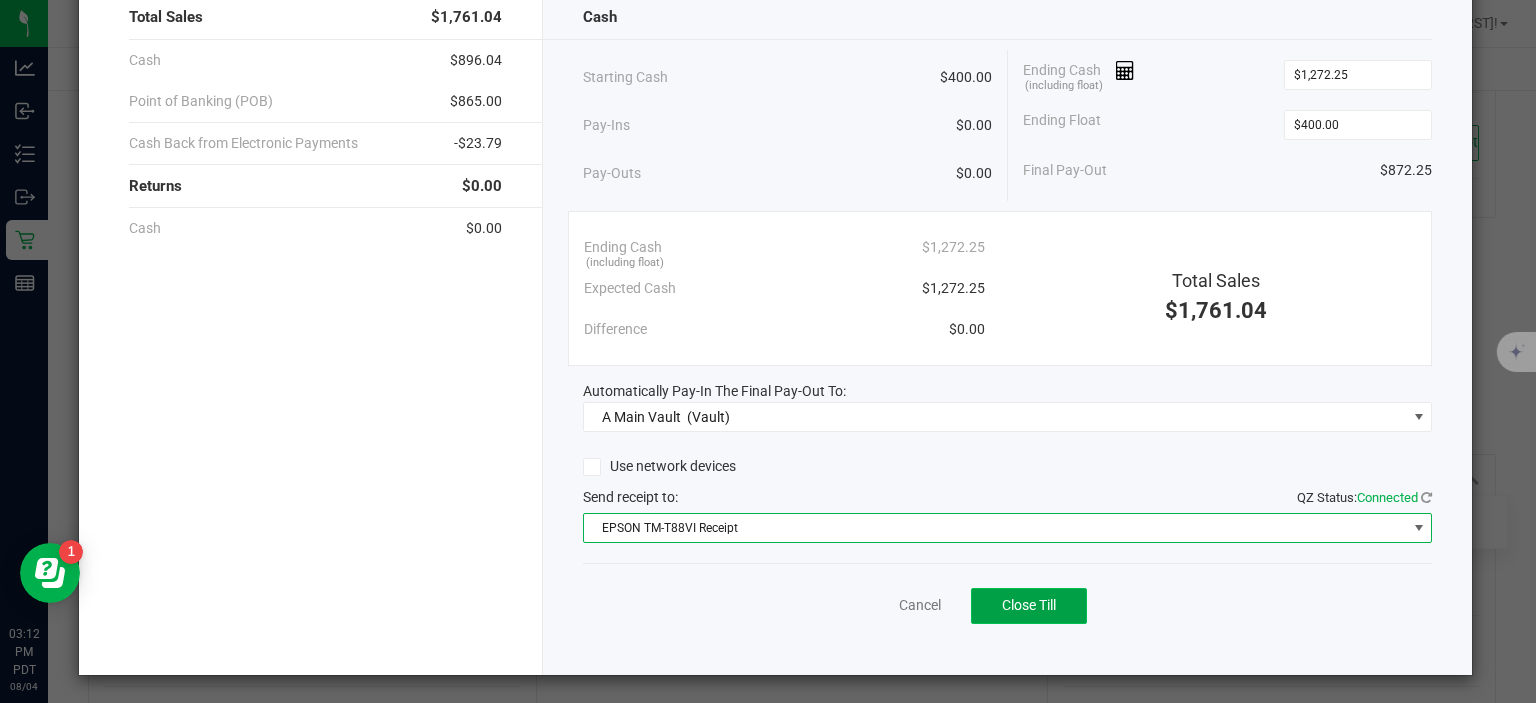 click on "Close Till" 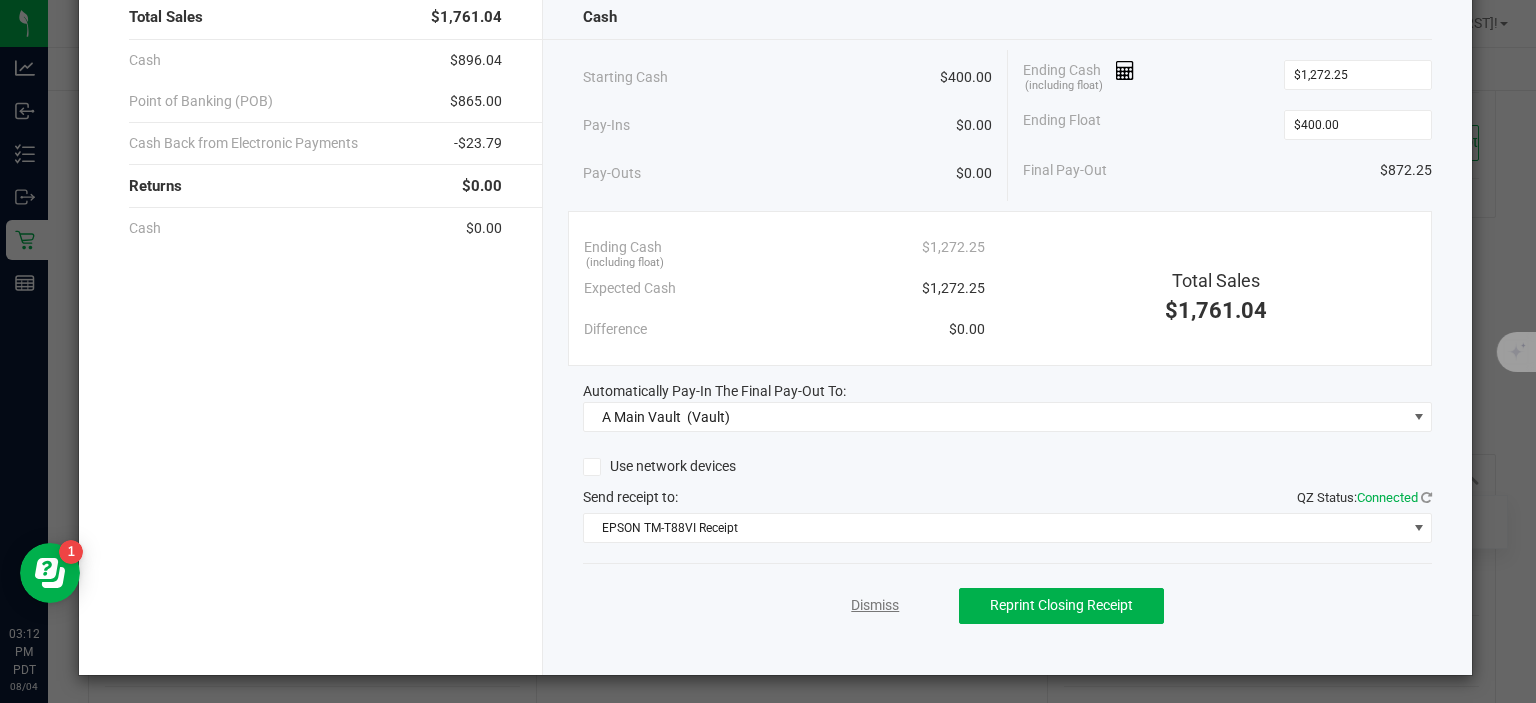 click on "Dismiss" 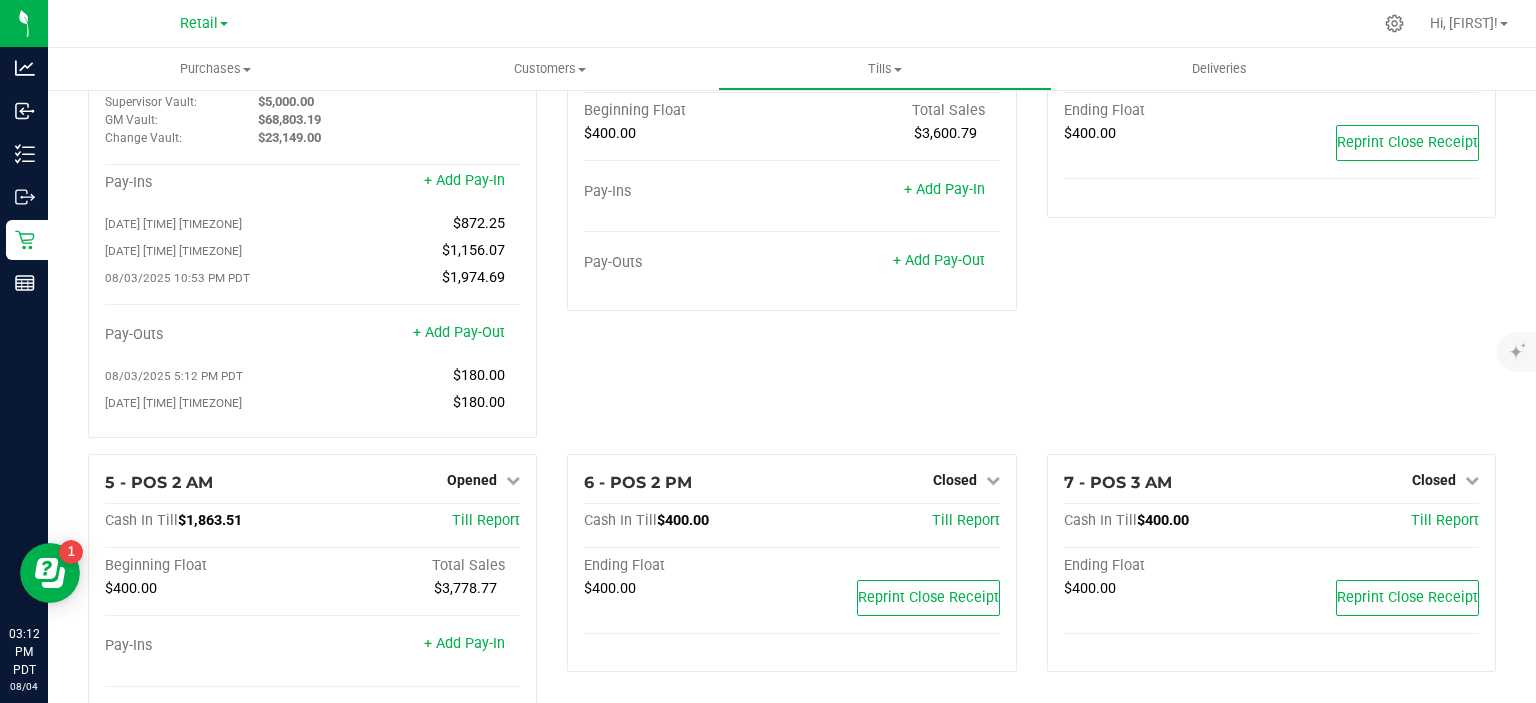 click on "Retail Manufacturing Retail Hi, [FIRST]!" at bounding box center [792, 24] 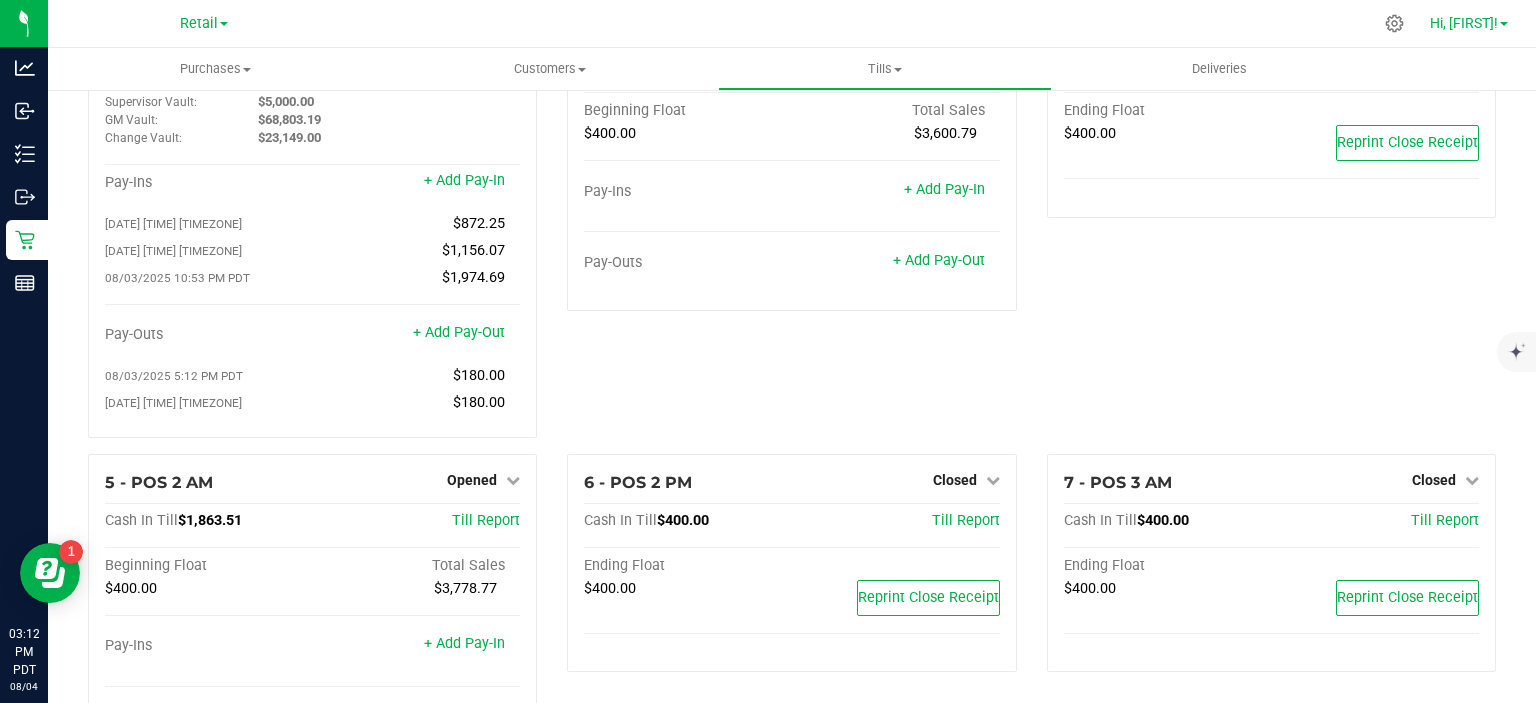 click on "Hi, [FIRST]!" at bounding box center (1469, 23) 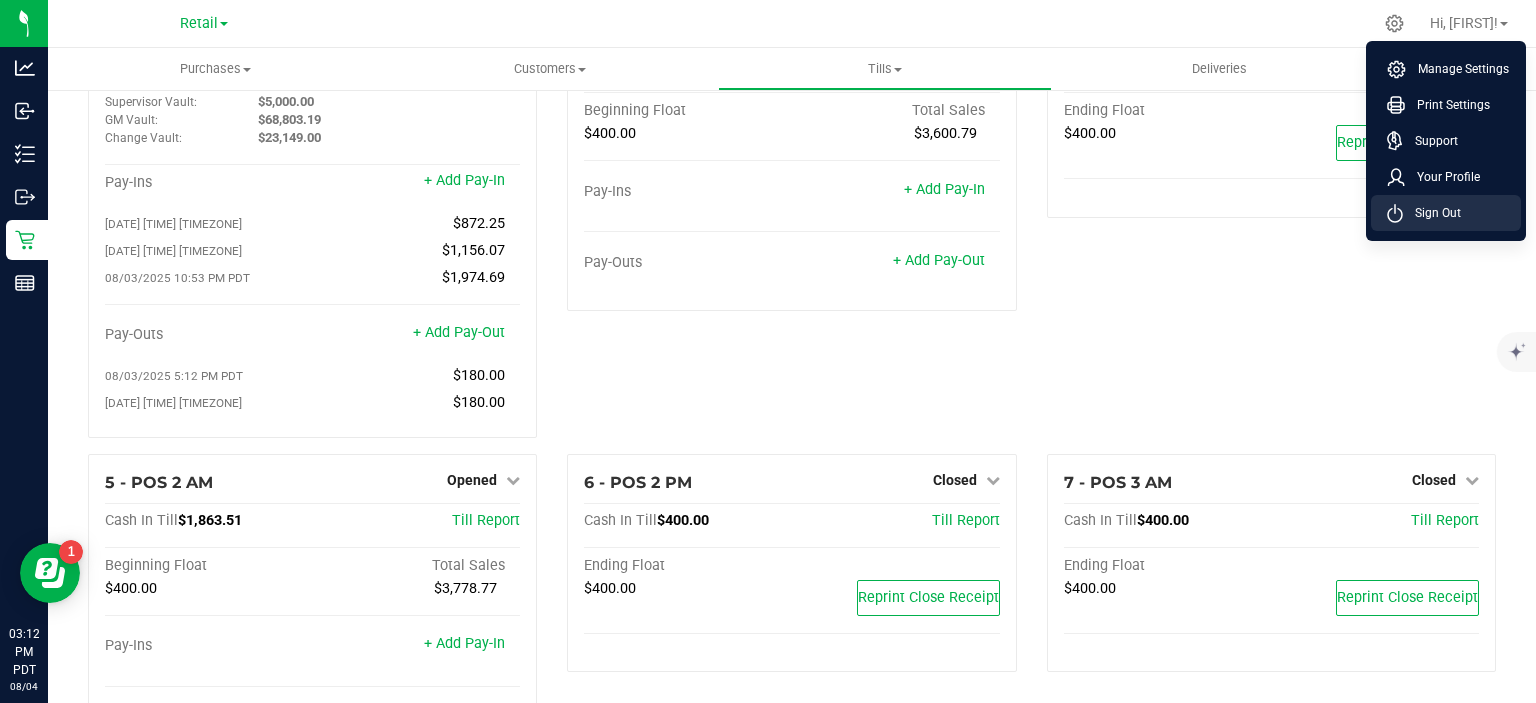 click on "Sign Out" at bounding box center [1432, 213] 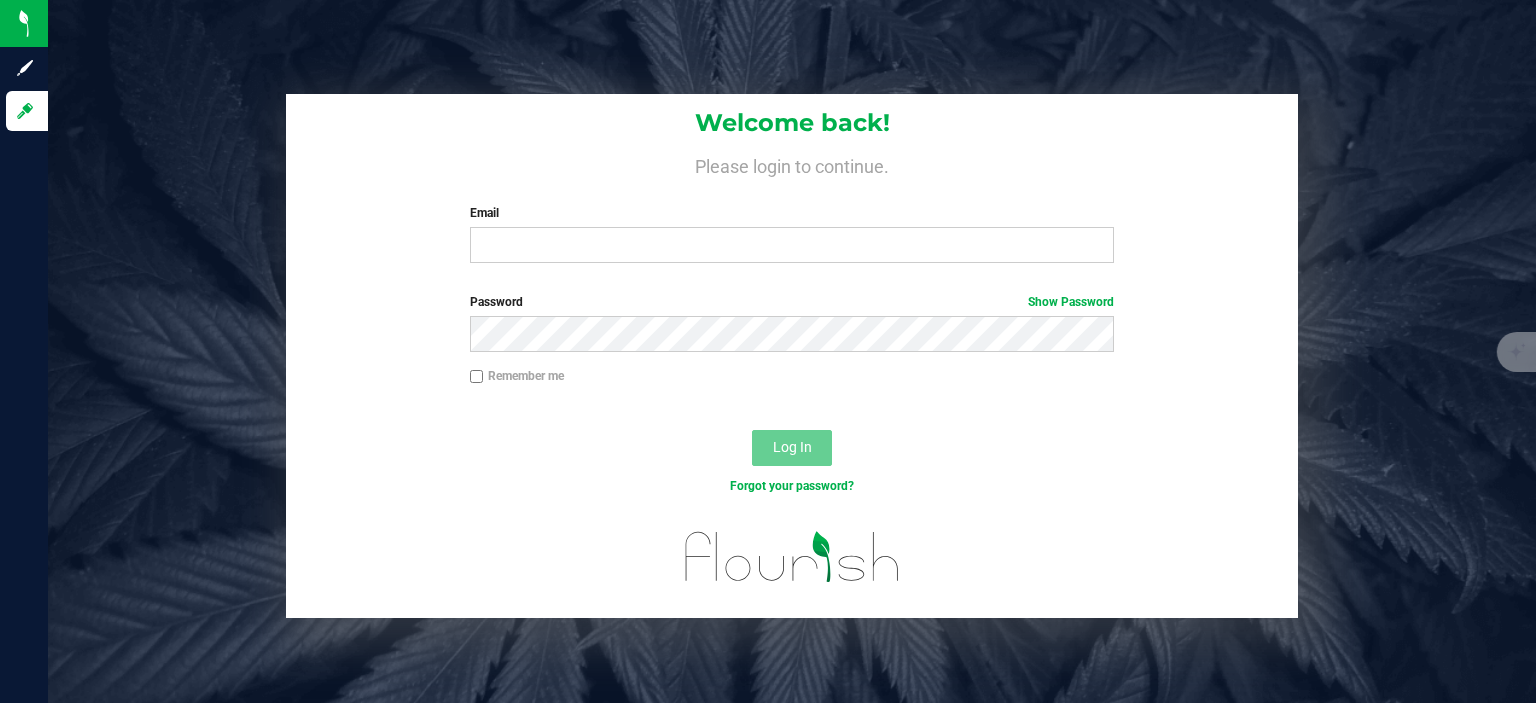scroll, scrollTop: 0, scrollLeft: 0, axis: both 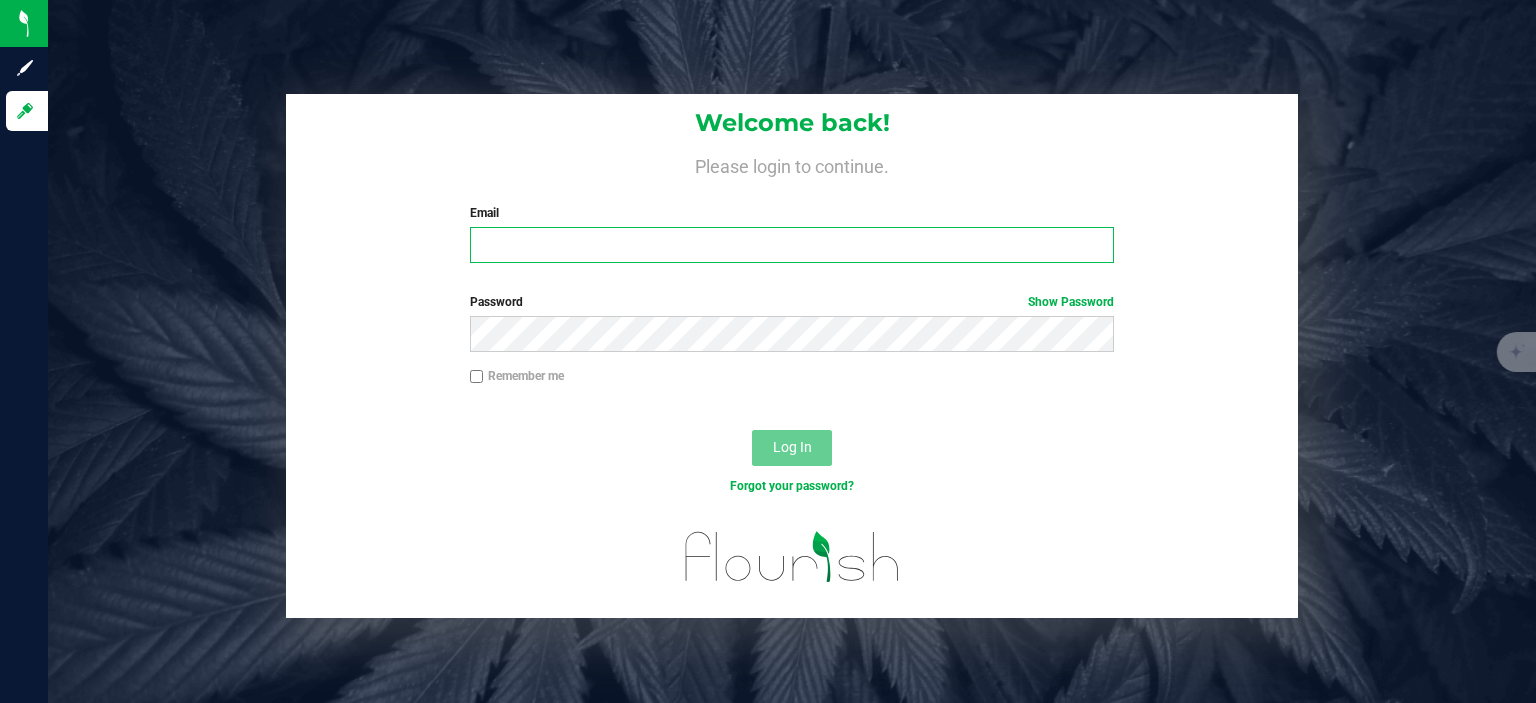 click on "Email" at bounding box center (792, 245) 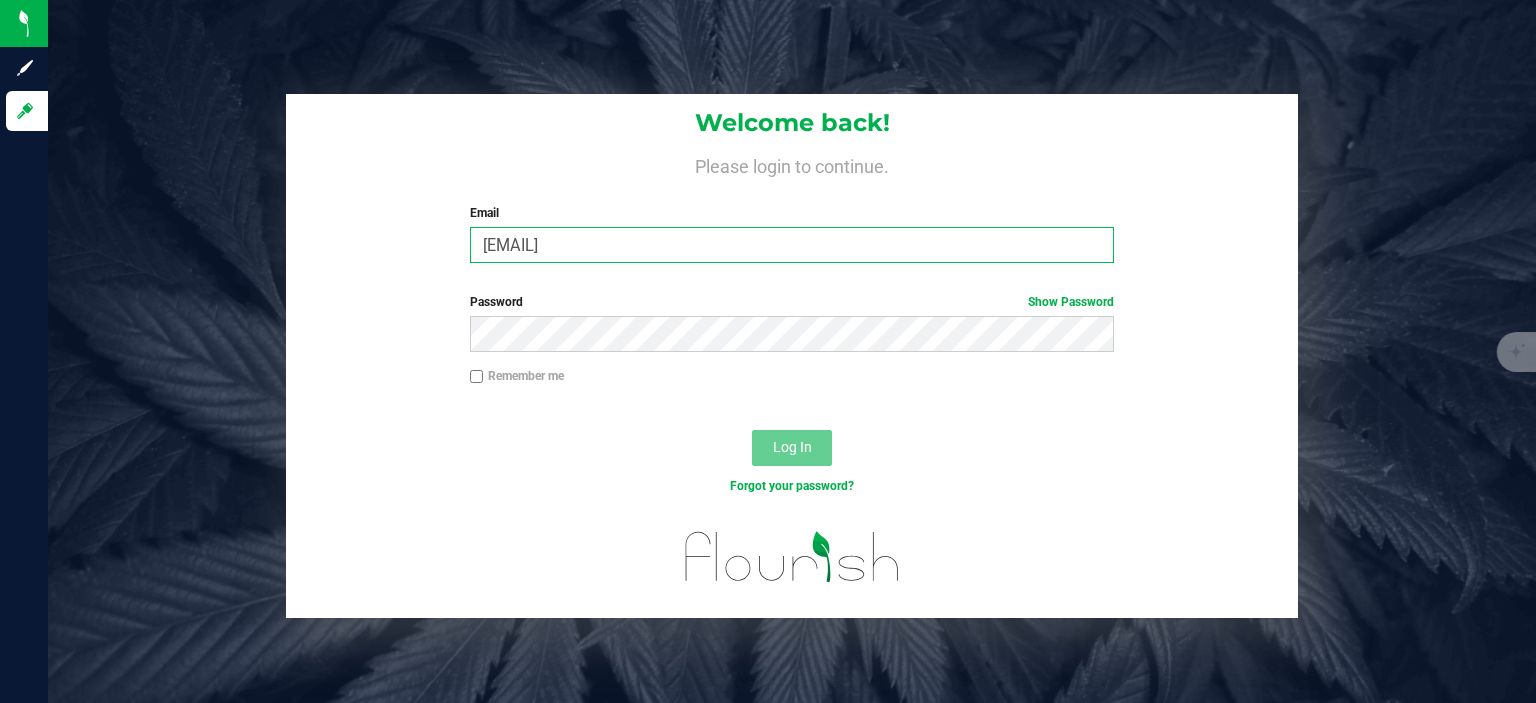 type on "[EMAIL]" 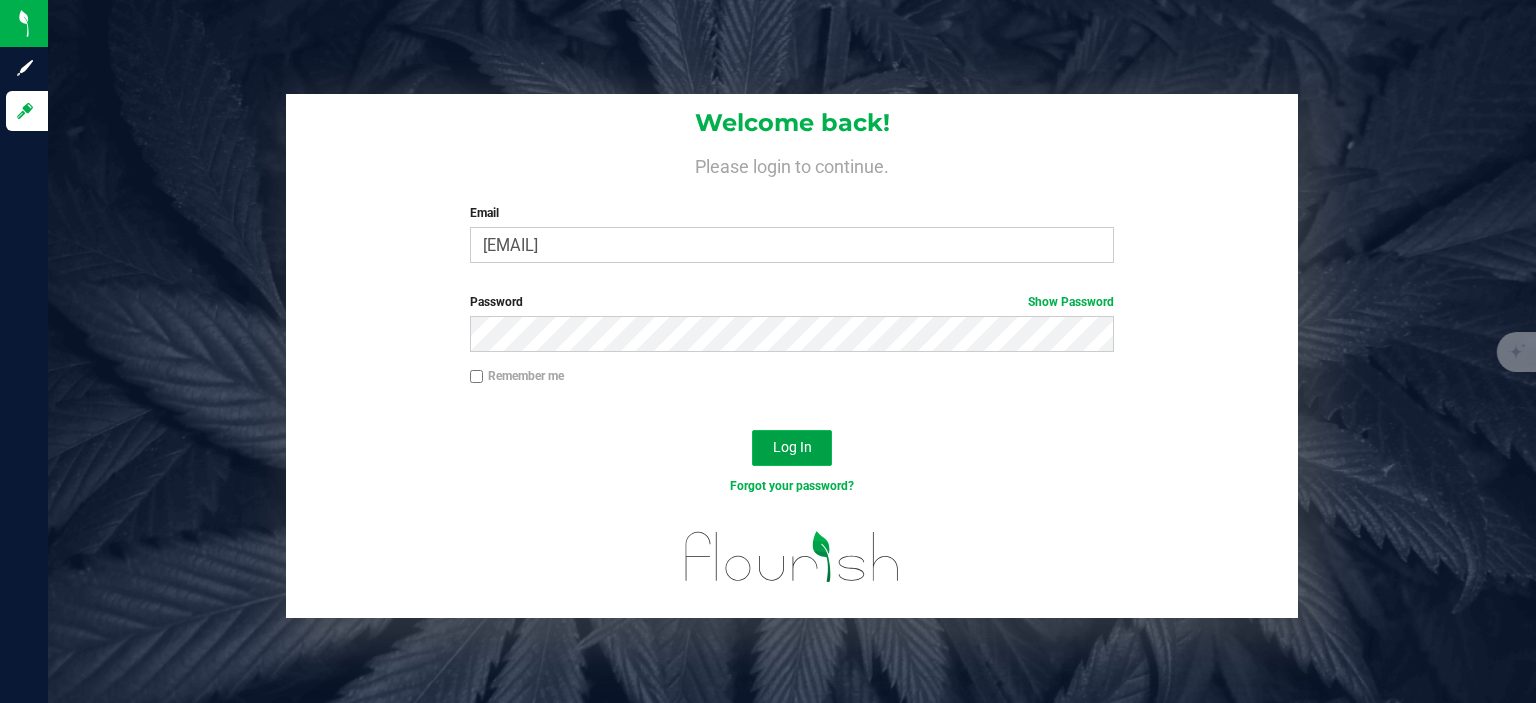 click on "Log In" at bounding box center (792, 447) 